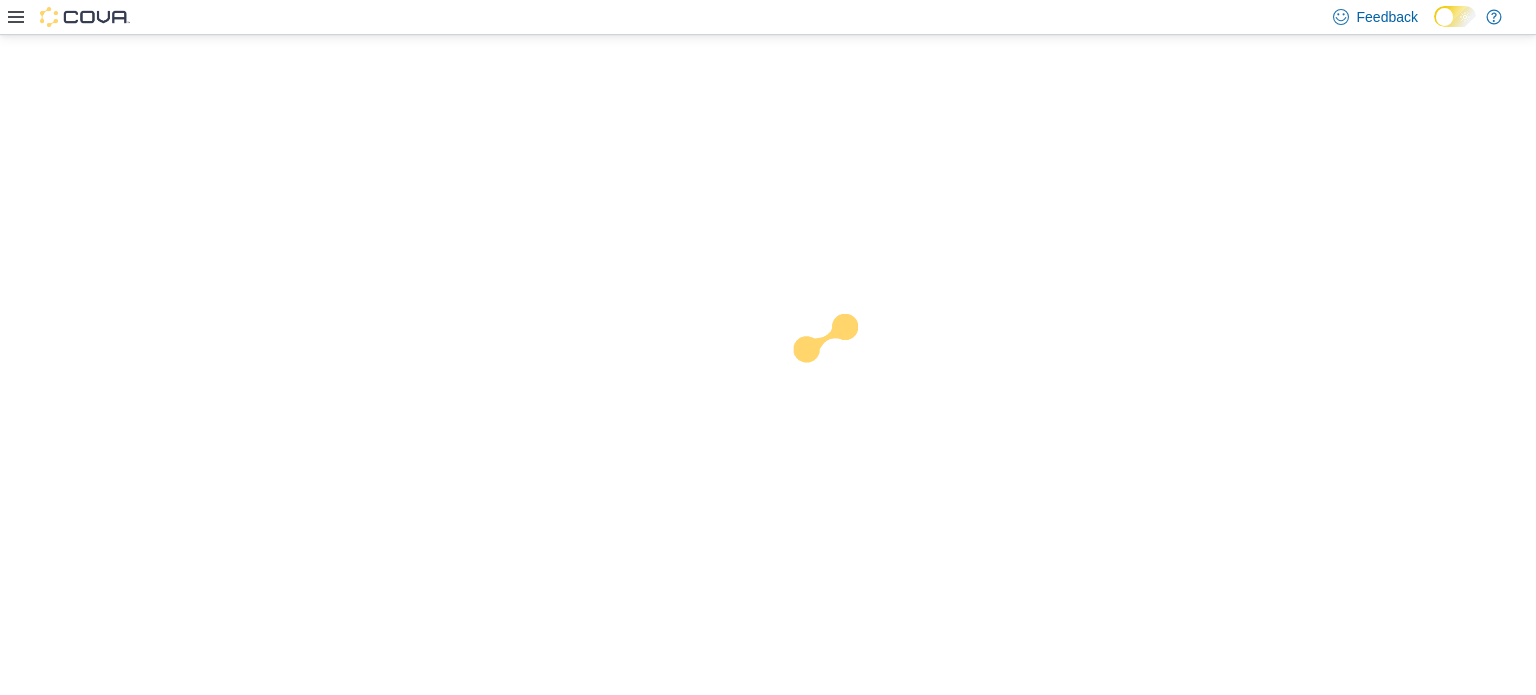 scroll, scrollTop: 0, scrollLeft: 0, axis: both 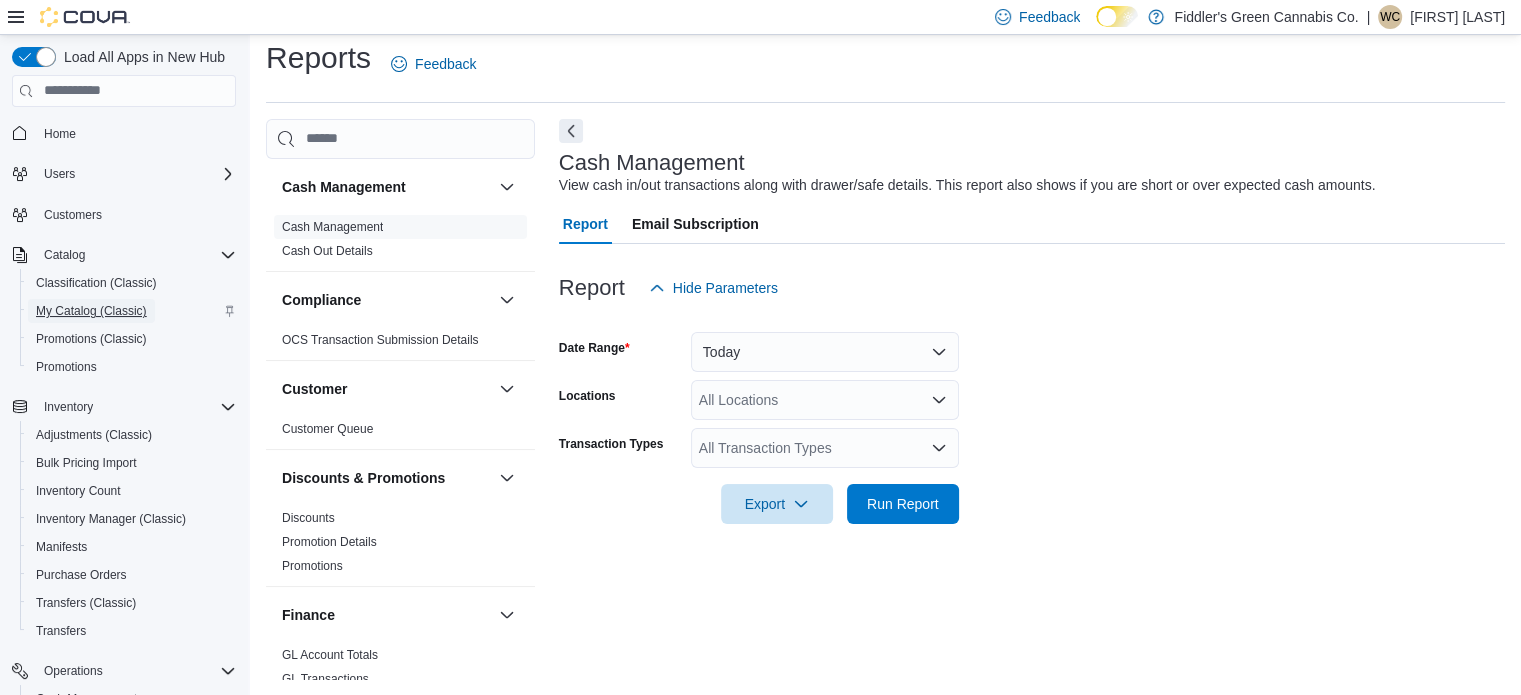 click on "My Catalog (Classic)" at bounding box center (91, 311) 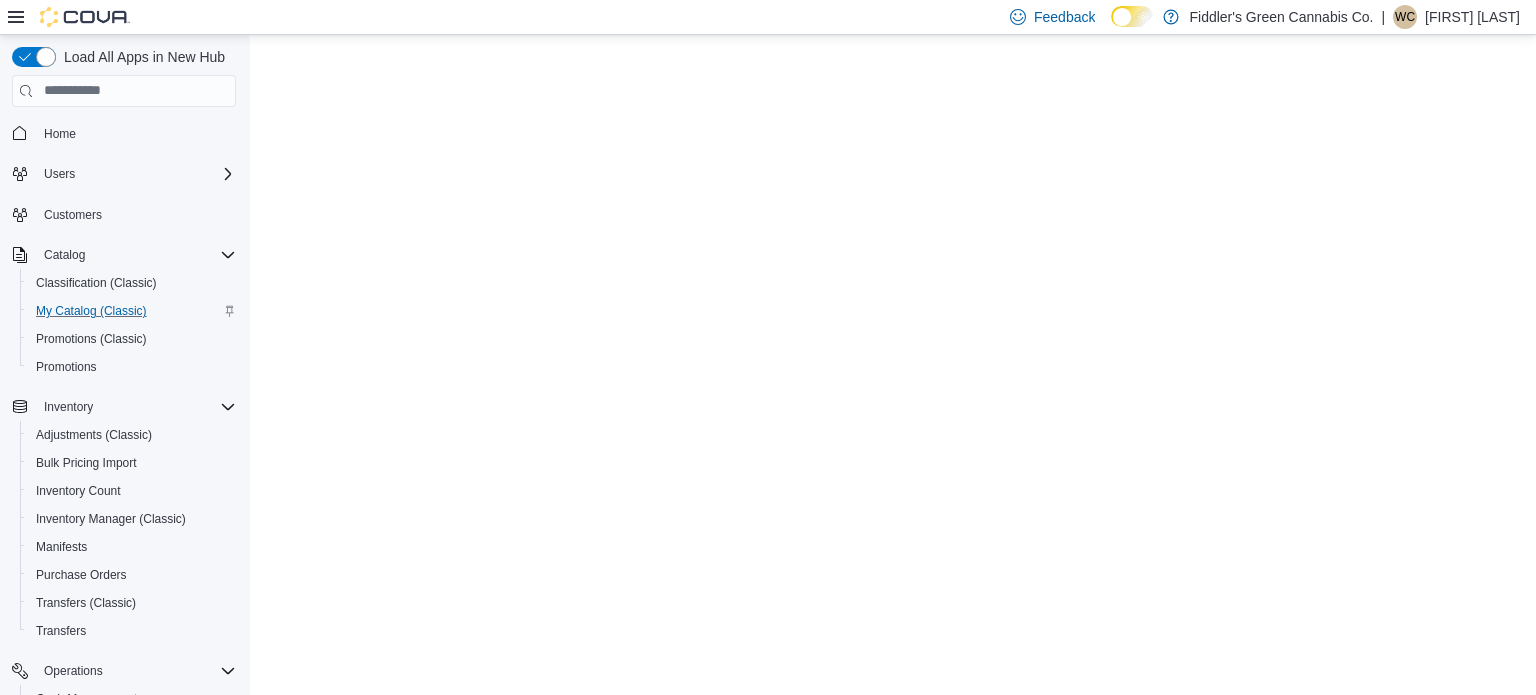 scroll, scrollTop: 0, scrollLeft: 0, axis: both 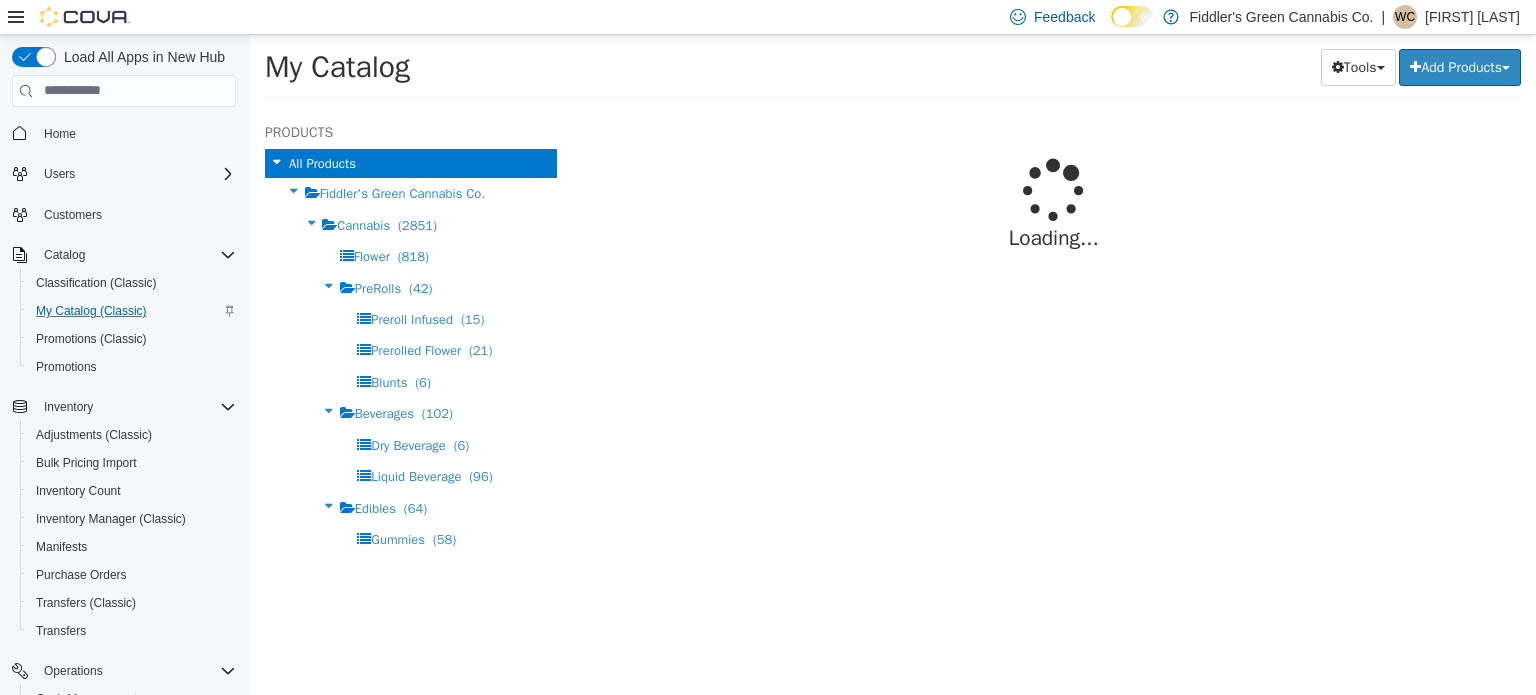 select on "**********" 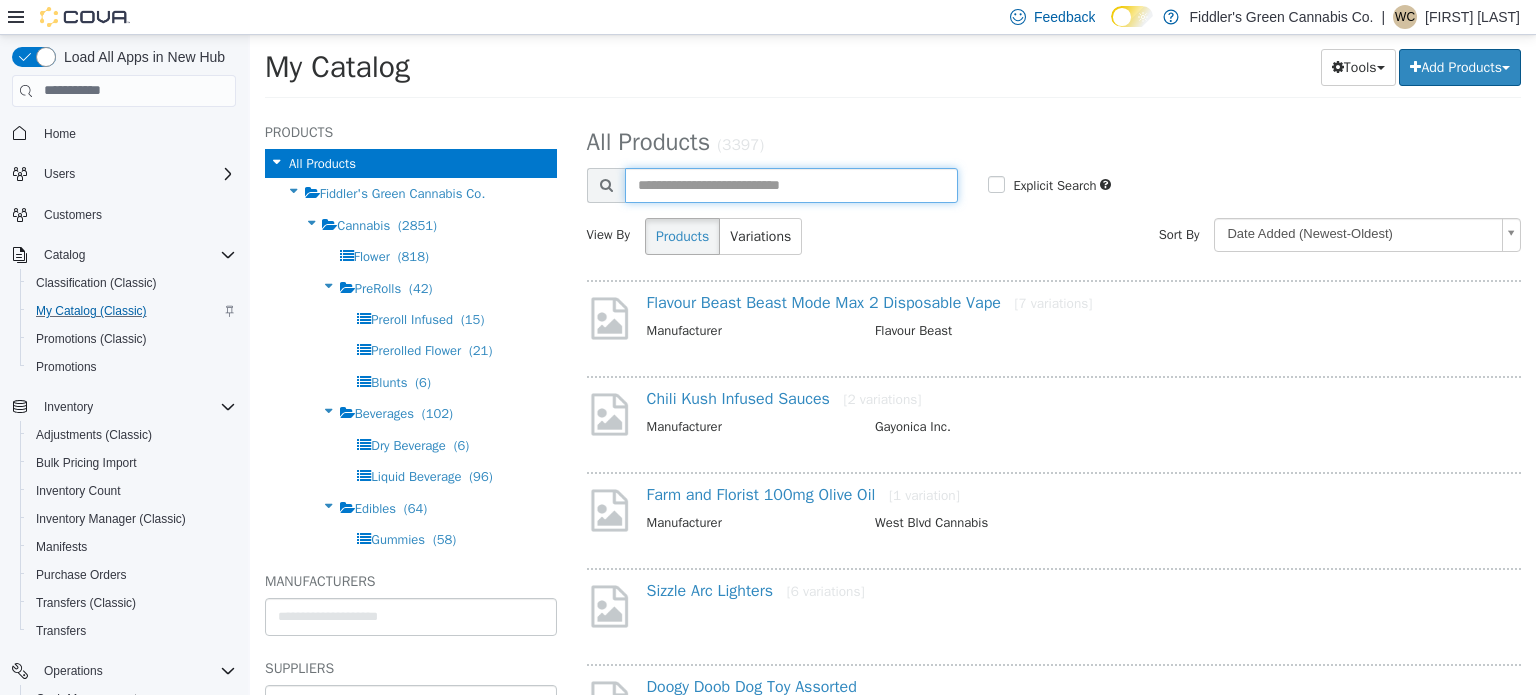 click at bounding box center [792, 184] 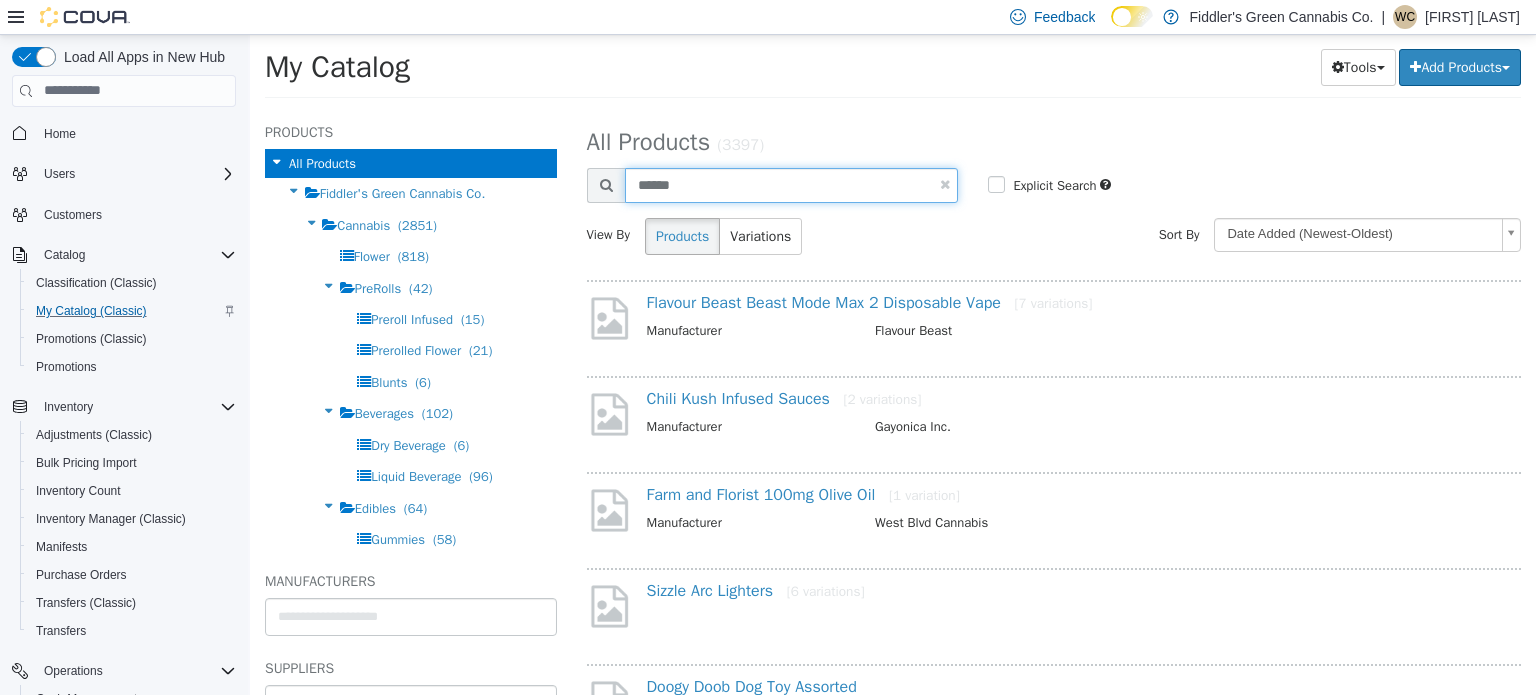 type on "******" 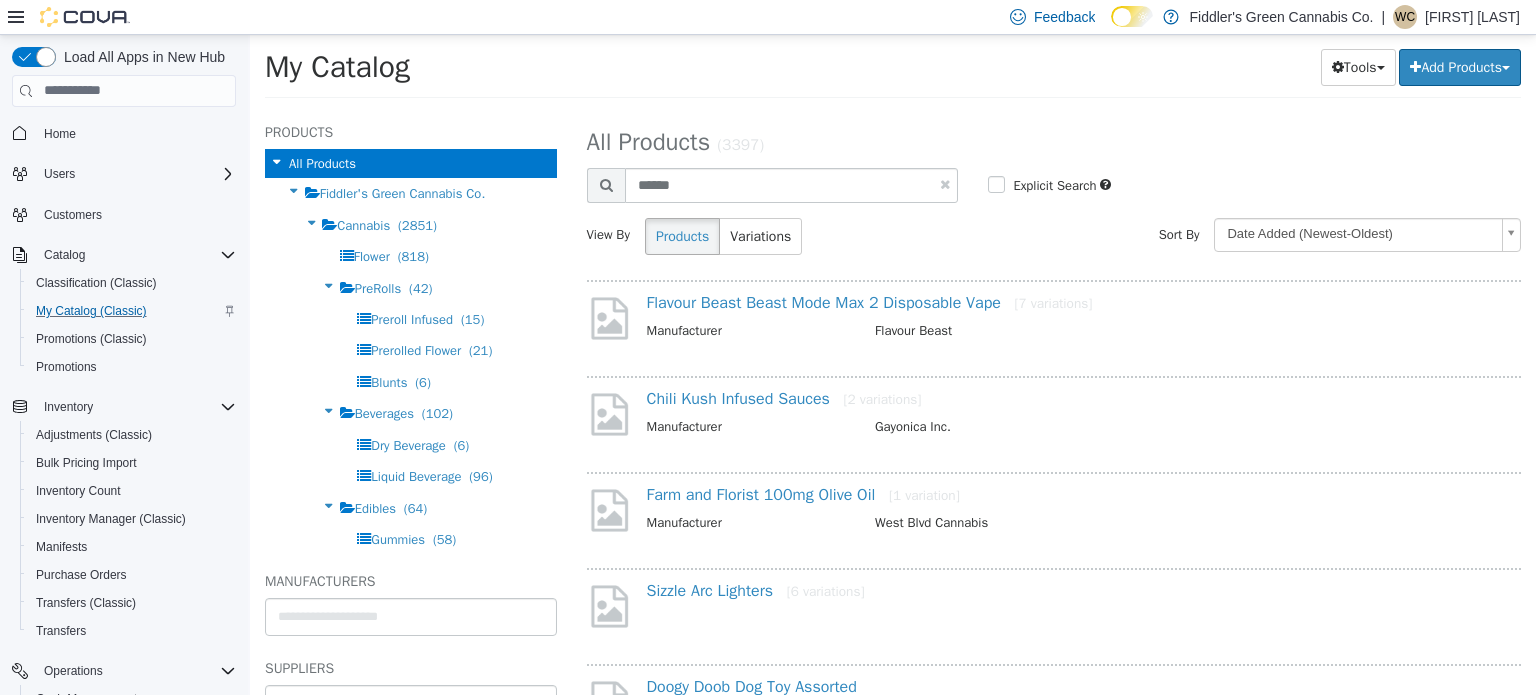 select on "**********" 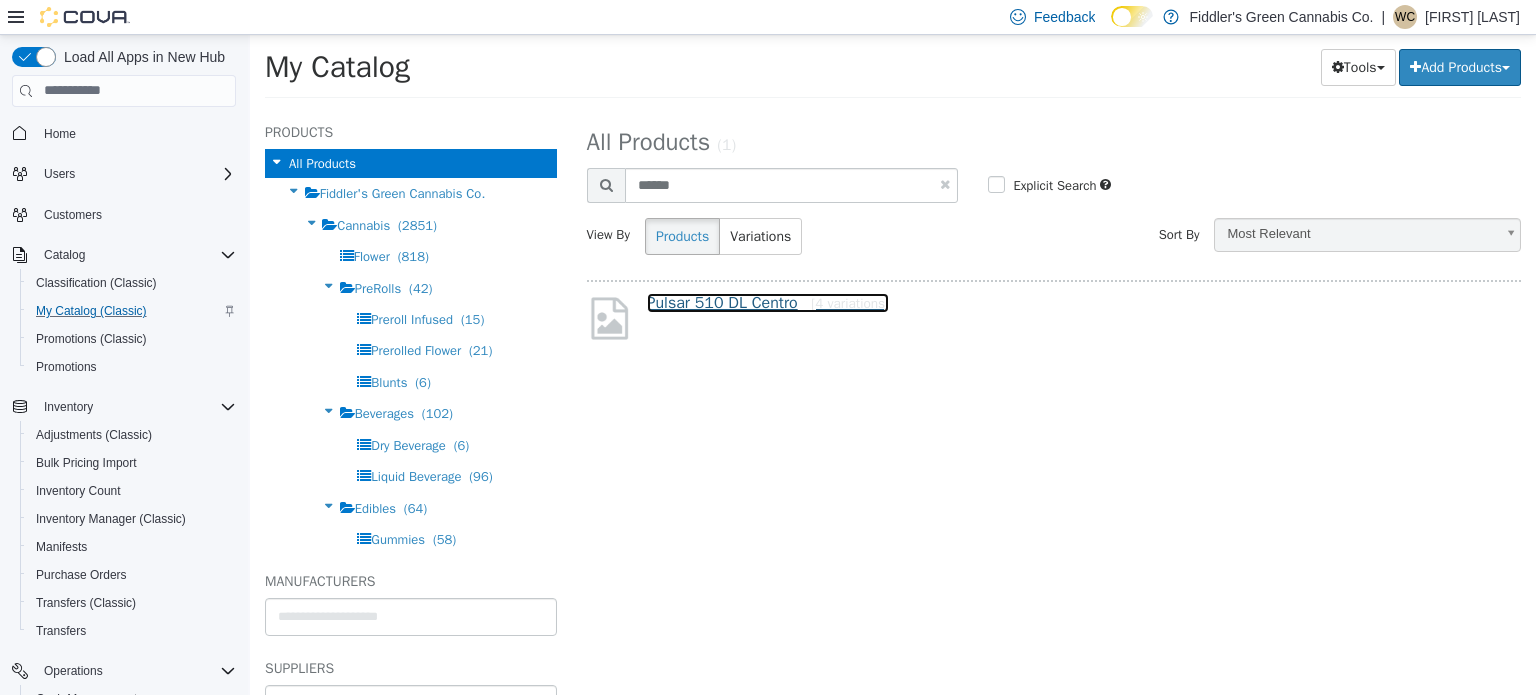 click on "Pulsar 510 DL Centro
[4 variations]" at bounding box center [768, 302] 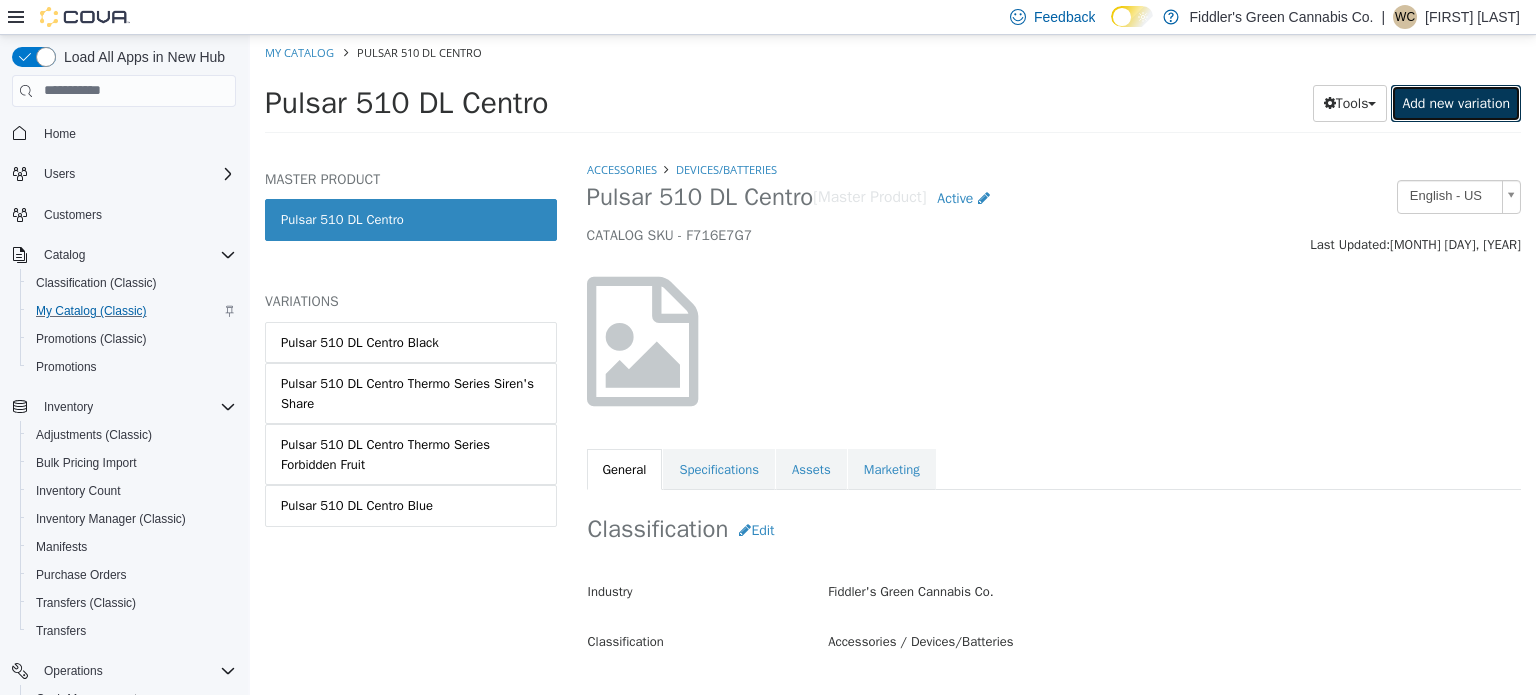 click on "Add new variation" at bounding box center (1456, 102) 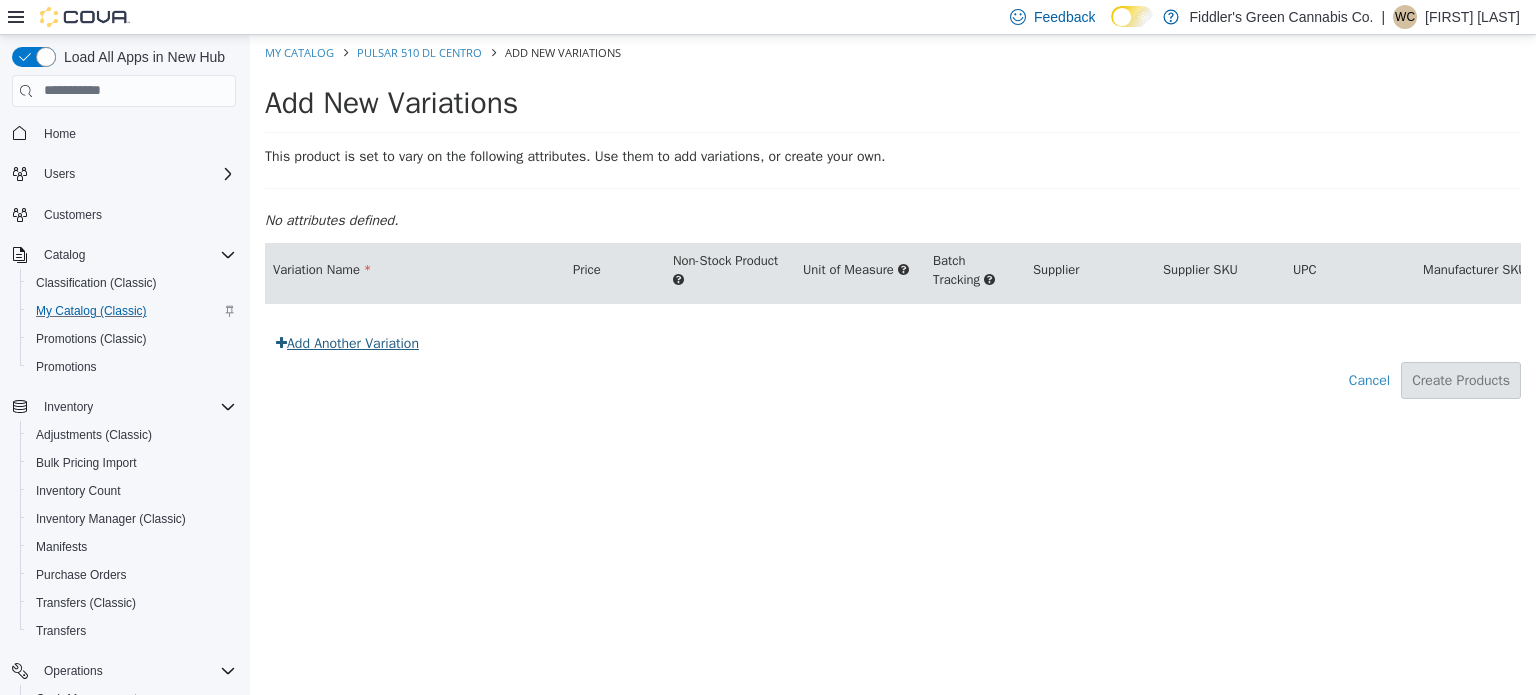 click on "Add Another Variation" at bounding box center [347, 342] 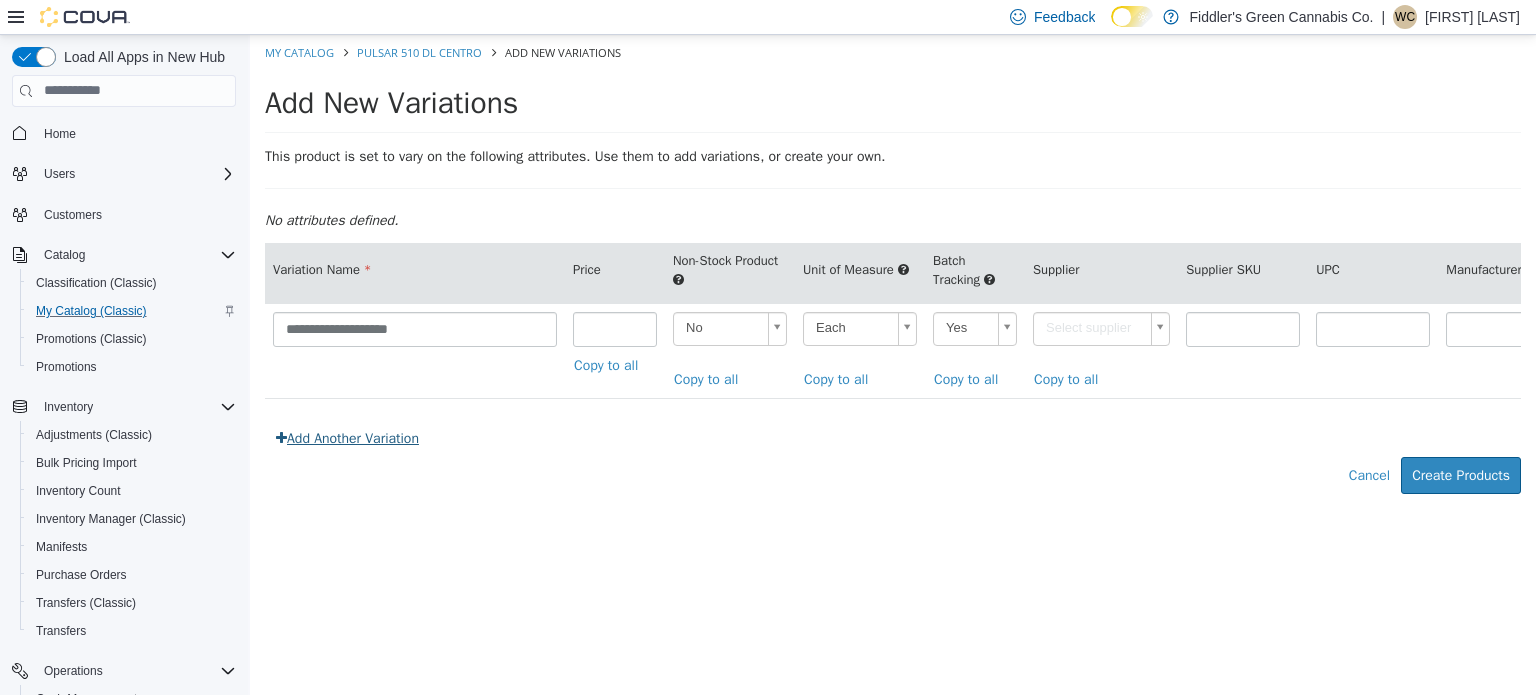click on "Add Another Variation" at bounding box center (347, 437) 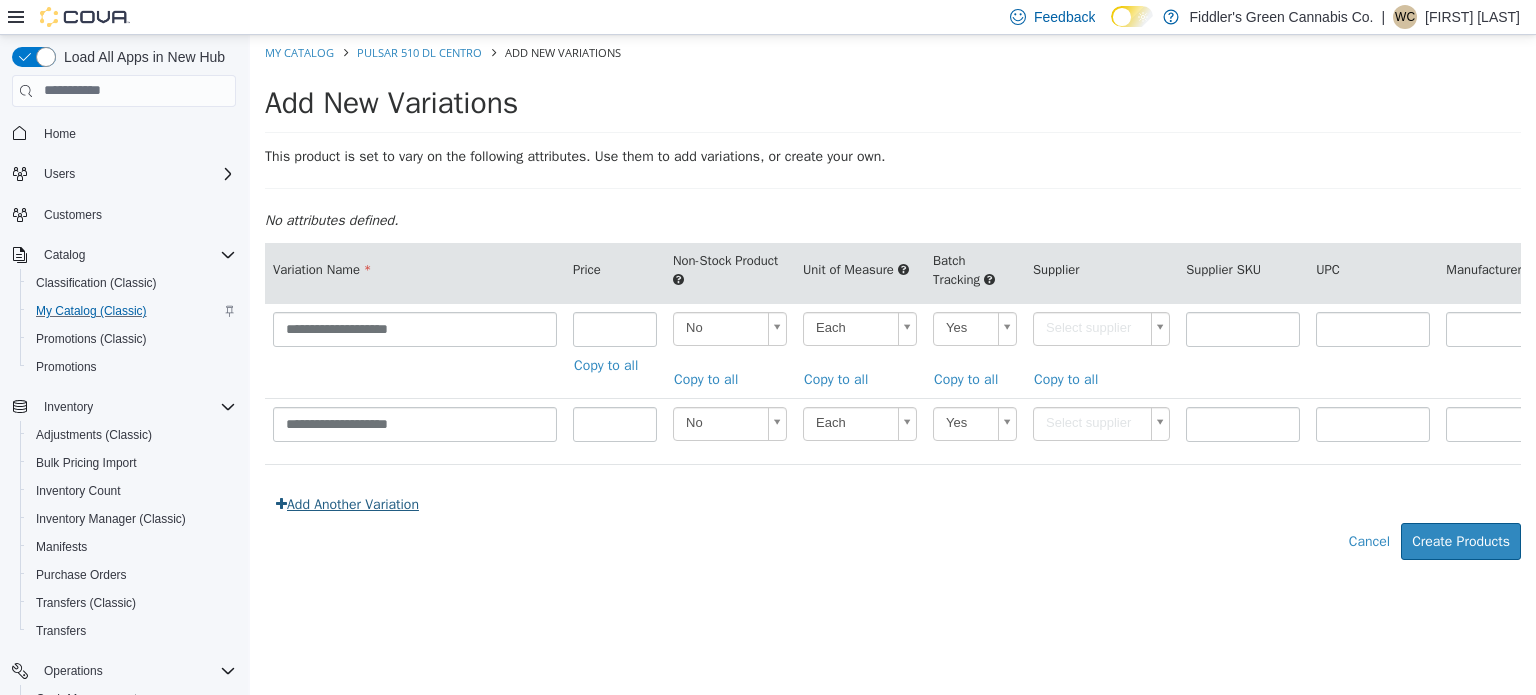 click on "Add Another Variation" at bounding box center (347, 503) 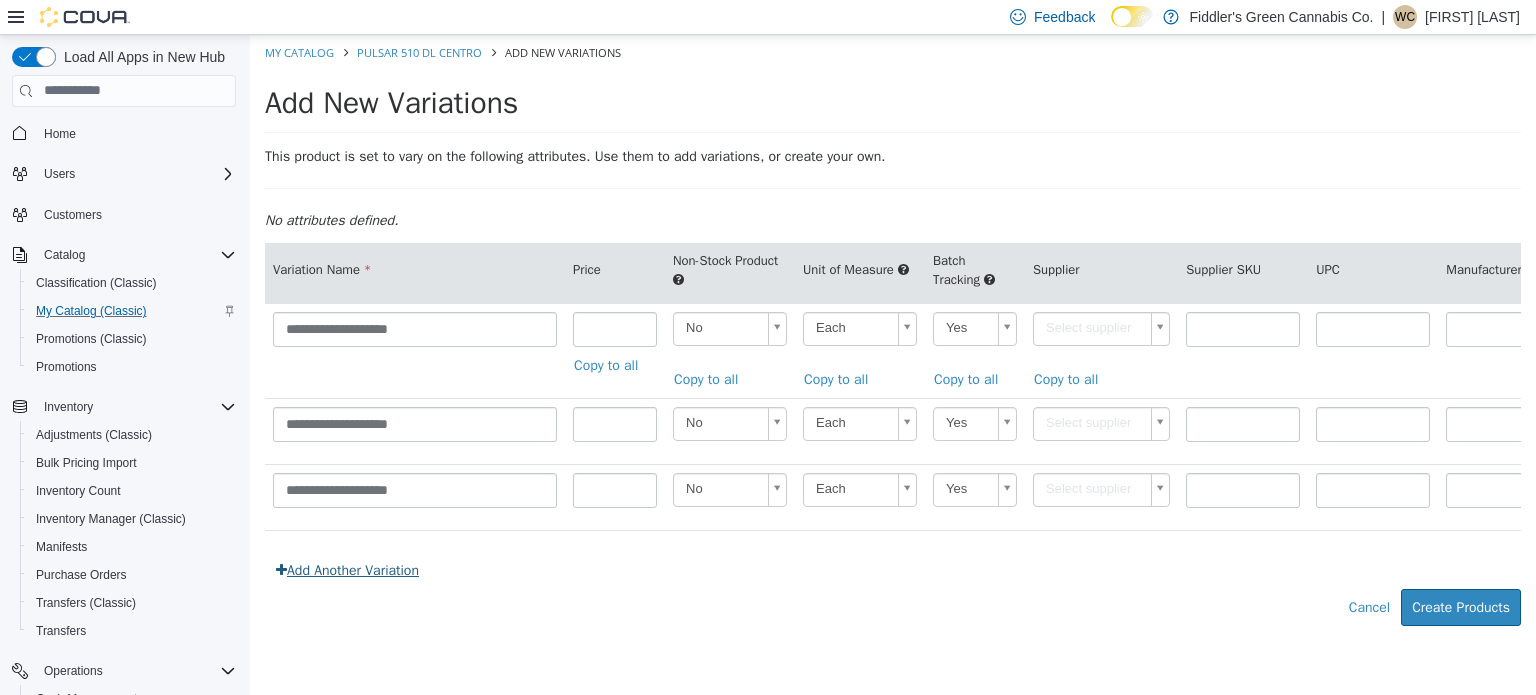 click on "Add Another Variation" at bounding box center [347, 569] 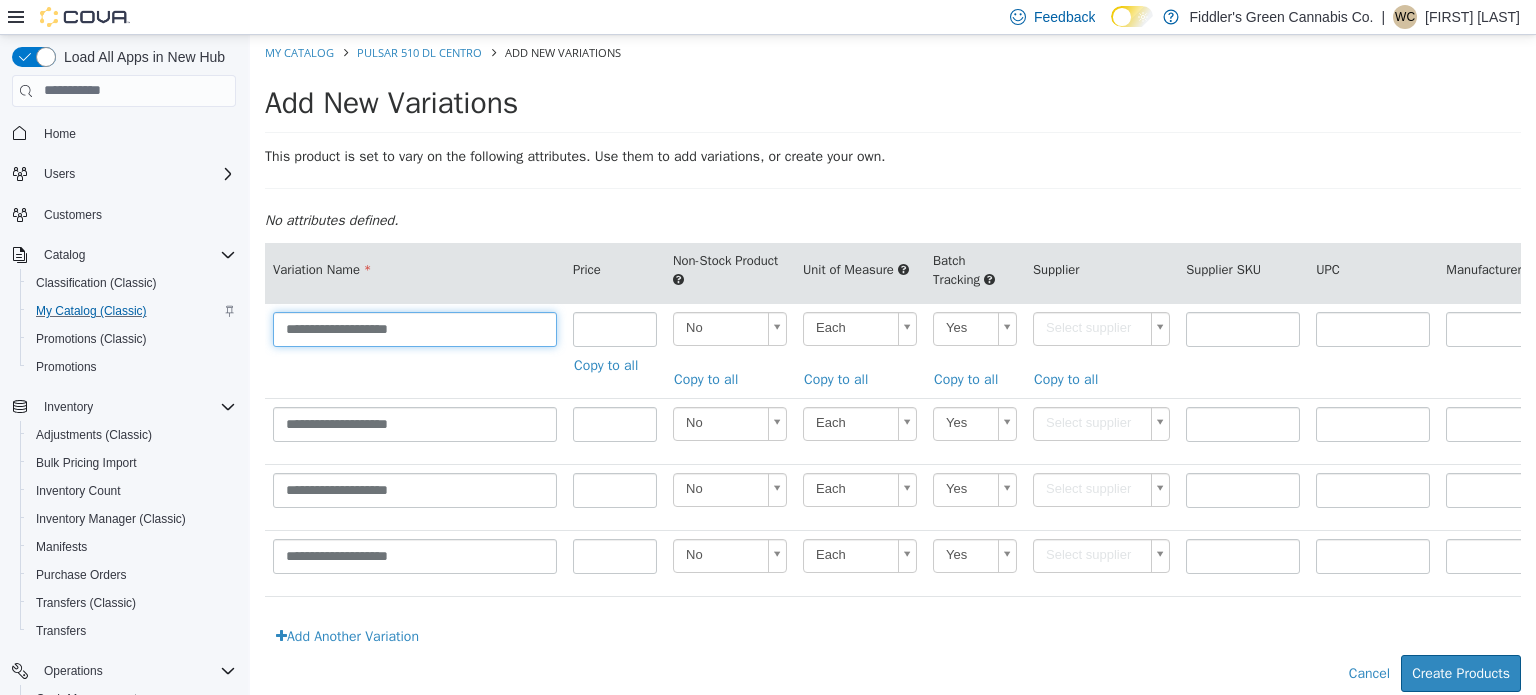 click on "**********" at bounding box center [415, 328] 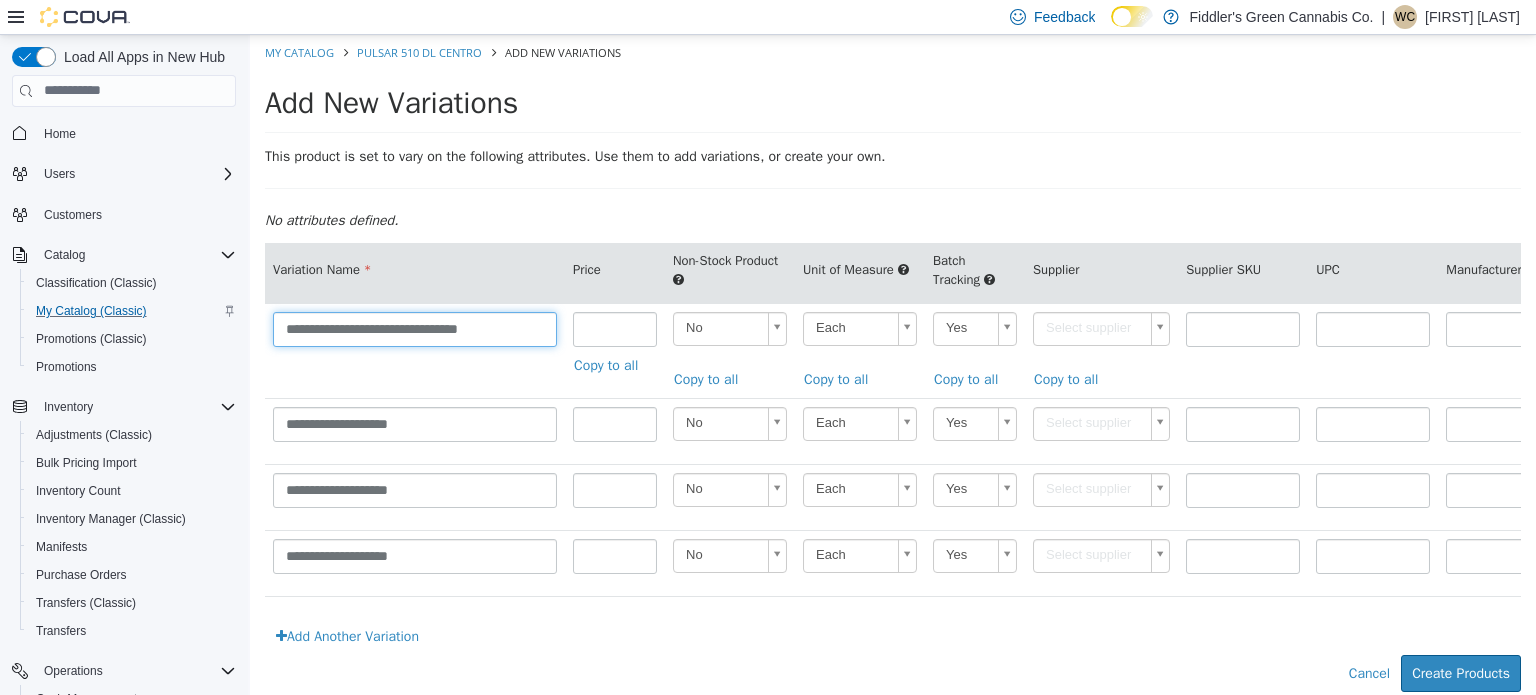 type on "**********" 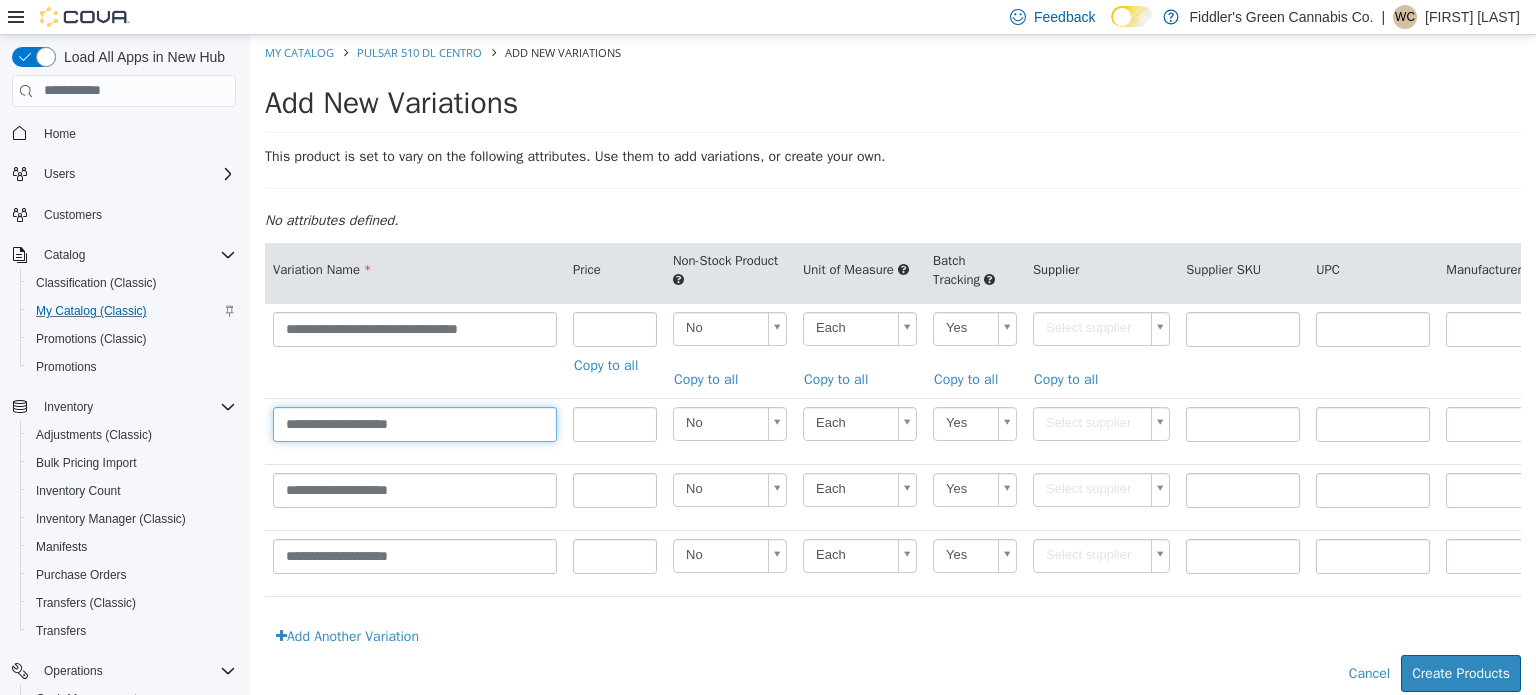 click on "**********" at bounding box center (415, 423) 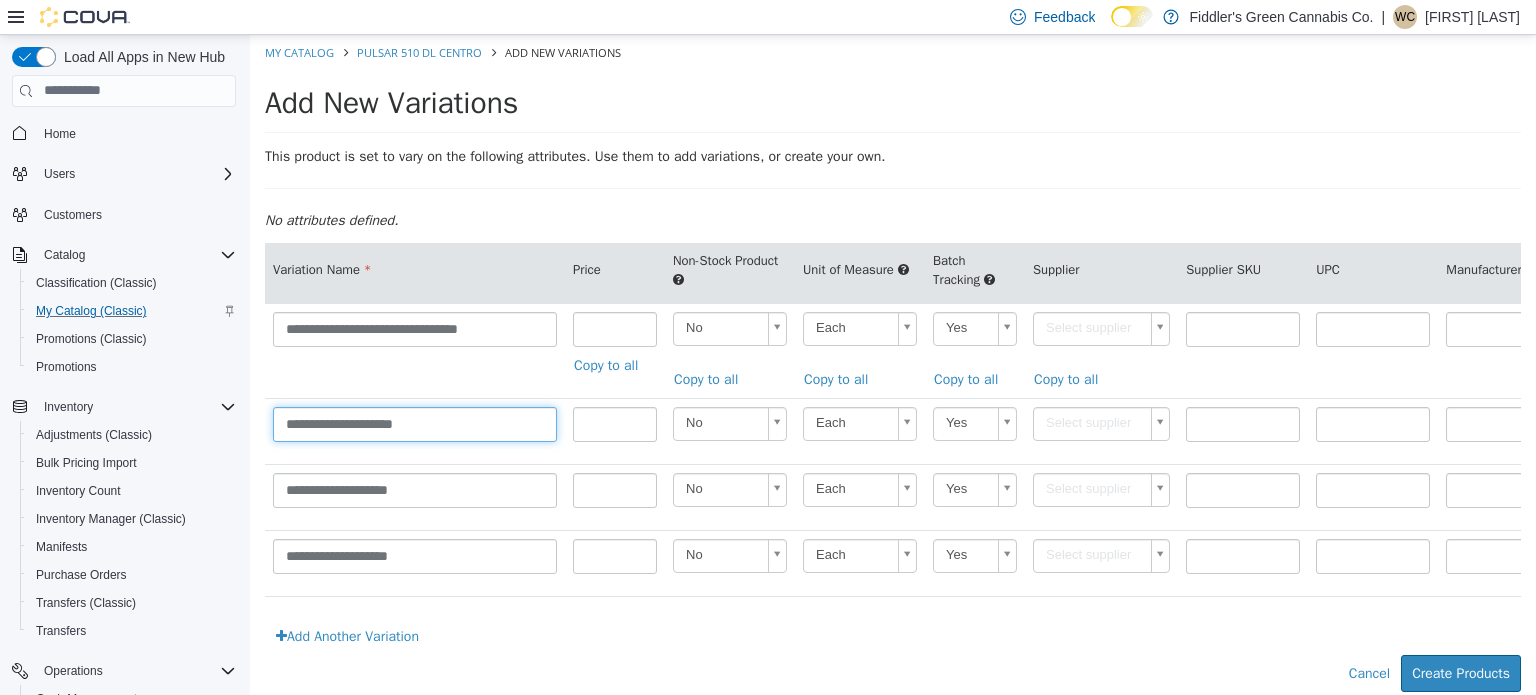 paste on "**********" 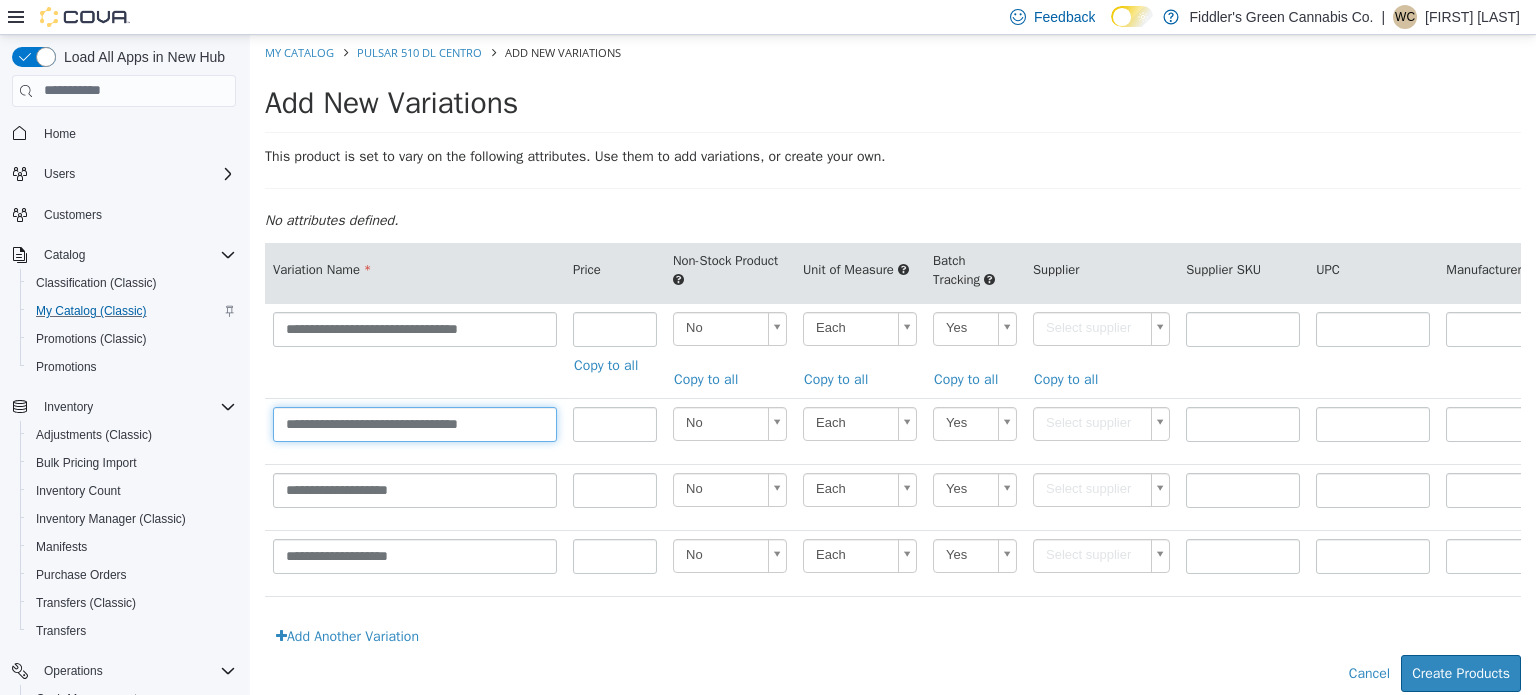 type on "**********" 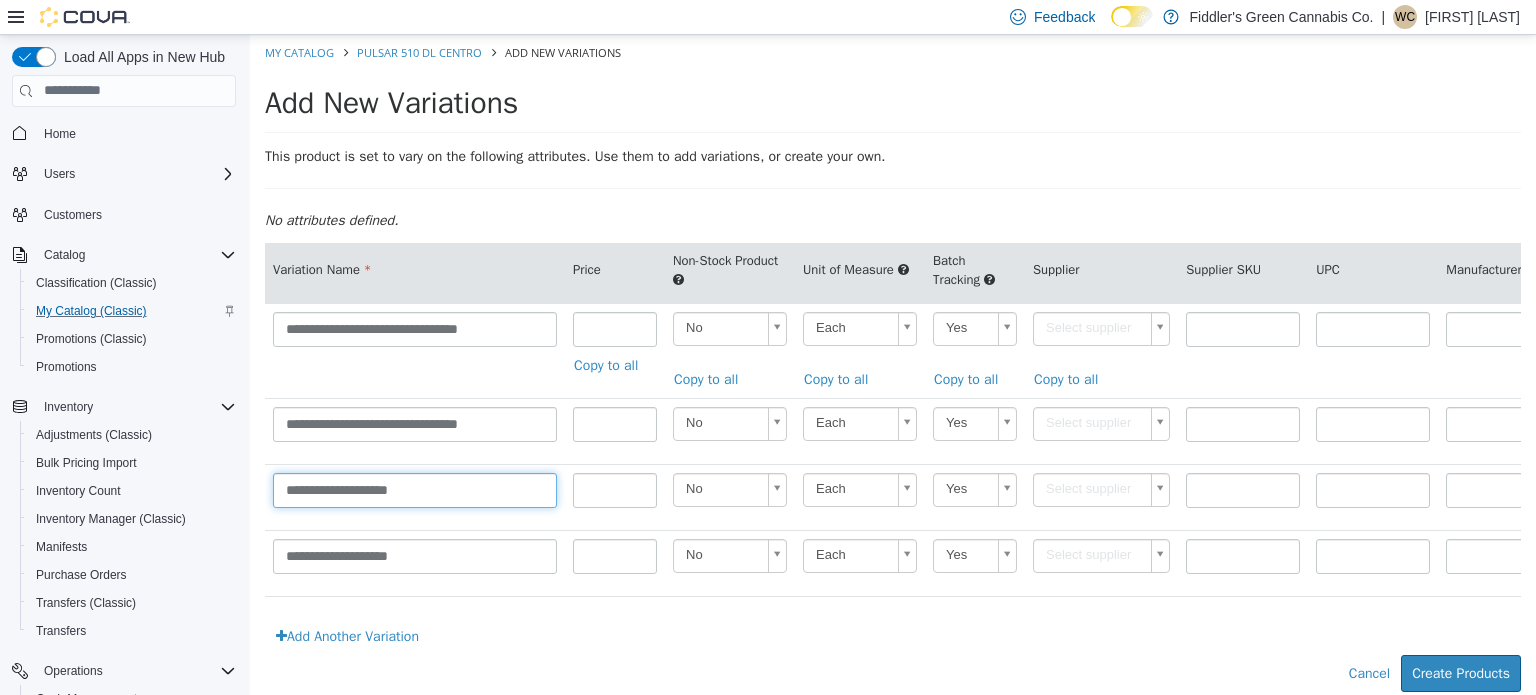 click on "**********" at bounding box center (415, 489) 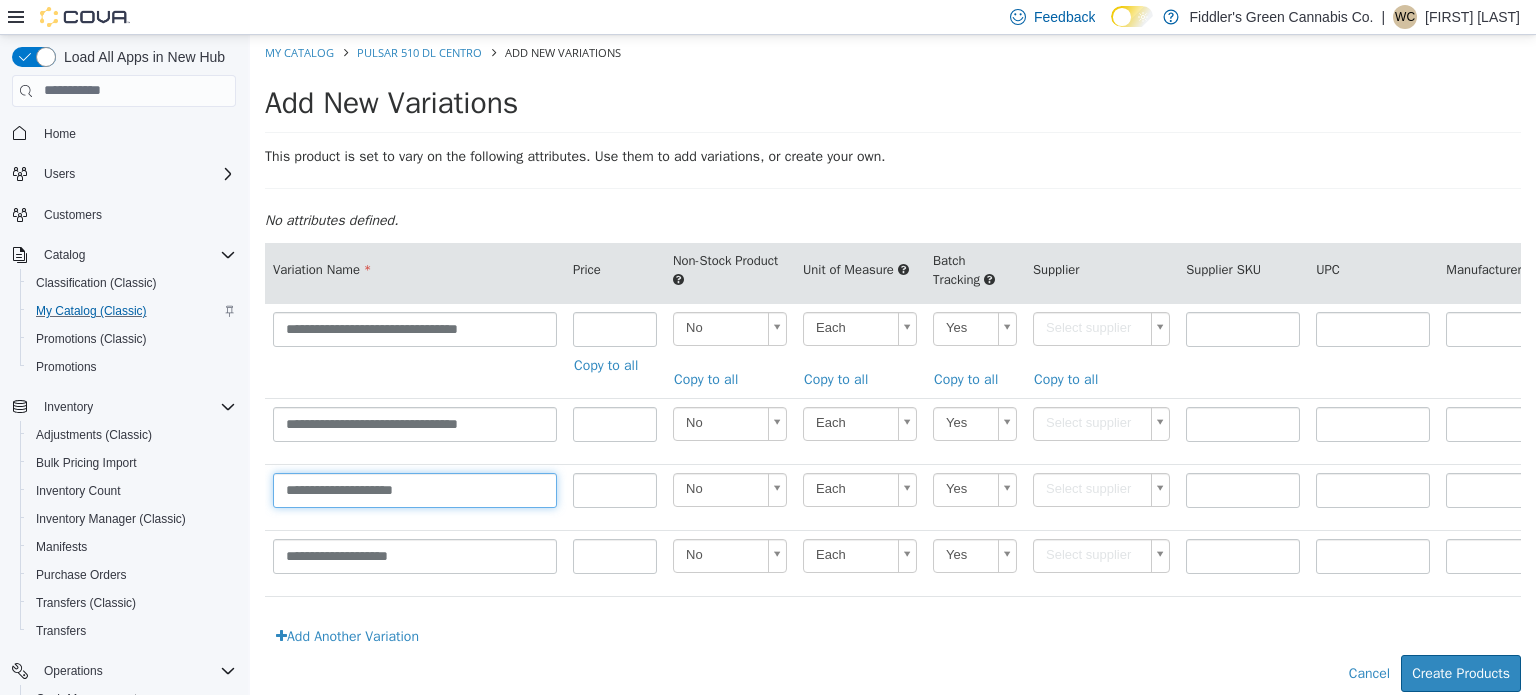 paste on "**********" 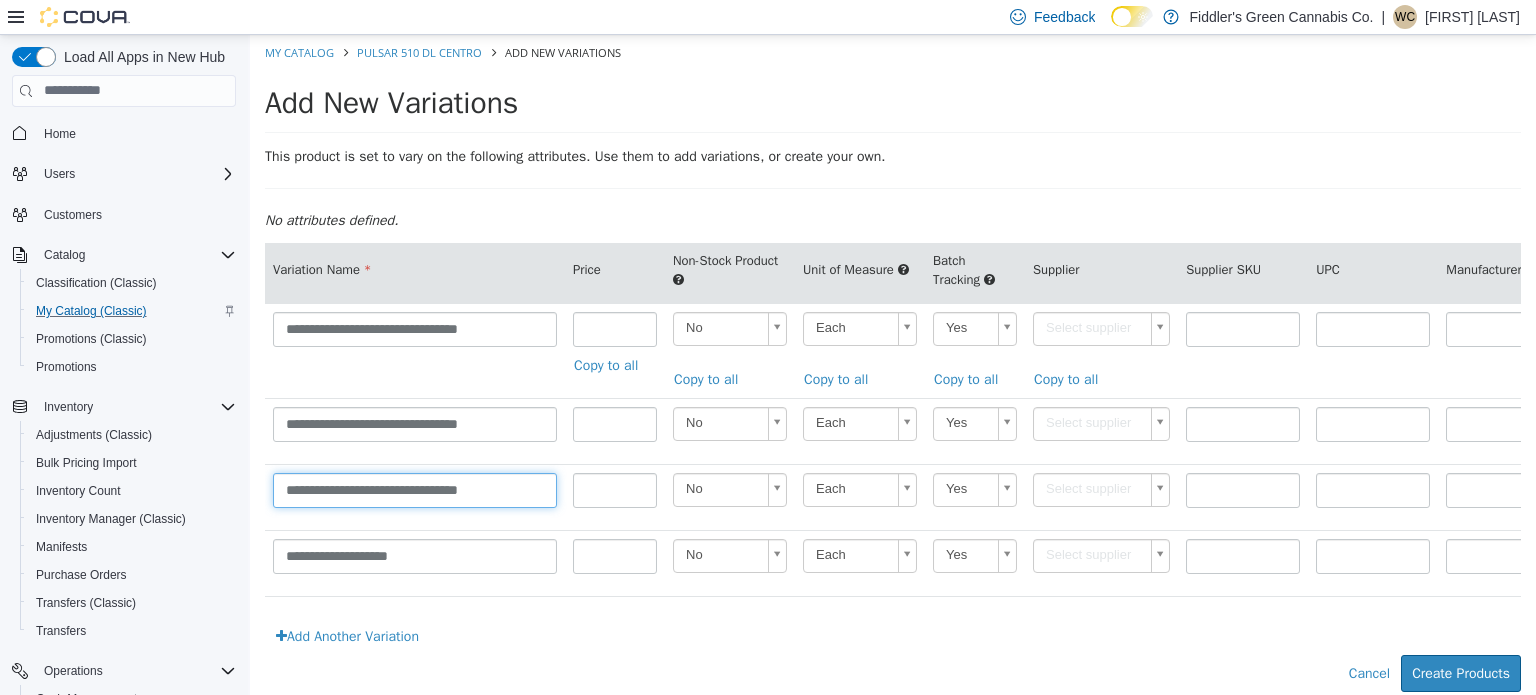 type on "**********" 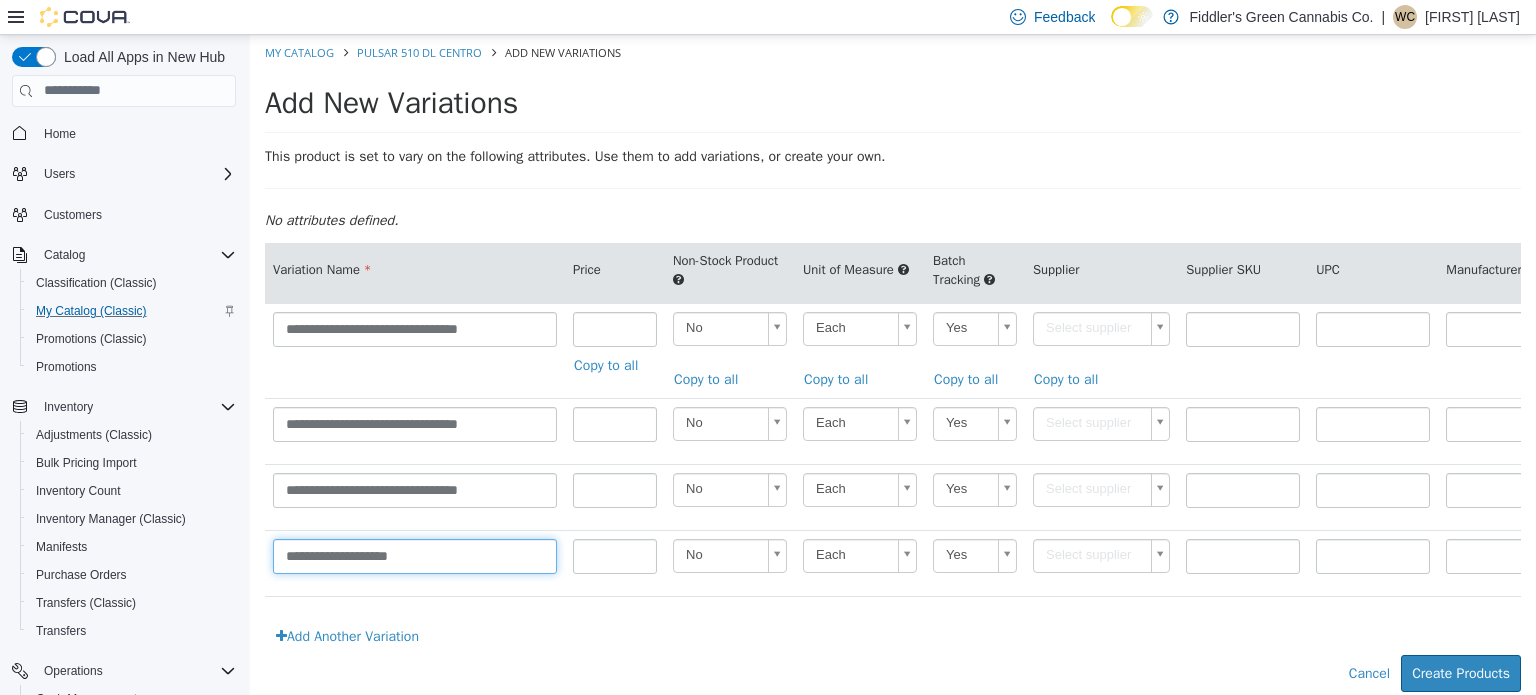 click on "**********" at bounding box center (415, 555) 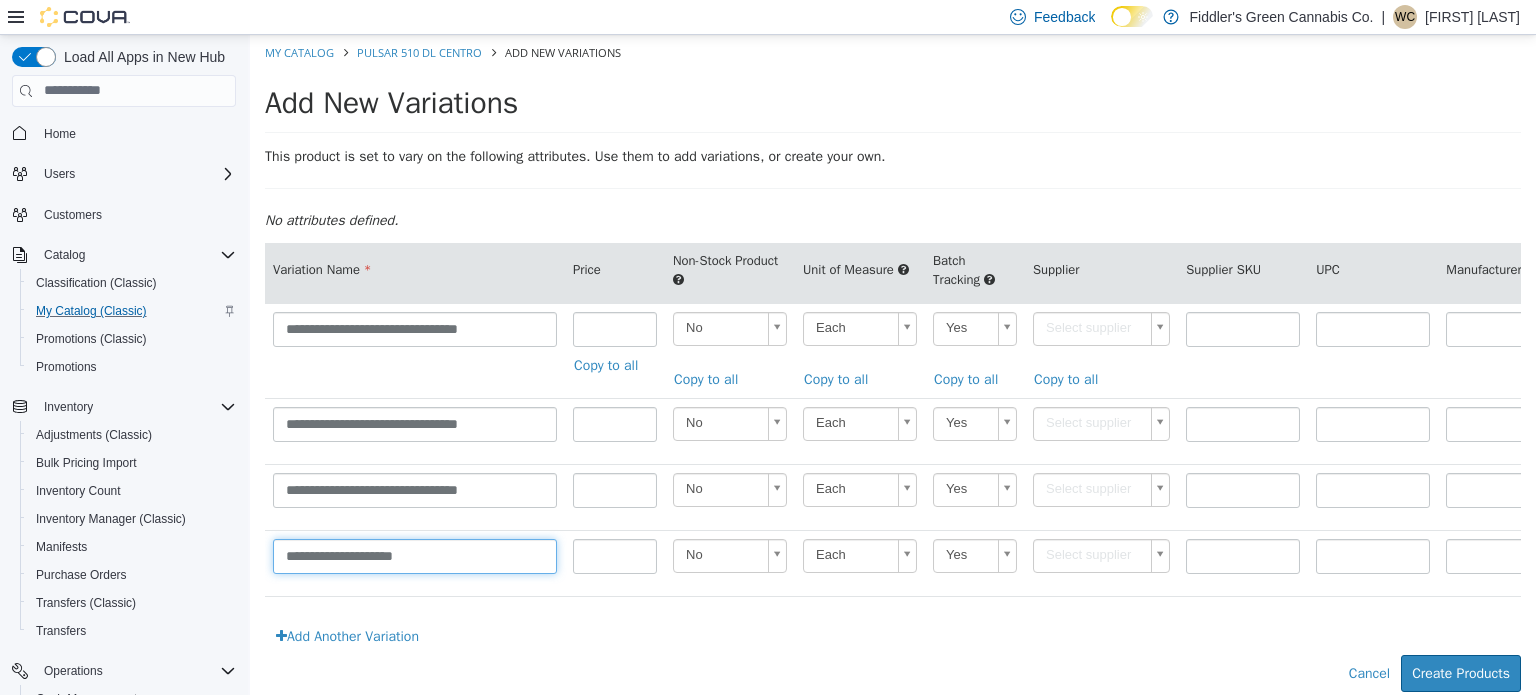 paste on "**********" 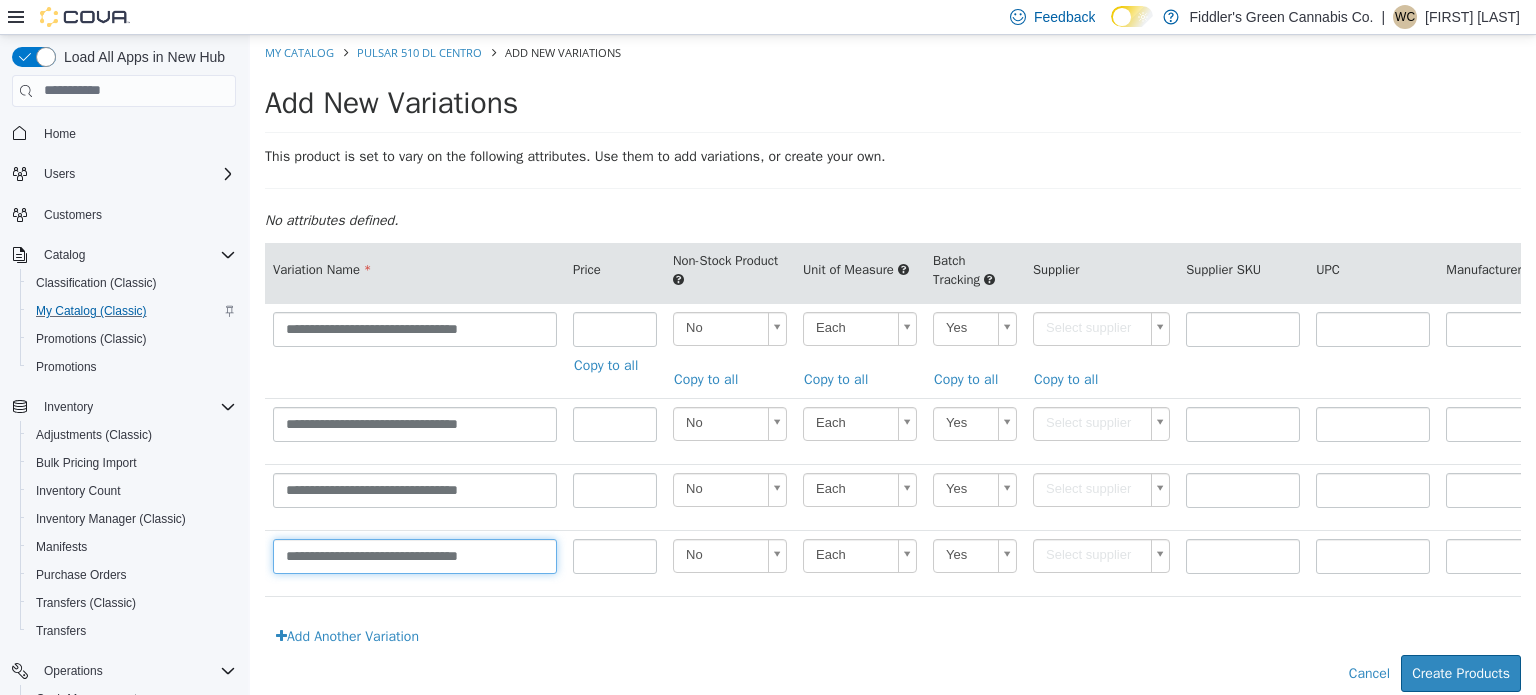 type on "**********" 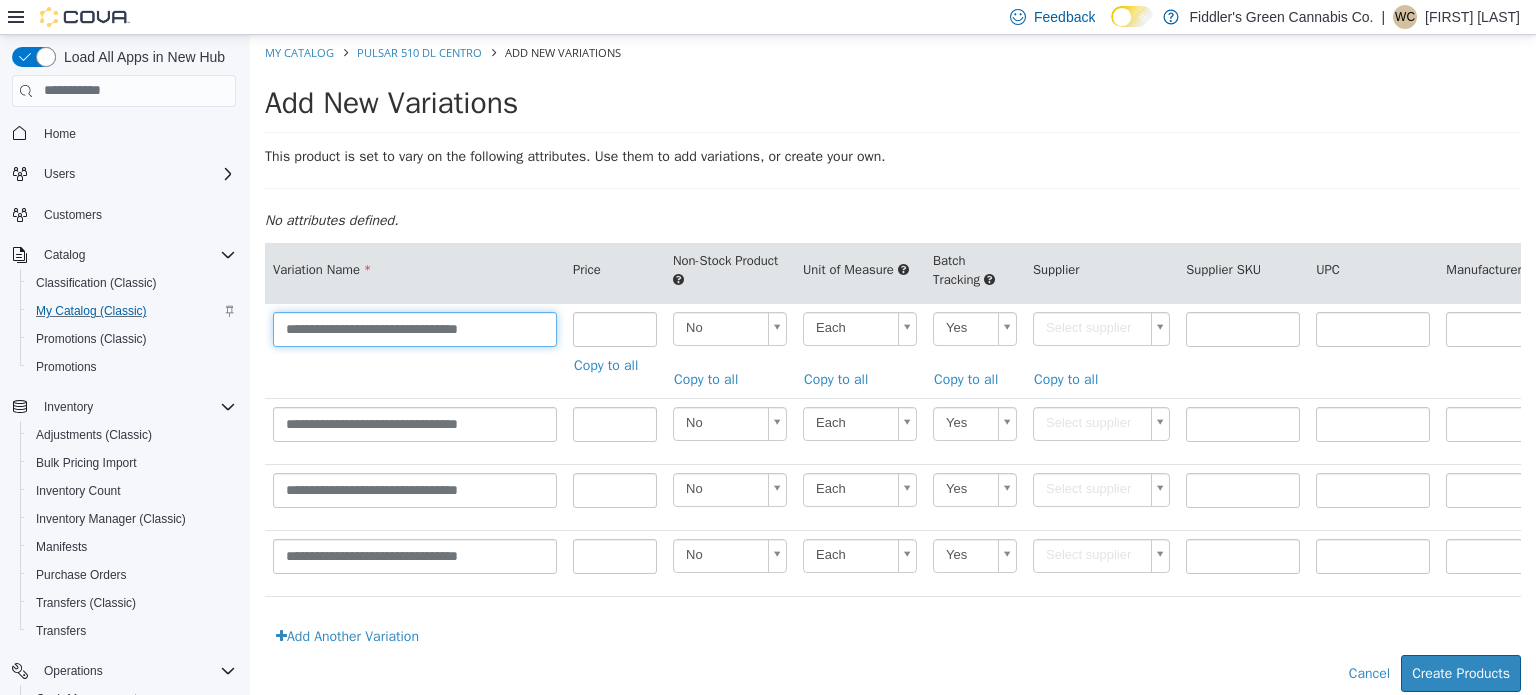 click on "**********" at bounding box center (415, 328) 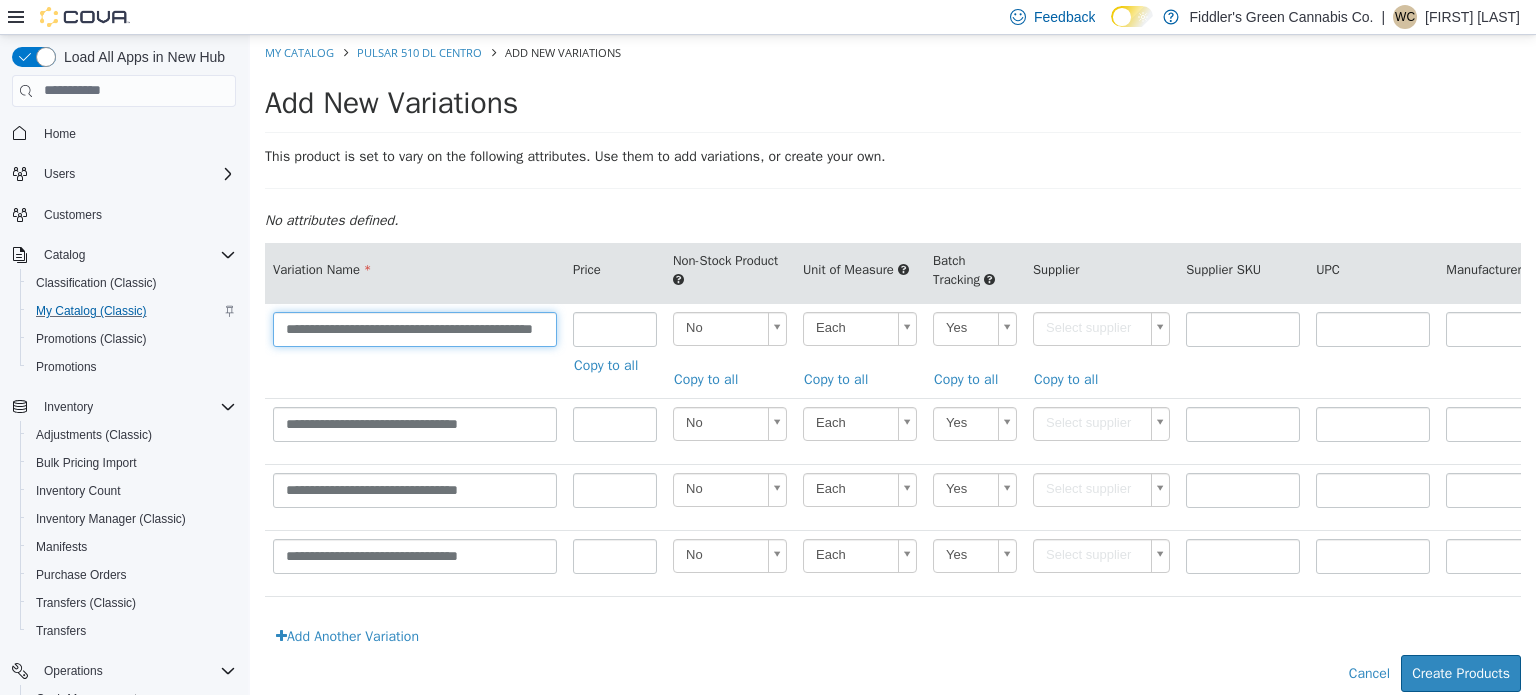scroll, scrollTop: 0, scrollLeft: 61, axis: horizontal 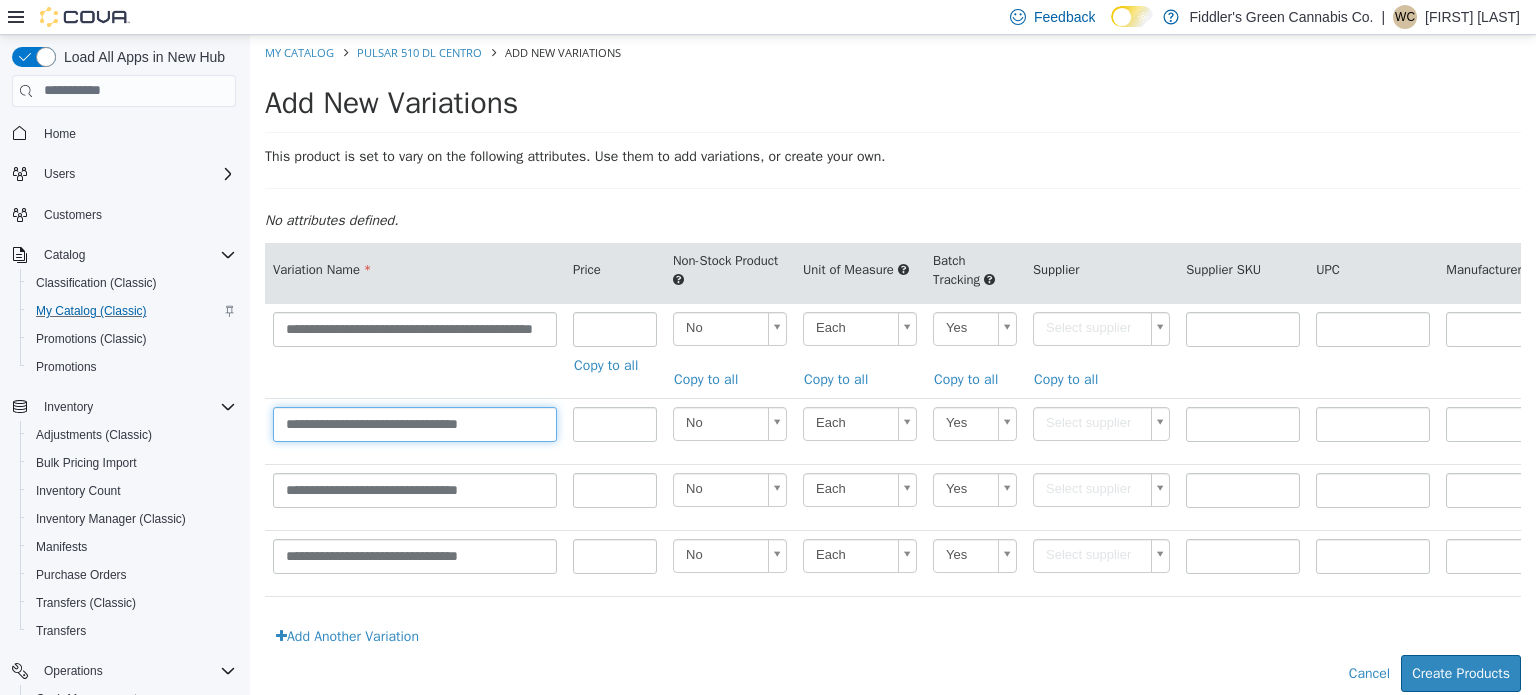 click on "**********" at bounding box center [415, 423] 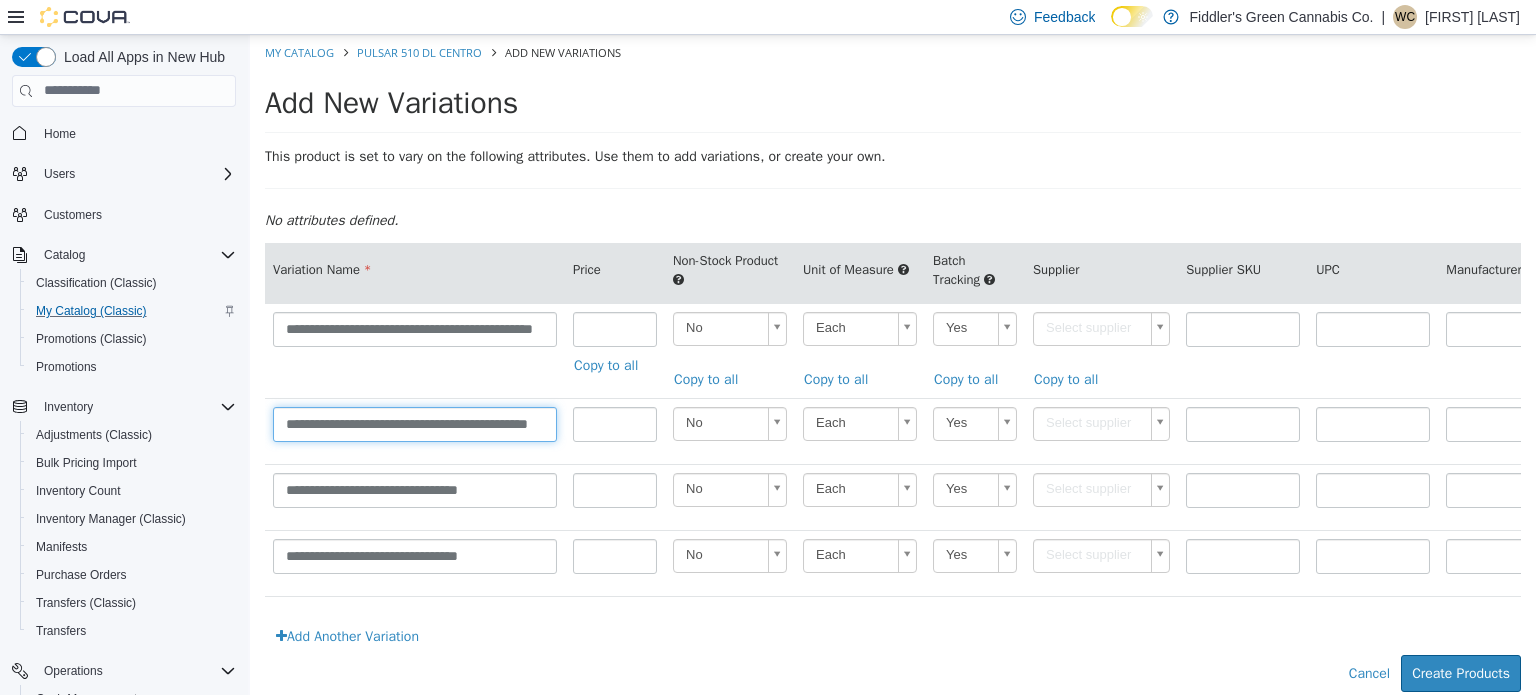 scroll, scrollTop: 0, scrollLeft: 58, axis: horizontal 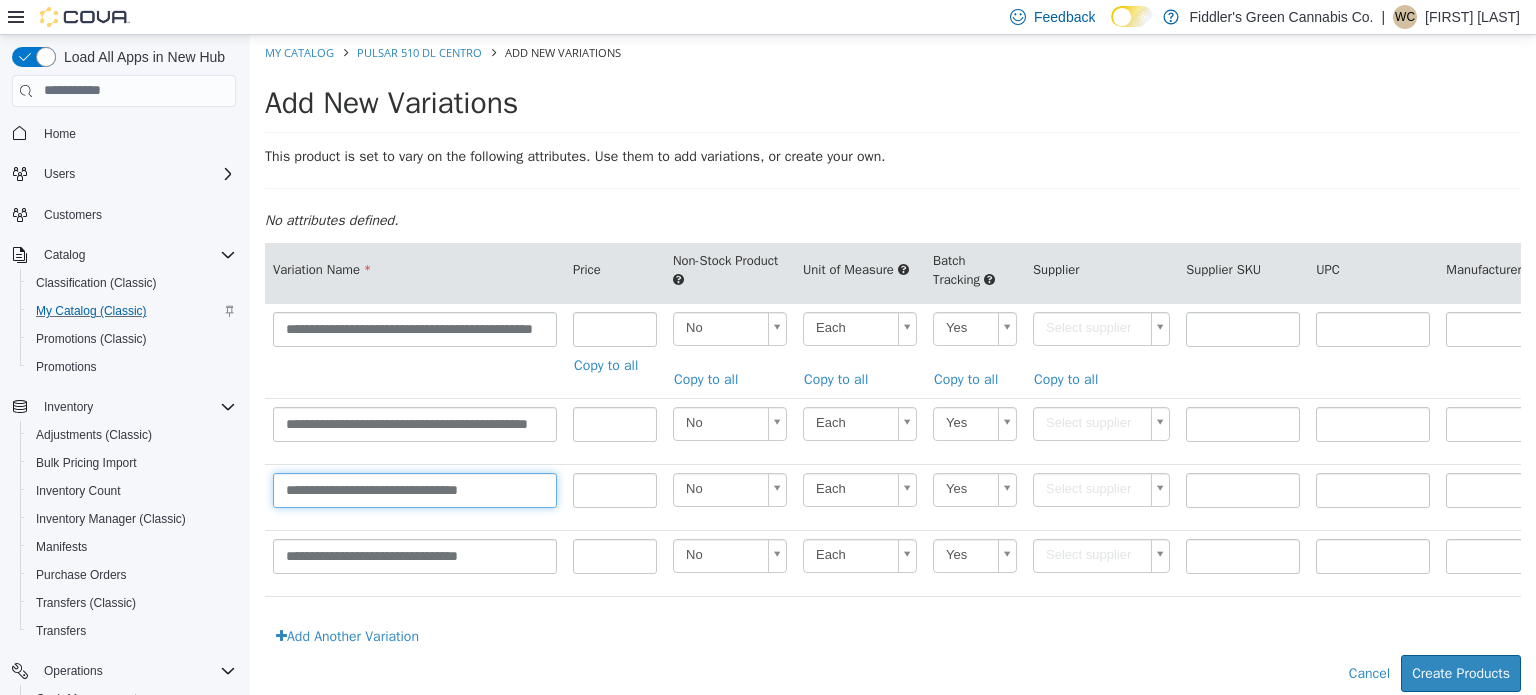 click on "**********" at bounding box center [415, 489] 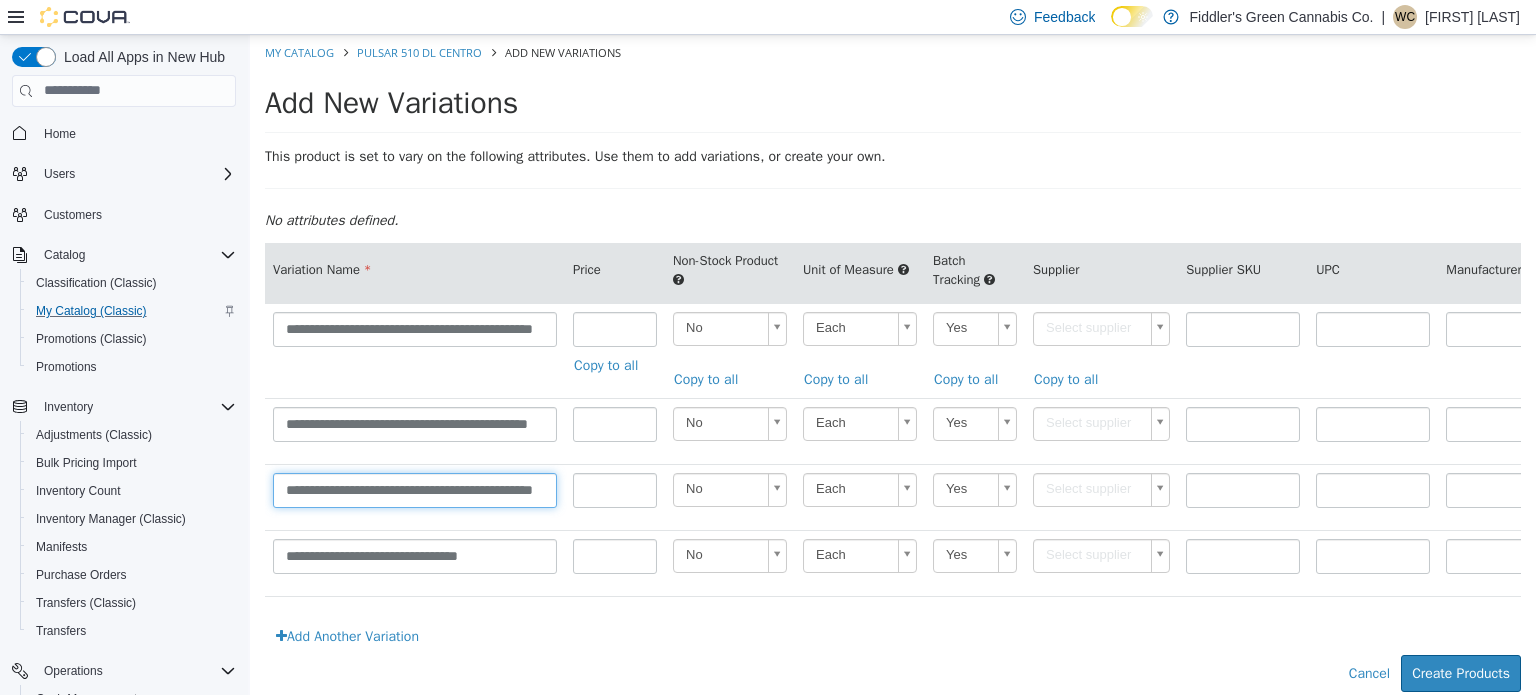scroll, scrollTop: 0, scrollLeft: 61, axis: horizontal 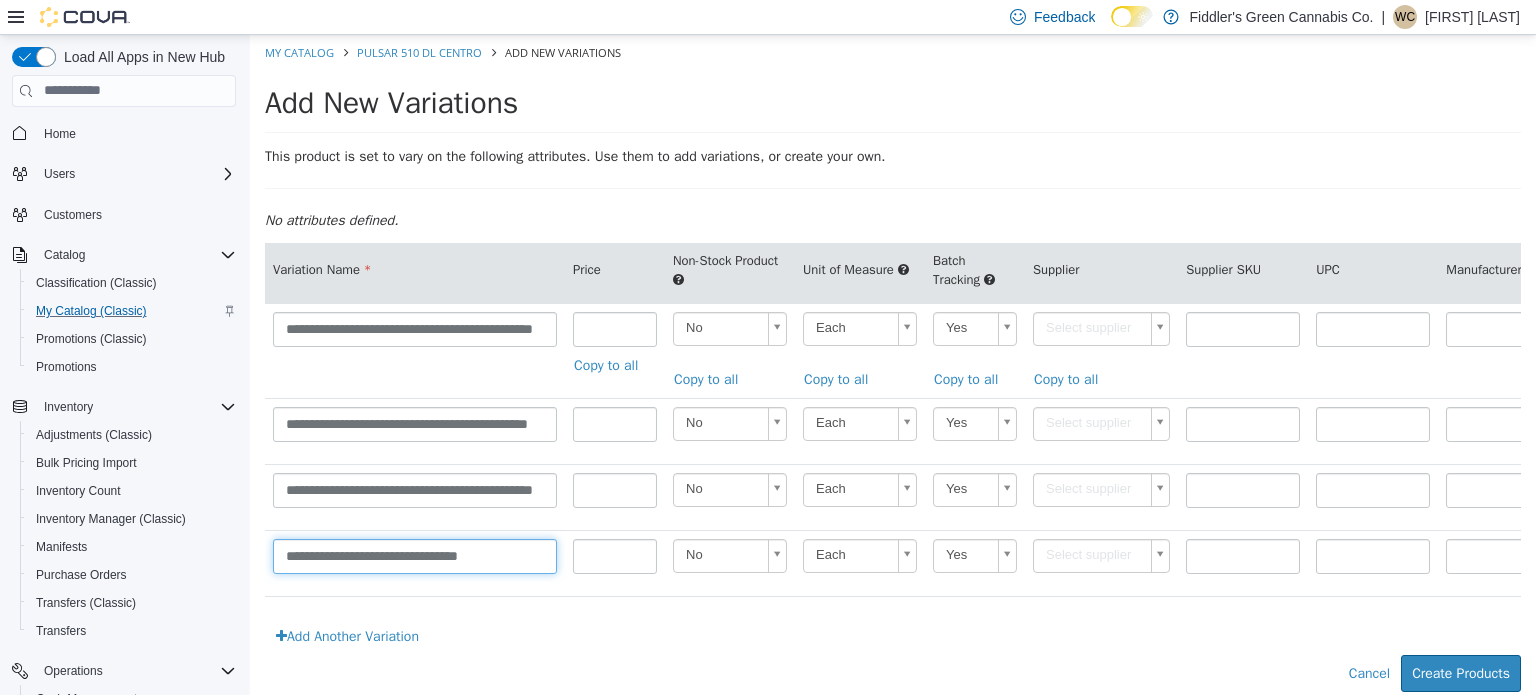 click on "**********" at bounding box center [415, 555] 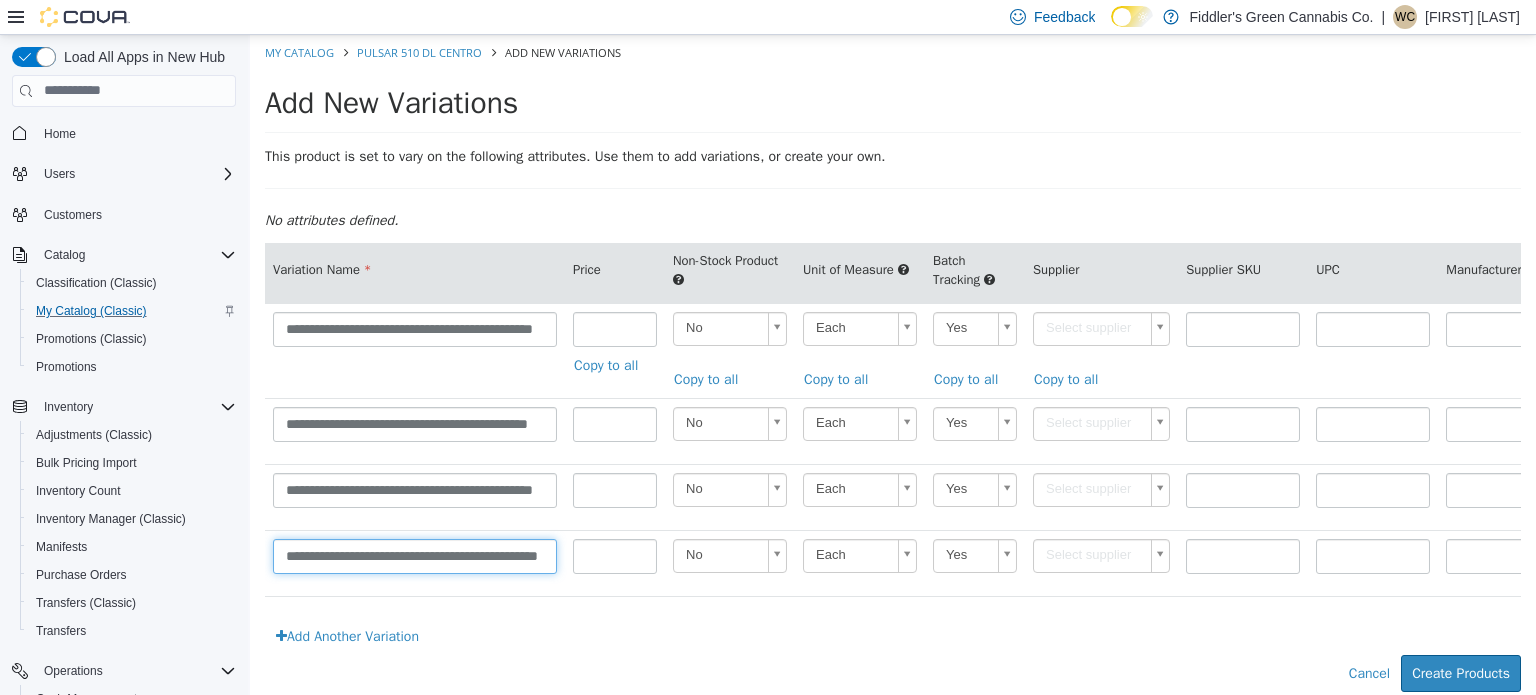 scroll, scrollTop: 0, scrollLeft: 72, axis: horizontal 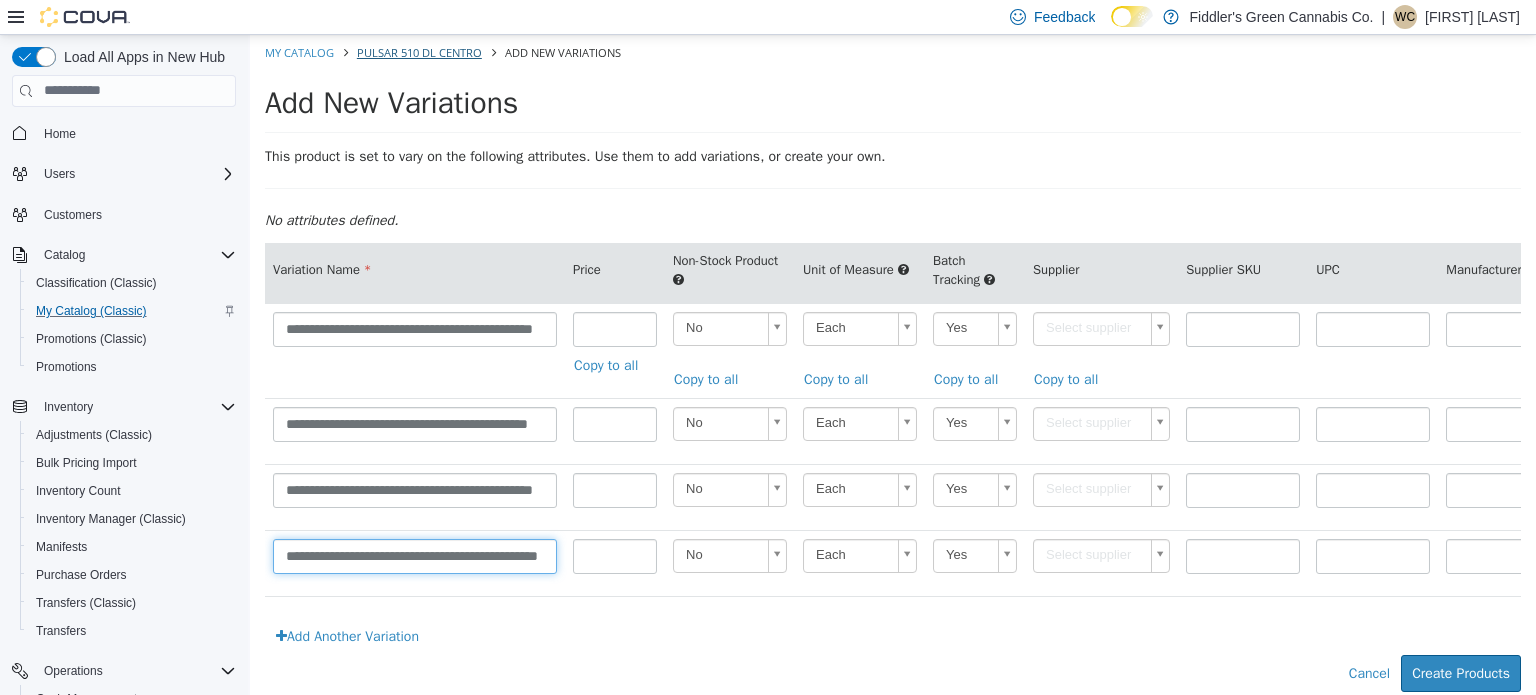 type on "**********" 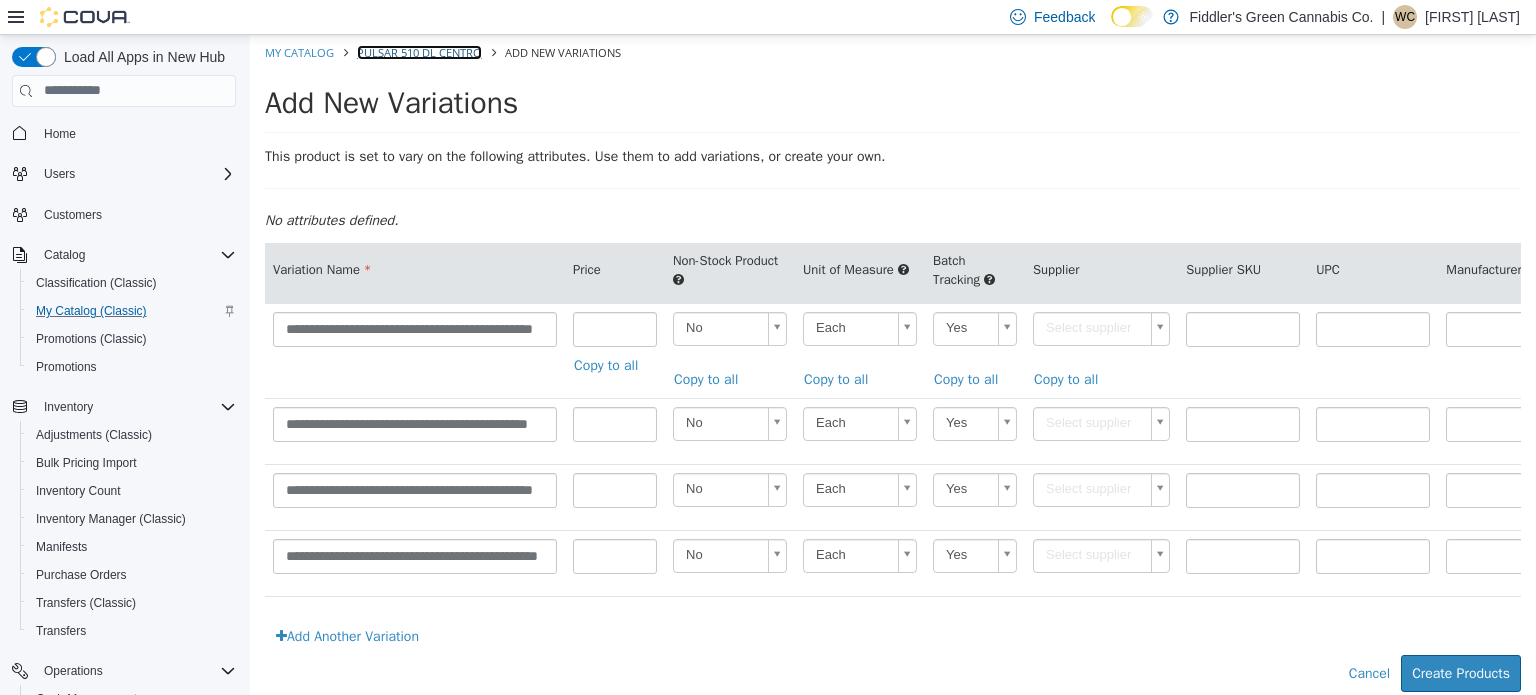 scroll, scrollTop: 0, scrollLeft: 0, axis: both 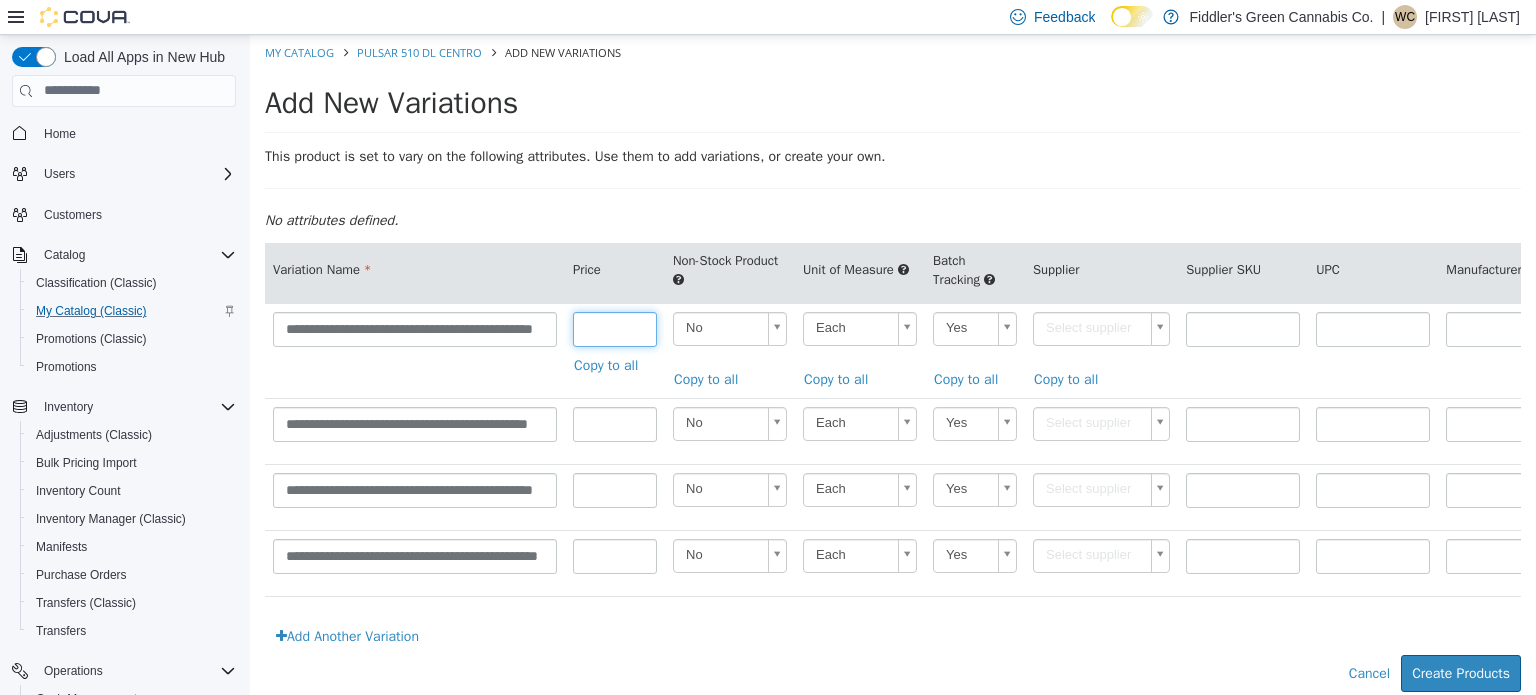 click at bounding box center [615, 328] 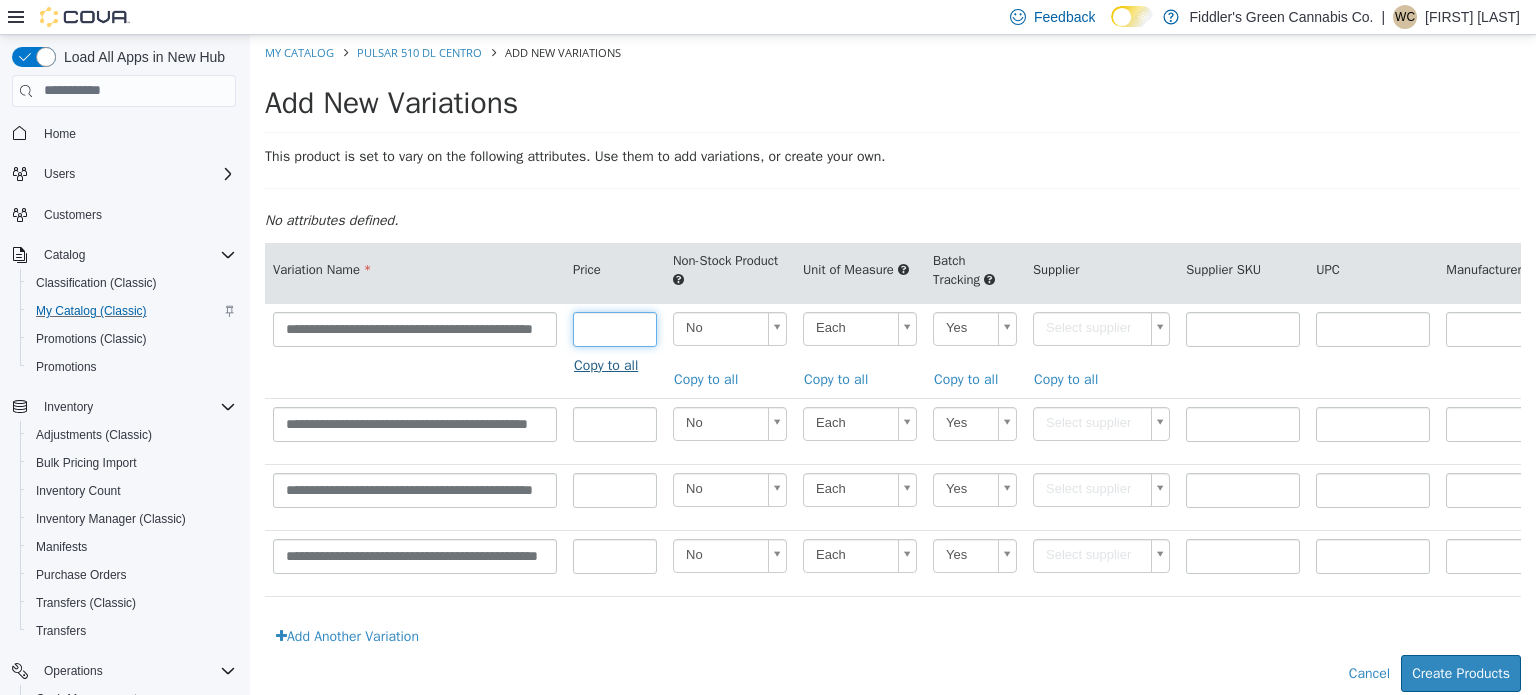 type on "*****" 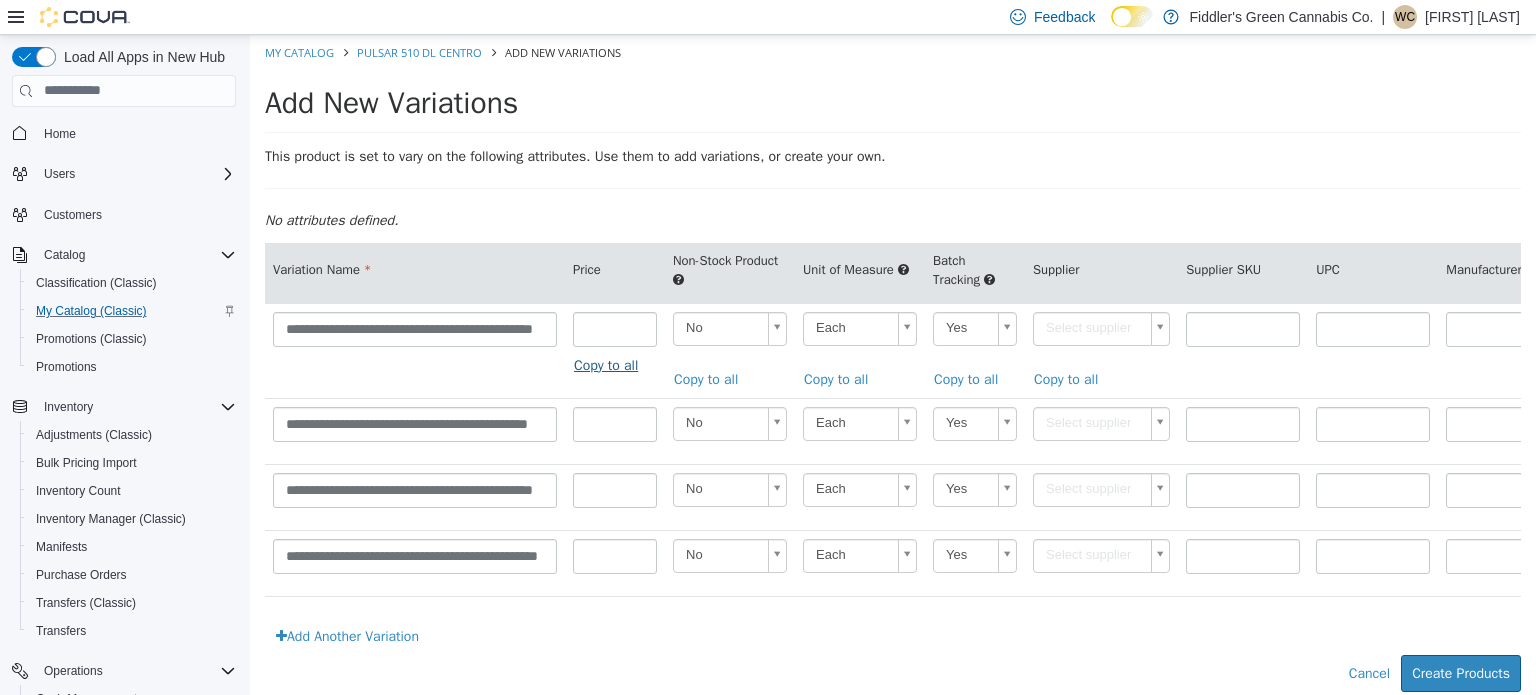 click on "Copy to all" at bounding box center [611, 364] 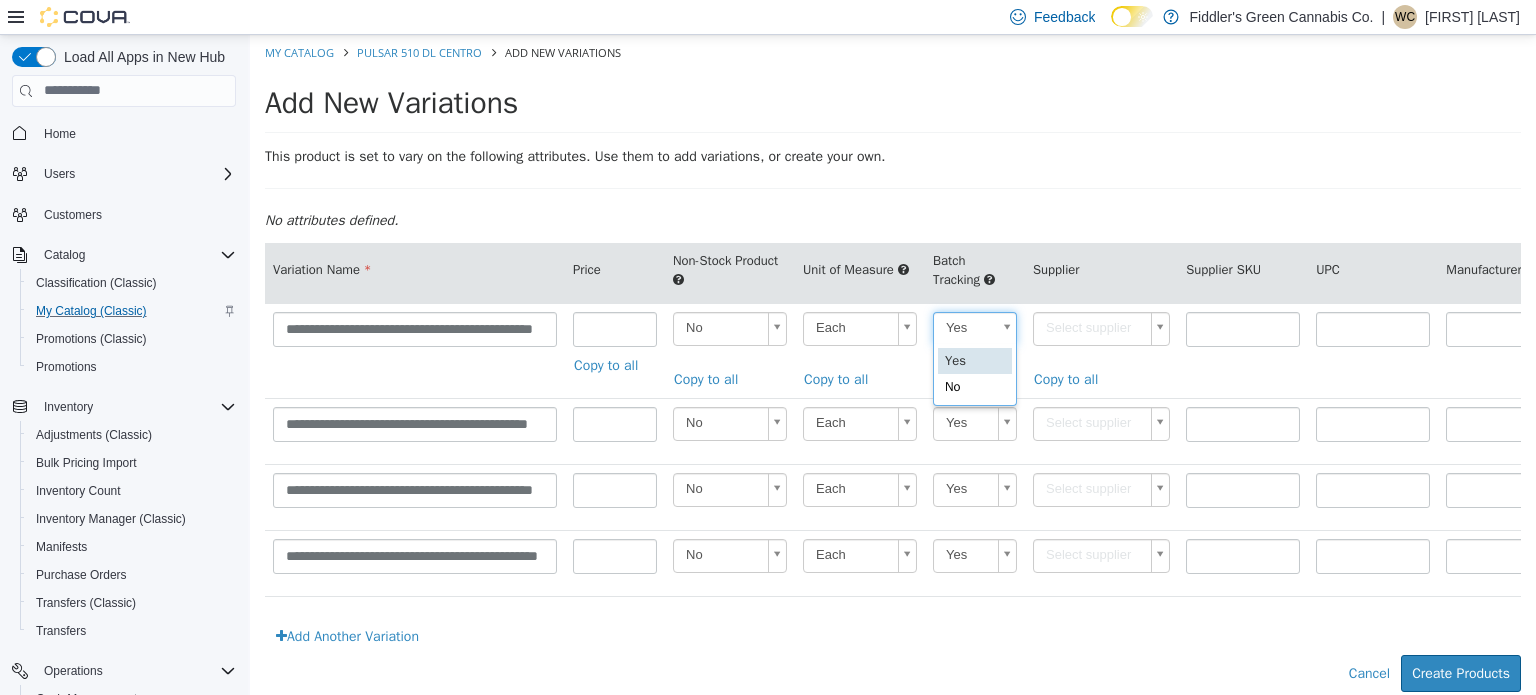 click on "**********" at bounding box center (893, 373) 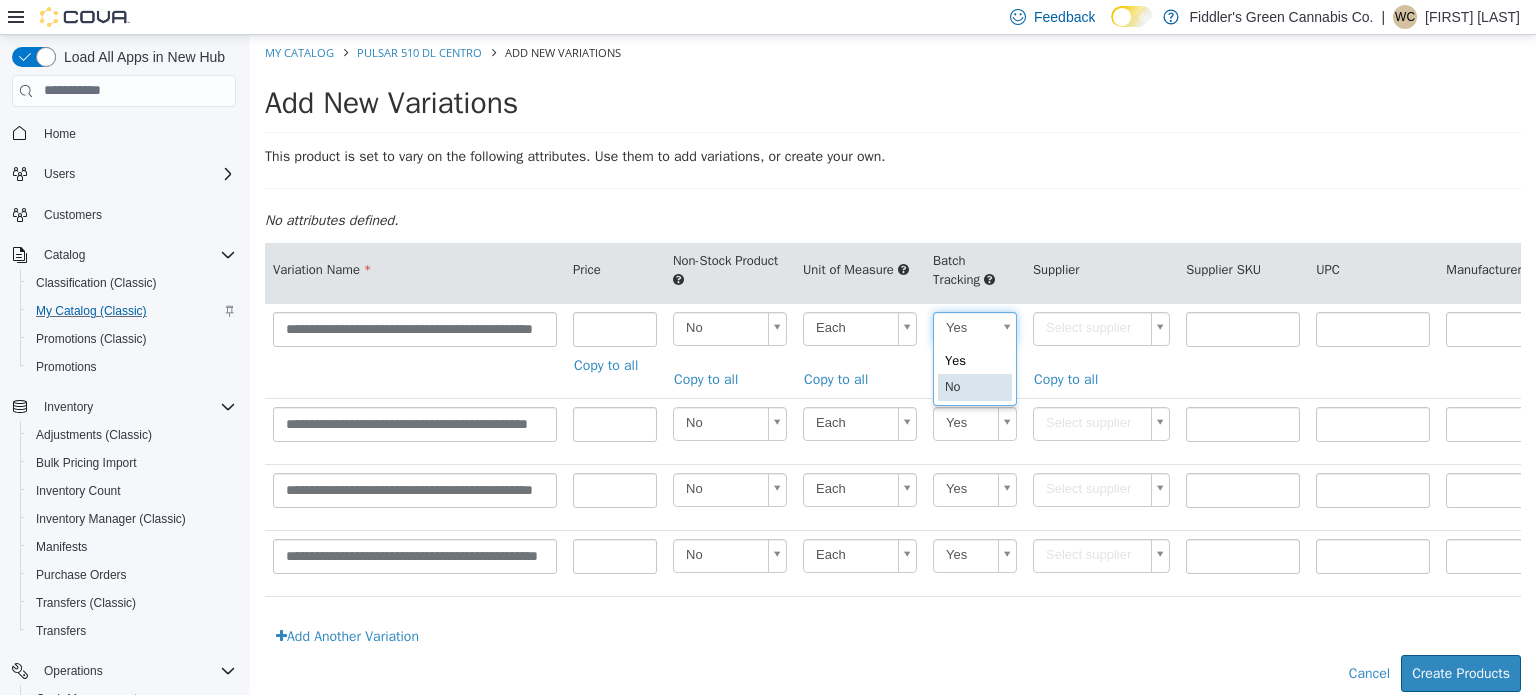 type on "**" 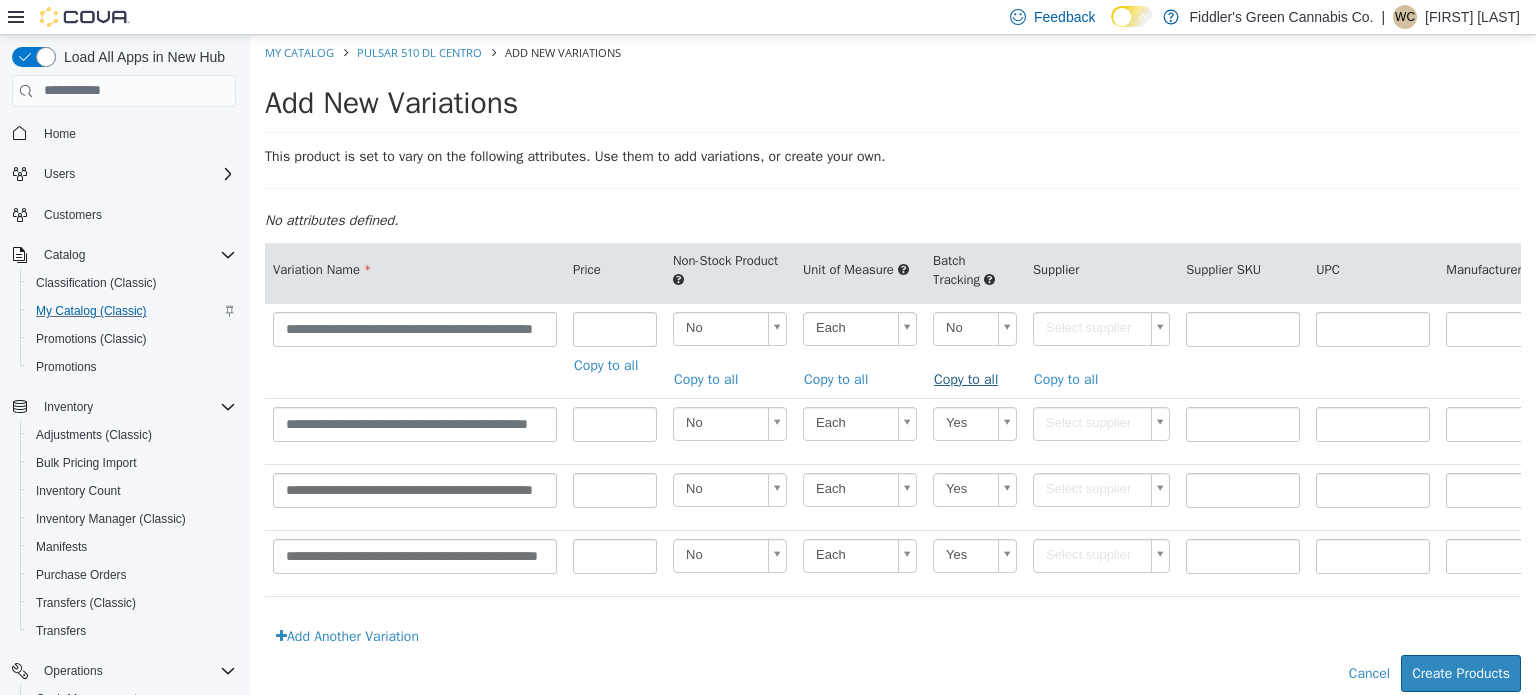 click on "Copy to all" at bounding box center [971, 378] 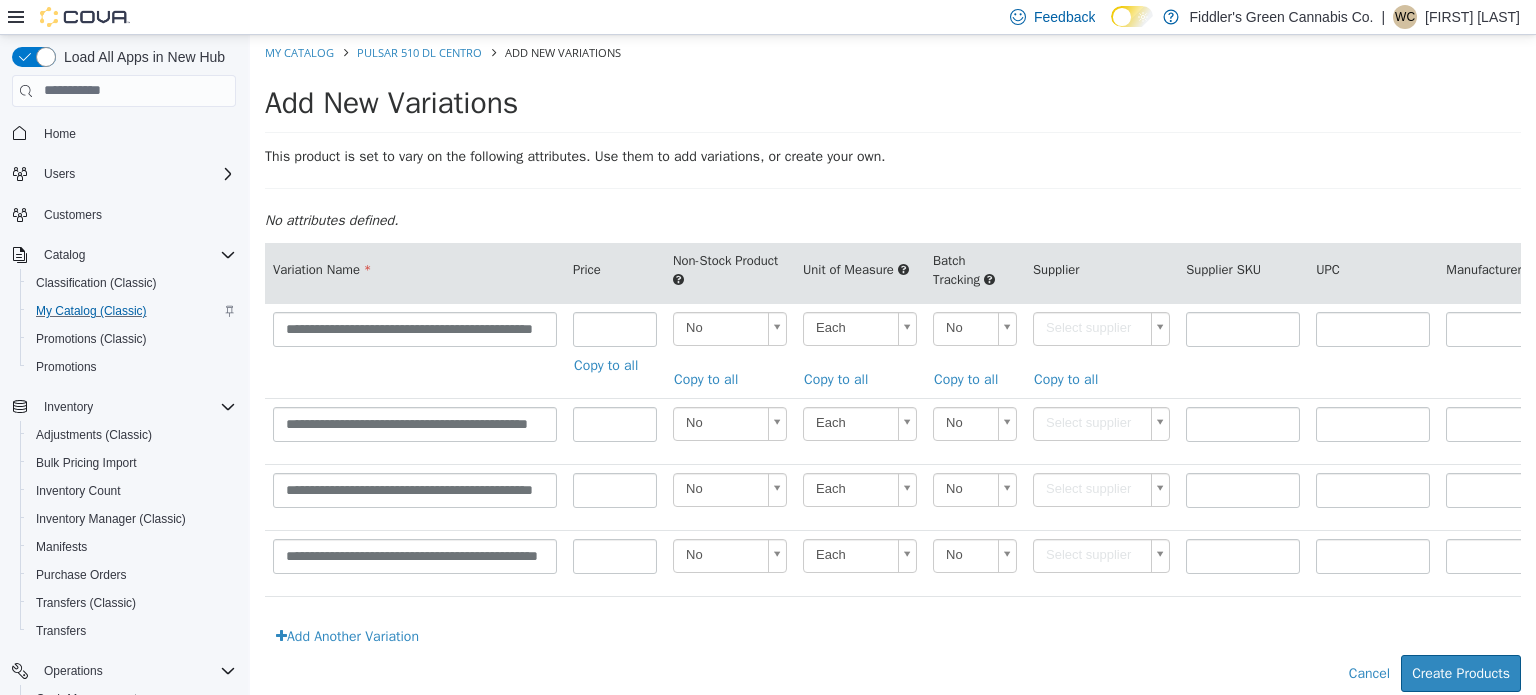 click on "**********" at bounding box center [893, 373] 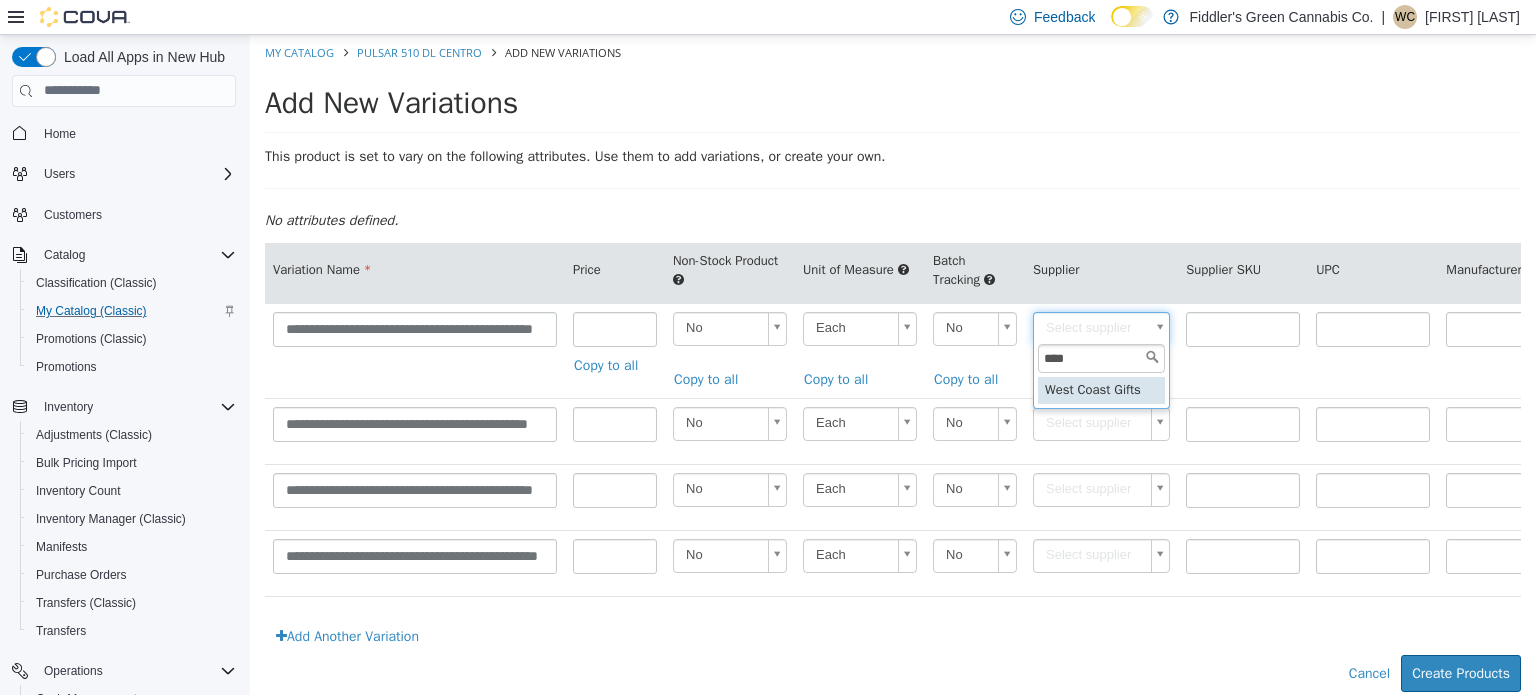 type on "****" 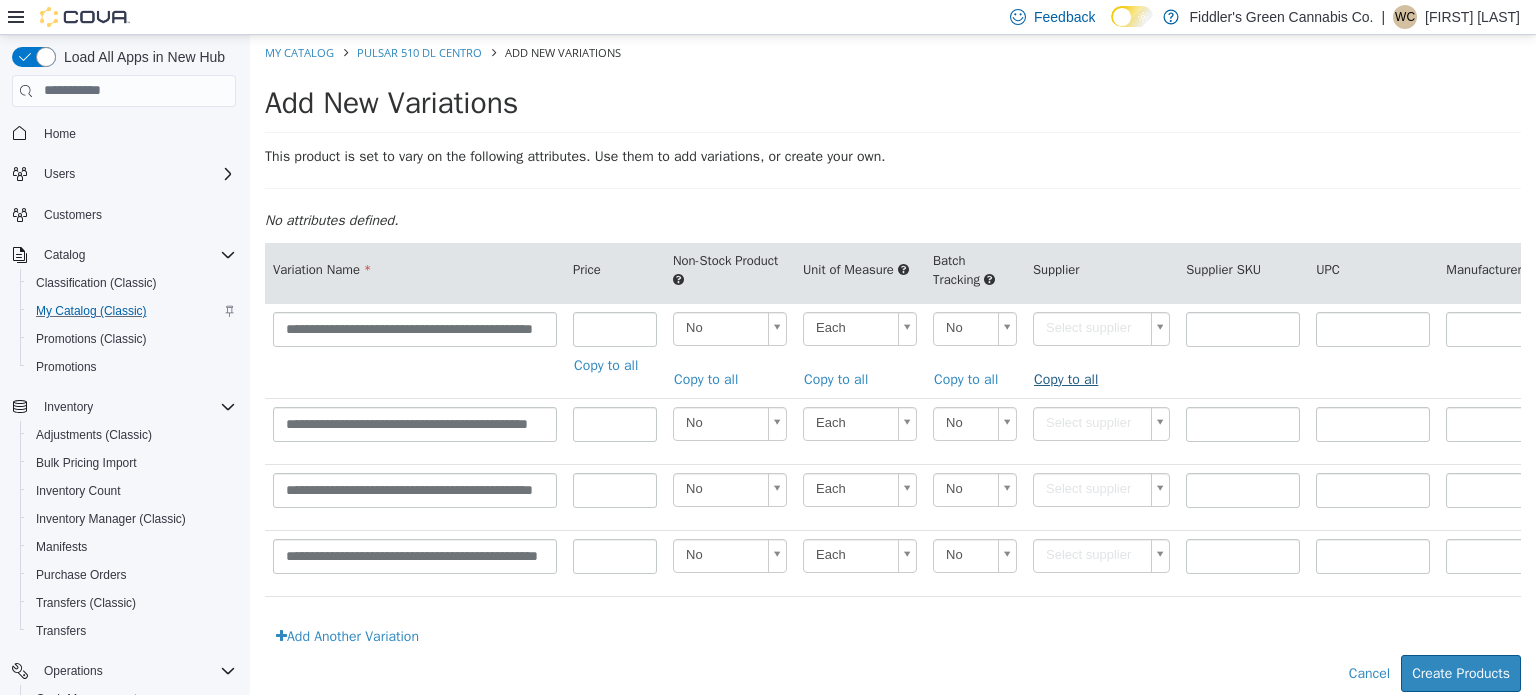 type on "******" 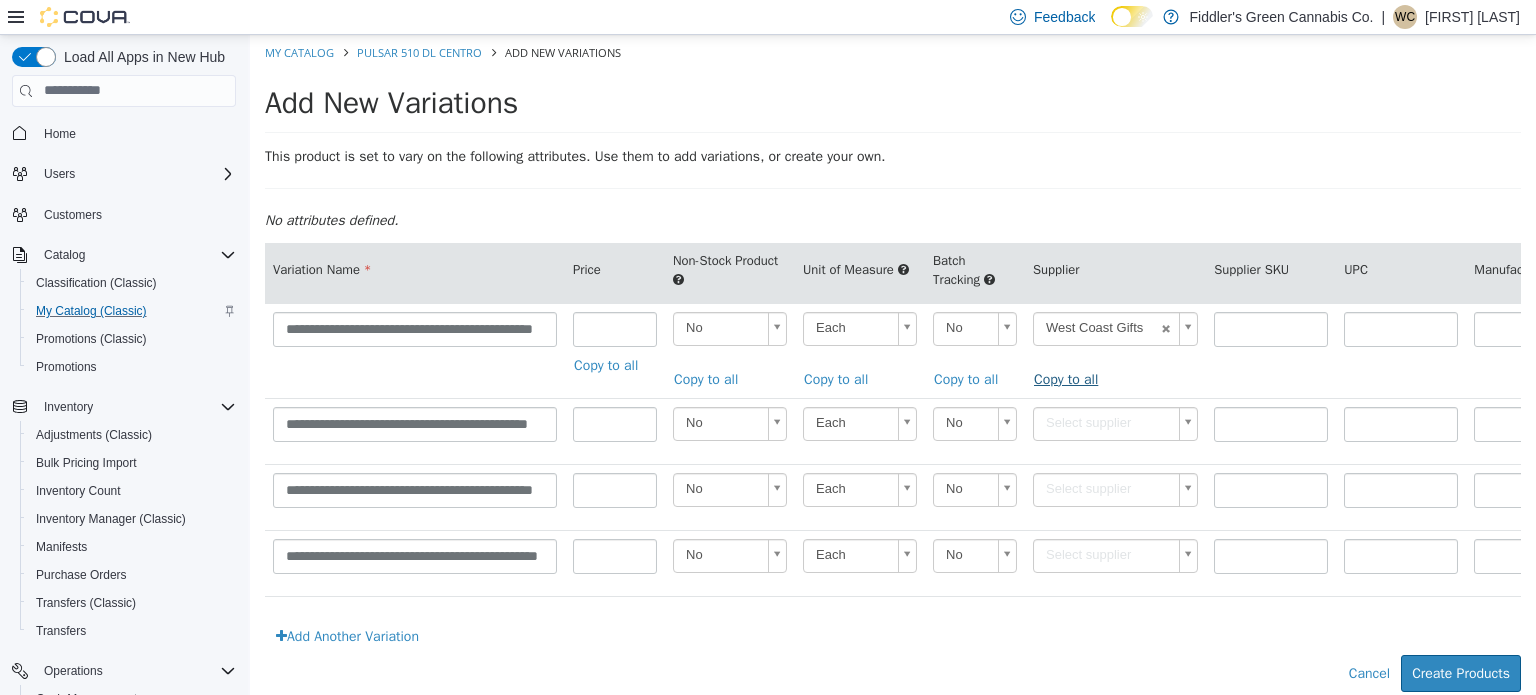 click on "Copy to all" at bounding box center [1071, 378] 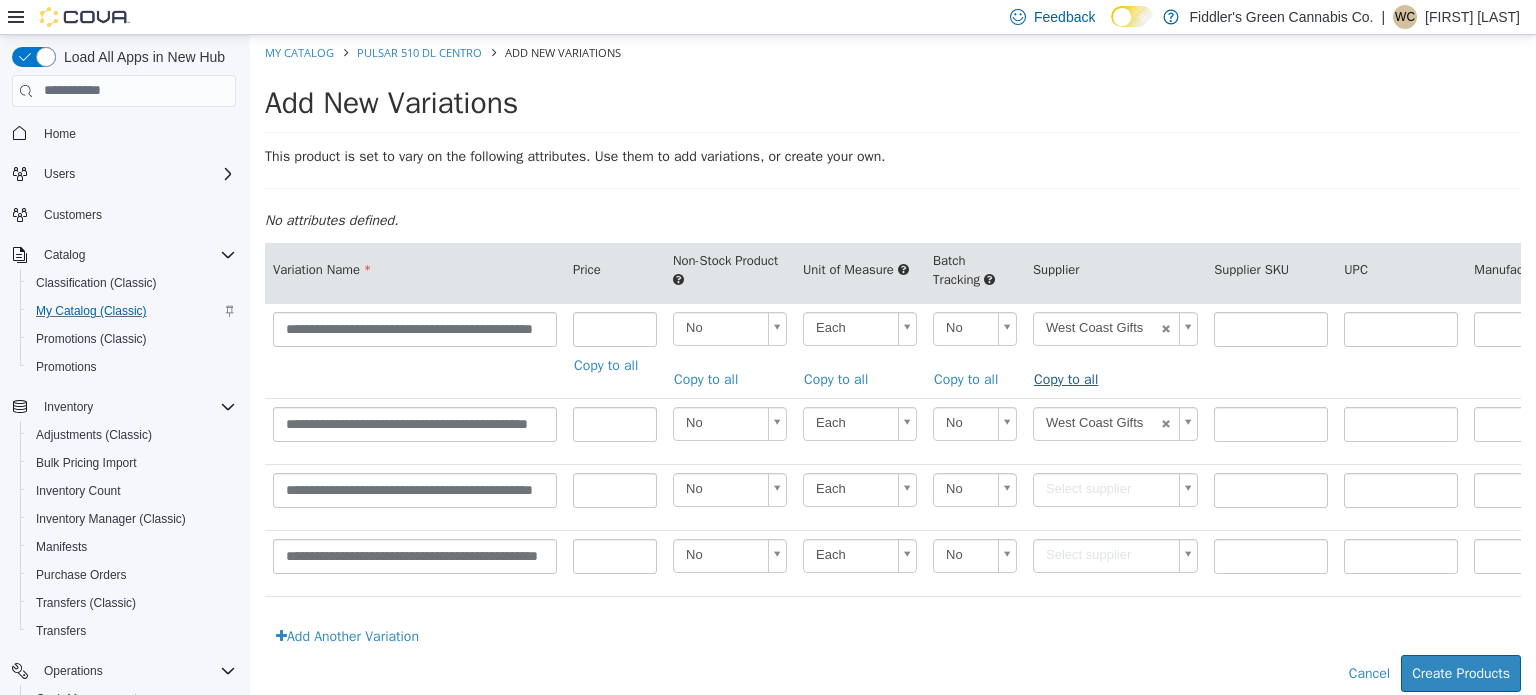 type on "******" 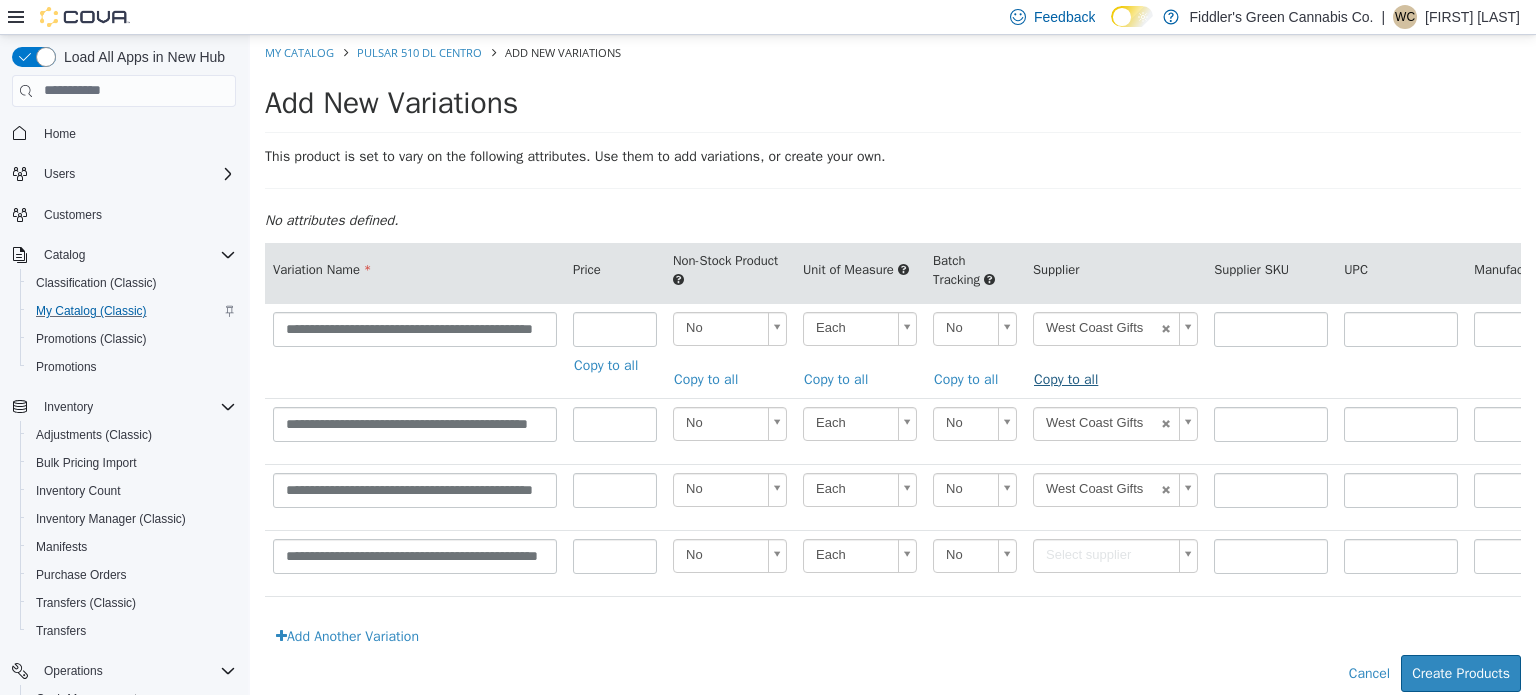 type on "******" 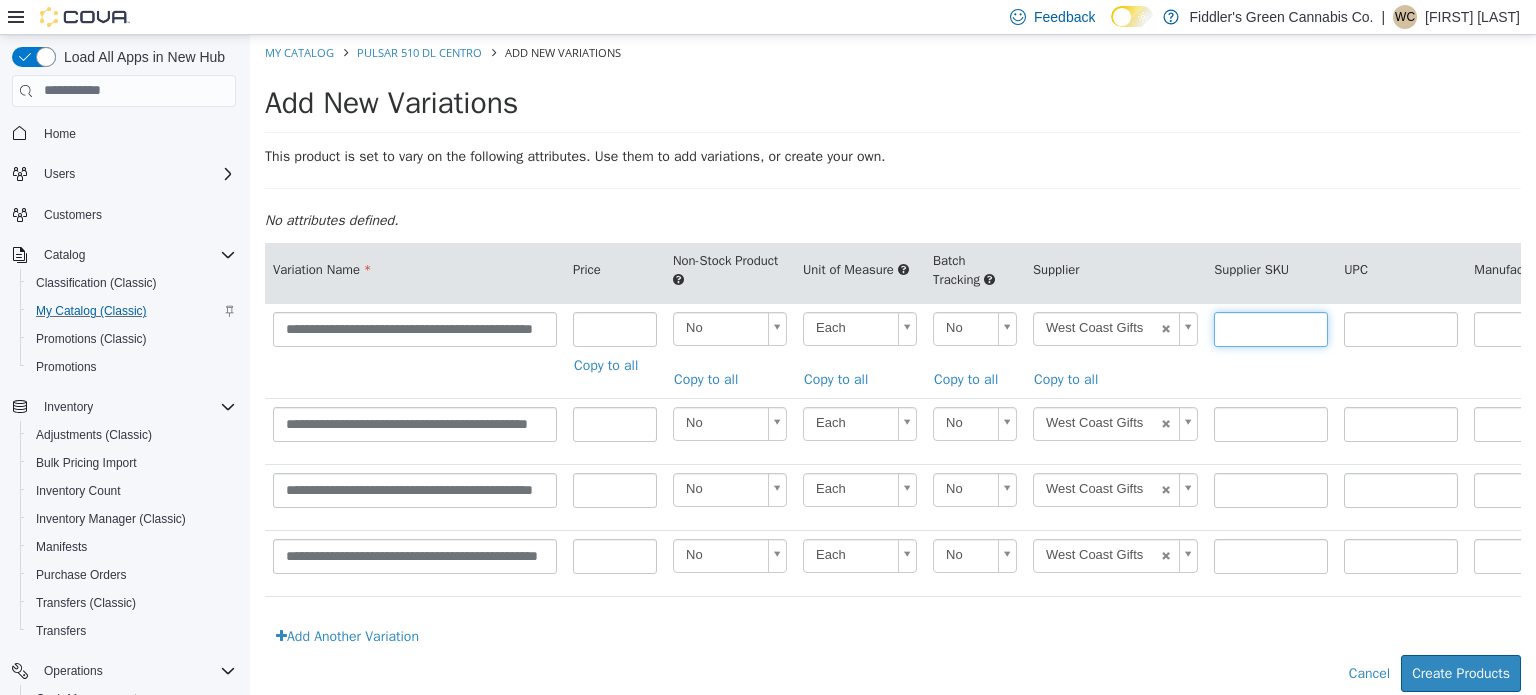 click at bounding box center (1271, 328) 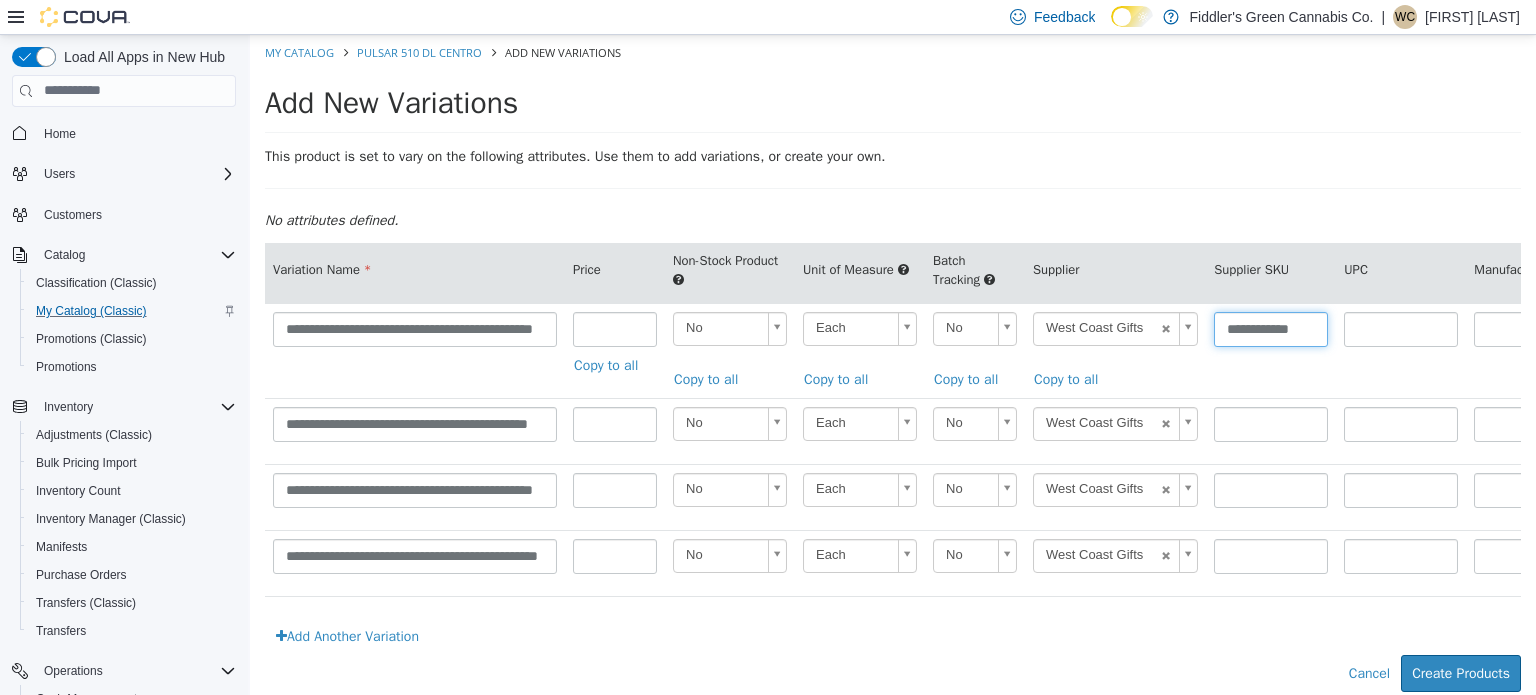 scroll, scrollTop: 0, scrollLeft: 6, axis: horizontal 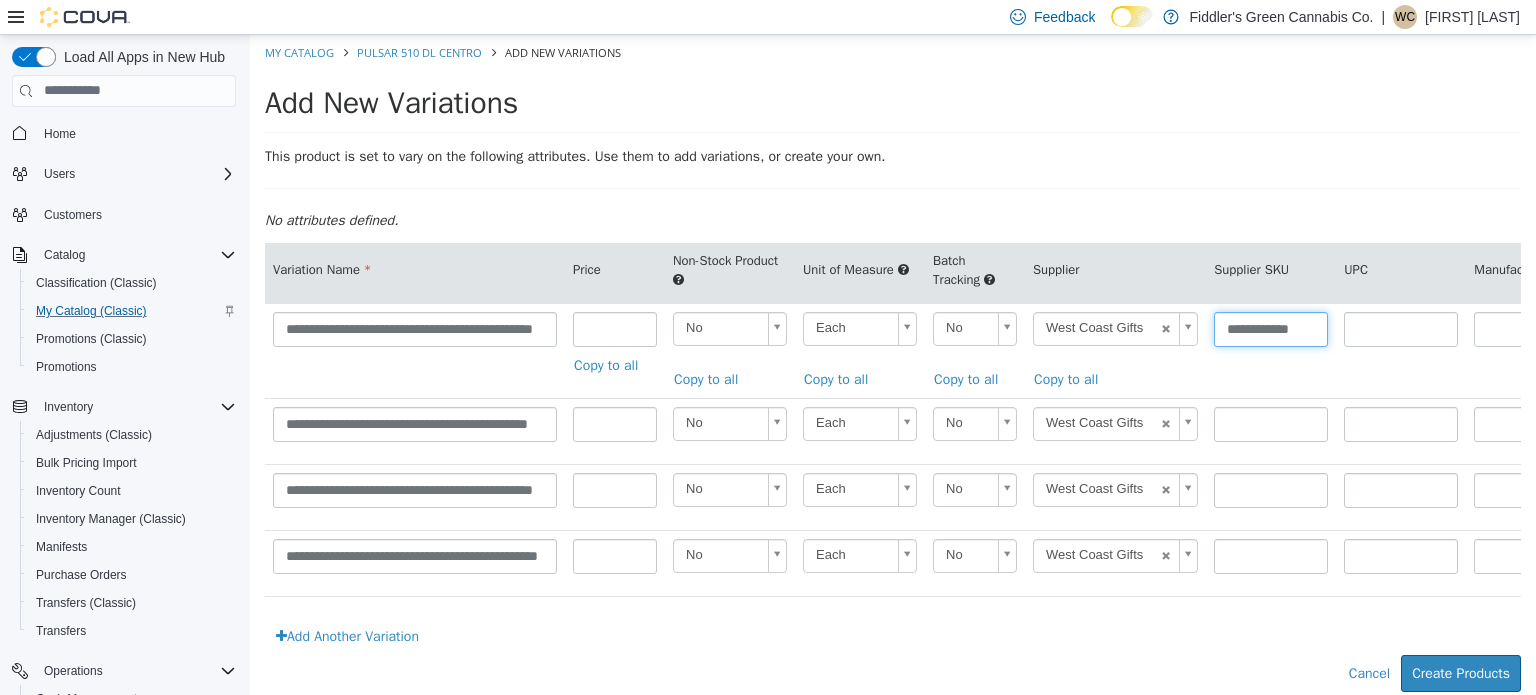 type on "**********" 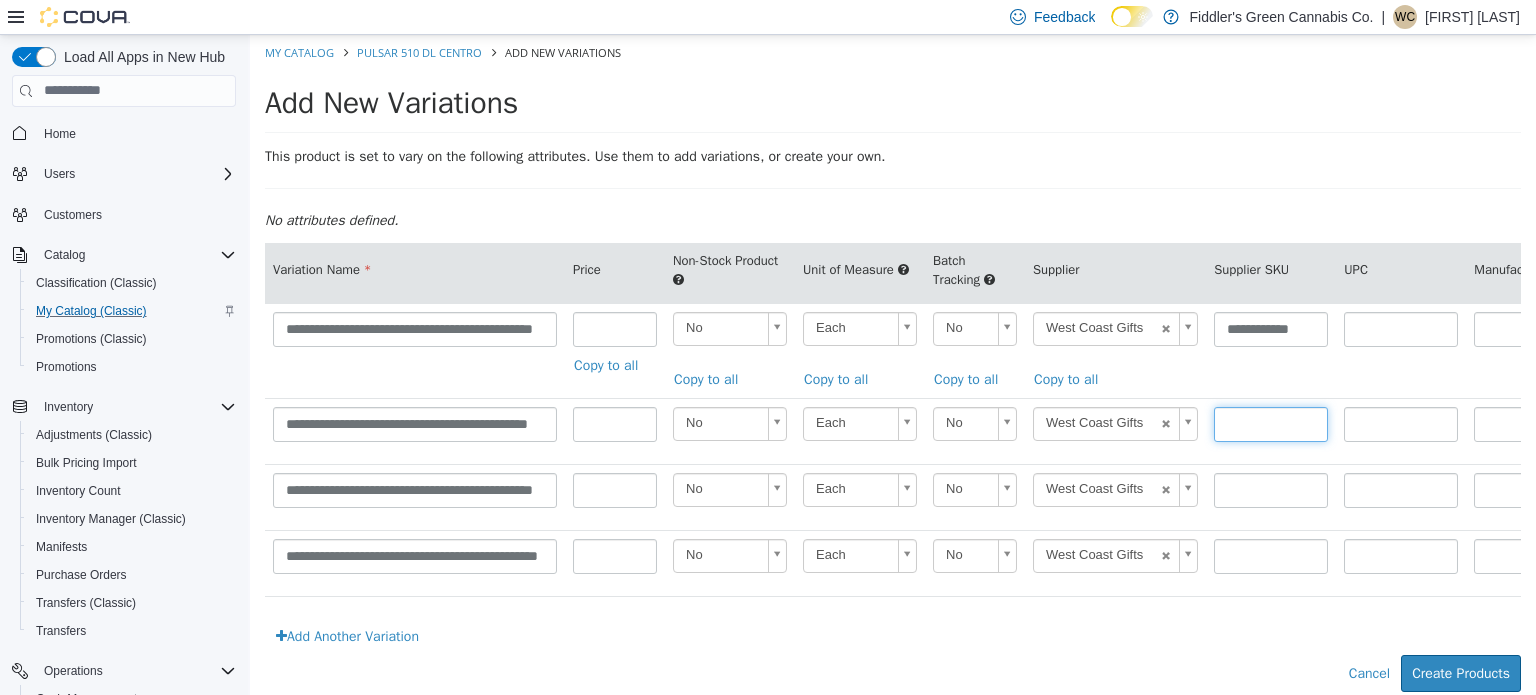 click at bounding box center [1271, 423] 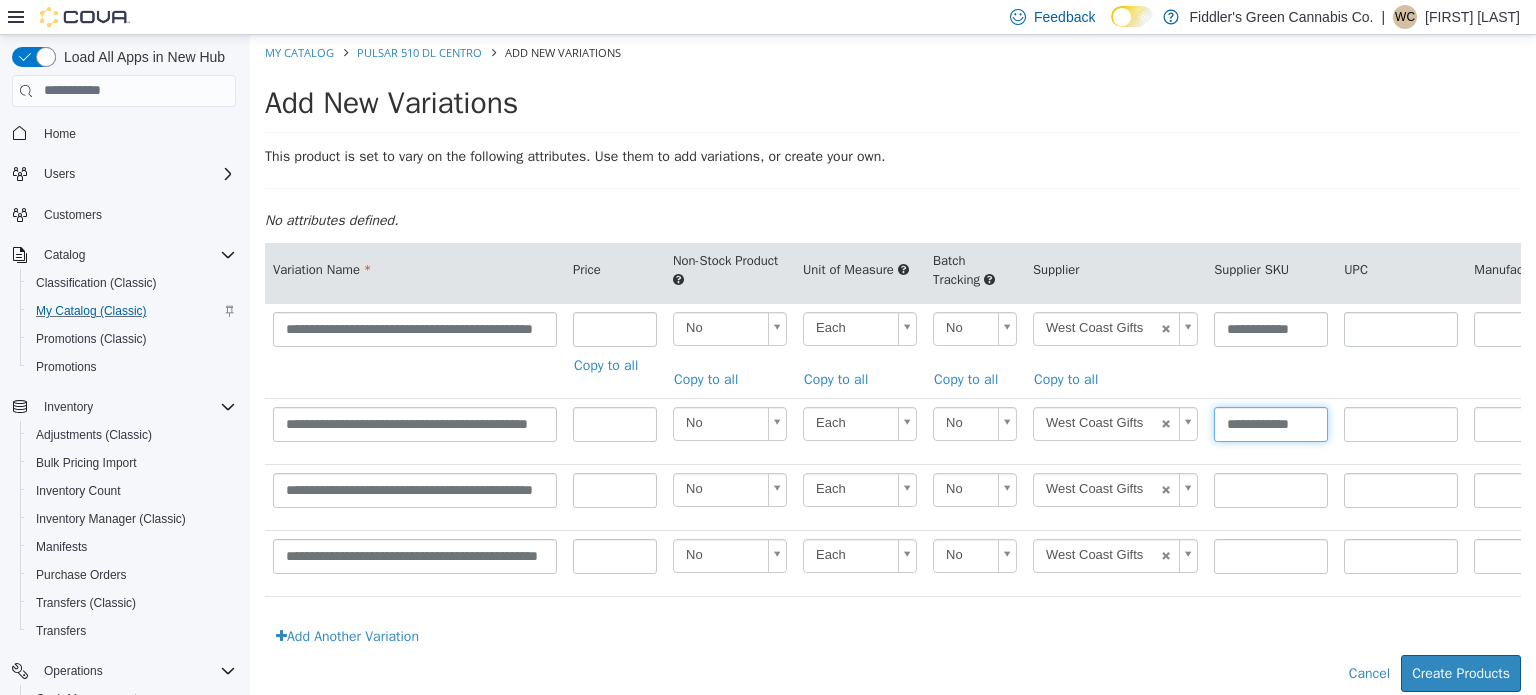 scroll, scrollTop: 0, scrollLeft: 6, axis: horizontal 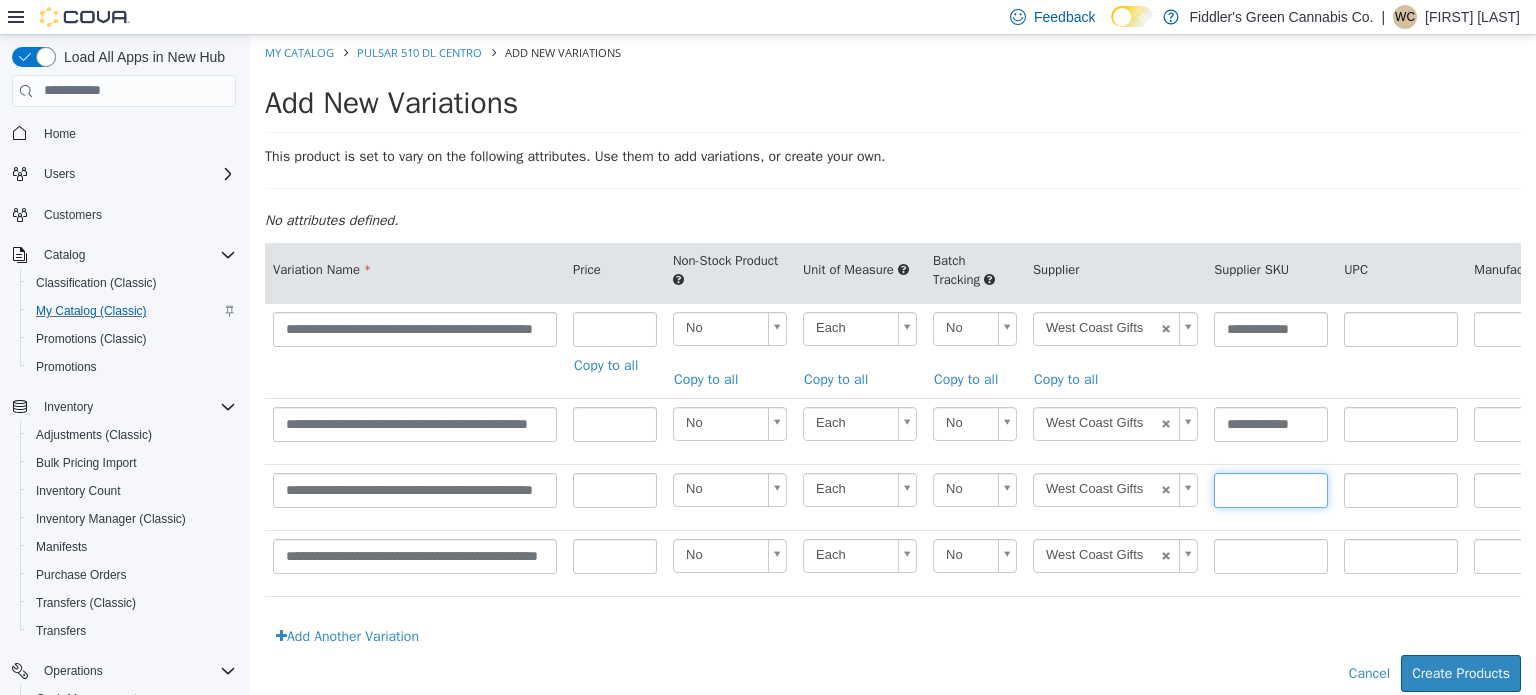 click at bounding box center [1271, 489] 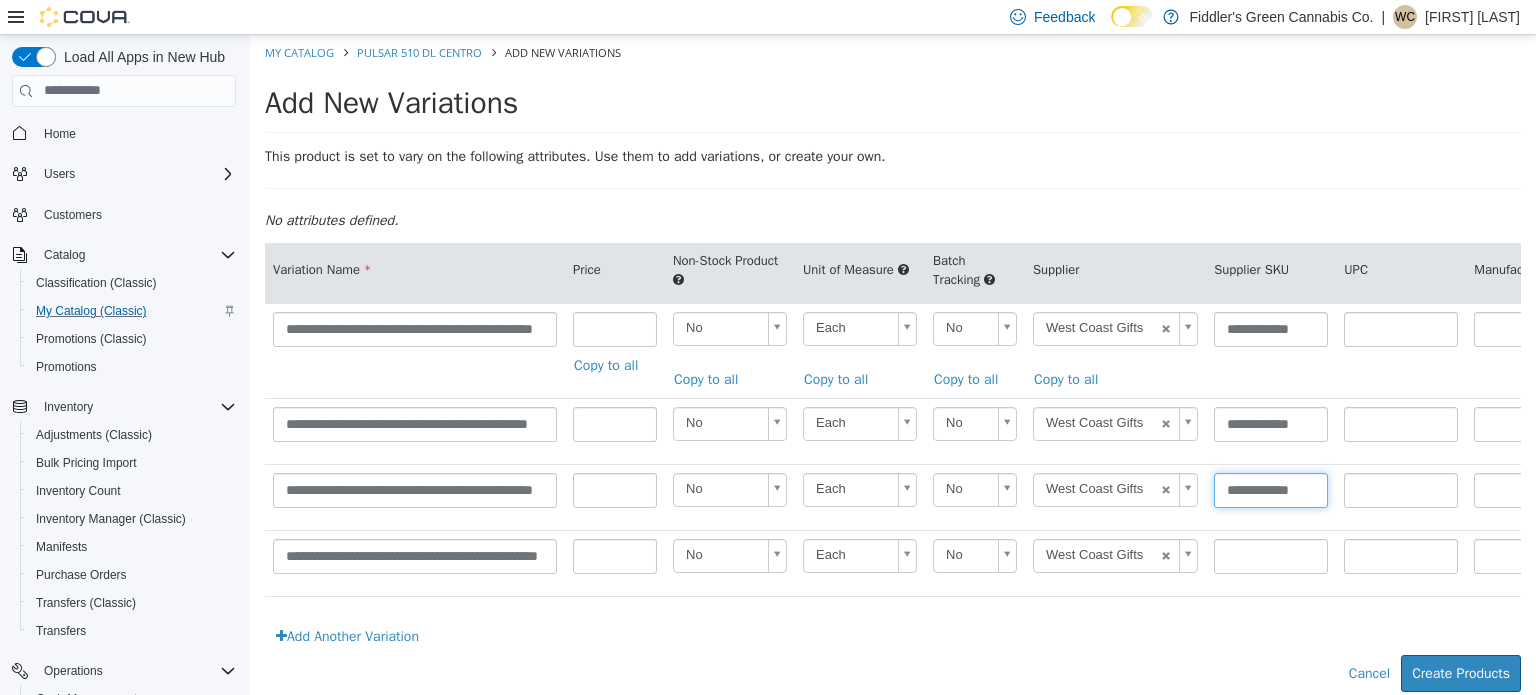 scroll, scrollTop: 0, scrollLeft: 6, axis: horizontal 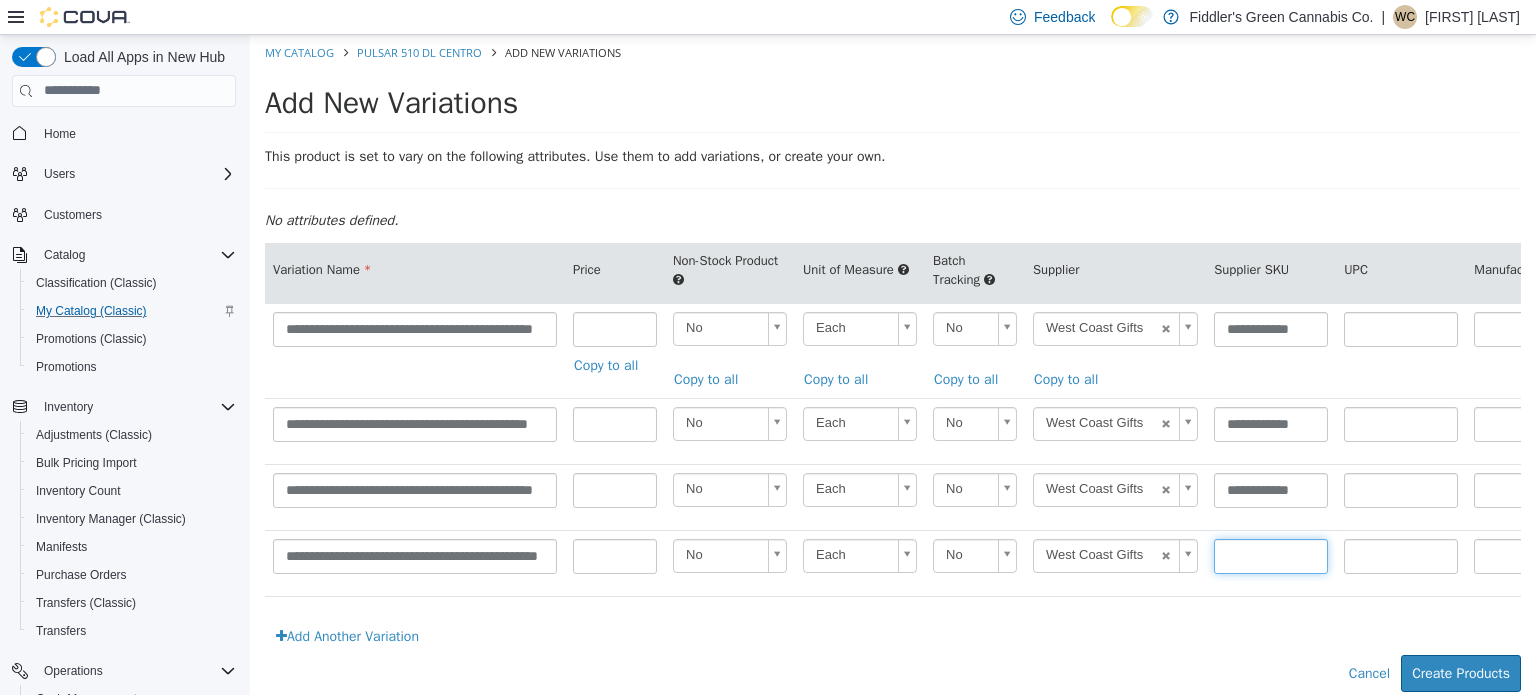 click at bounding box center [1271, 555] 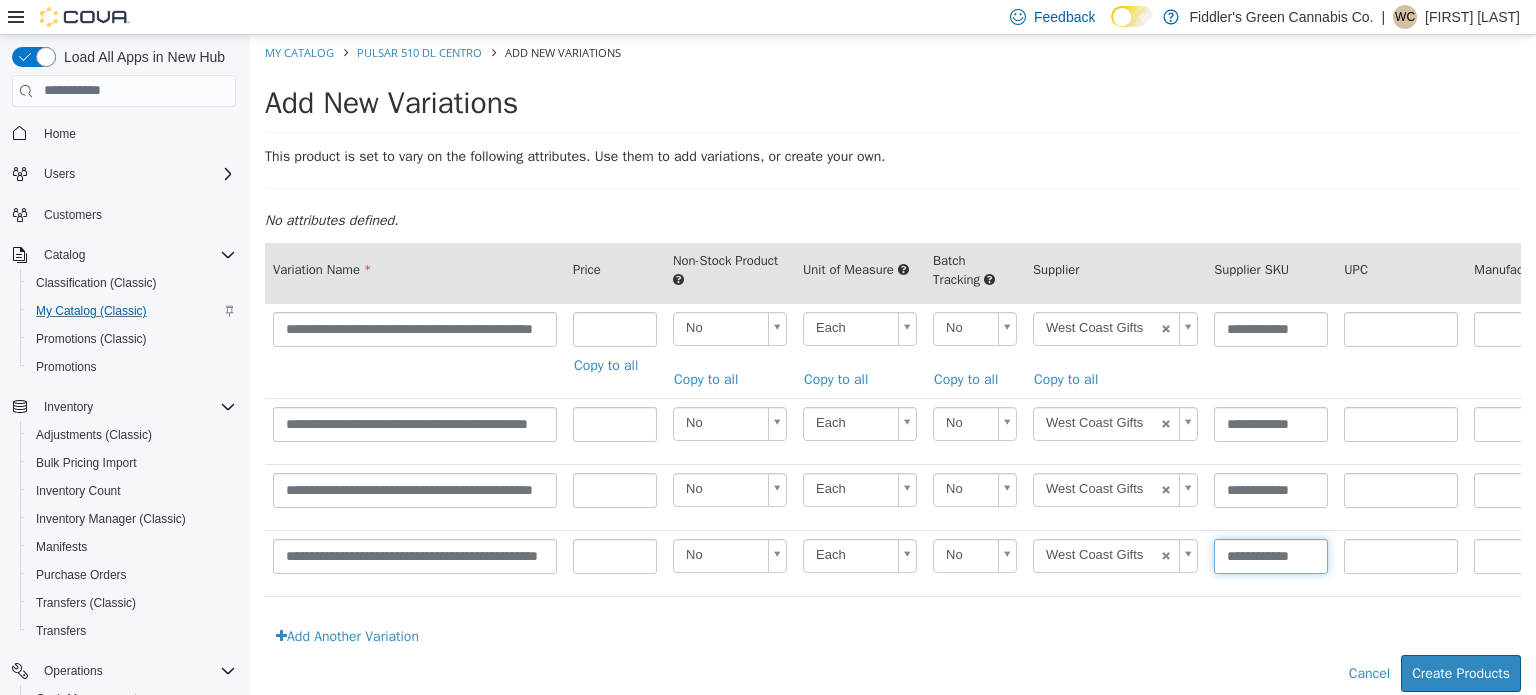 scroll, scrollTop: 0, scrollLeft: 6, axis: horizontal 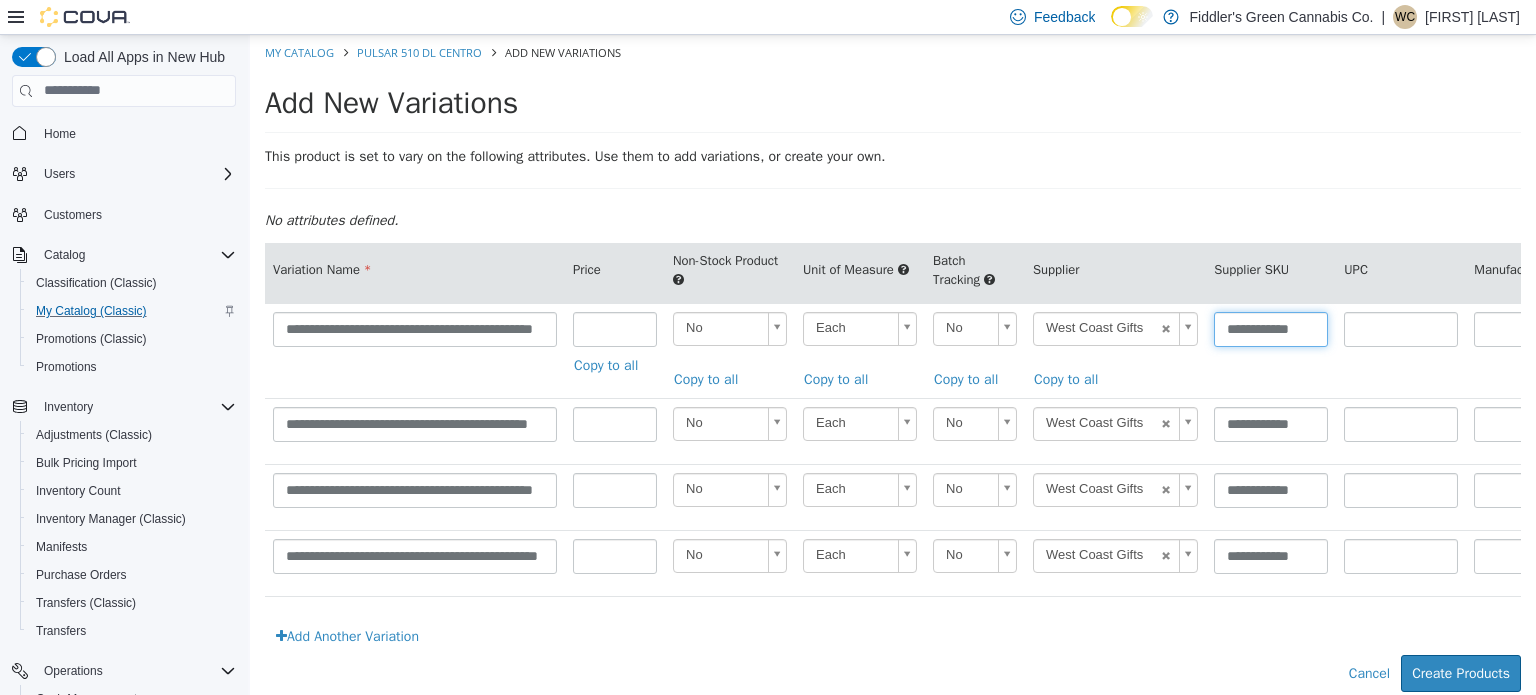 click on "**********" at bounding box center [1271, 328] 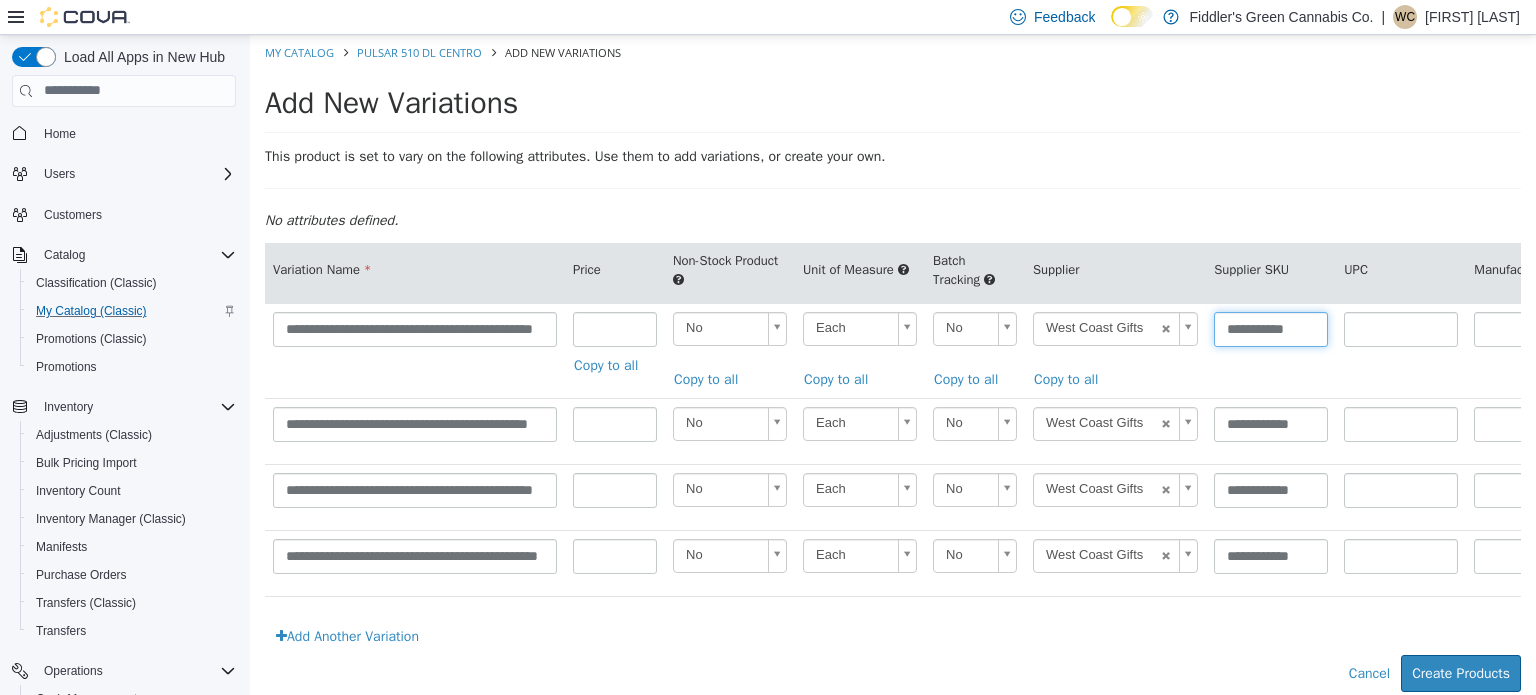 type on "**********" 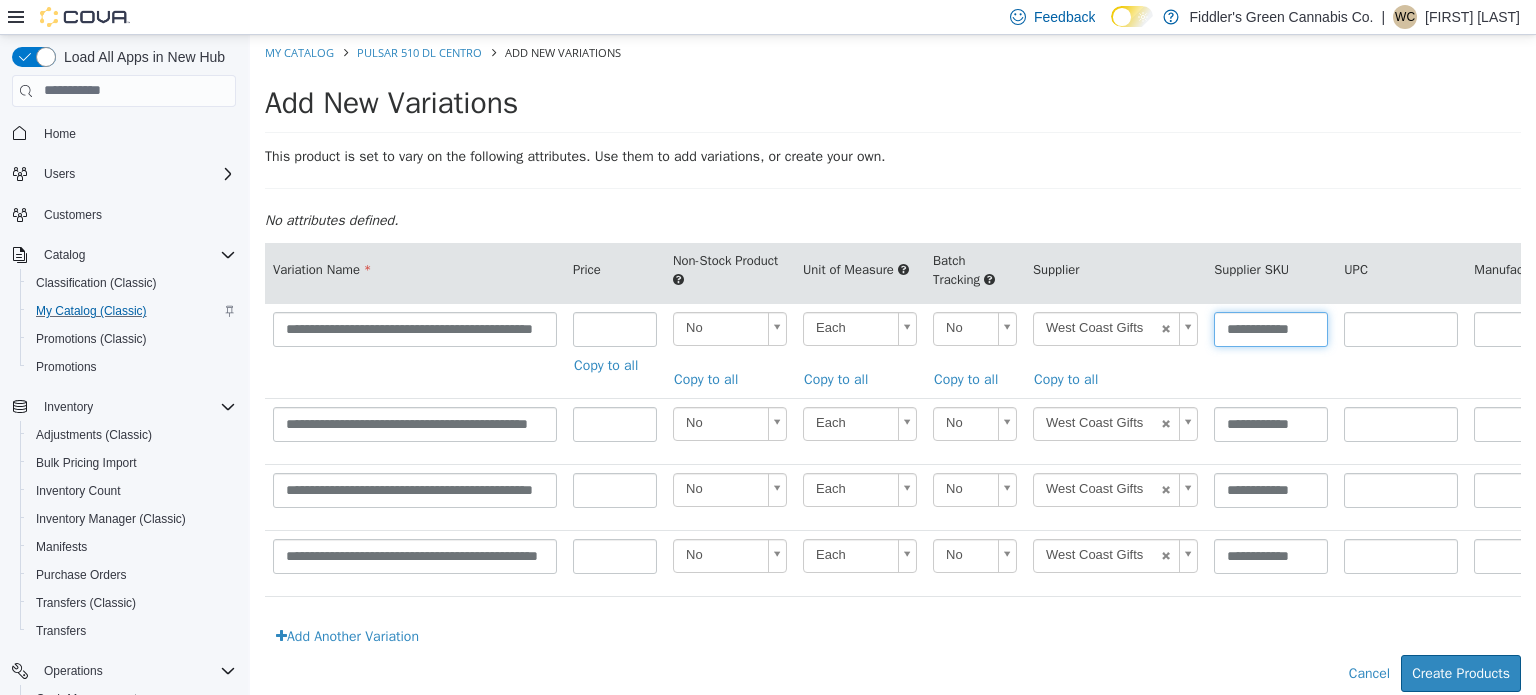 scroll, scrollTop: 0, scrollLeft: 6, axis: horizontal 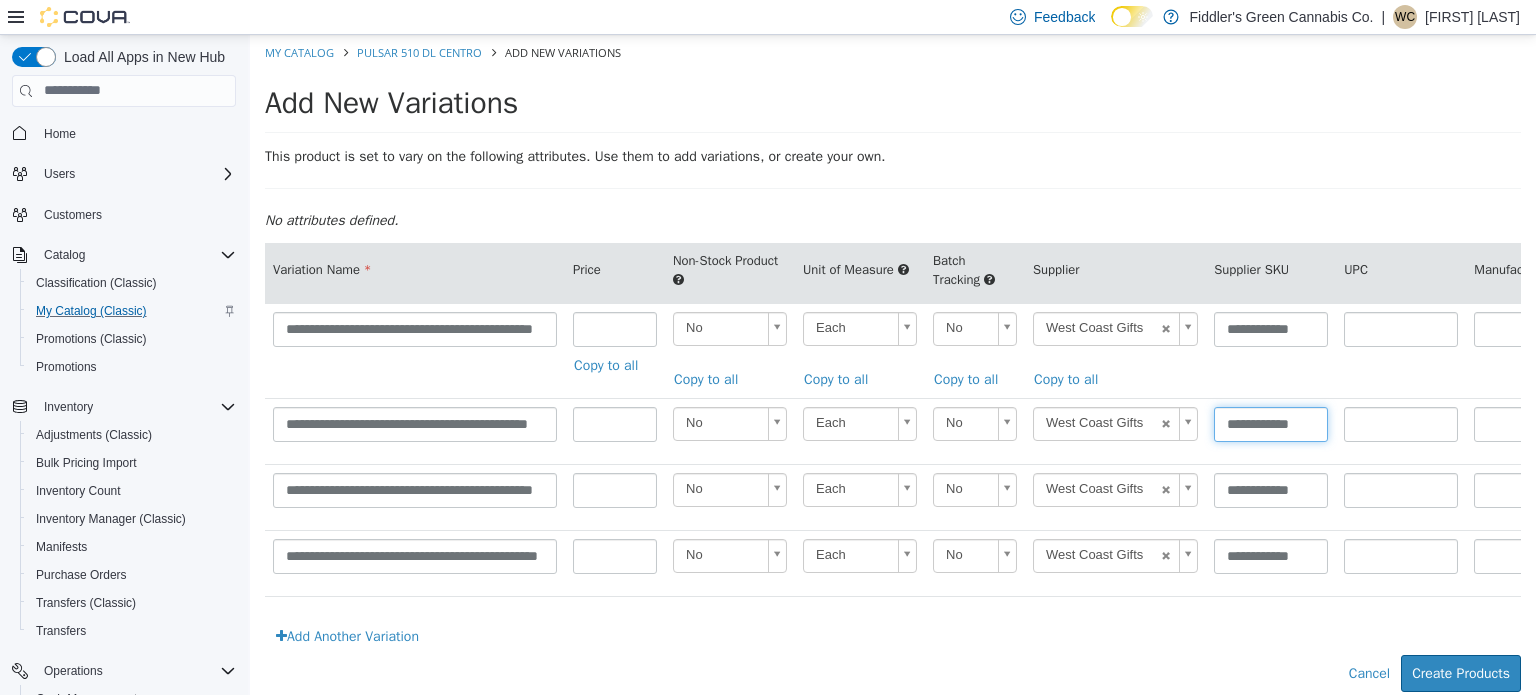 click on "**********" at bounding box center [1271, 423] 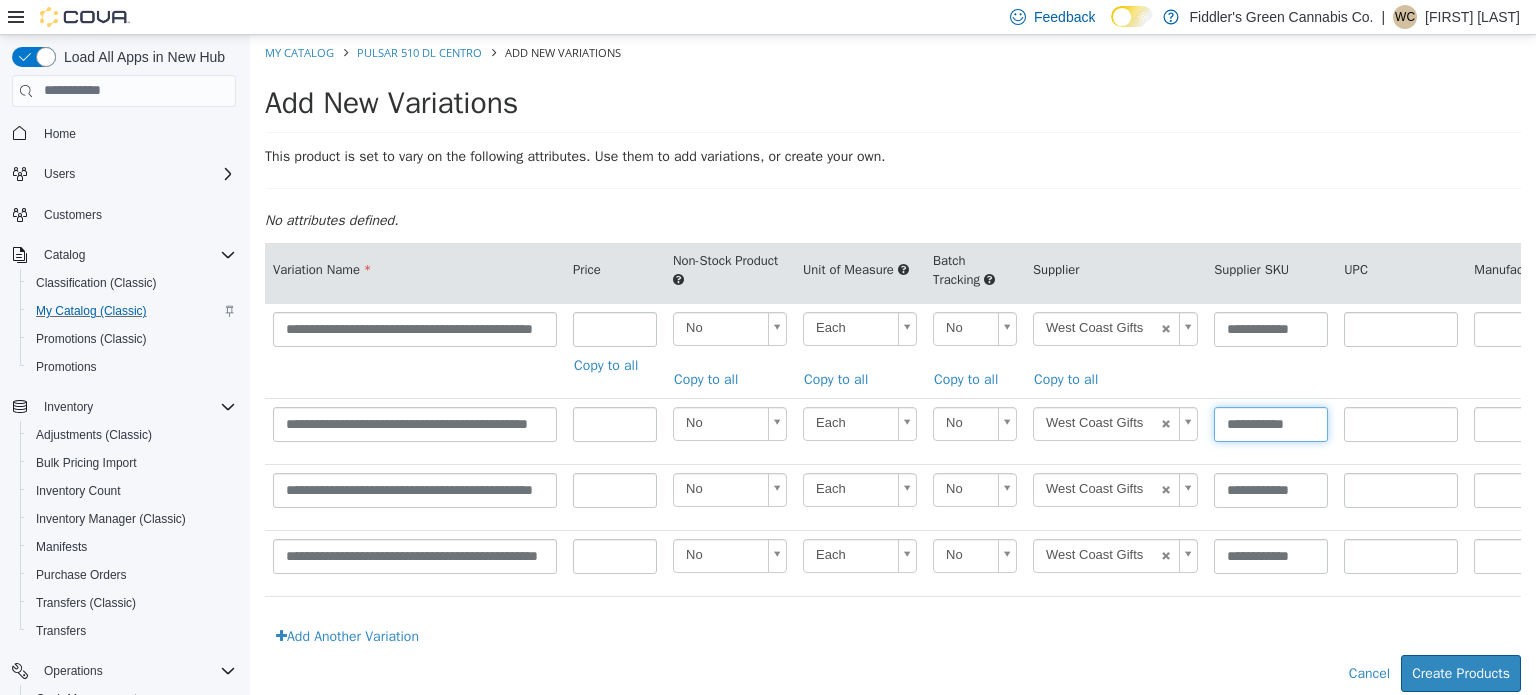 scroll, scrollTop: 0, scrollLeft: 0, axis: both 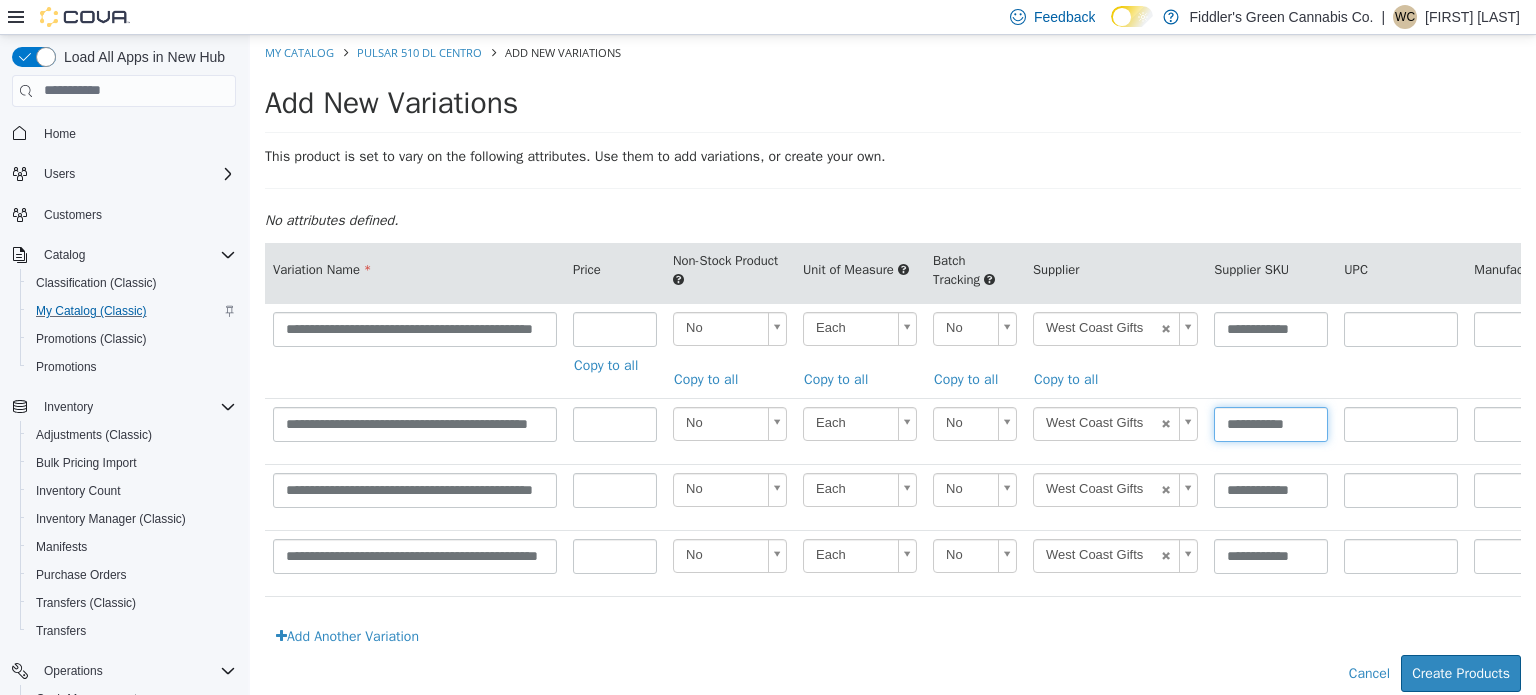 type on "**********" 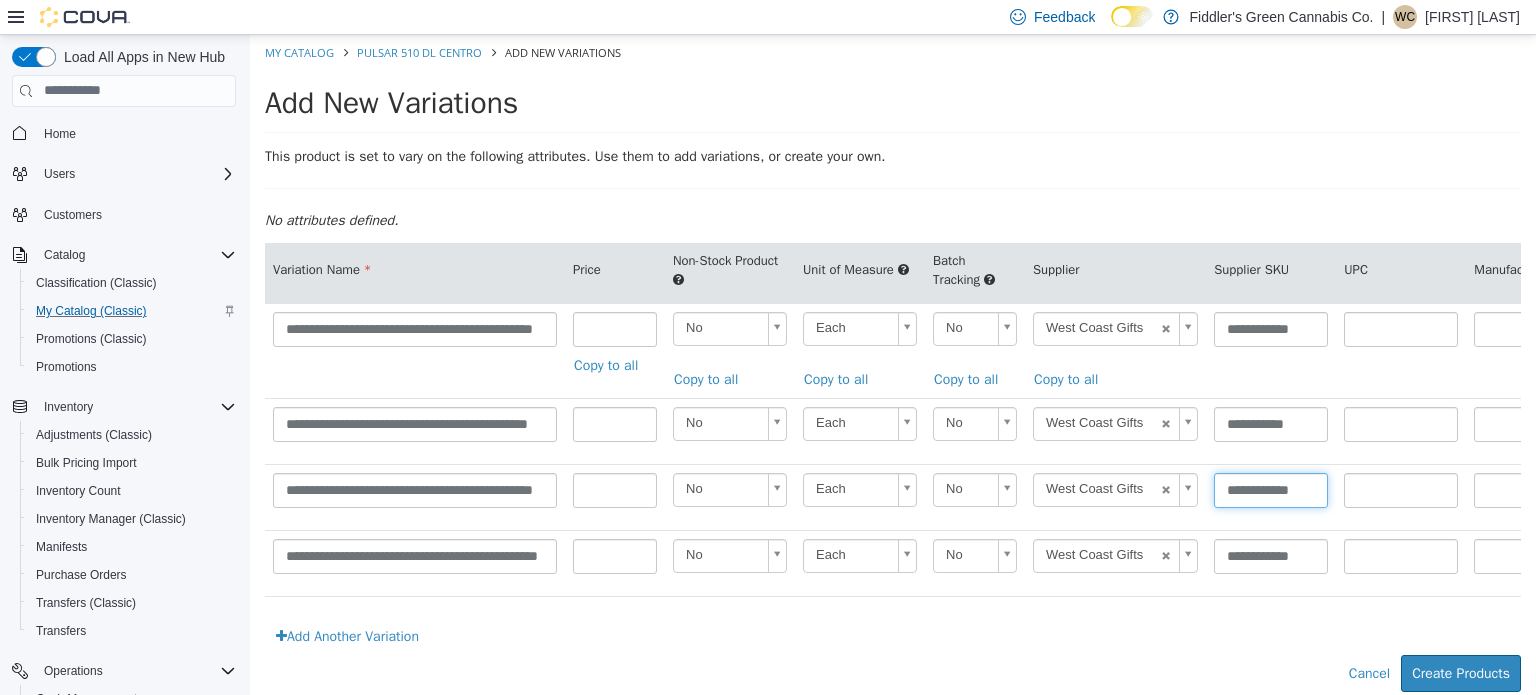 click on "**********" at bounding box center [1271, 489] 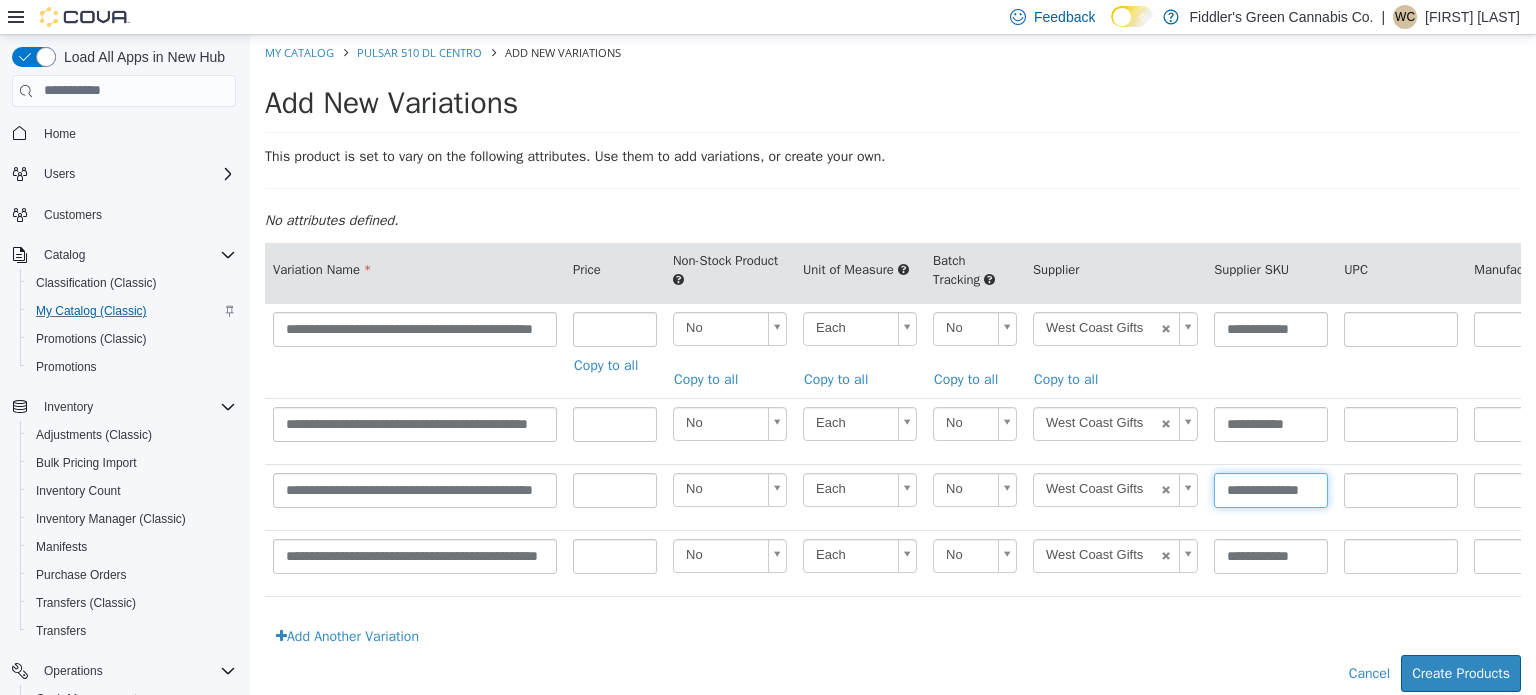 scroll, scrollTop: 0, scrollLeft: 22, axis: horizontal 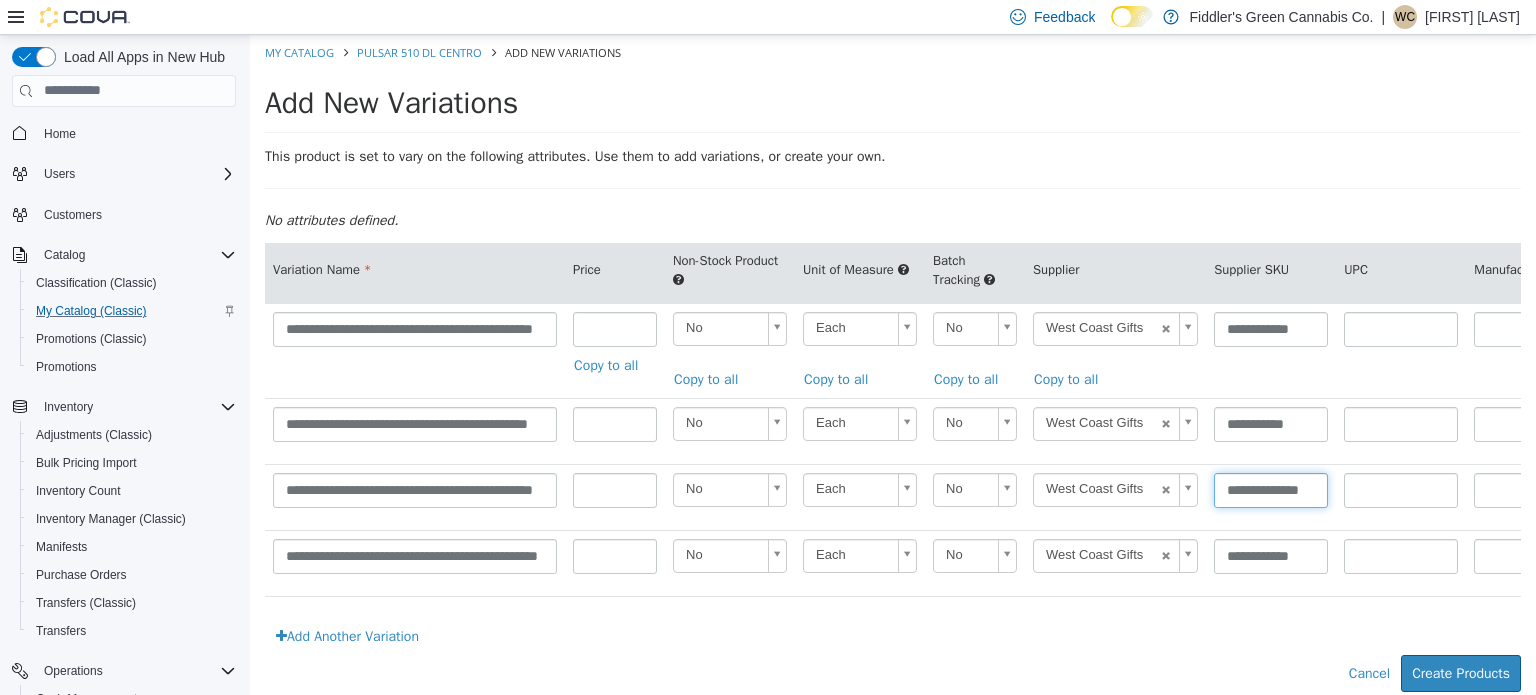 type on "**********" 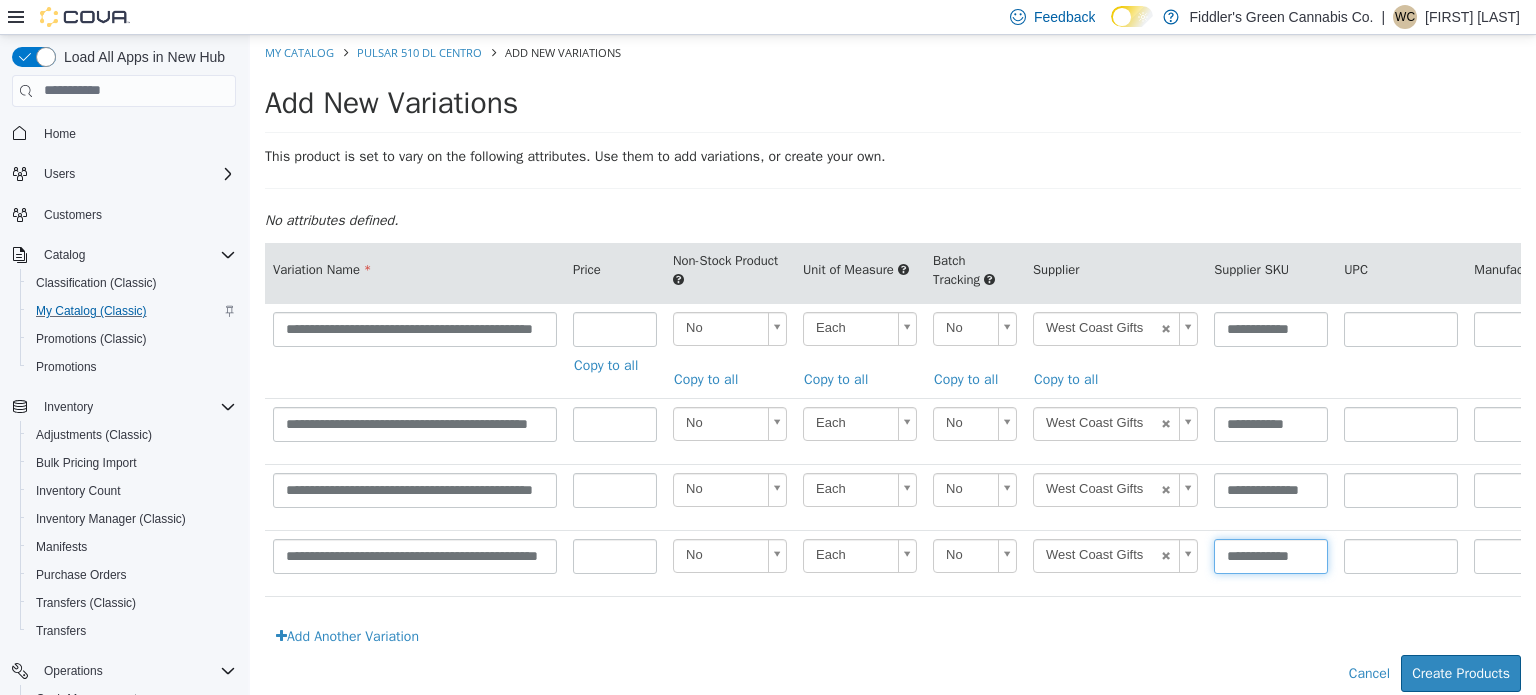click on "**********" at bounding box center [1271, 555] 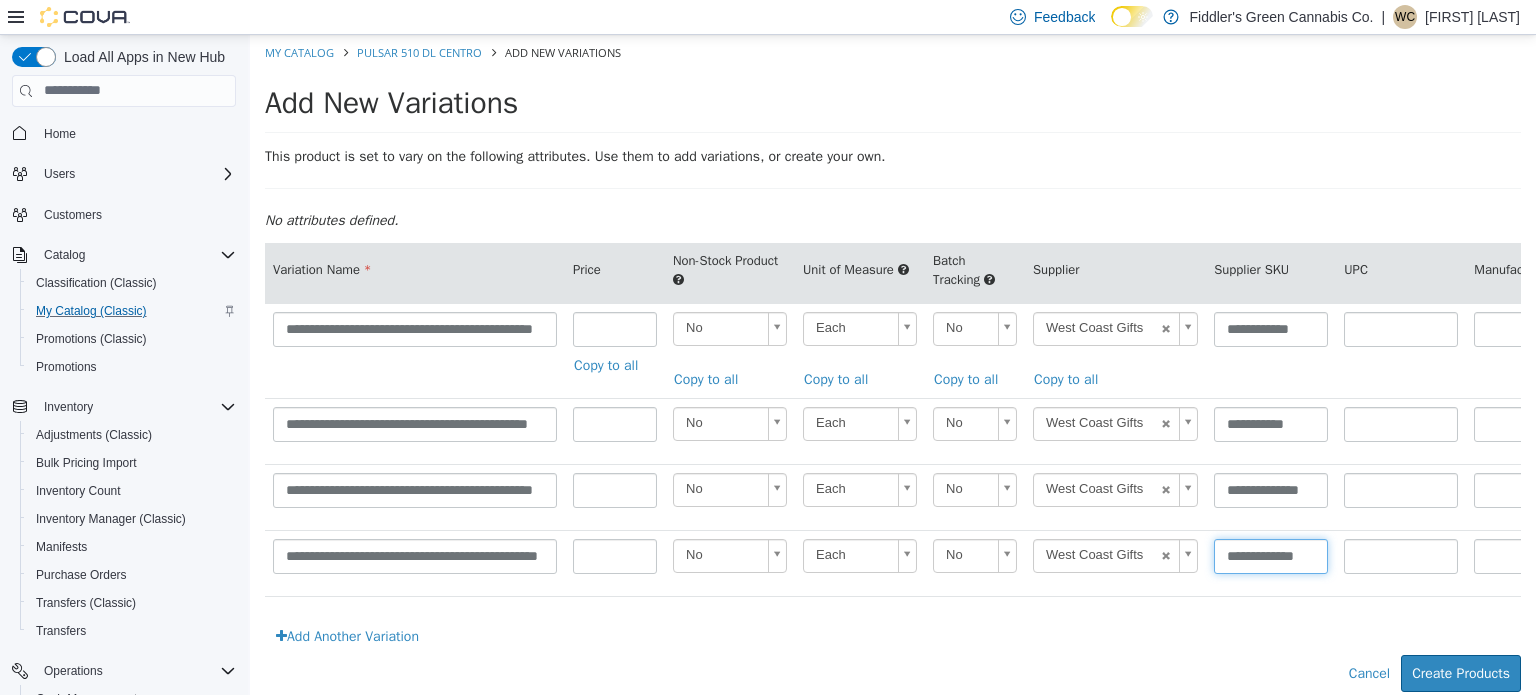 scroll, scrollTop: 0, scrollLeft: 16, axis: horizontal 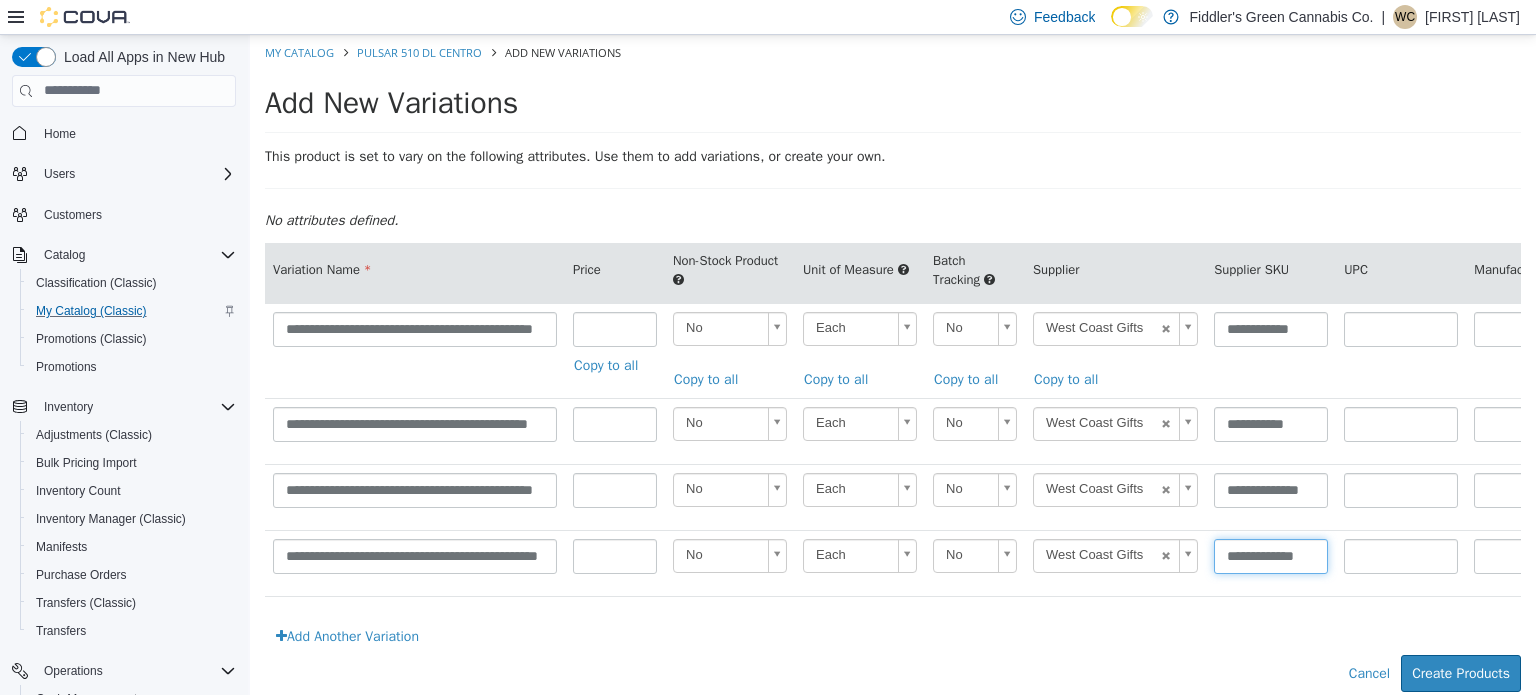 type on "**********" 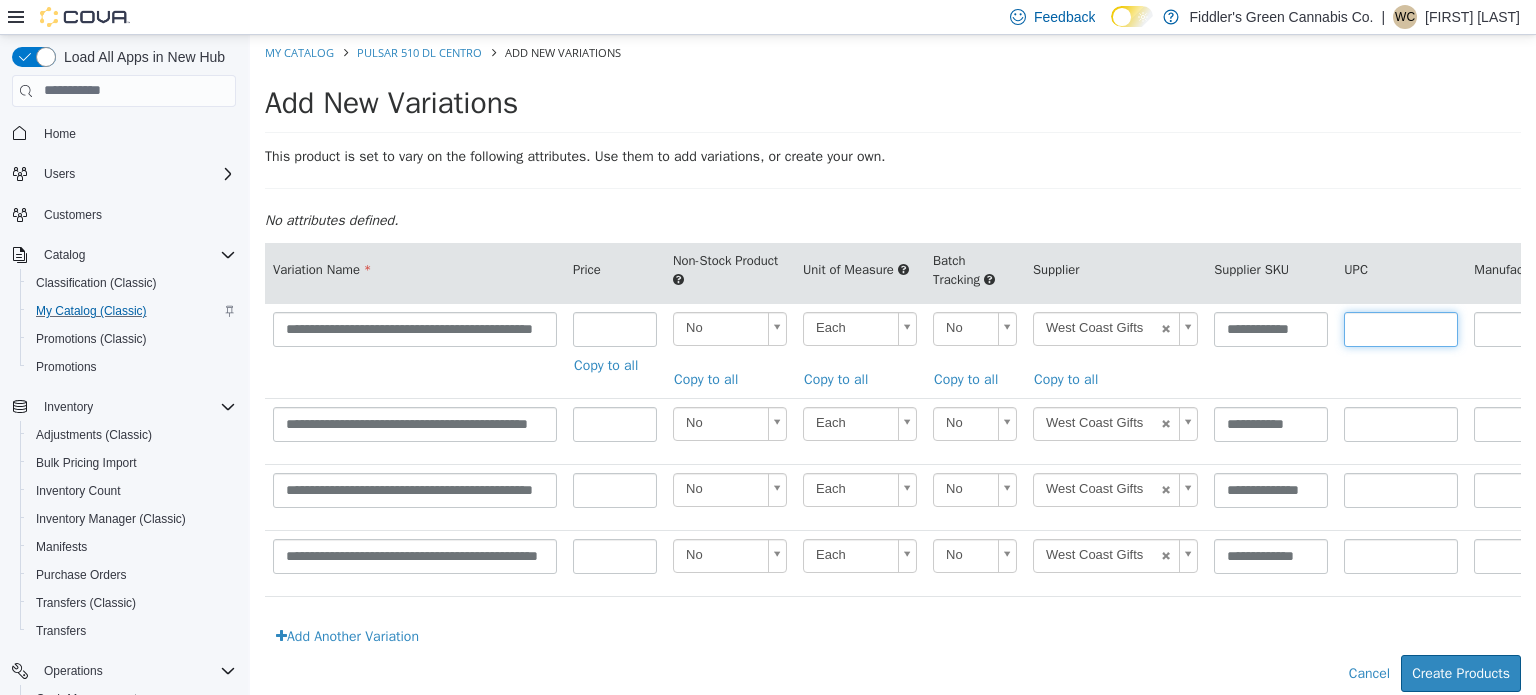 click at bounding box center (1401, 328) 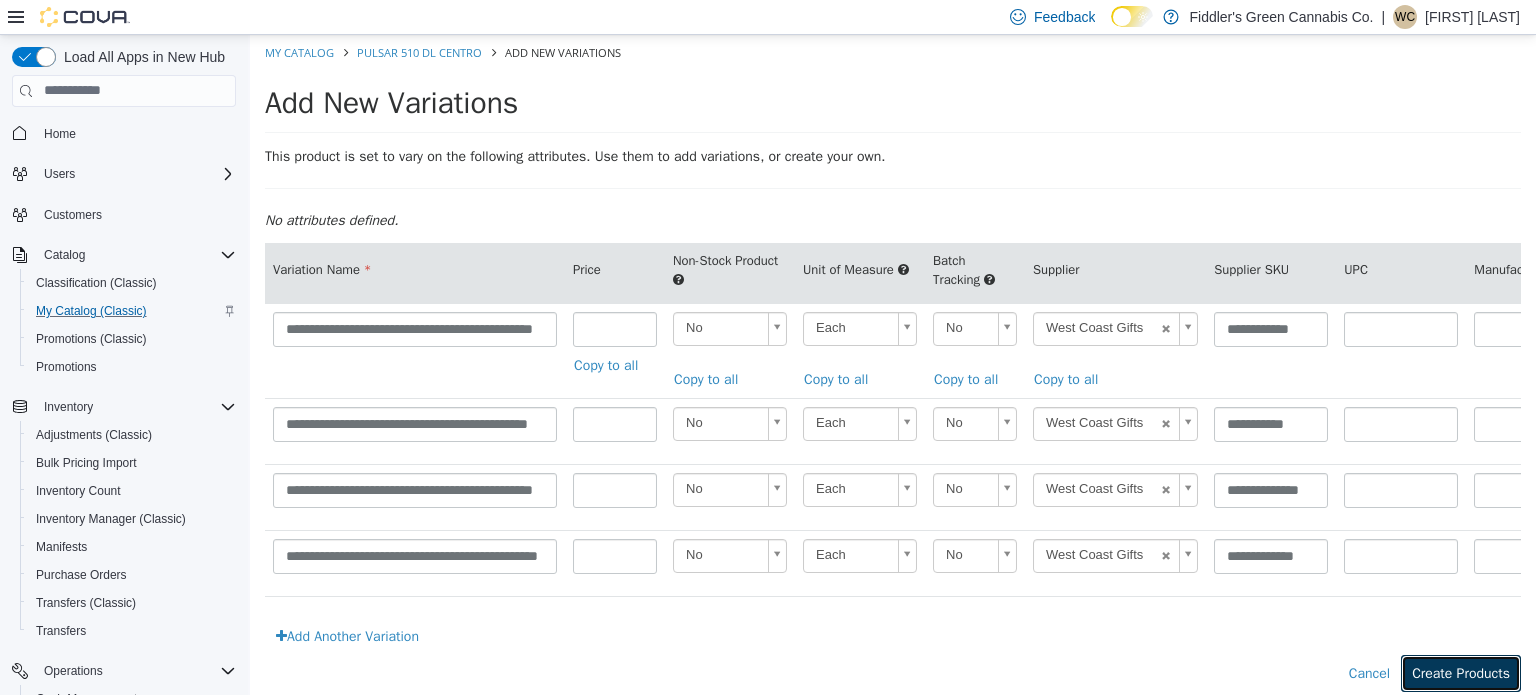 click on "Create Products" at bounding box center [1461, 672] 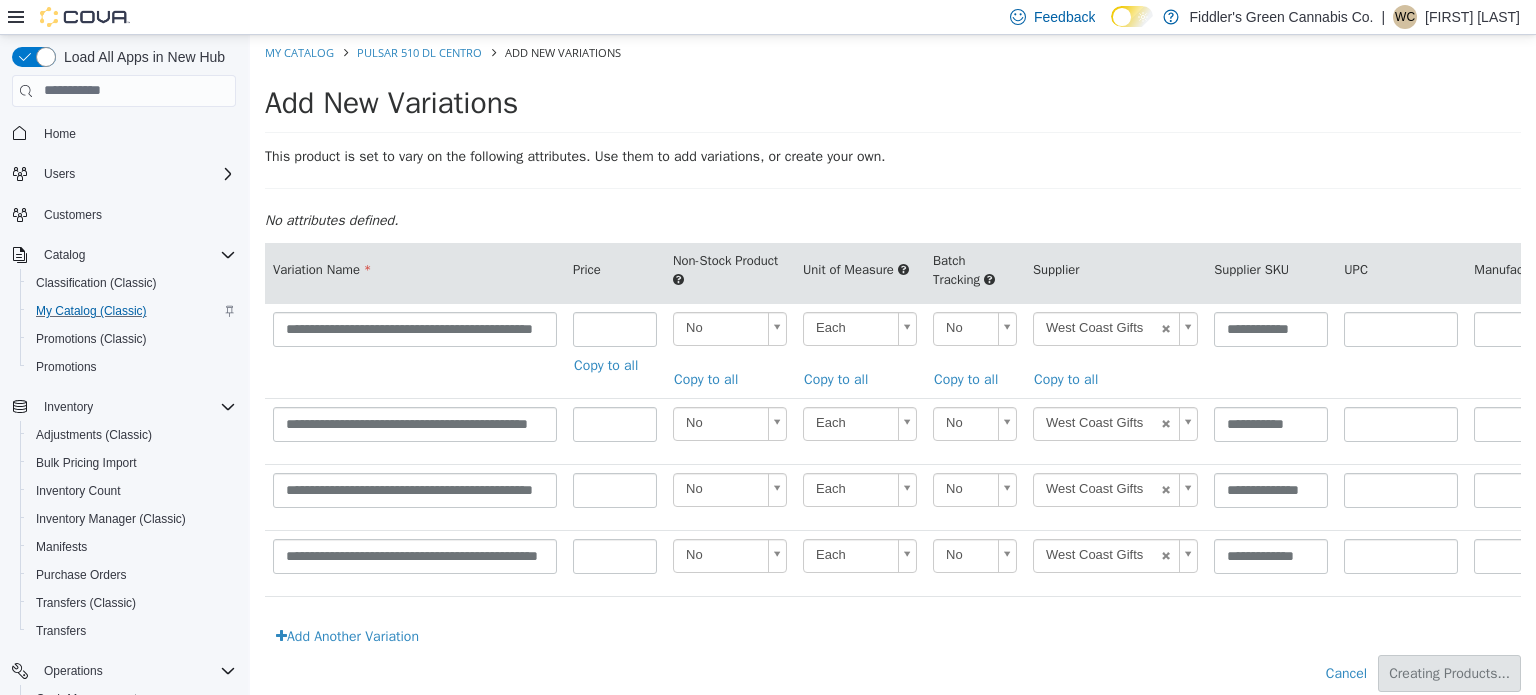 type on "*****" 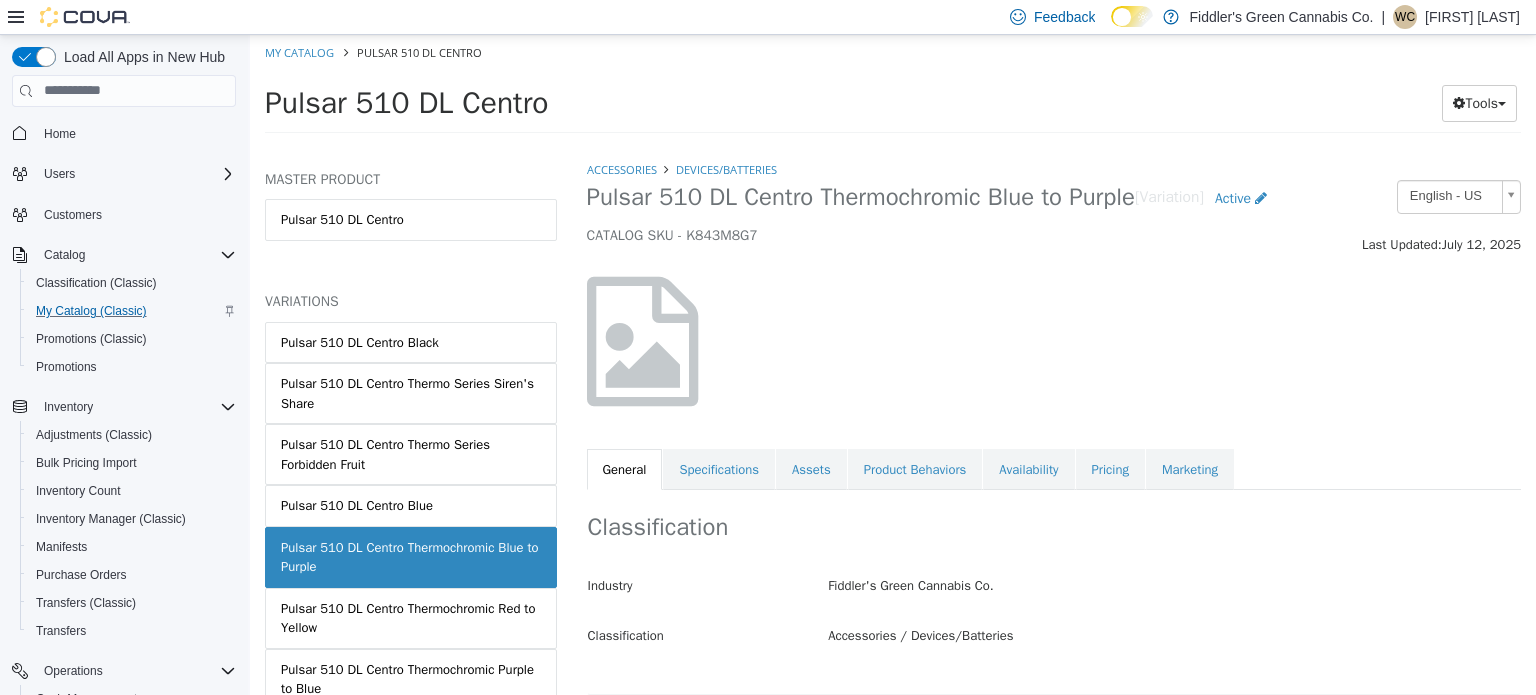 click at bounding box center [1054, 340] 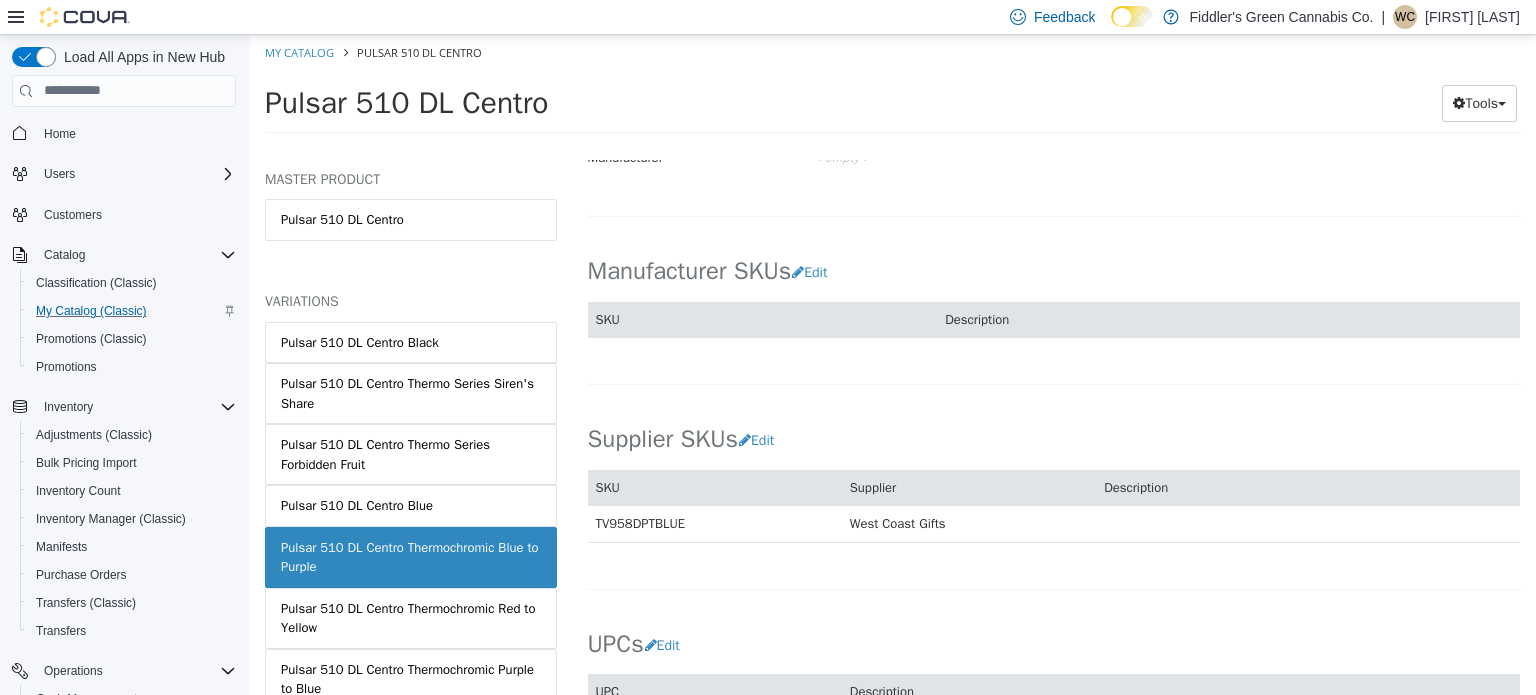 scroll, scrollTop: 1008, scrollLeft: 0, axis: vertical 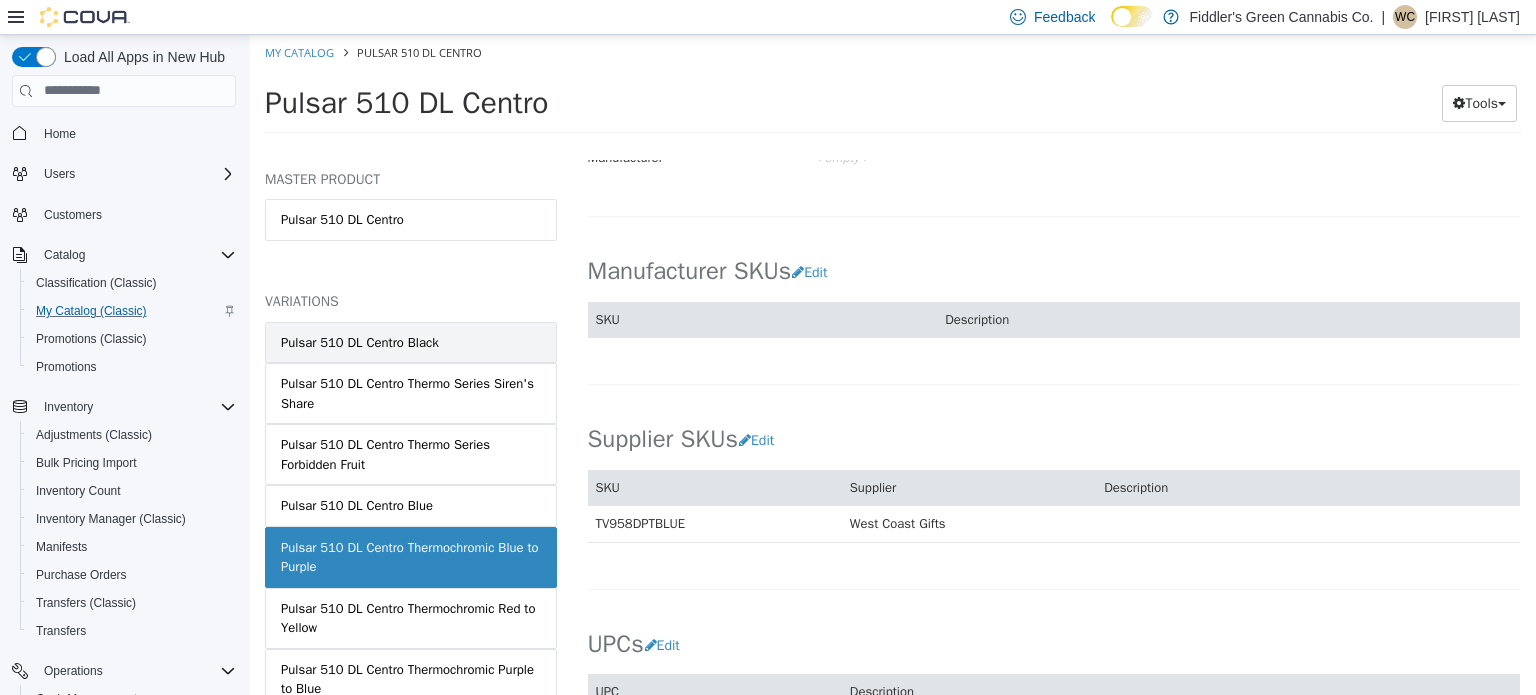 click on "Pulsar 510 DL Centro Black" at bounding box center (360, 342) 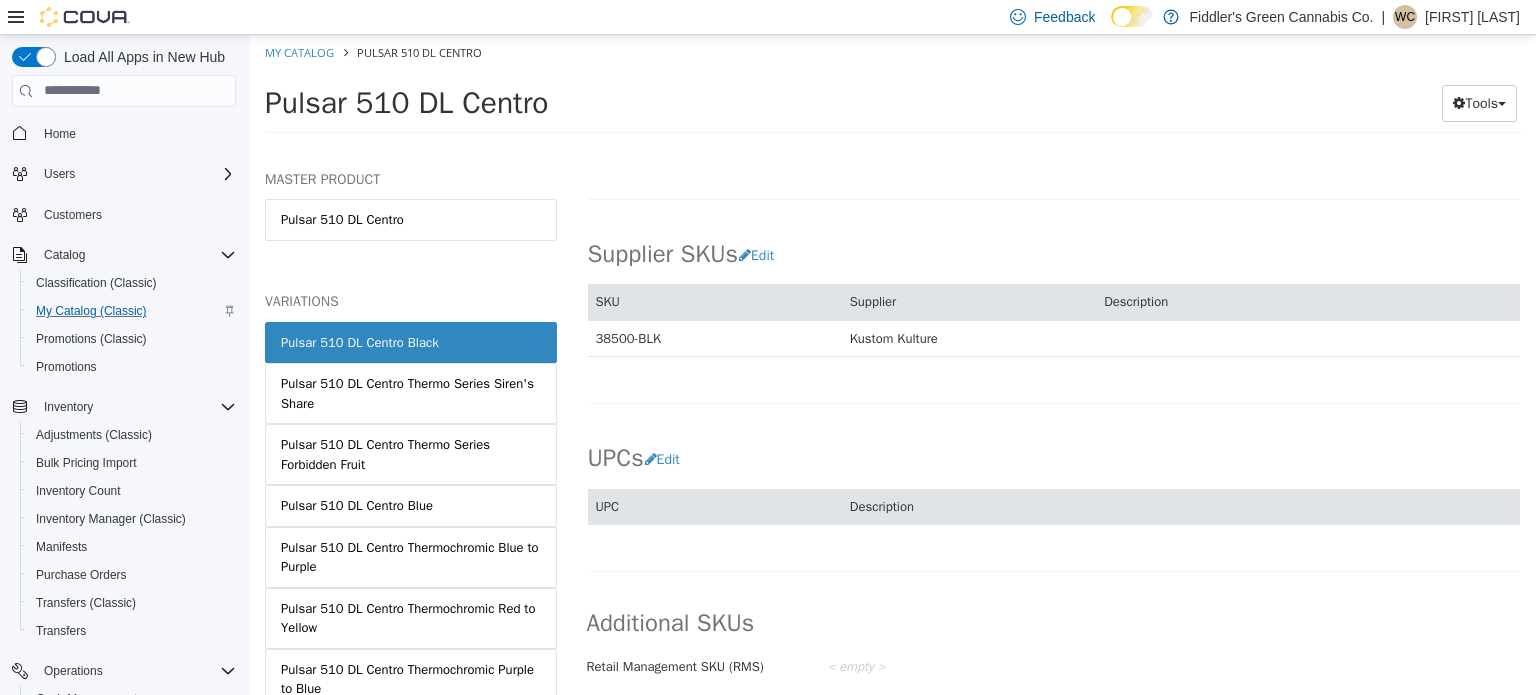 scroll, scrollTop: 1007, scrollLeft: 0, axis: vertical 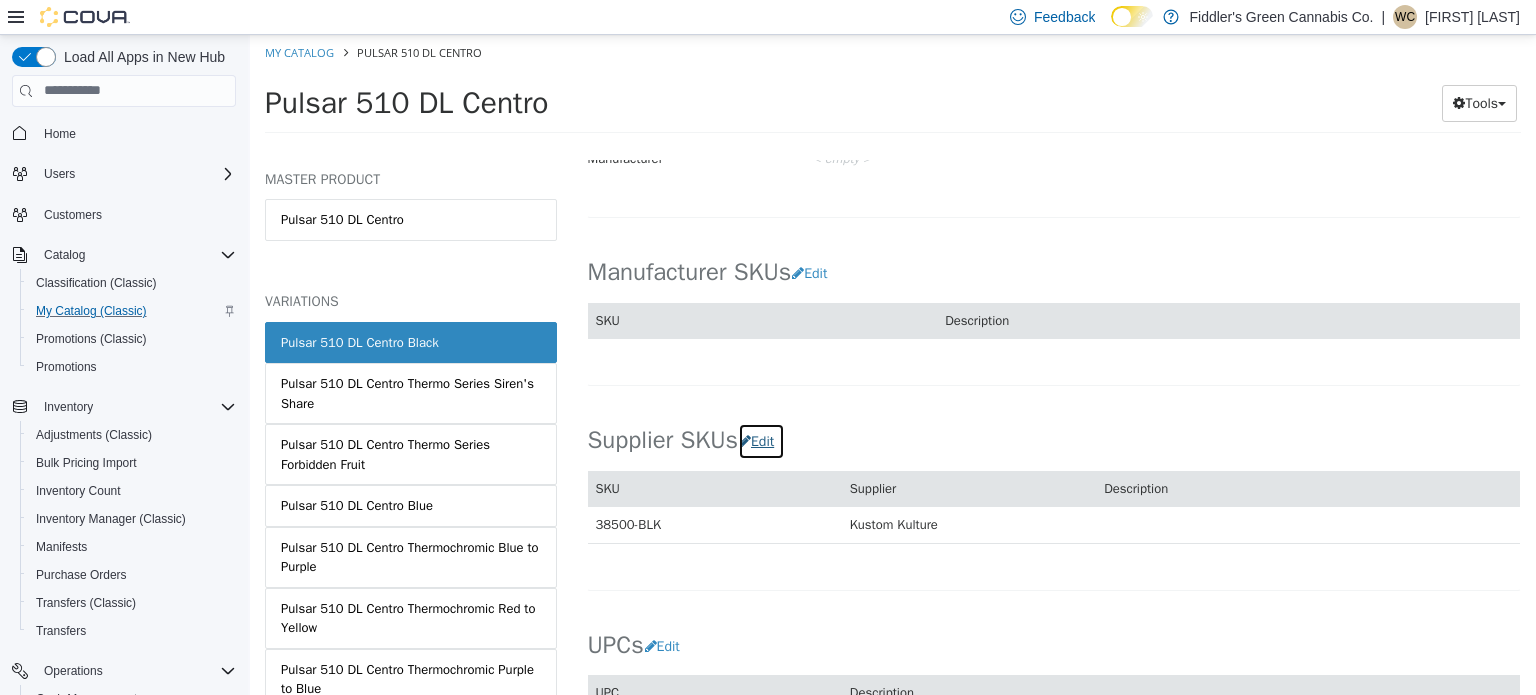 click on "Edit" at bounding box center [761, 440] 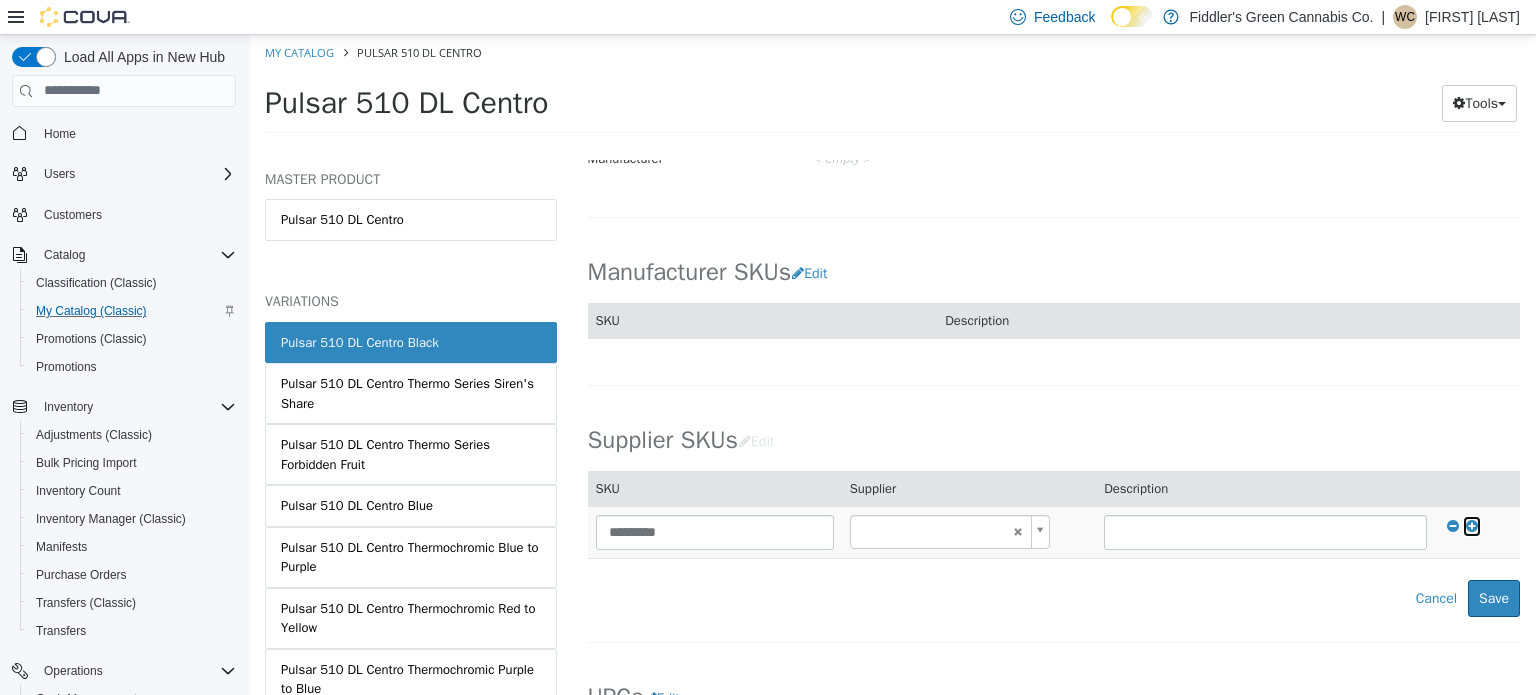 click at bounding box center (1472, 525) 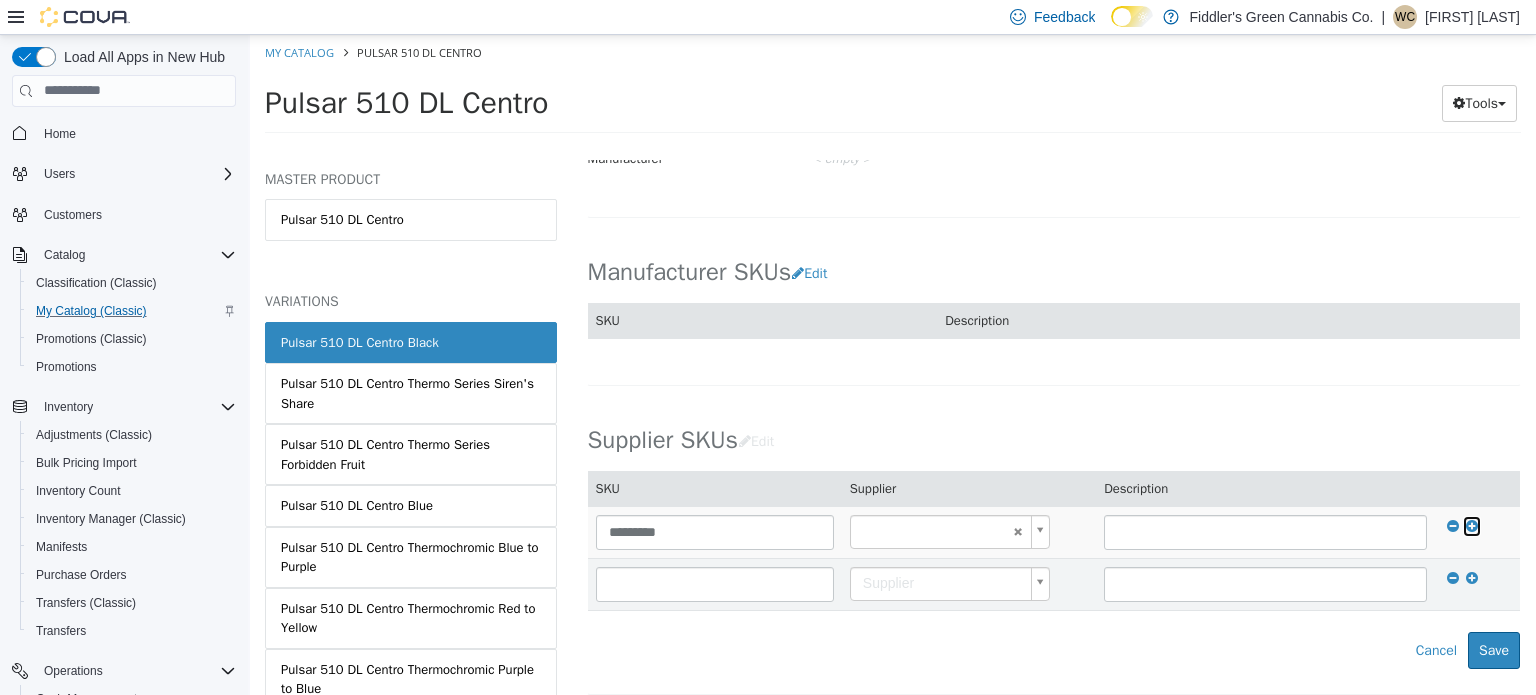 type on "******" 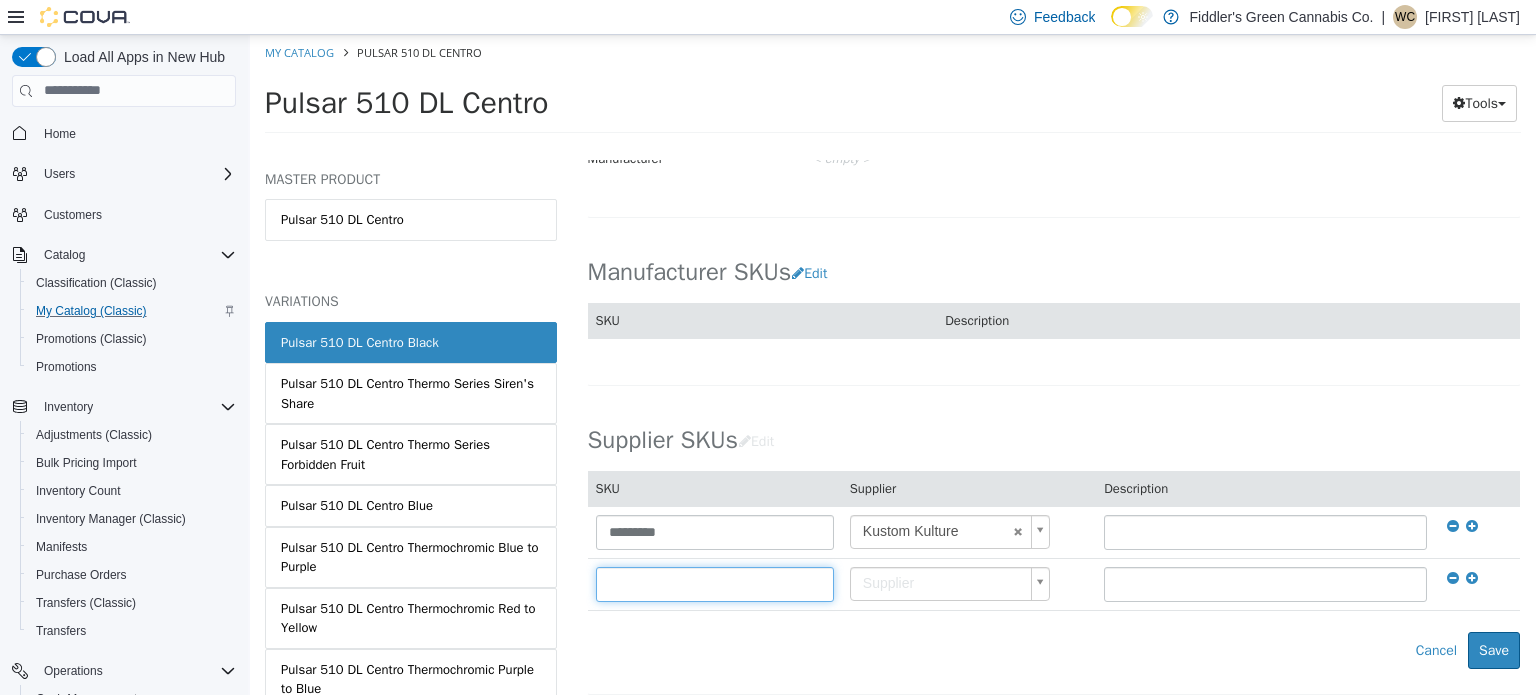 click at bounding box center [715, 583] 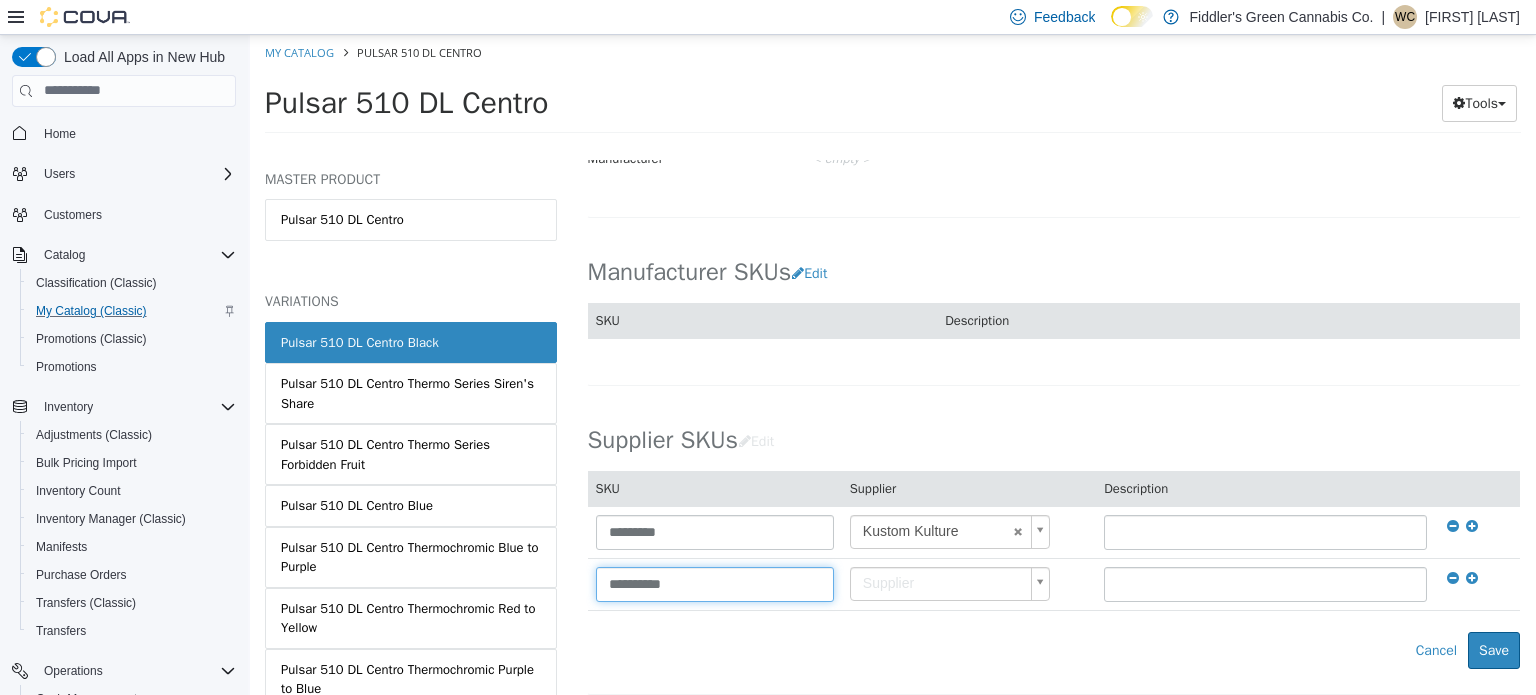 type on "**********" 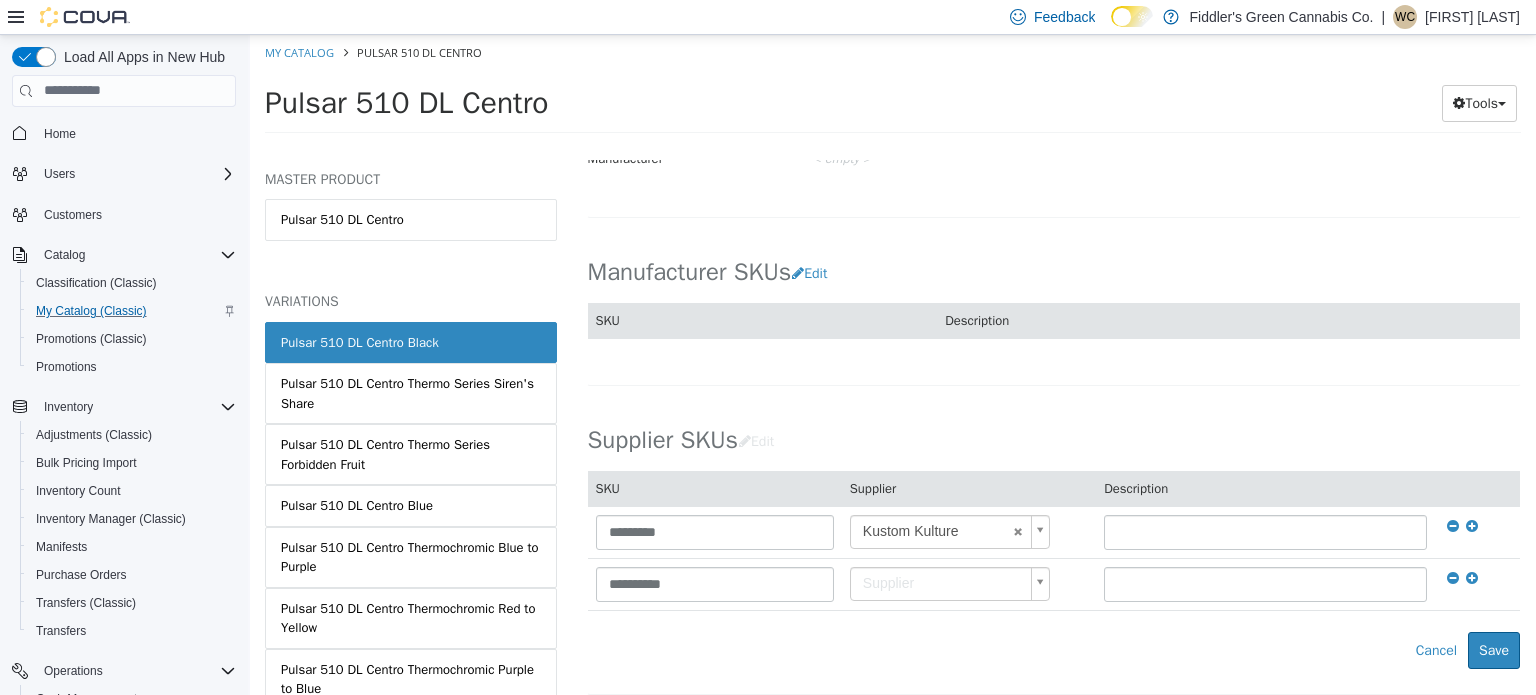 click on "Saving Bulk Changes...
×
My Catalog
Pulsar 510 DL Centro
Pulsar 510 DL Centro
Tools  Move Variations
Print Labels
MASTER PRODUCT
Pulsar 510 DL Centro
VARIATIONS
Pulsar 510 DL Centro Black
Pulsar 510 DL Centro Thermo Series Siren's Share
Pulsar 510 DL Centro Thermo Series Forbidden Fruit
Pulsar 510 DL Centro Blue
Pulsar 510 DL Centro Thermochromic Blue to Purple
Pulsar 510 DL Centro Thermochromic Red to Yellow
Pulsar 510 DL Centro Thermochromic Purple to Blue
Pulsar 510 DL Centro Thermochromic Green to Yellow
Accessories
Devices/Batteries
Pulsar 510 DL Centro Black
[Variation] Active  CATALOG SKU - HA6NNKGD     English - US                             Last Updated:  [MONTH] [DAY], [YEAR]
General Specifications Assets Product Behaviors Availability Pricing
Marketing Classification Industry
Fiddler's Green Cannabis Co." at bounding box center (893, 89) 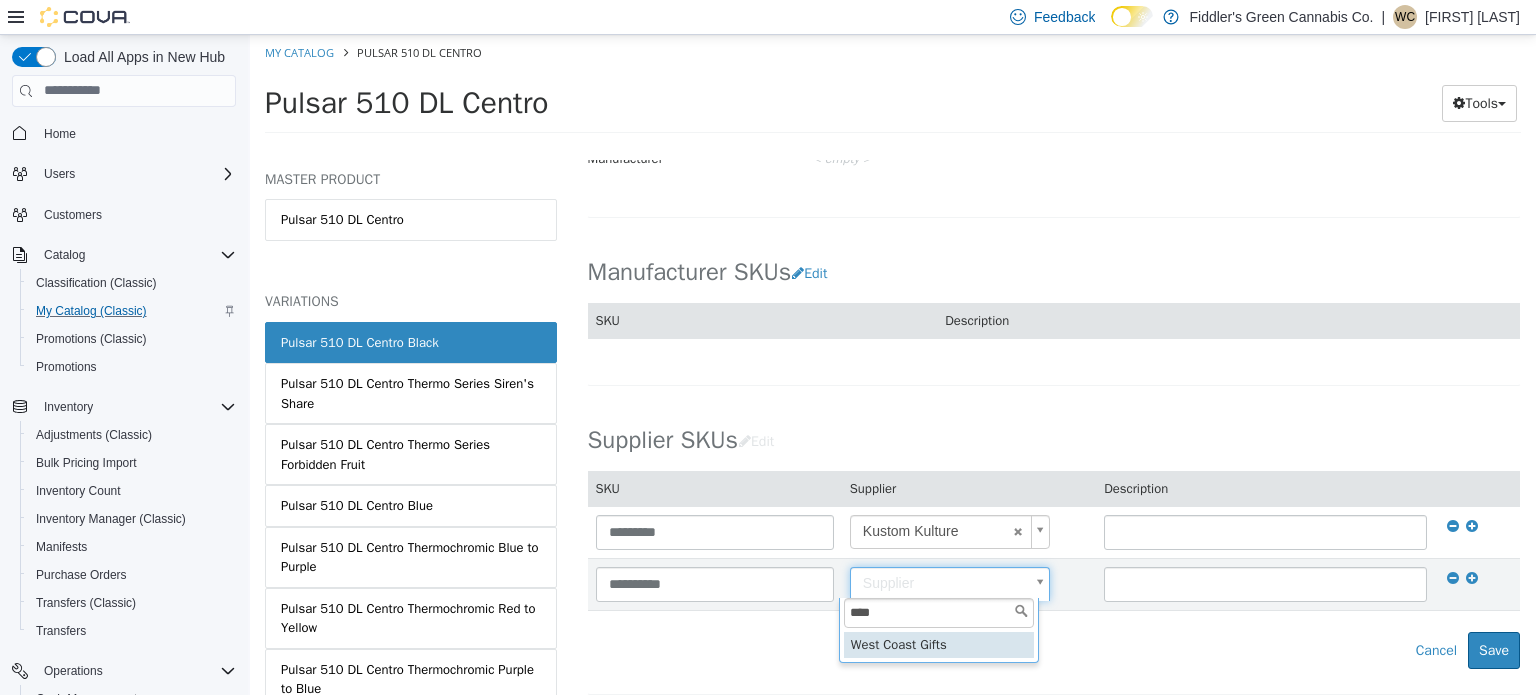 type on "****" 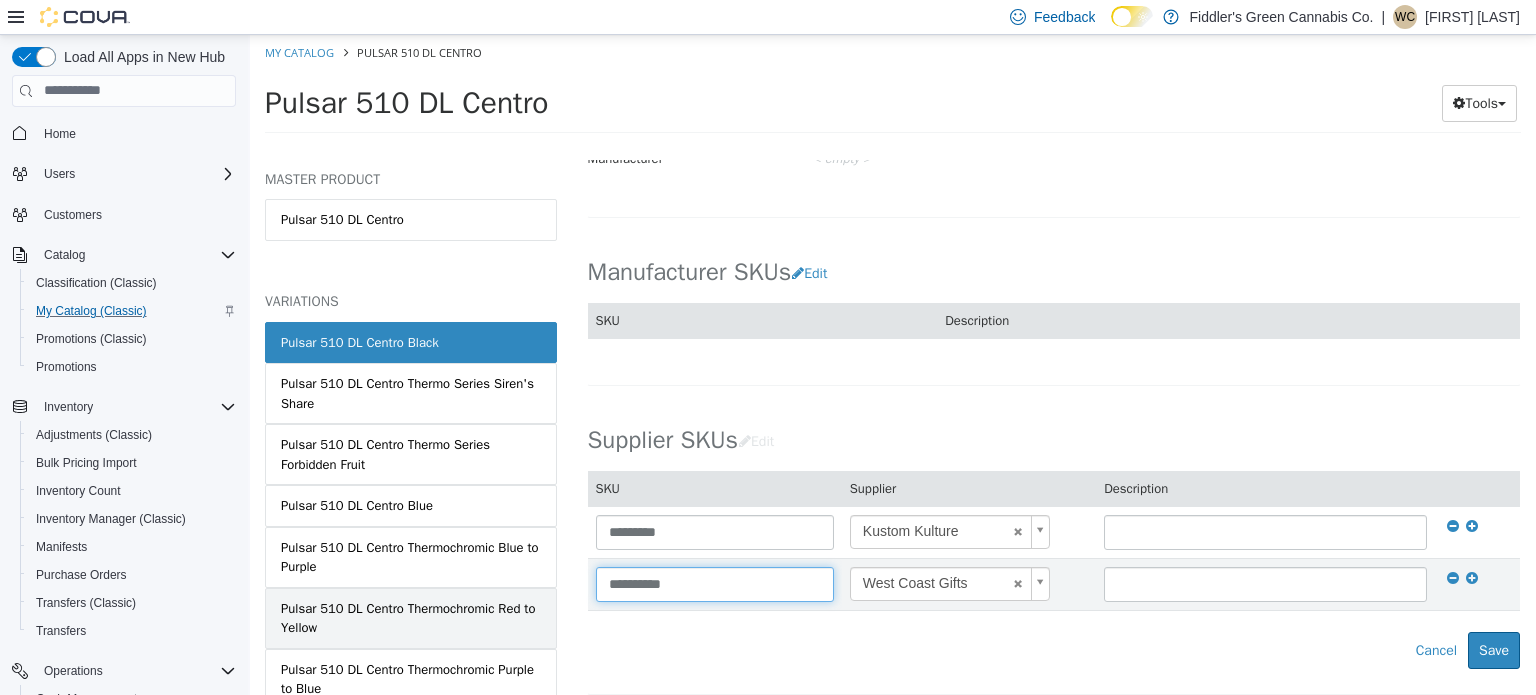 drag, startPoint x: 664, startPoint y: 579, endPoint x: 497, endPoint y: 596, distance: 167.86304 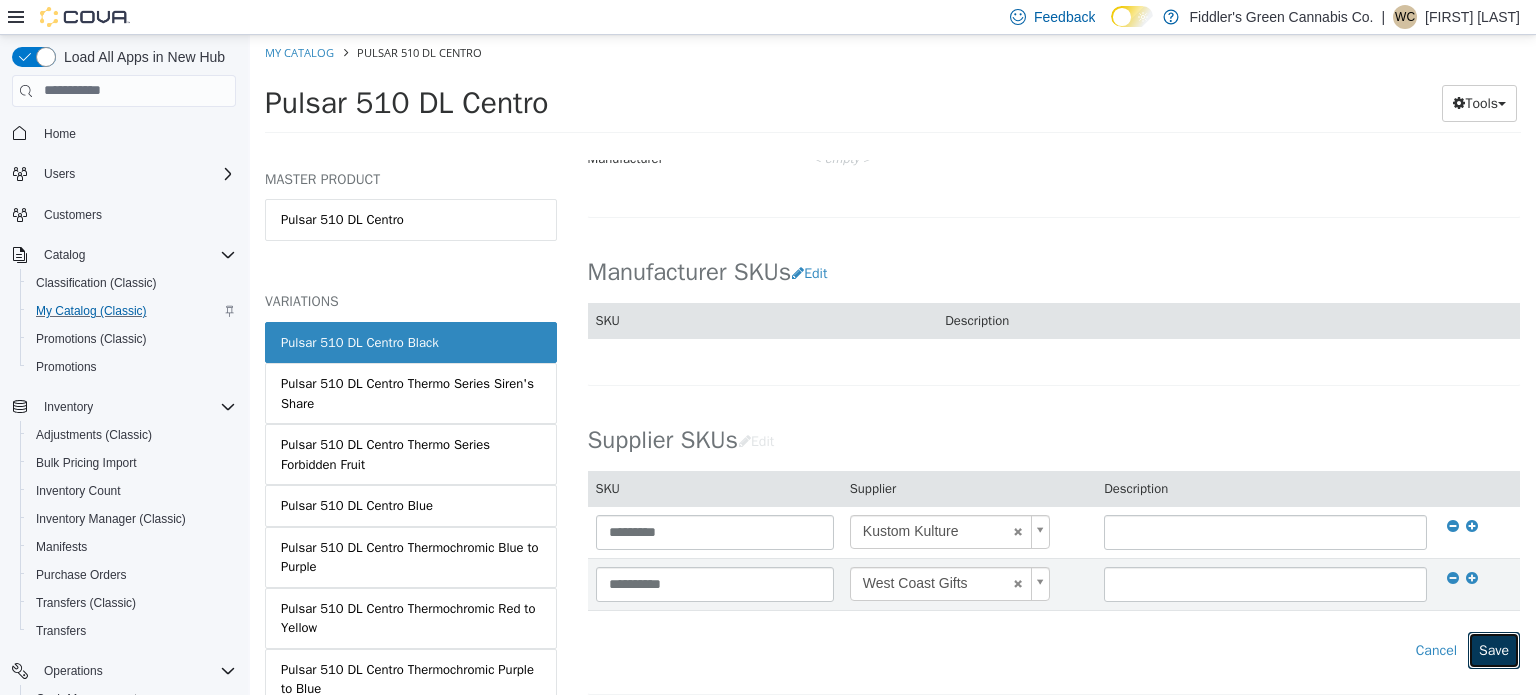 click on "Save" at bounding box center (1494, 649) 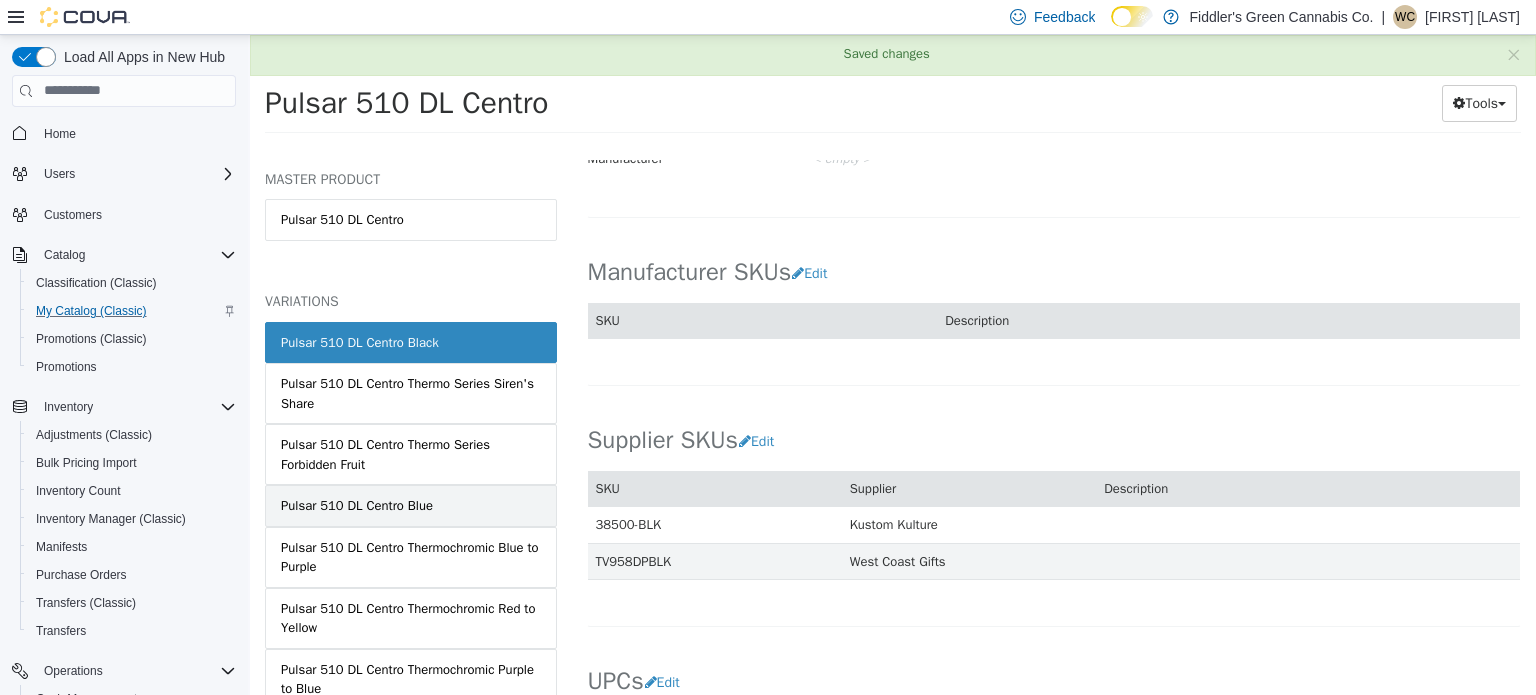 click on "Pulsar 510 DL Centro Blue" at bounding box center [411, 505] 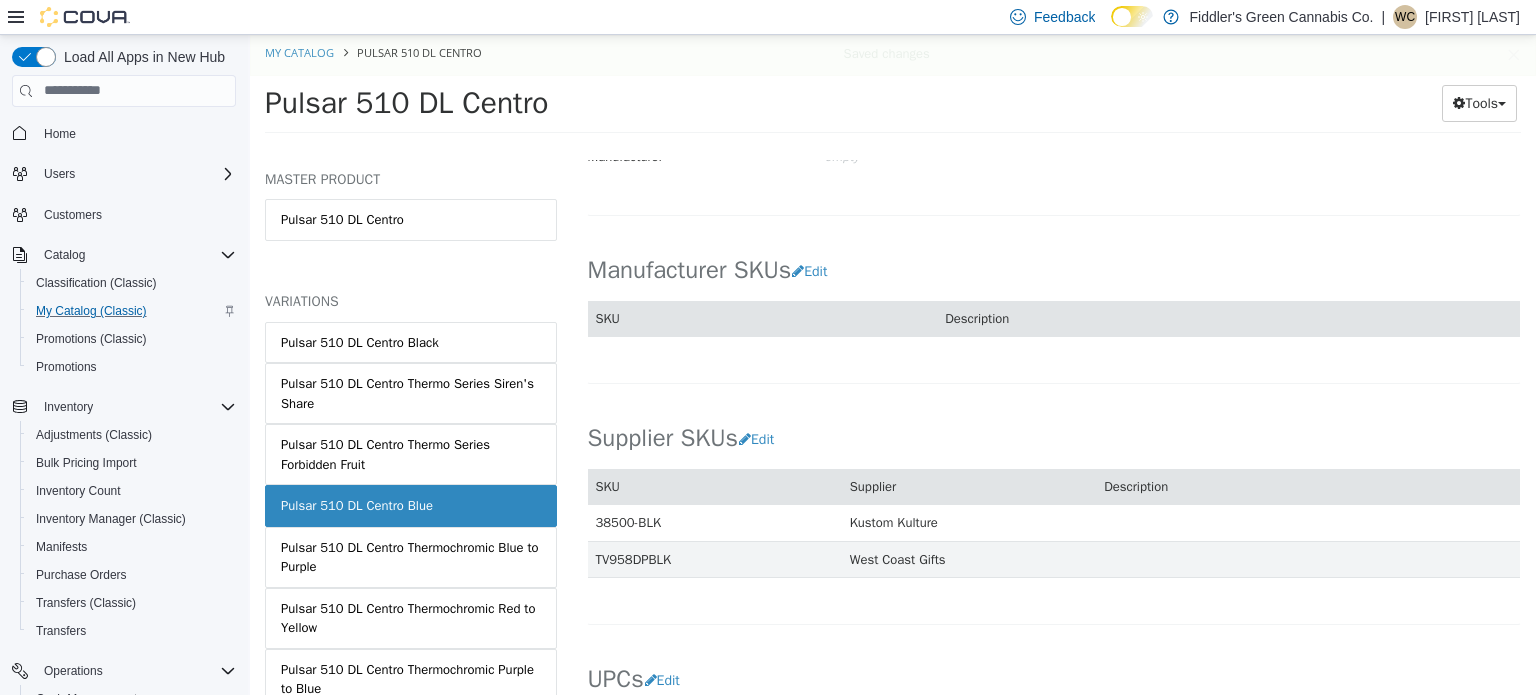 scroll, scrollTop: 1005, scrollLeft: 0, axis: vertical 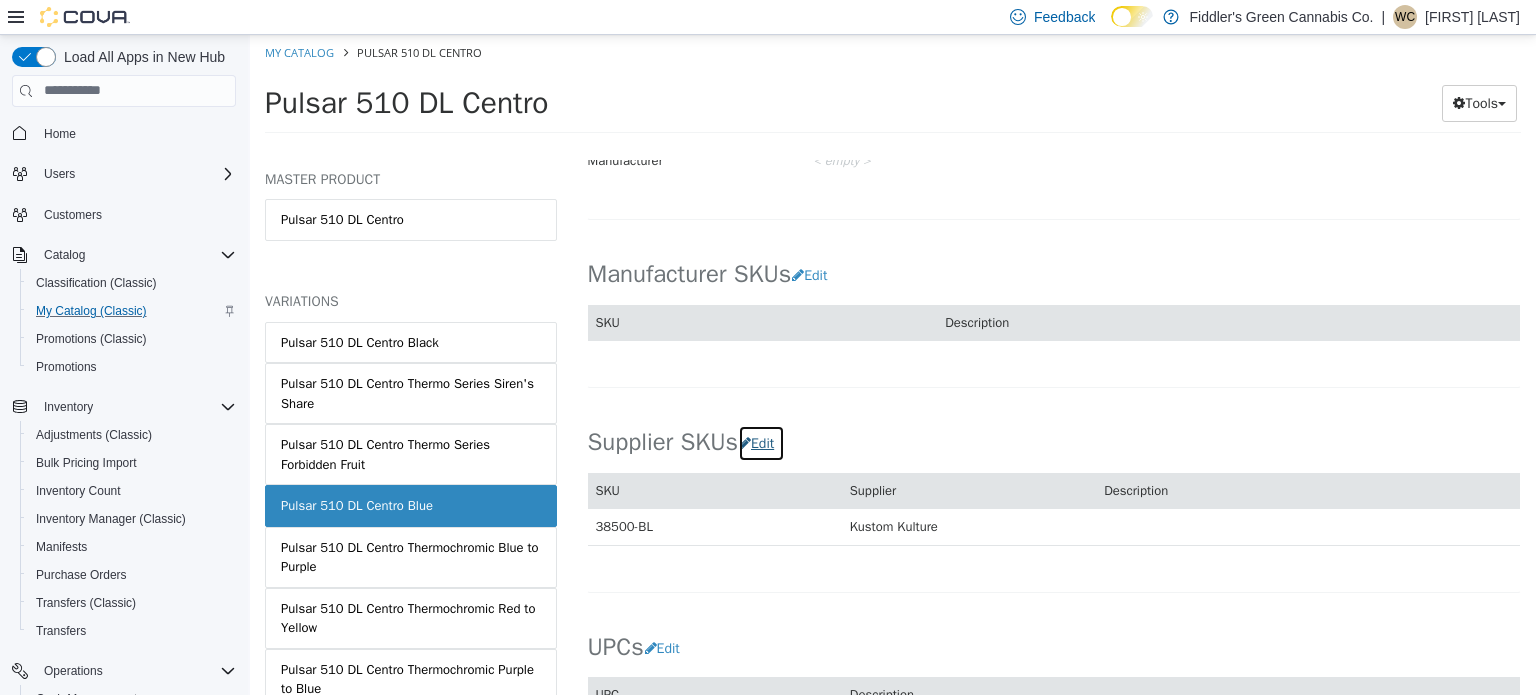 click on "Edit" at bounding box center (761, 442) 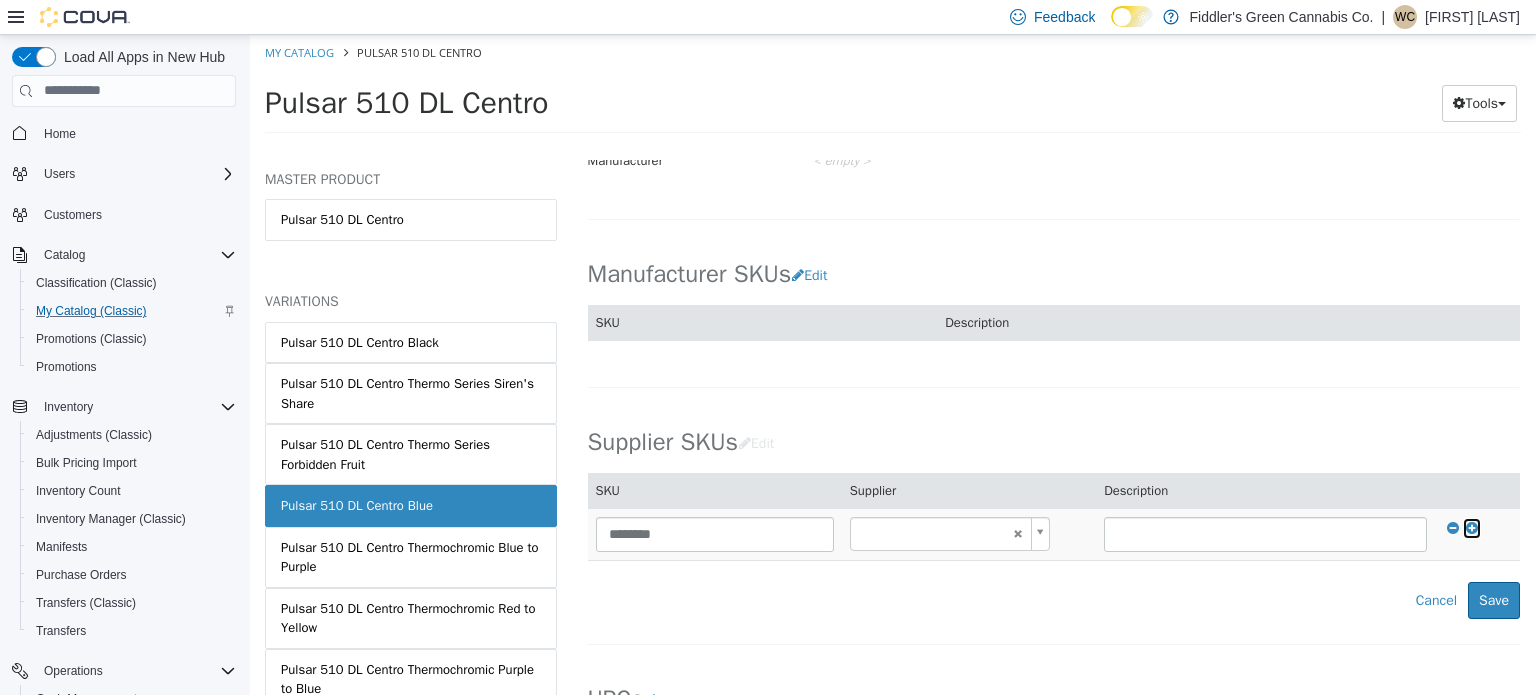 click at bounding box center [1472, 527] 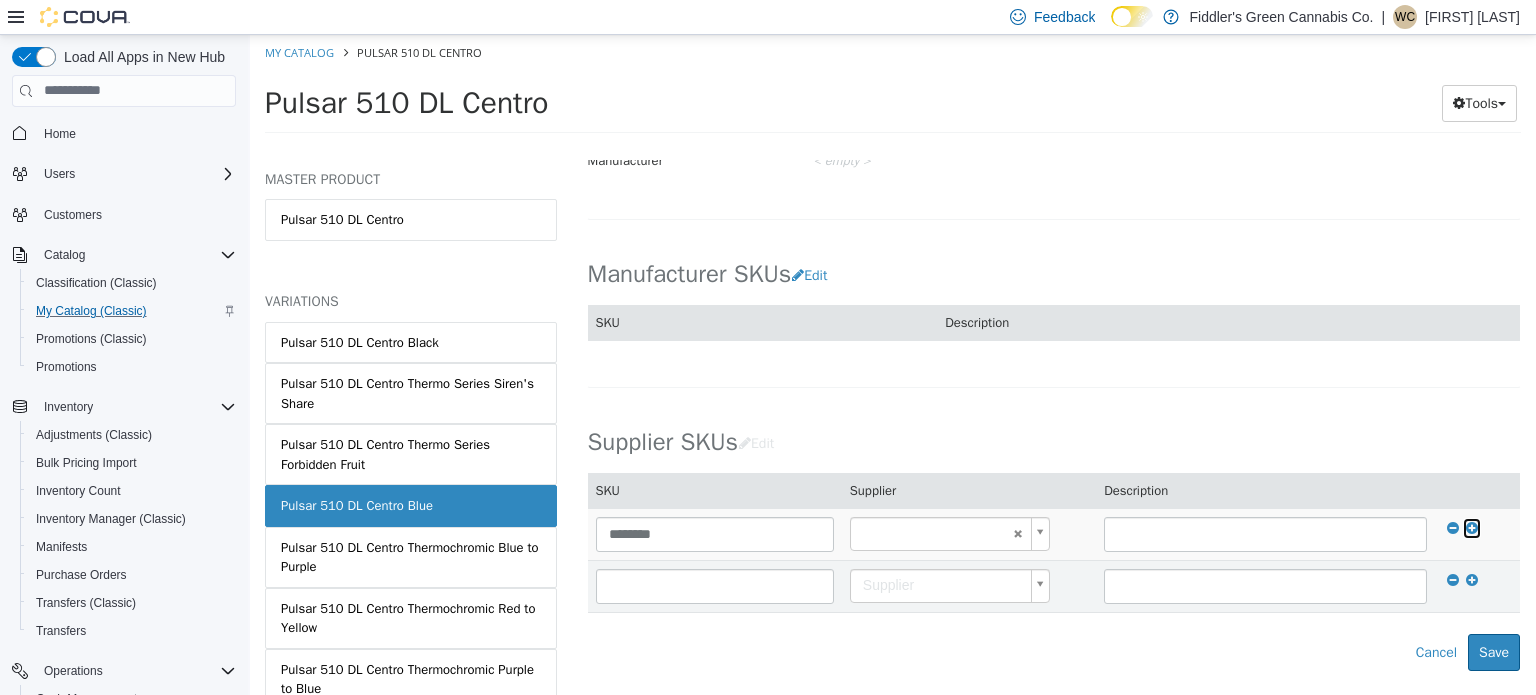 type on "******" 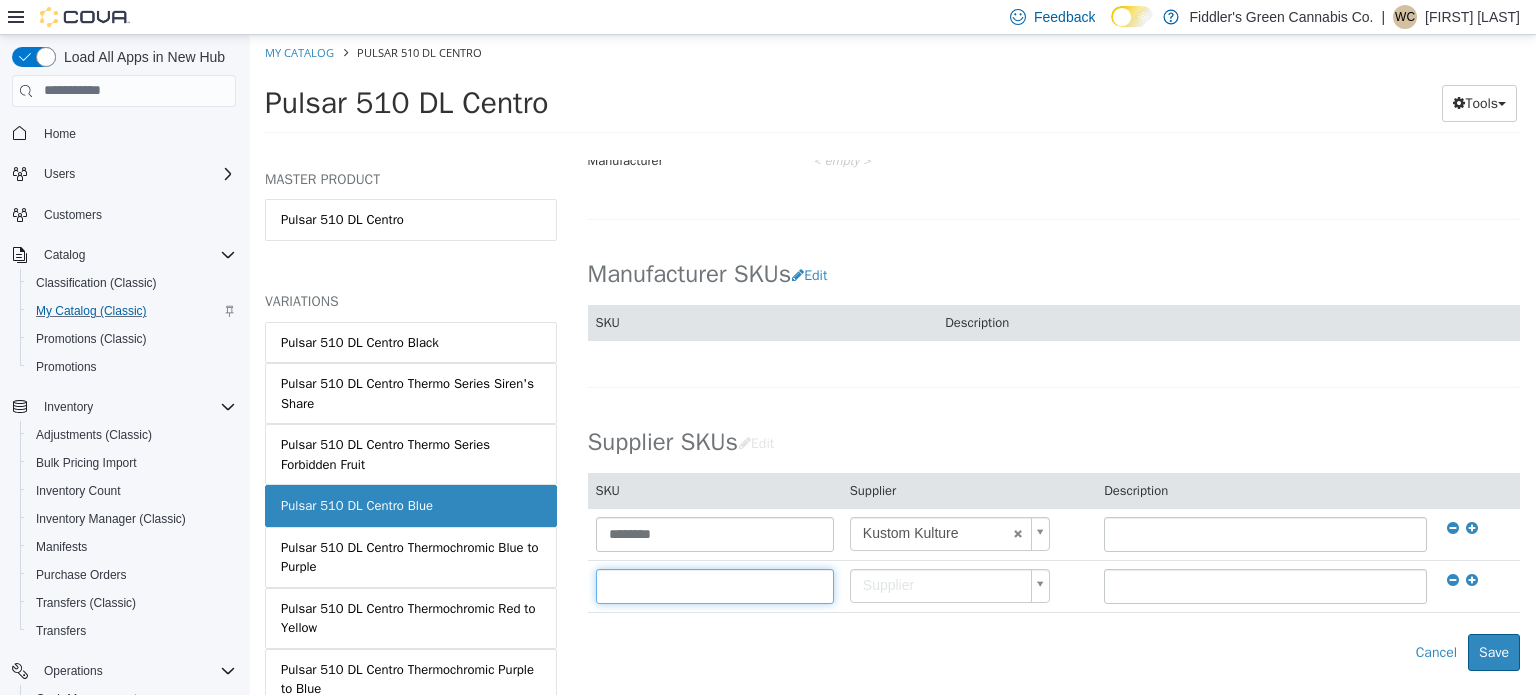 click at bounding box center (715, 585) 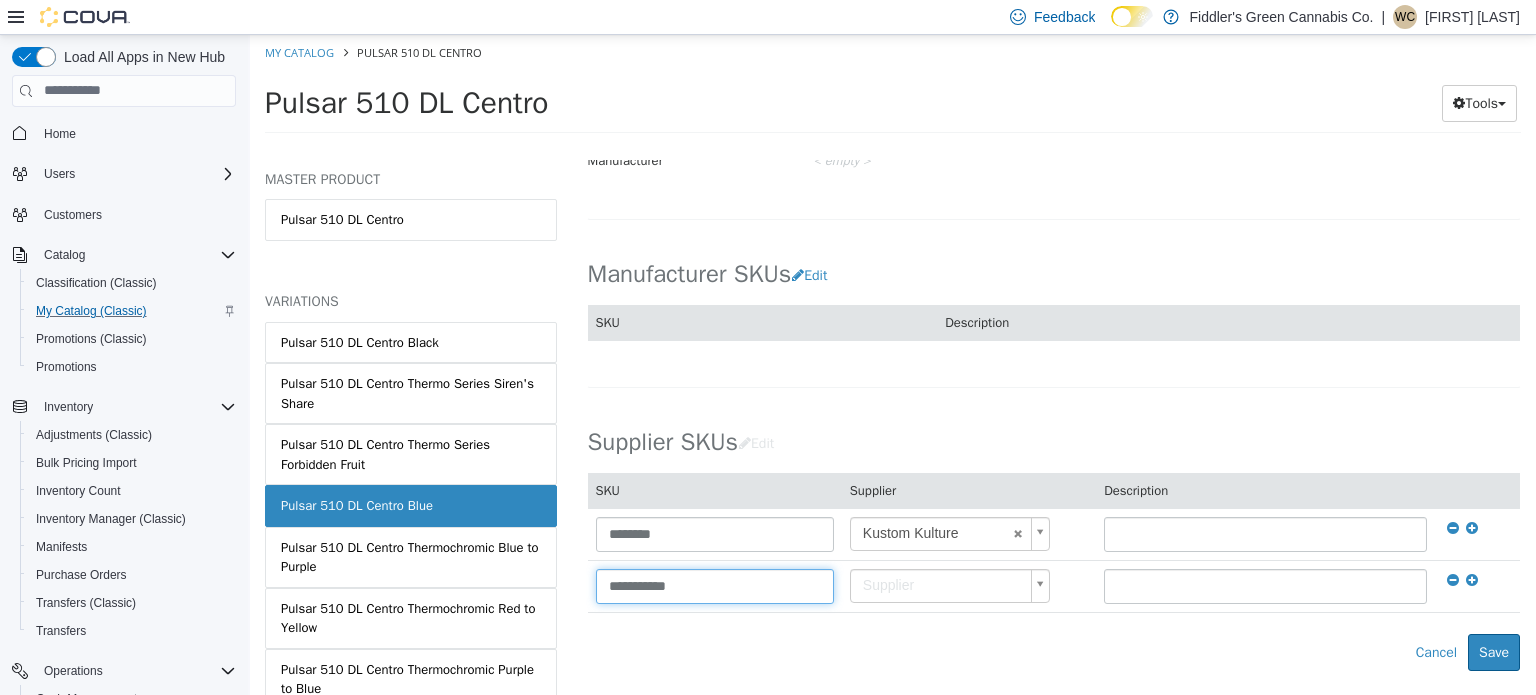 type on "**********" 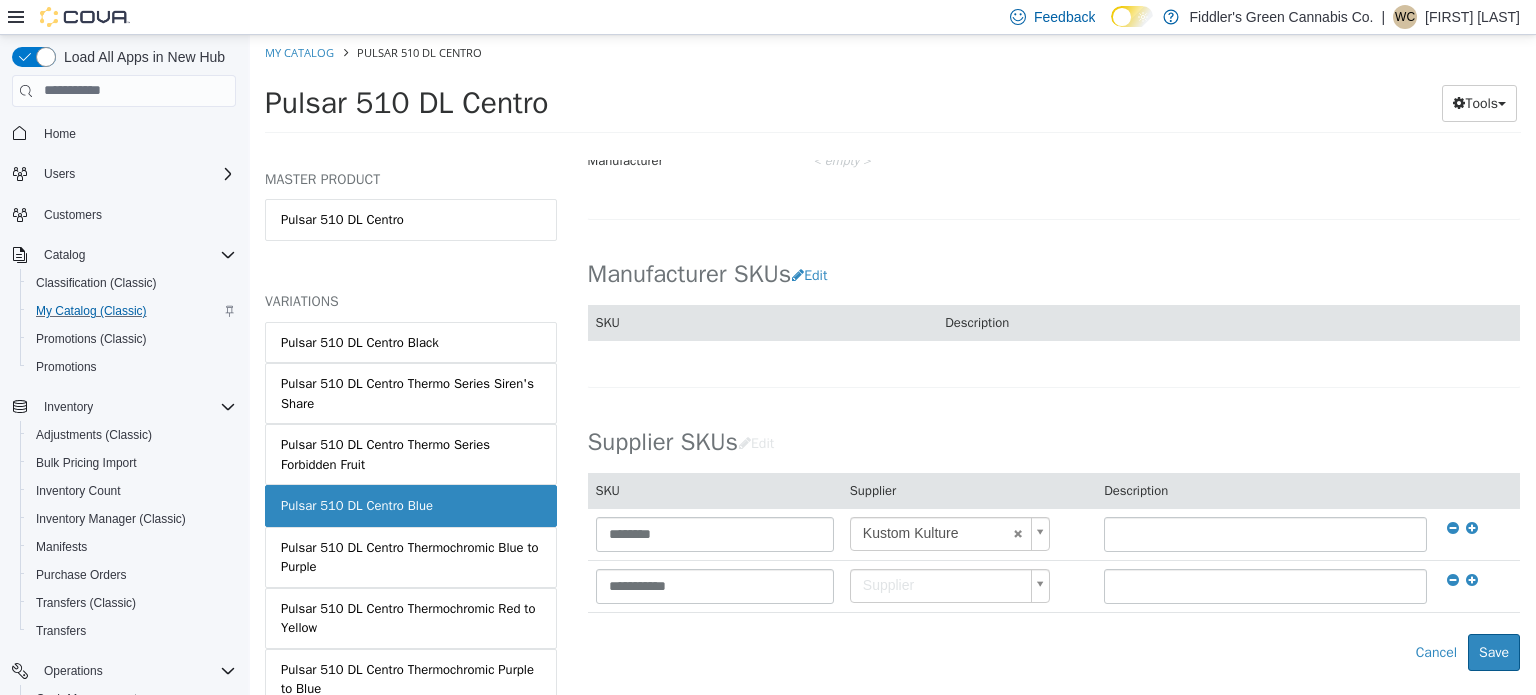 click on "Saving Bulk Changes...
×
Saved changes
My Catalog
Pulsar 510 DL Centro
Pulsar 510 DL Centro
Tools  Move Variations
Print Labels
MASTER PRODUCT
Pulsar 510 DL Centro
VARIATIONS
Pulsar 510 DL Centro Black
Pulsar 510 DL Centro Thermo Series Siren's Share
Pulsar 510 DL Centro Thermo Series Forbidden Fruit
Pulsar 510 DL Centro Blue
Pulsar 510 DL Centro Thermochromic Blue to Purple
Pulsar 510 DL Centro Thermochromic Red to Yellow
Pulsar 510 DL Centro Thermochromic Purple to Blue
Pulsar 510 DL Centro Thermochromic Green to Yellow
Accessories
Devices/Batteries
Pulsar 510 DL Centro Blue
[Variation] Active  CATALOG SKU - DQV6WPY0     English - US                             Last Updated:  [MONTH] [DAY], [YEAR]
General Specifications Assets Product Behaviors Availability Pricing
Marketing Classification Industry
Classification" at bounding box center [893, 89] 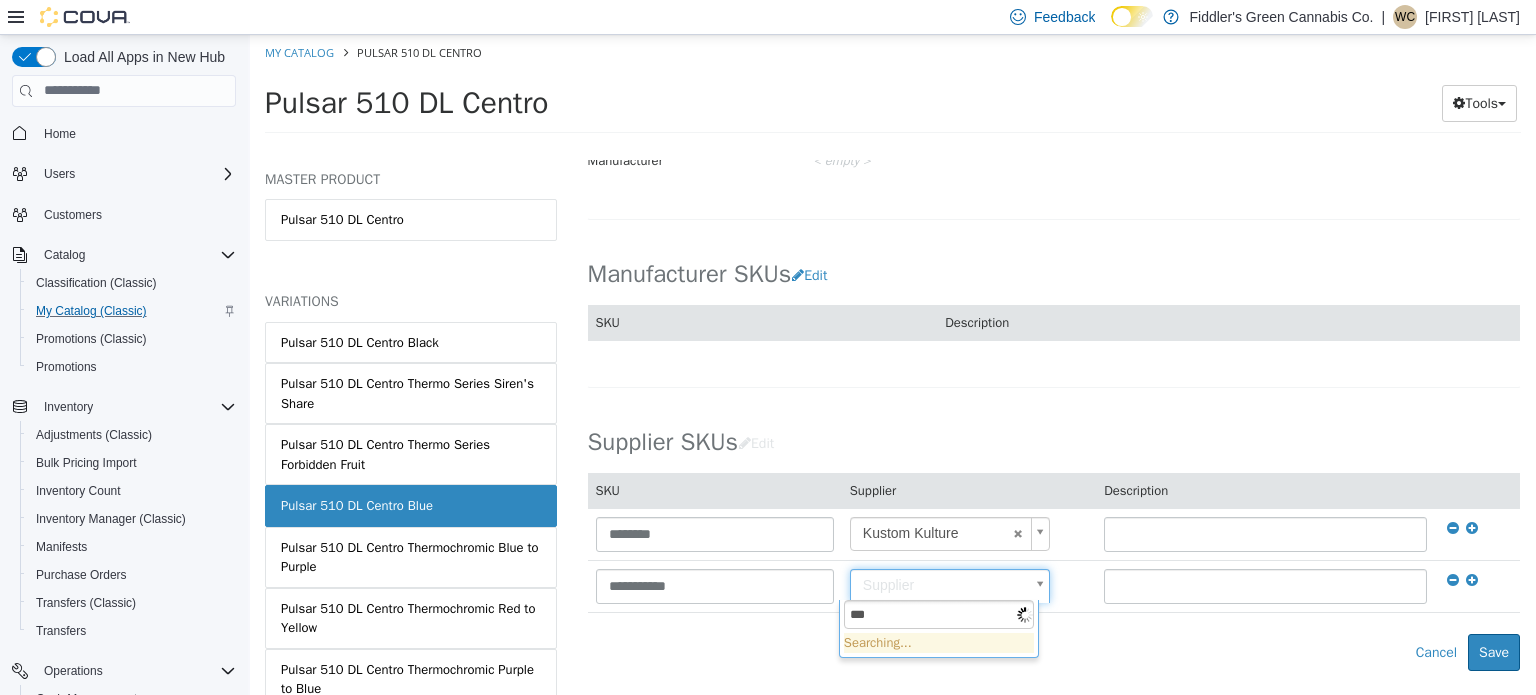 type on "****" 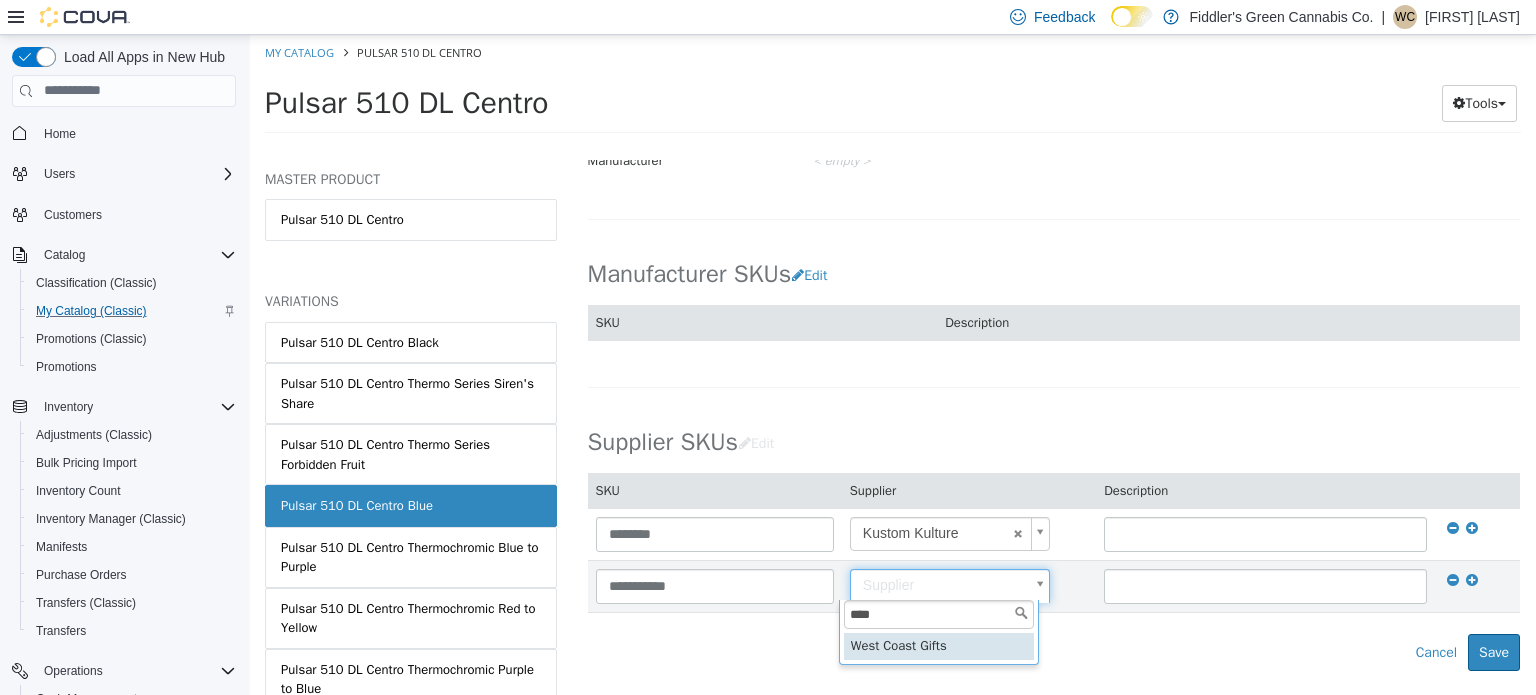 type on "**********" 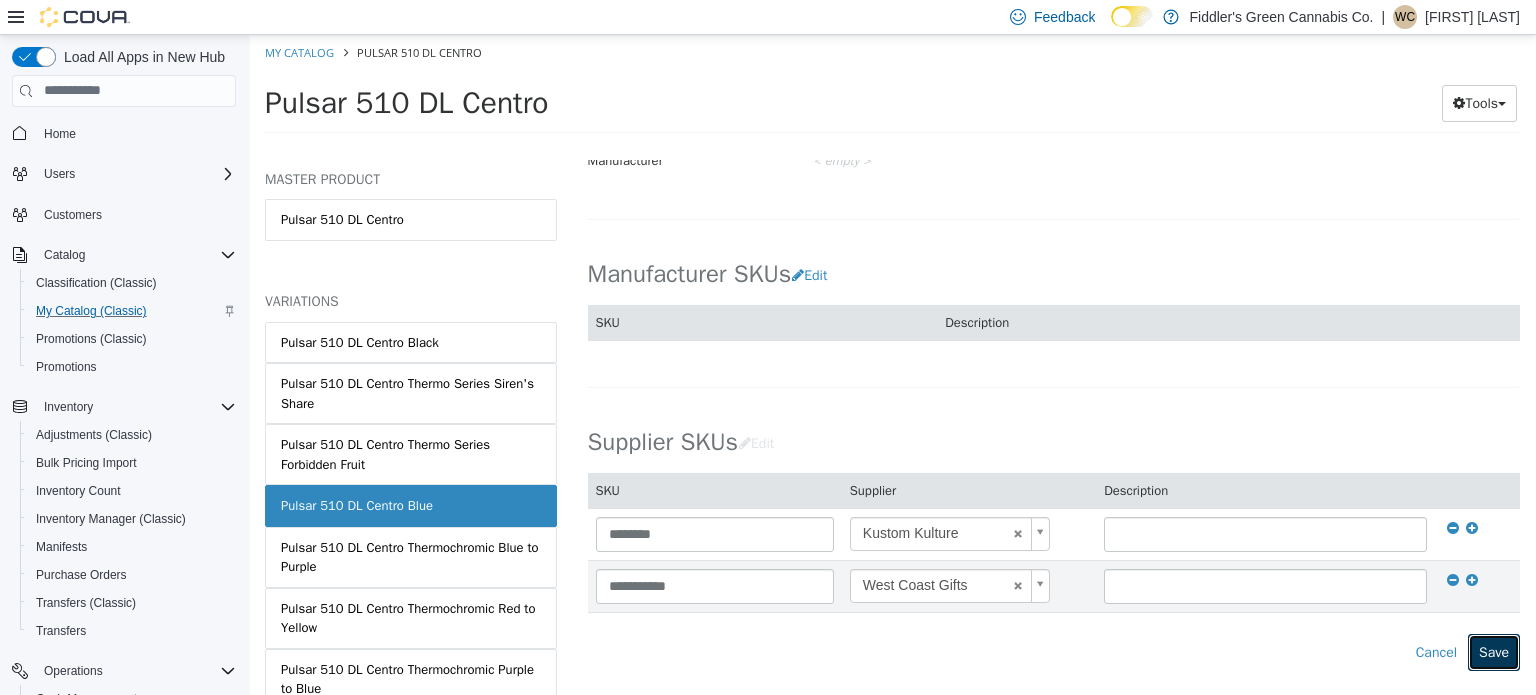 click on "Save" at bounding box center (1494, 651) 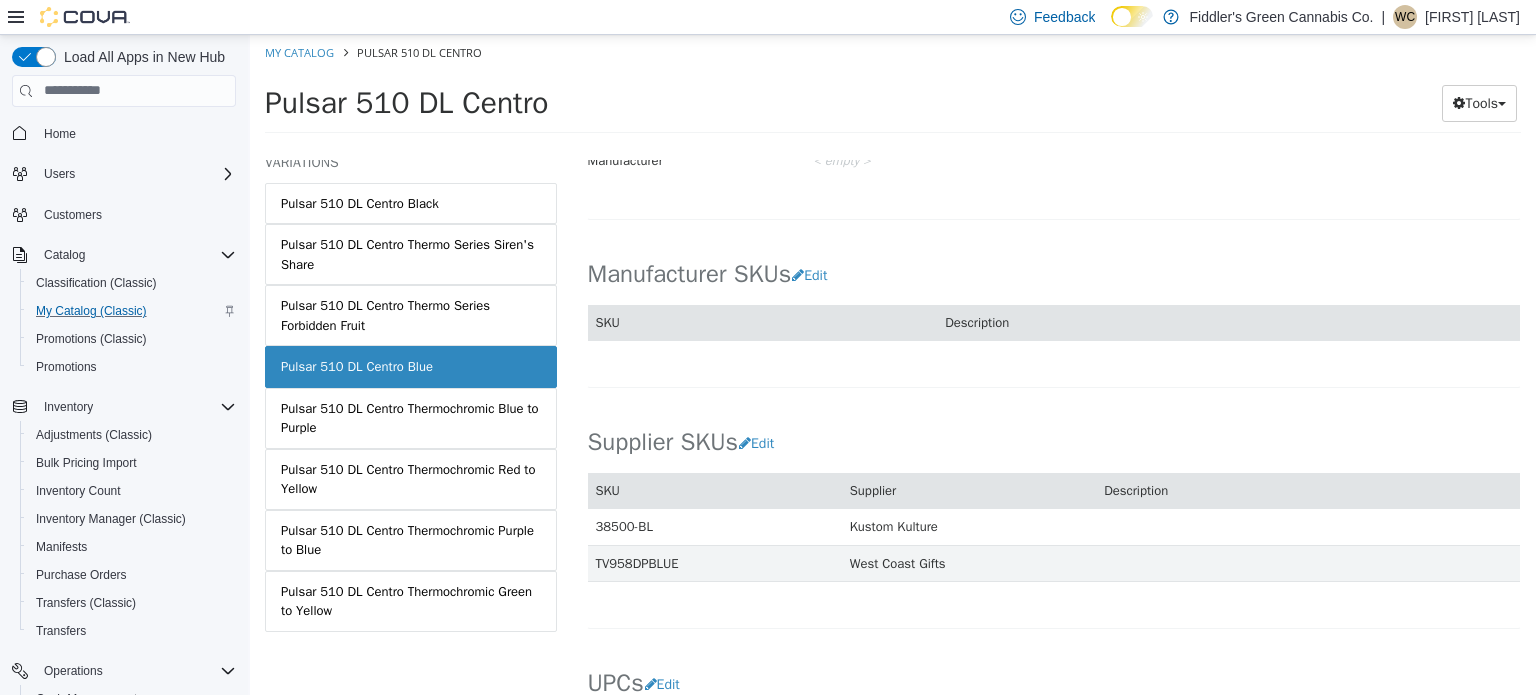 scroll, scrollTop: 139, scrollLeft: 0, axis: vertical 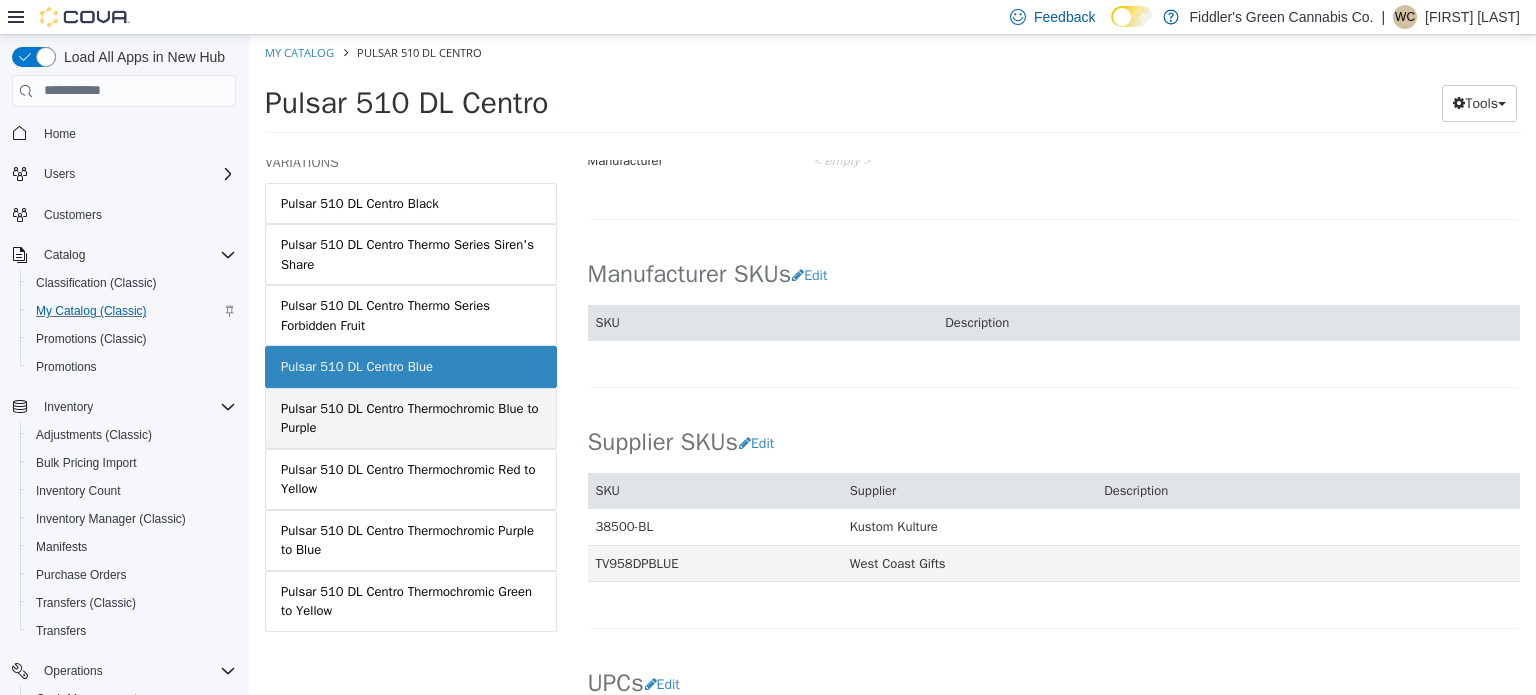 click on "Pulsar 510 DL Centro Thermochromic Blue to Purple" at bounding box center [411, 417] 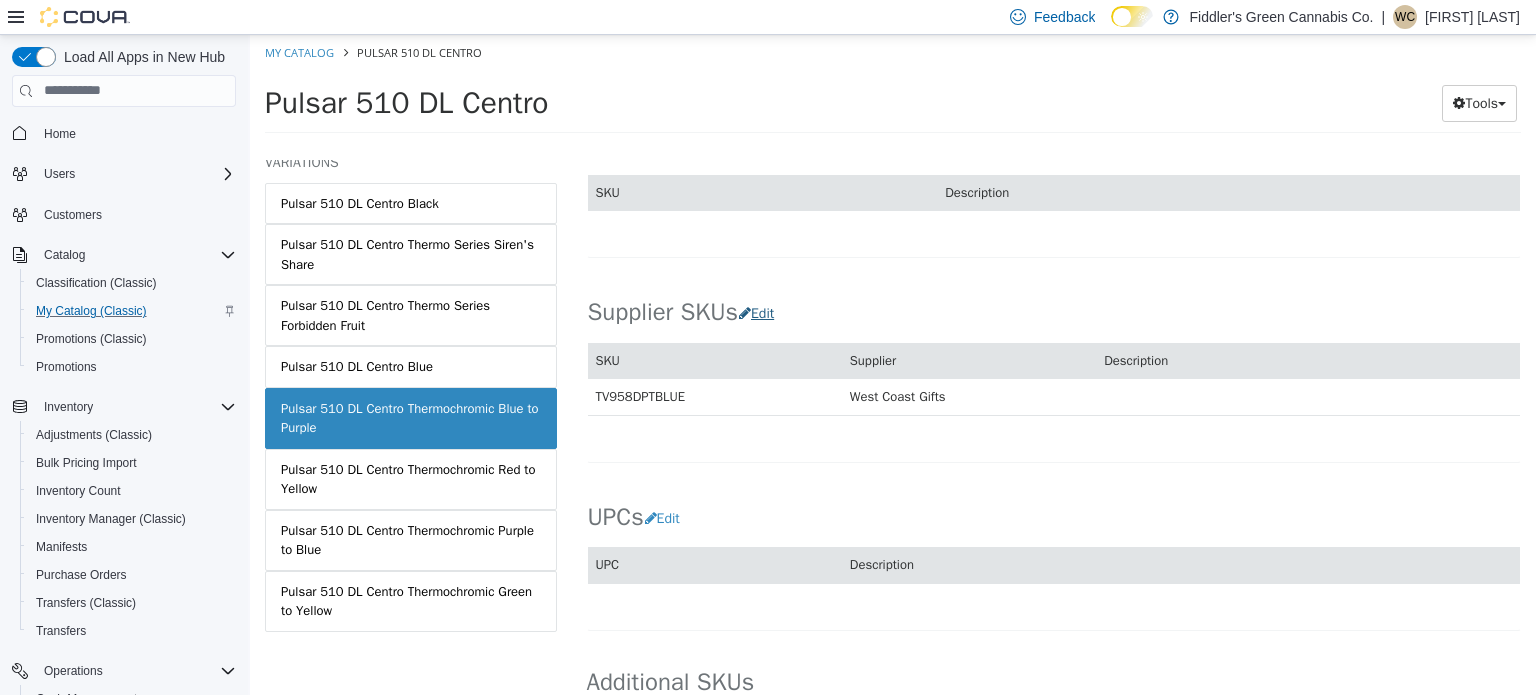 scroll, scrollTop: 1136, scrollLeft: 0, axis: vertical 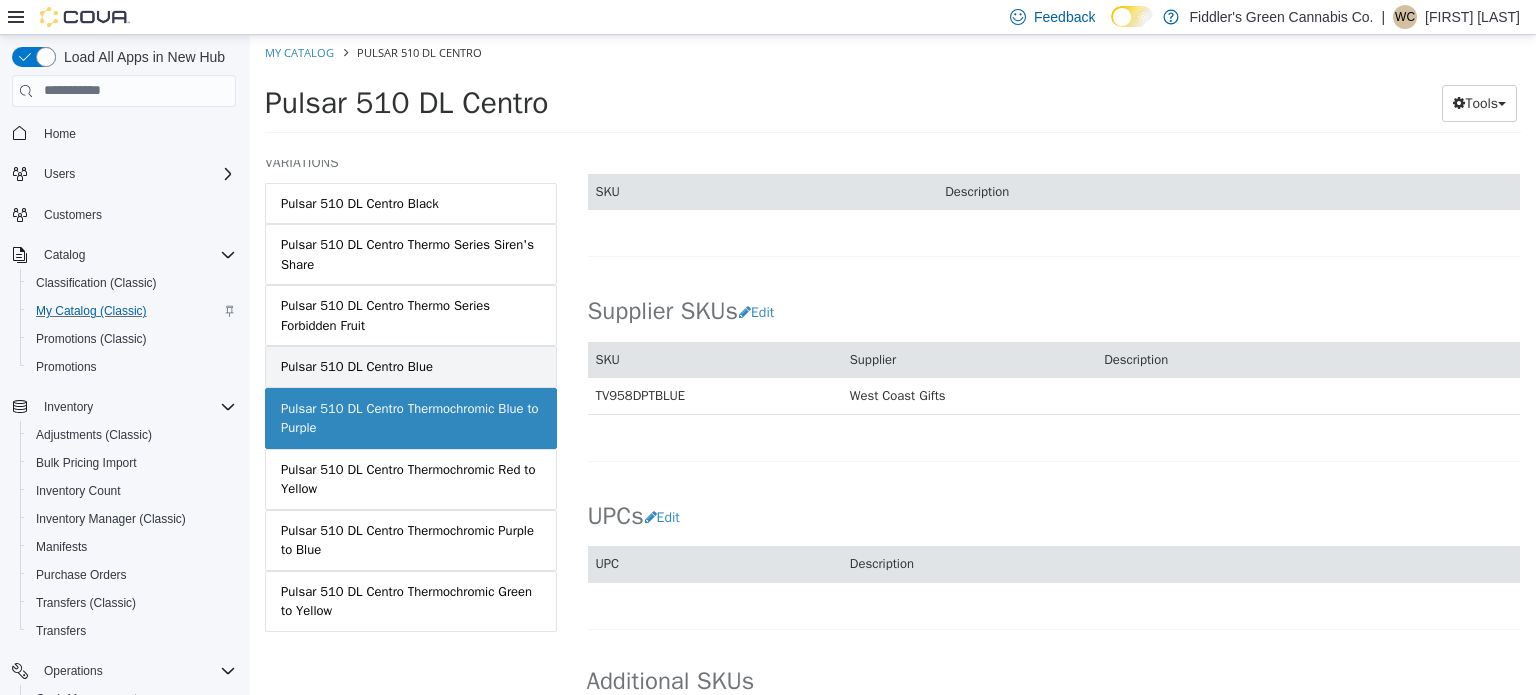 click on "Pulsar 510 DL Centro Blue" at bounding box center (411, 366) 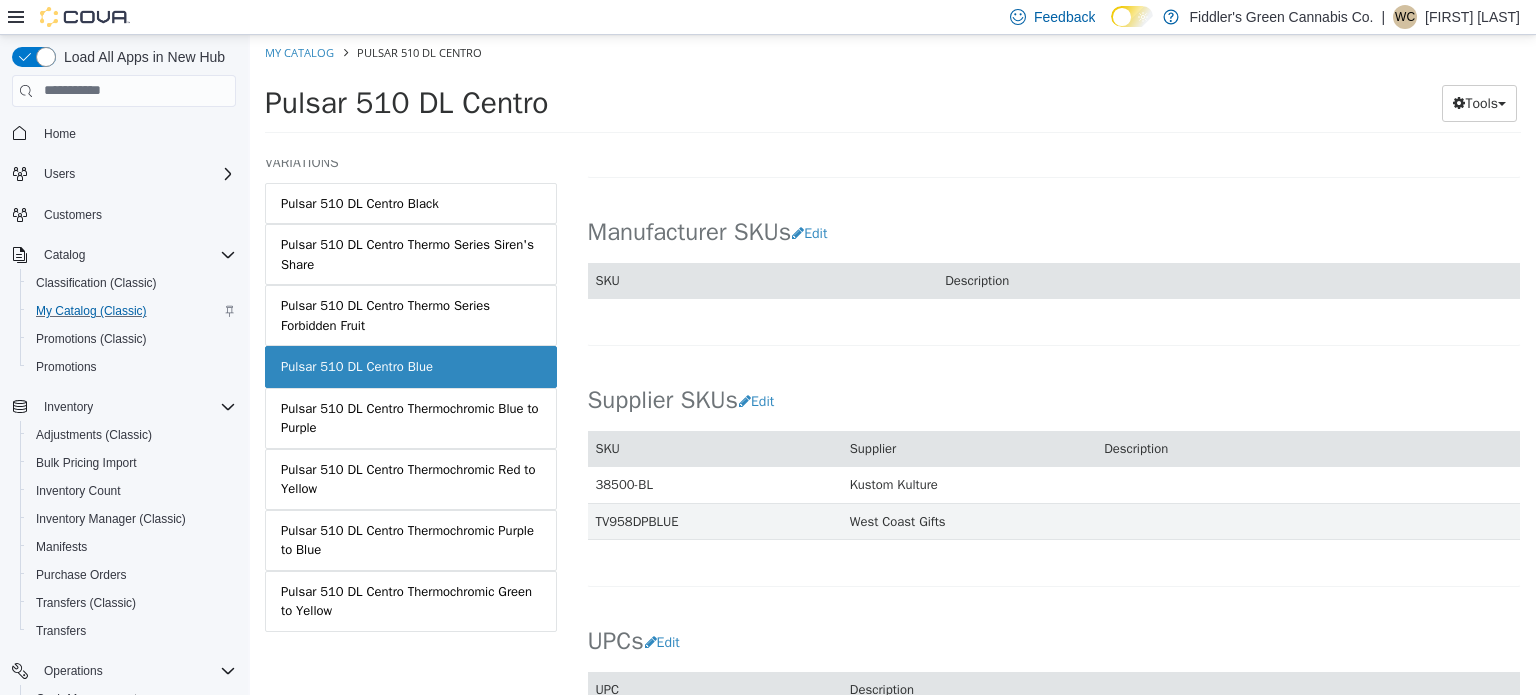 scroll, scrollTop: 1134, scrollLeft: 0, axis: vertical 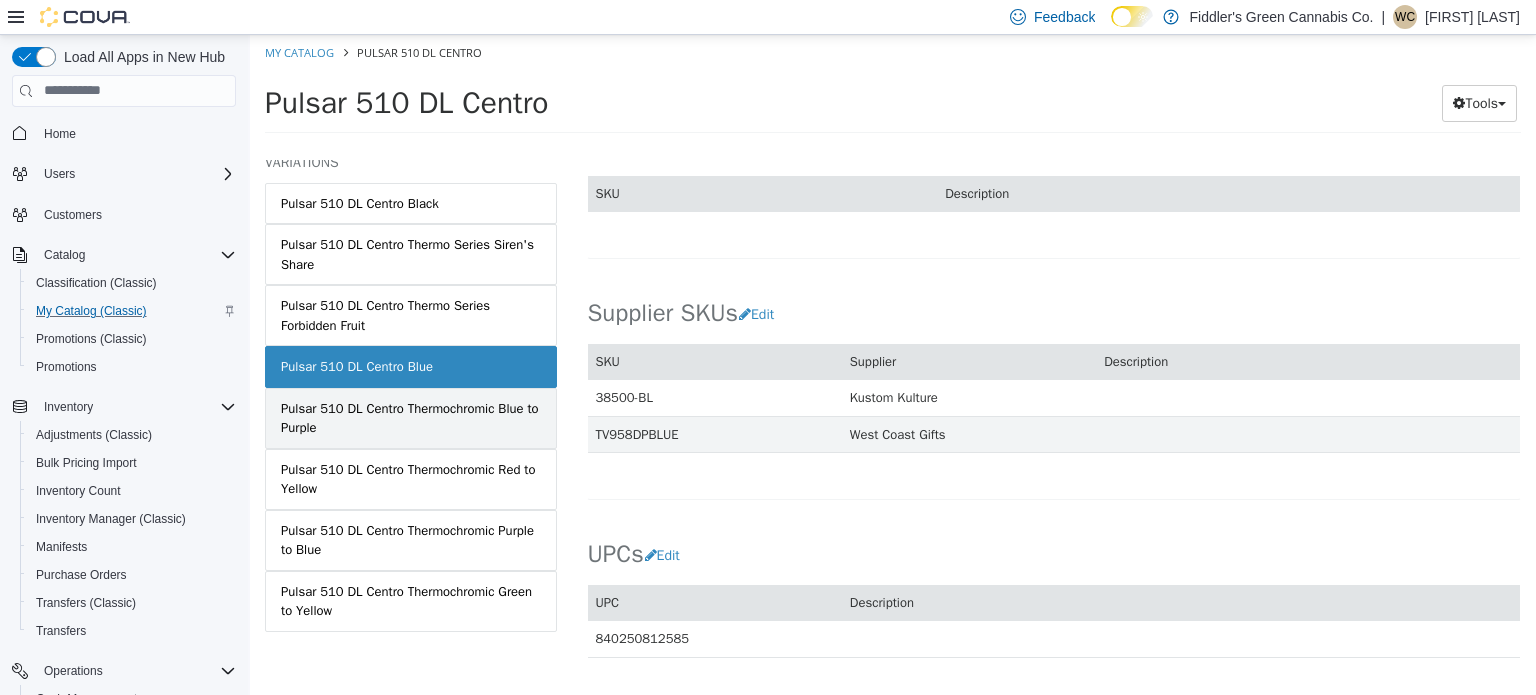click on "Pulsar 510 DL Centro Thermochromic Blue to Purple" at bounding box center [411, 417] 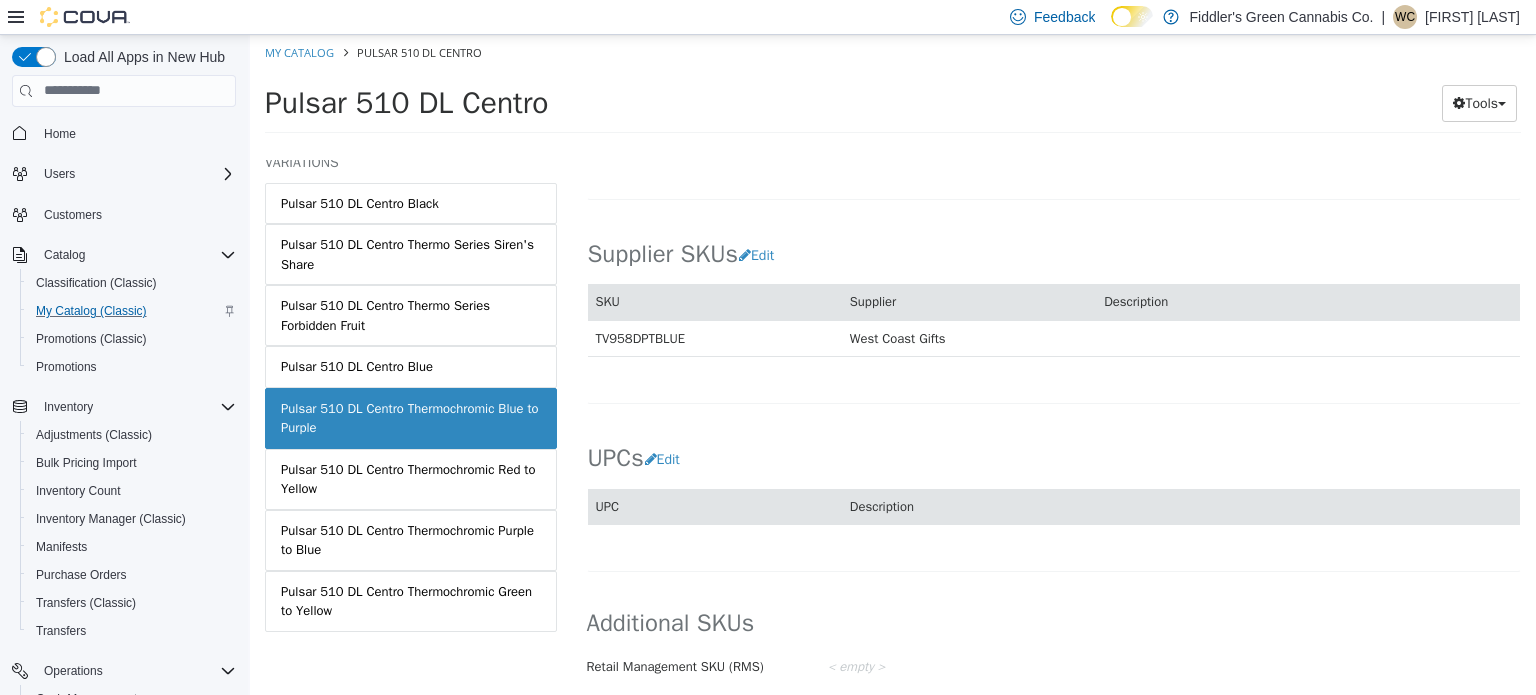 scroll, scrollTop: 1134, scrollLeft: 0, axis: vertical 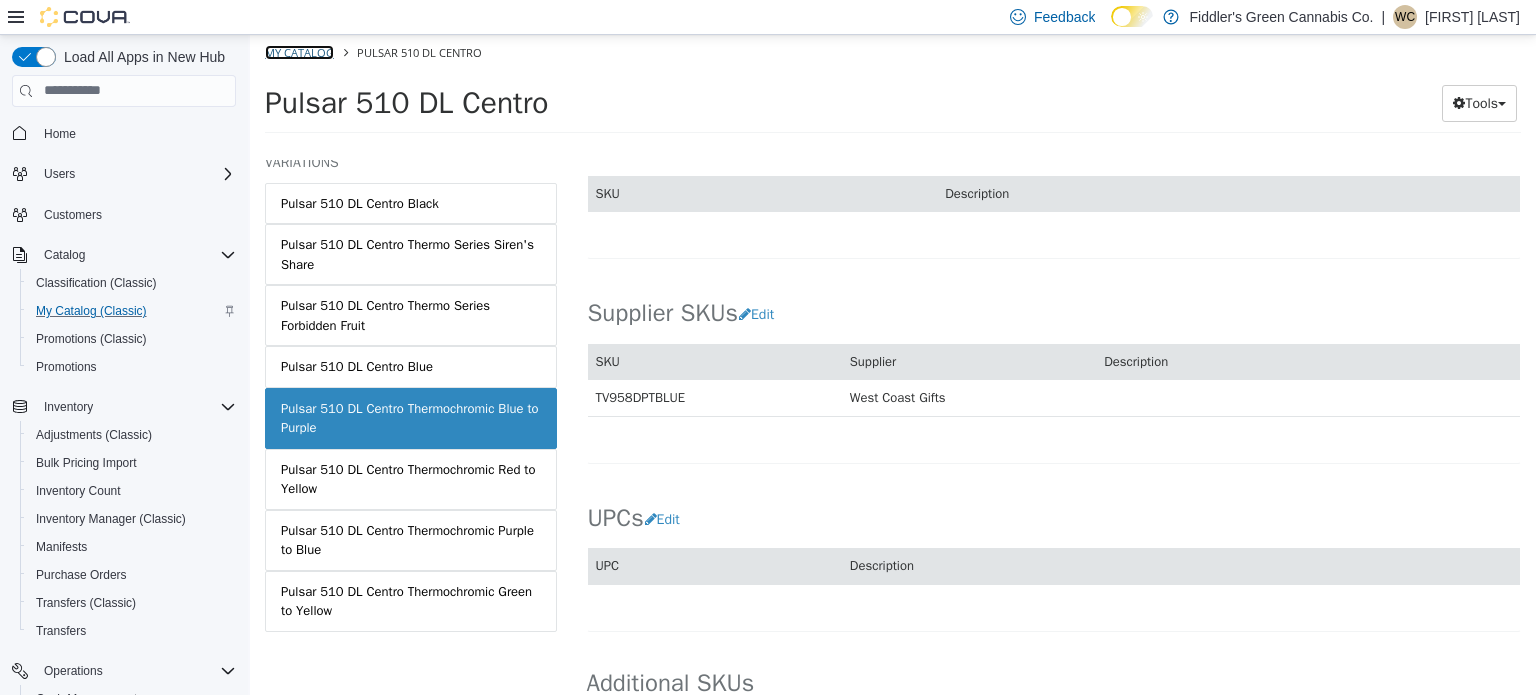 click on "My Catalog" at bounding box center (299, 51) 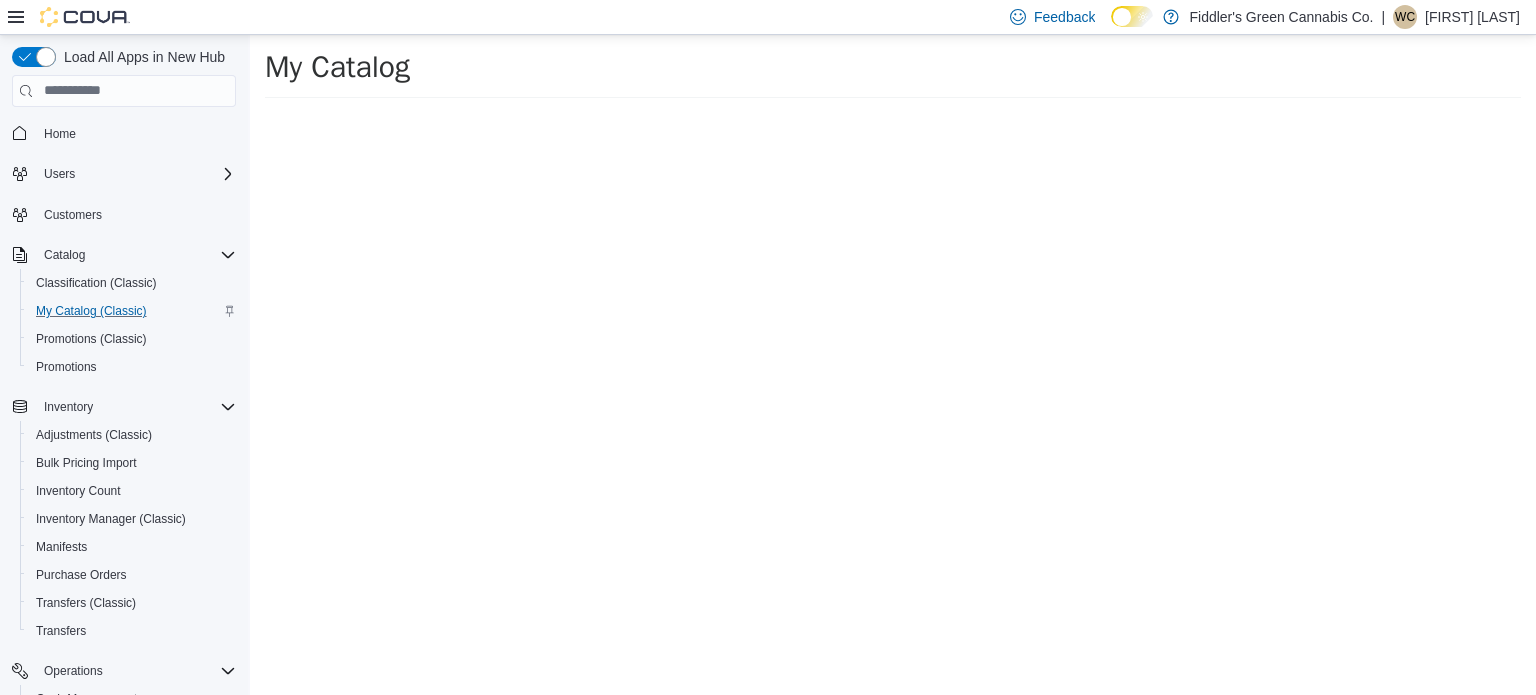 select on "**********" 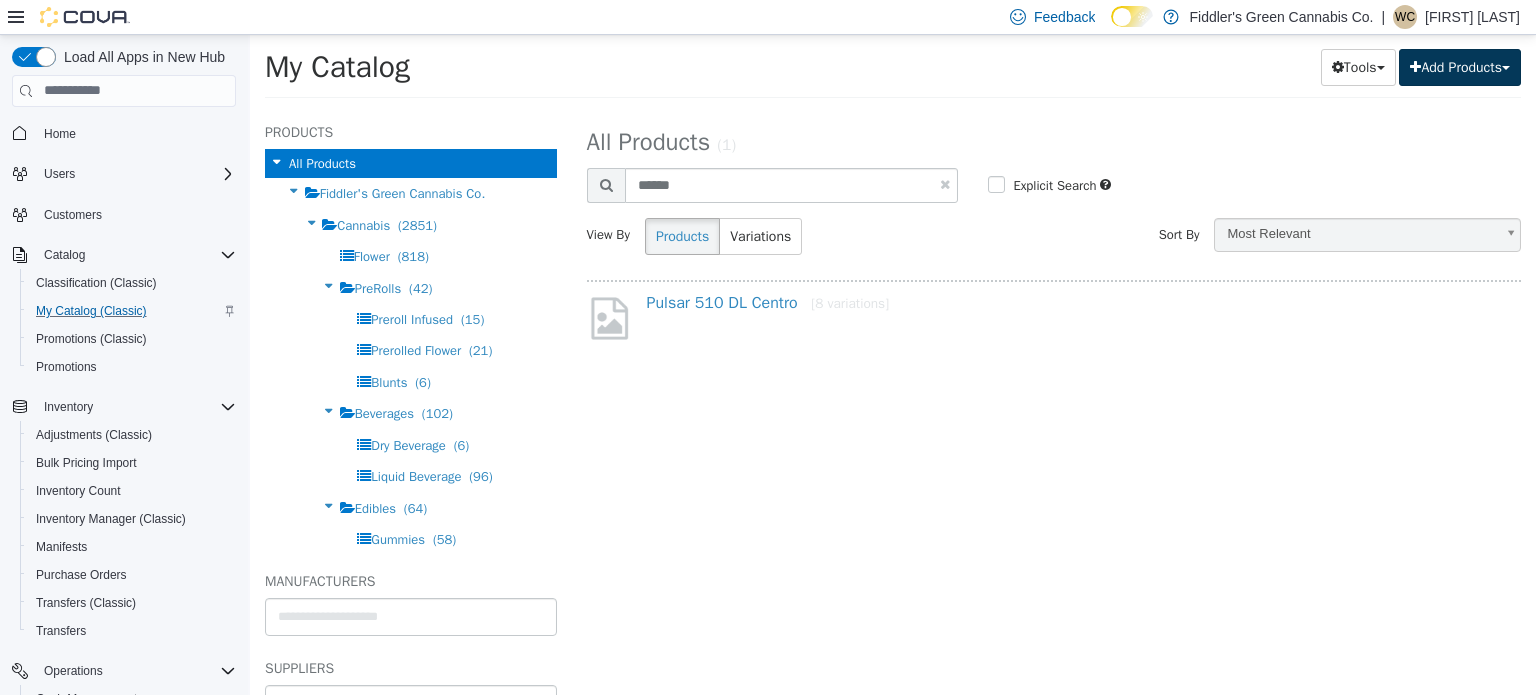 click on "Add Products" at bounding box center (1460, 66) 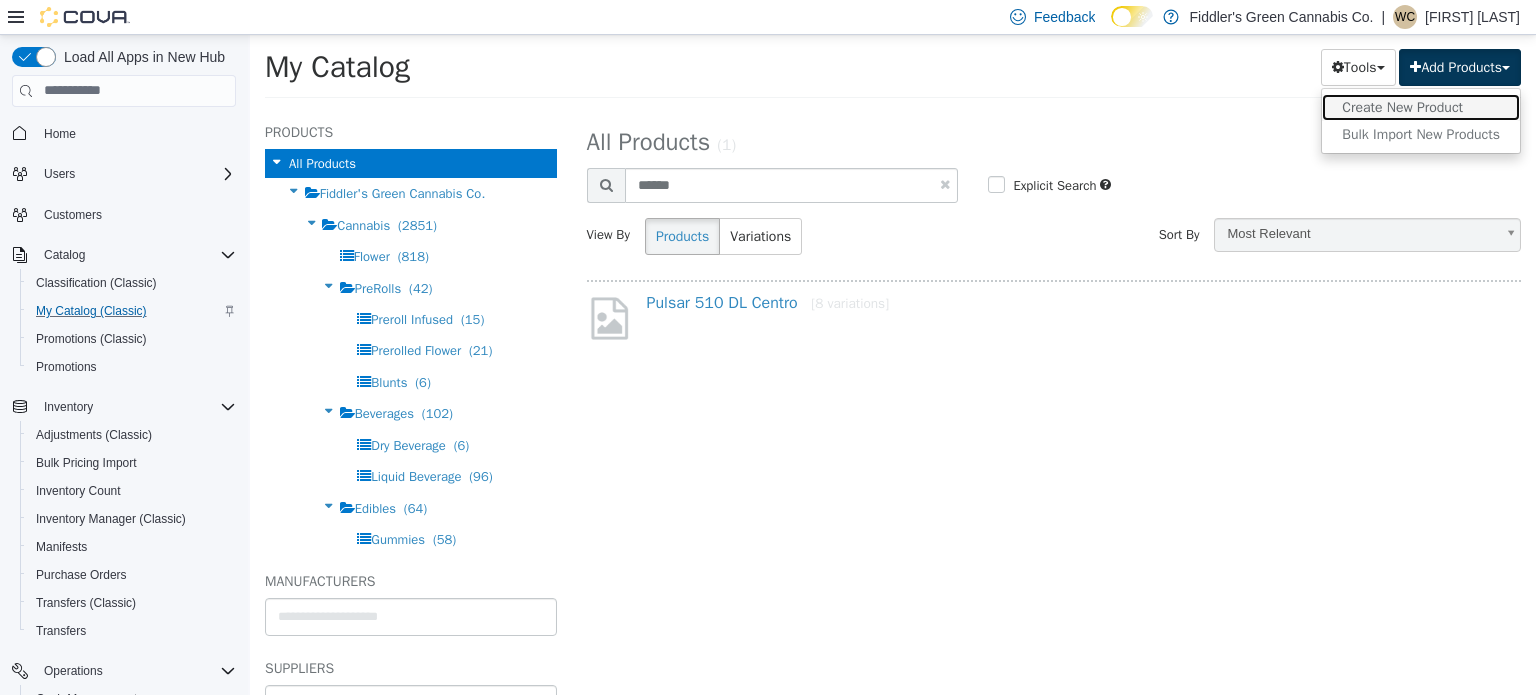 click on "Create New Product" at bounding box center [1421, 106] 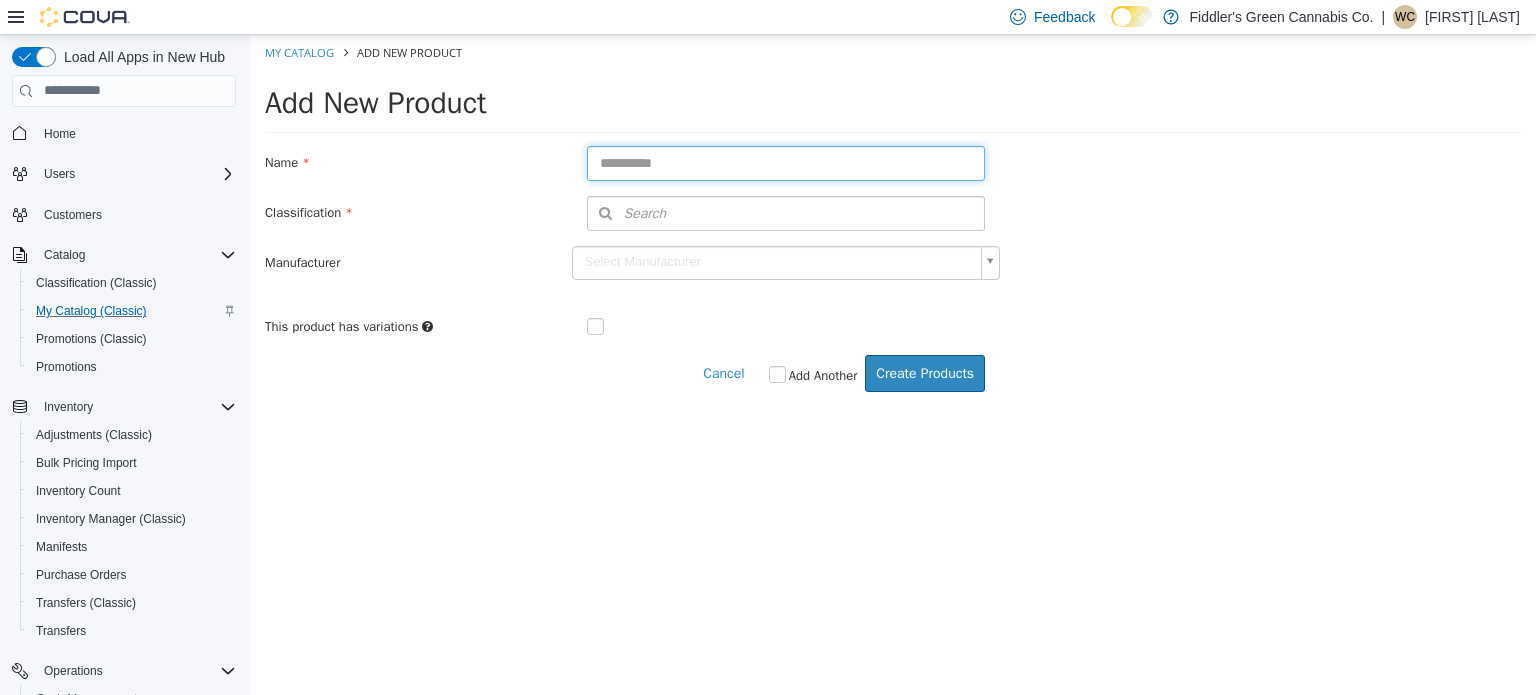click at bounding box center (786, 162) 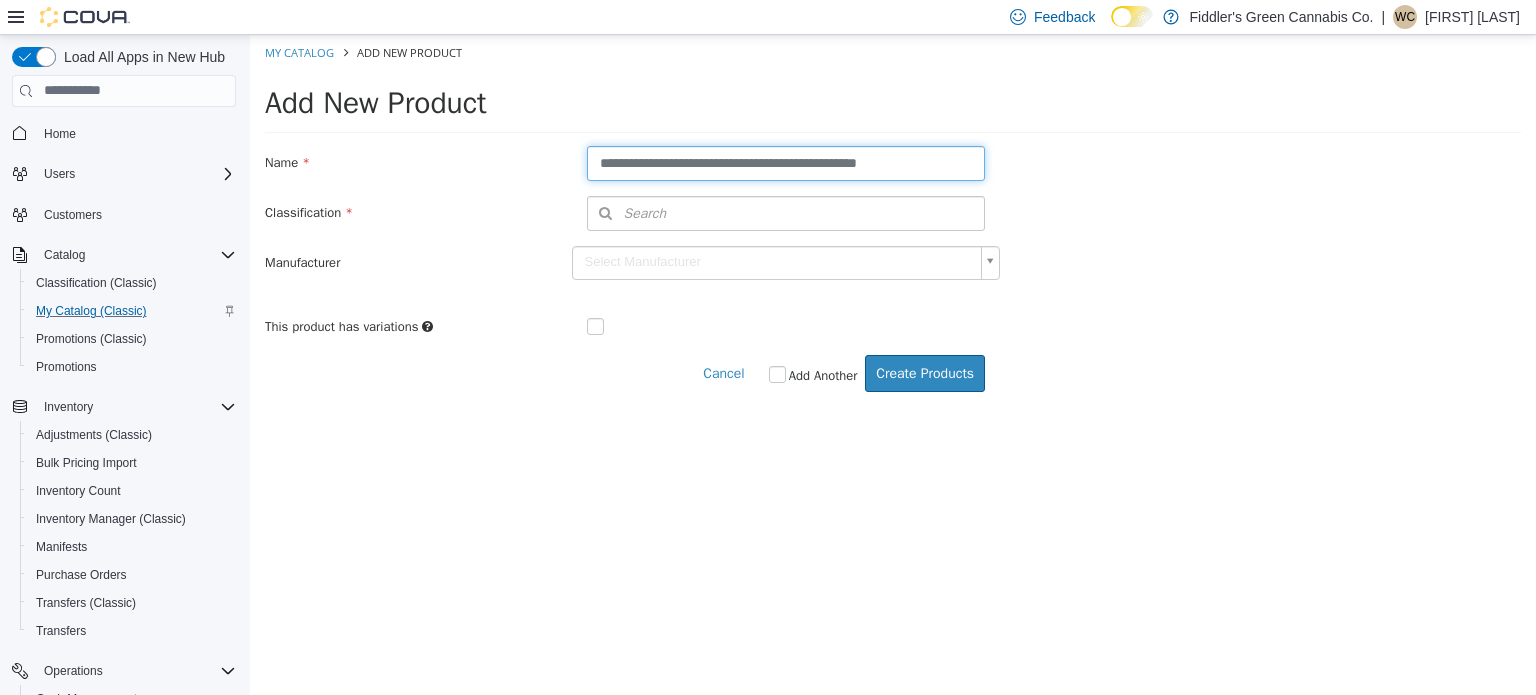 click on "**********" at bounding box center (786, 162) 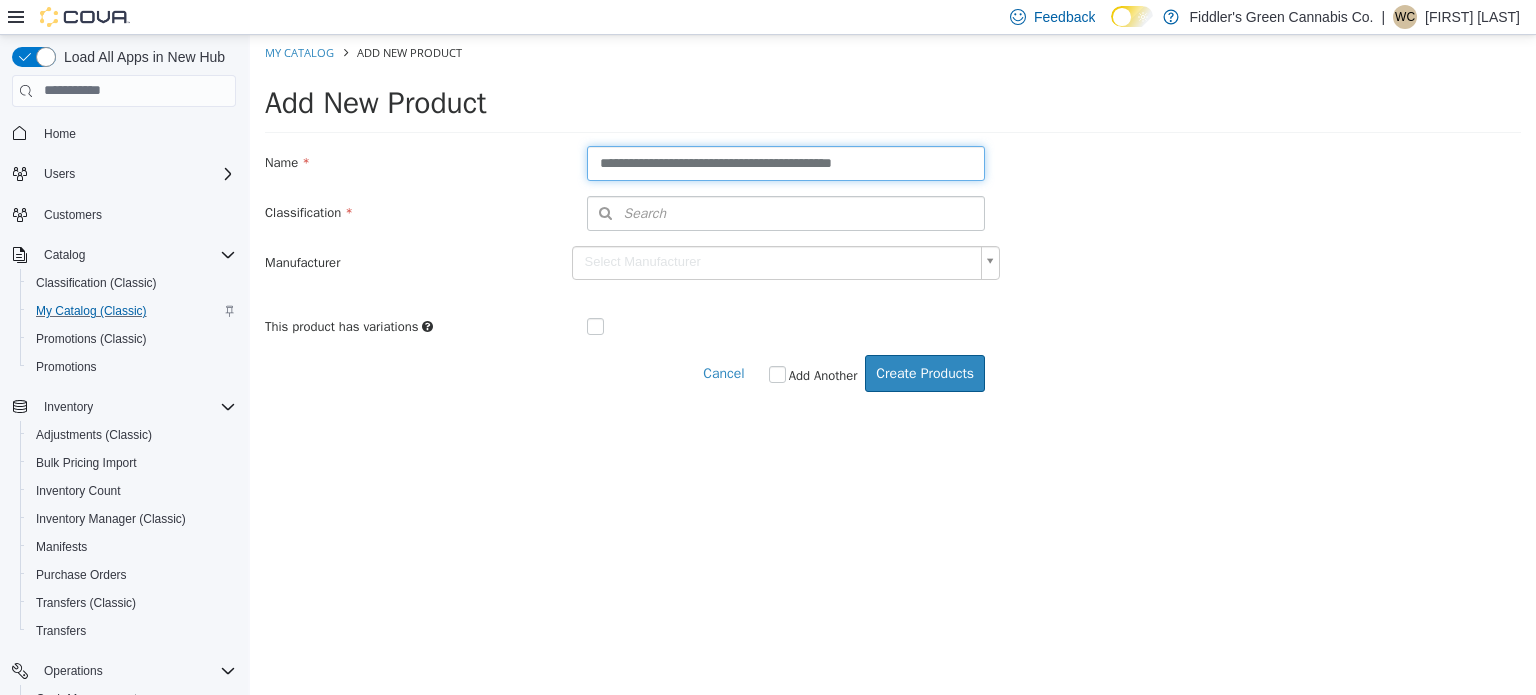 type on "**********" 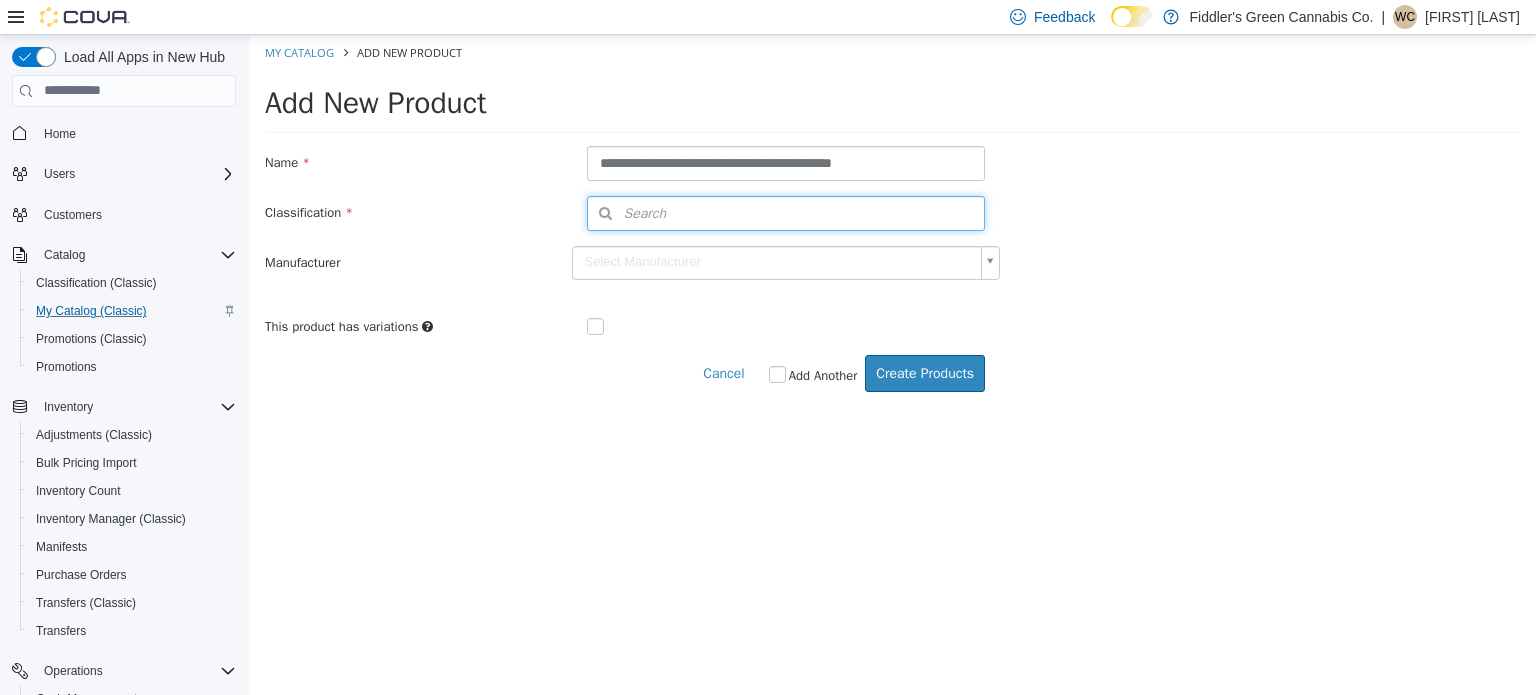 click on "Search" at bounding box center [786, 212] 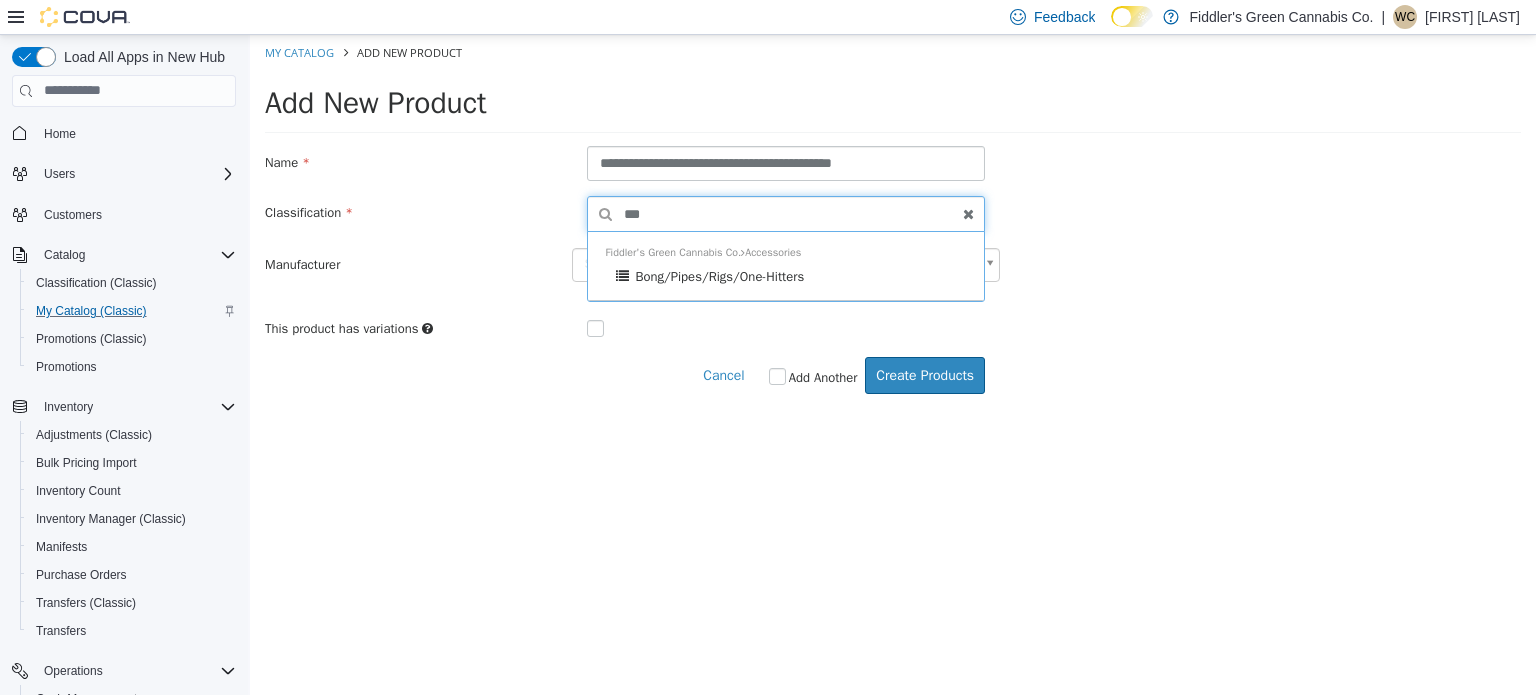 type on "****" 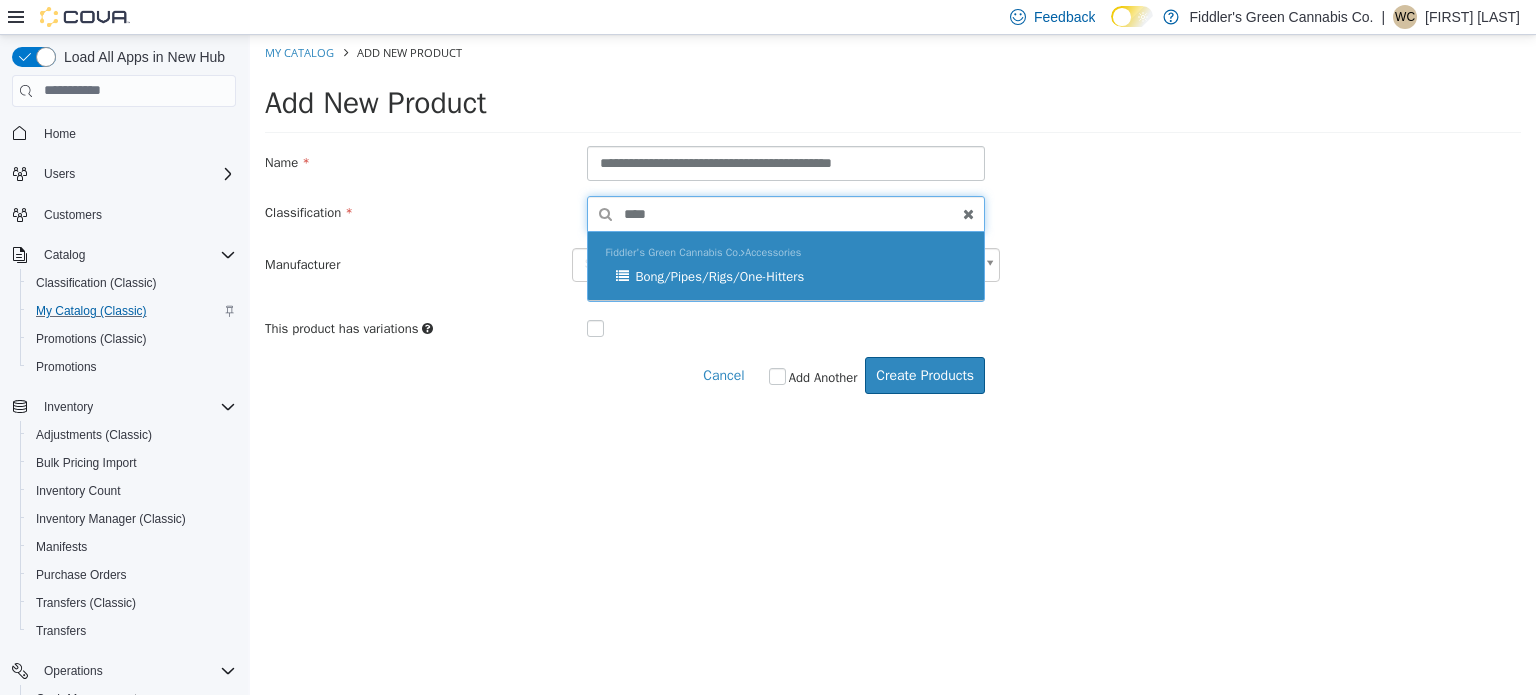 click on "Bong/Pipes/Rigs/One-Hitters" at bounding box center (719, 275) 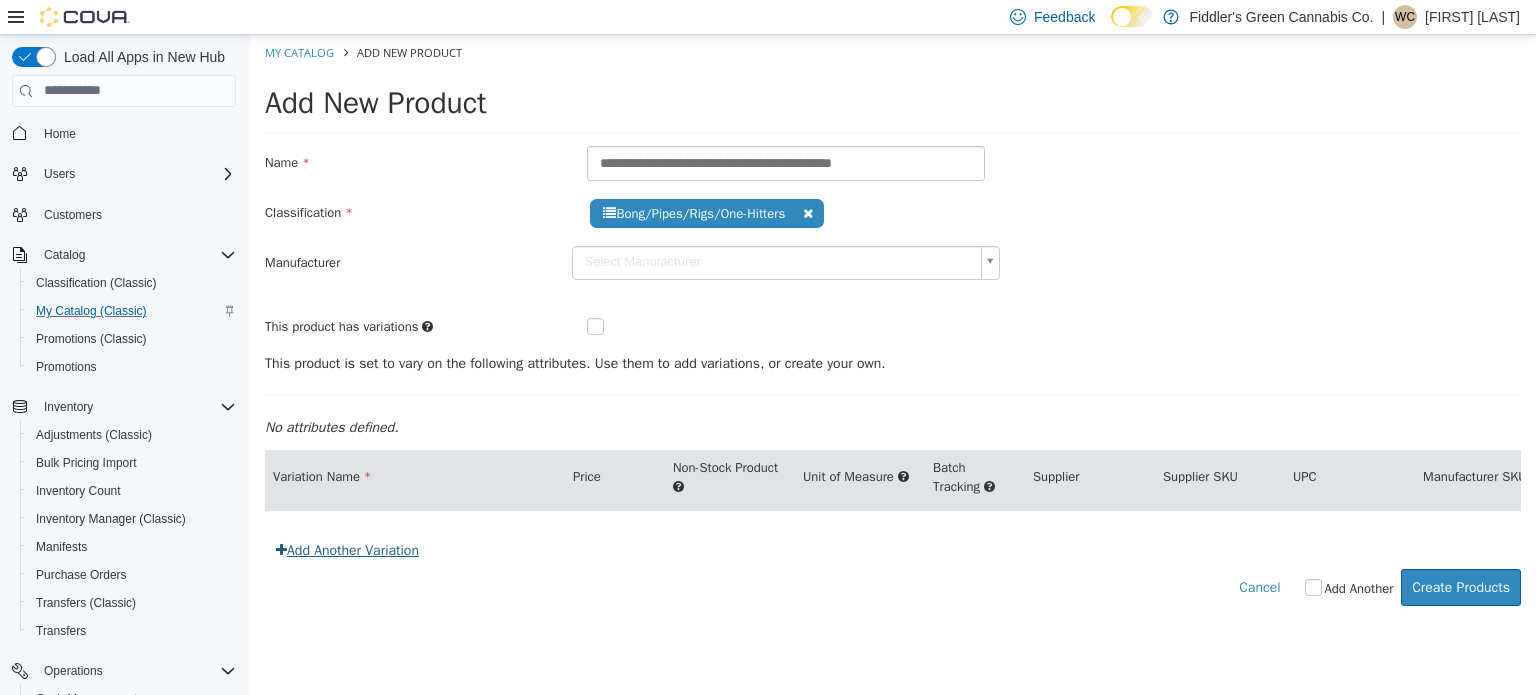 click on "Add Another Variation" at bounding box center [347, 549] 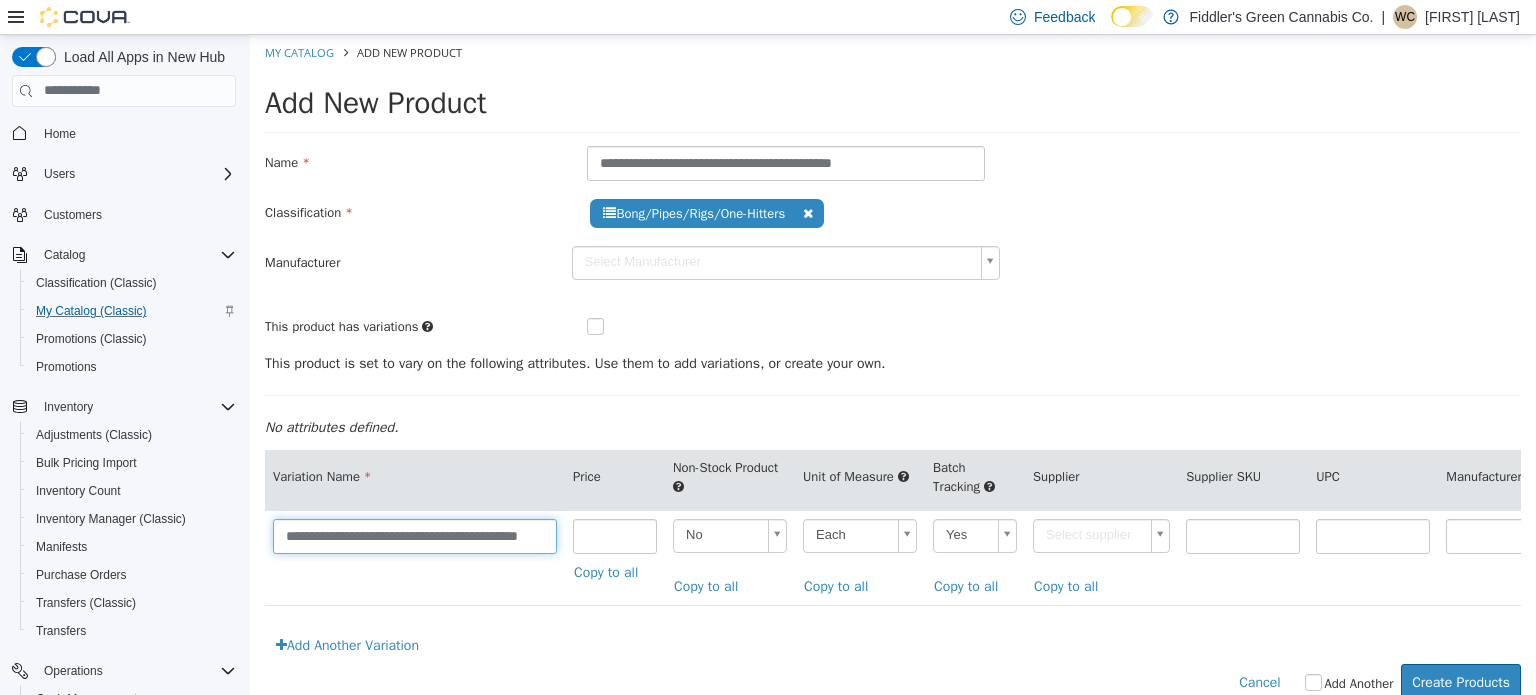 click on "**********" at bounding box center (415, 535) 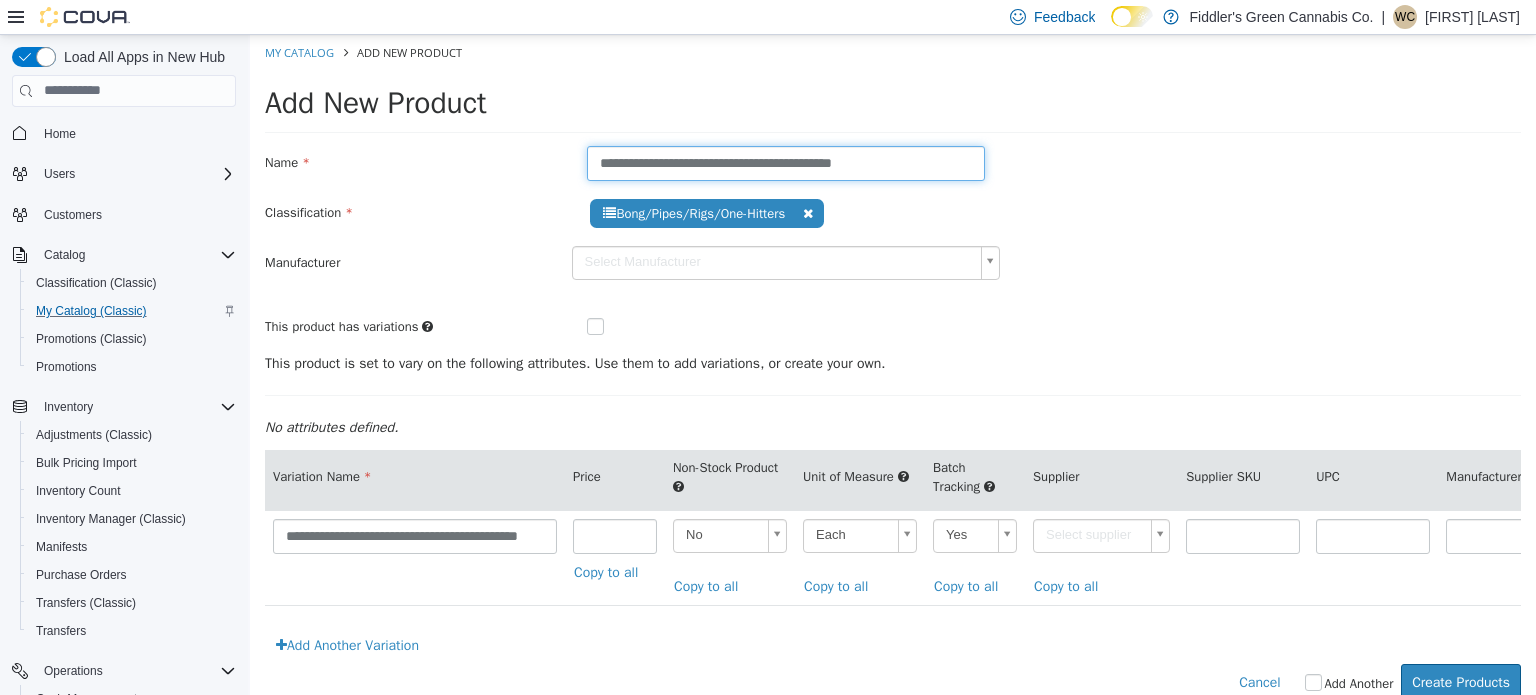 scroll, scrollTop: 0, scrollLeft: 0, axis: both 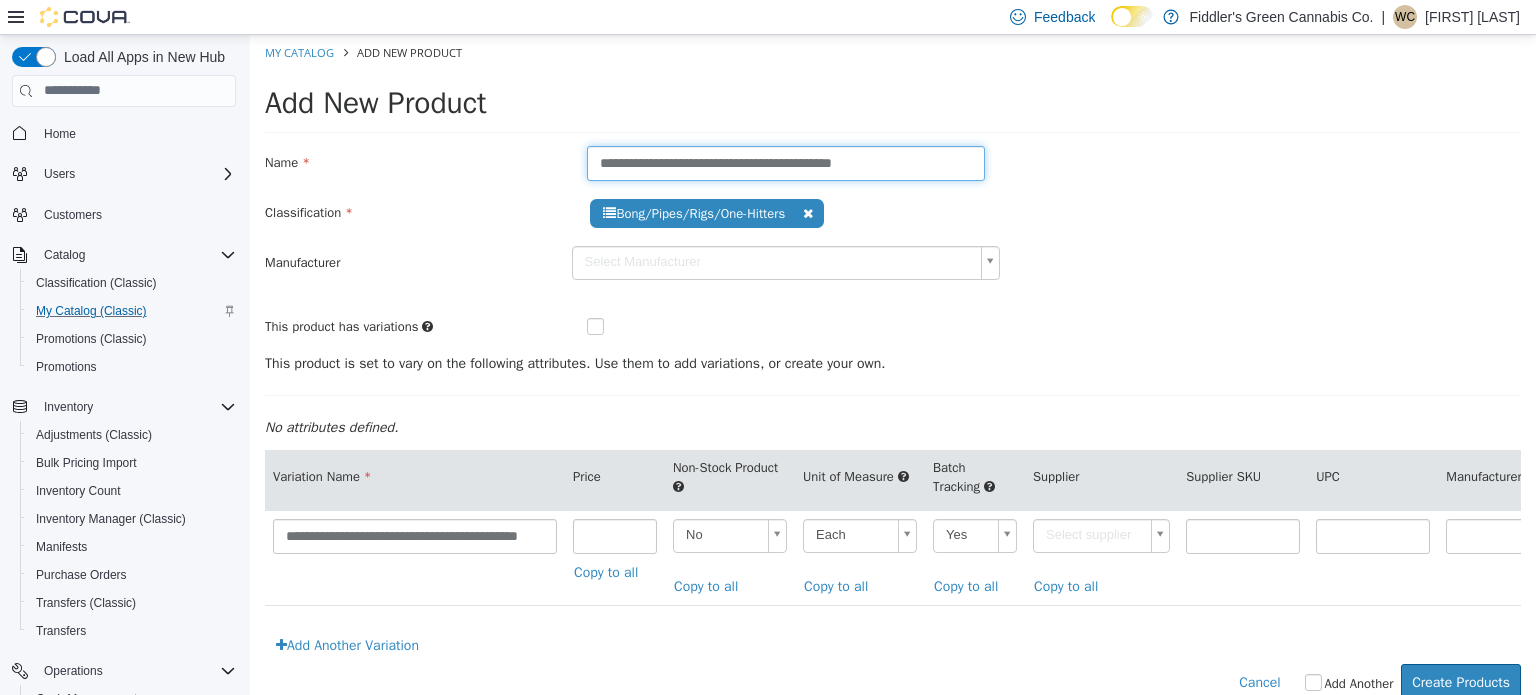 drag, startPoint x: 804, startPoint y: 158, endPoint x: 684, endPoint y: 170, distance: 120.59851 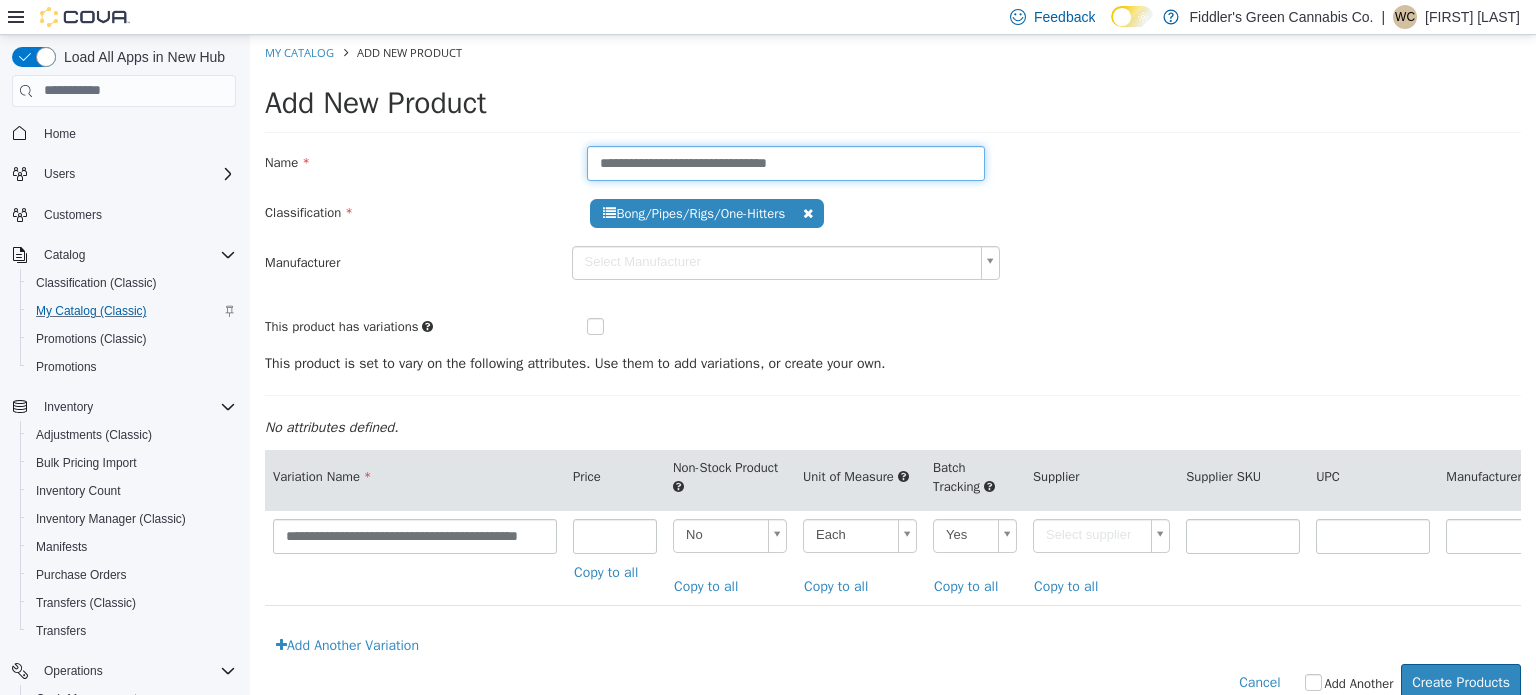 type on "**********" 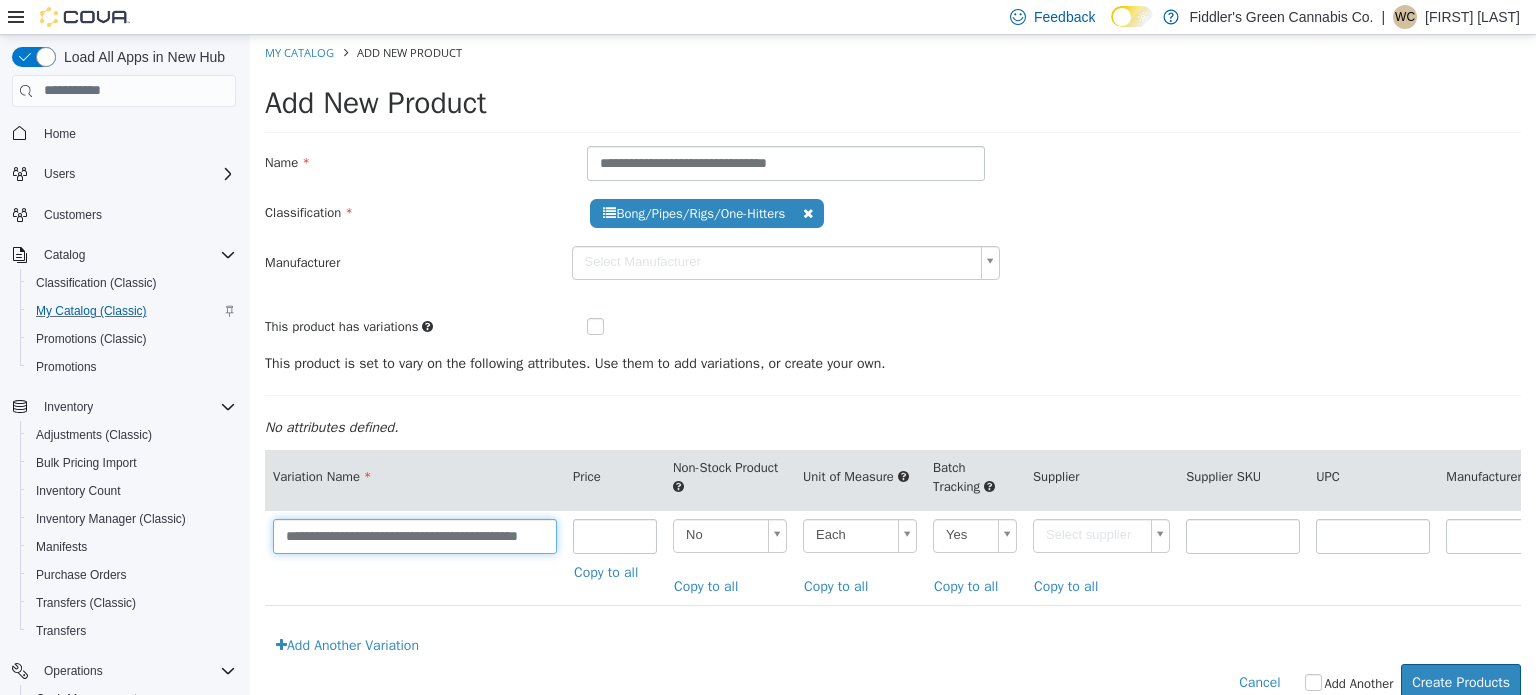 drag, startPoint x: 491, startPoint y: 531, endPoint x: 372, endPoint y: 543, distance: 119.60351 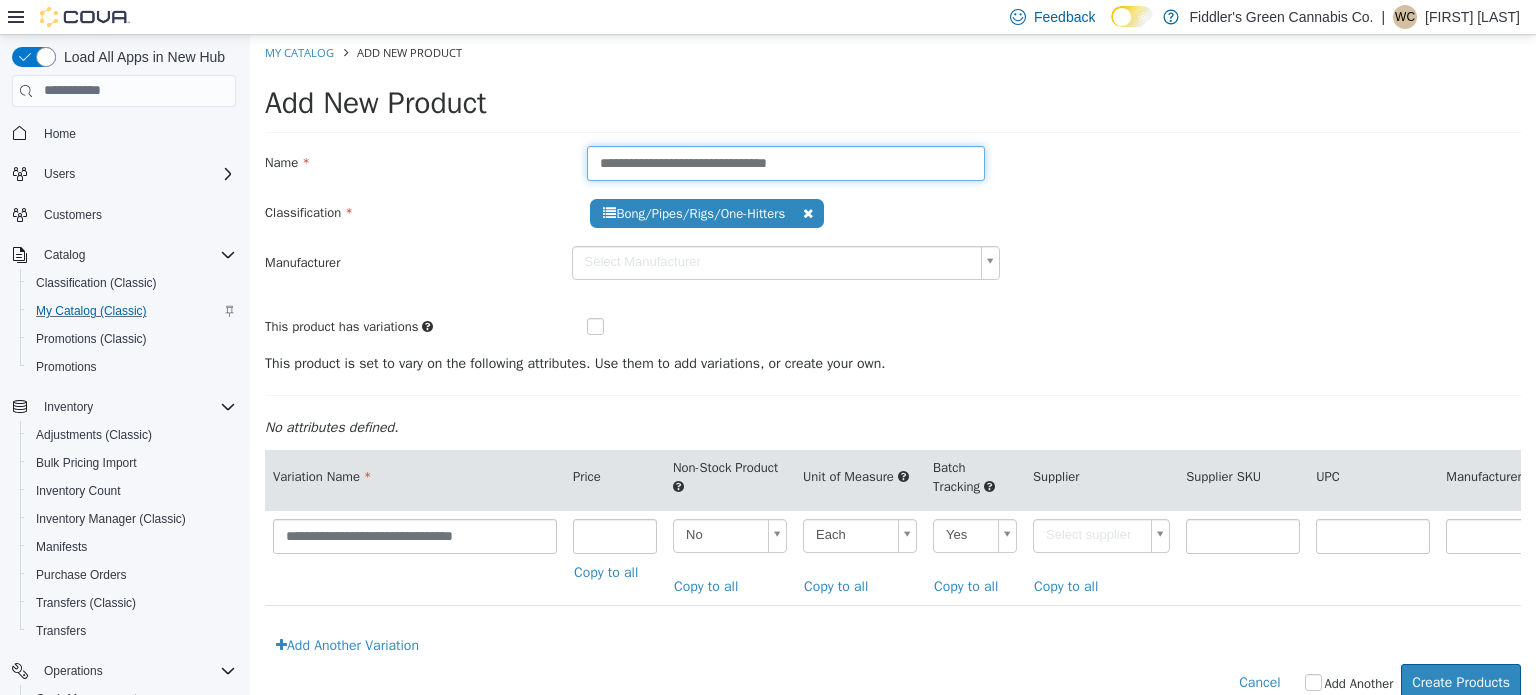 click on "**********" at bounding box center (786, 162) 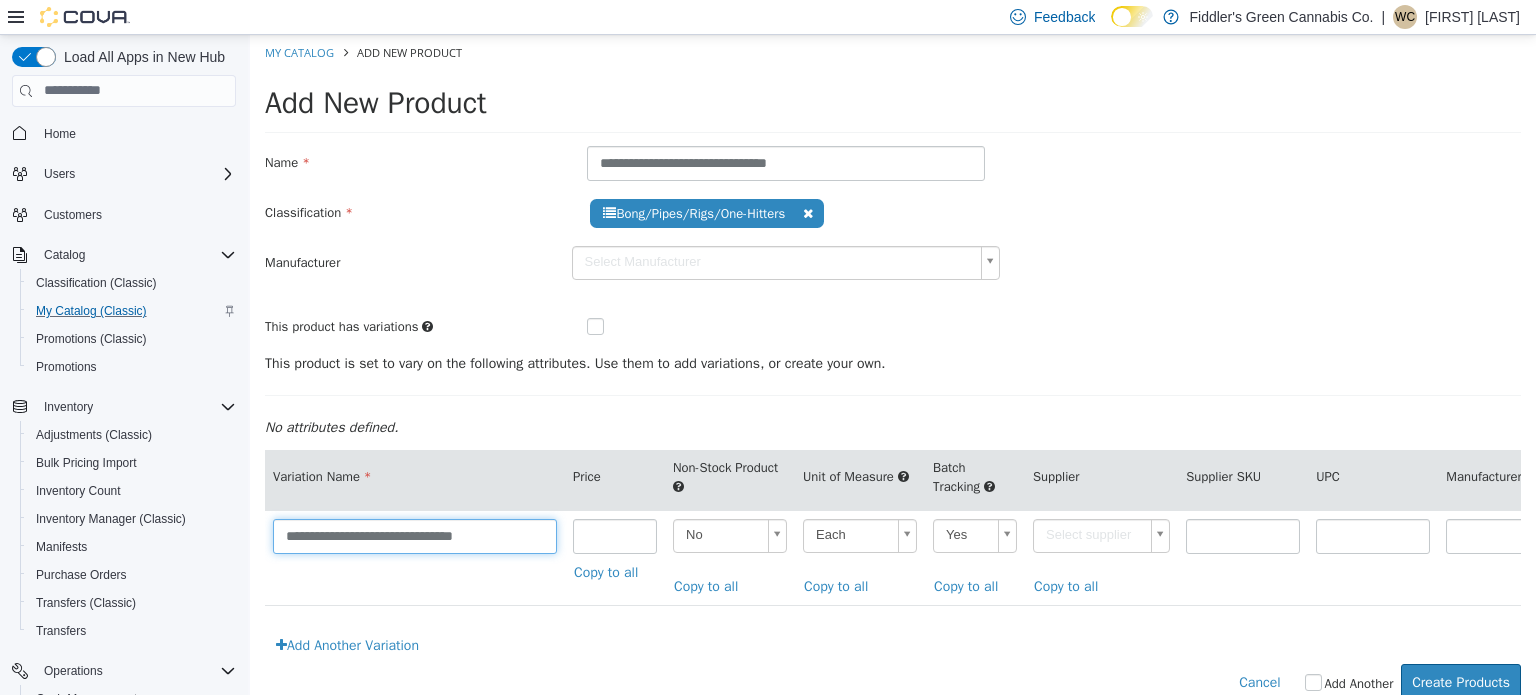click on "**********" at bounding box center (415, 535) 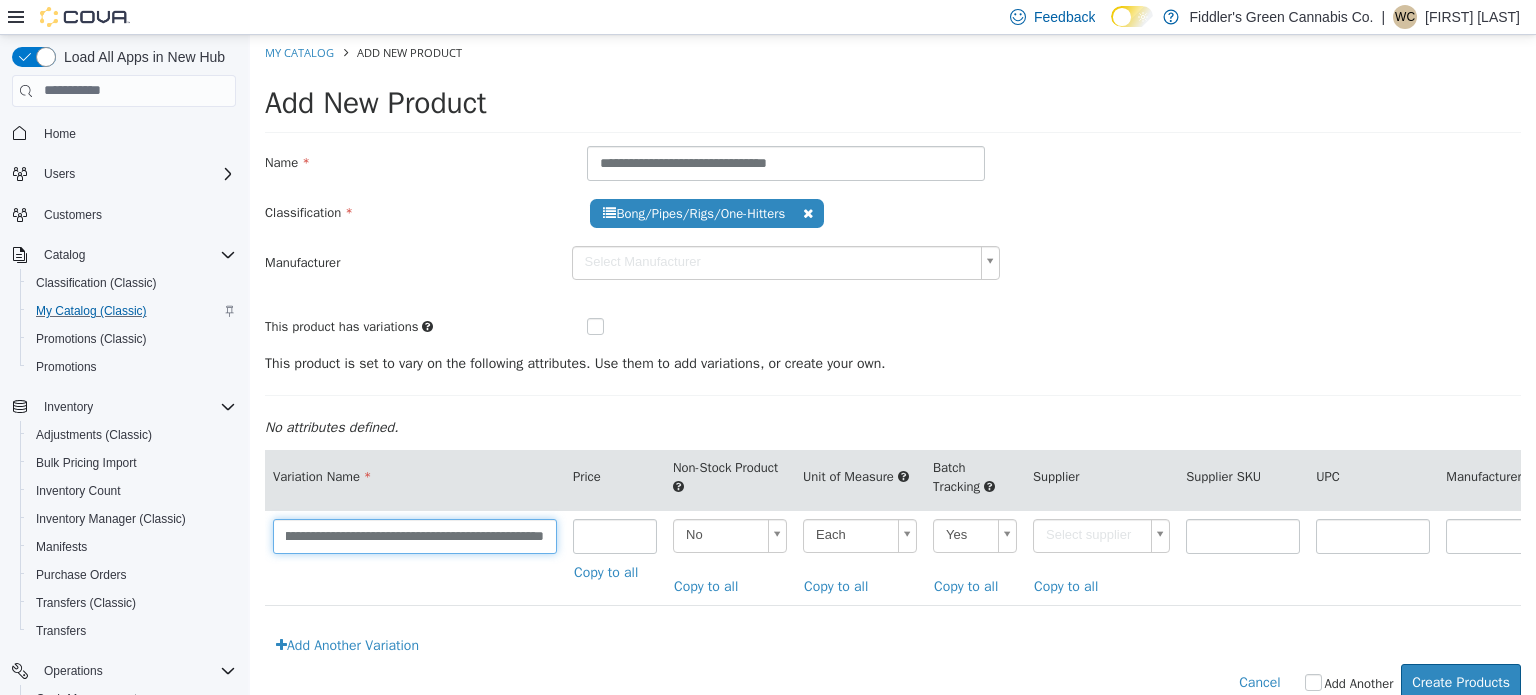 scroll, scrollTop: 0, scrollLeft: 140, axis: horizontal 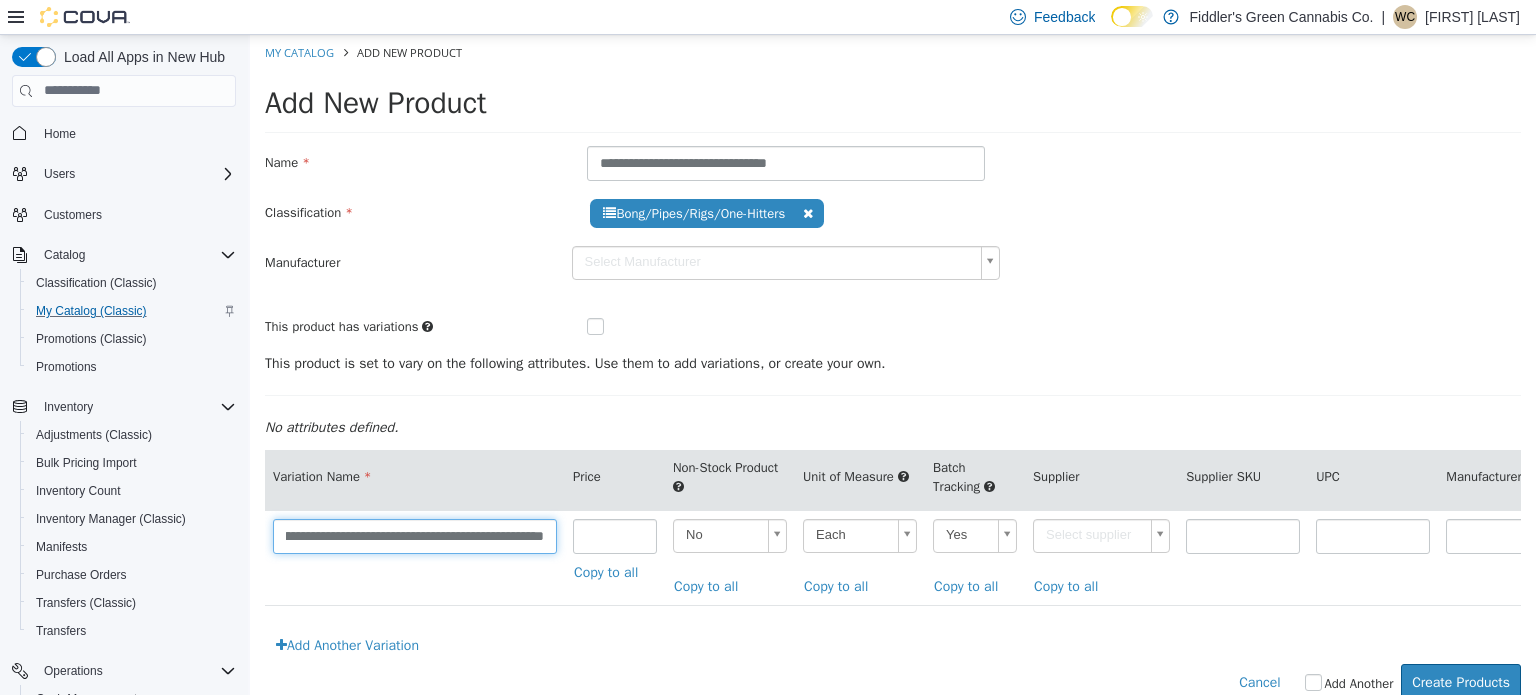 type on "**********" 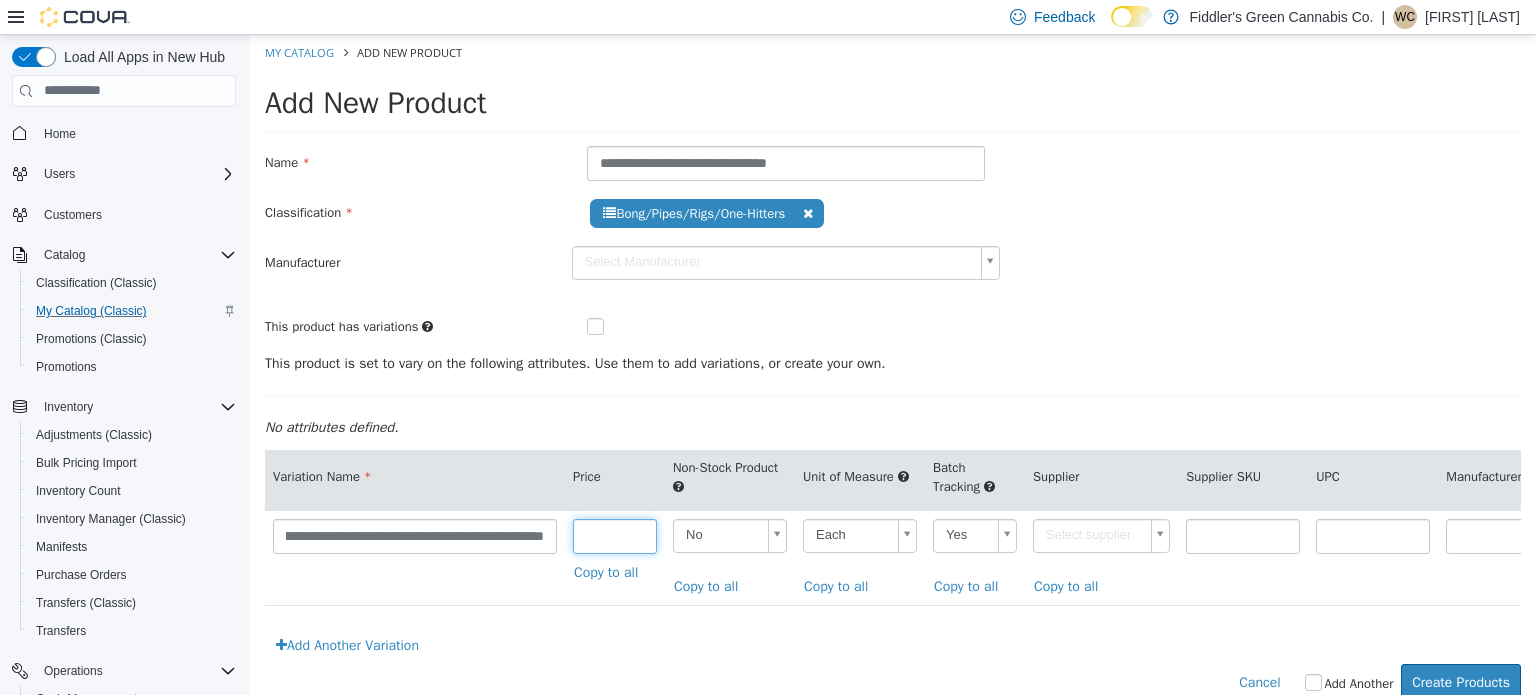click at bounding box center (615, 535) 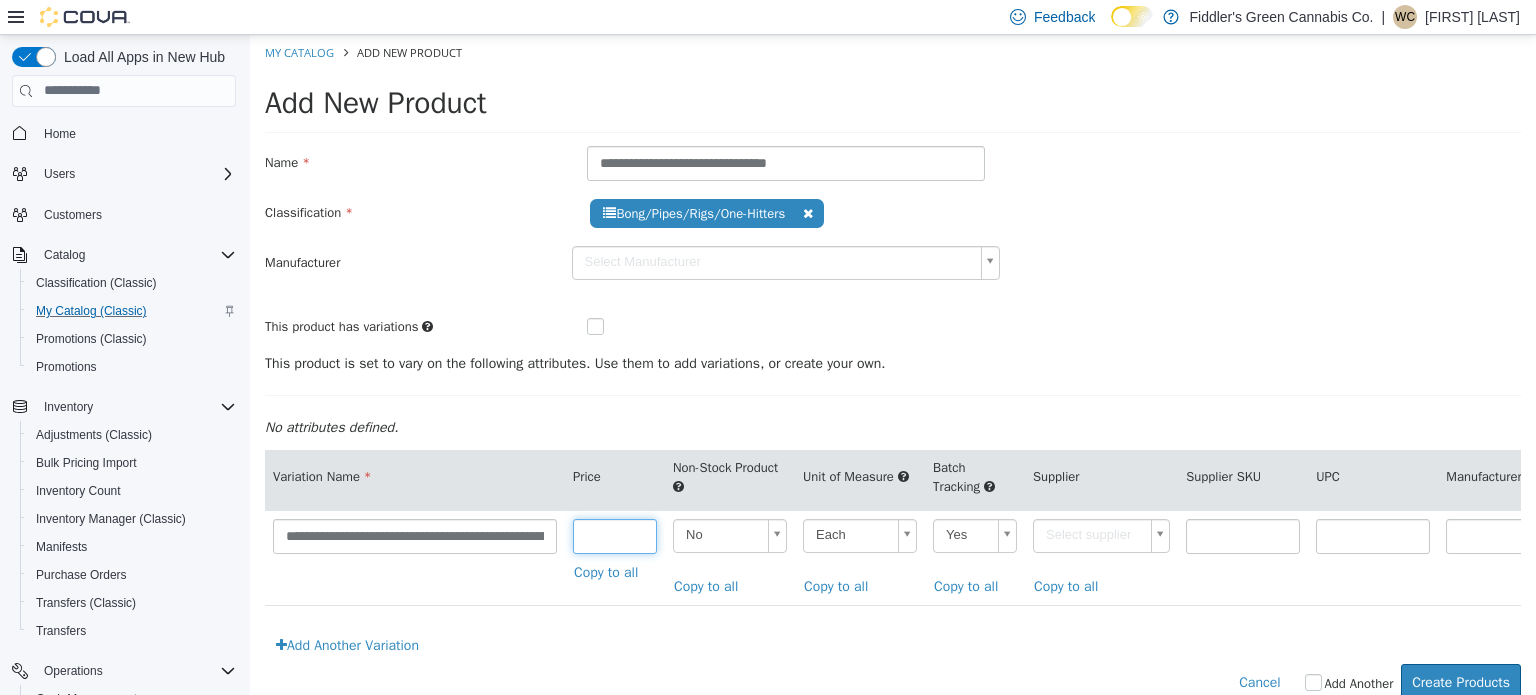 type on "*****" 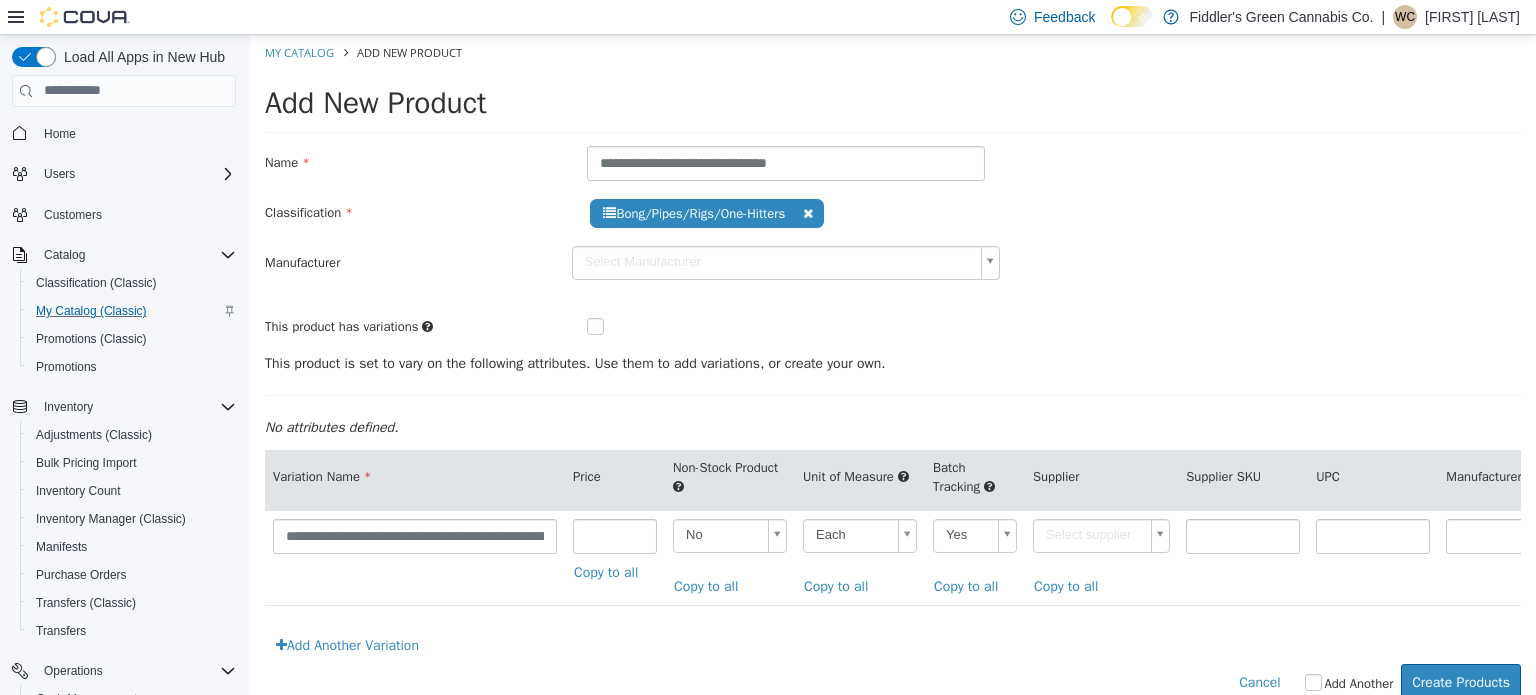 click on "**********" at bounding box center [893, 377] 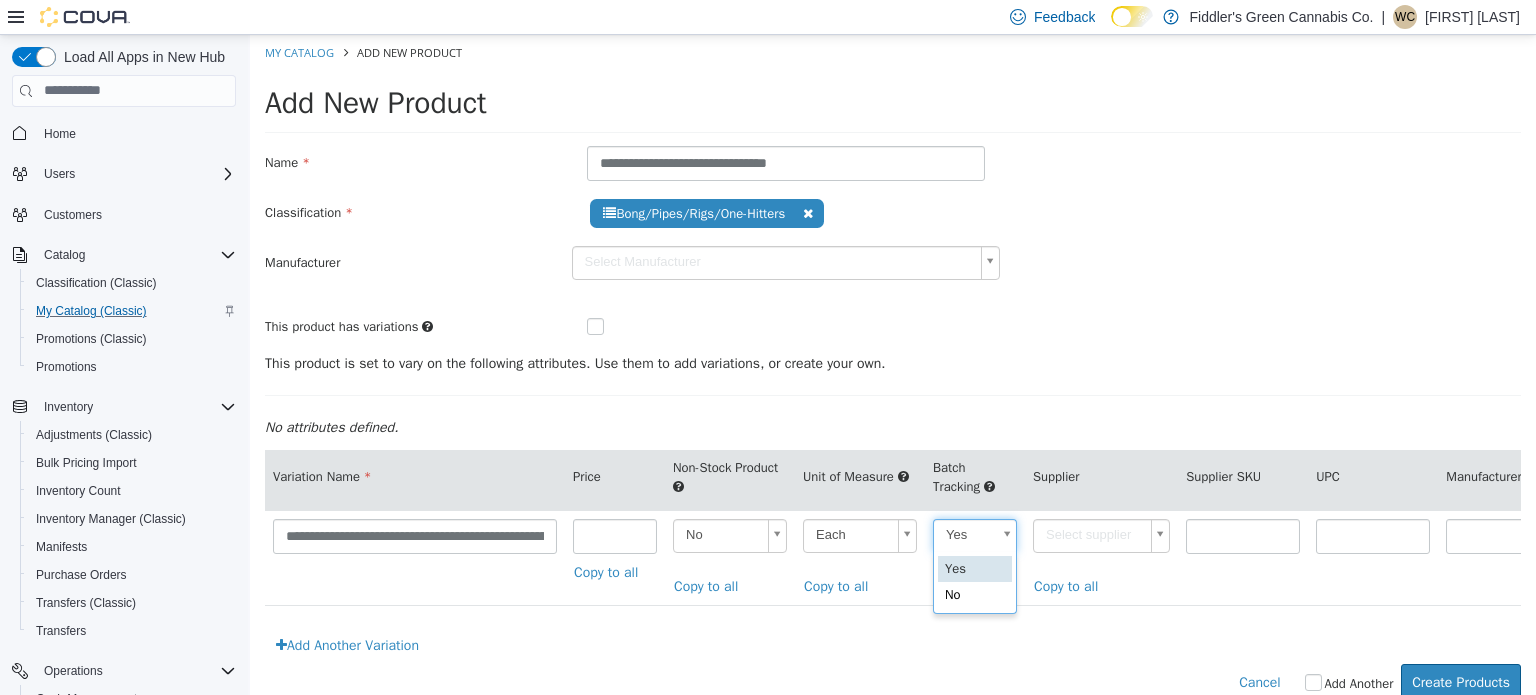 scroll, scrollTop: 0, scrollLeft: 5, axis: horizontal 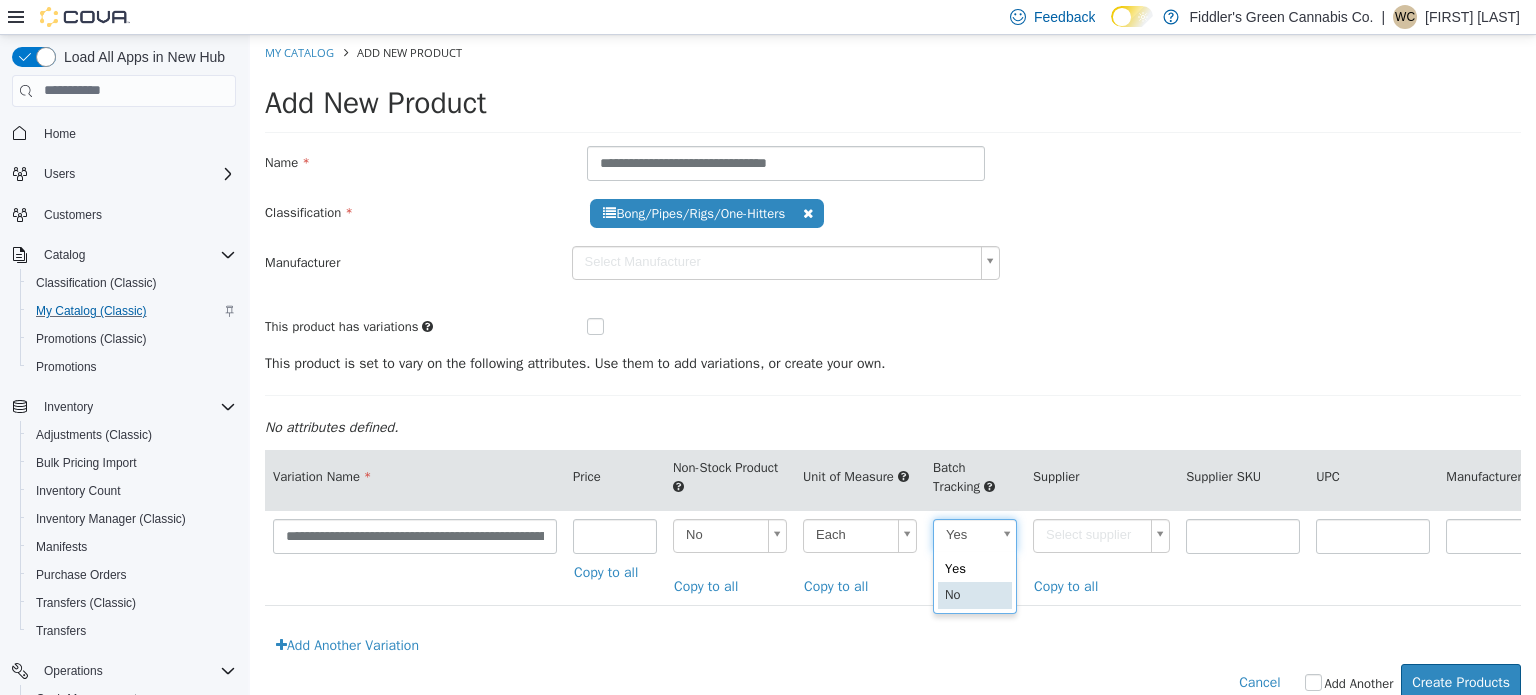 type on "**" 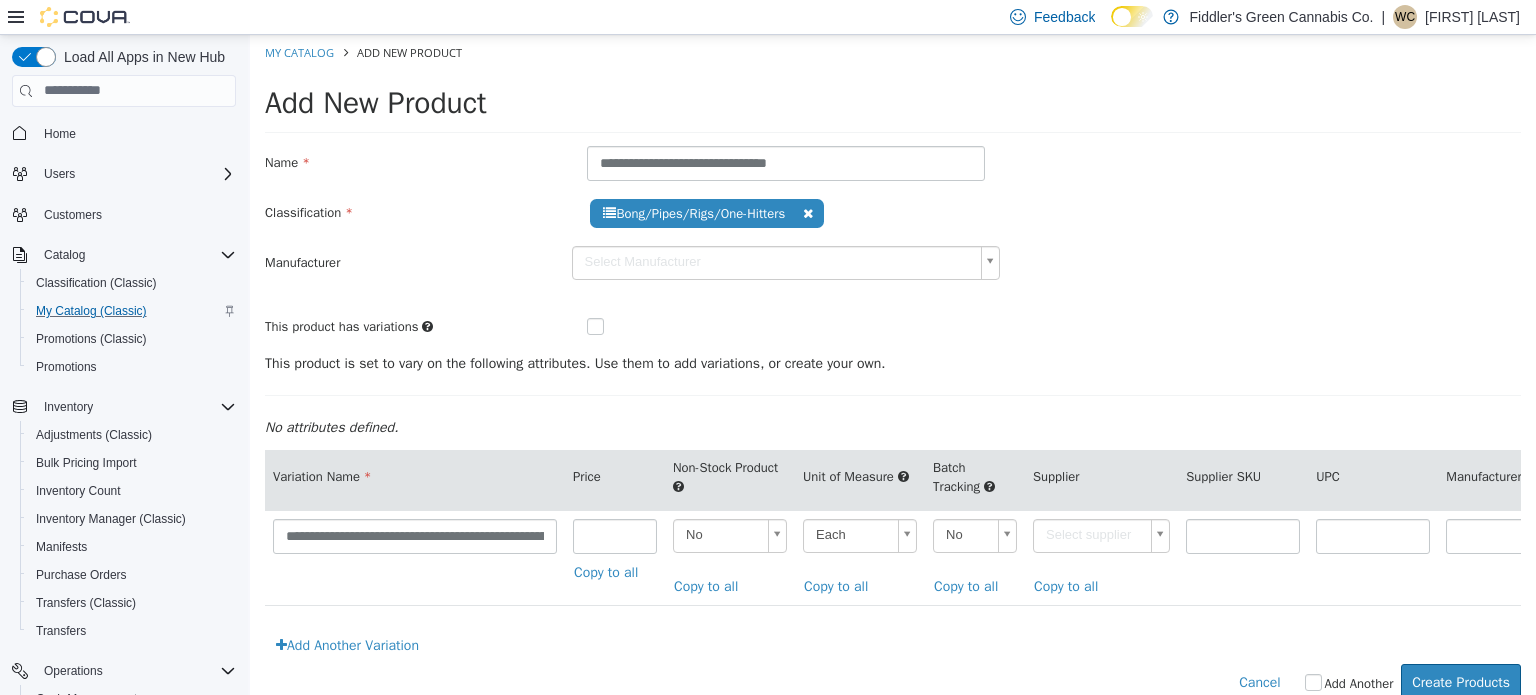 click on "**********" at bounding box center (893, 377) 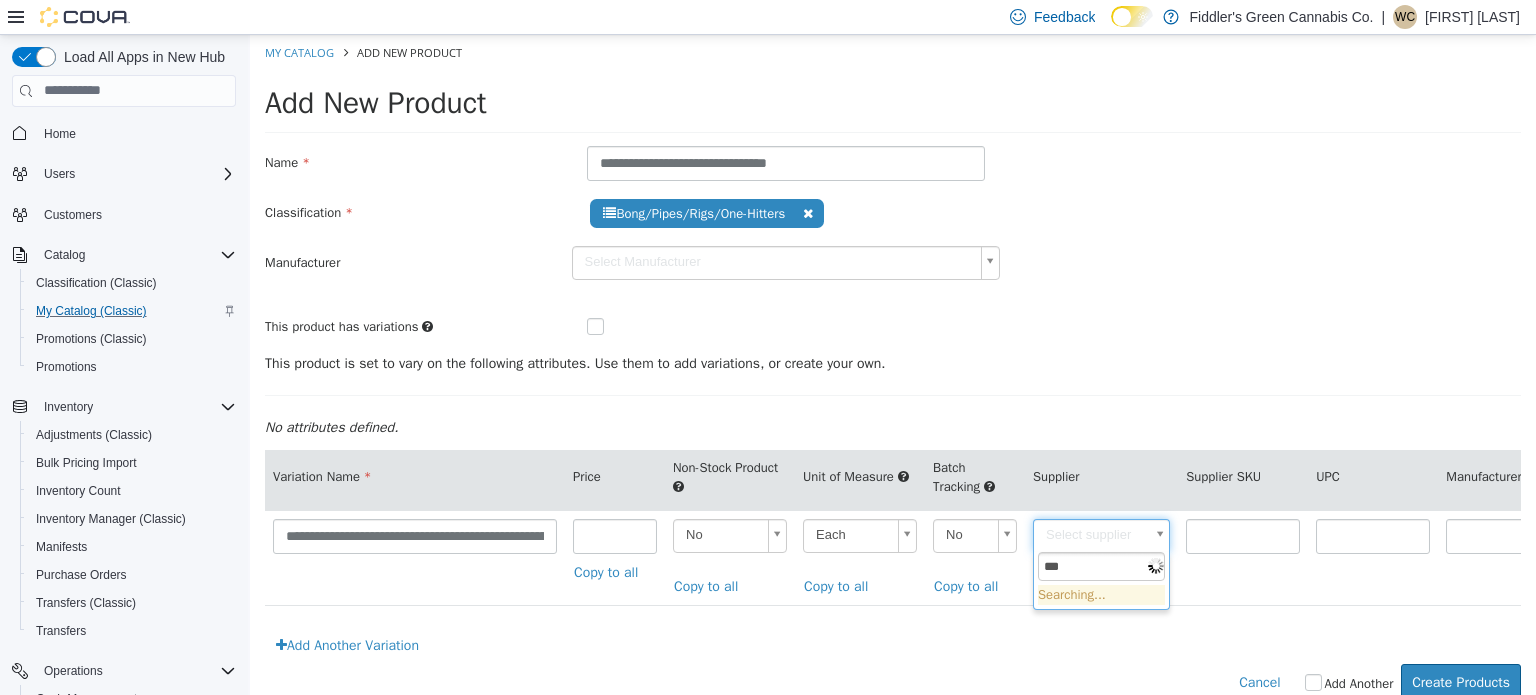 type on "****" 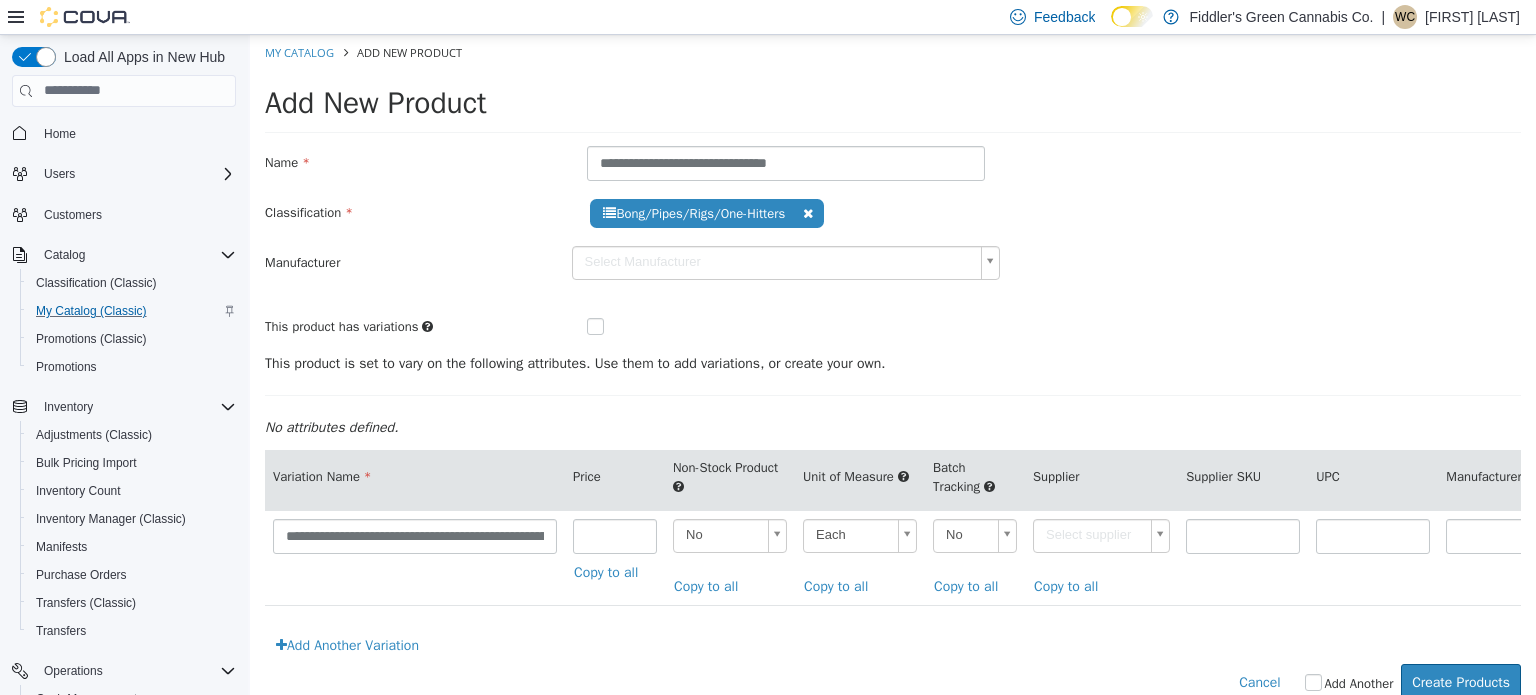 type on "******" 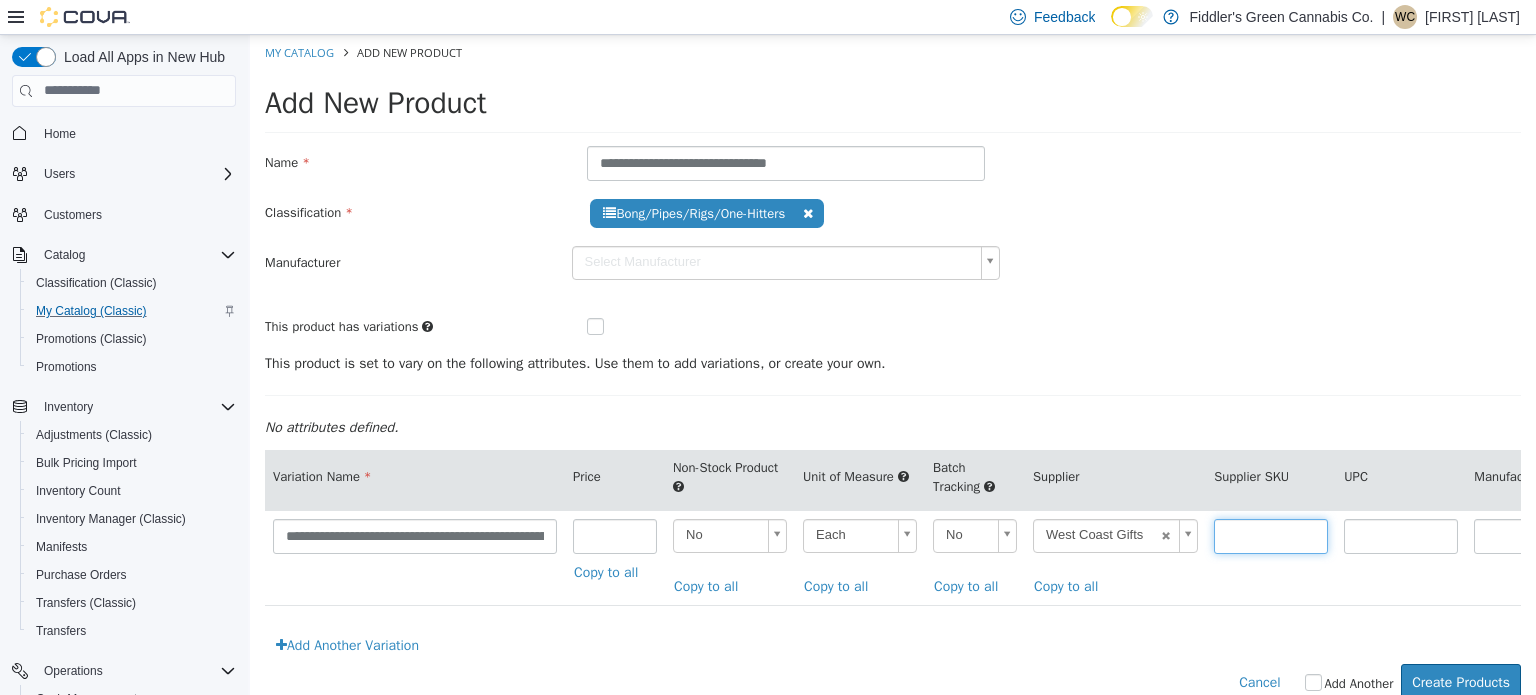 click at bounding box center (1271, 535) 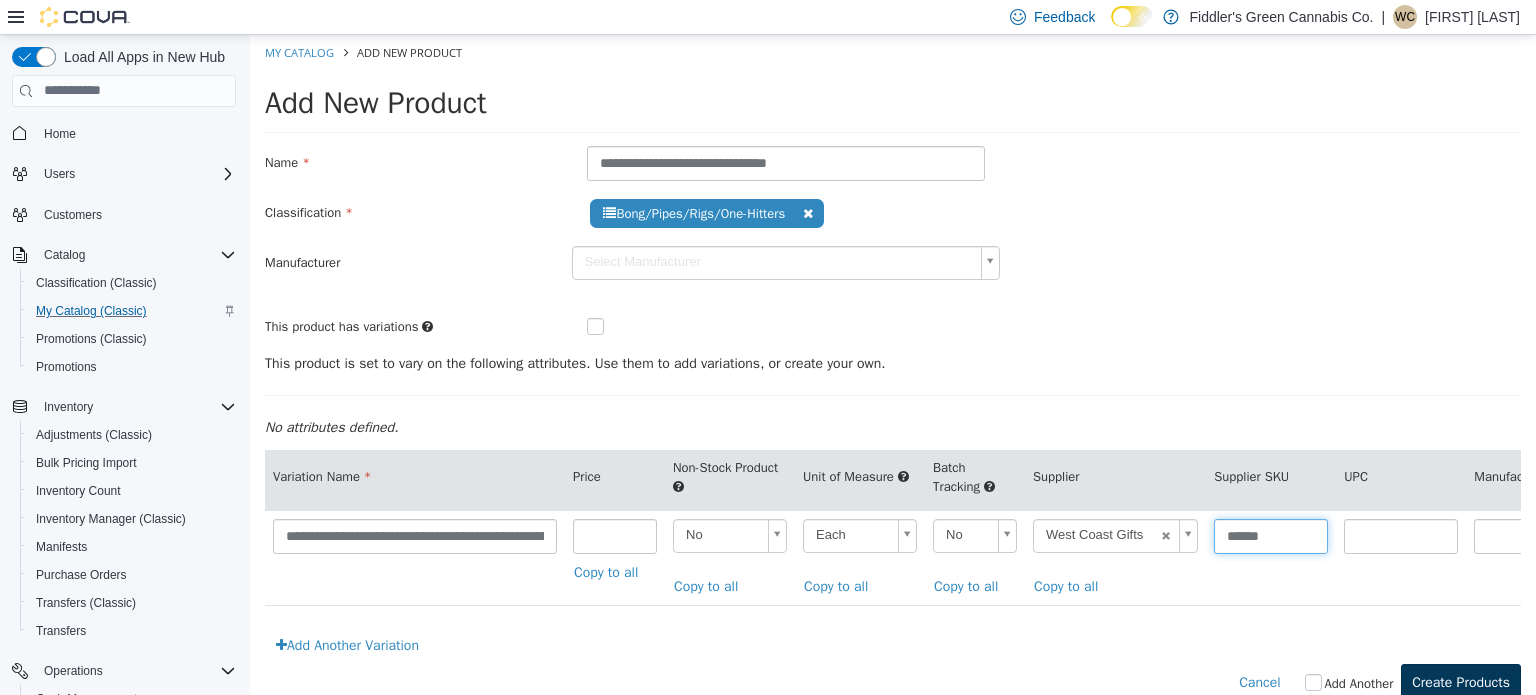 type on "******" 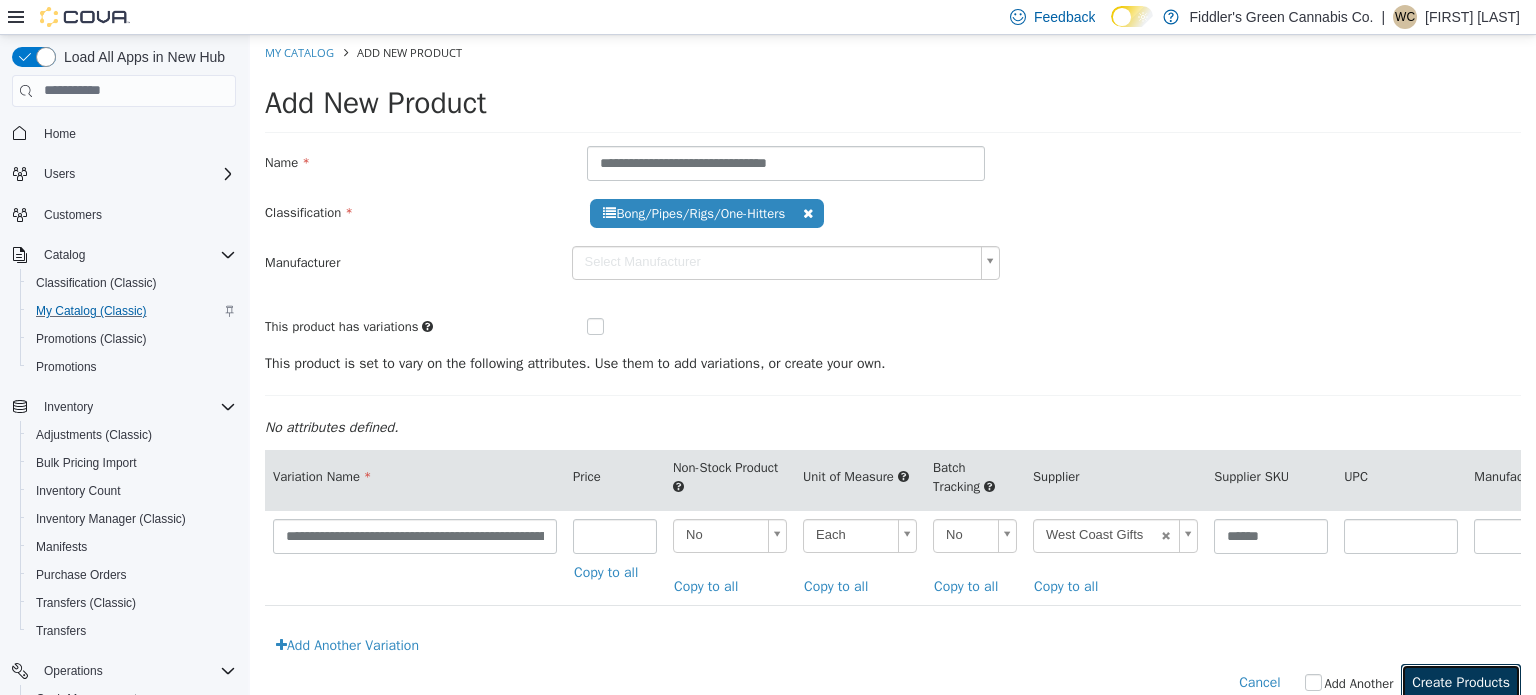 click on "Create Products" at bounding box center [1461, 681] 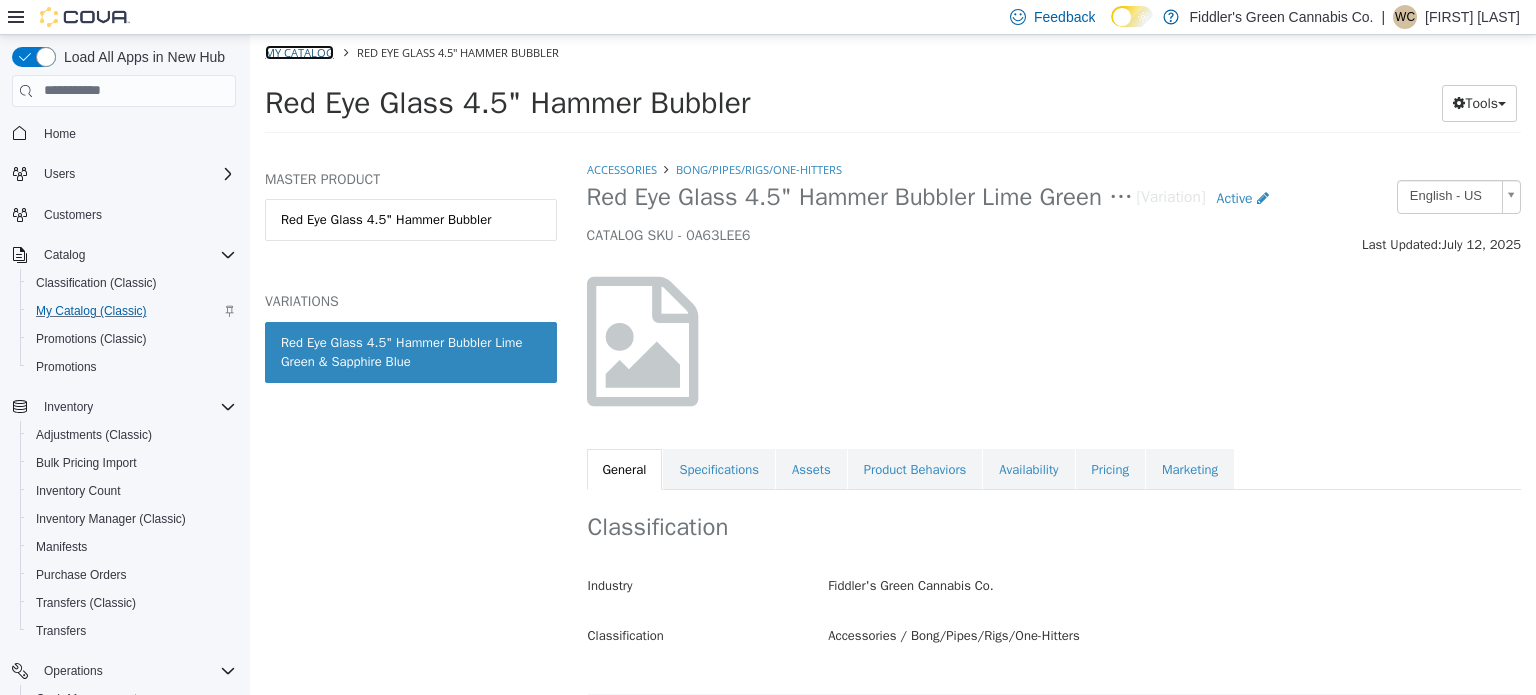 click on "My Catalog" at bounding box center [299, 51] 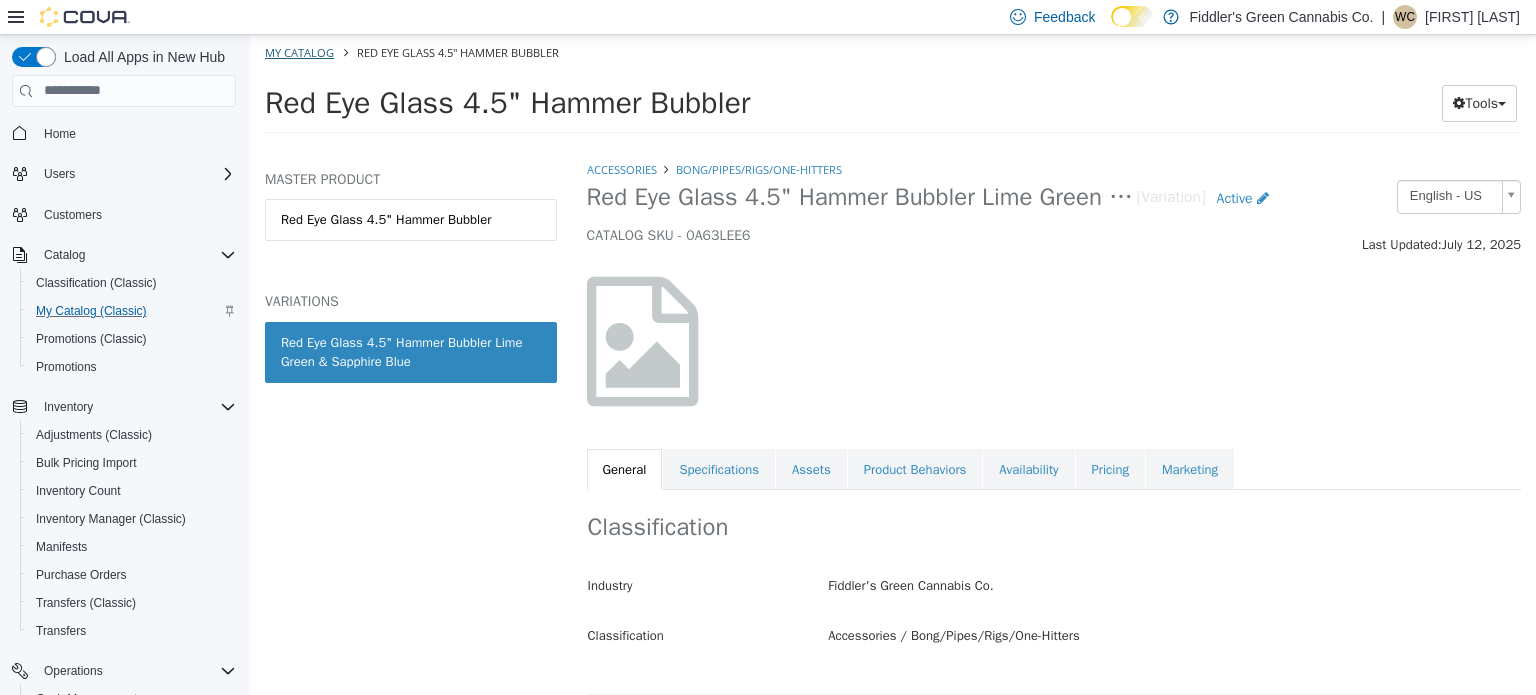 select on "**********" 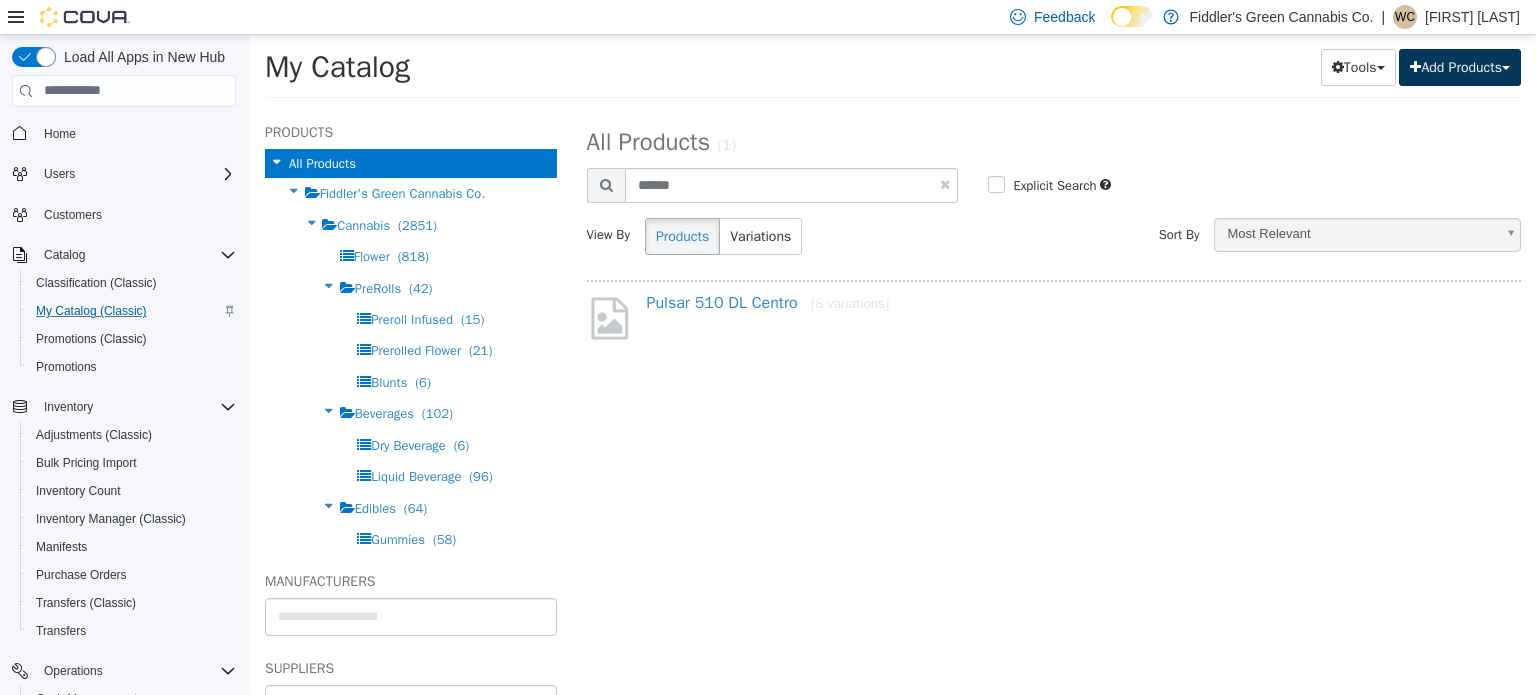 click on "Add Products" at bounding box center [1460, 66] 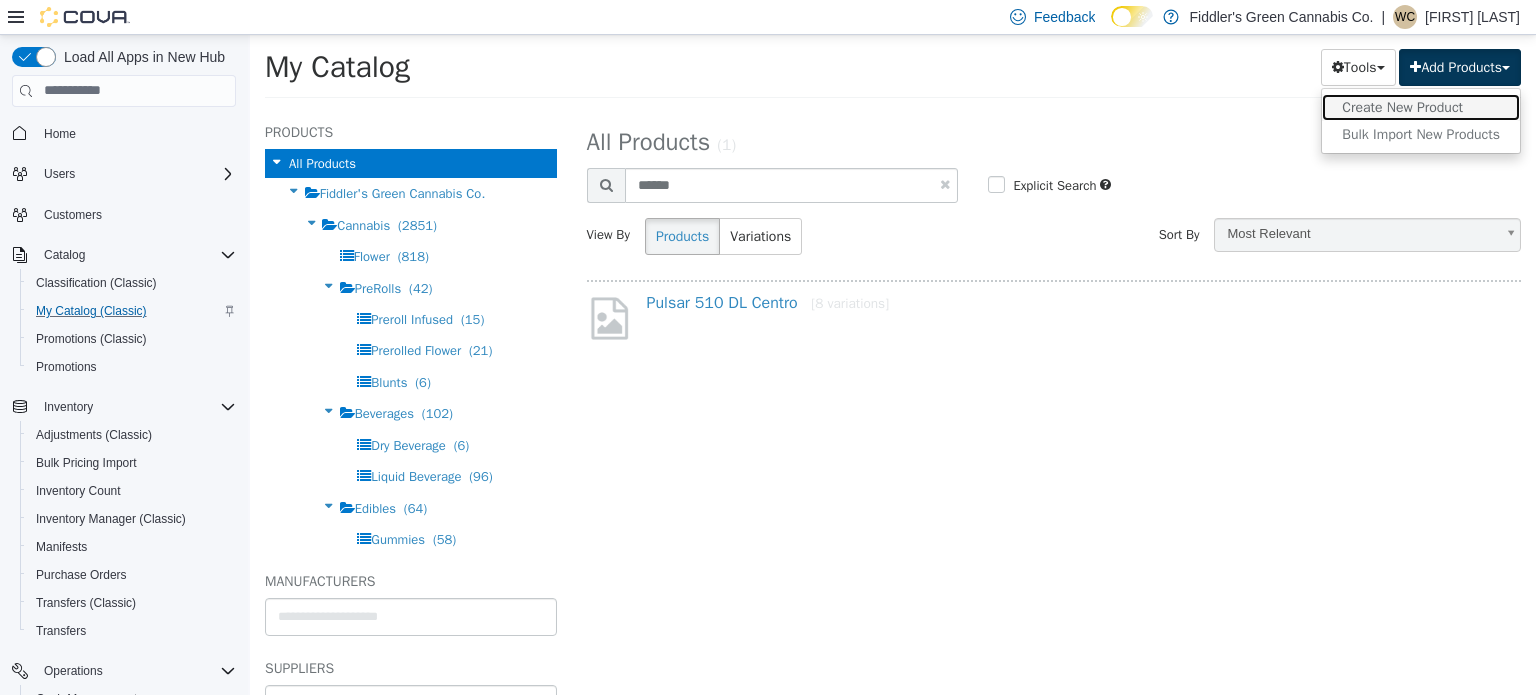 click on "Create New Product" at bounding box center (1421, 106) 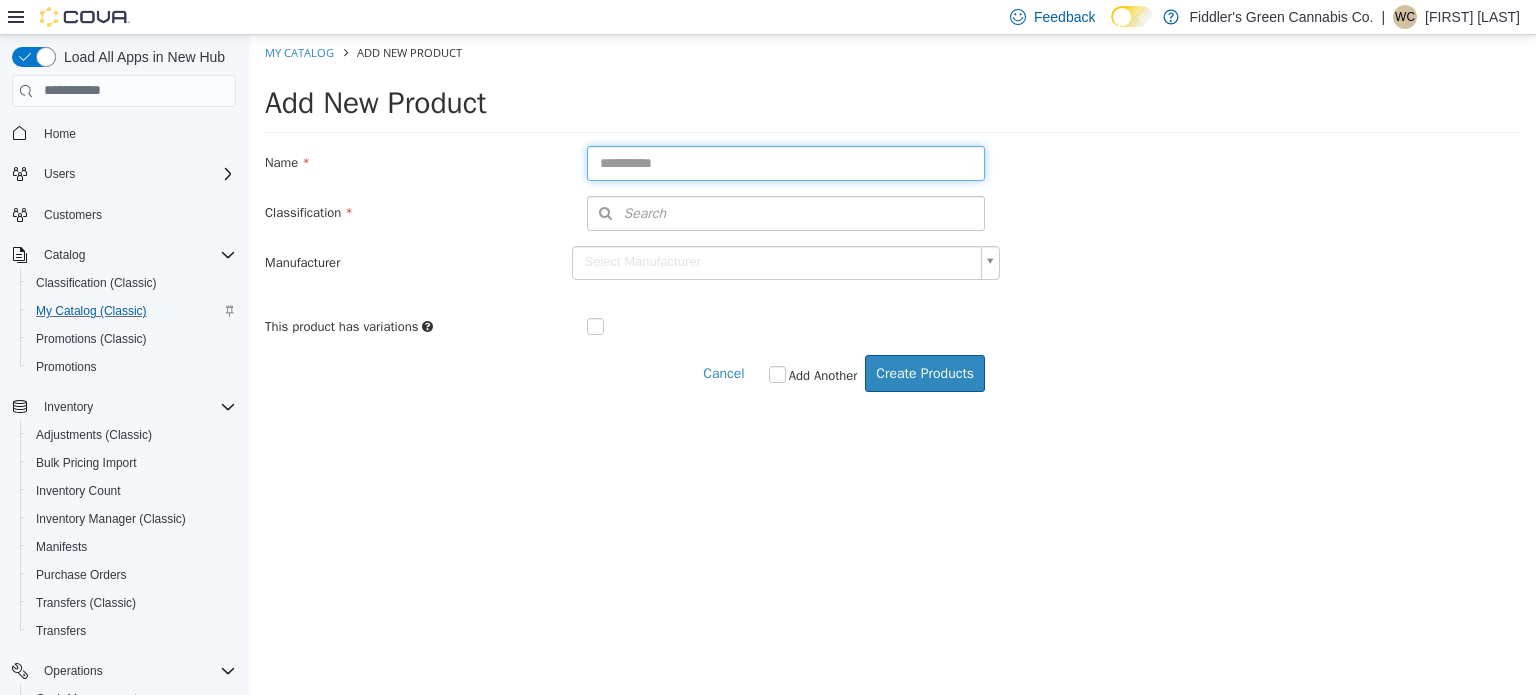 click at bounding box center [786, 162] 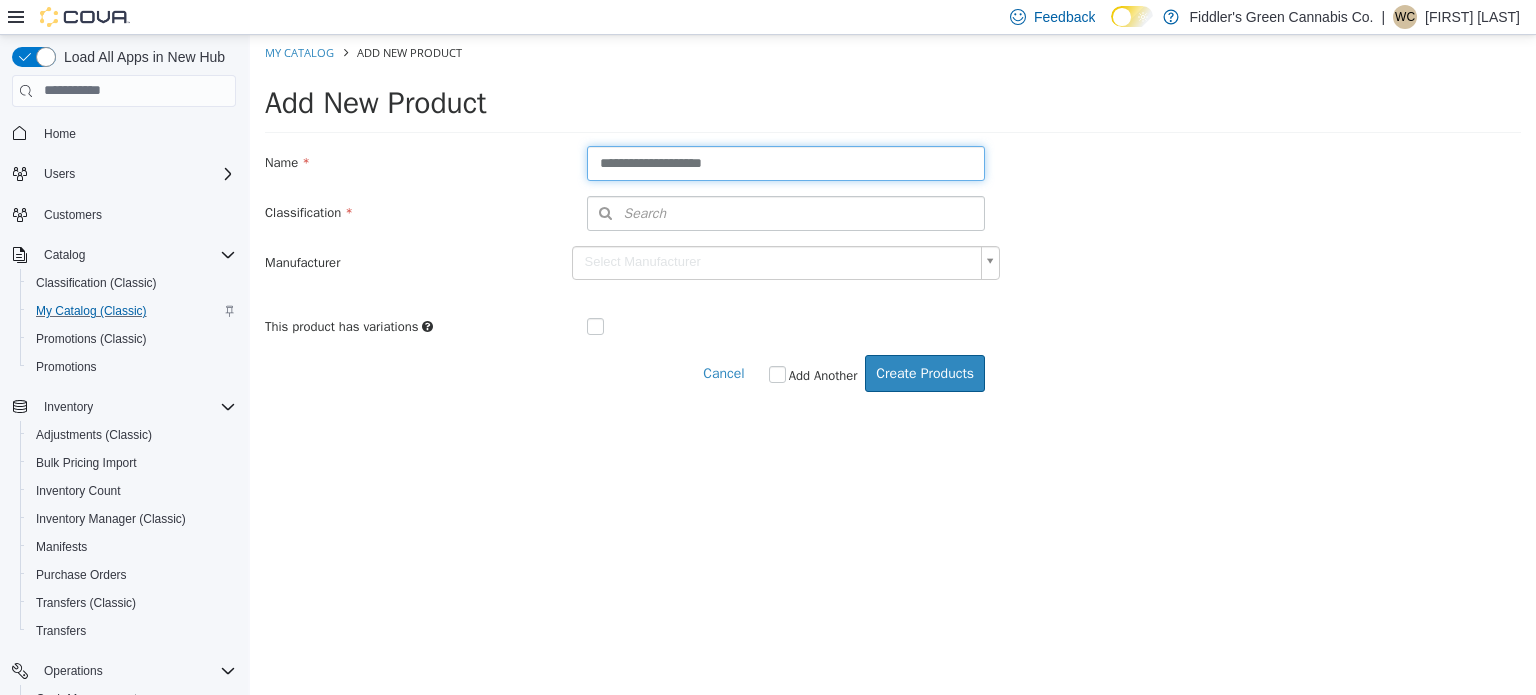 type on "**********" 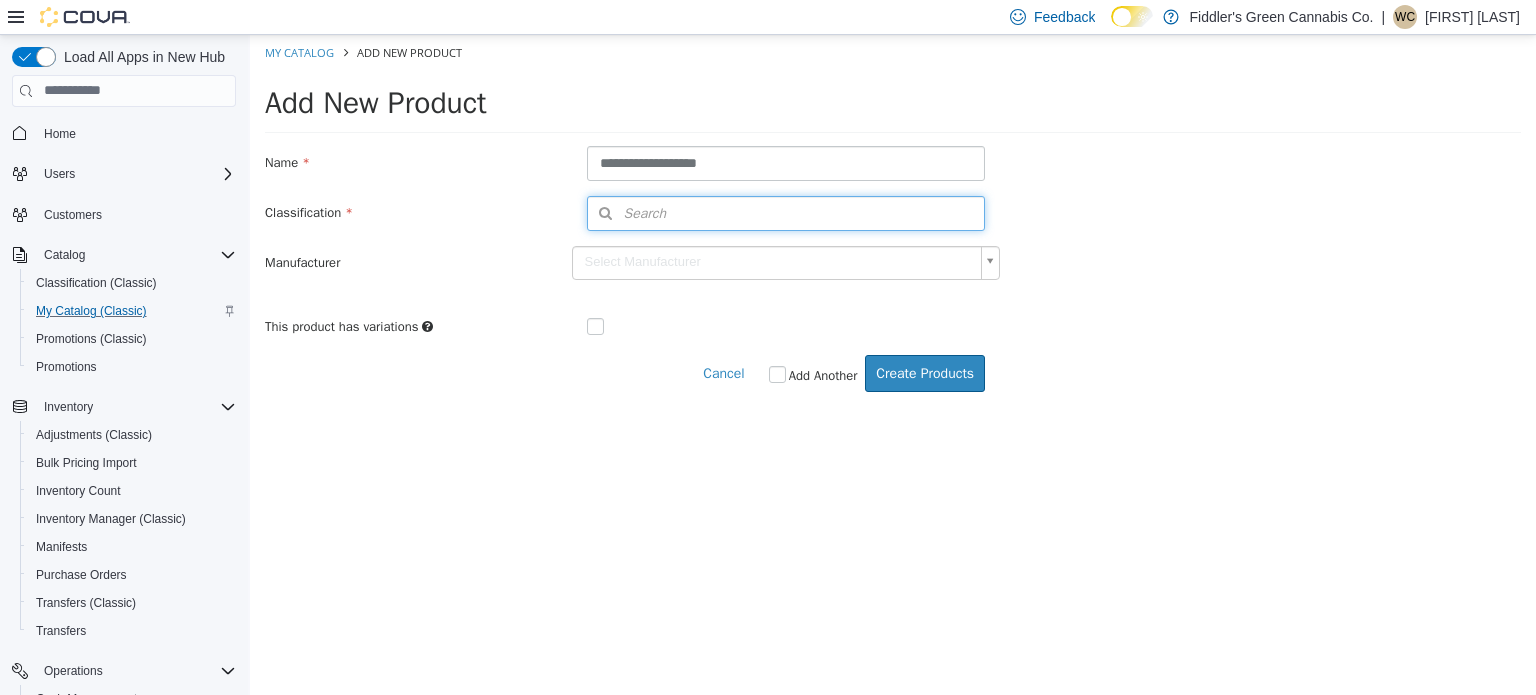 click on "Search" at bounding box center [786, 212] 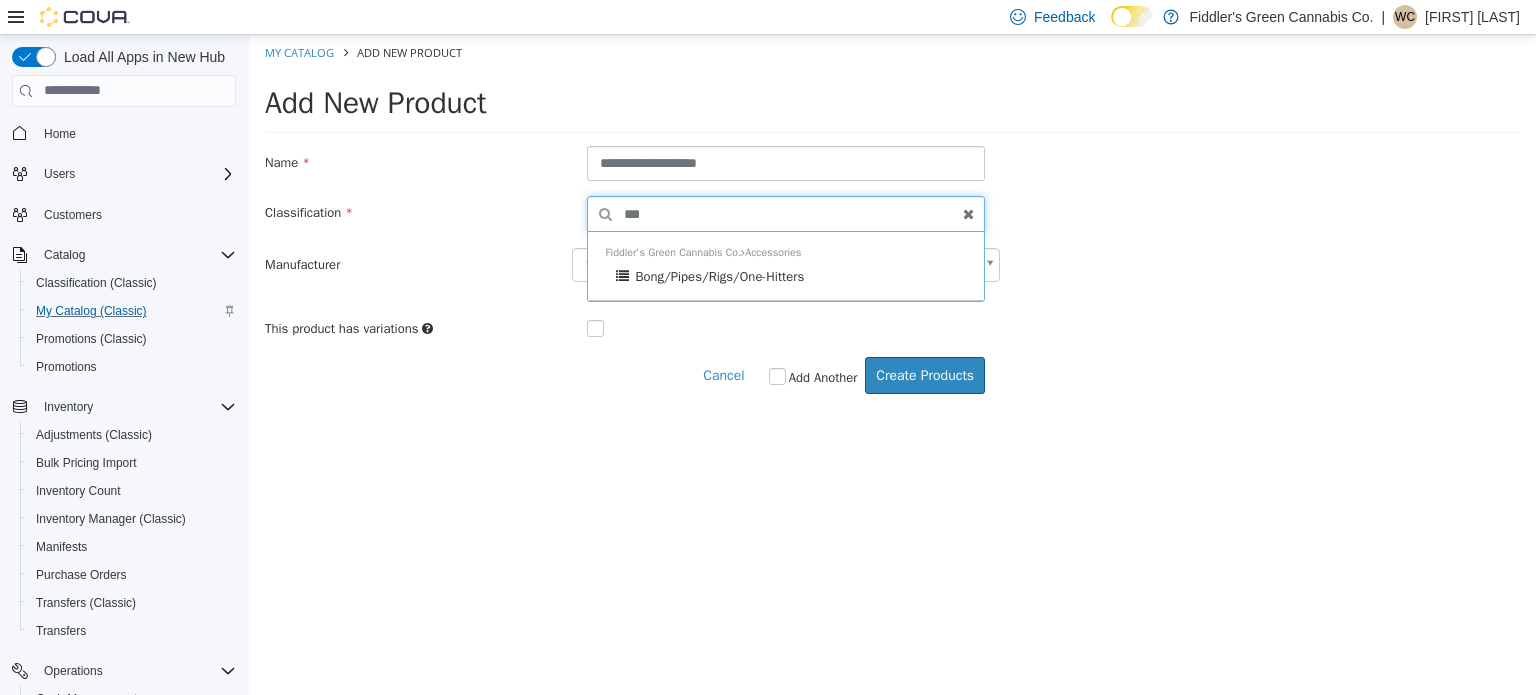type on "****" 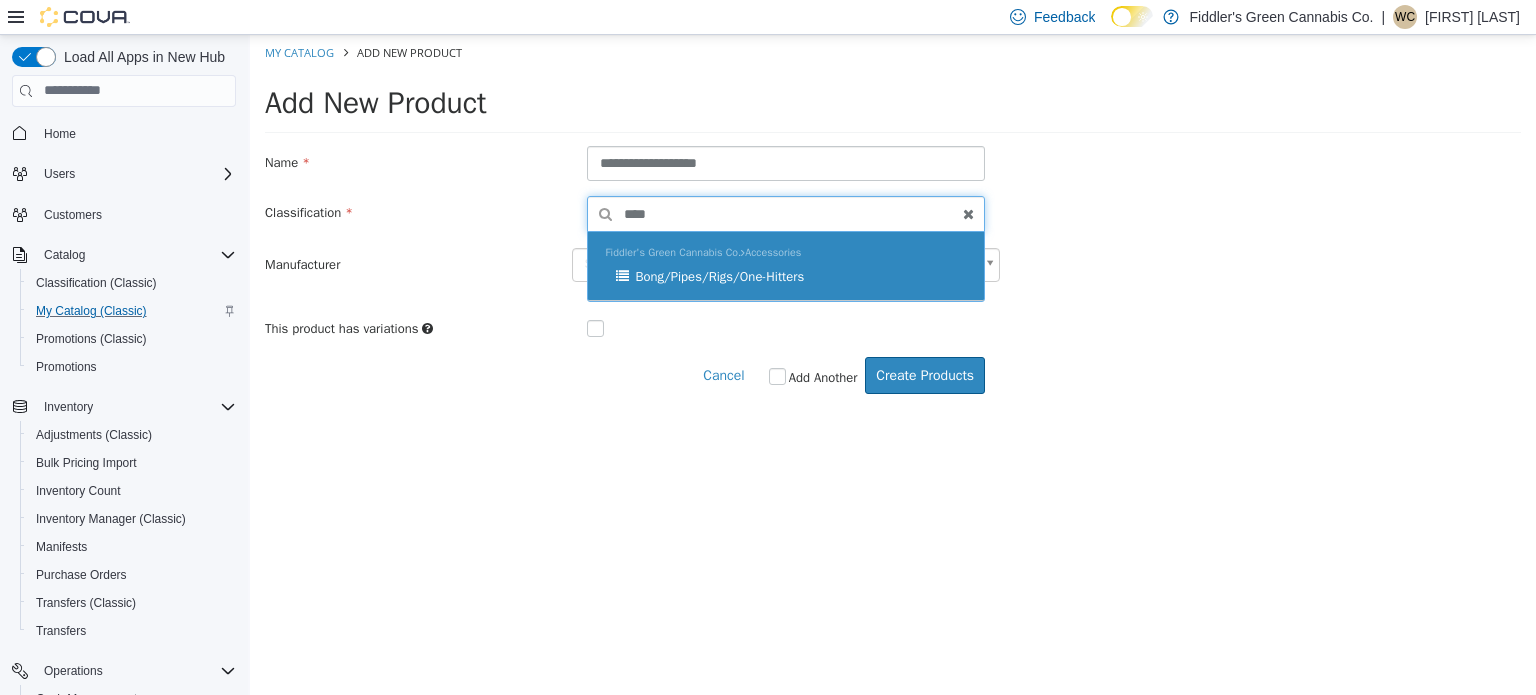 click on "Bong/Pipes/Rigs/One-Hitters" at bounding box center (719, 275) 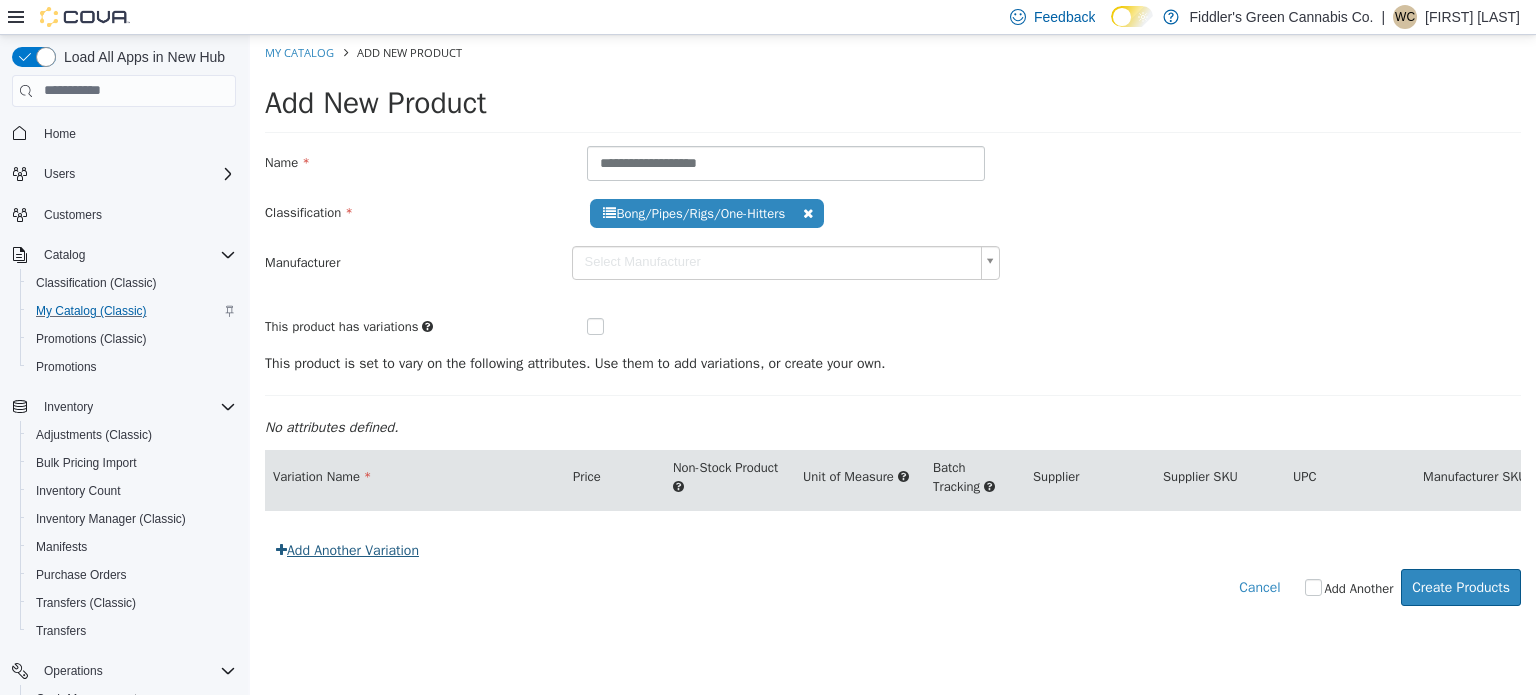 click on "Add Another Variation" at bounding box center [347, 549] 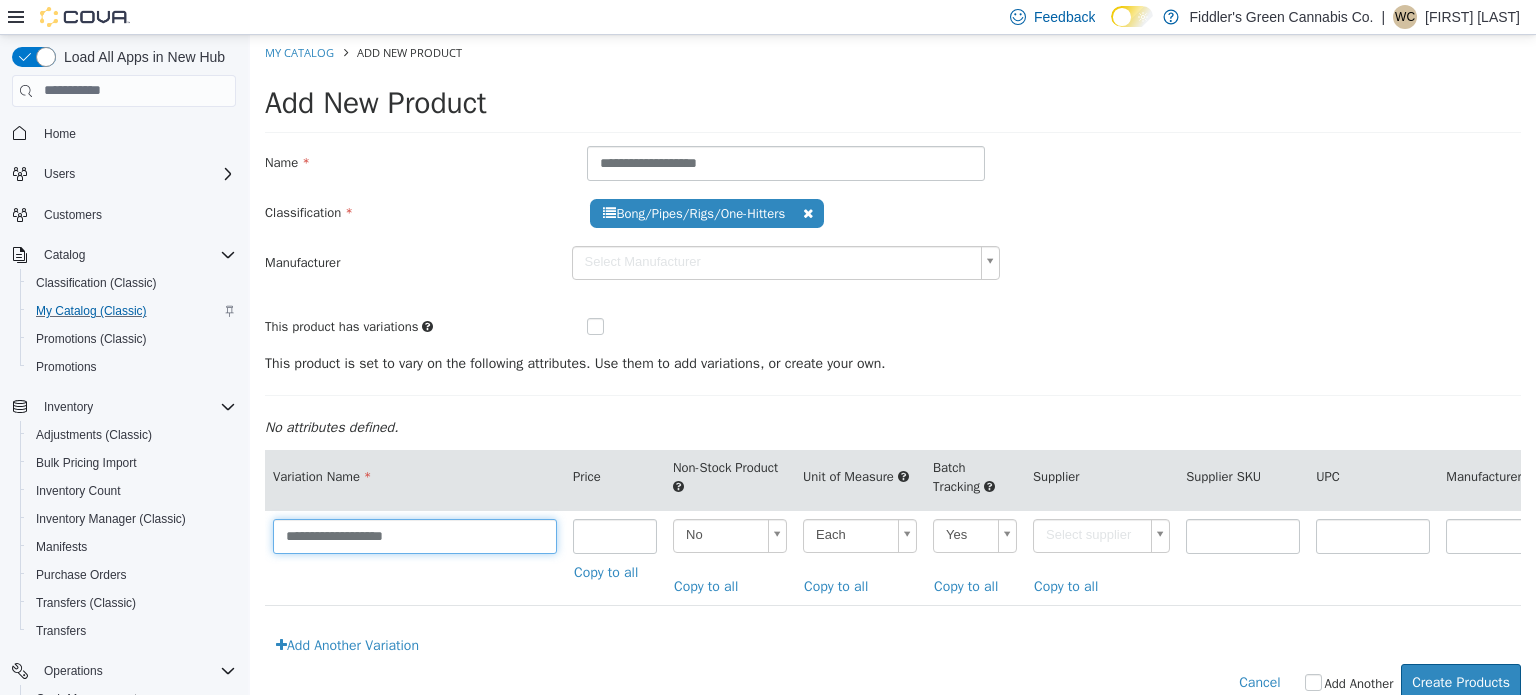 click on "**********" at bounding box center [415, 535] 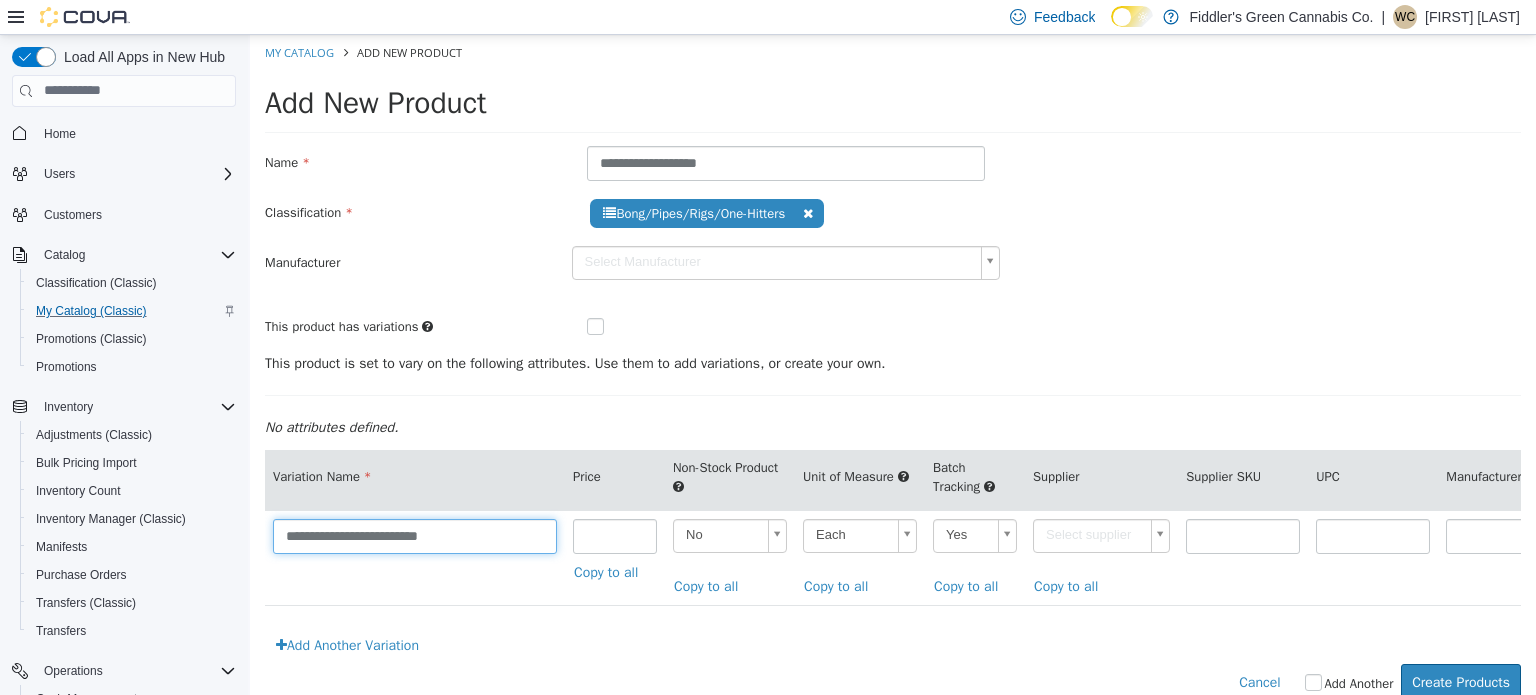 type on "**********" 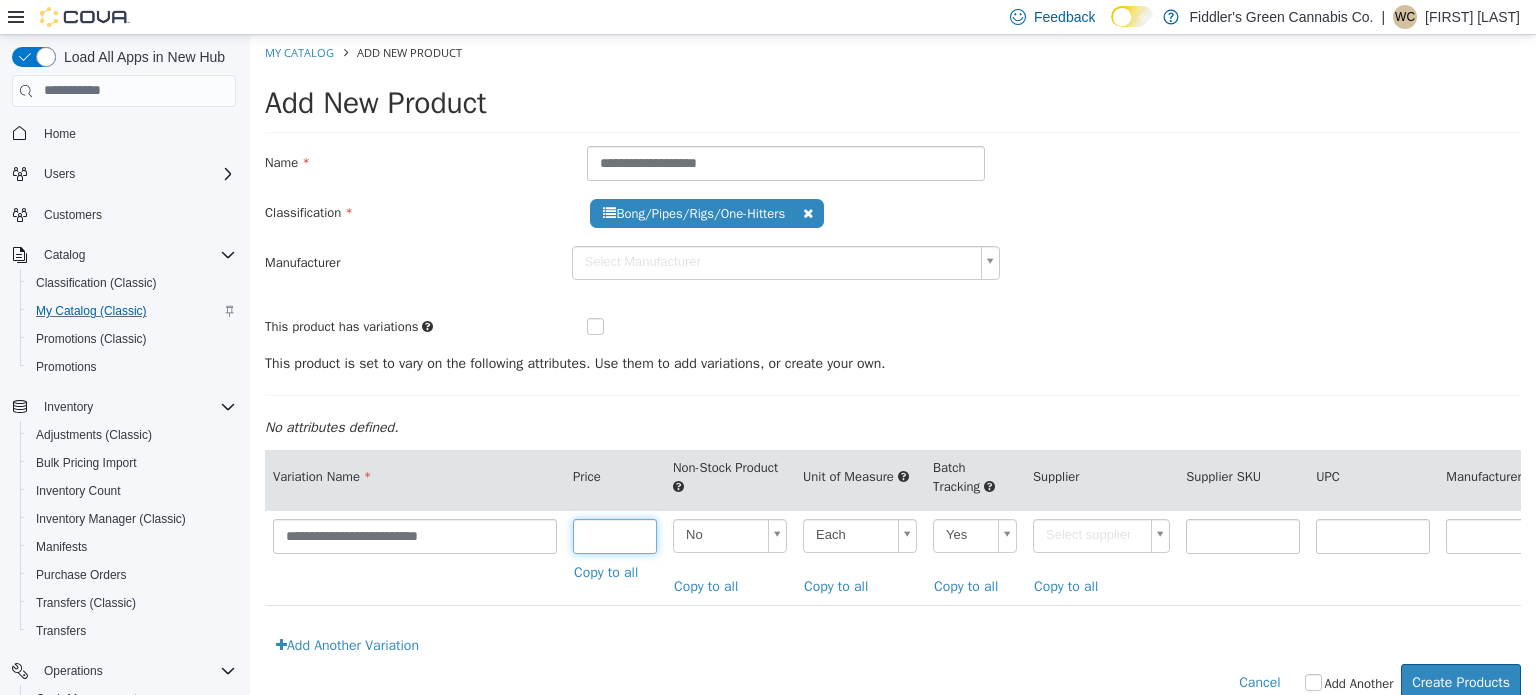 click at bounding box center [615, 535] 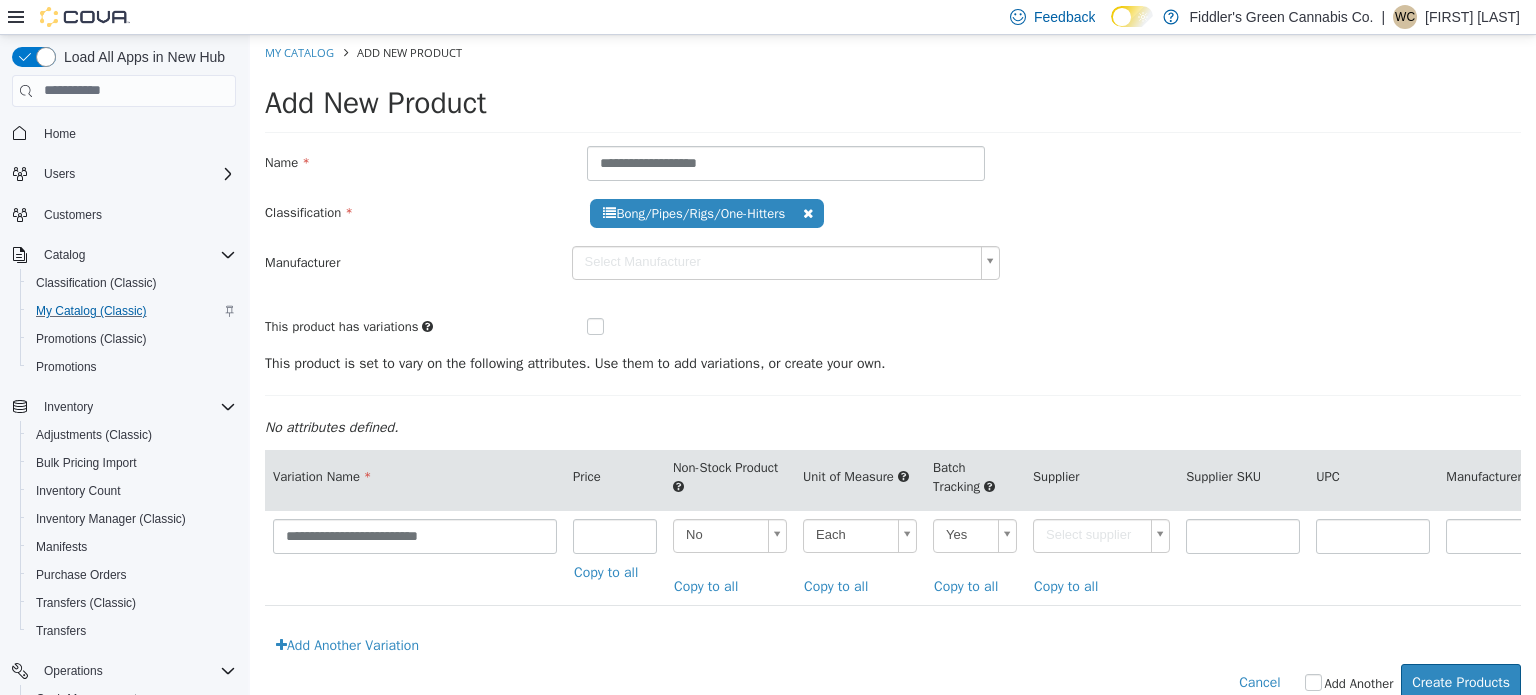 click on "**********" at bounding box center (893, 377) 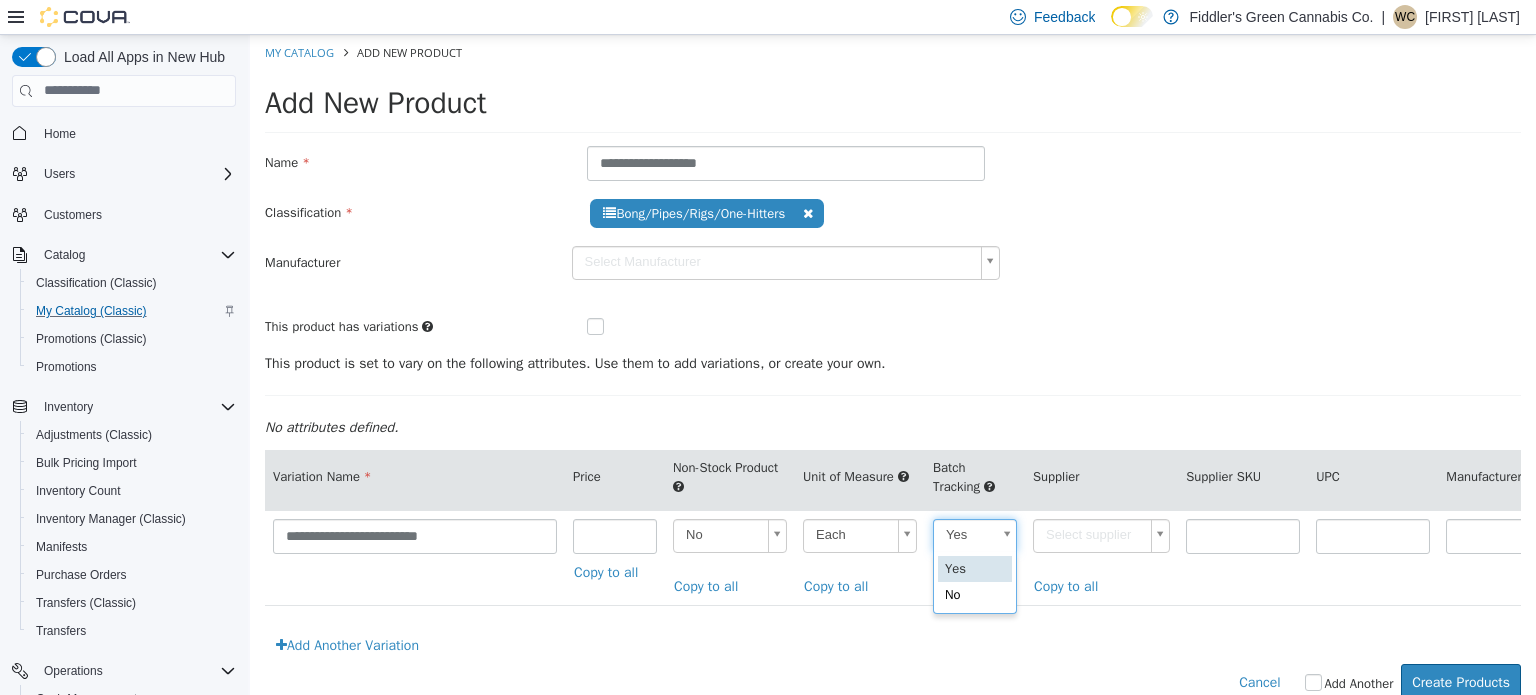 scroll, scrollTop: 0, scrollLeft: 5, axis: horizontal 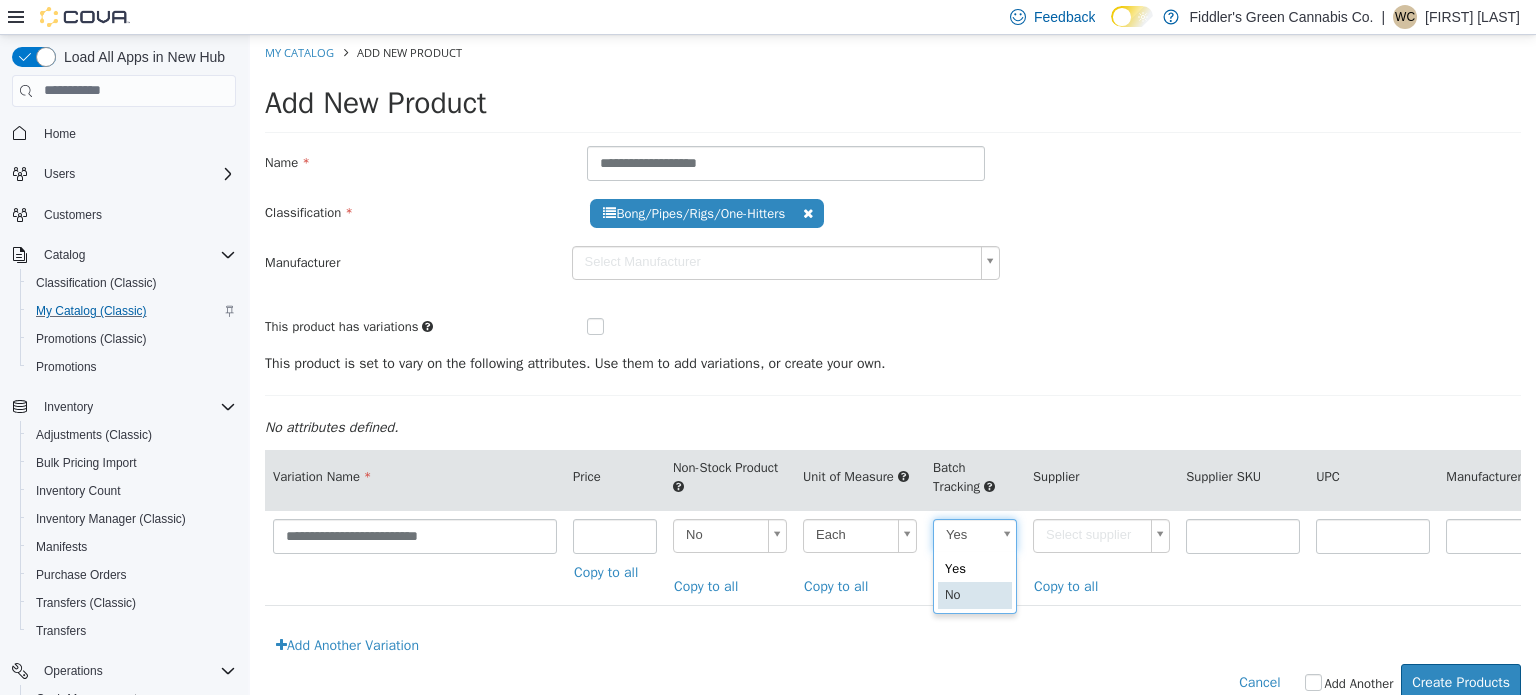 type on "**" 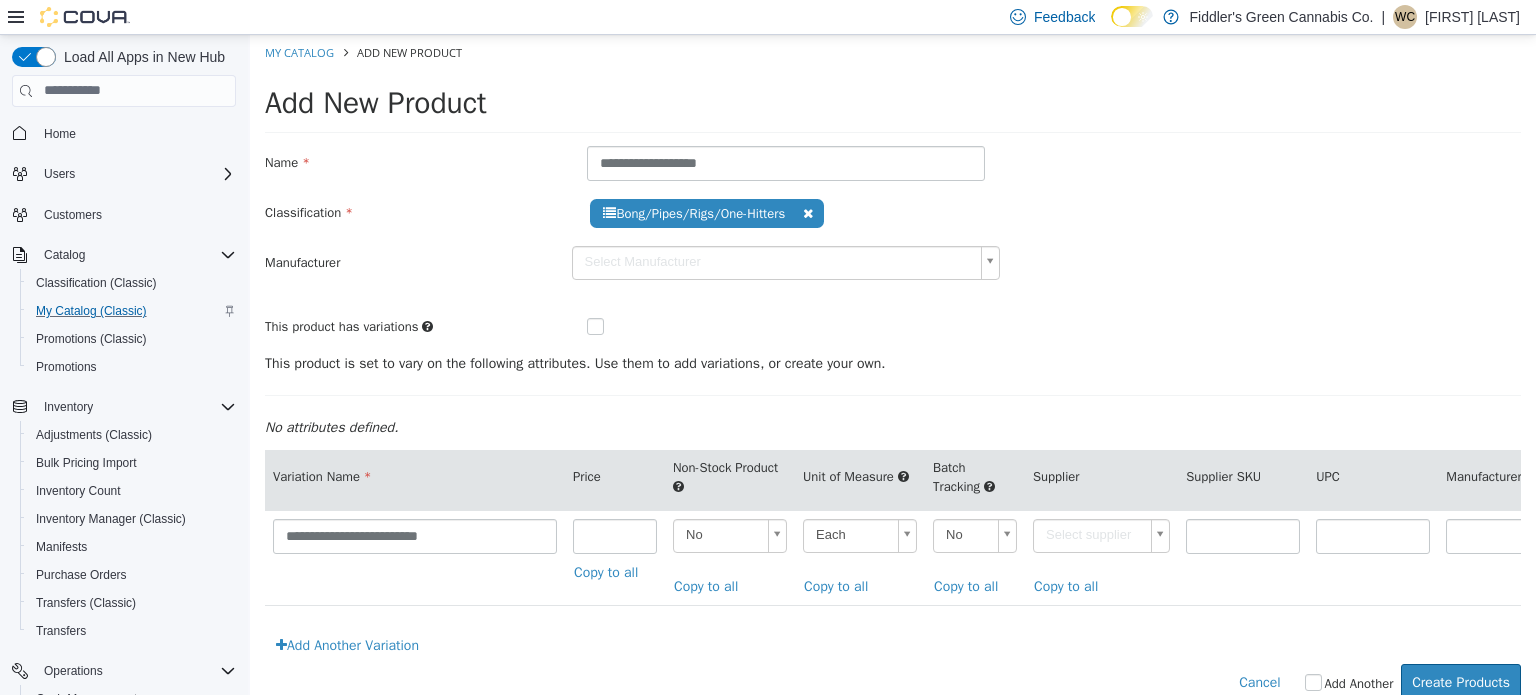 click on "**********" at bounding box center [893, 377] 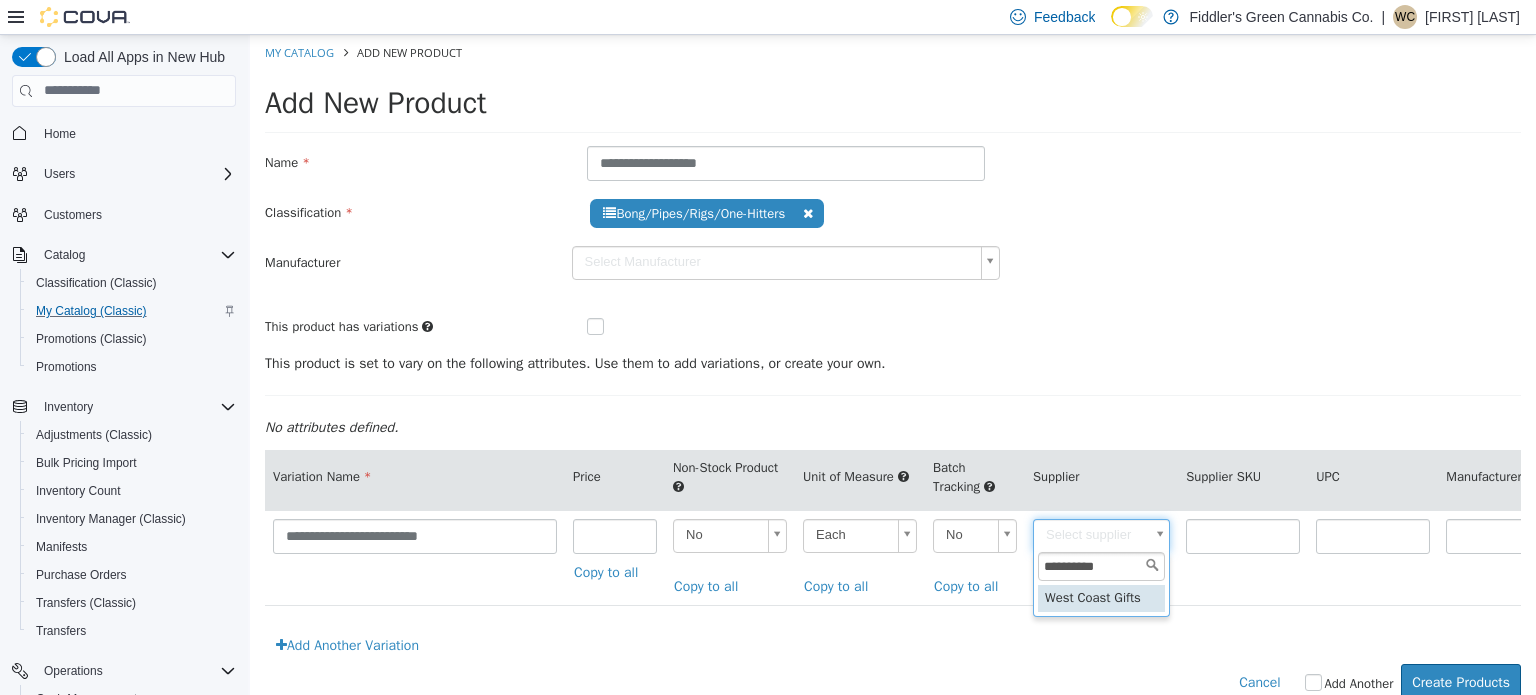 type on "**********" 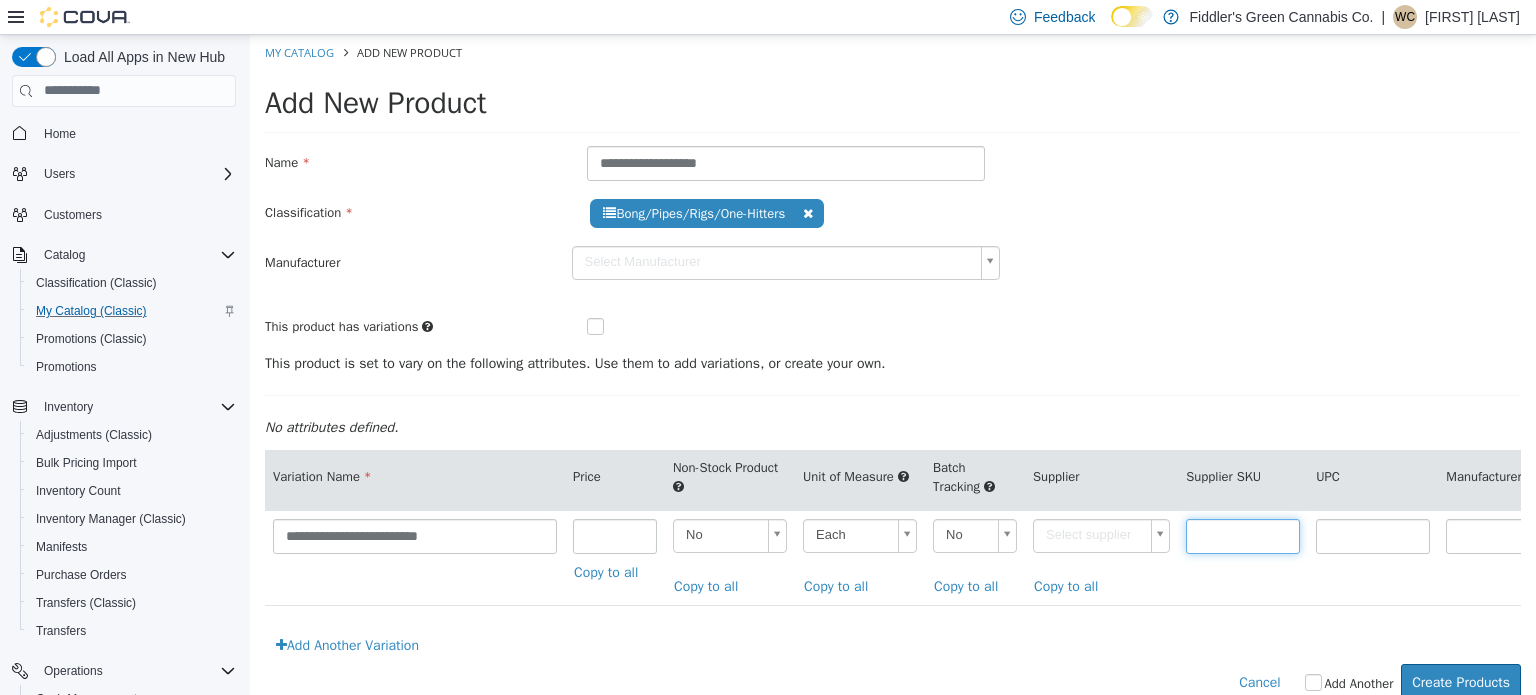 click at bounding box center (1243, 535) 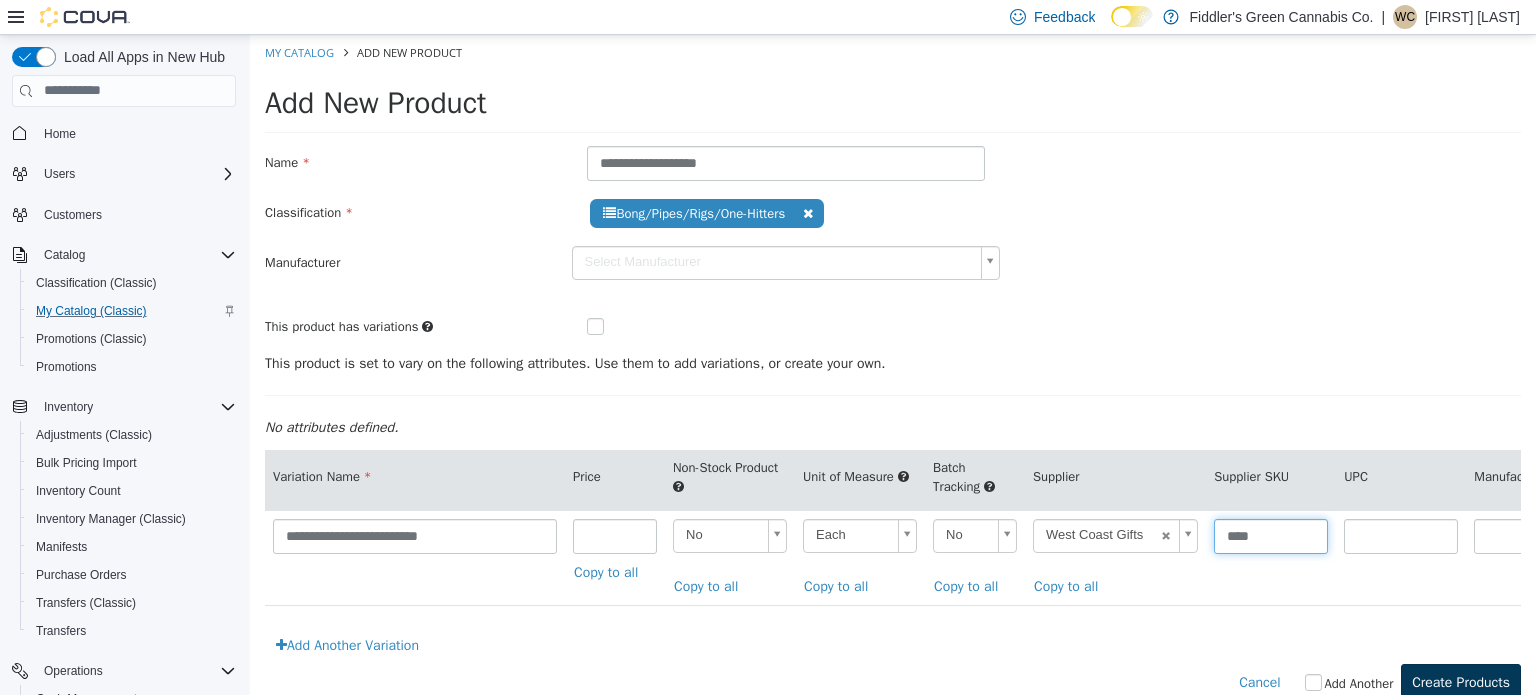 type on "****" 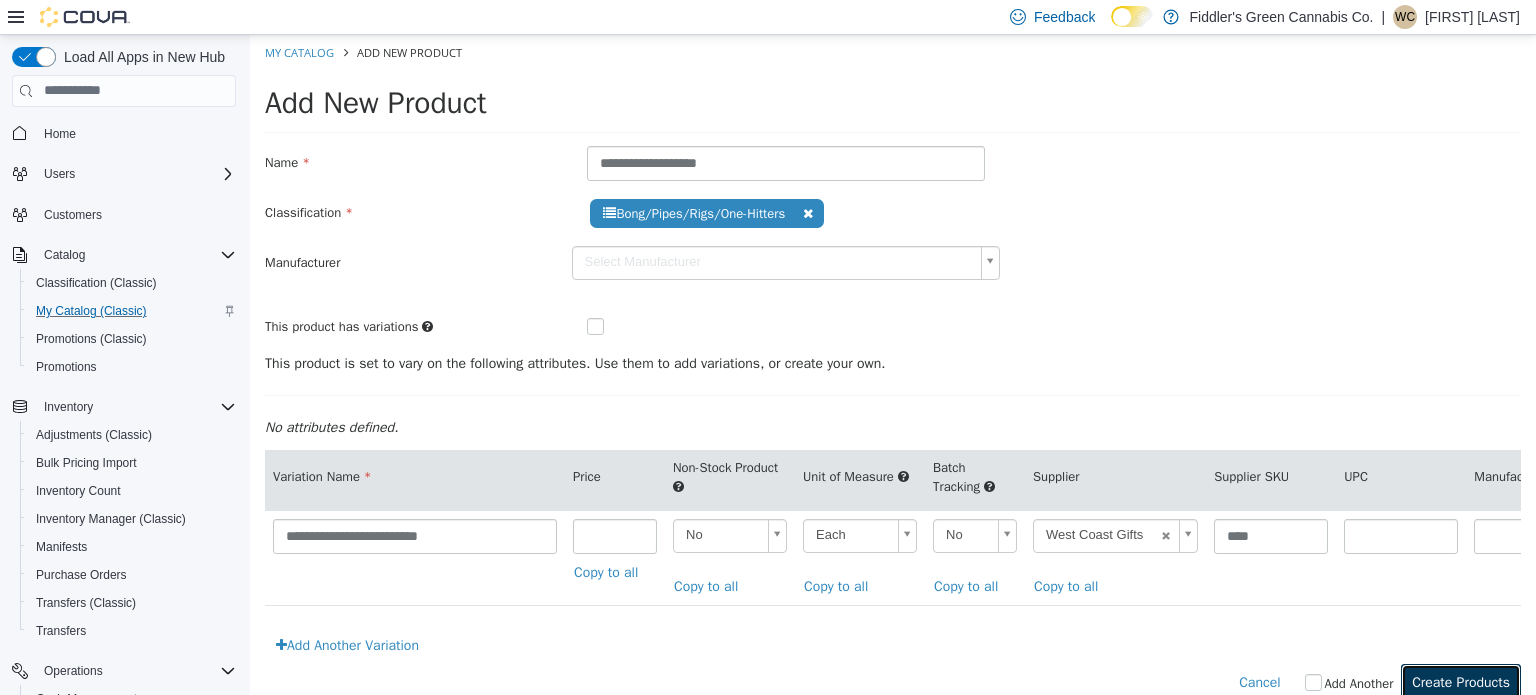 click on "Create Products" at bounding box center [1461, 681] 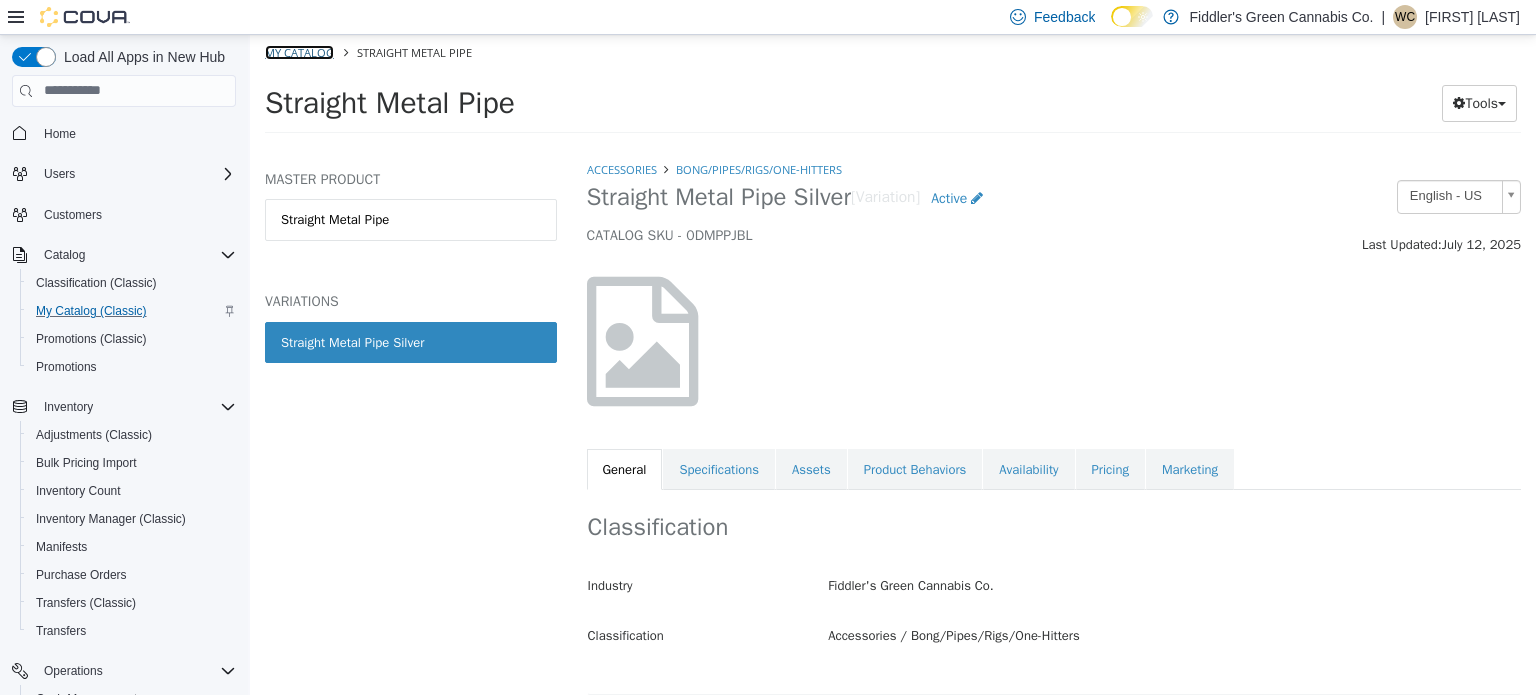 click on "My Catalog" at bounding box center (299, 51) 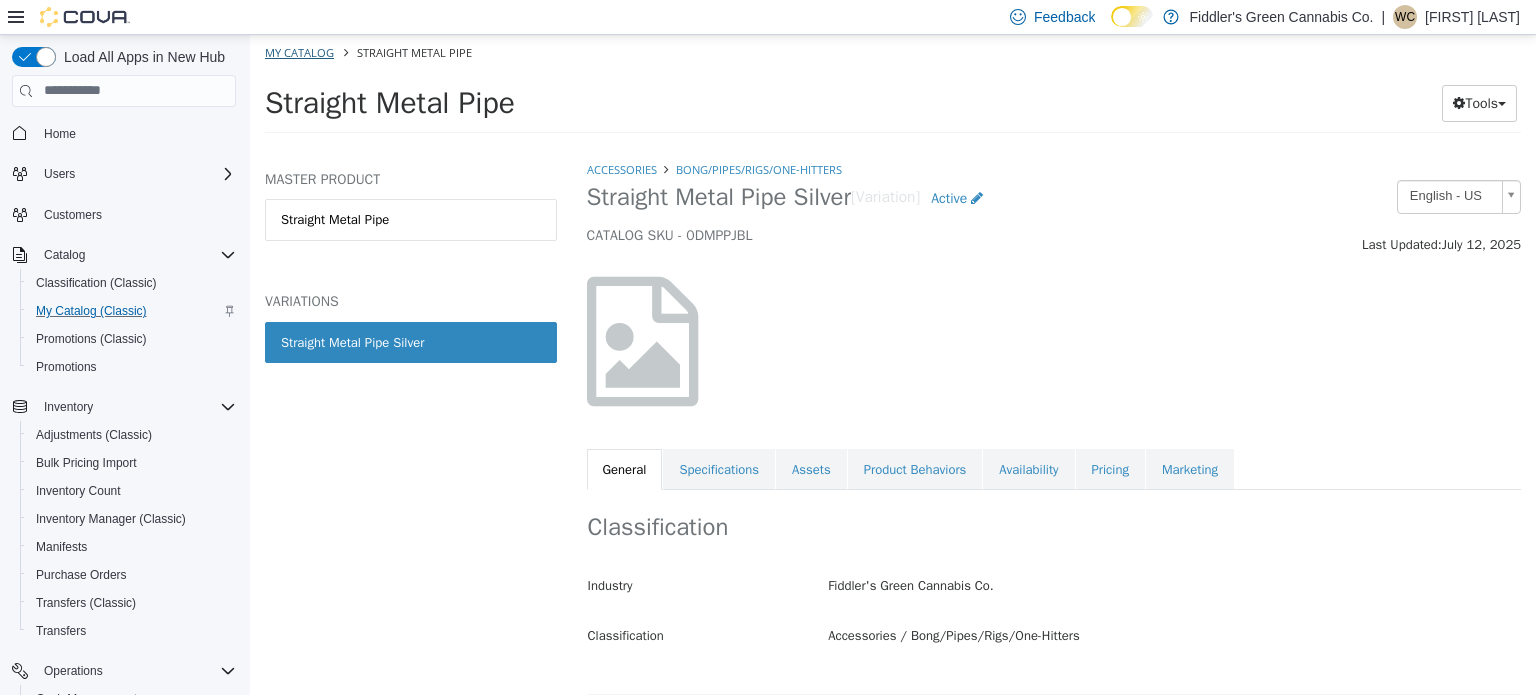 select on "**********" 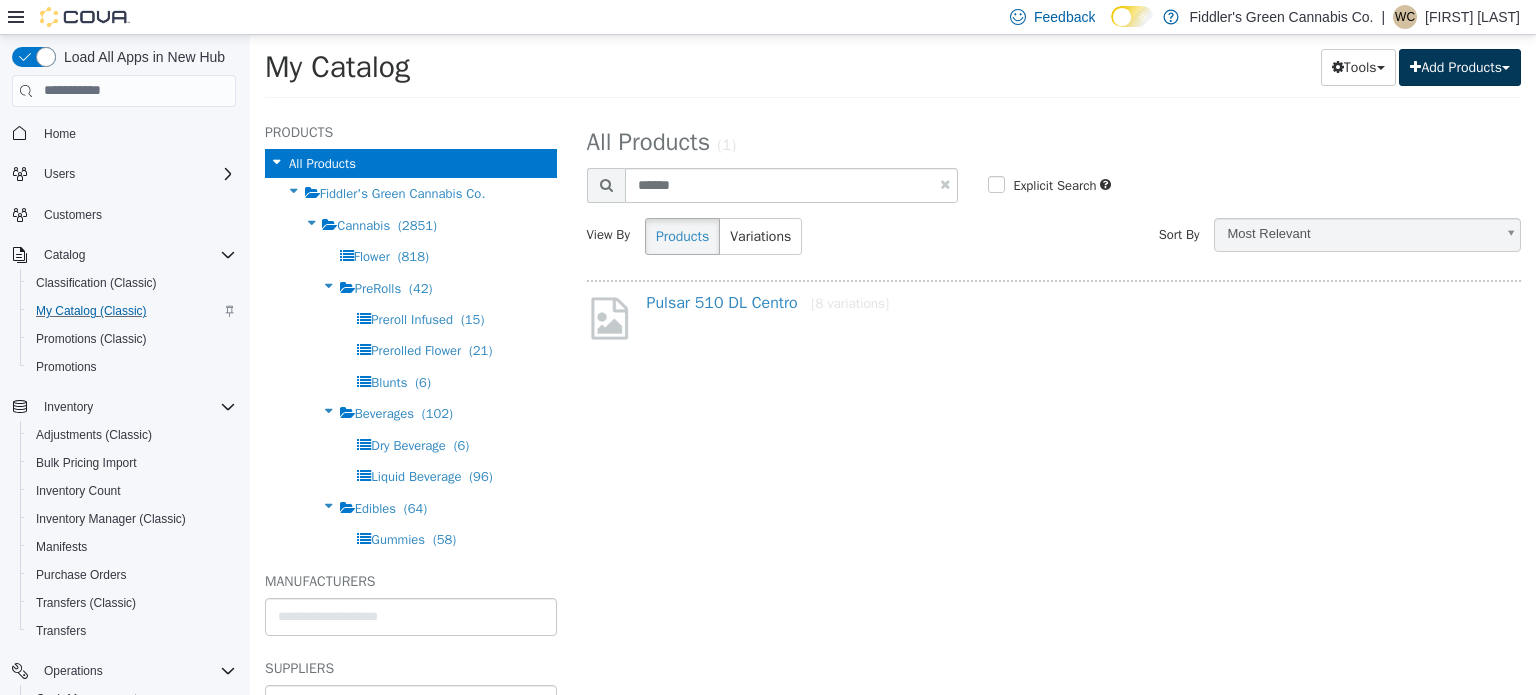 click on "Add Products" at bounding box center (1460, 66) 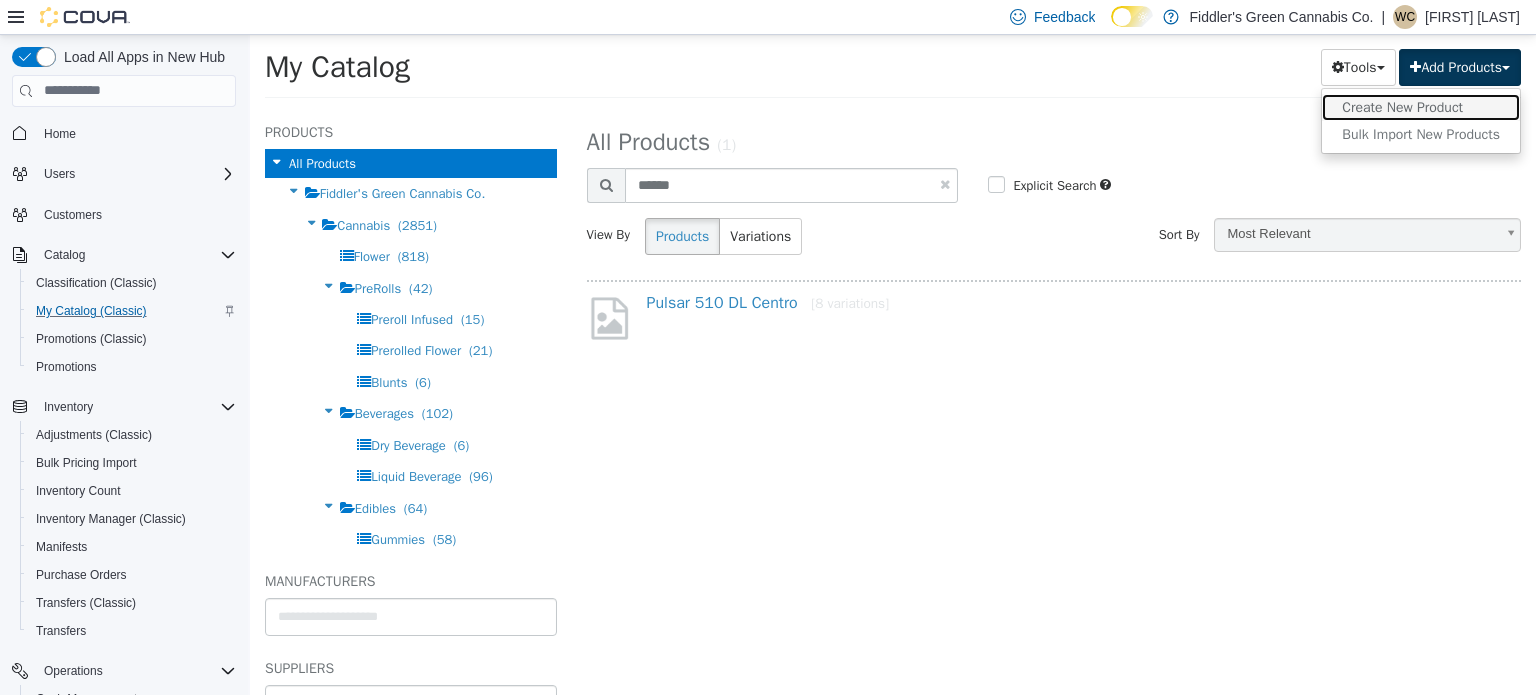 click on "Create New Product" at bounding box center [1421, 106] 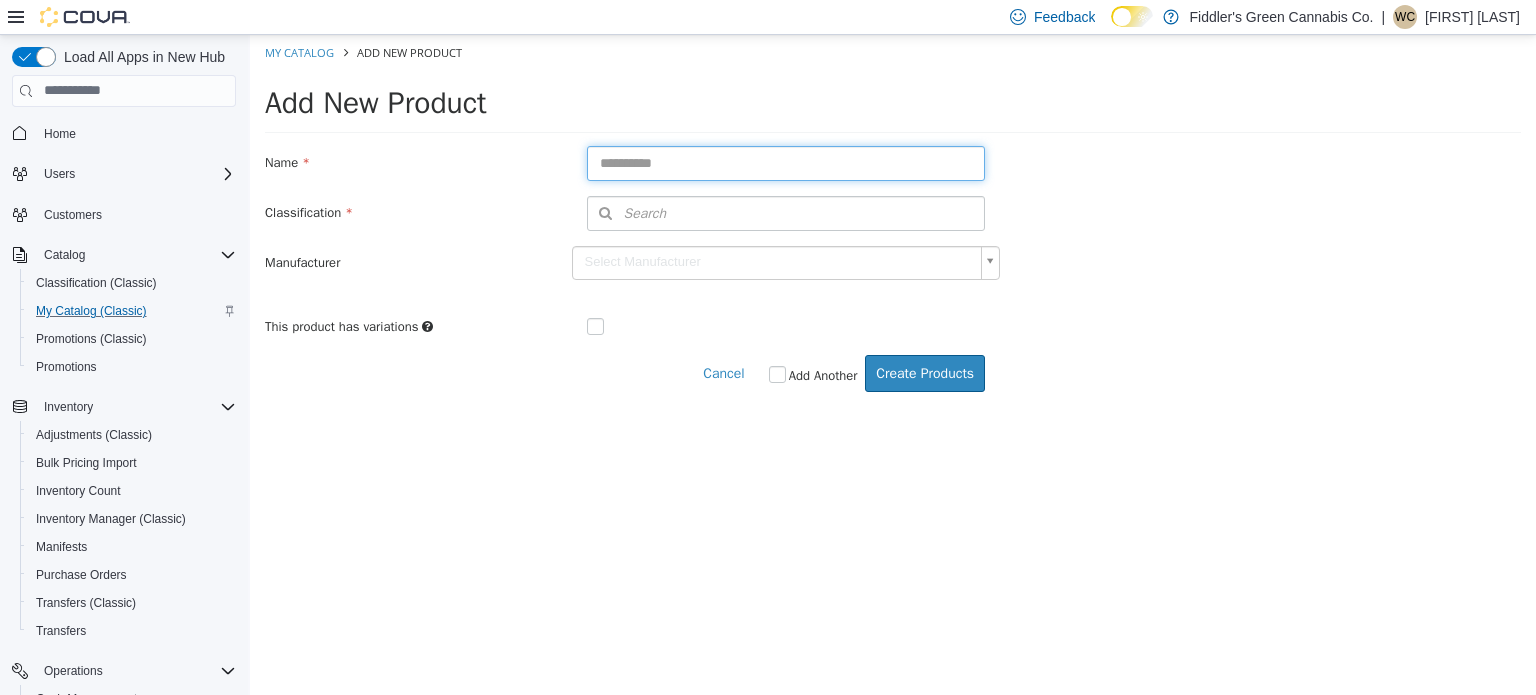 click at bounding box center [786, 162] 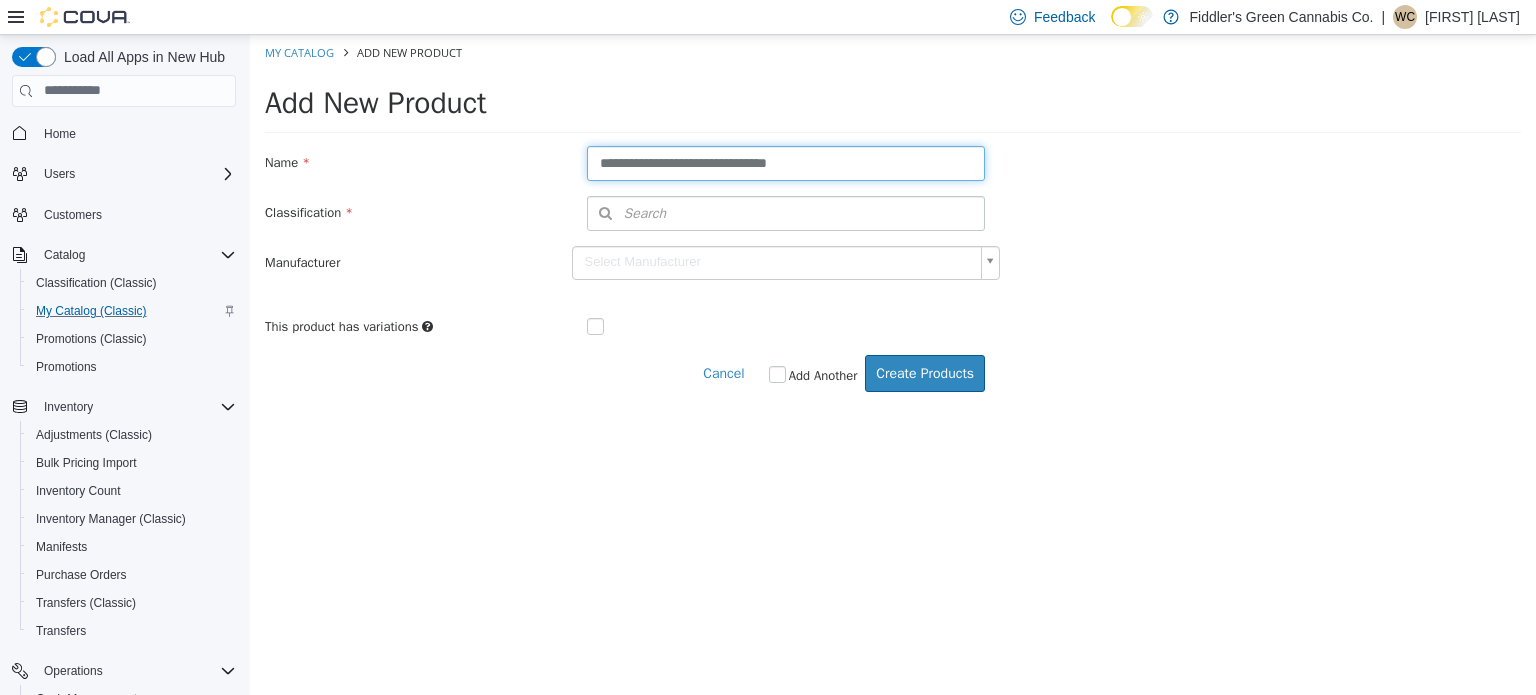 type on "**********" 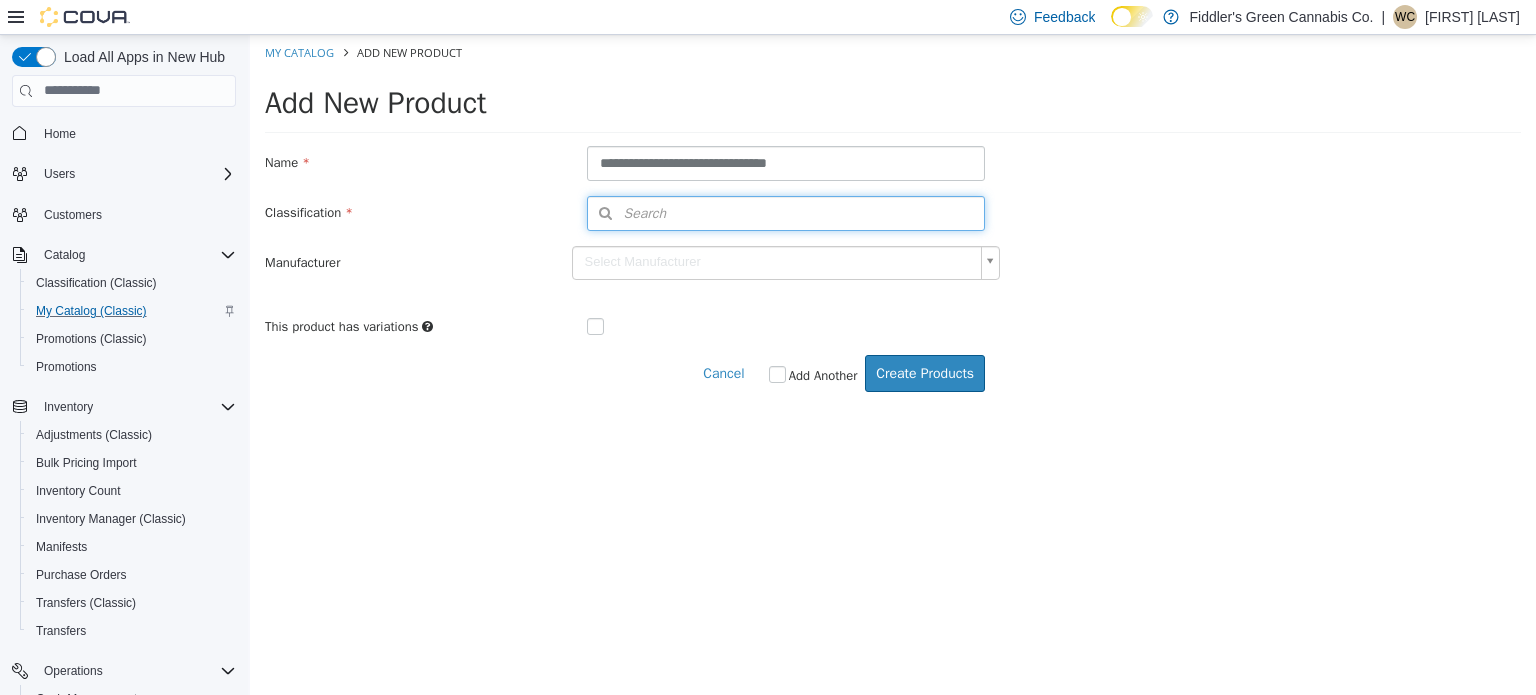 click on "Search" at bounding box center (627, 212) 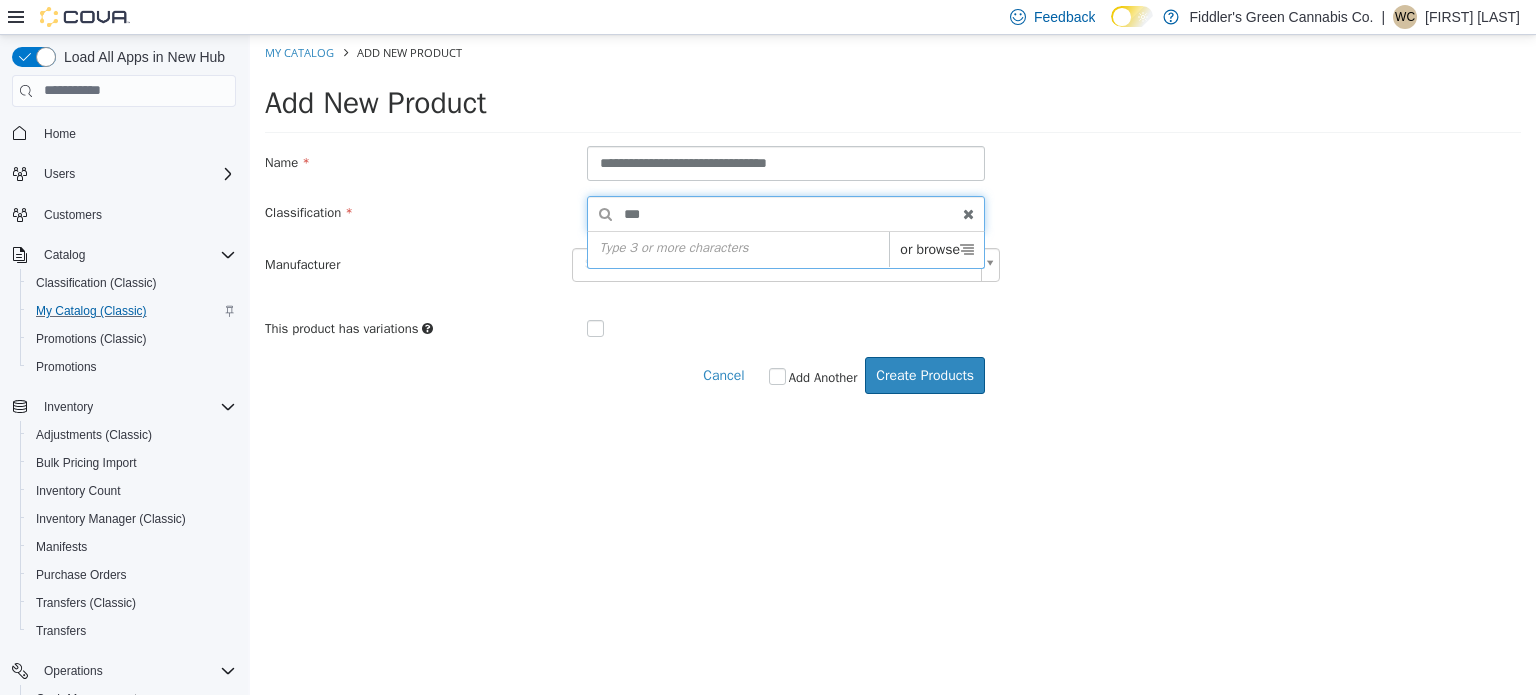 type on "****" 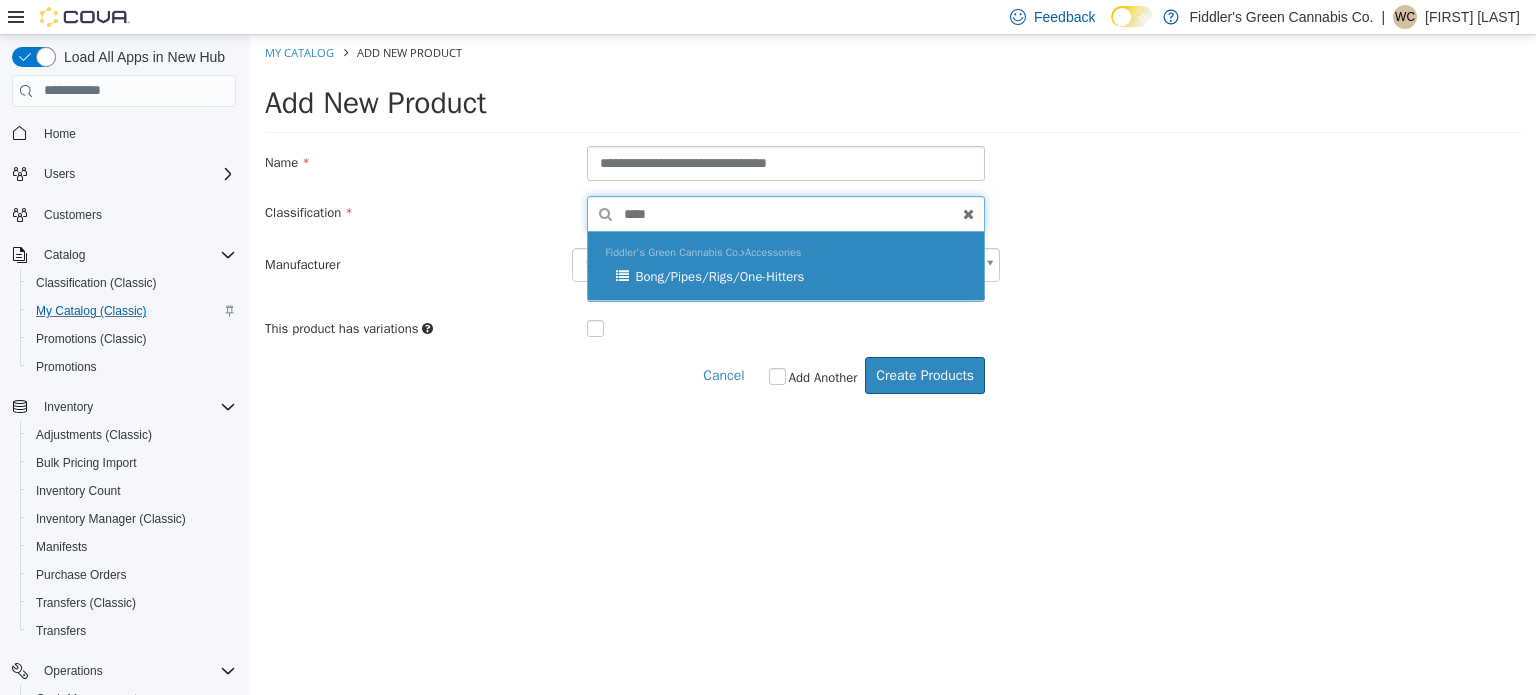 click on "Bong/Pipes/Rigs/One-Hitters" at bounding box center [719, 275] 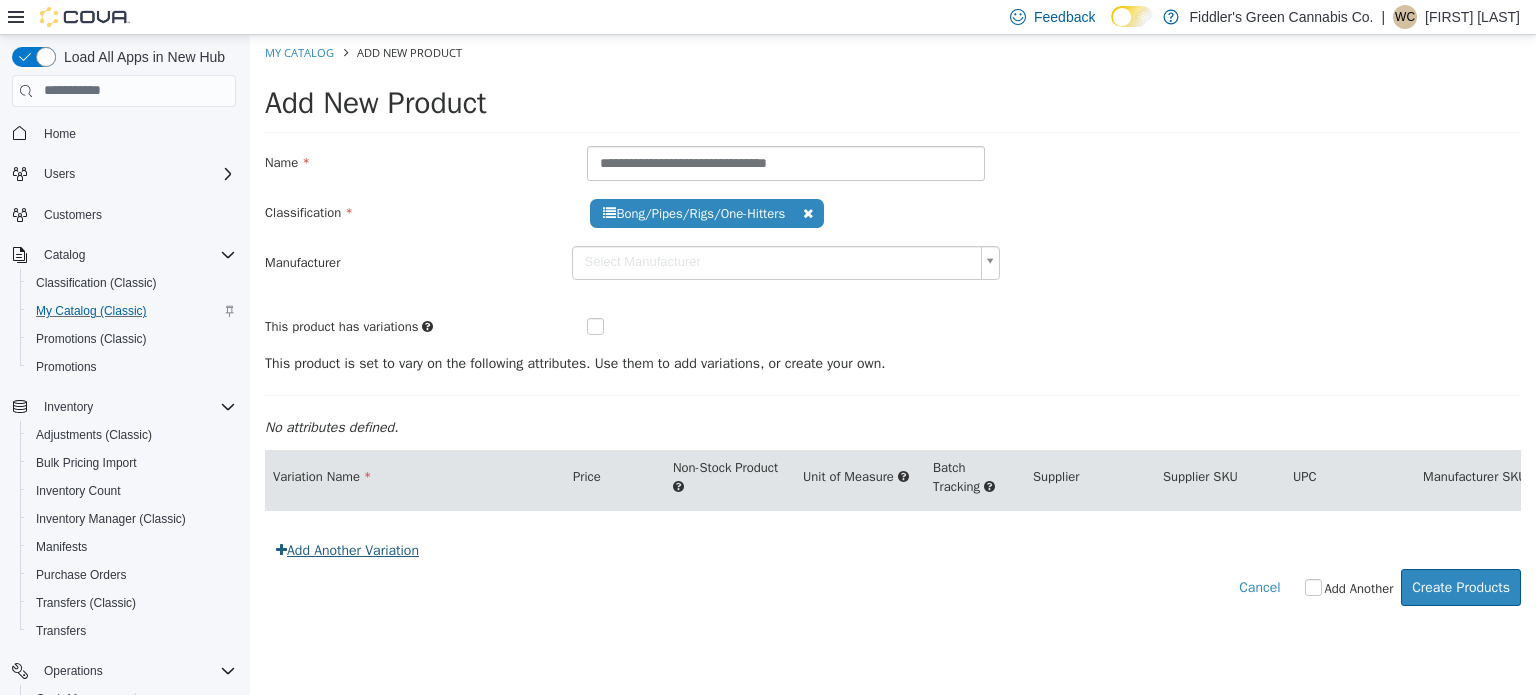 click on "Add Another Variation" at bounding box center (347, 549) 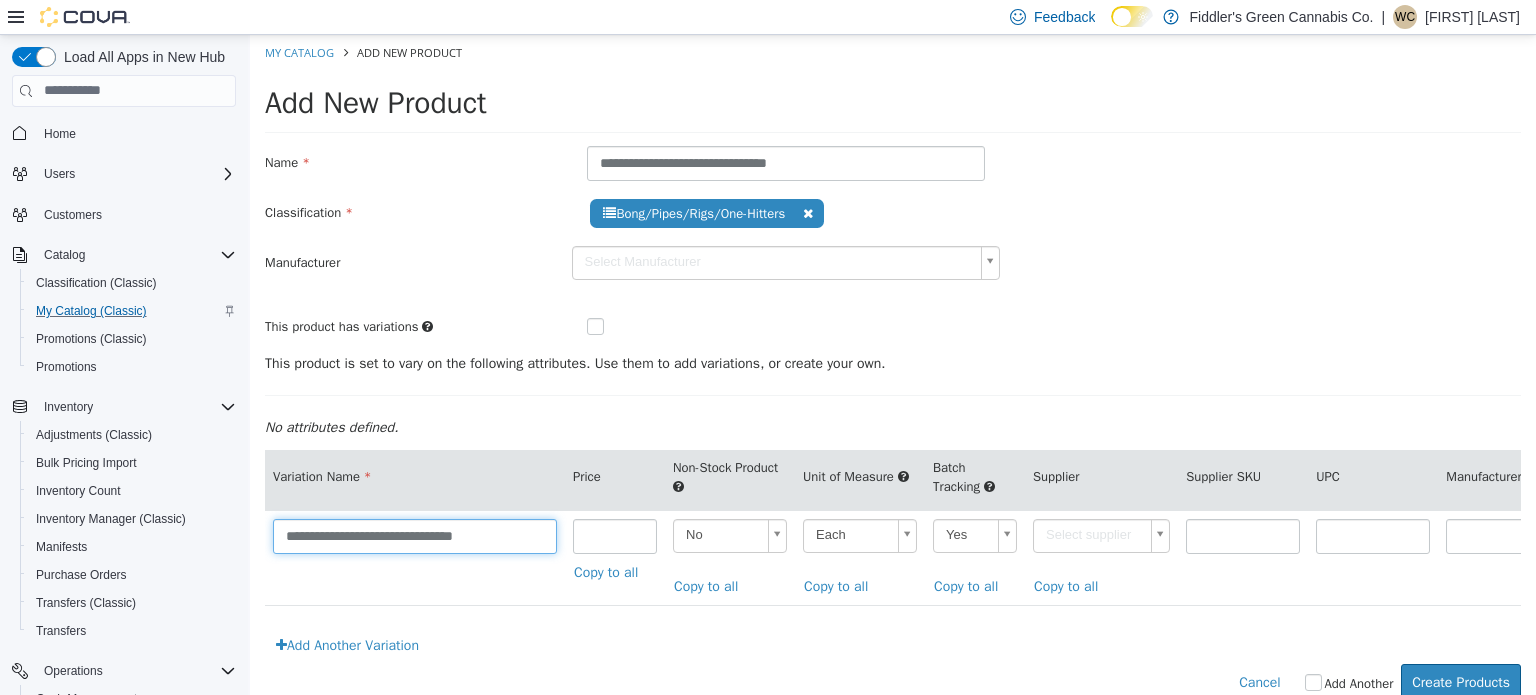 click on "**********" at bounding box center (415, 535) 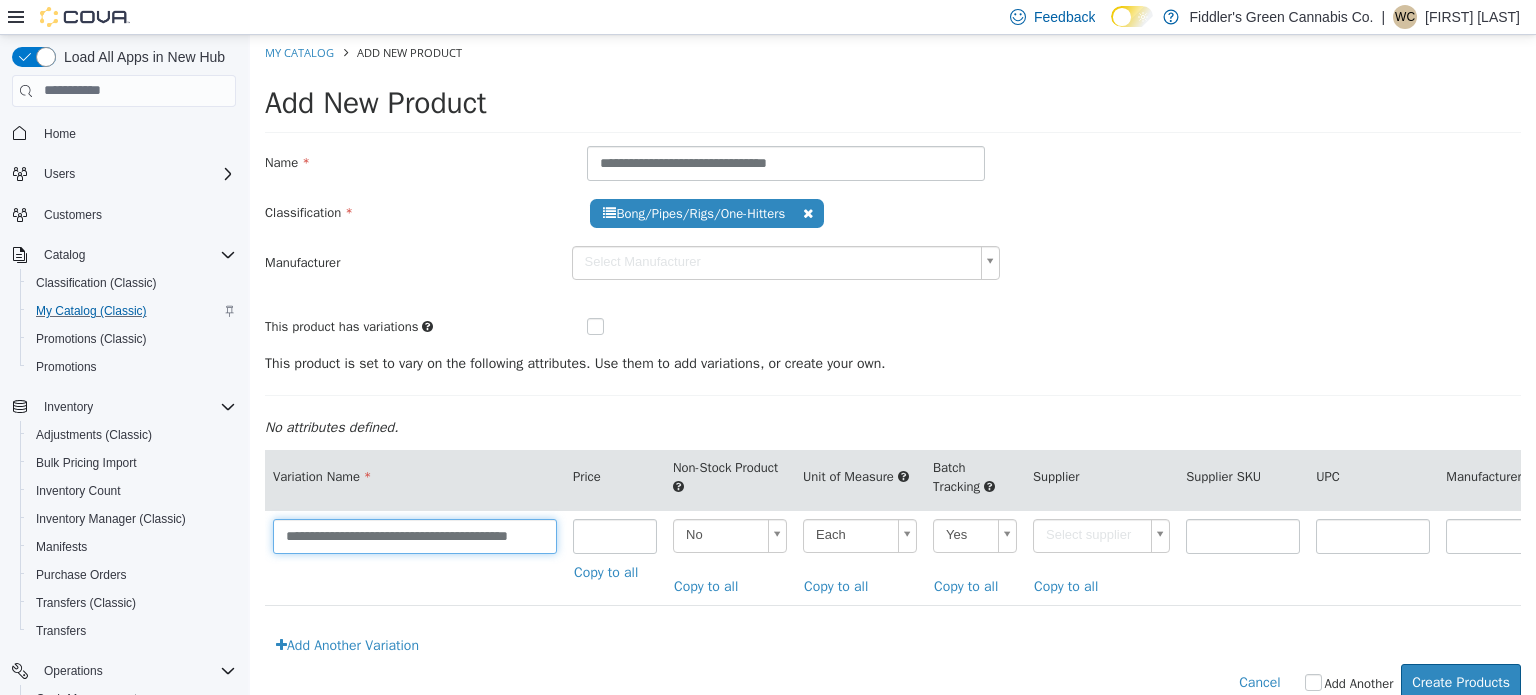 scroll, scrollTop: 0, scrollLeft: 28, axis: horizontal 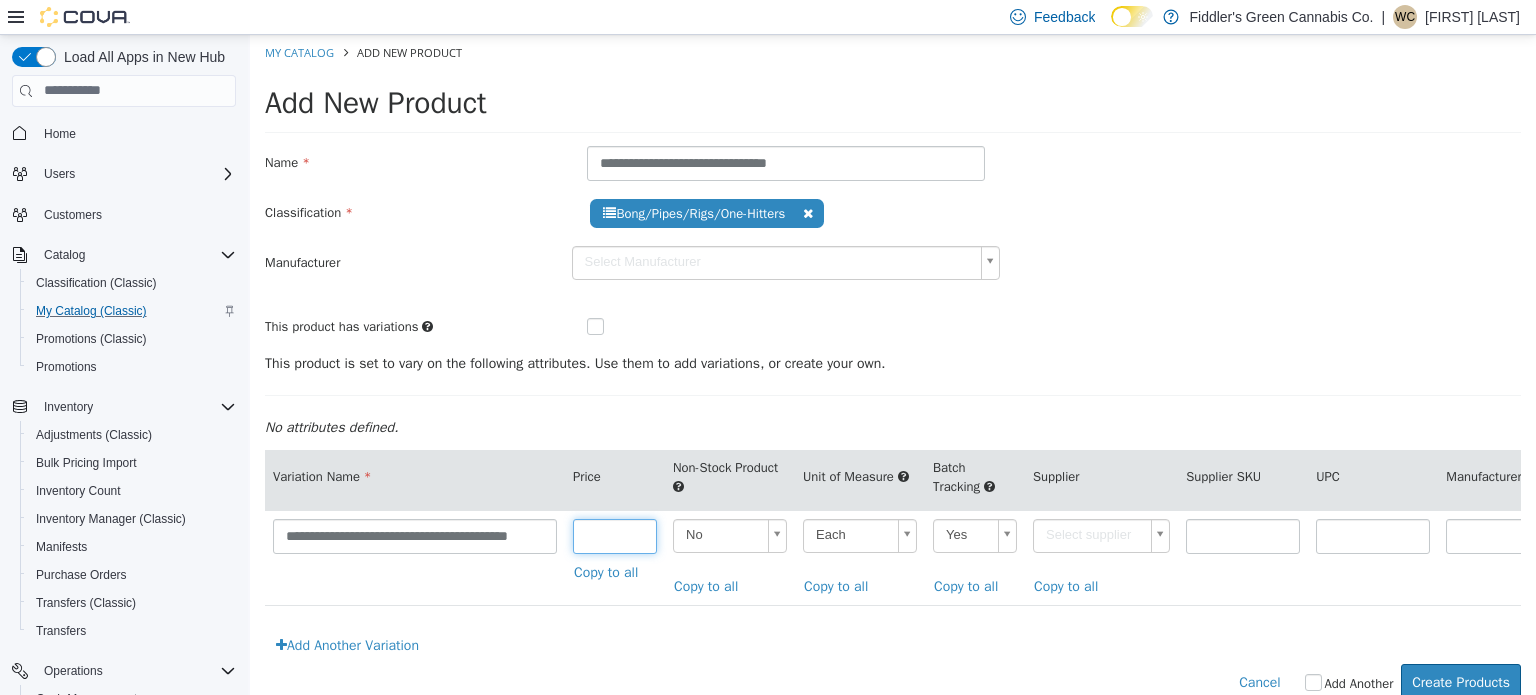 click at bounding box center (615, 535) 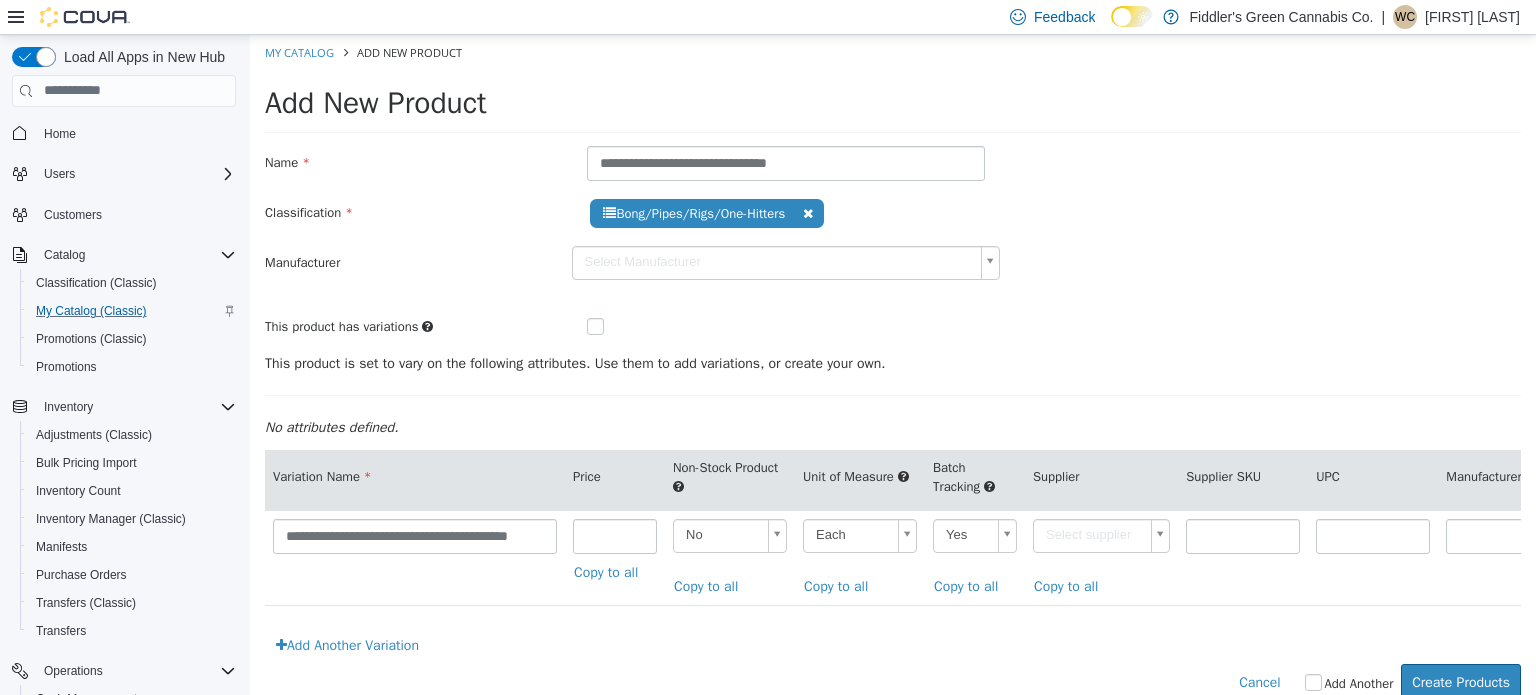click on "**********" at bounding box center [893, 377] 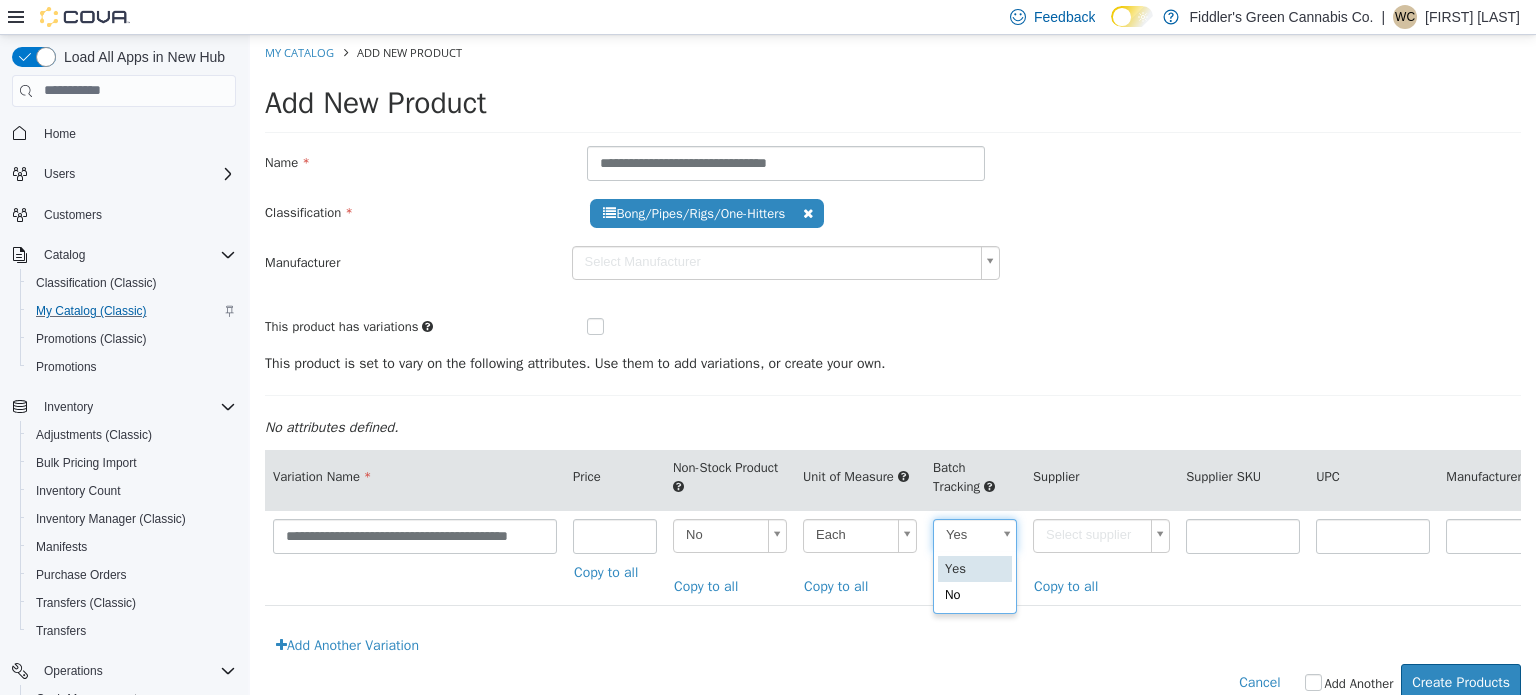 scroll, scrollTop: 0, scrollLeft: 5, axis: horizontal 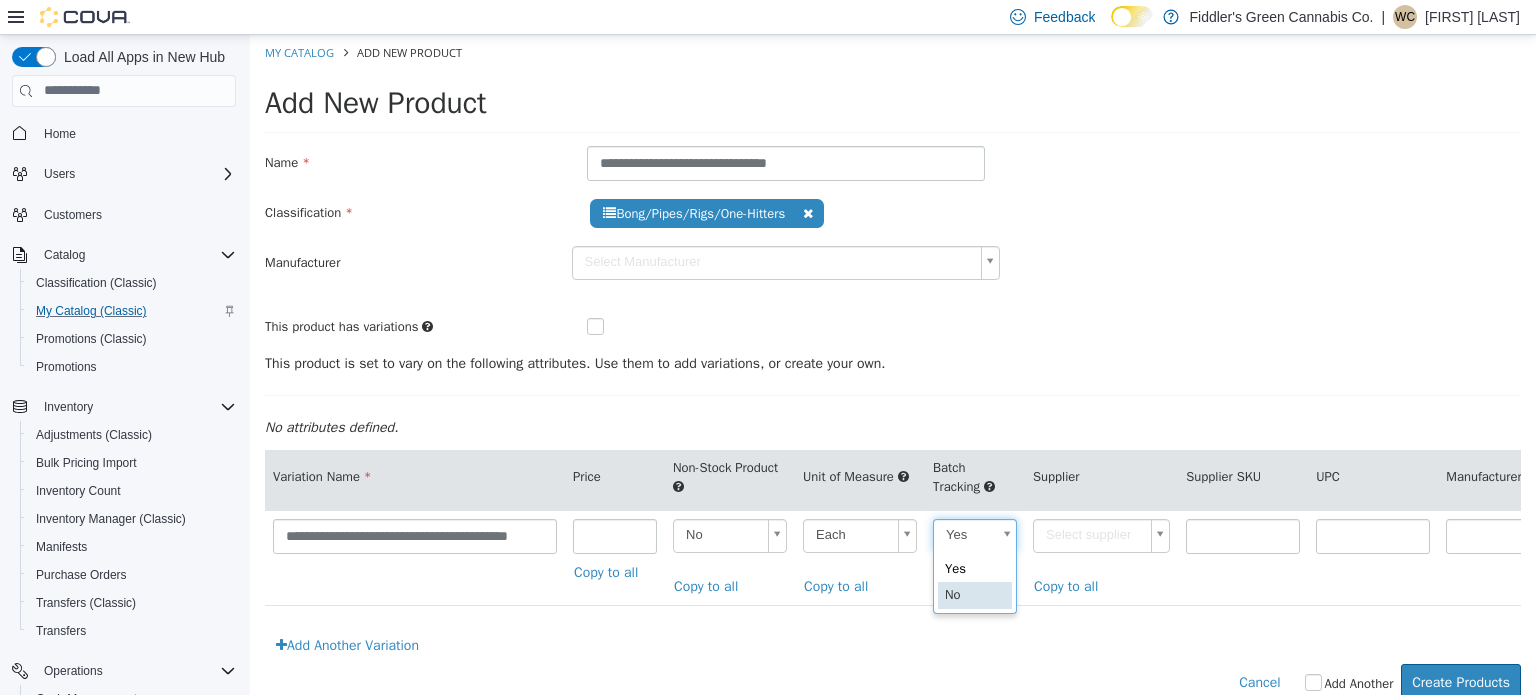 type on "**" 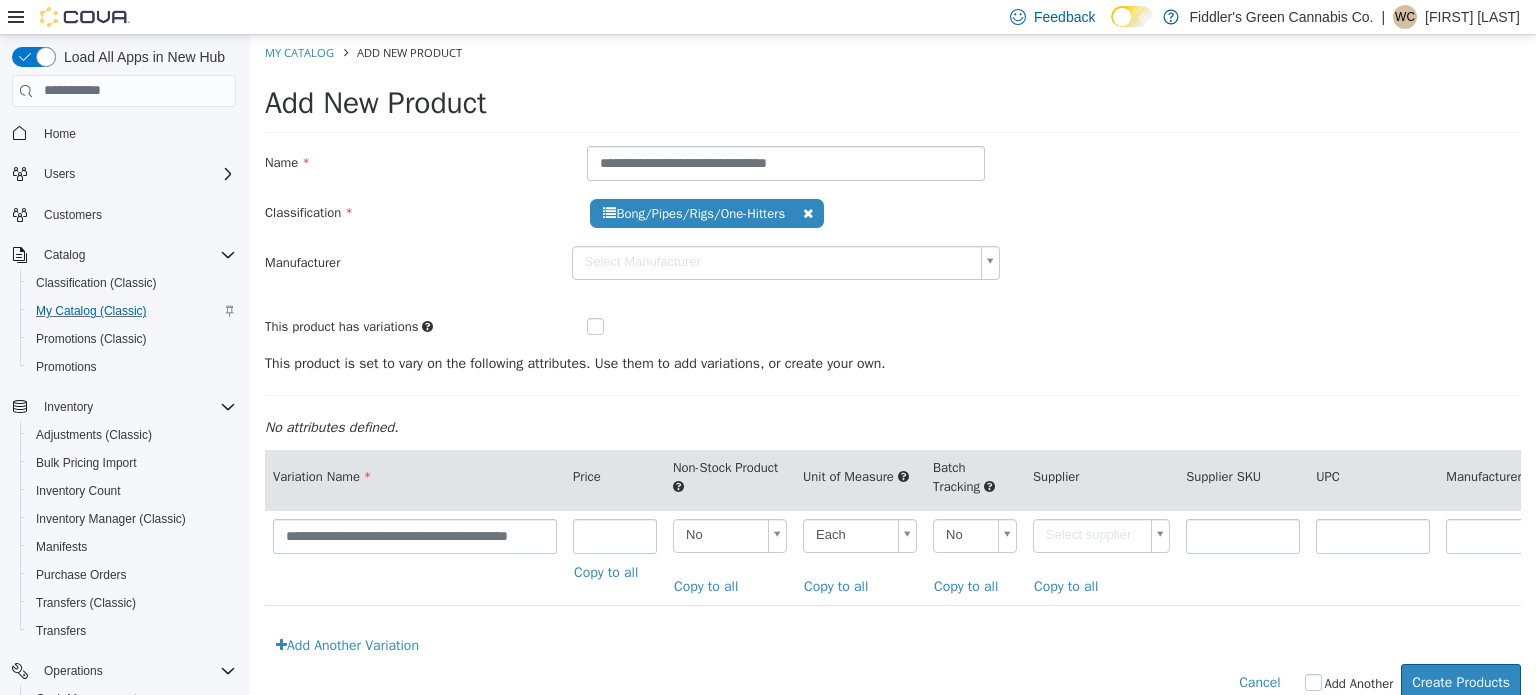 click on "**********" at bounding box center (893, 377) 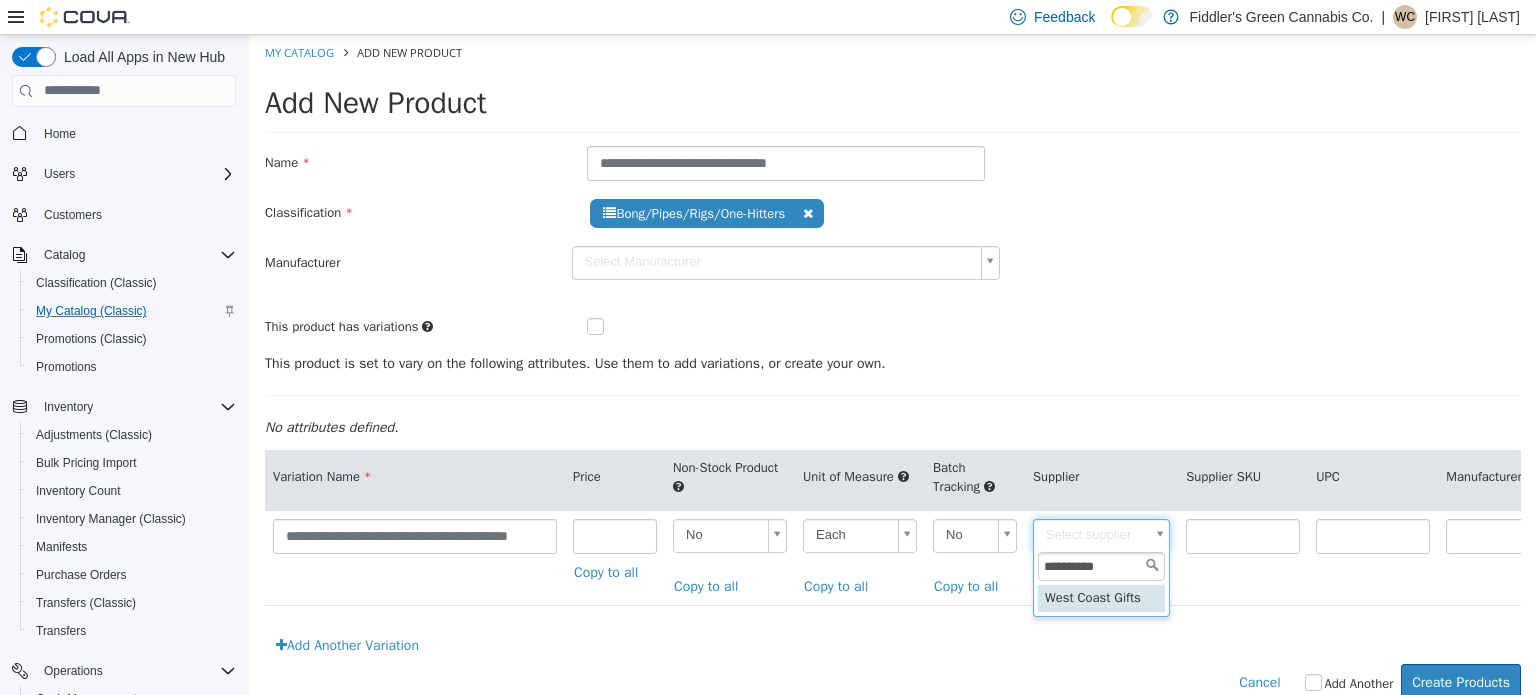 type on "**********" 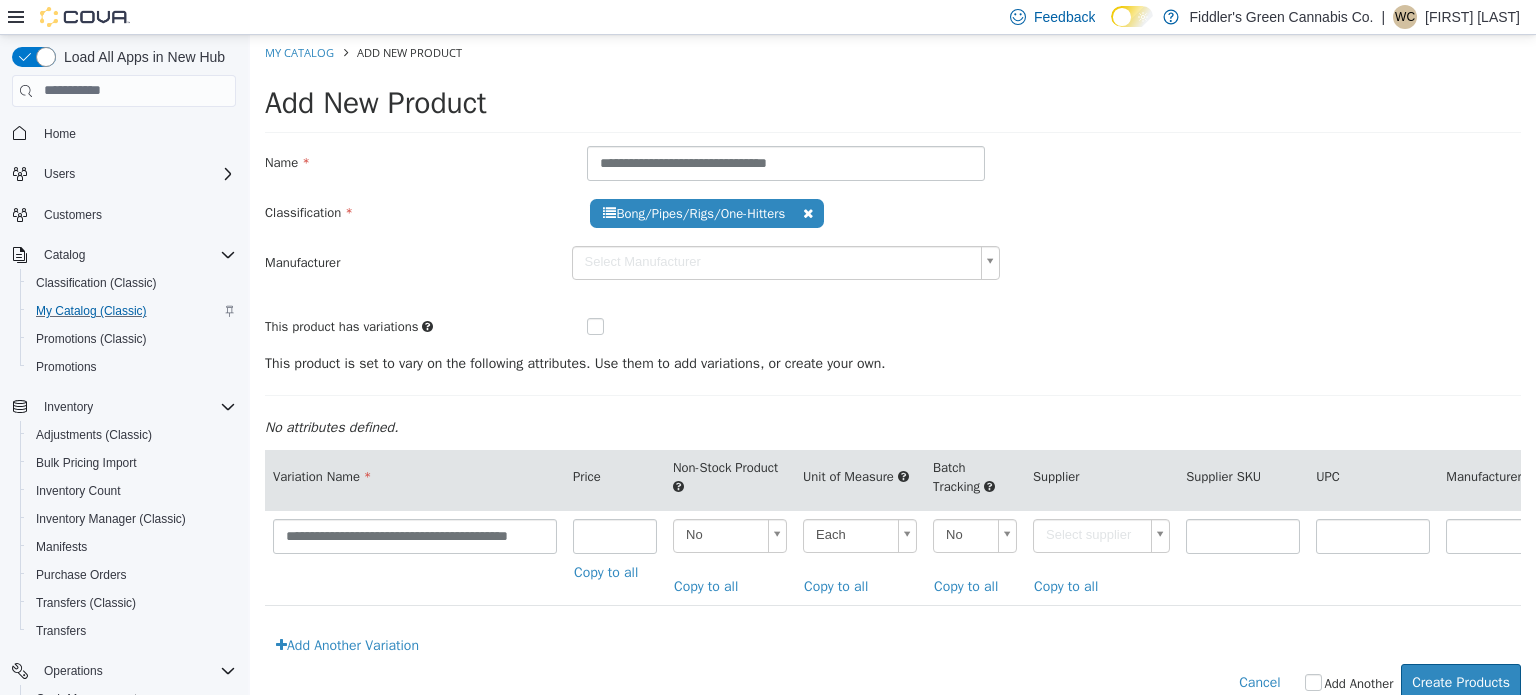 type on "******" 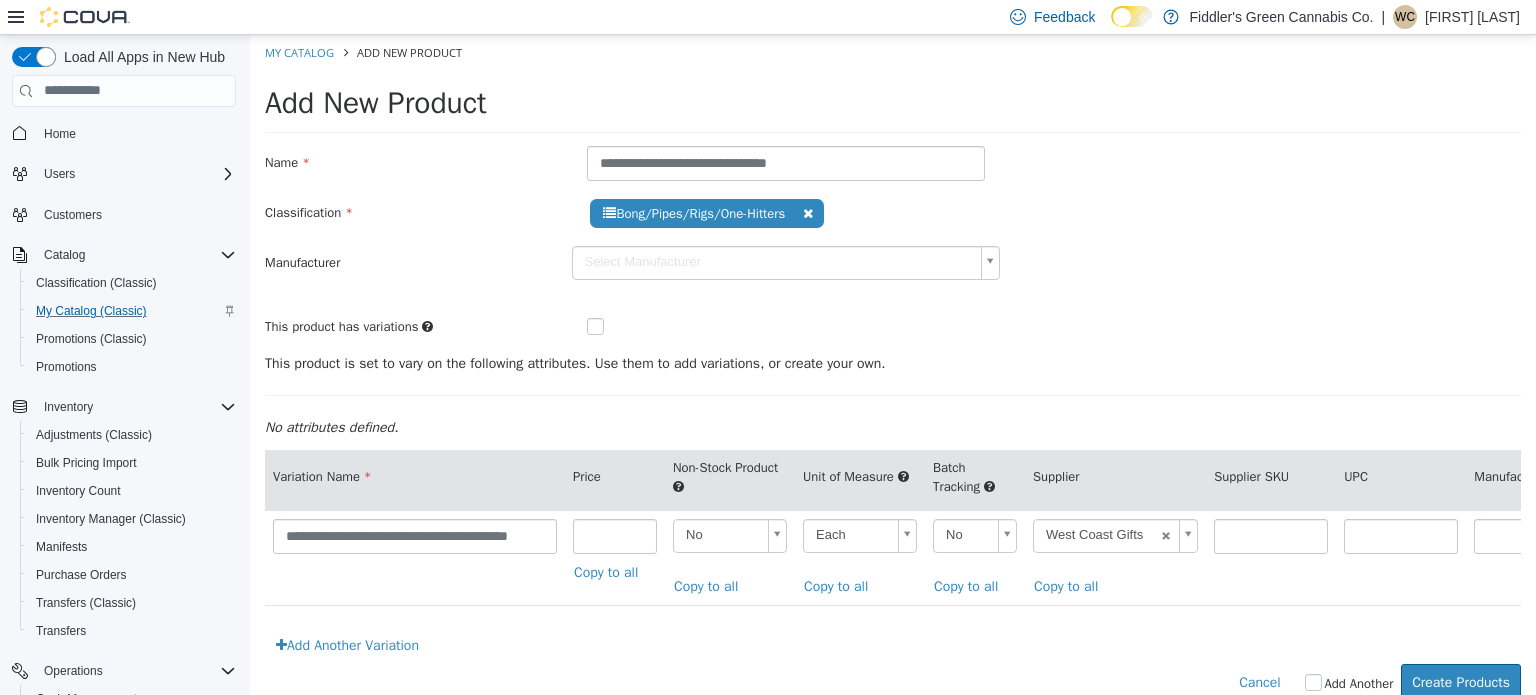 click at bounding box center (1271, 556) 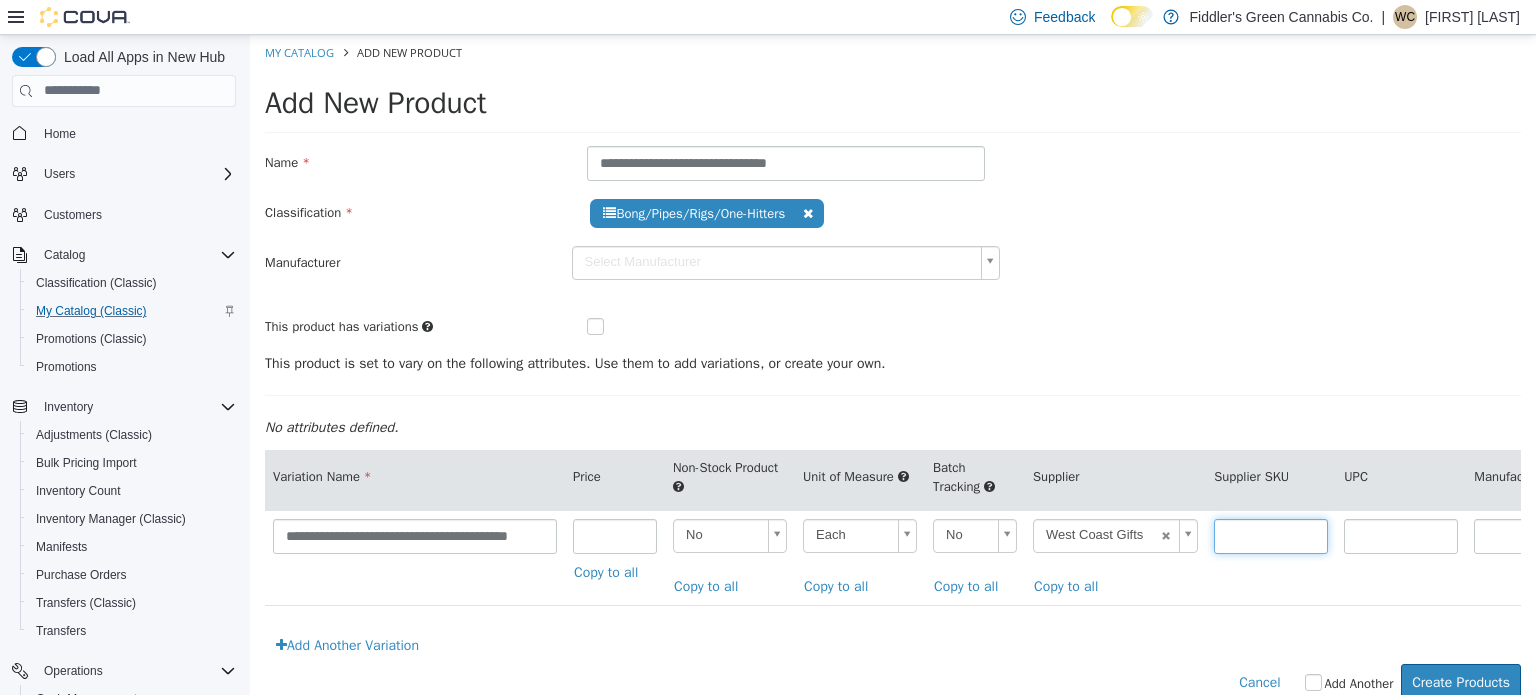 click at bounding box center [1271, 535] 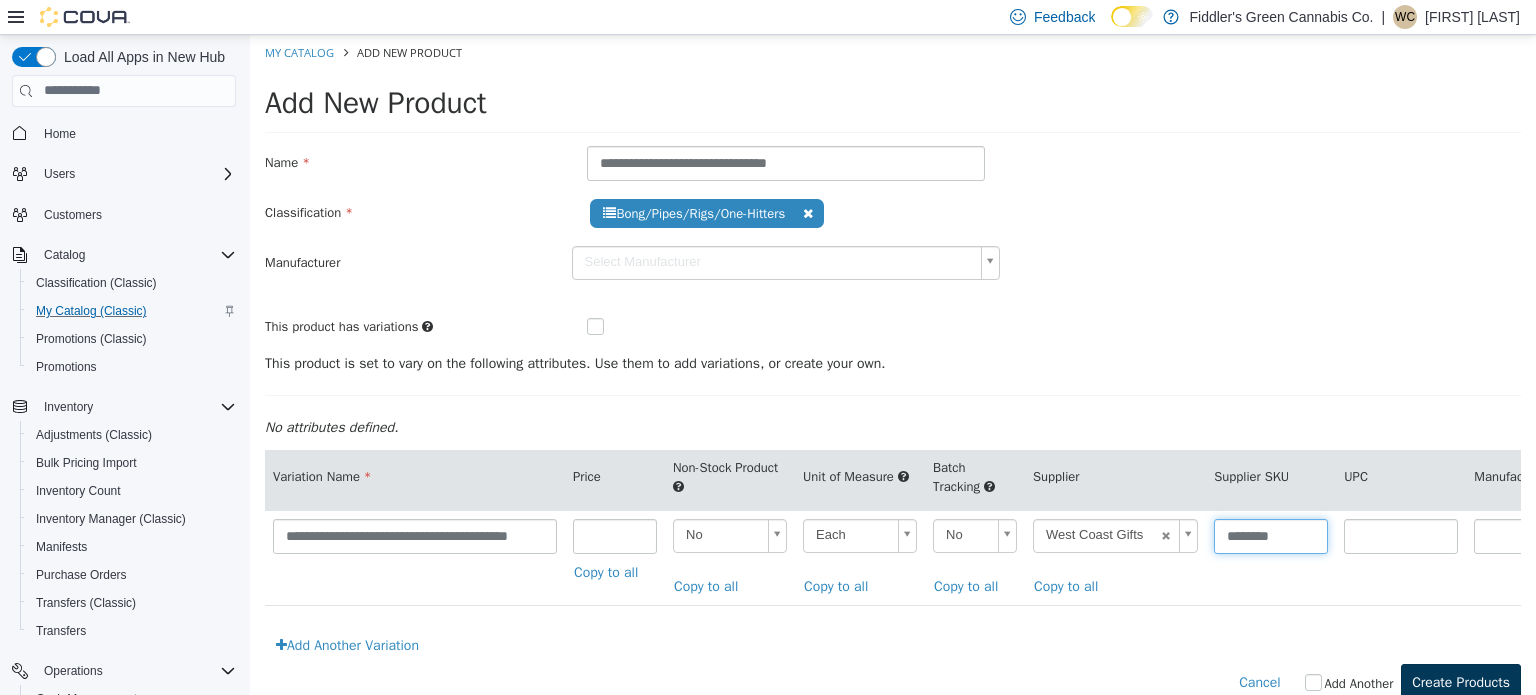 type on "********" 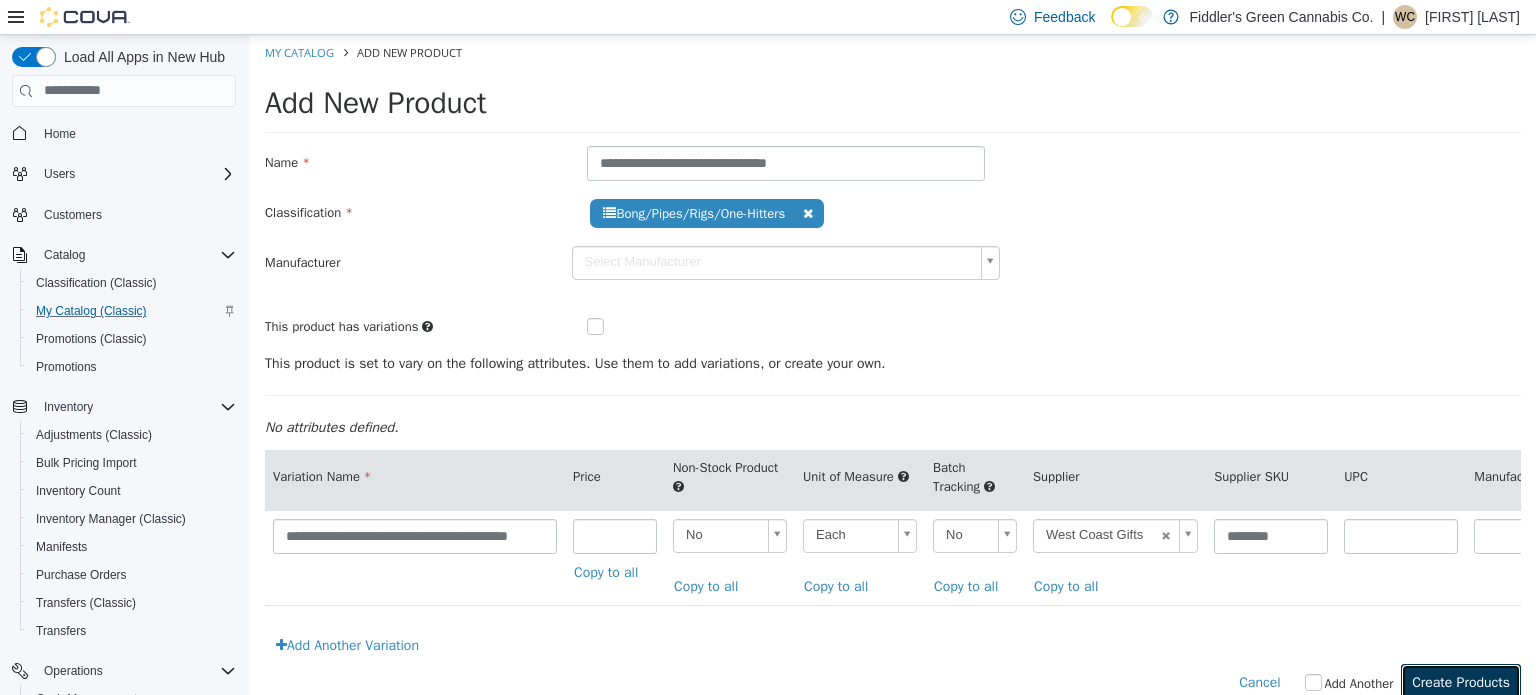 click on "Create Products" at bounding box center (1461, 681) 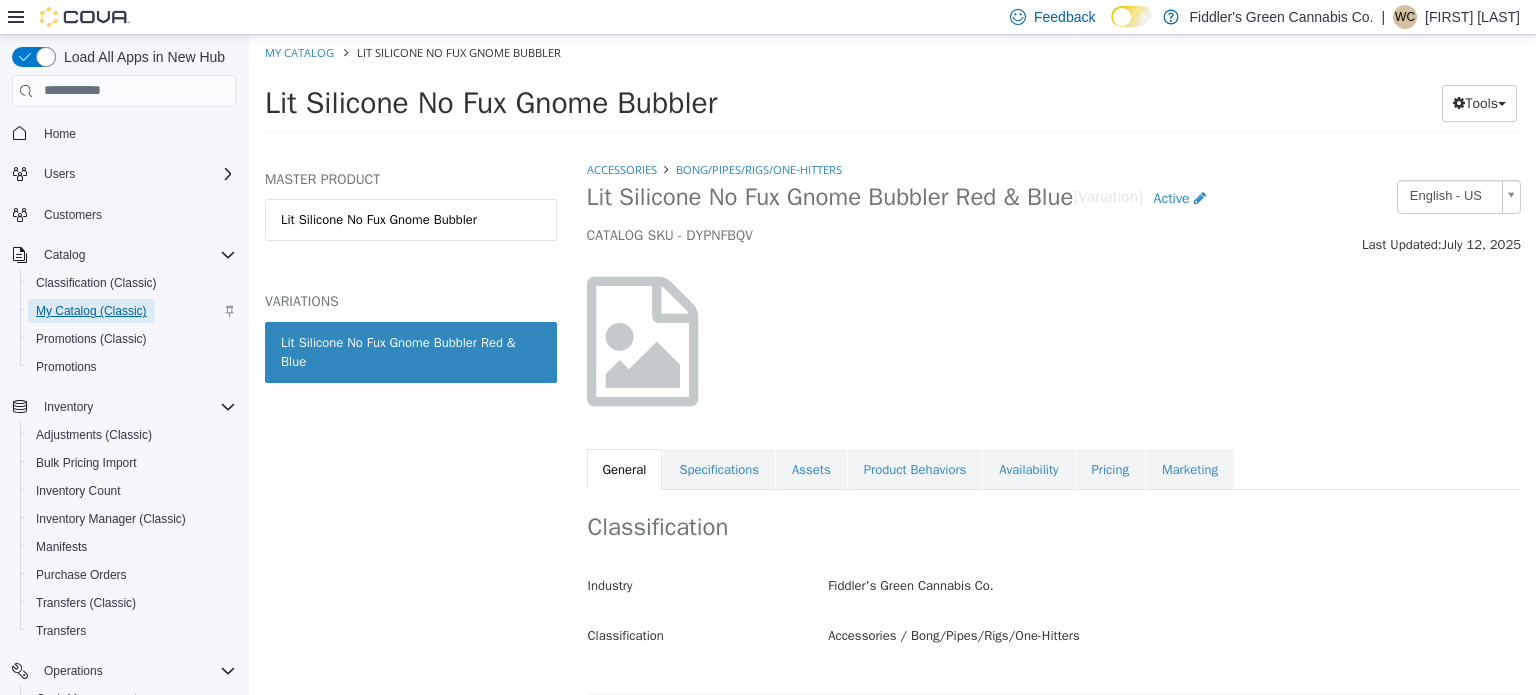 click on "My Catalog (Classic)" at bounding box center [91, 311] 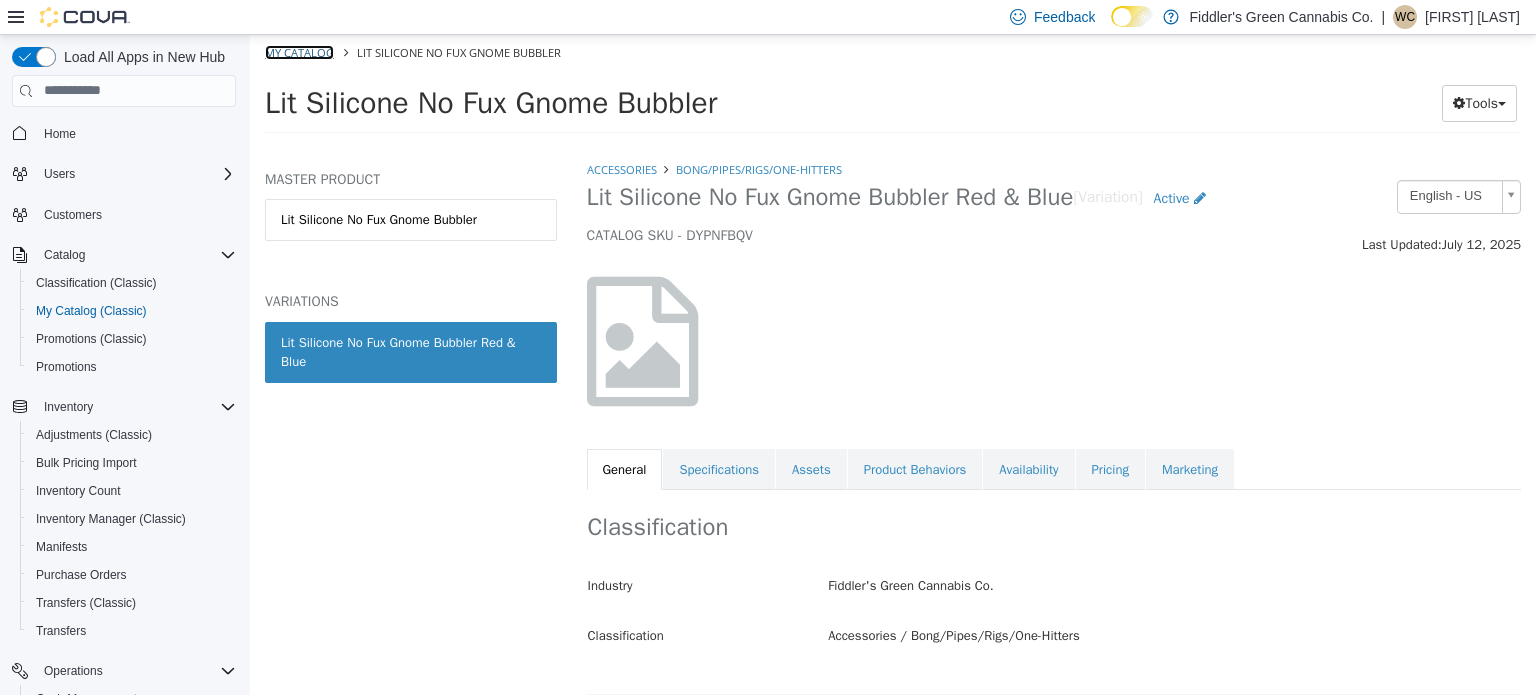 click on "My Catalog" at bounding box center (299, 51) 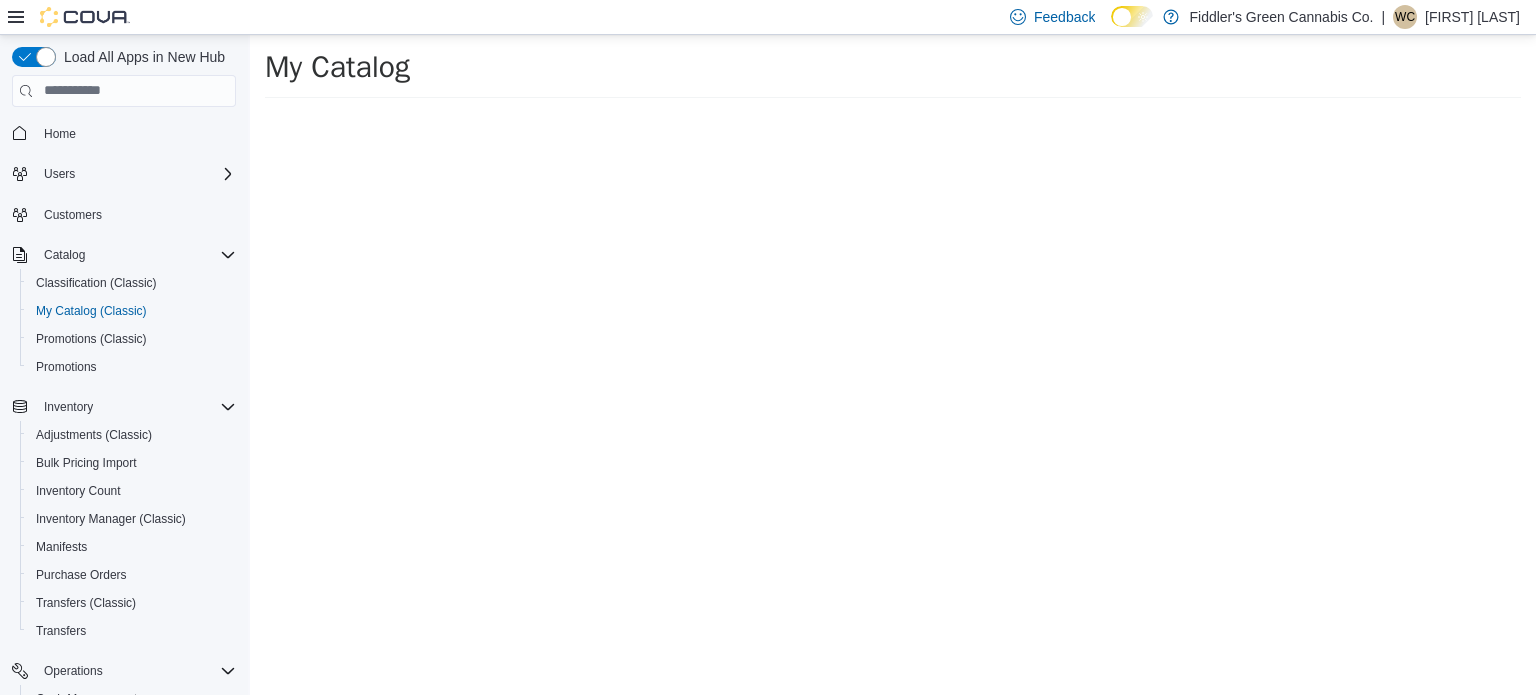 select on "**********" 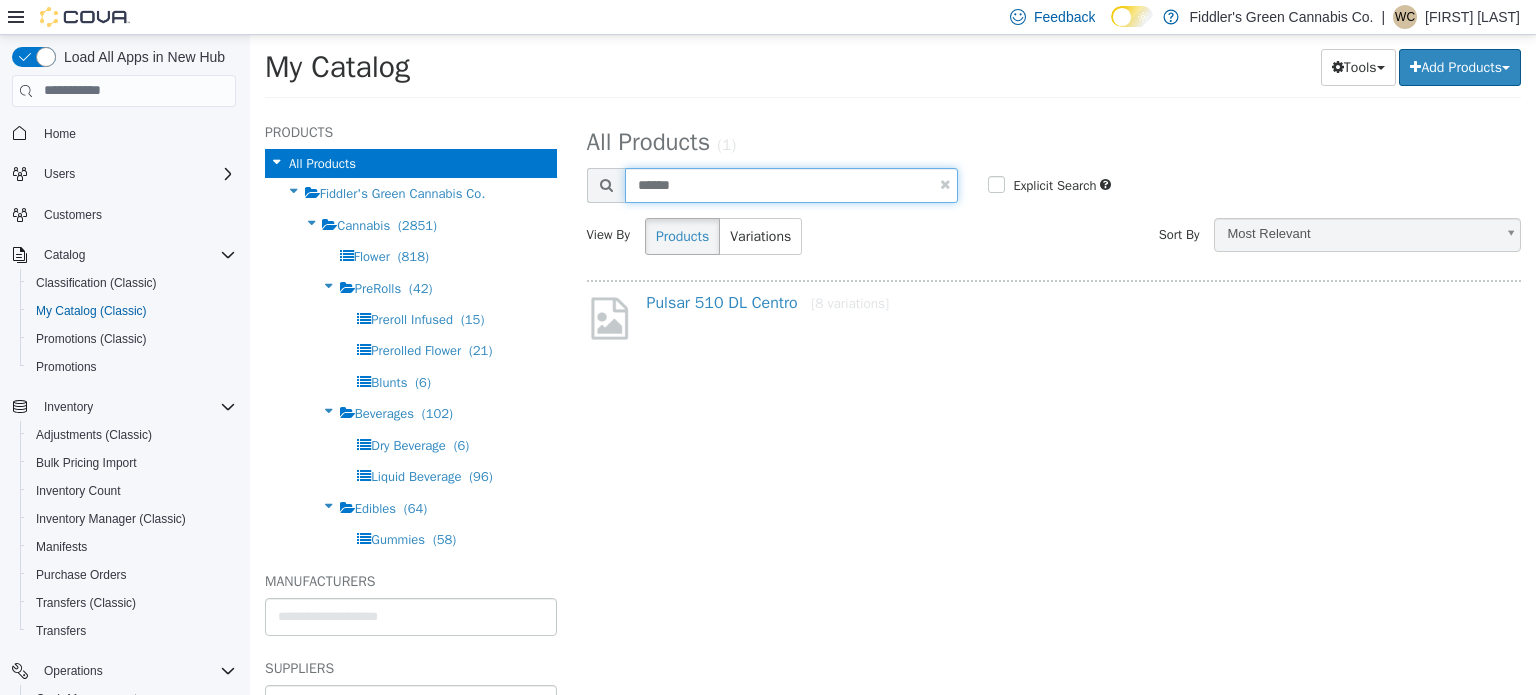 click on "******" at bounding box center [792, 184] 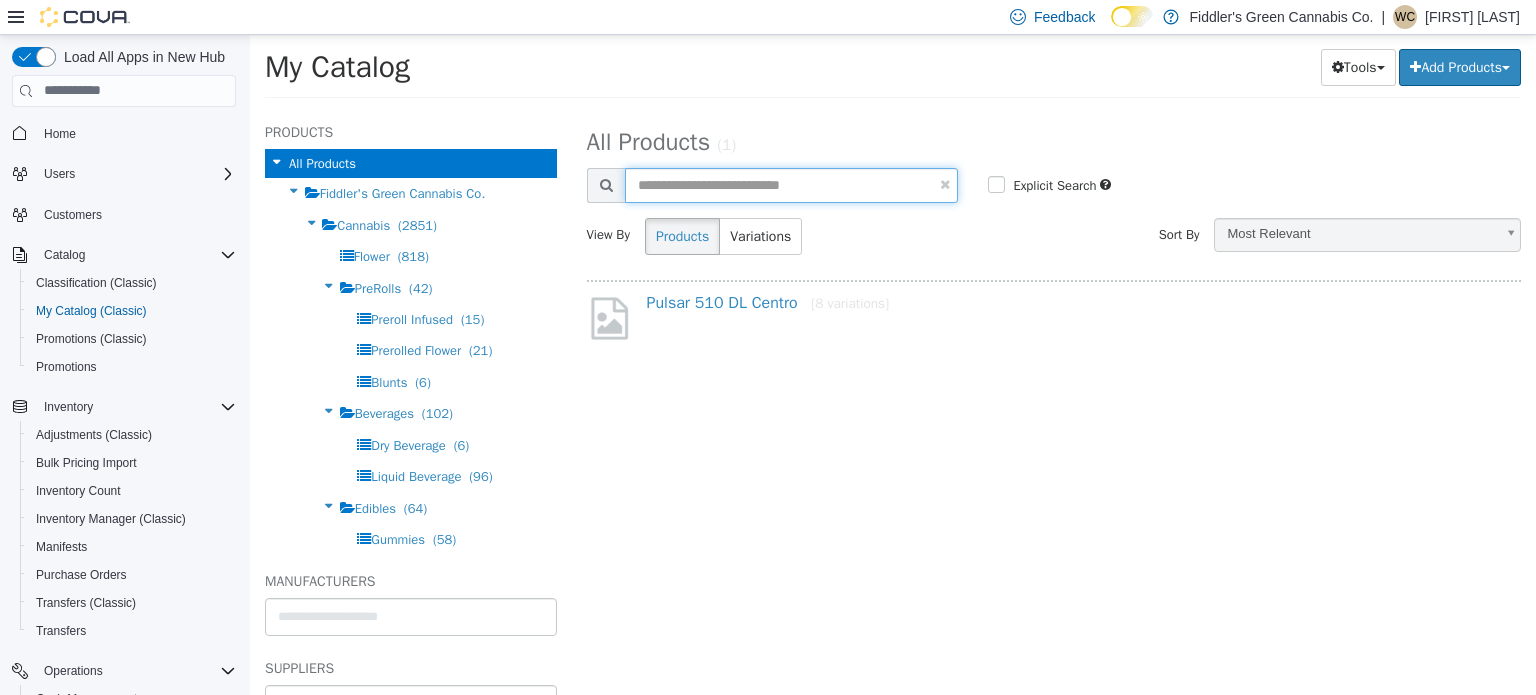 type 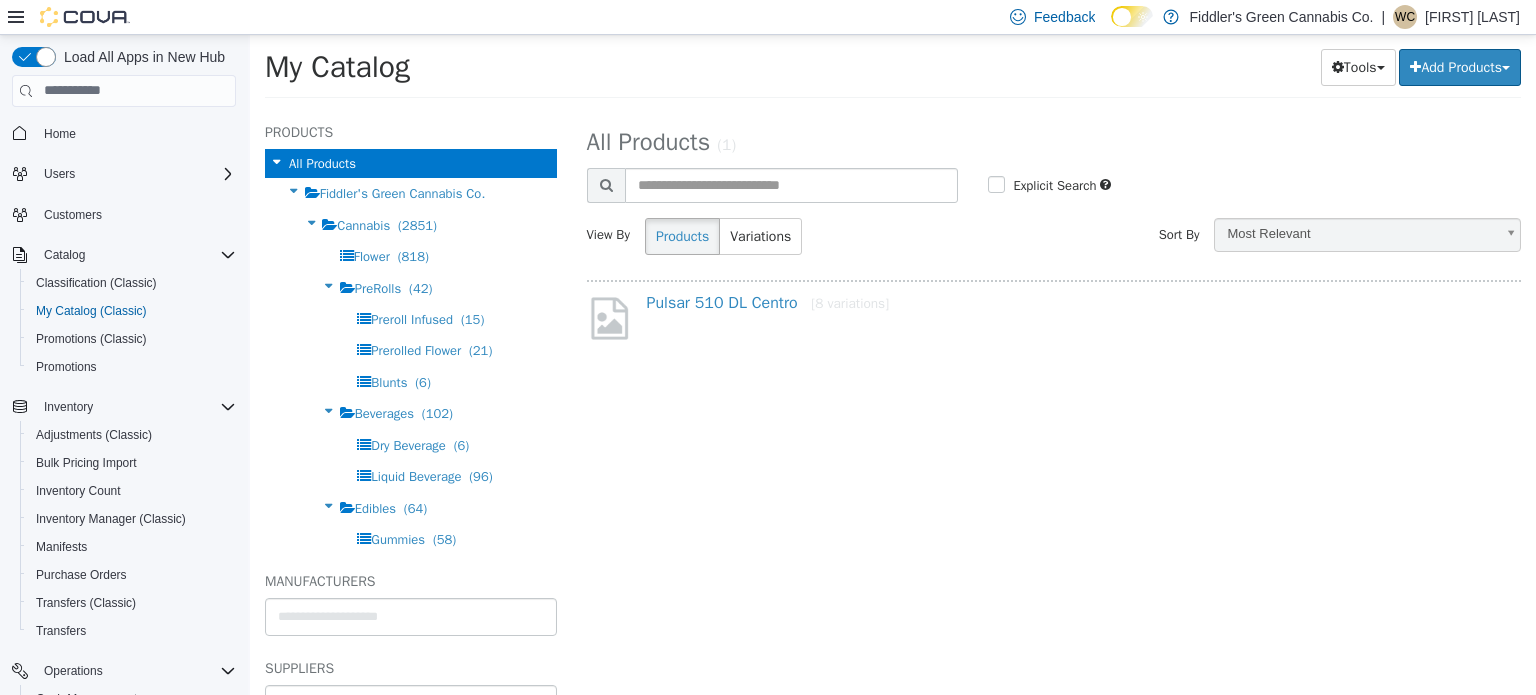 select on "**********" 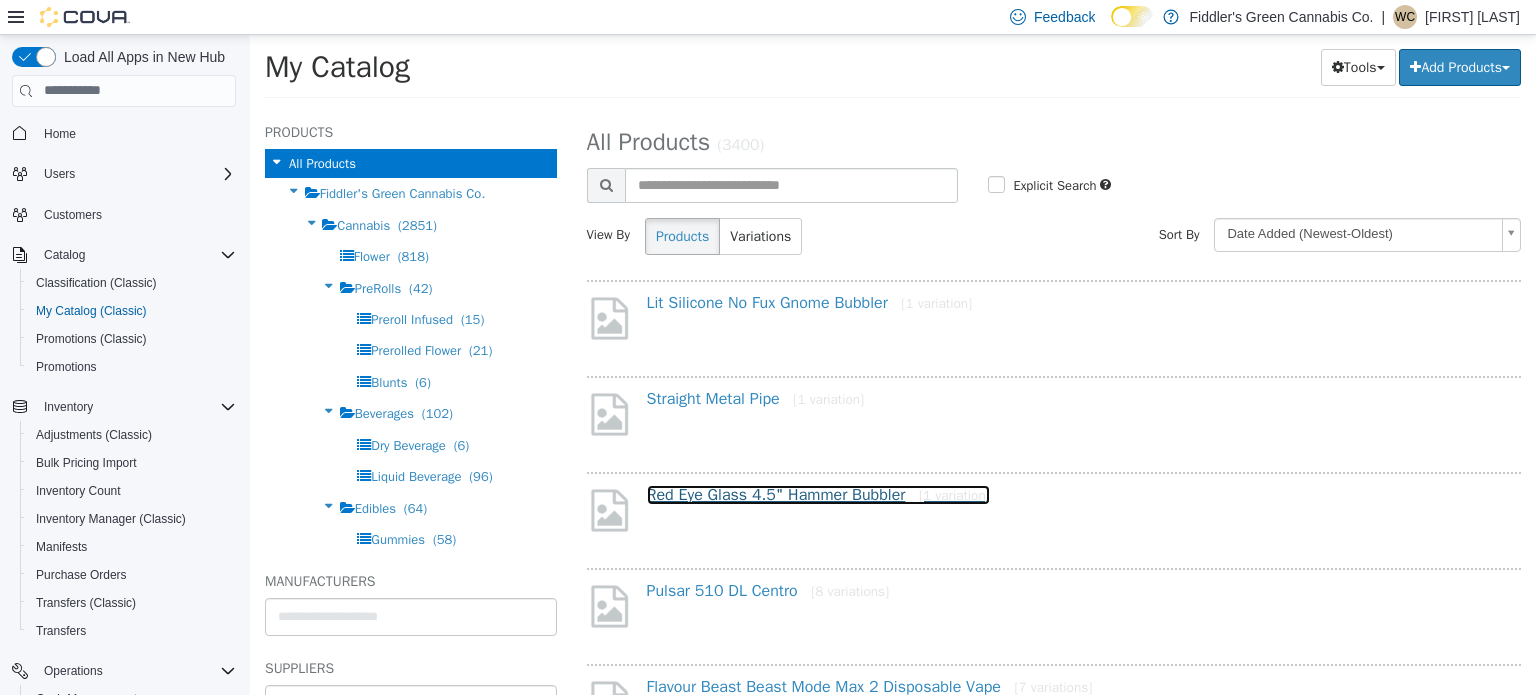 click on "Red Eye Glass 4.5" Hammer Bubbler
[1 variation]" at bounding box center [818, 494] 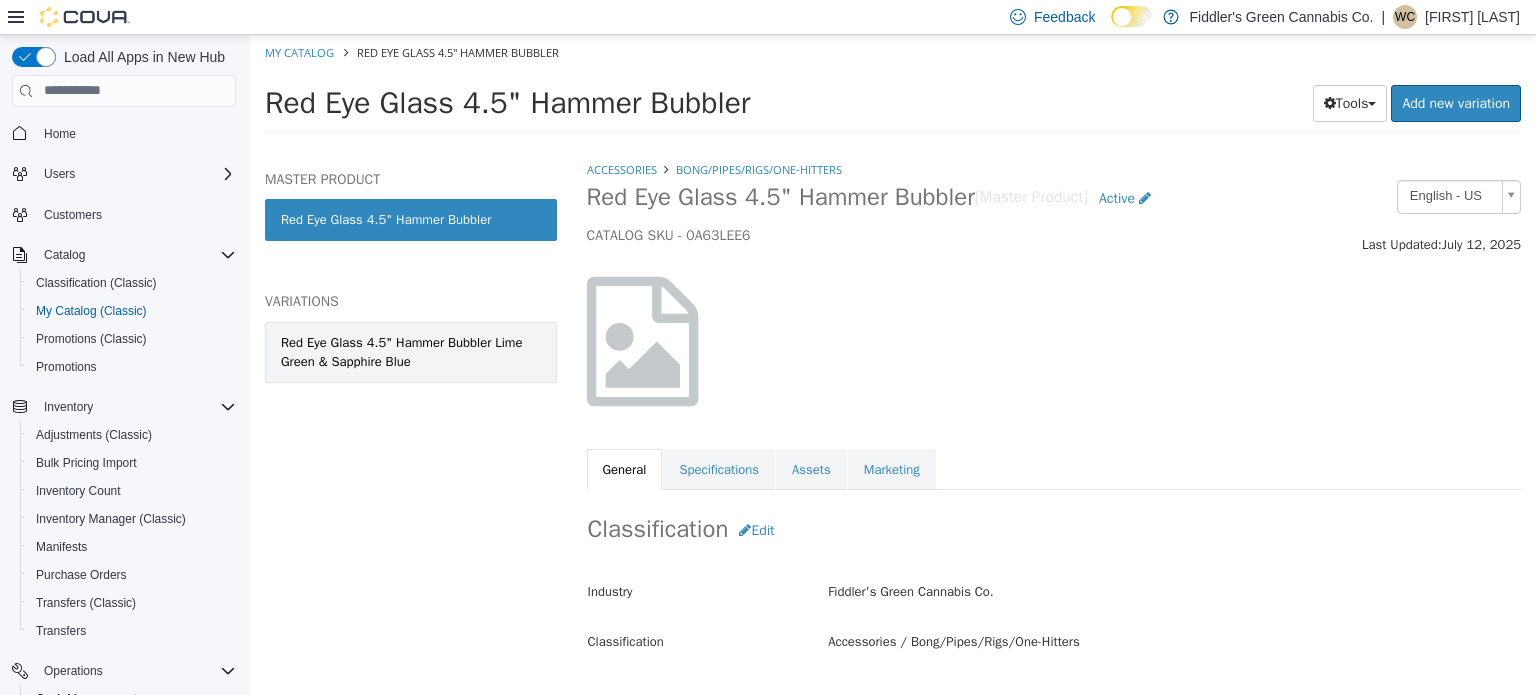 click on "Red Eye Glass 4.5" Hammer Bubbler Lime Green & Sapphire Blue" at bounding box center (411, 351) 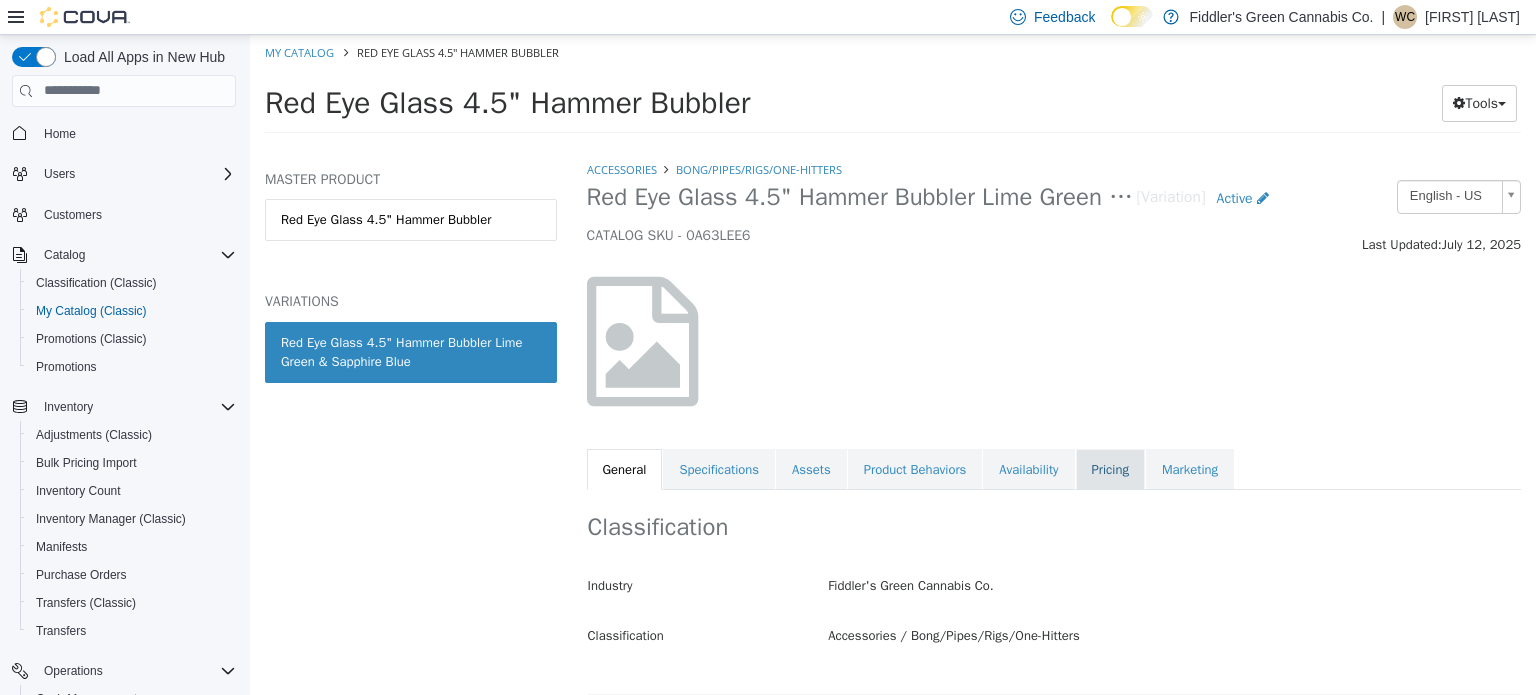click on "Pricing" at bounding box center [1110, 469] 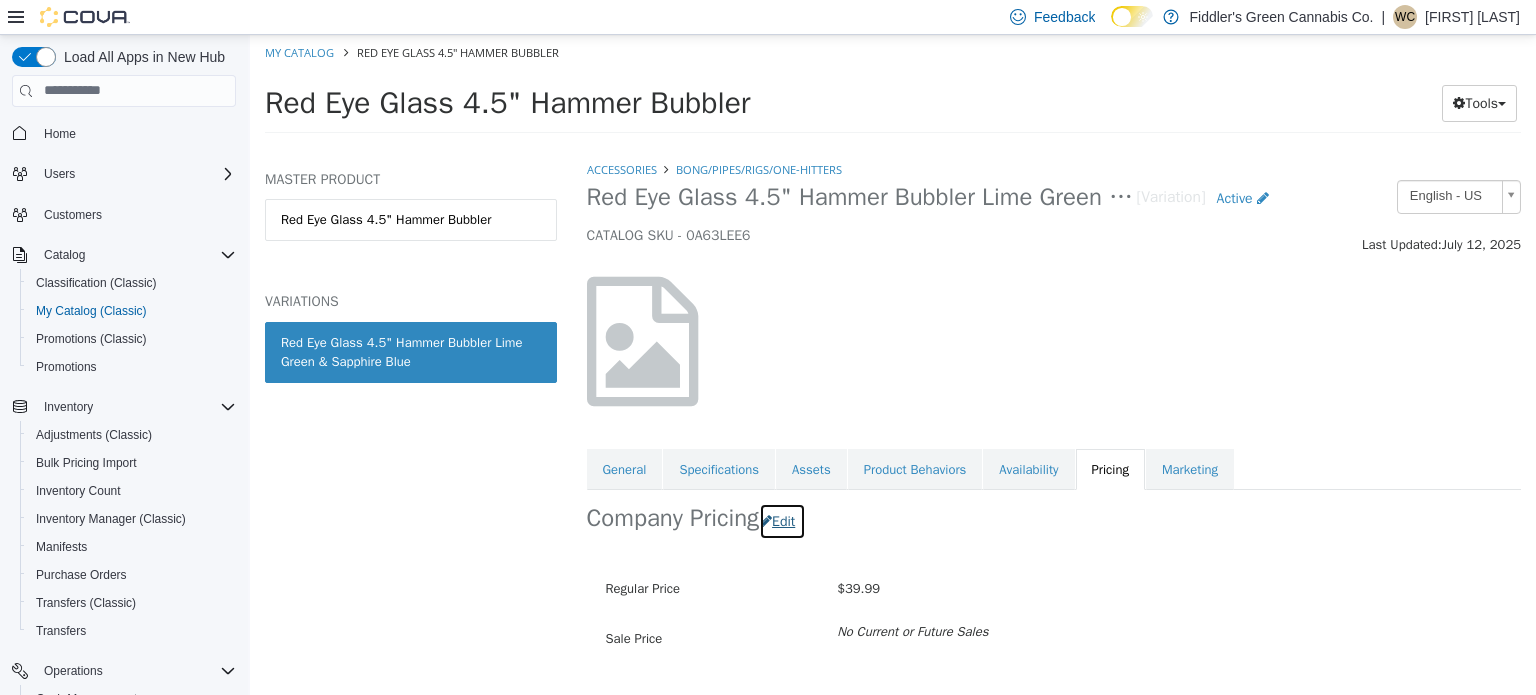 click on "Edit" at bounding box center (782, 520) 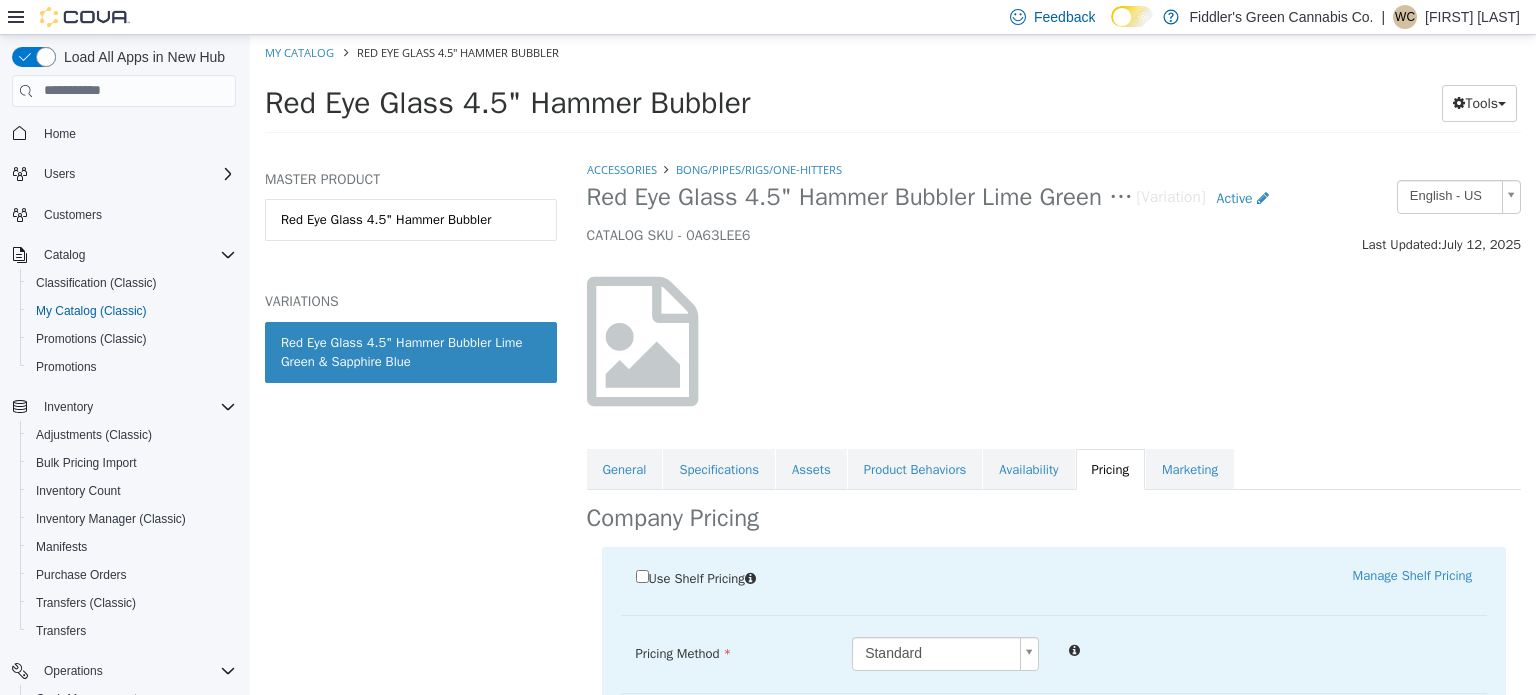 scroll, scrollTop: 288, scrollLeft: 0, axis: vertical 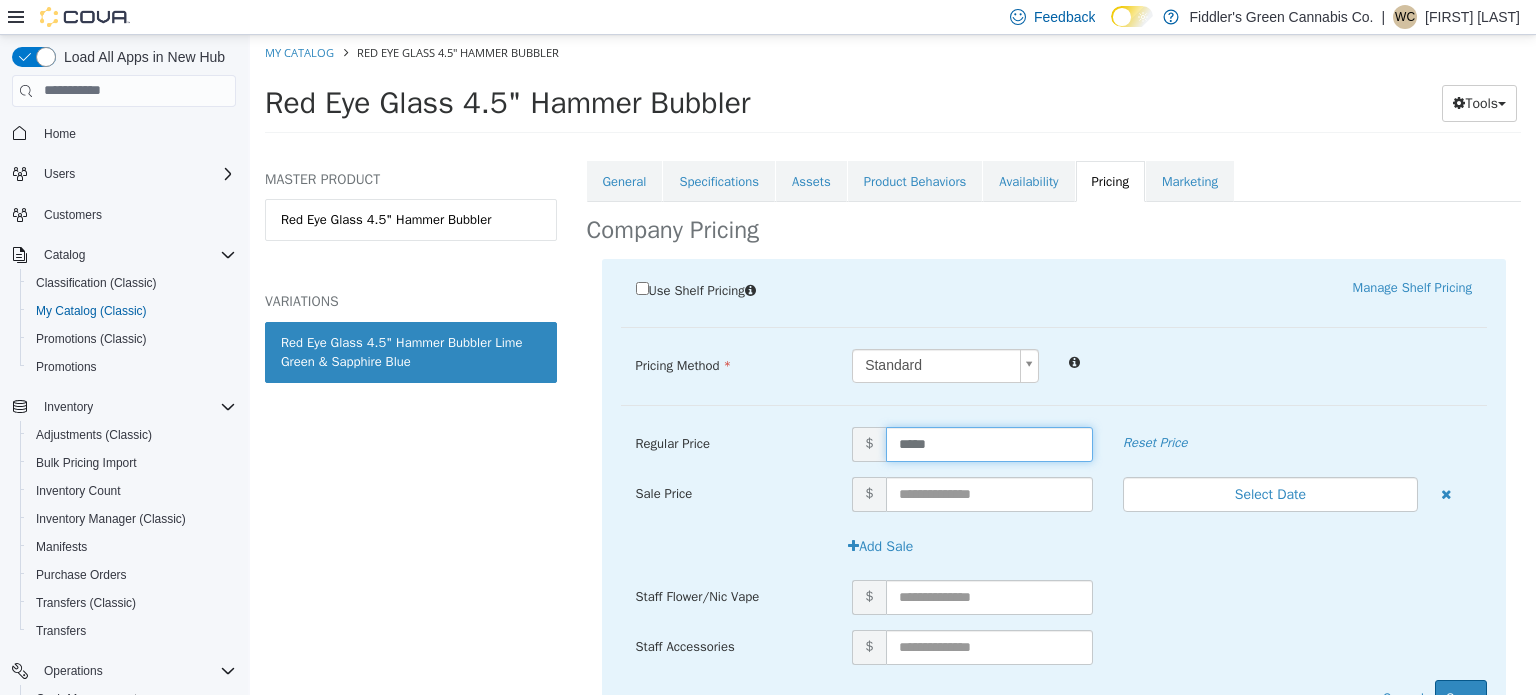 click on "*****" at bounding box center [989, 443] 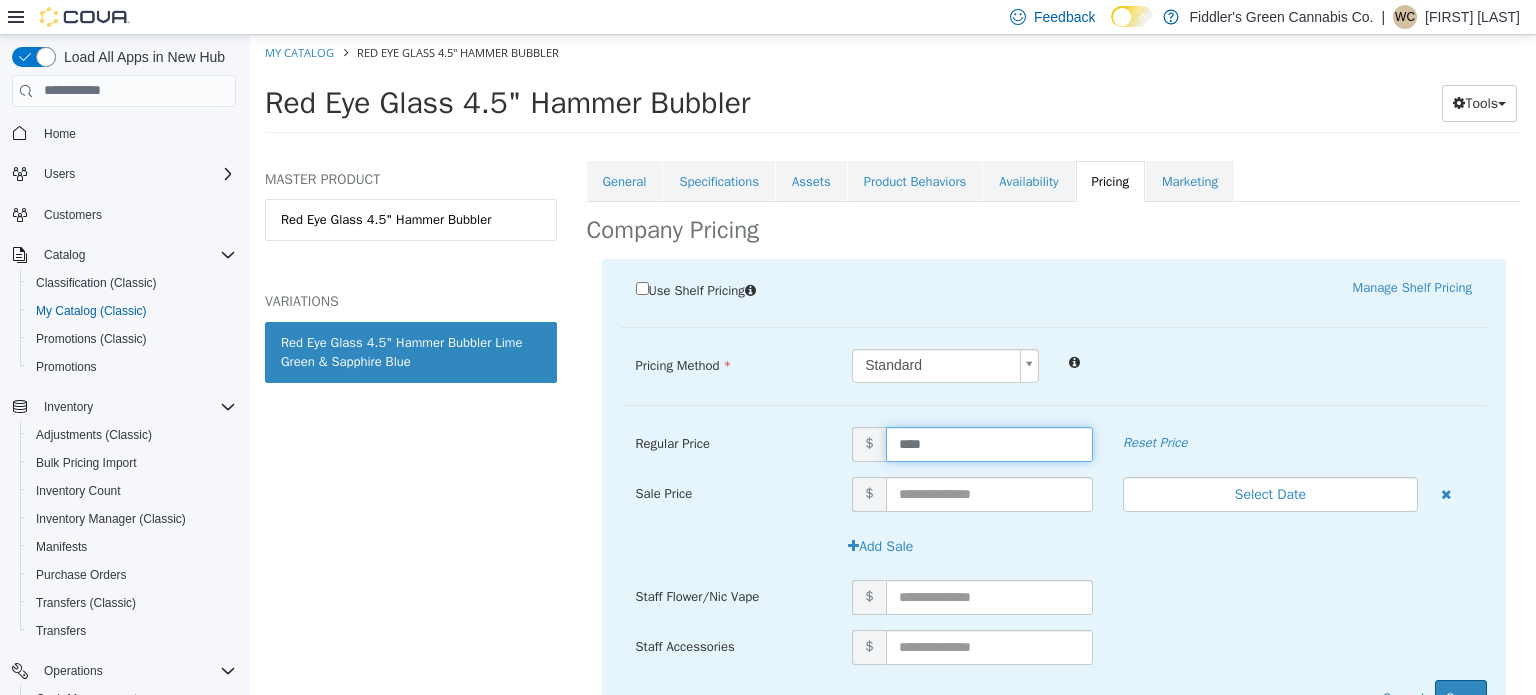 type on "*****" 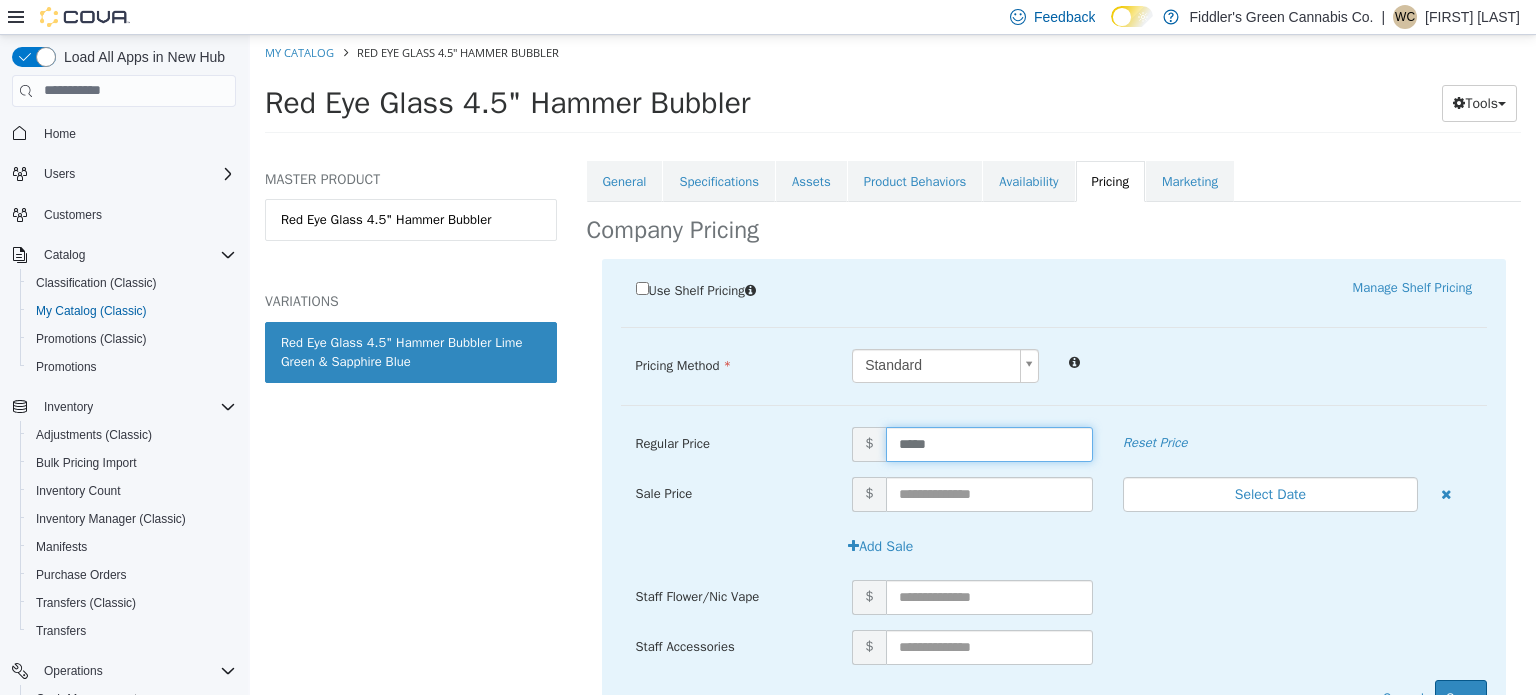 click at bounding box center [1270, 360] 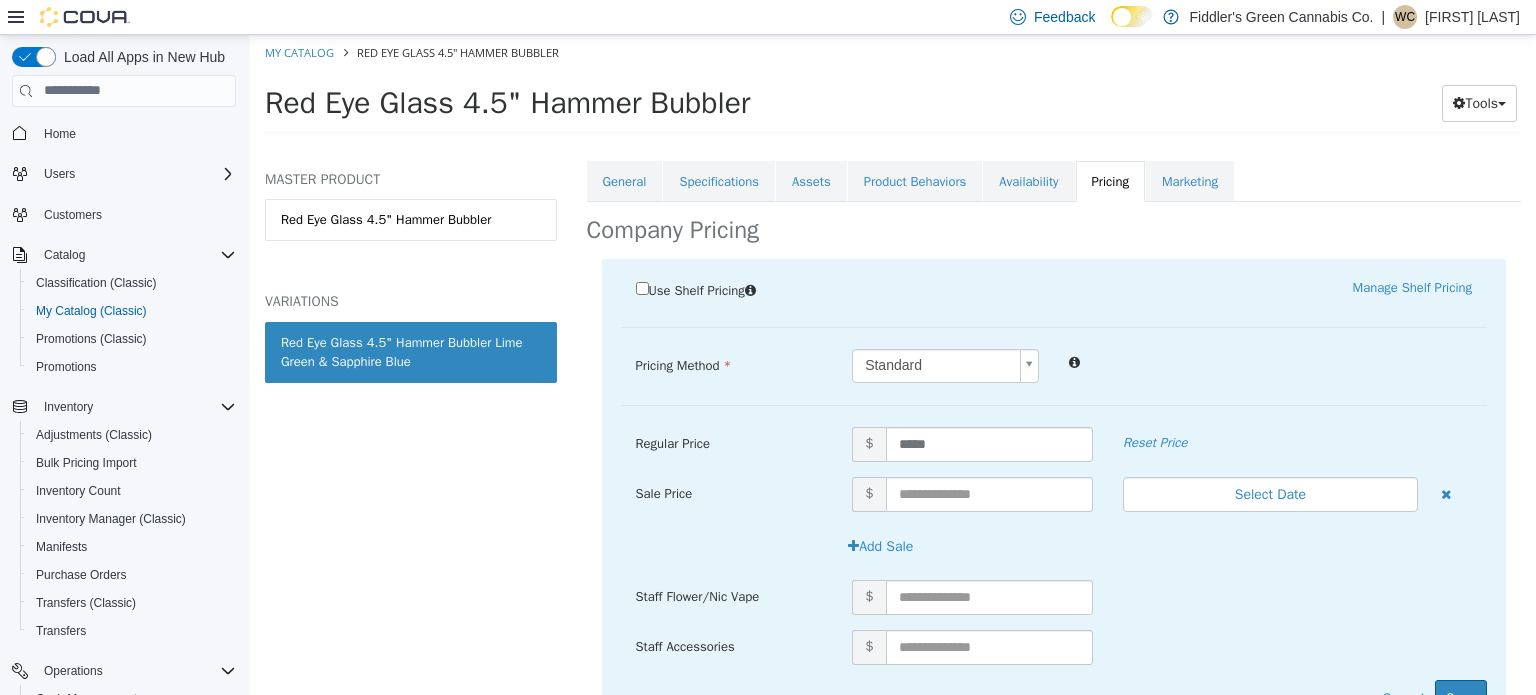 scroll, scrollTop: 379, scrollLeft: 0, axis: vertical 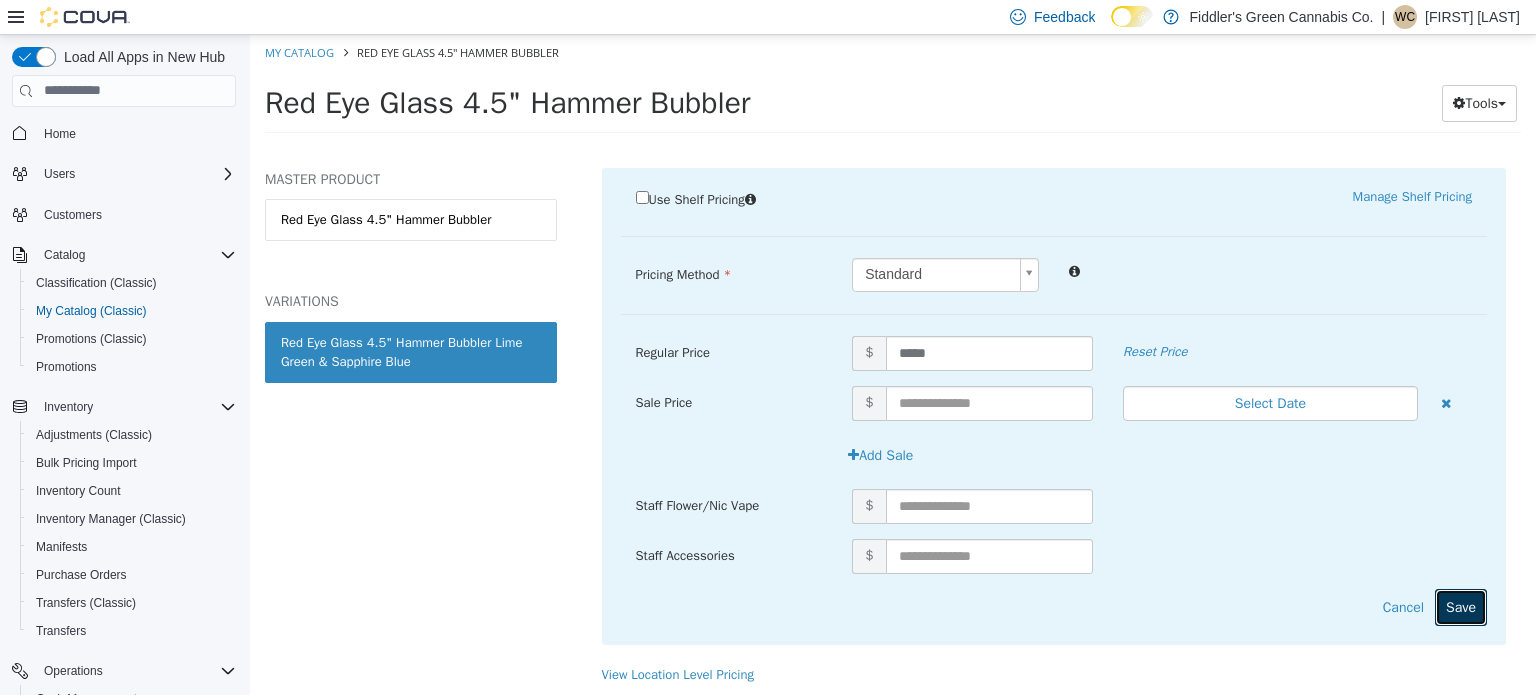 click on "Save" at bounding box center (1461, 606) 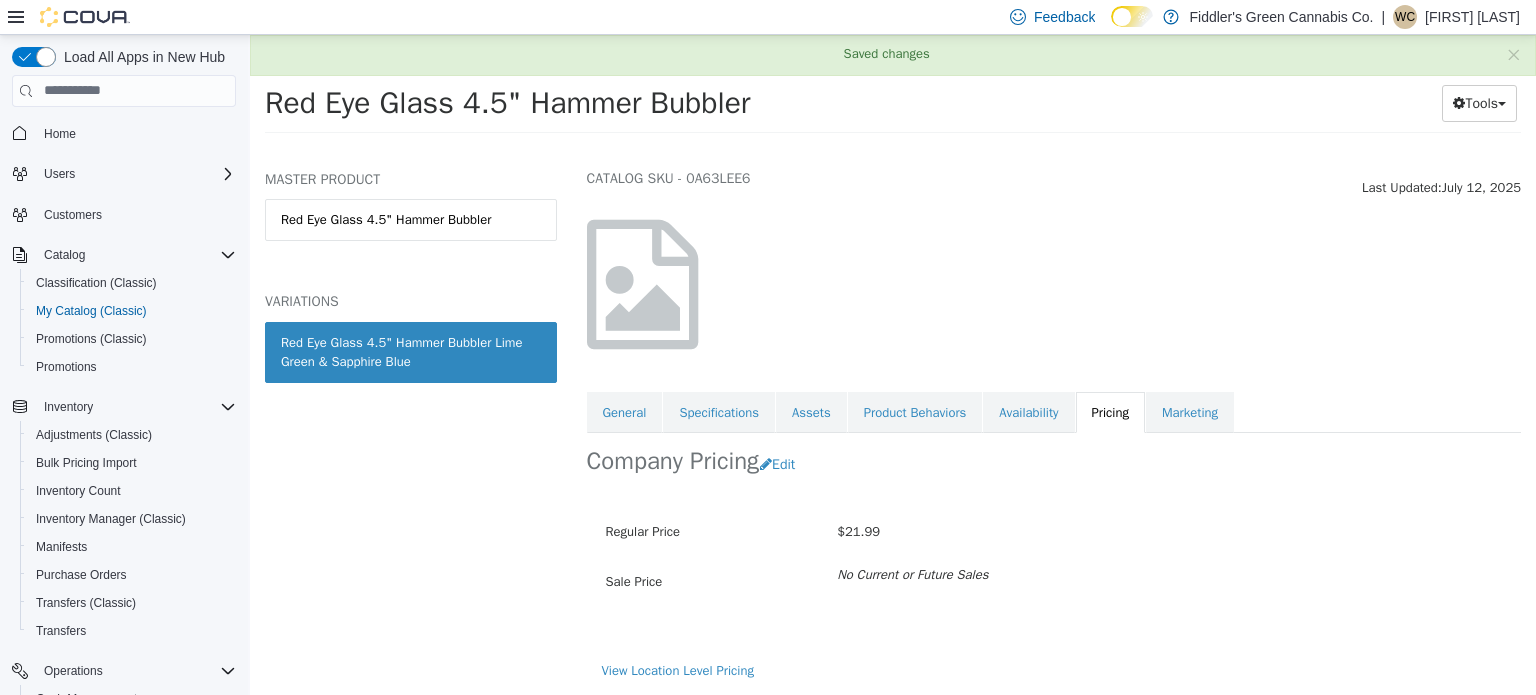 scroll, scrollTop: 55, scrollLeft: 0, axis: vertical 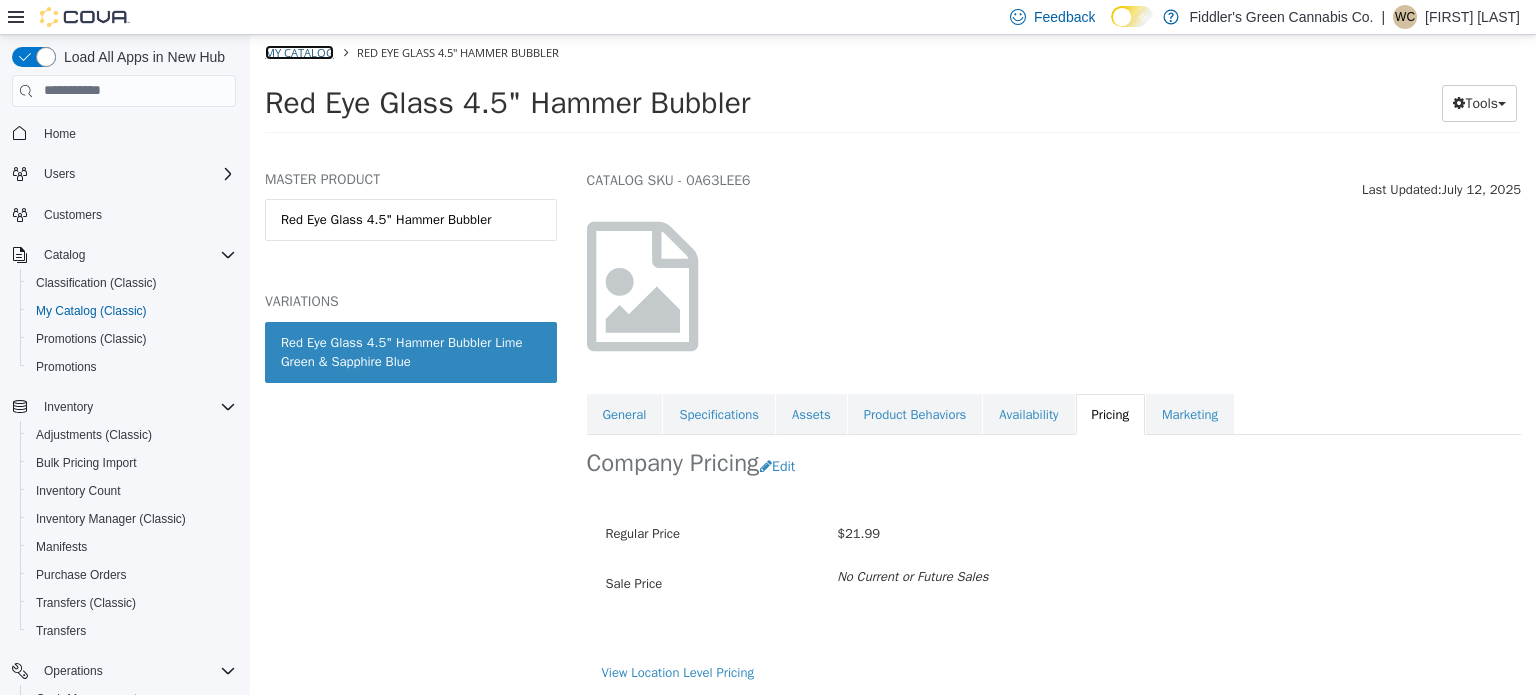 click on "My Catalog" at bounding box center [299, 51] 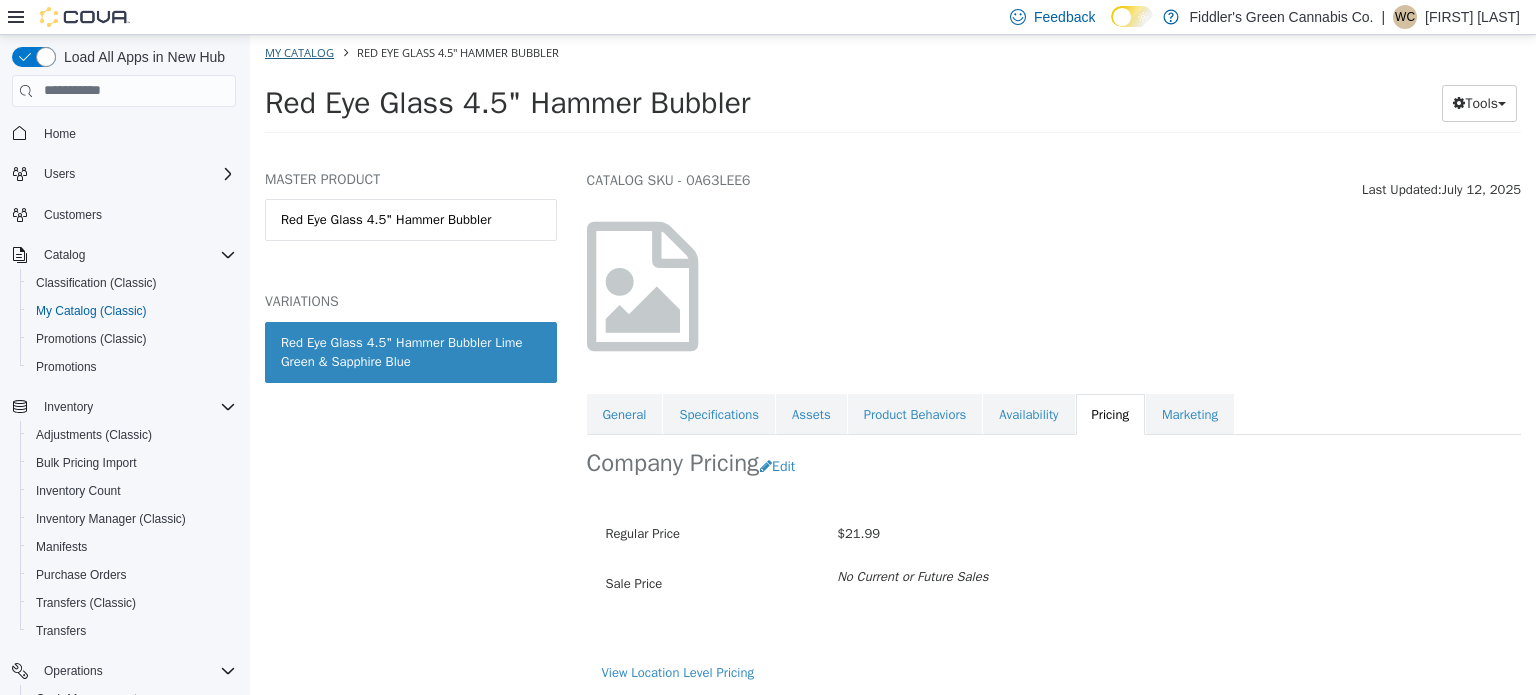select on "**********" 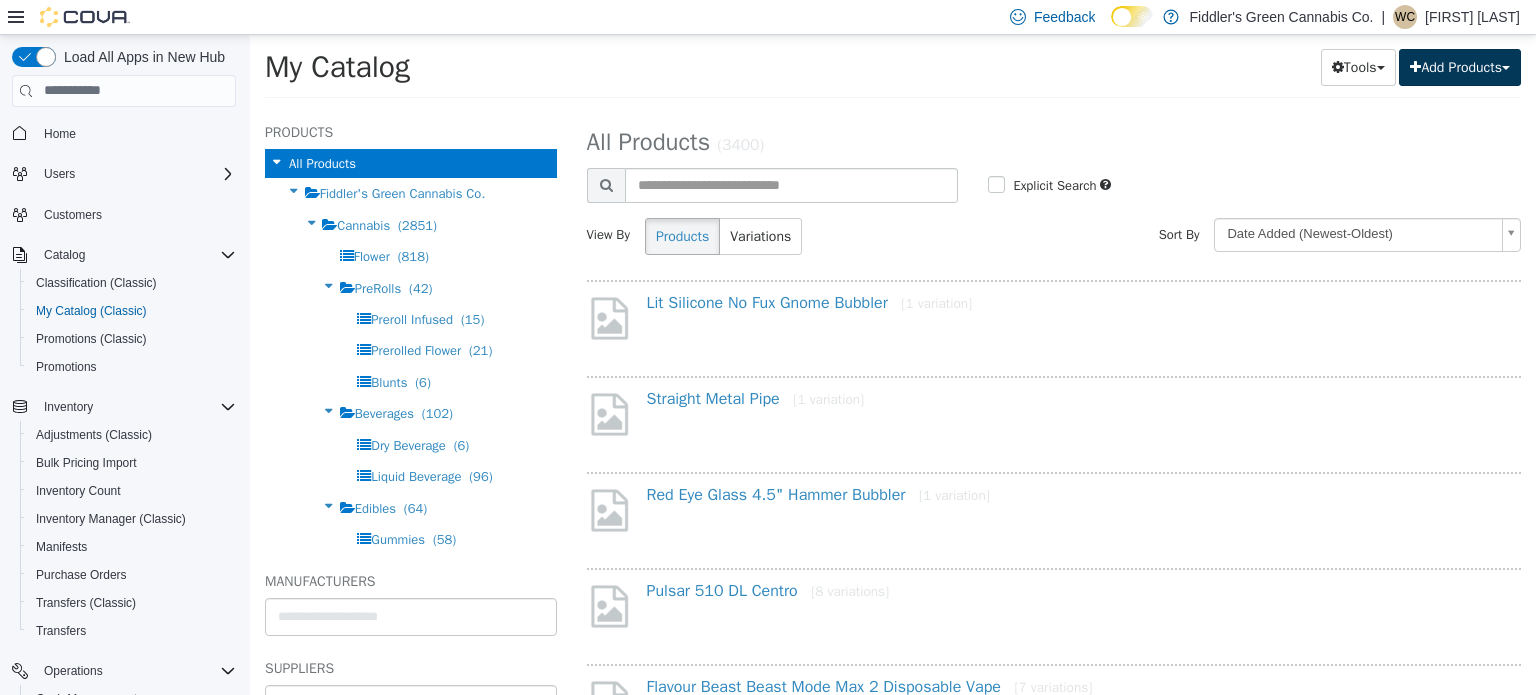 click on "Add Products" at bounding box center (1460, 66) 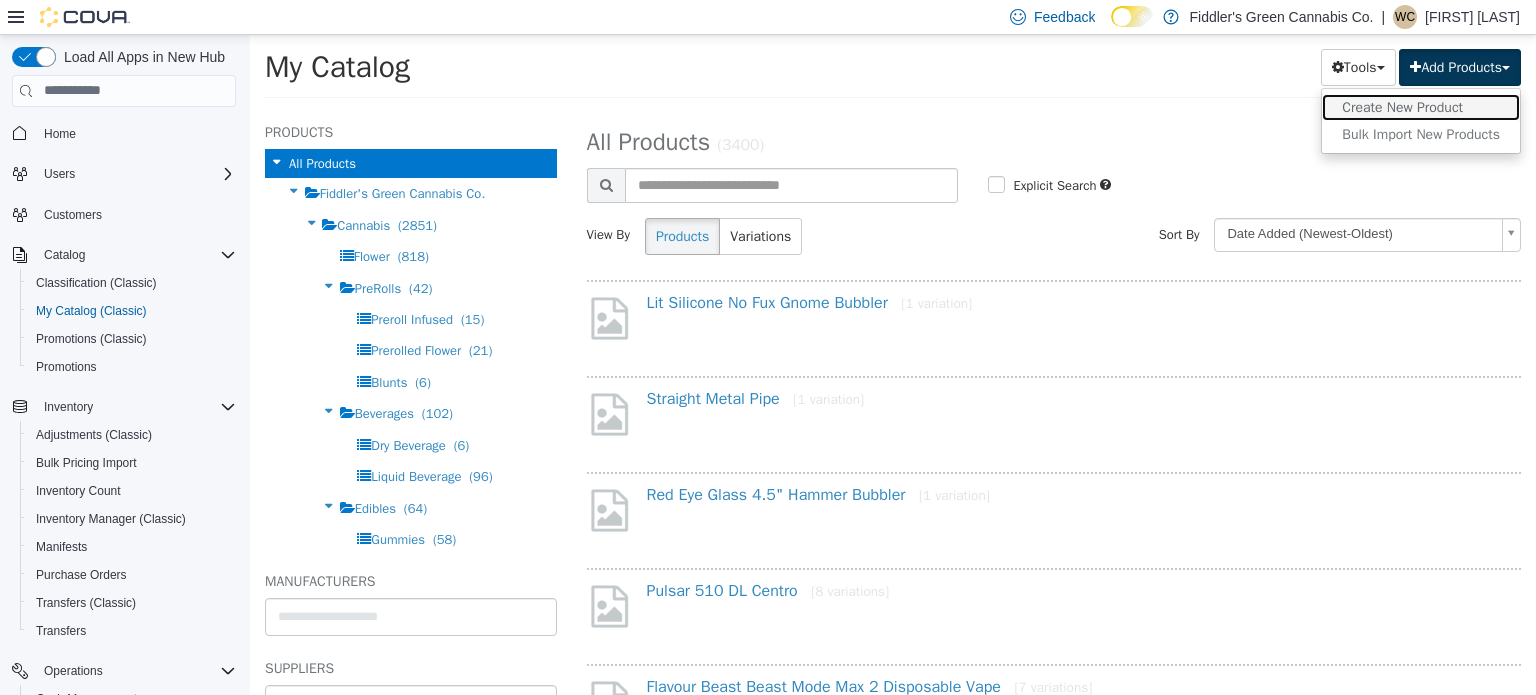 click on "Create New Product" at bounding box center (1421, 106) 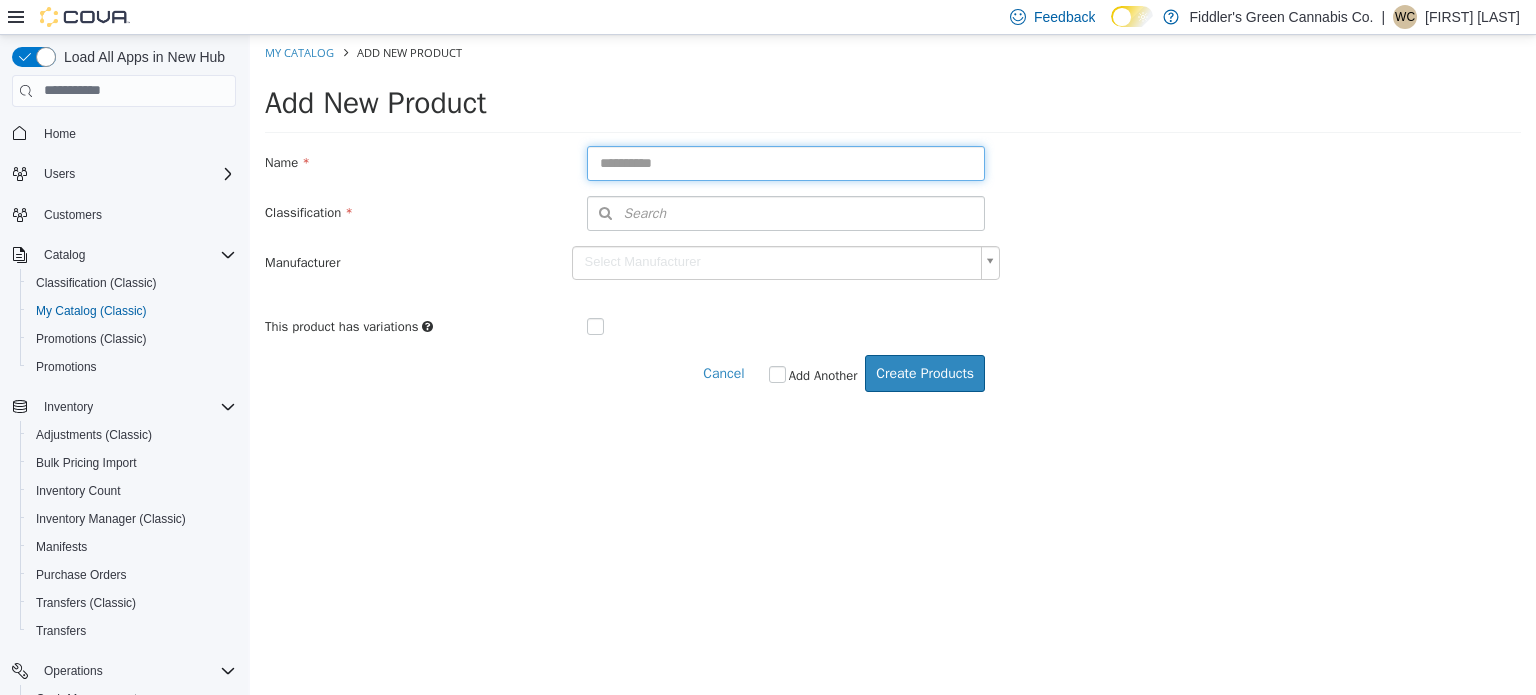 click at bounding box center [786, 162] 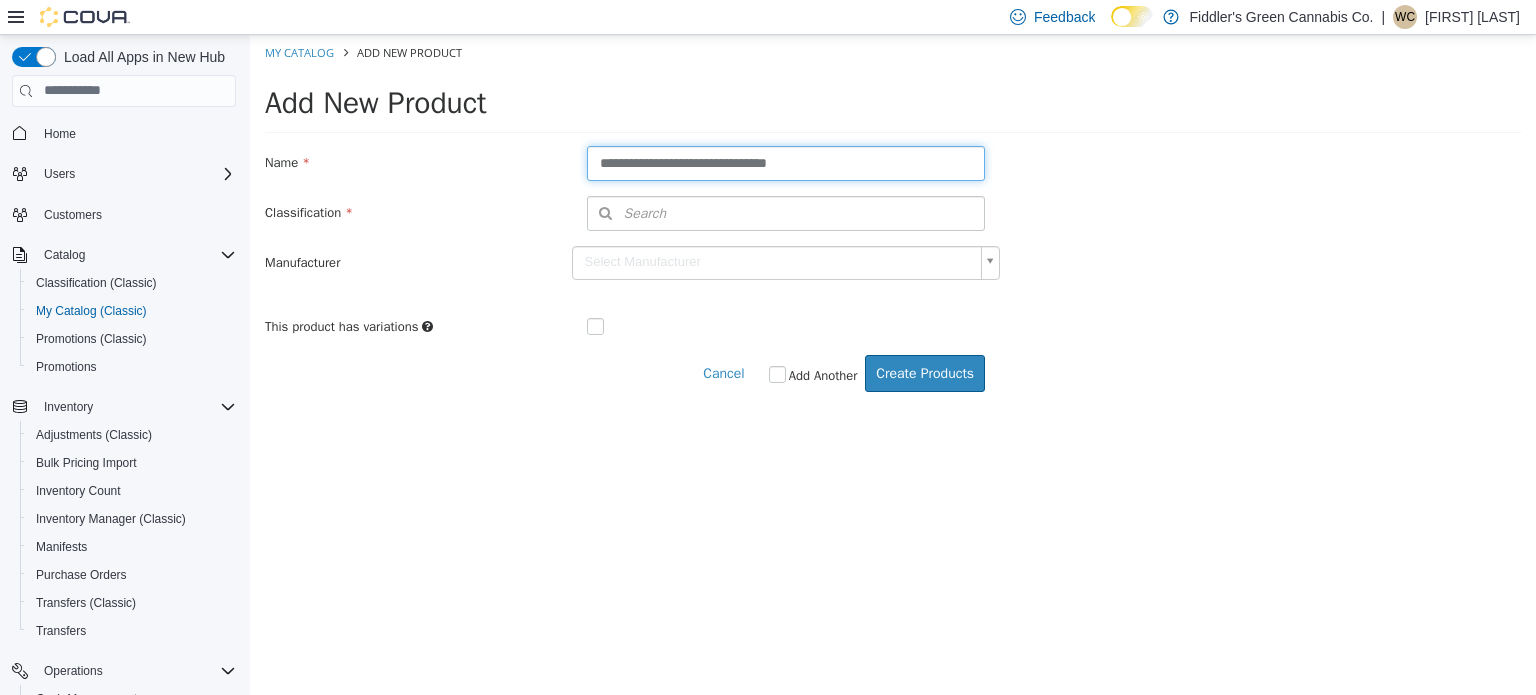 type on "**********" 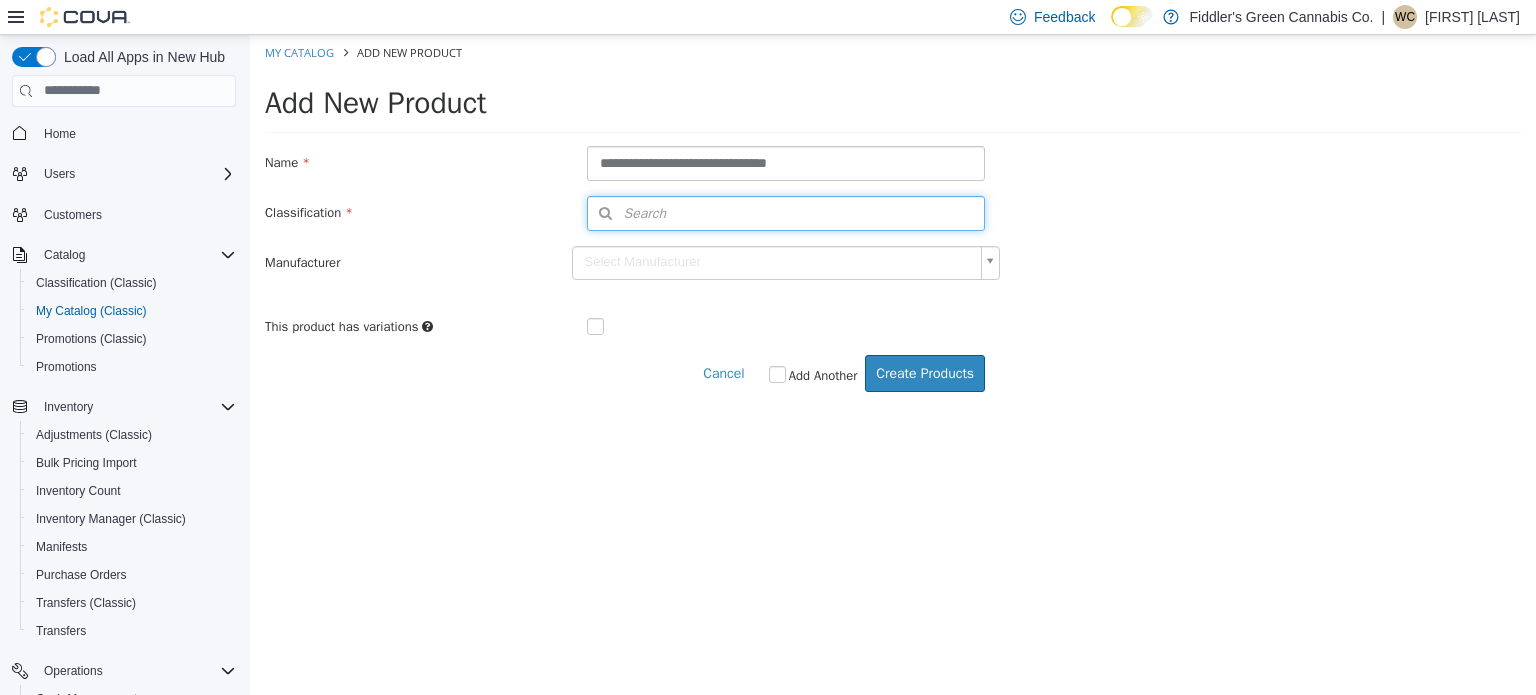 click on "Search" at bounding box center [786, 212] 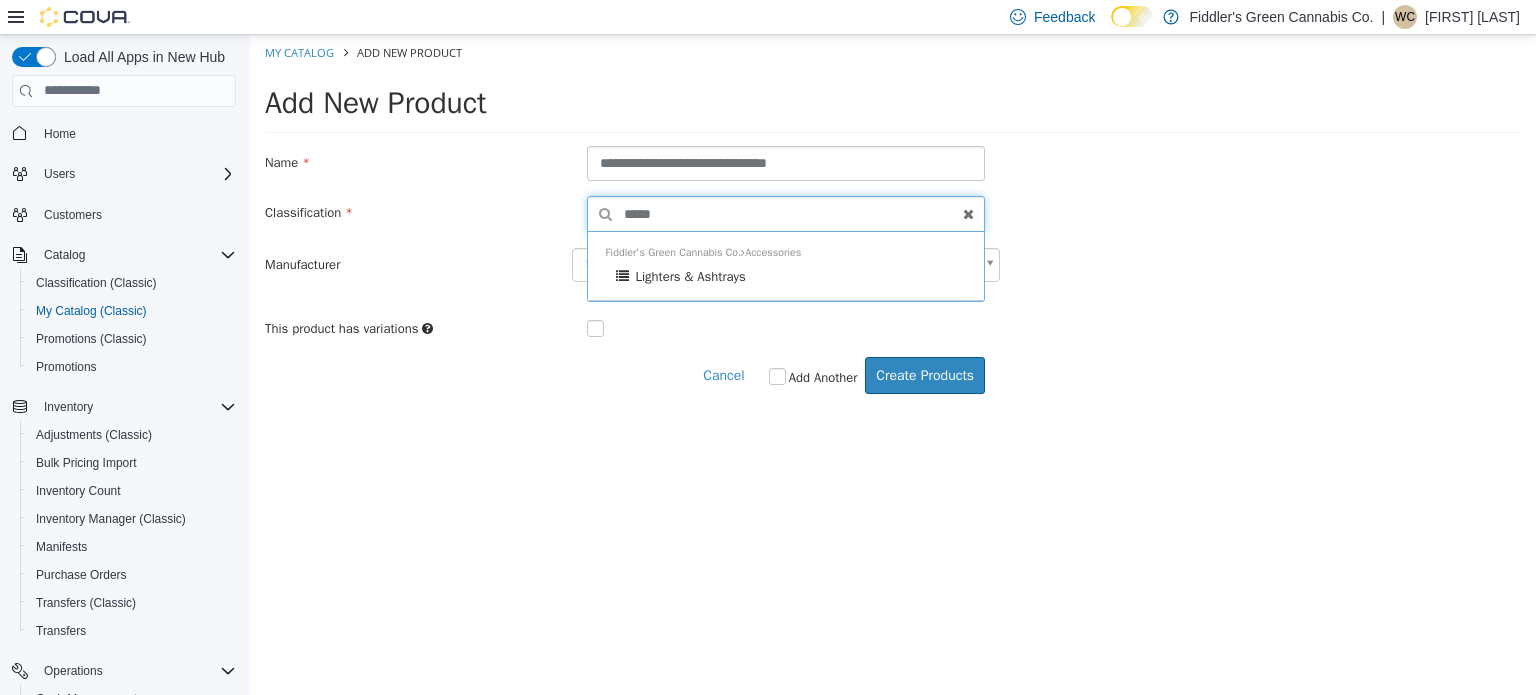 type on "******" 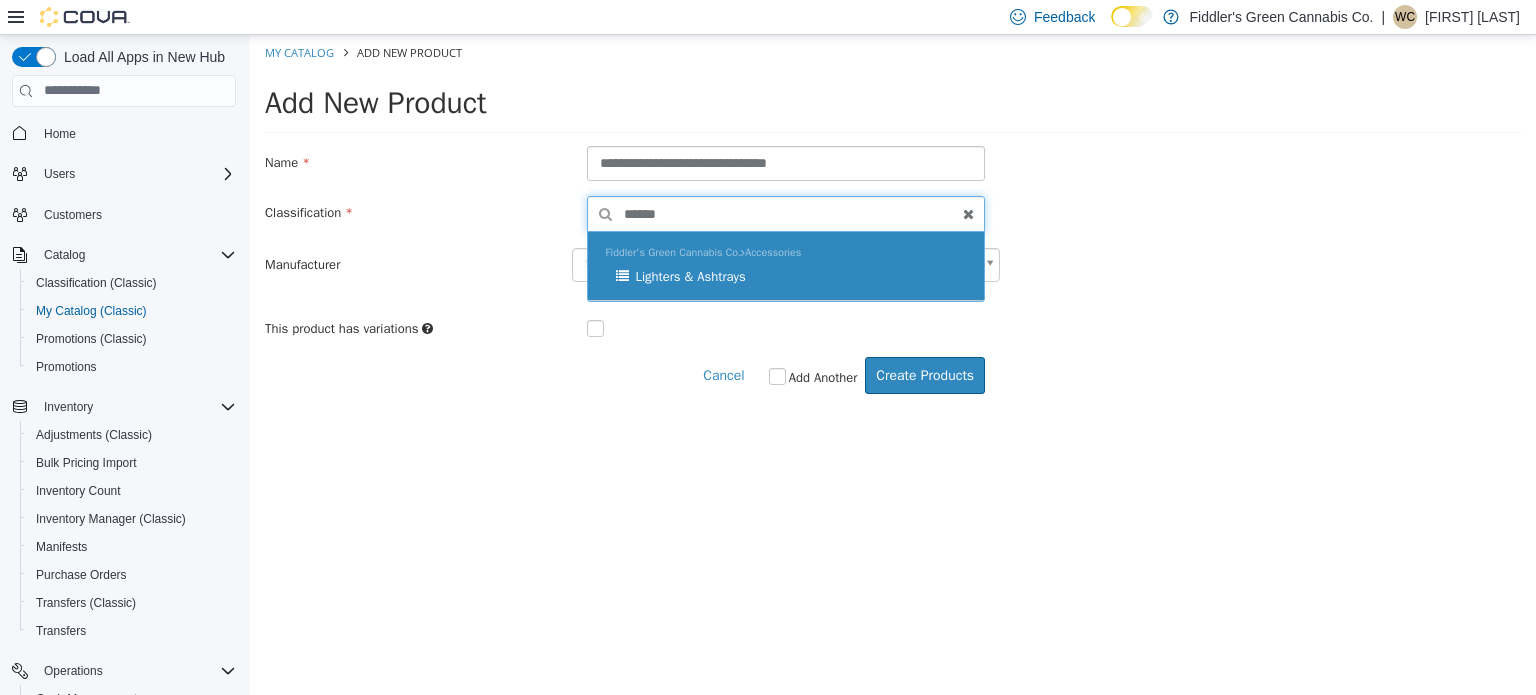 click on "Lighters & Ashtrays" at bounding box center [690, 275] 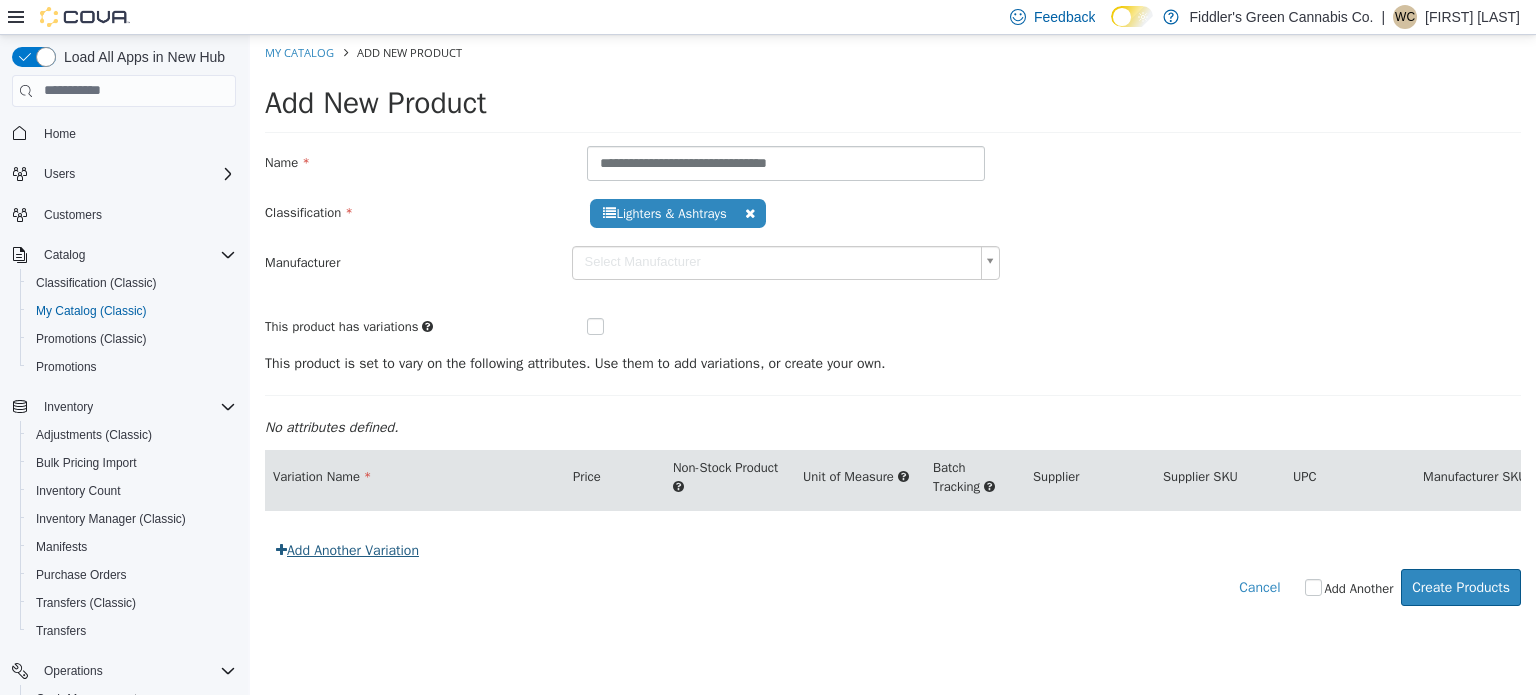 click on "Add Another Variation" at bounding box center [347, 549] 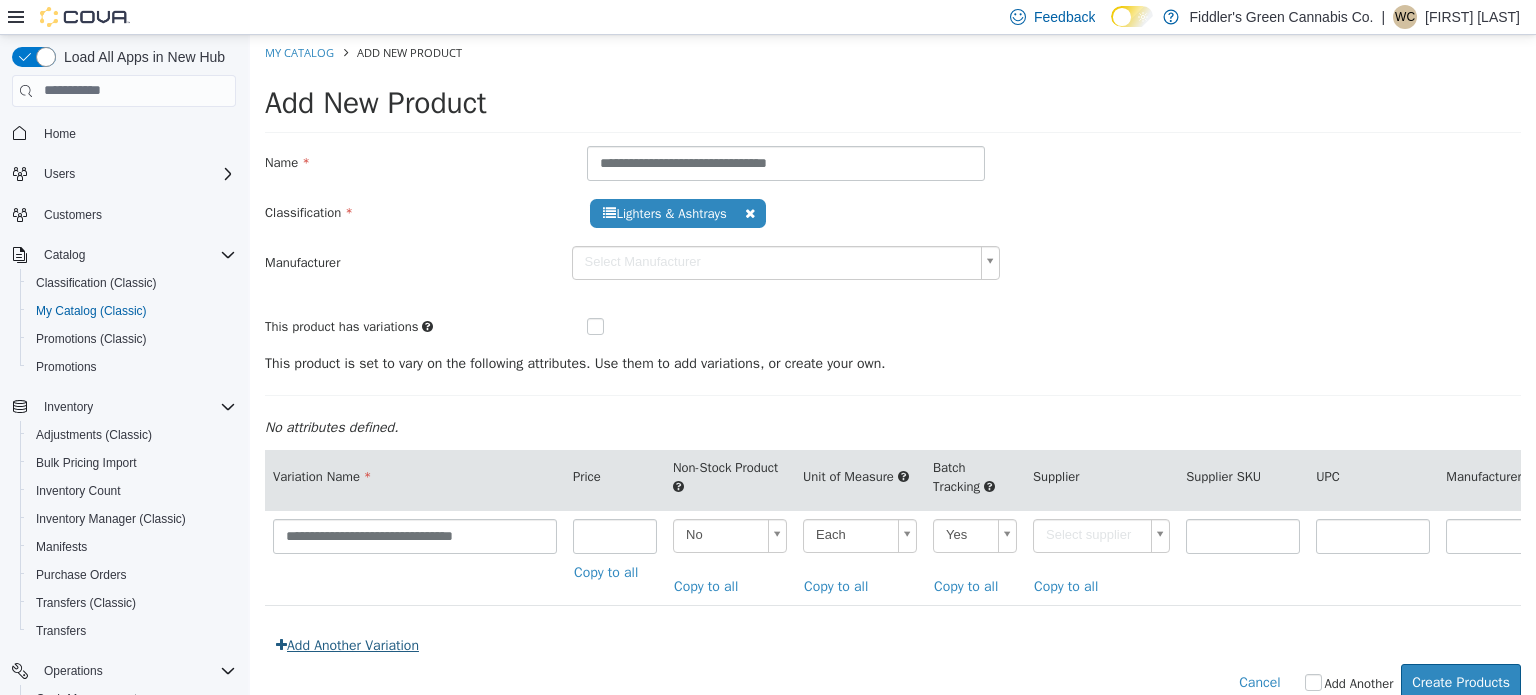 click on "Add Another Variation" at bounding box center (347, 644) 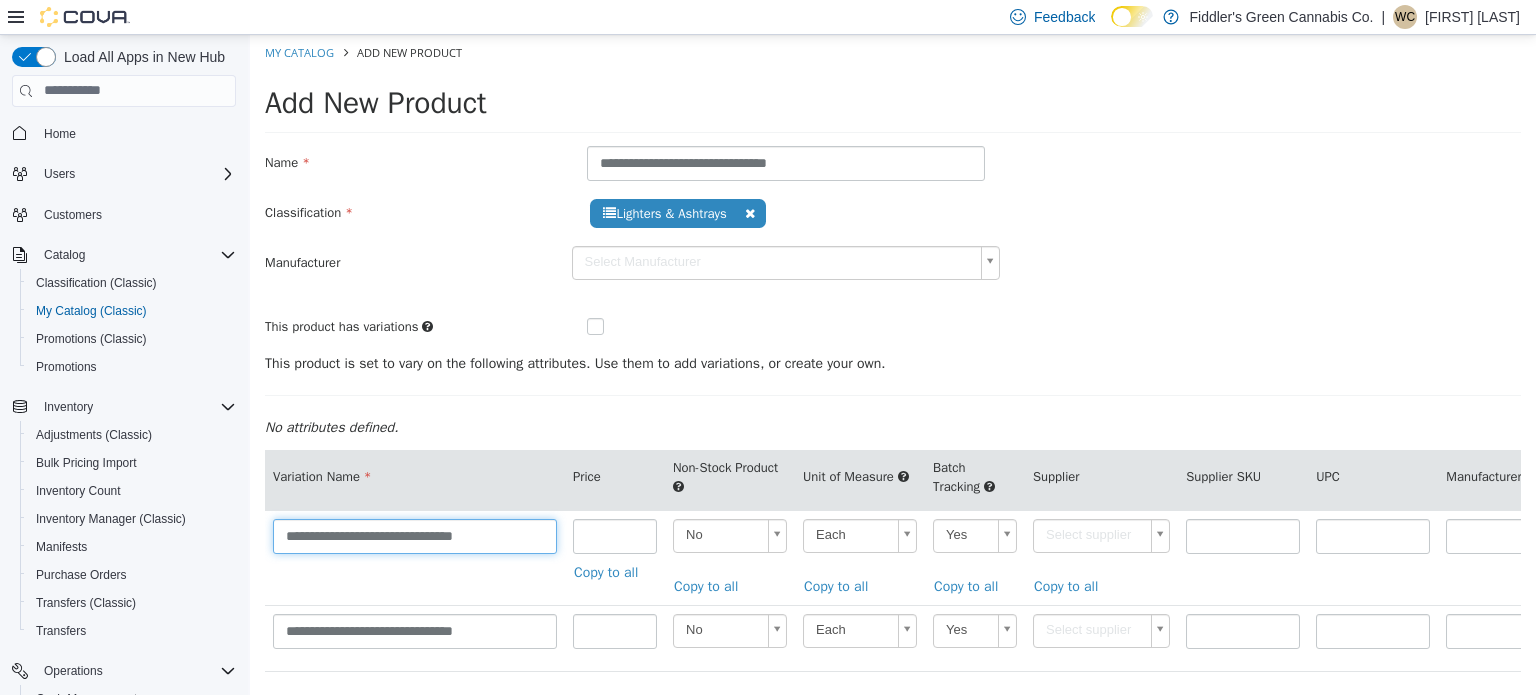 click on "**********" at bounding box center (415, 535) 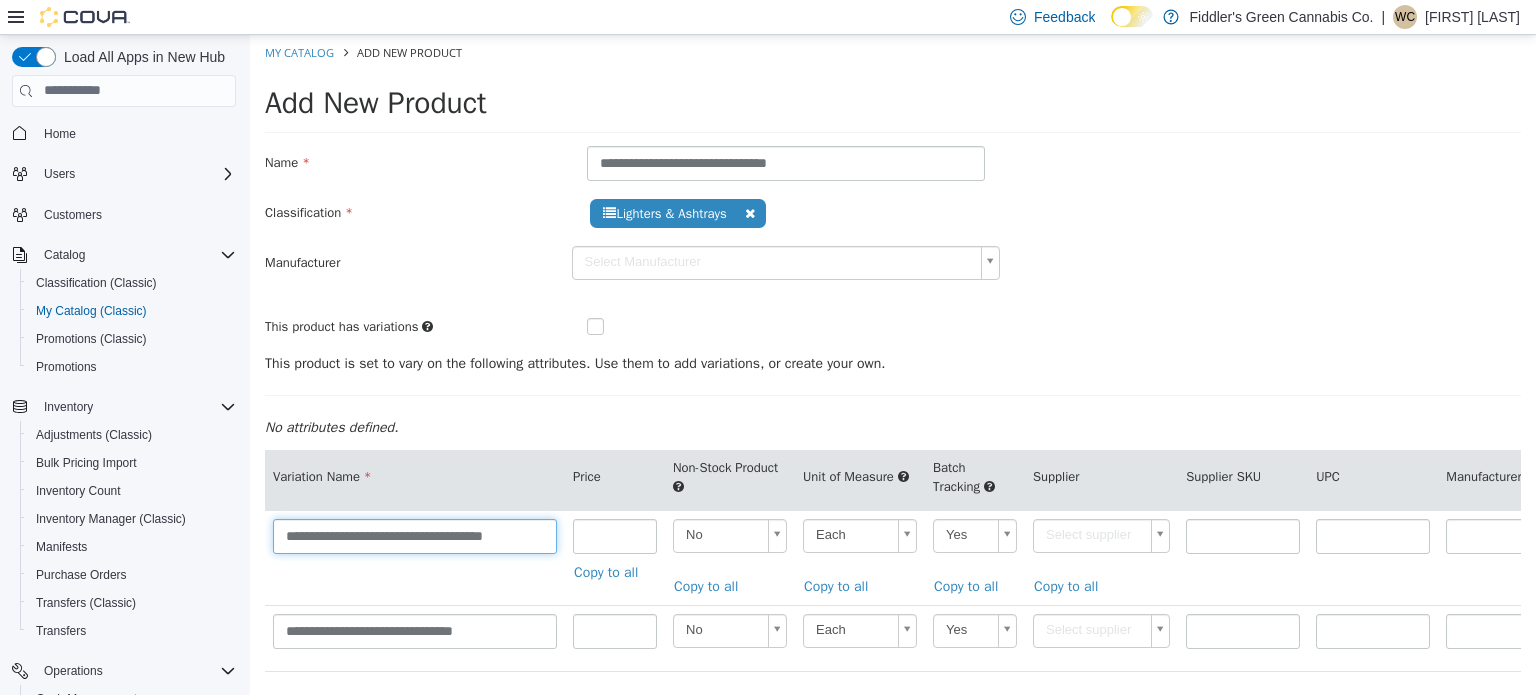 type on "**********" 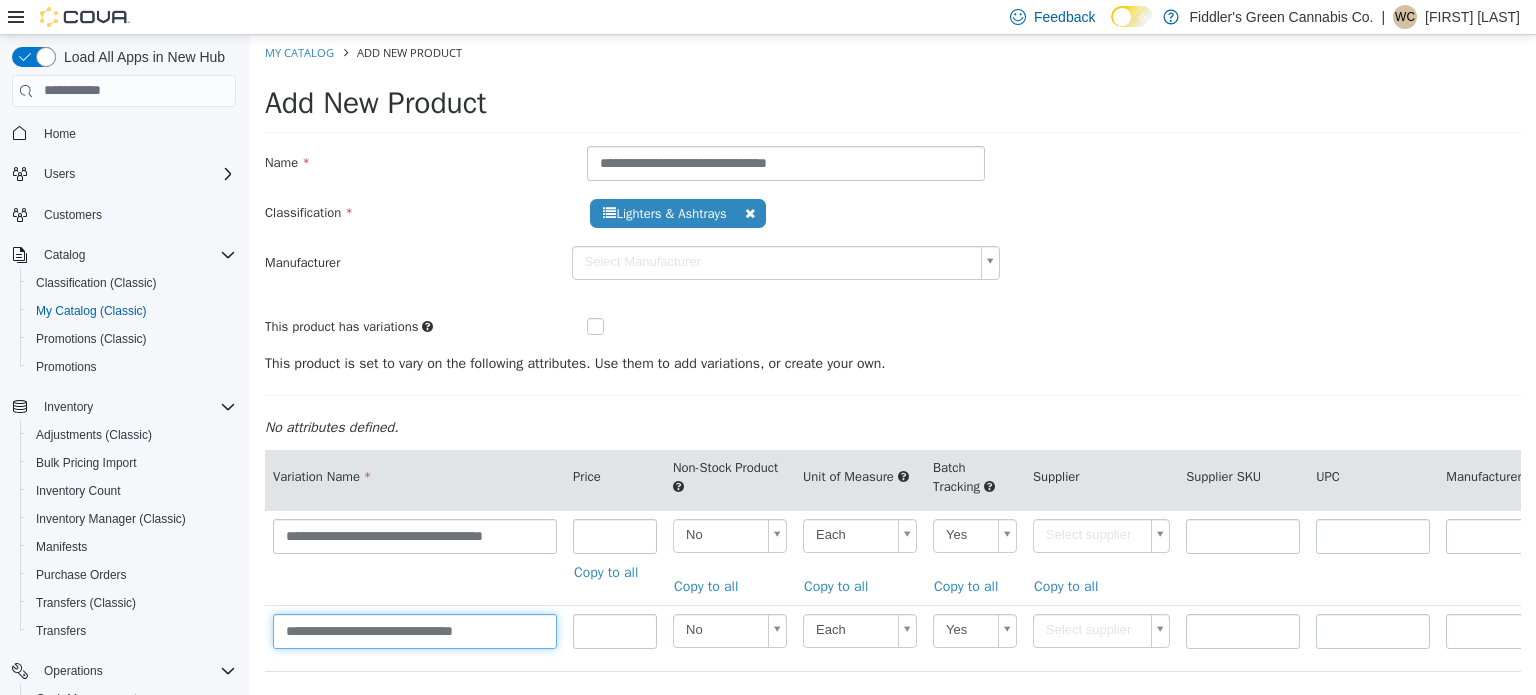 click on "**********" at bounding box center [415, 630] 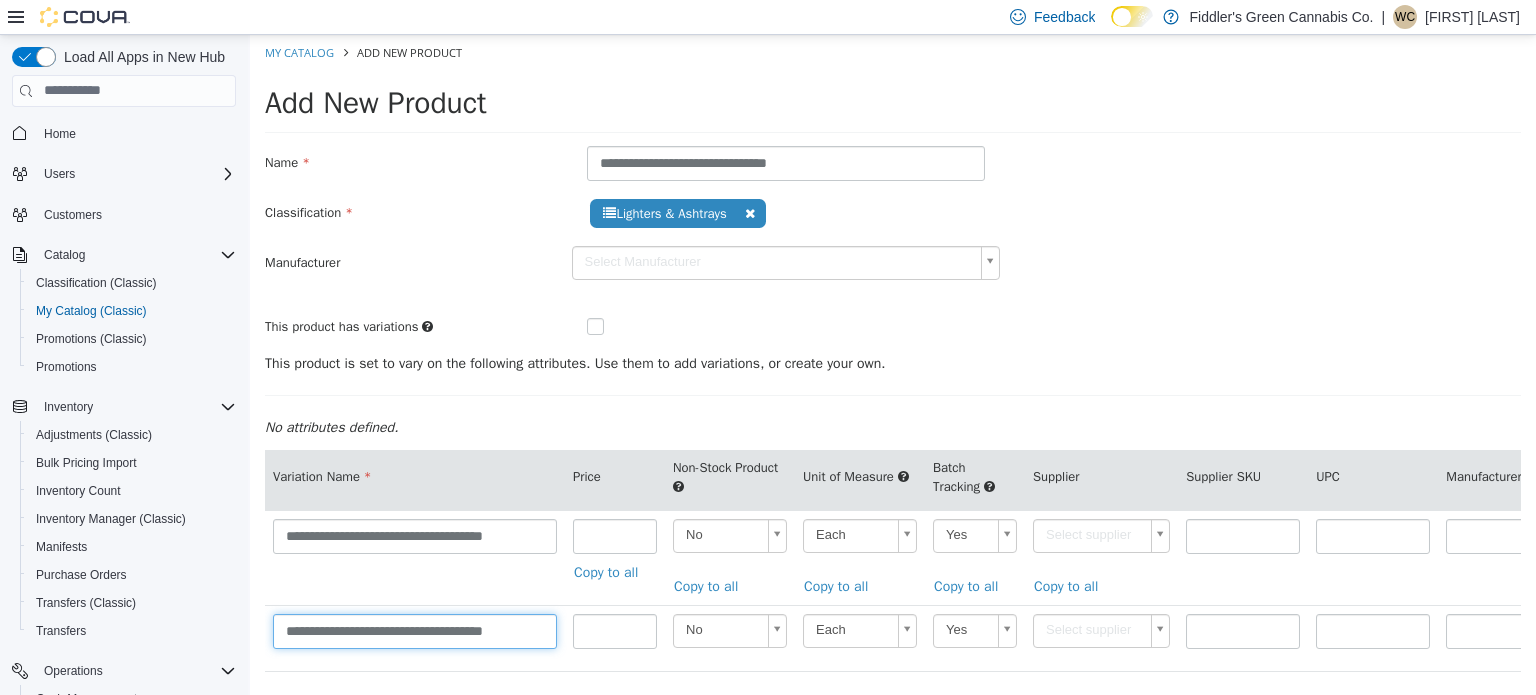 type on "**********" 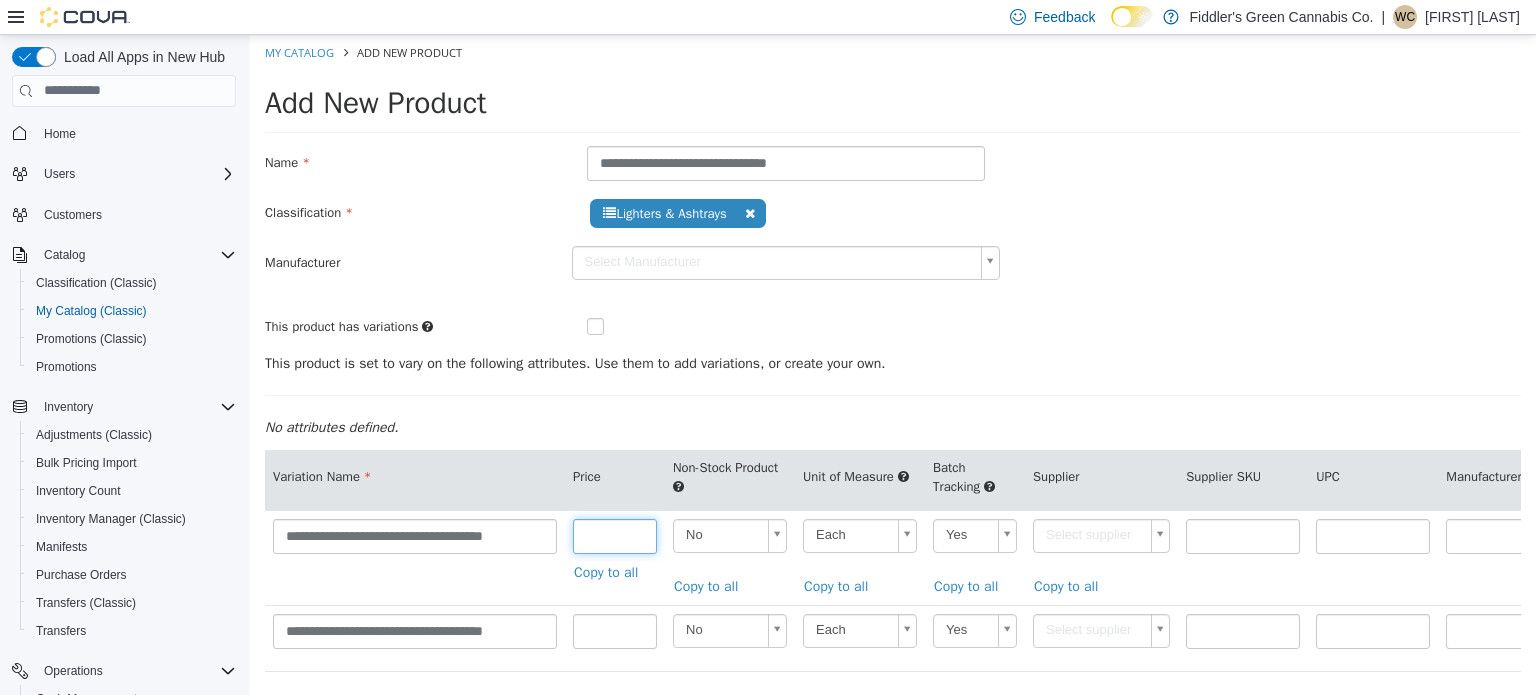 click at bounding box center (615, 535) 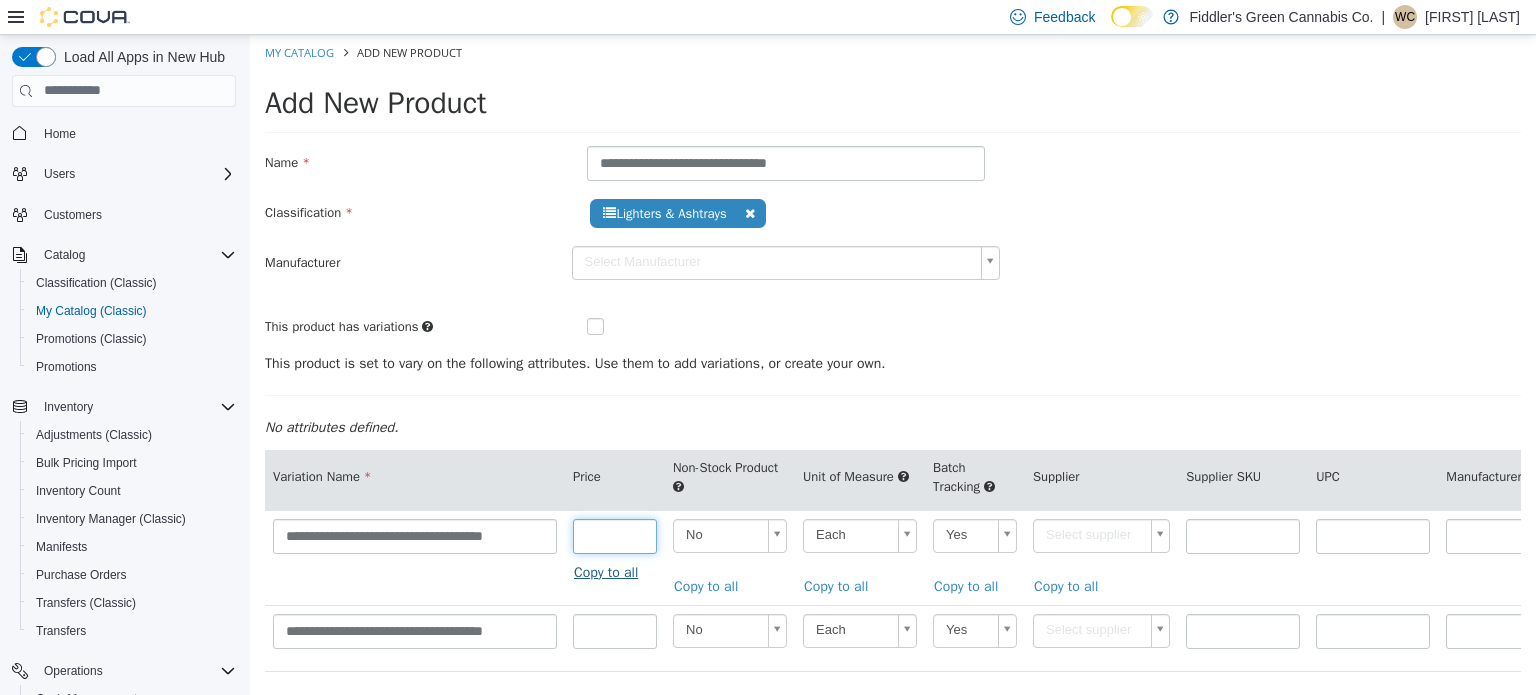 type on "****" 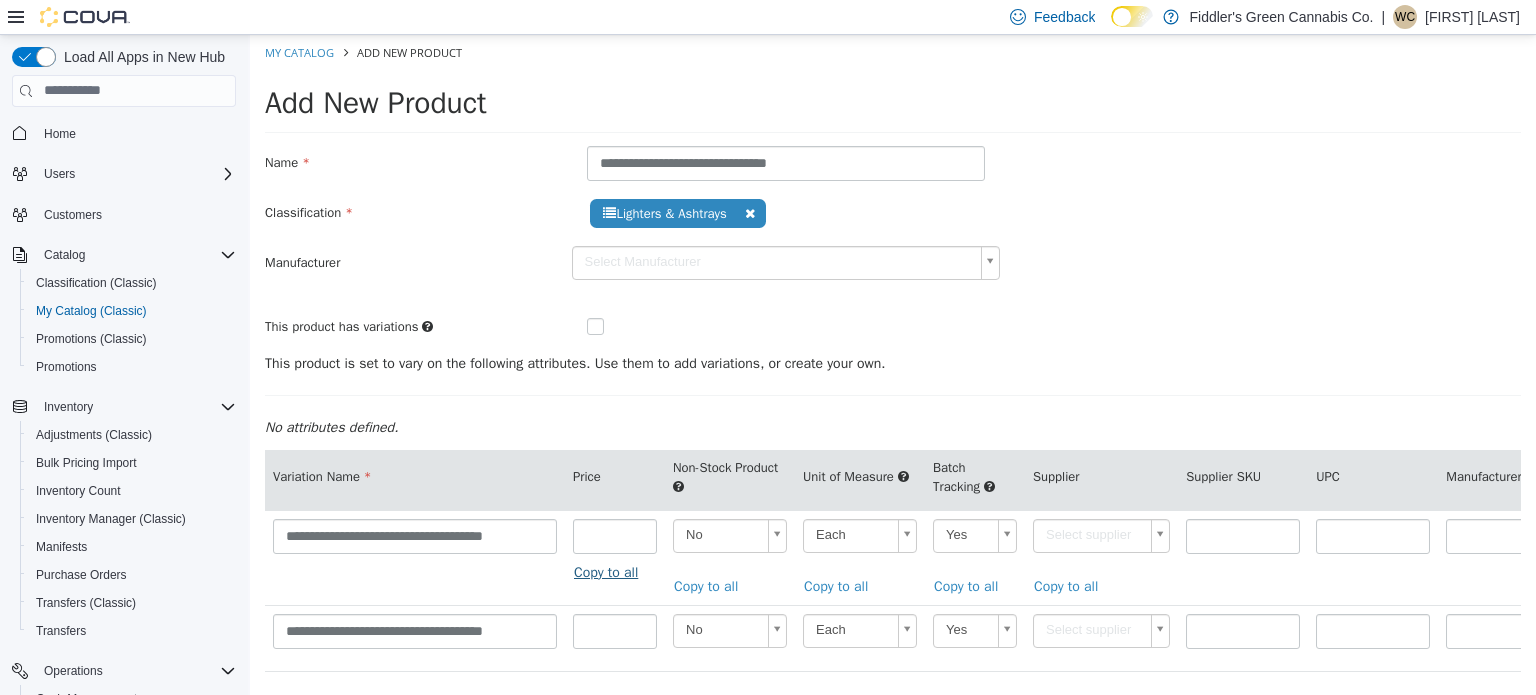 click on "Copy to all" at bounding box center [611, 571] 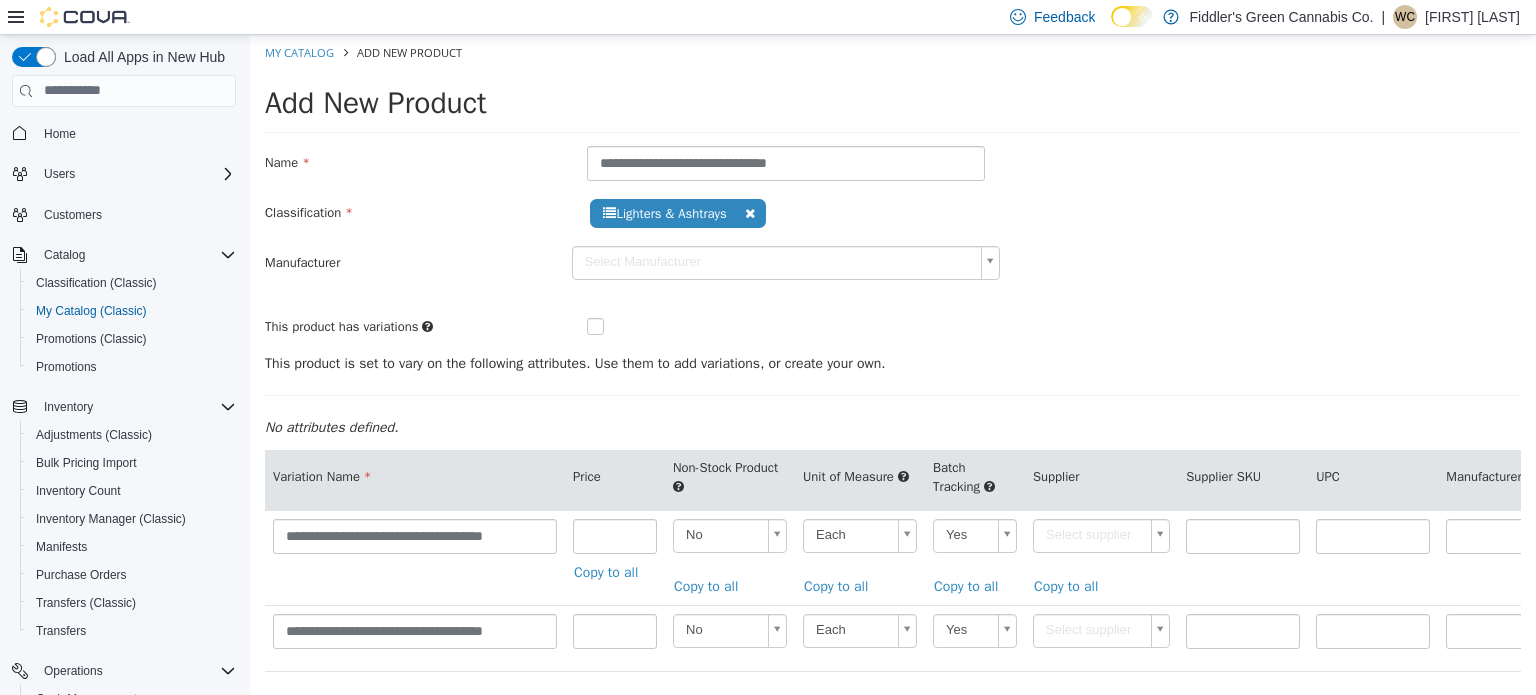 click on "**********" at bounding box center [893, 410] 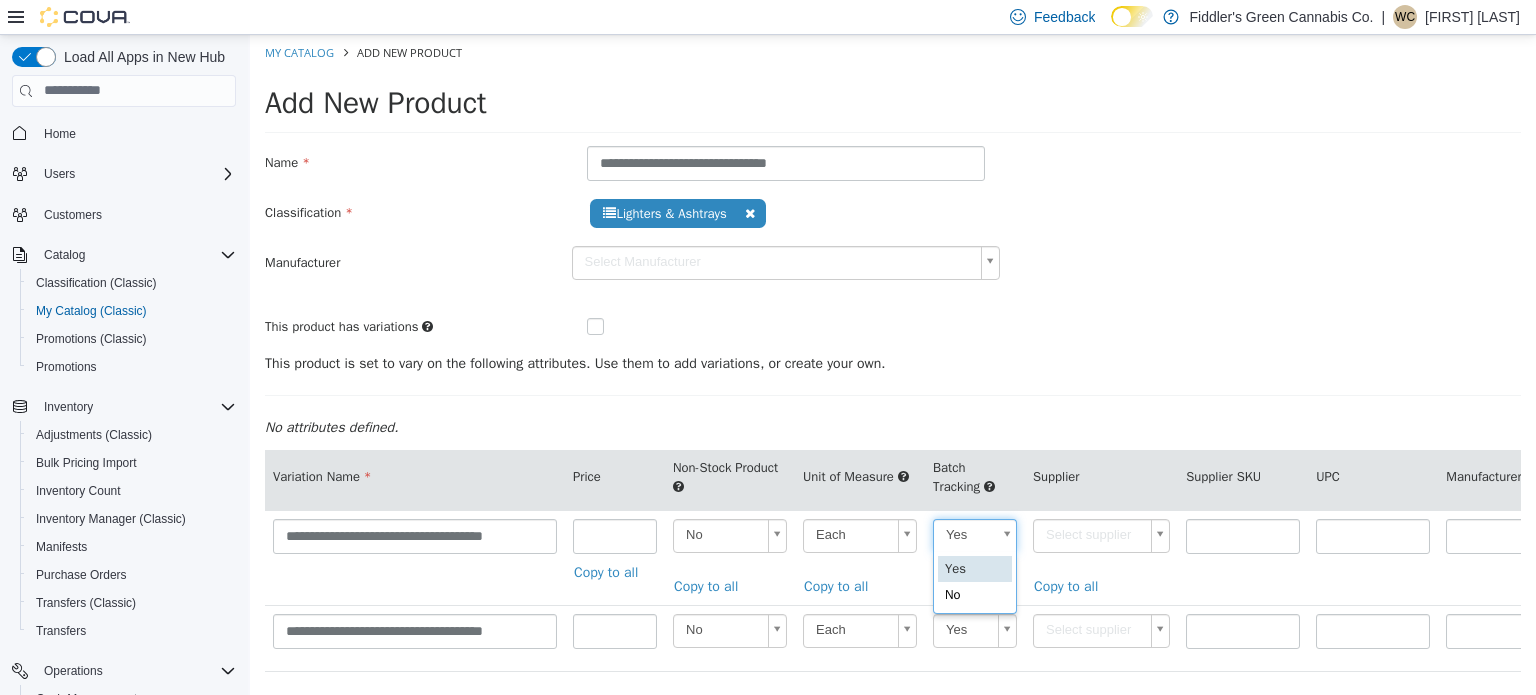 scroll, scrollTop: 0, scrollLeft: 5, axis: horizontal 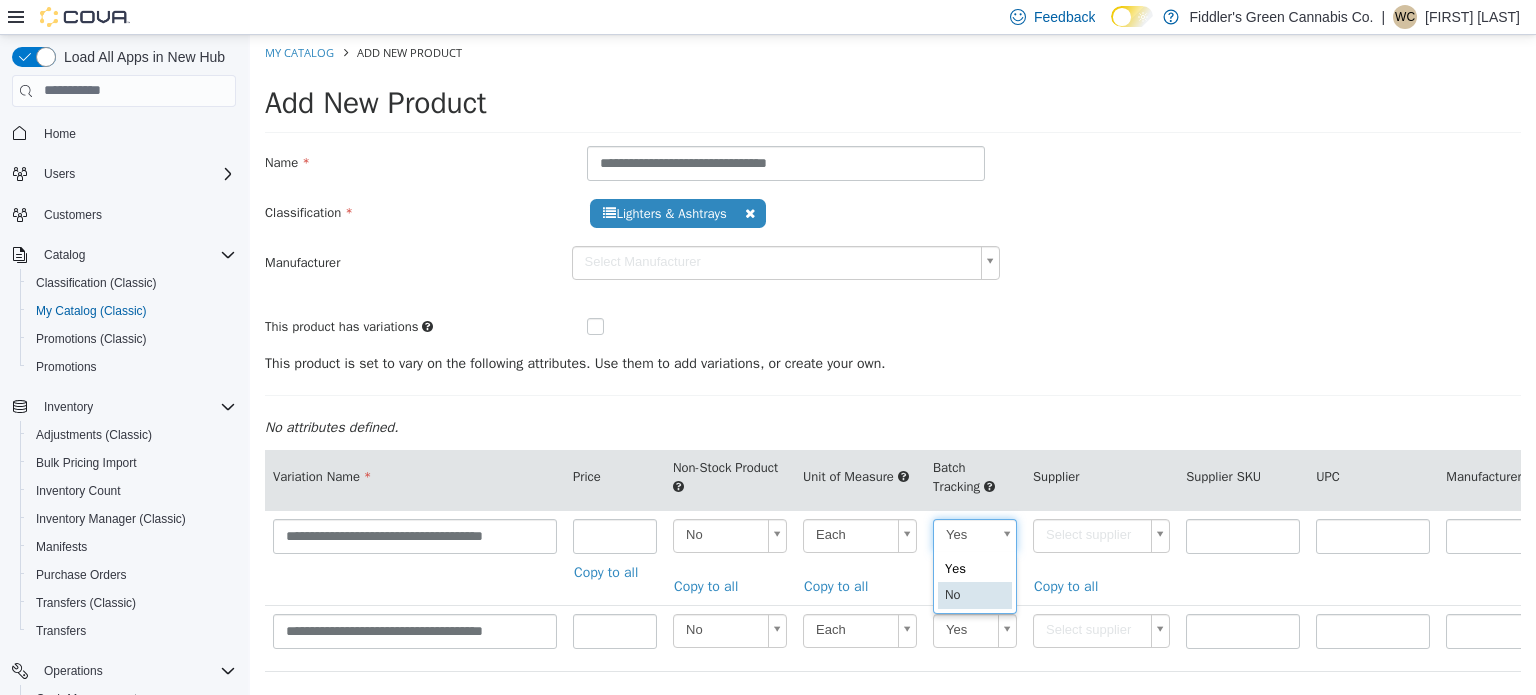 type on "**" 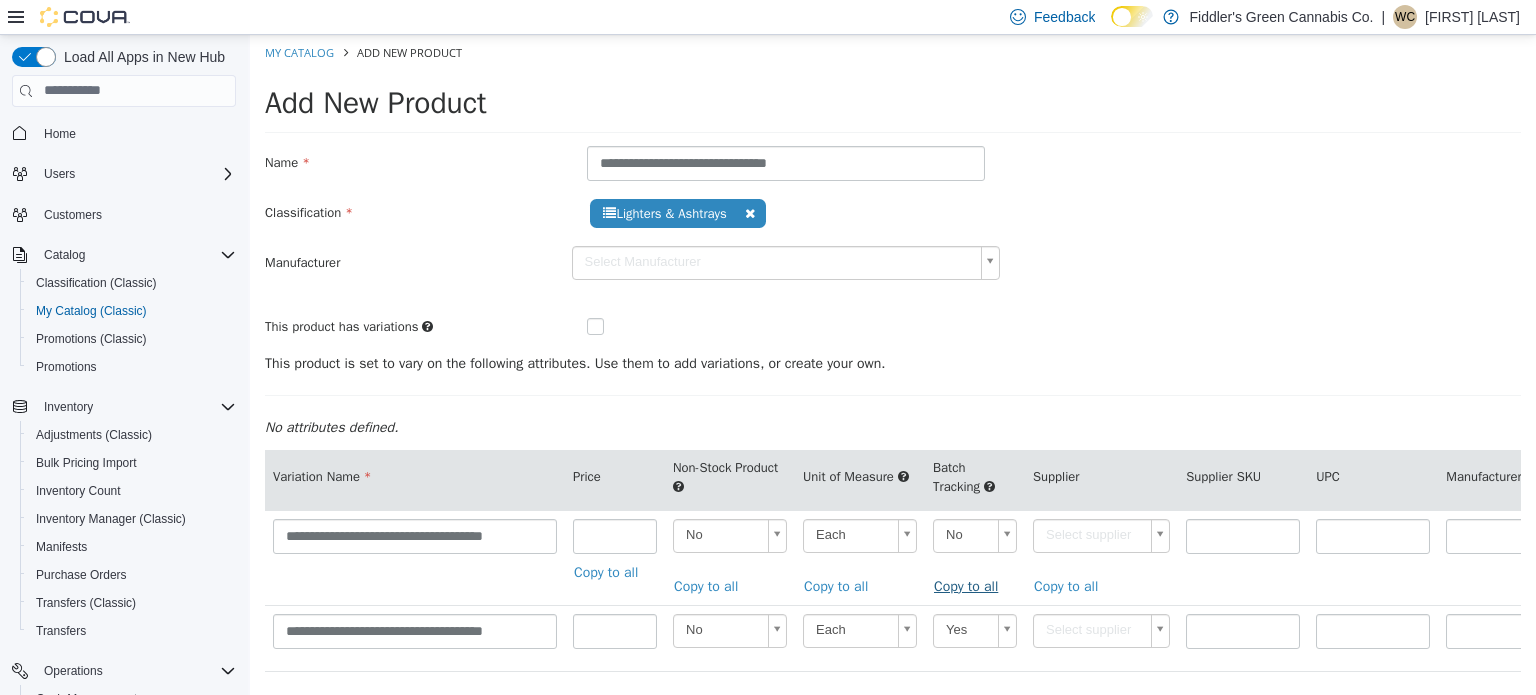 click on "Copy to all" at bounding box center (971, 585) 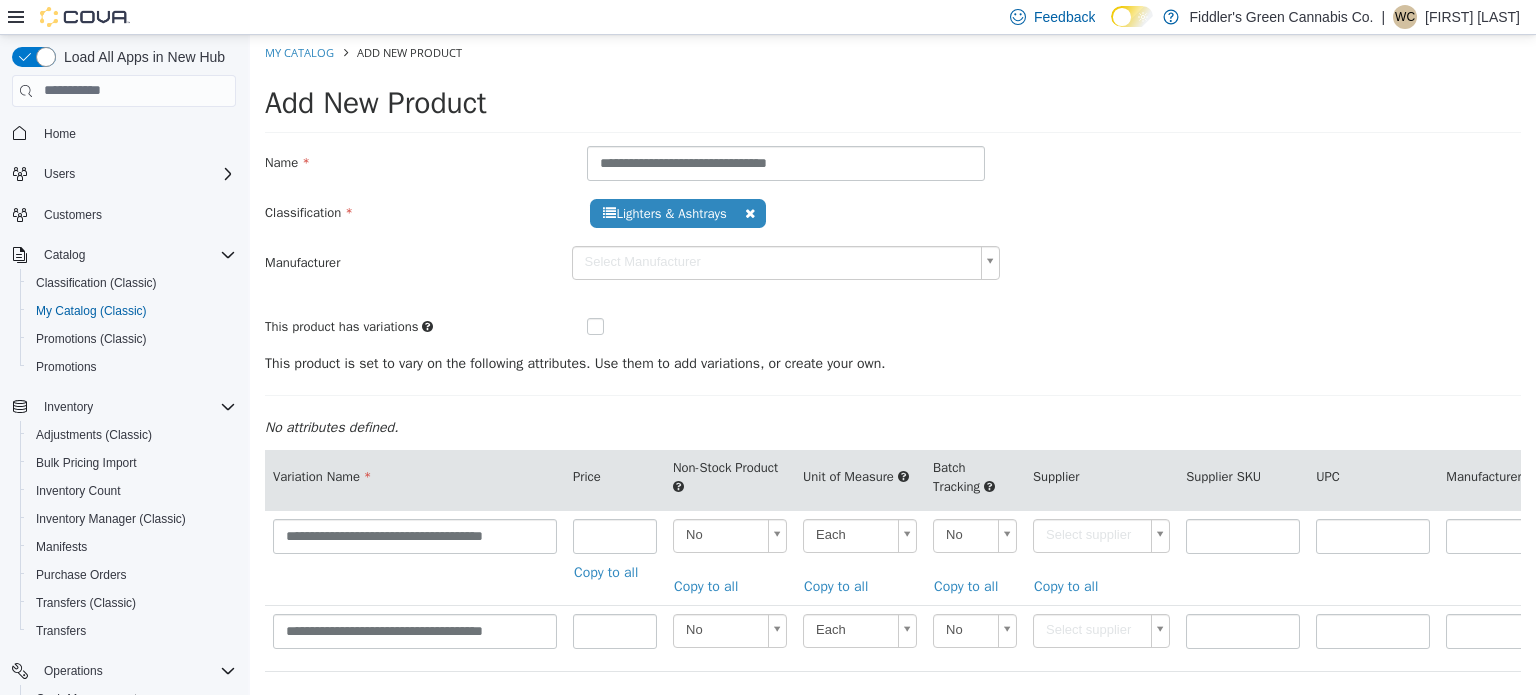 click on "**********" at bounding box center [893, 410] 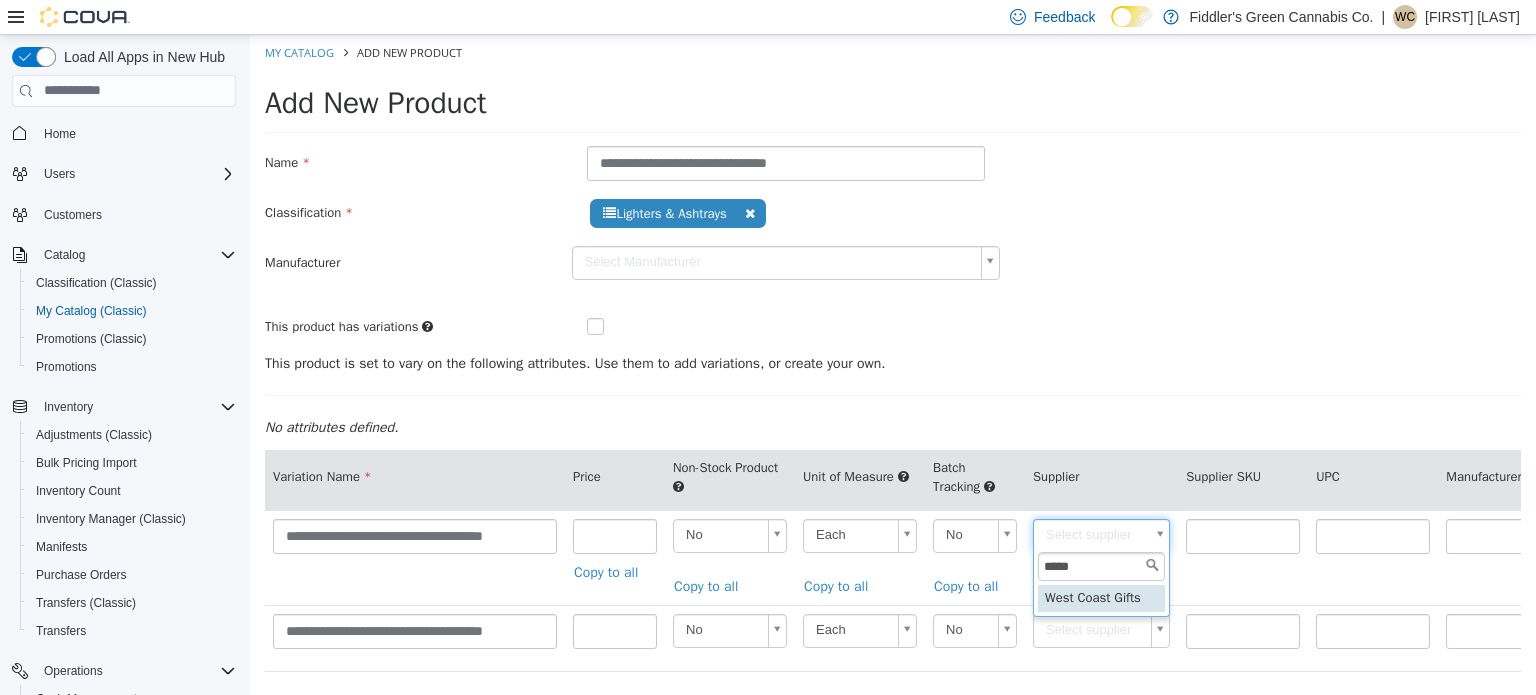 type on "****" 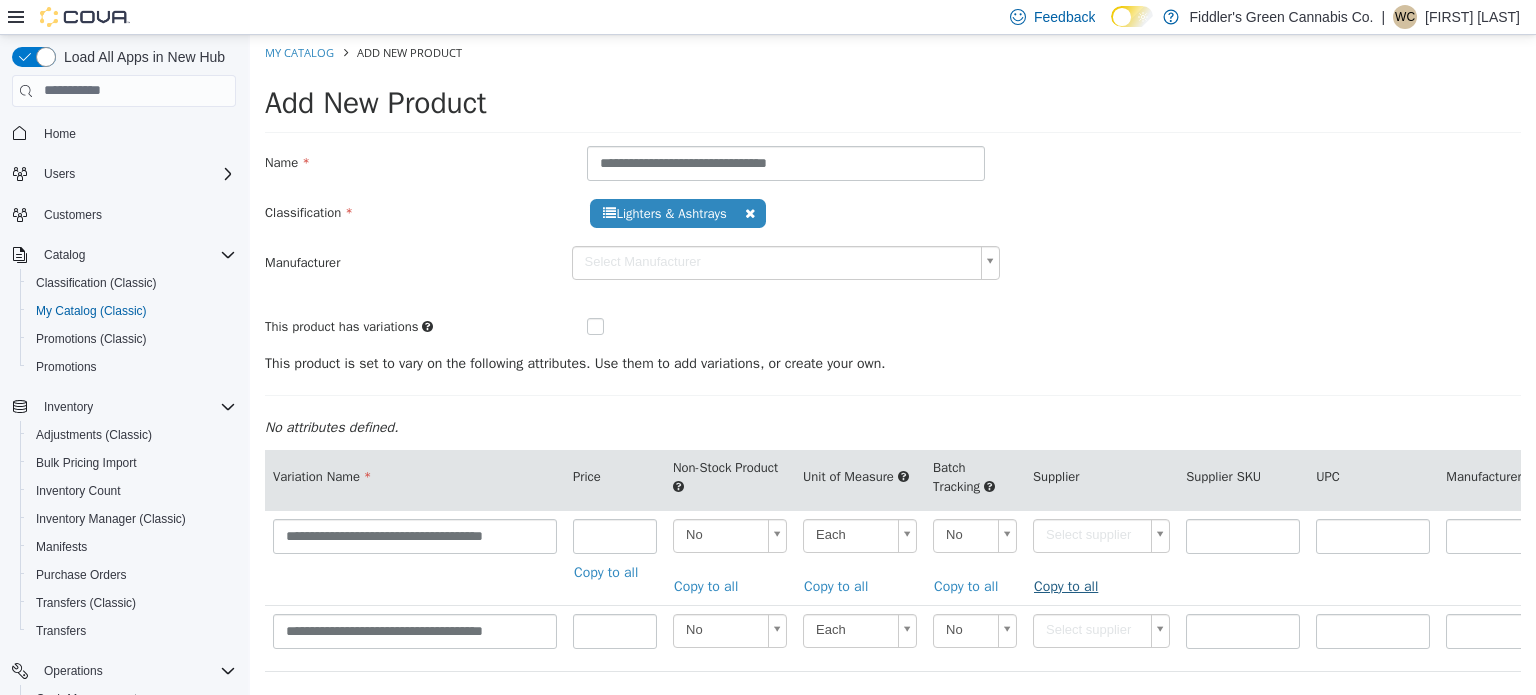 type on "******" 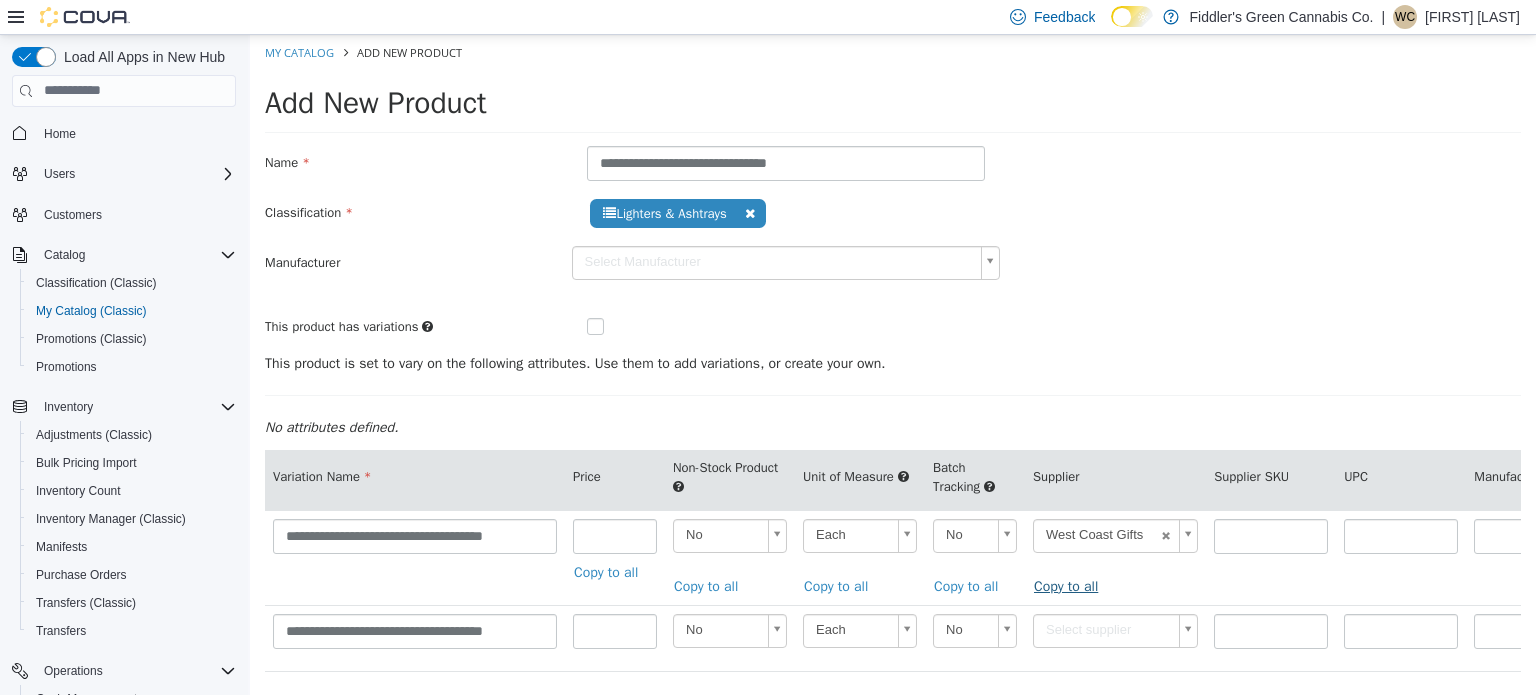 click on "Copy to all" at bounding box center [1071, 585] 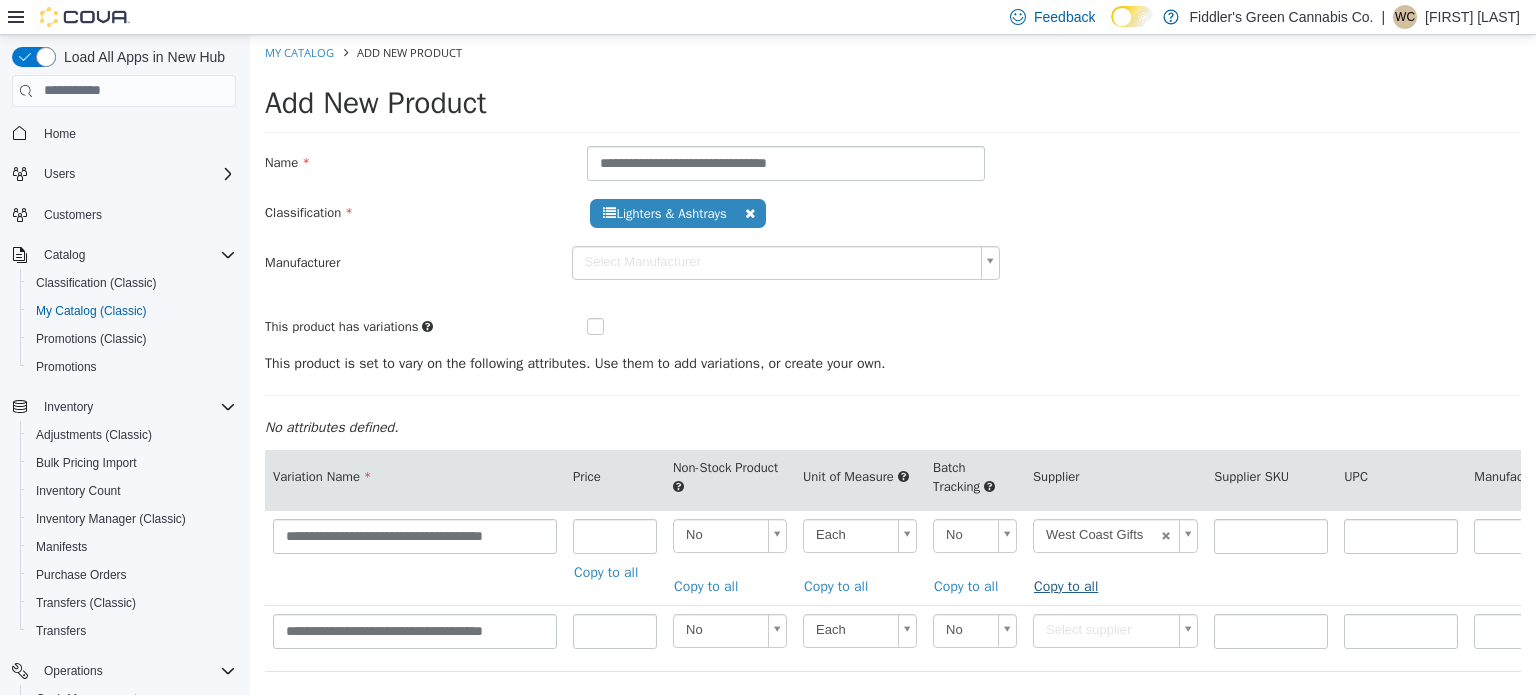 type on "******" 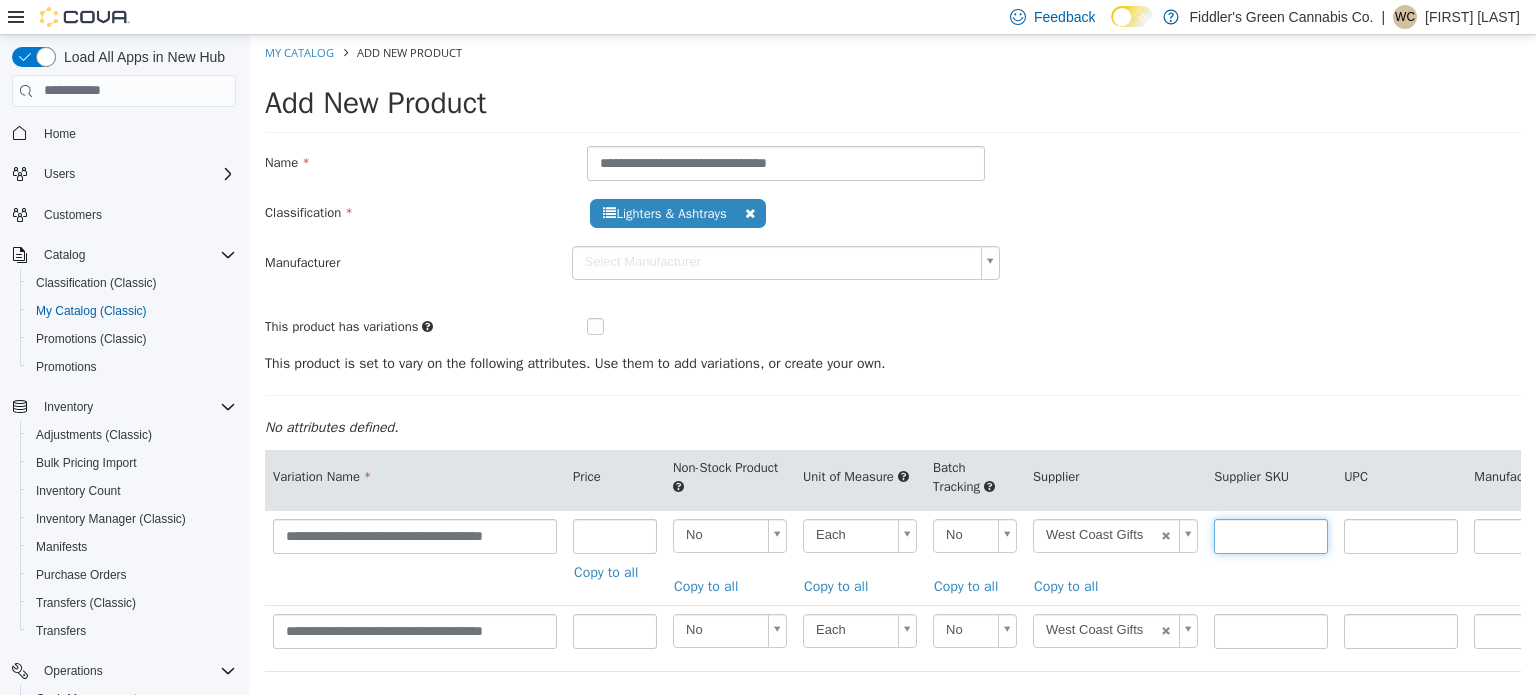 click at bounding box center [1271, 535] 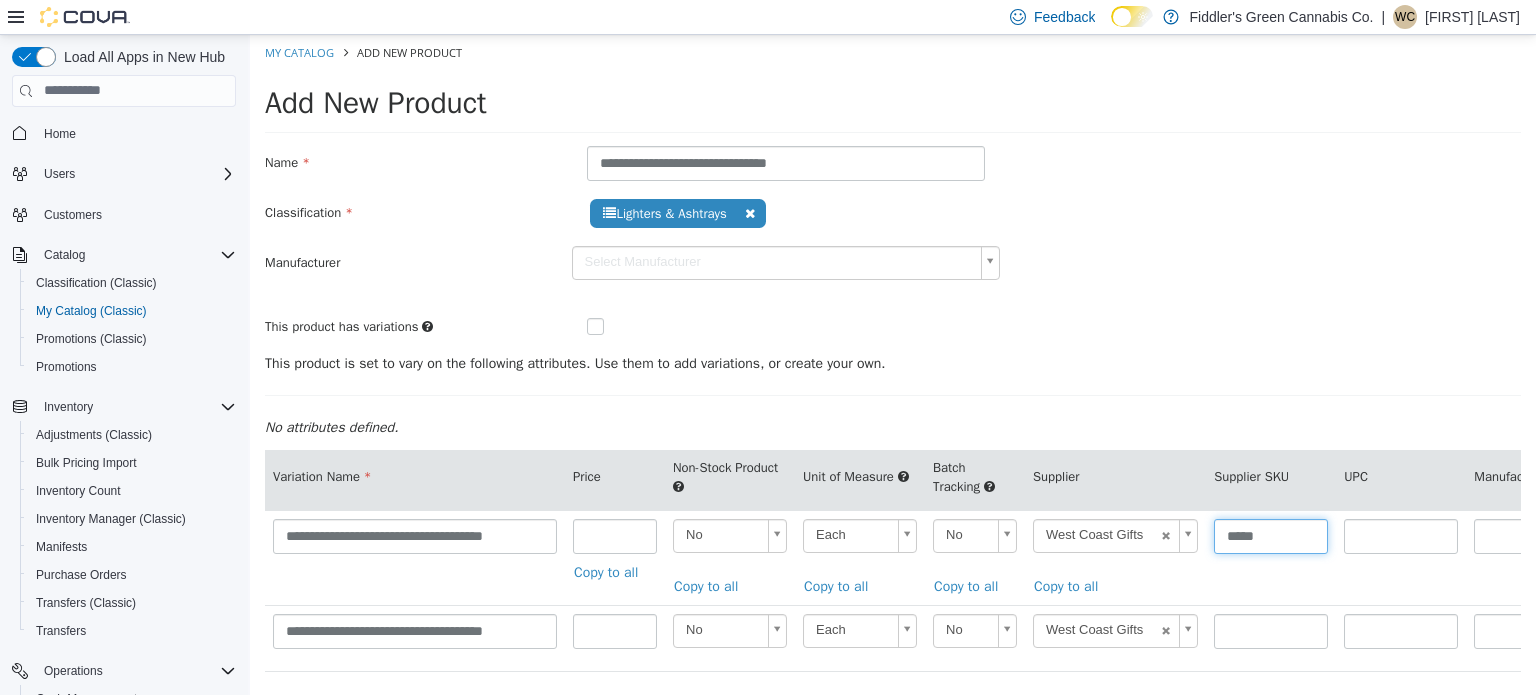type on "*****" 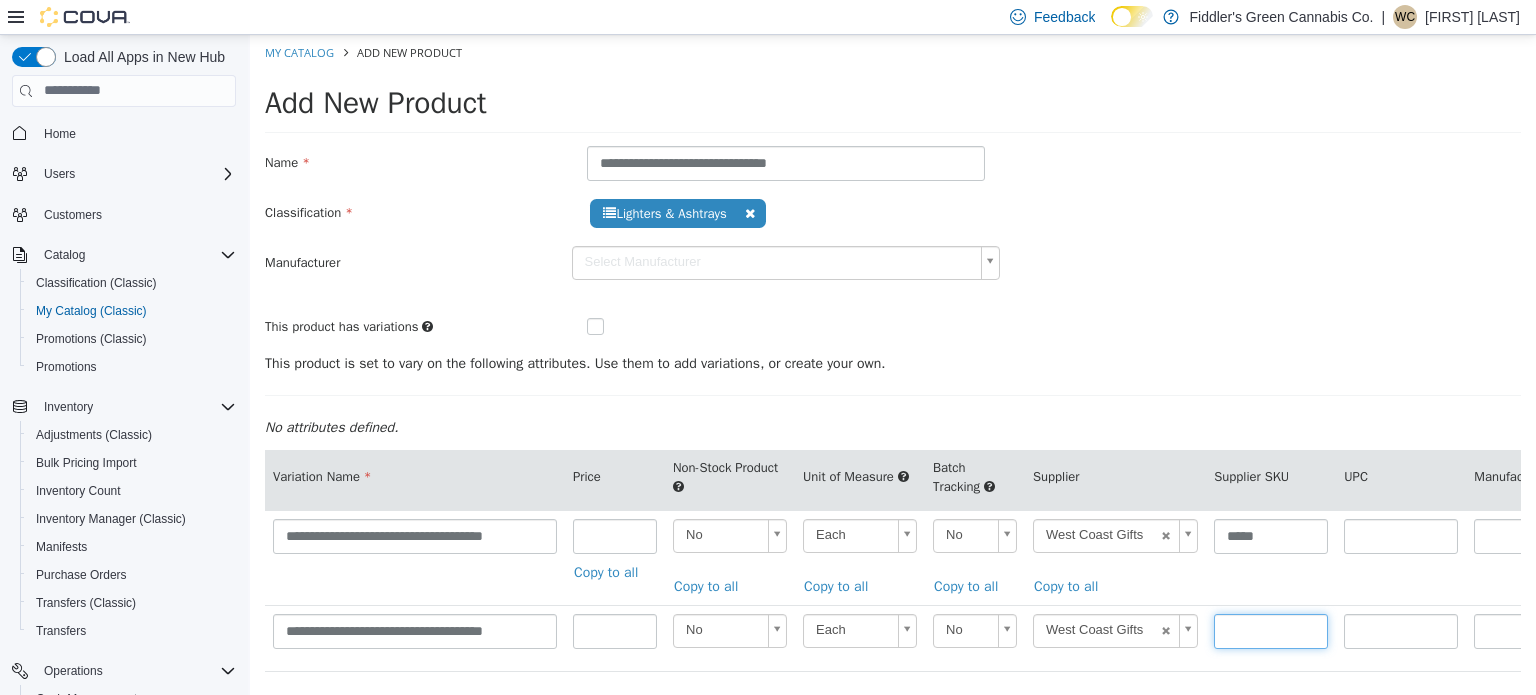 click at bounding box center [1271, 630] 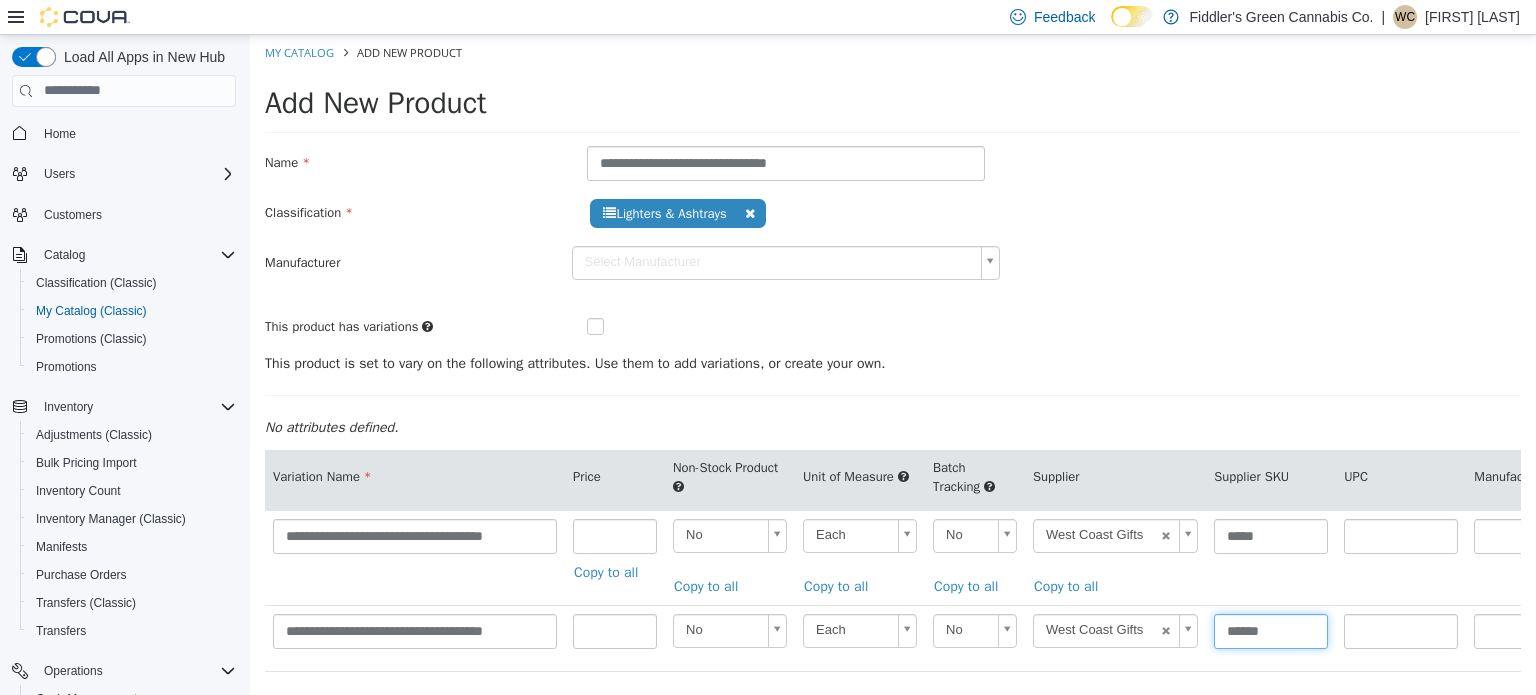 scroll, scrollTop: 105, scrollLeft: 0, axis: vertical 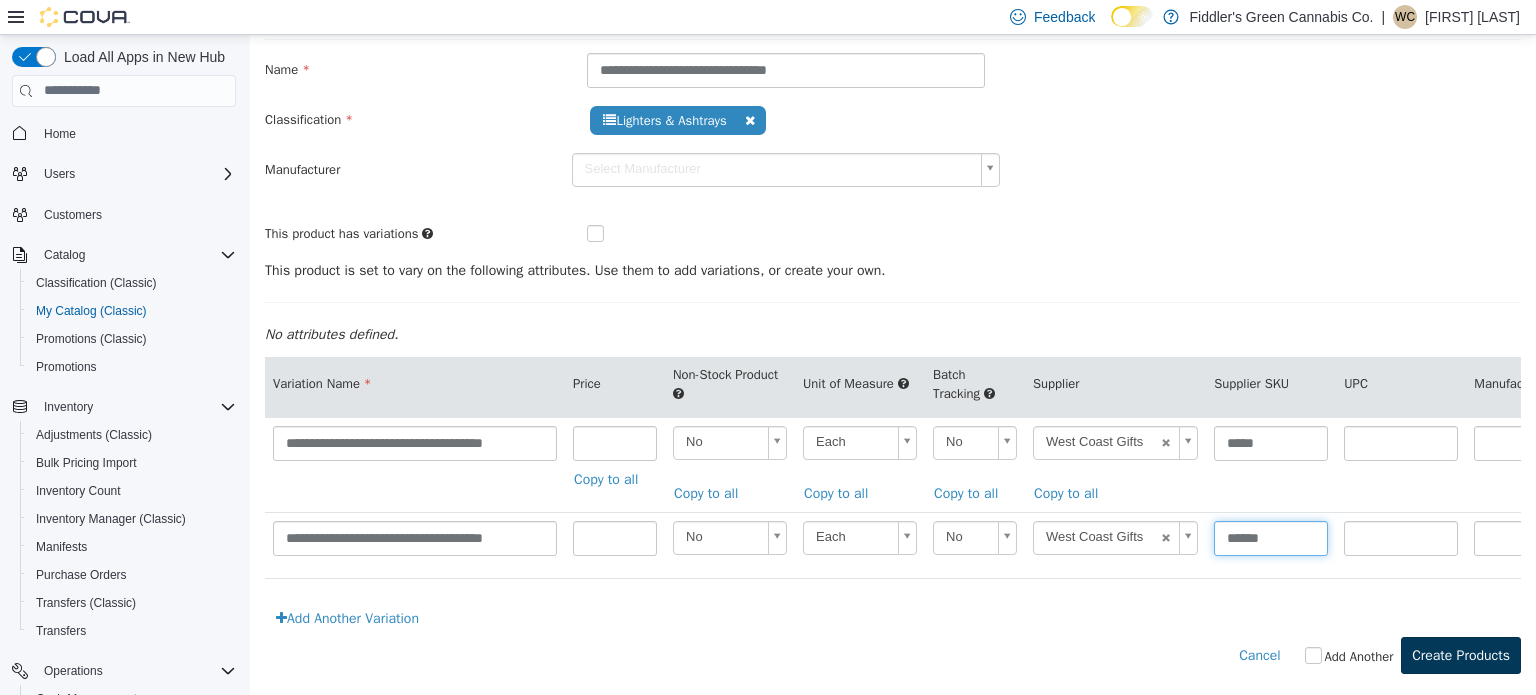 type on "******" 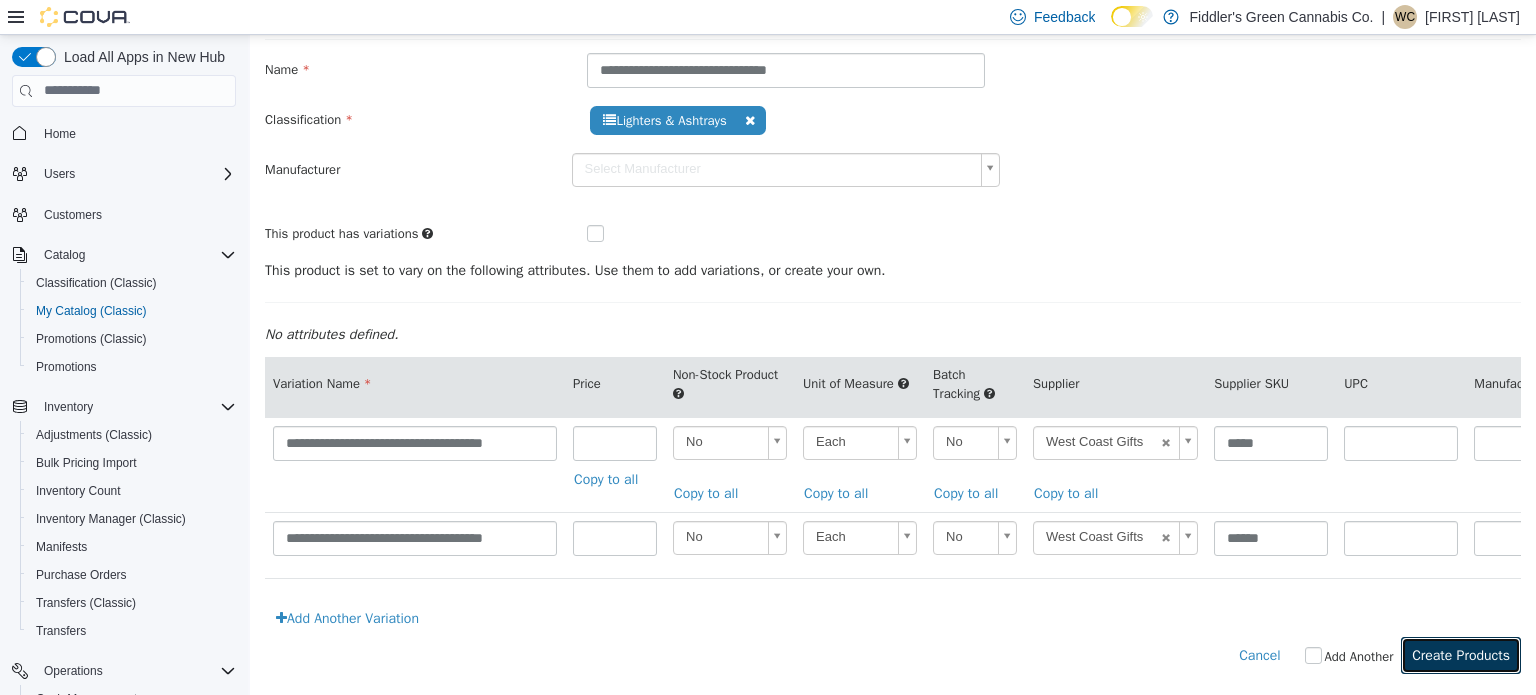 click on "Create Products" at bounding box center (1461, 654) 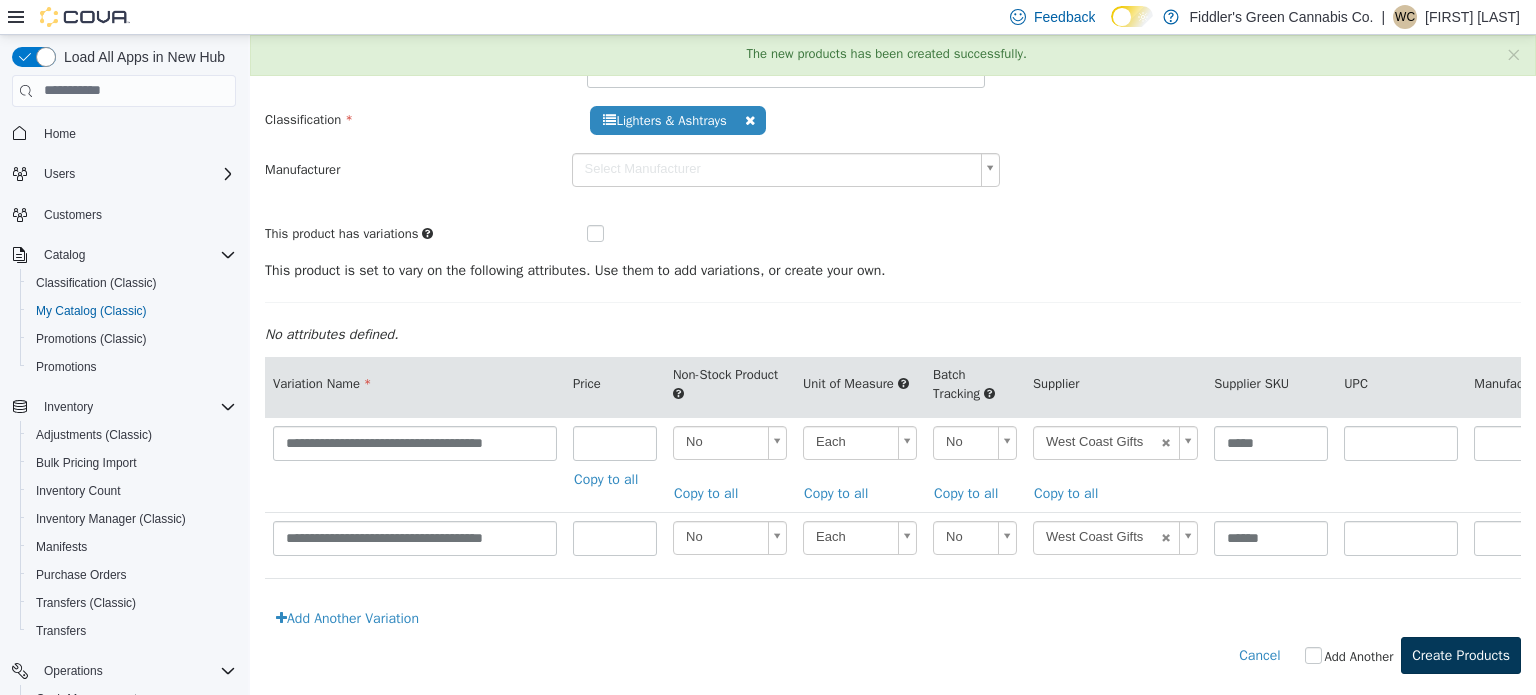 scroll, scrollTop: 0, scrollLeft: 0, axis: both 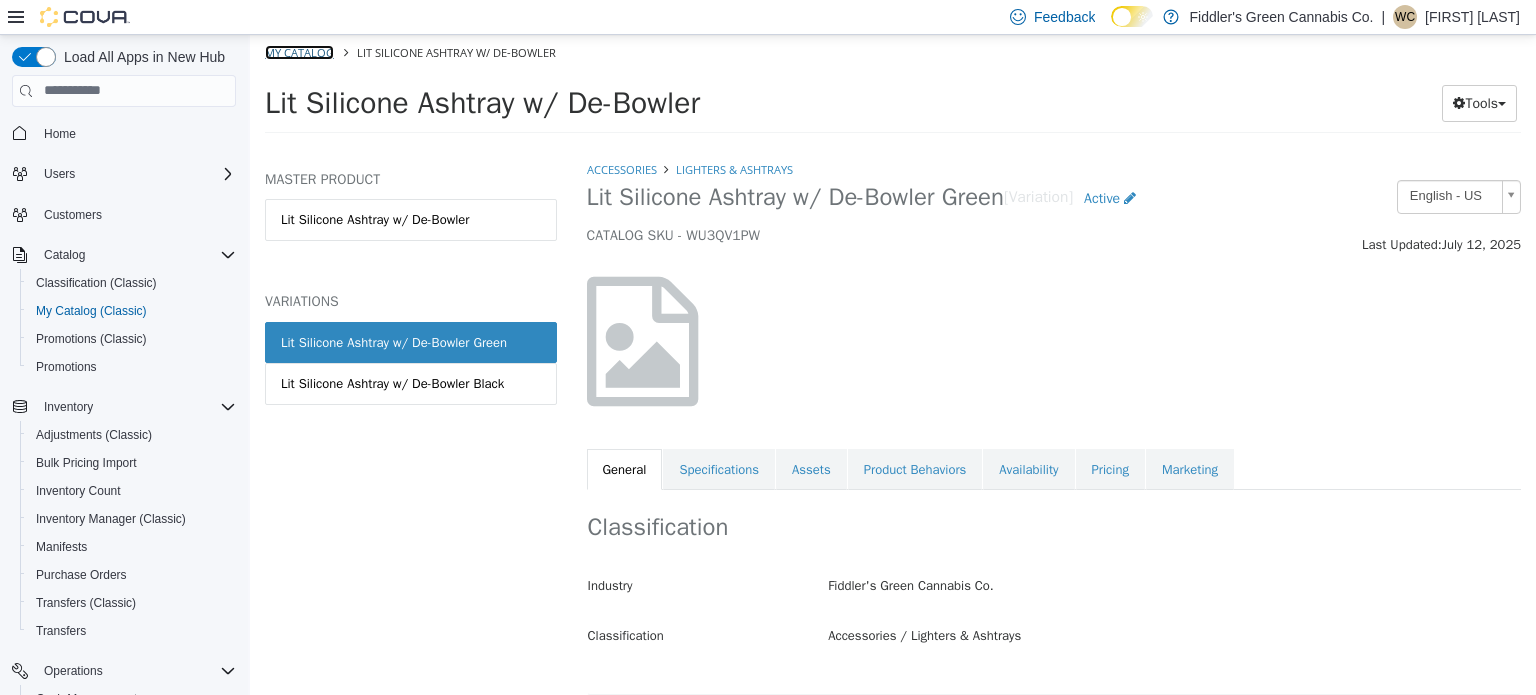 click on "My Catalog" at bounding box center [299, 51] 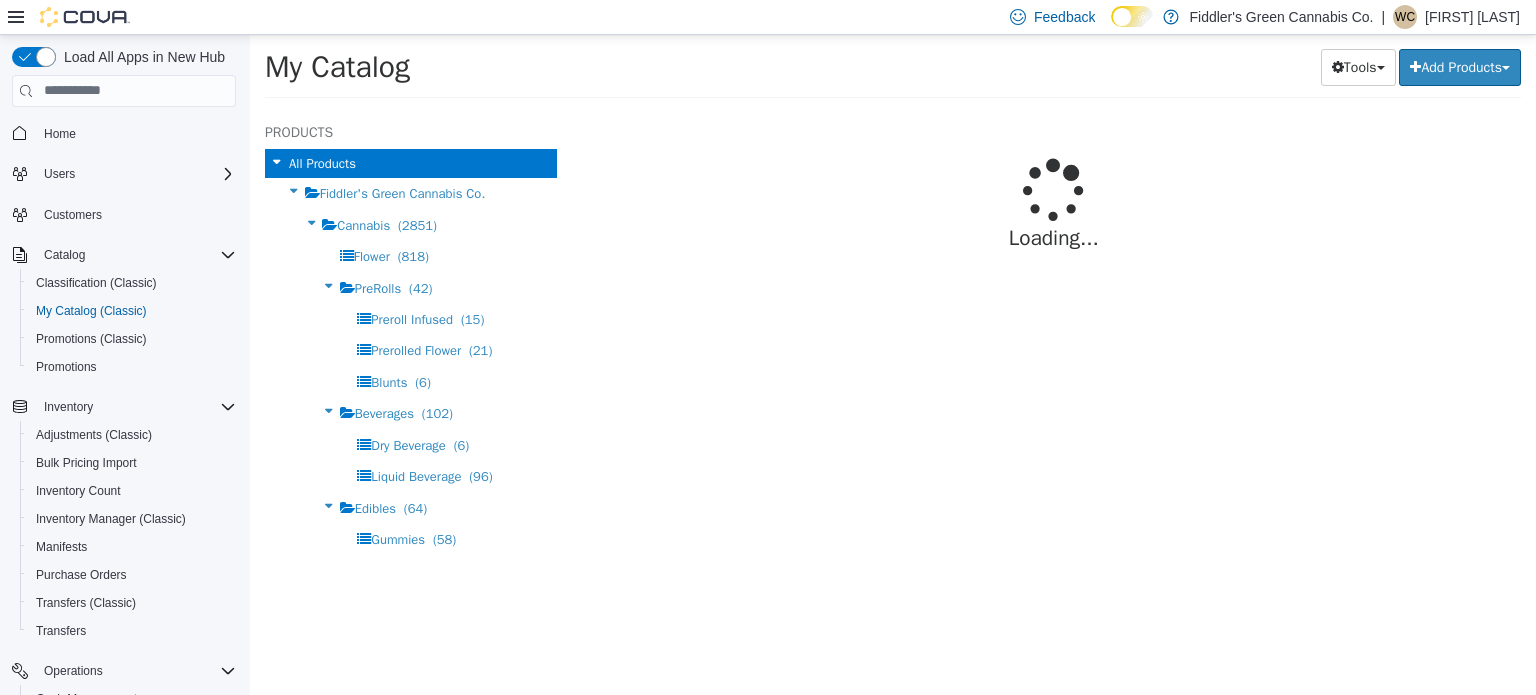 select on "**********" 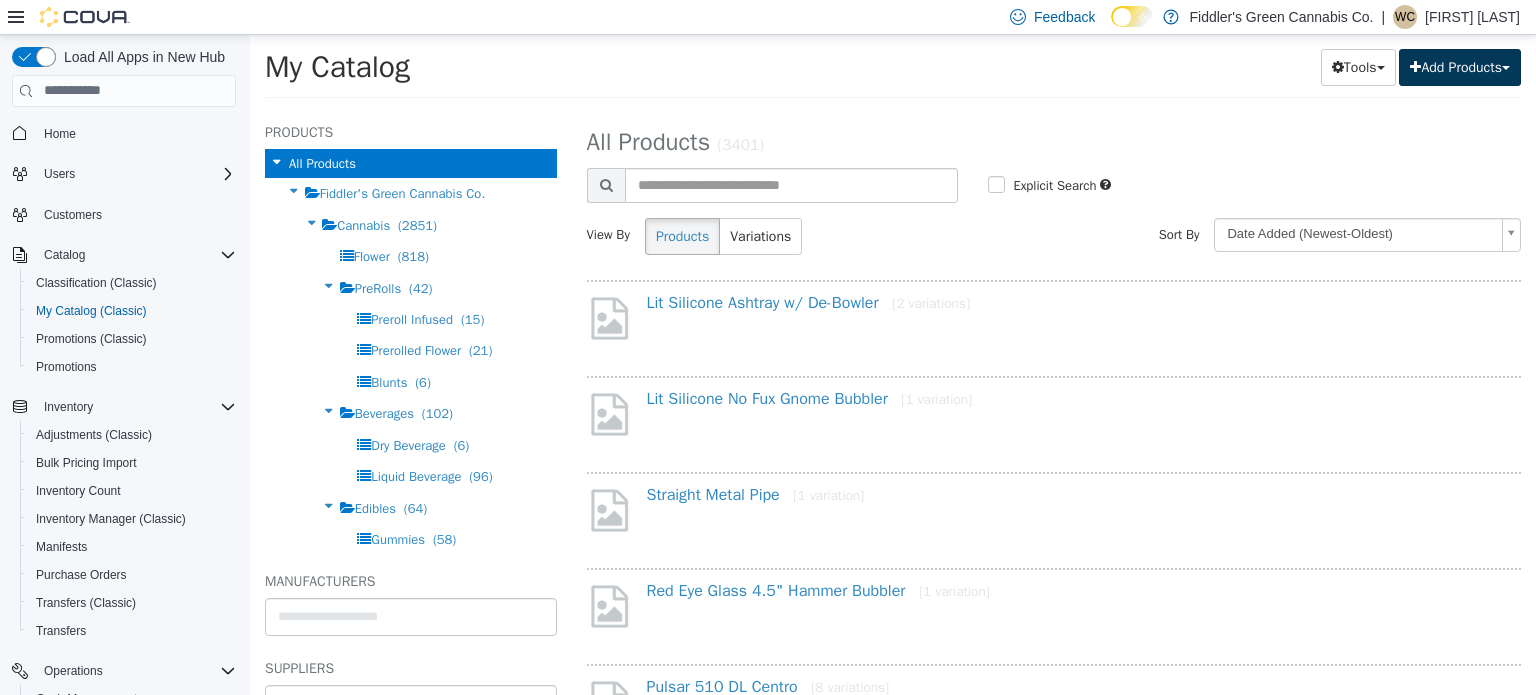 click on "Add Products" at bounding box center (1460, 66) 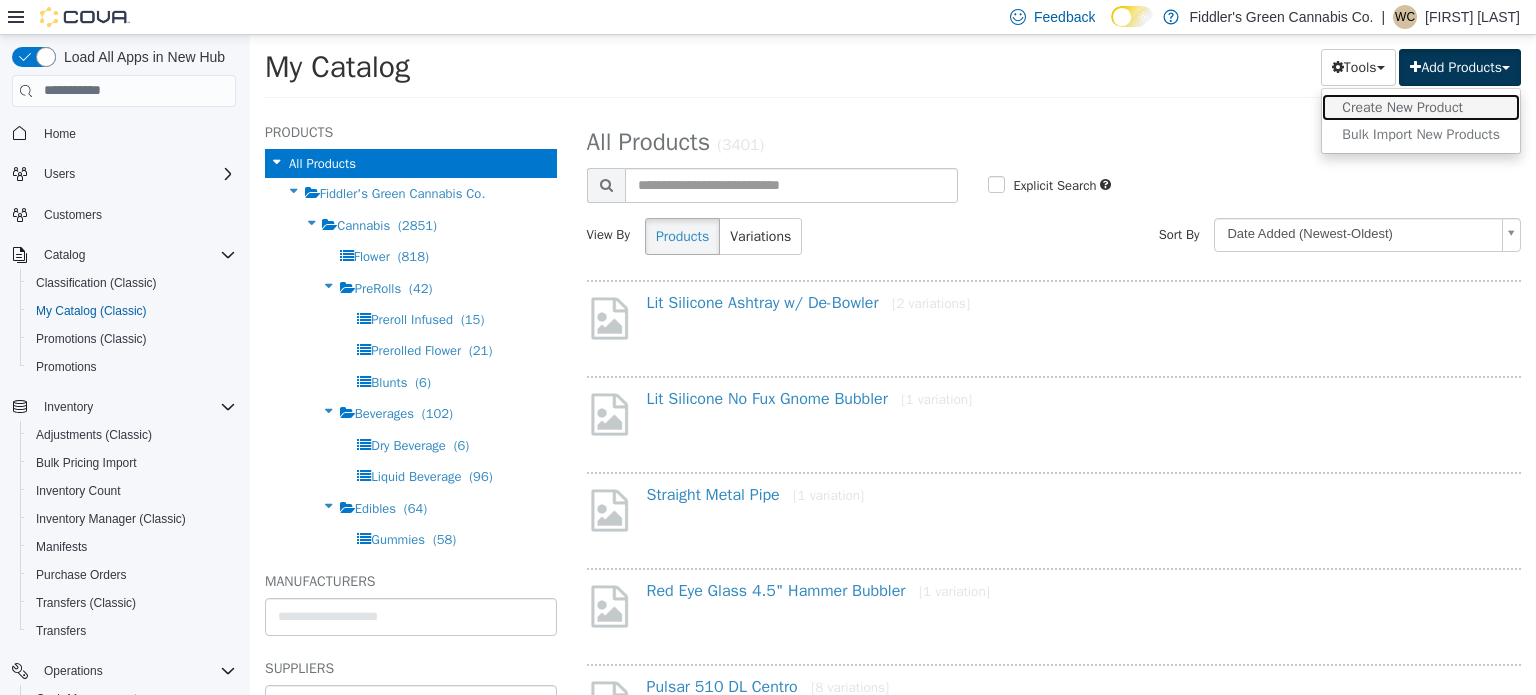 click on "Create New Product" at bounding box center (1421, 106) 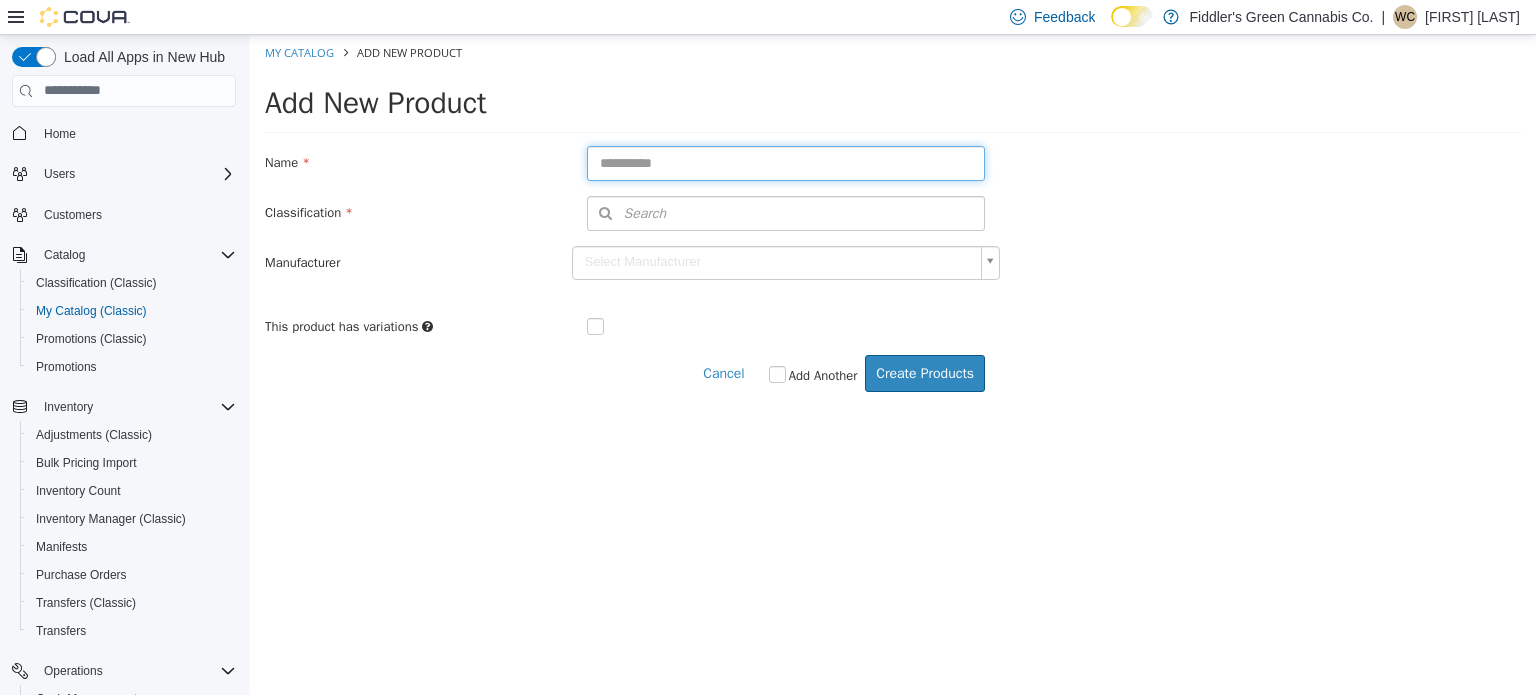 click at bounding box center [786, 162] 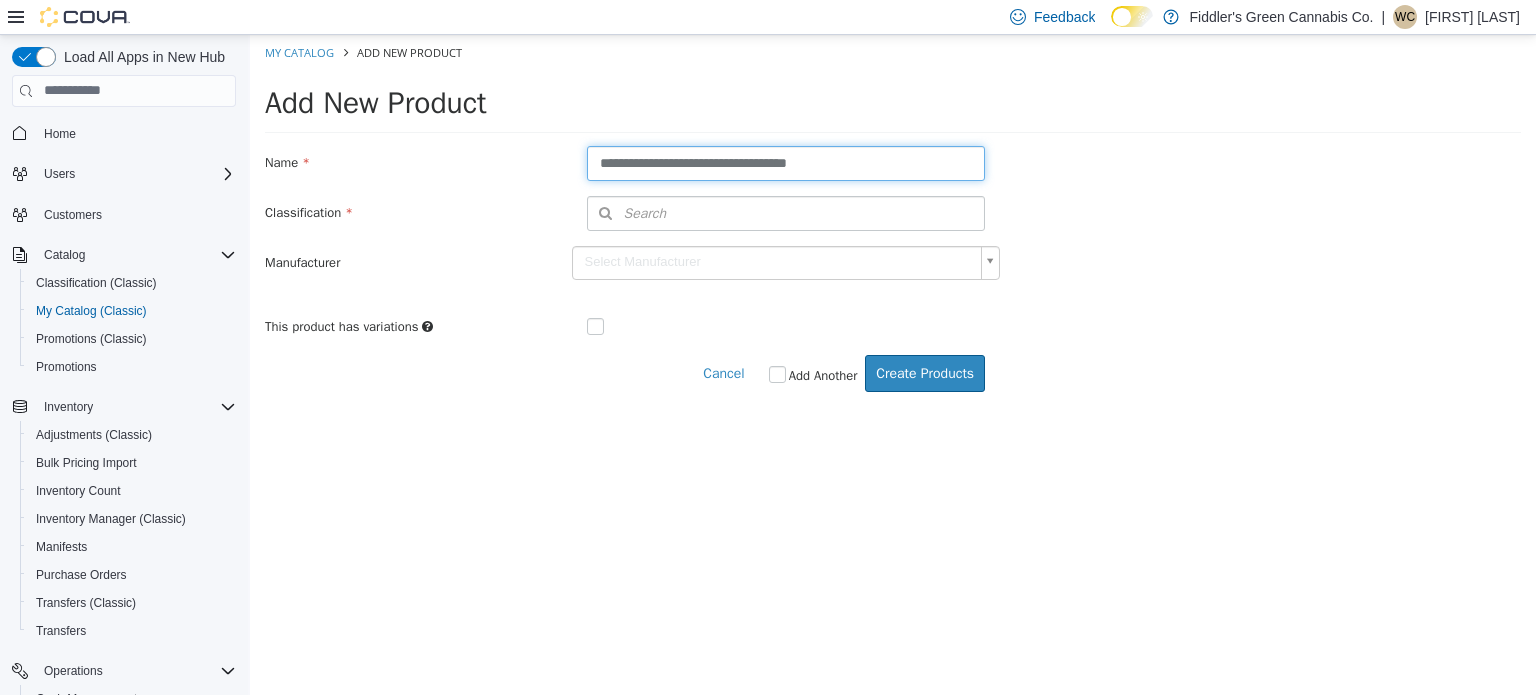 type on "**********" 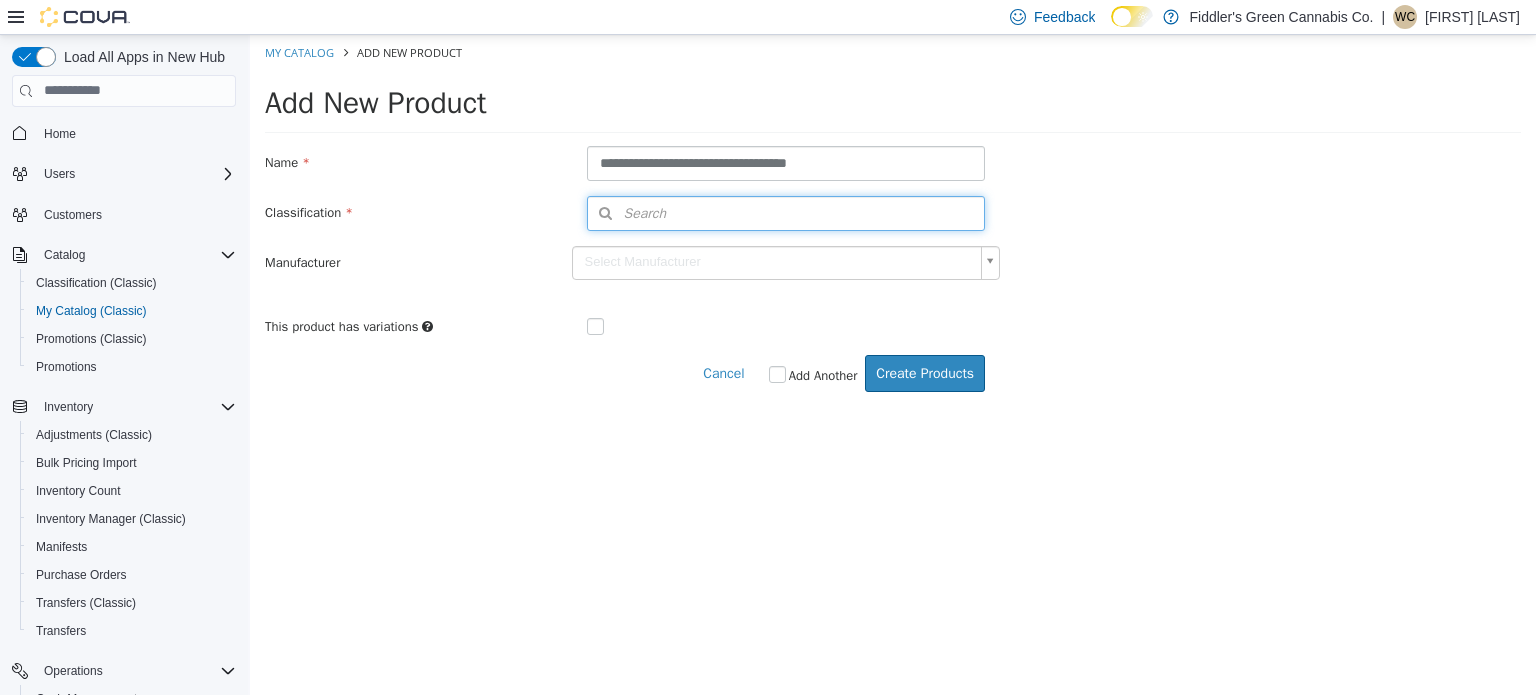 click on "Search" at bounding box center (786, 212) 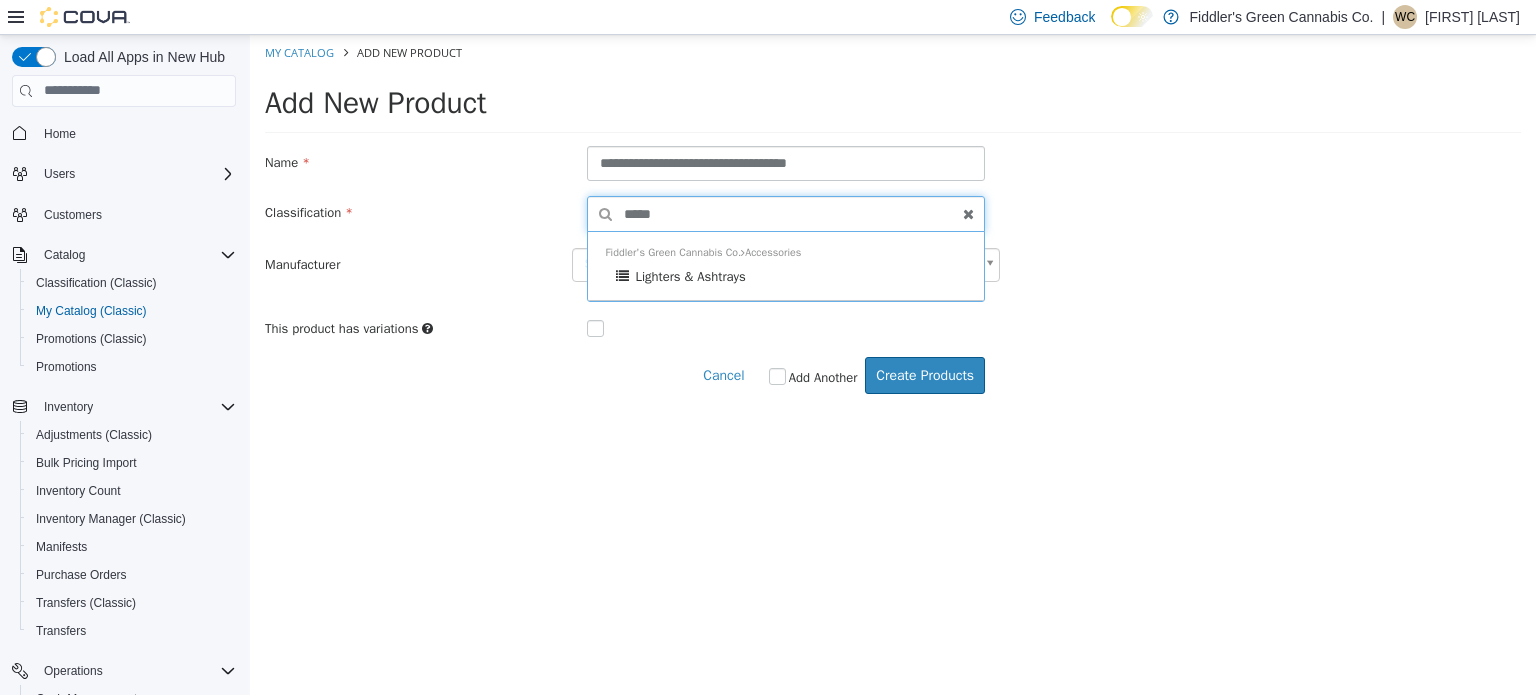 type on "******" 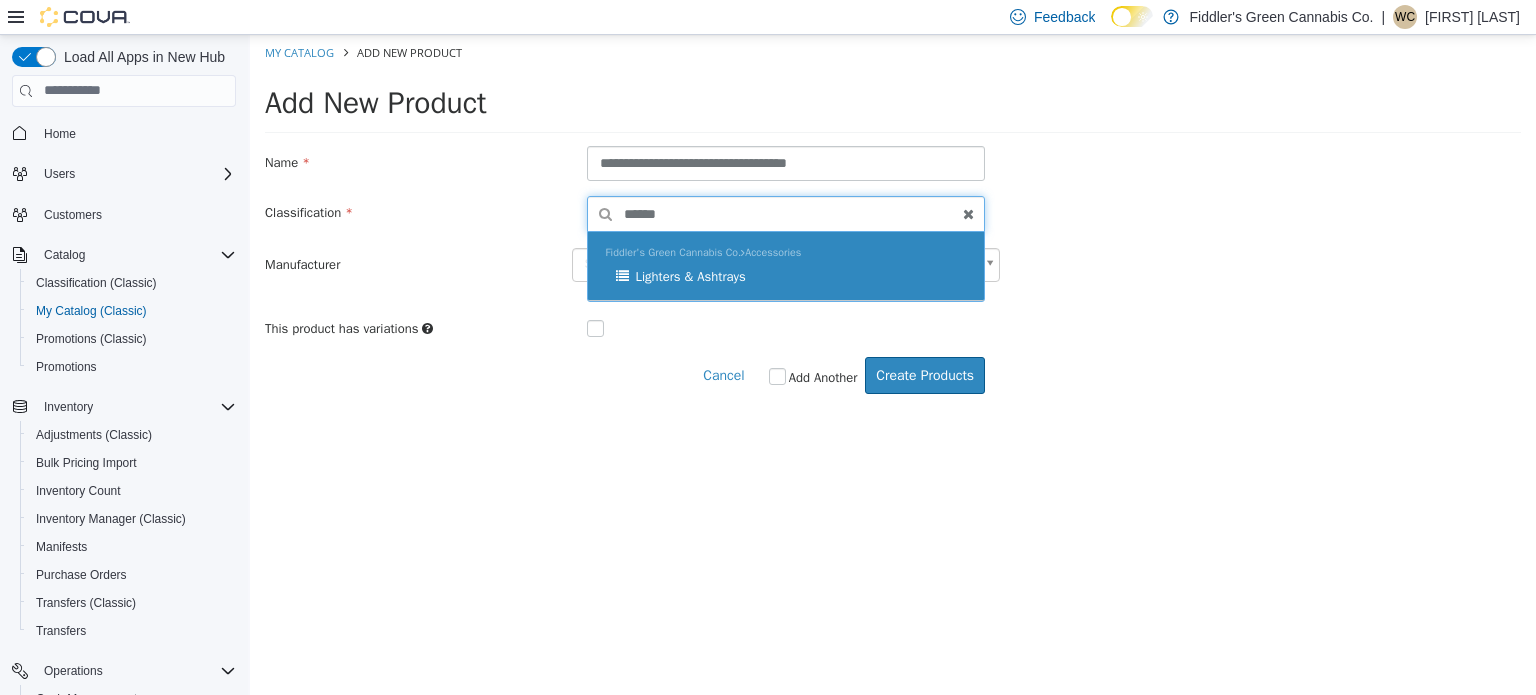 click on "Fiddler's Green Cannabis Co.   Accessories   Lighters & Ashtrays" at bounding box center [786, 265] 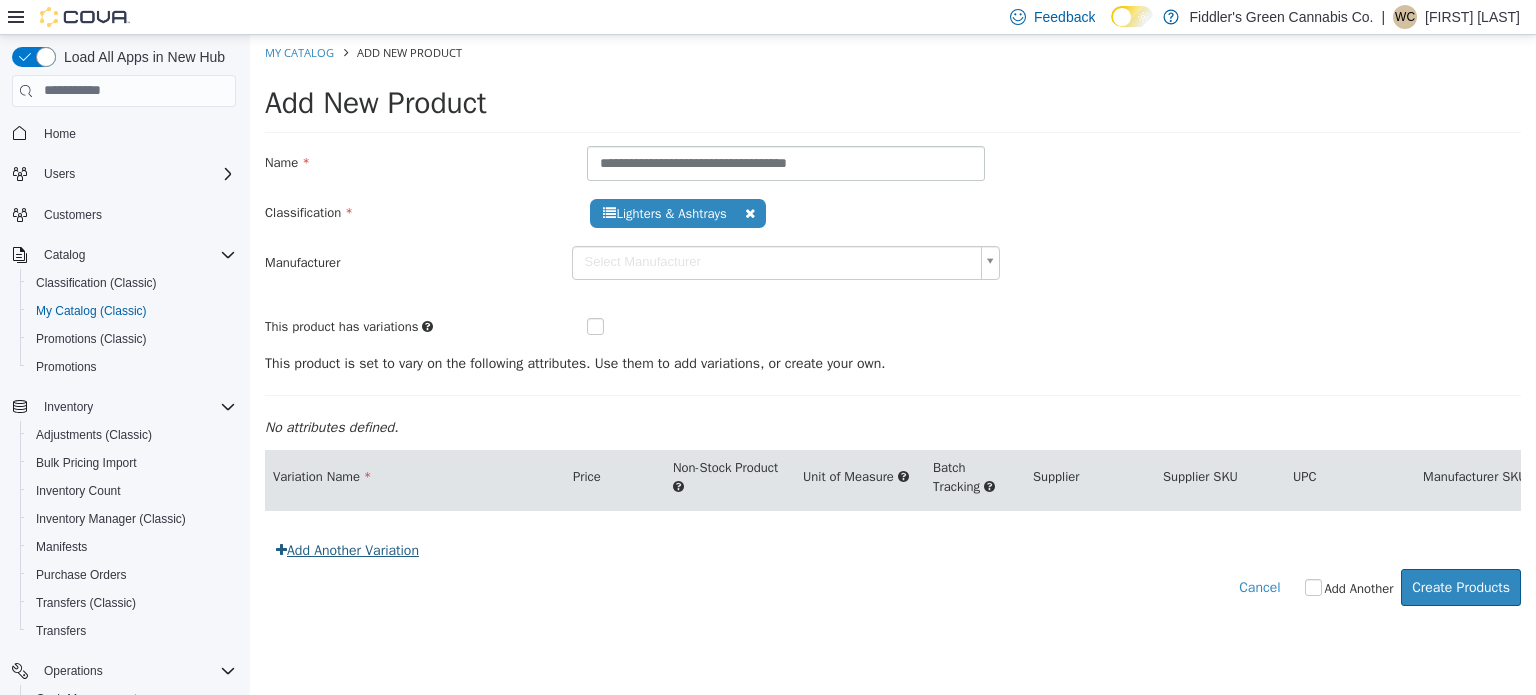 click on "Add Another Variation" at bounding box center (347, 549) 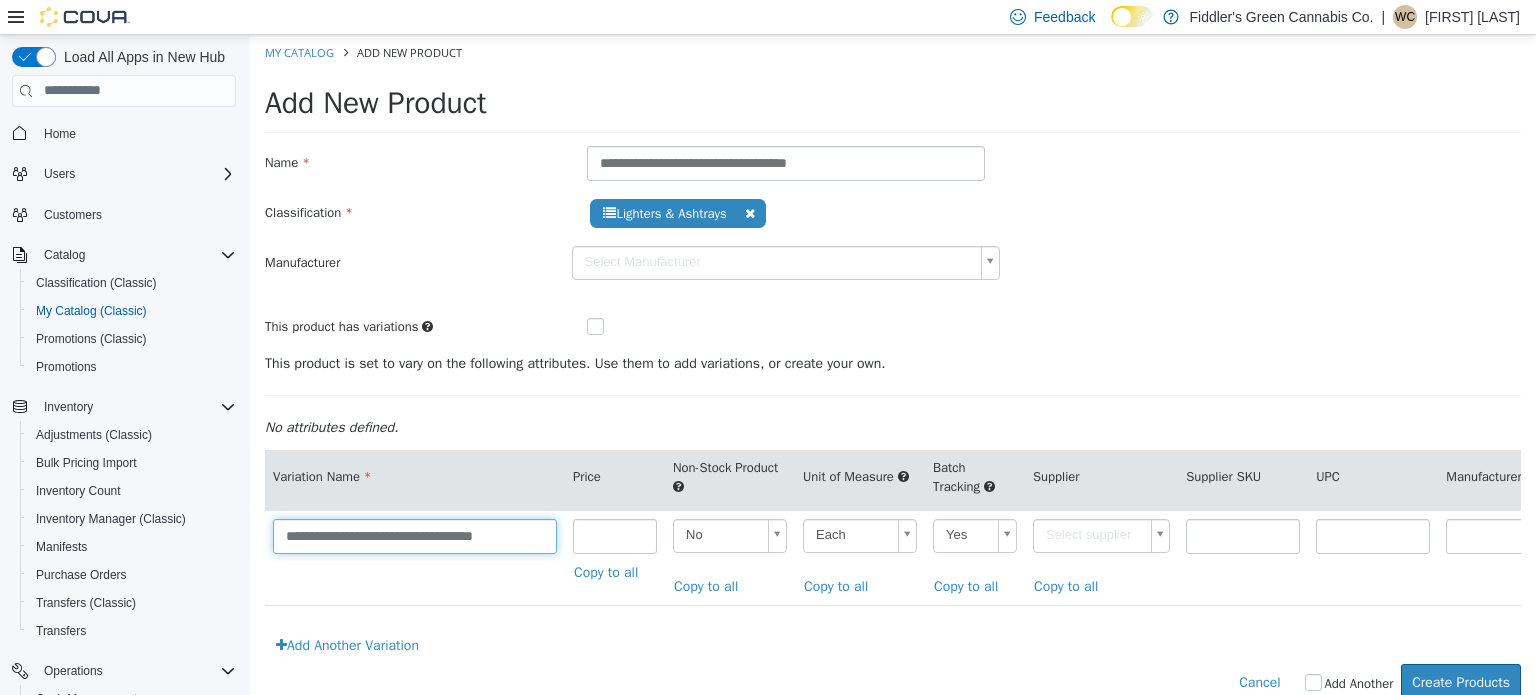 click on "**********" at bounding box center (415, 535) 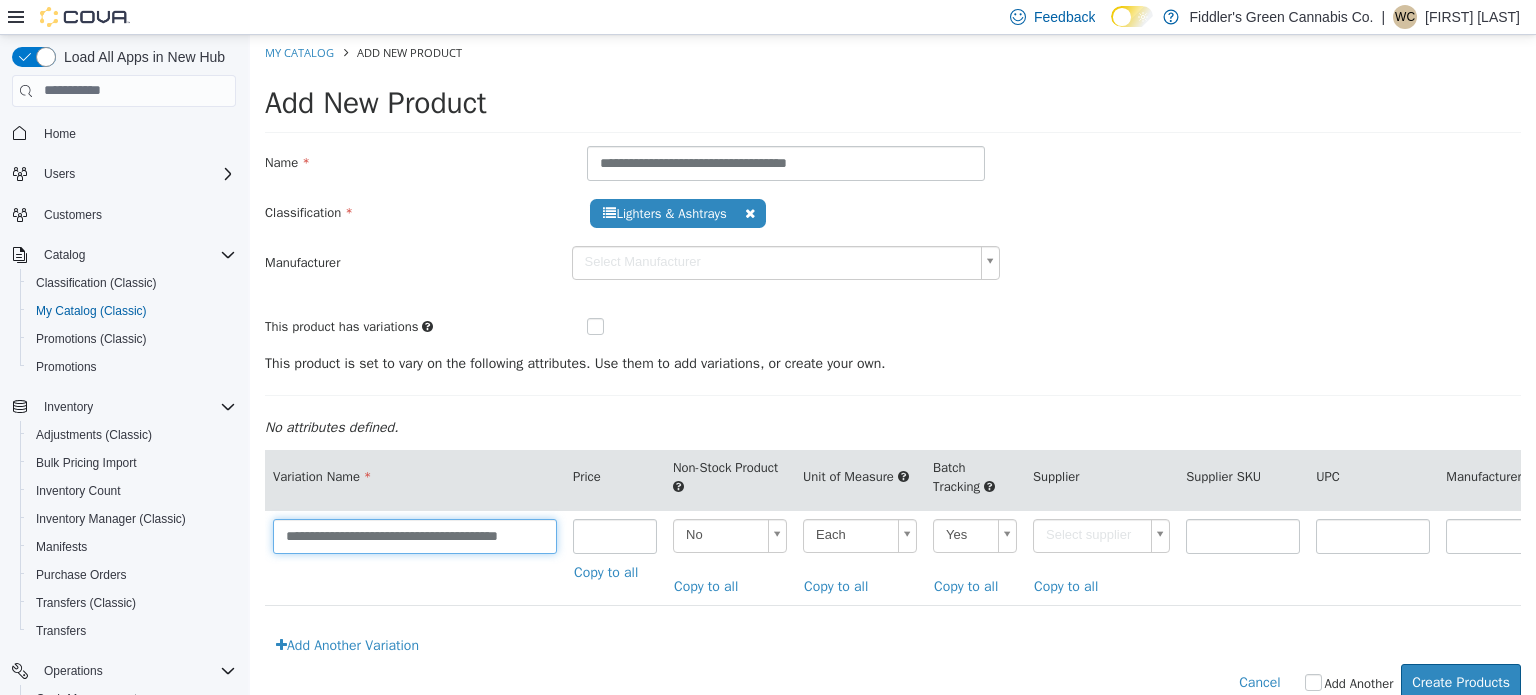 scroll, scrollTop: 0, scrollLeft: 20, axis: horizontal 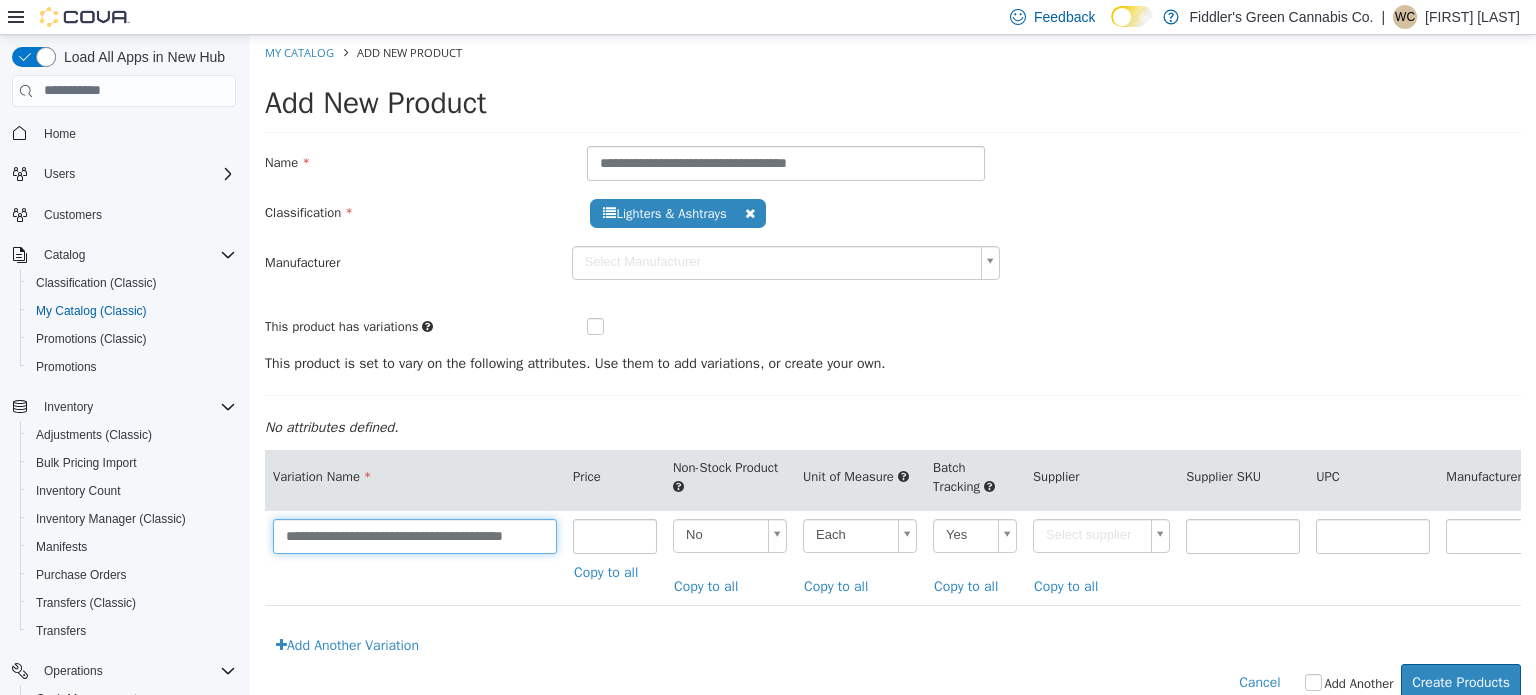 type on "**********" 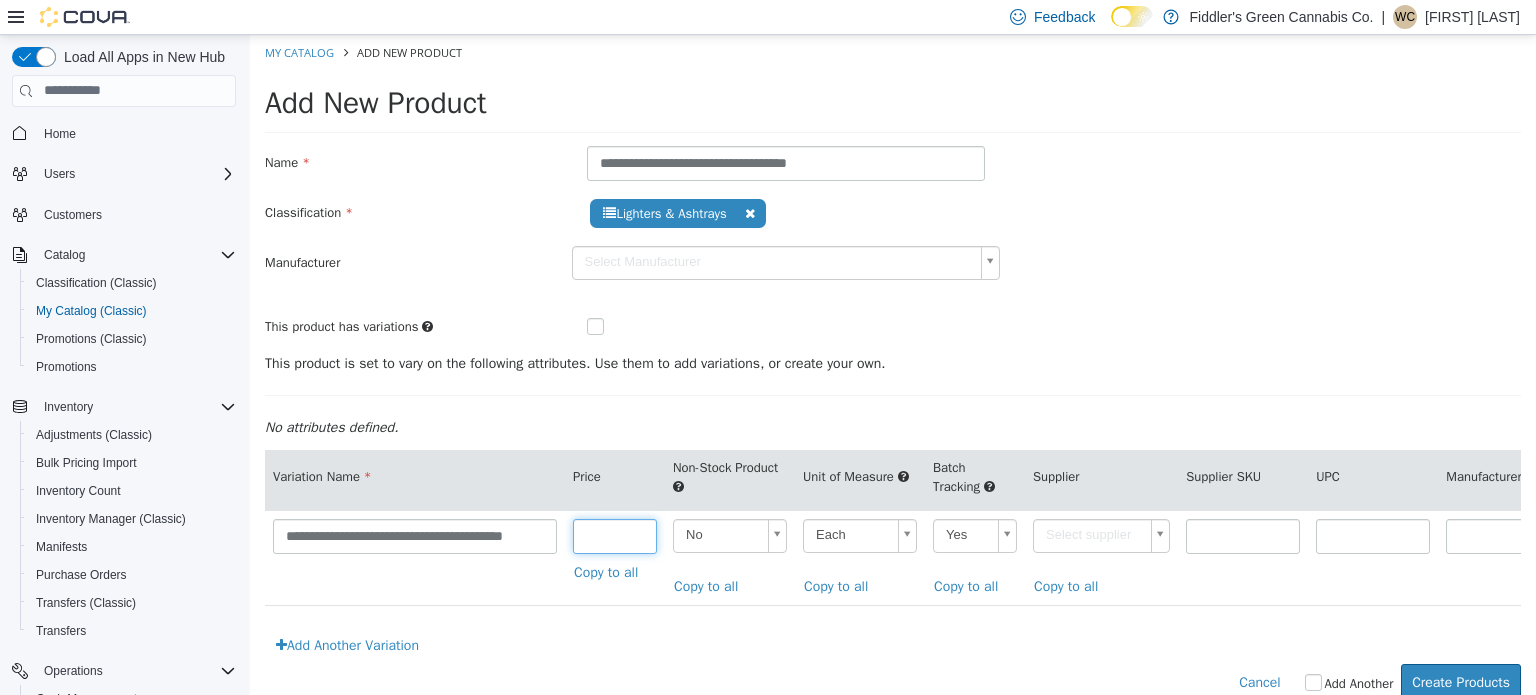 click at bounding box center (615, 535) 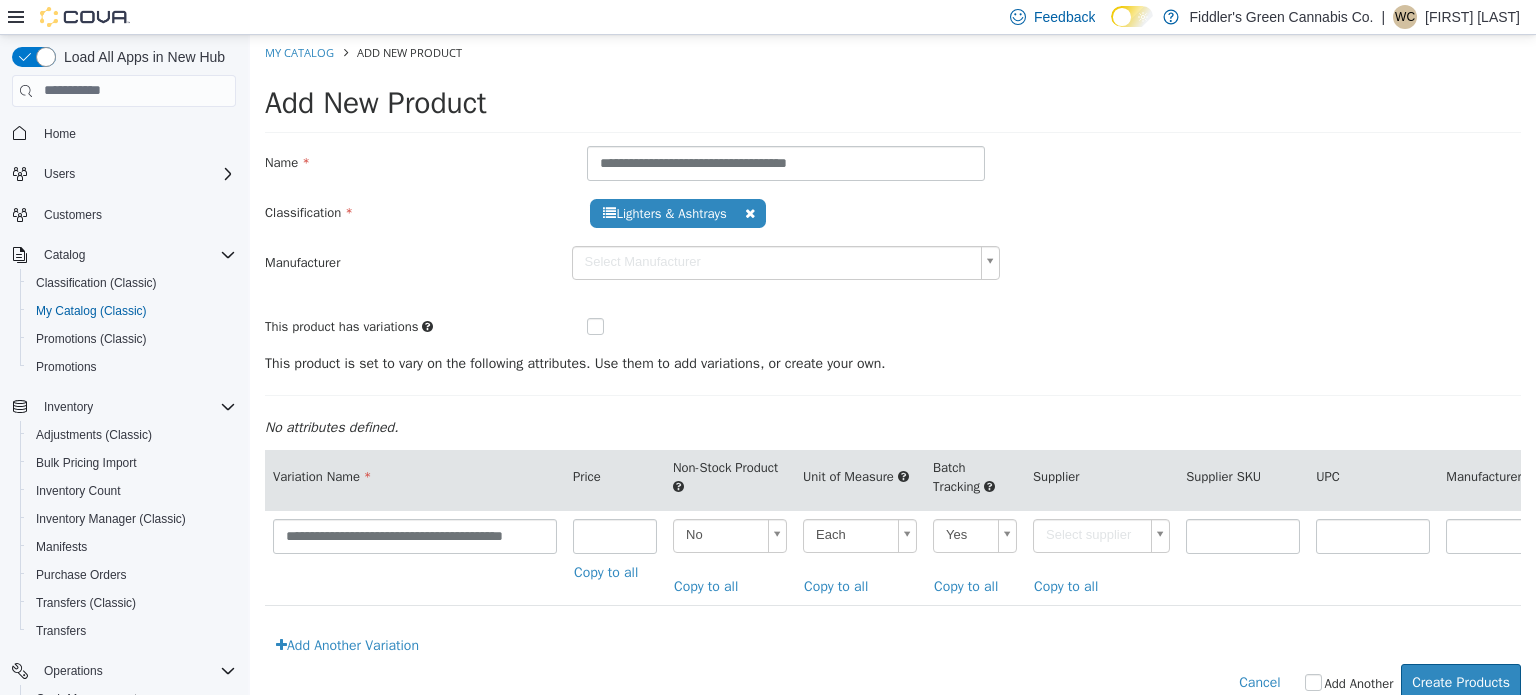 click on "**********" at bounding box center (893, 377) 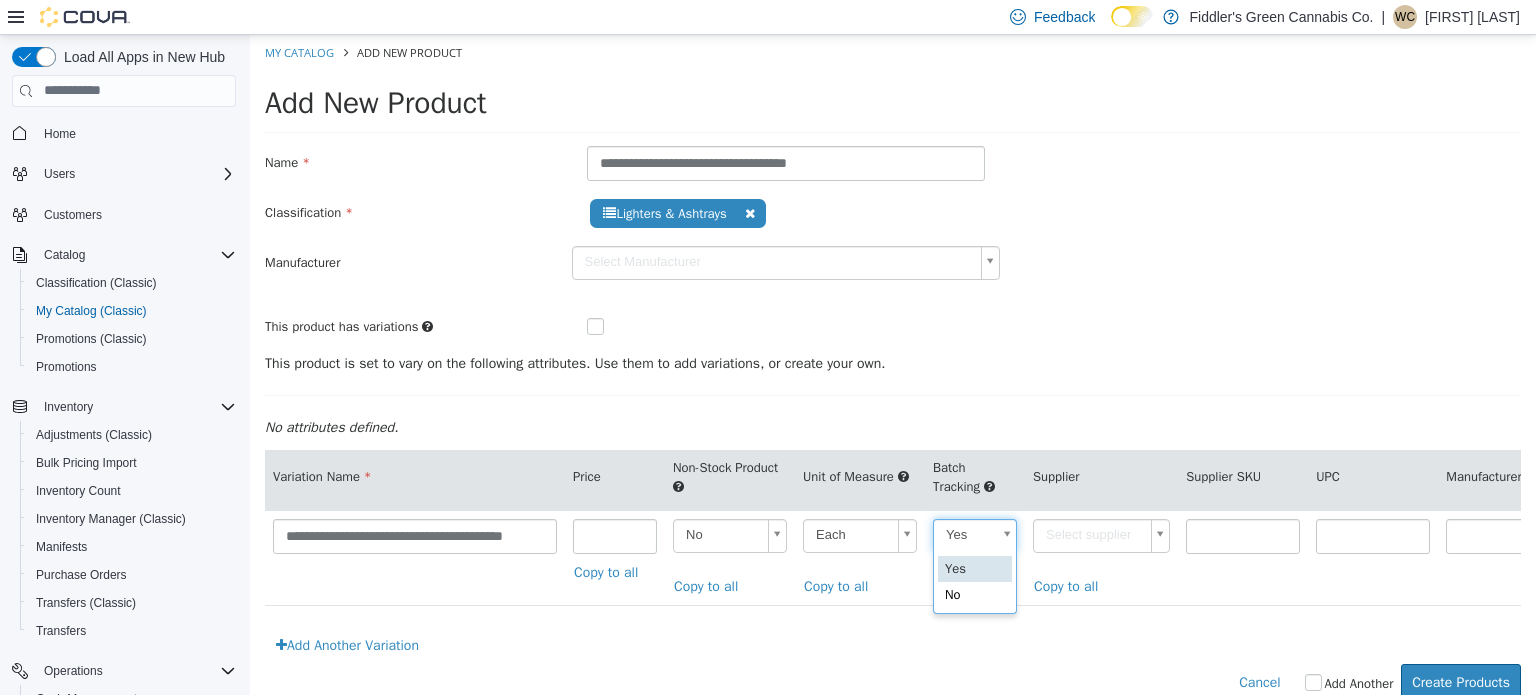 scroll, scrollTop: 0, scrollLeft: 5, axis: horizontal 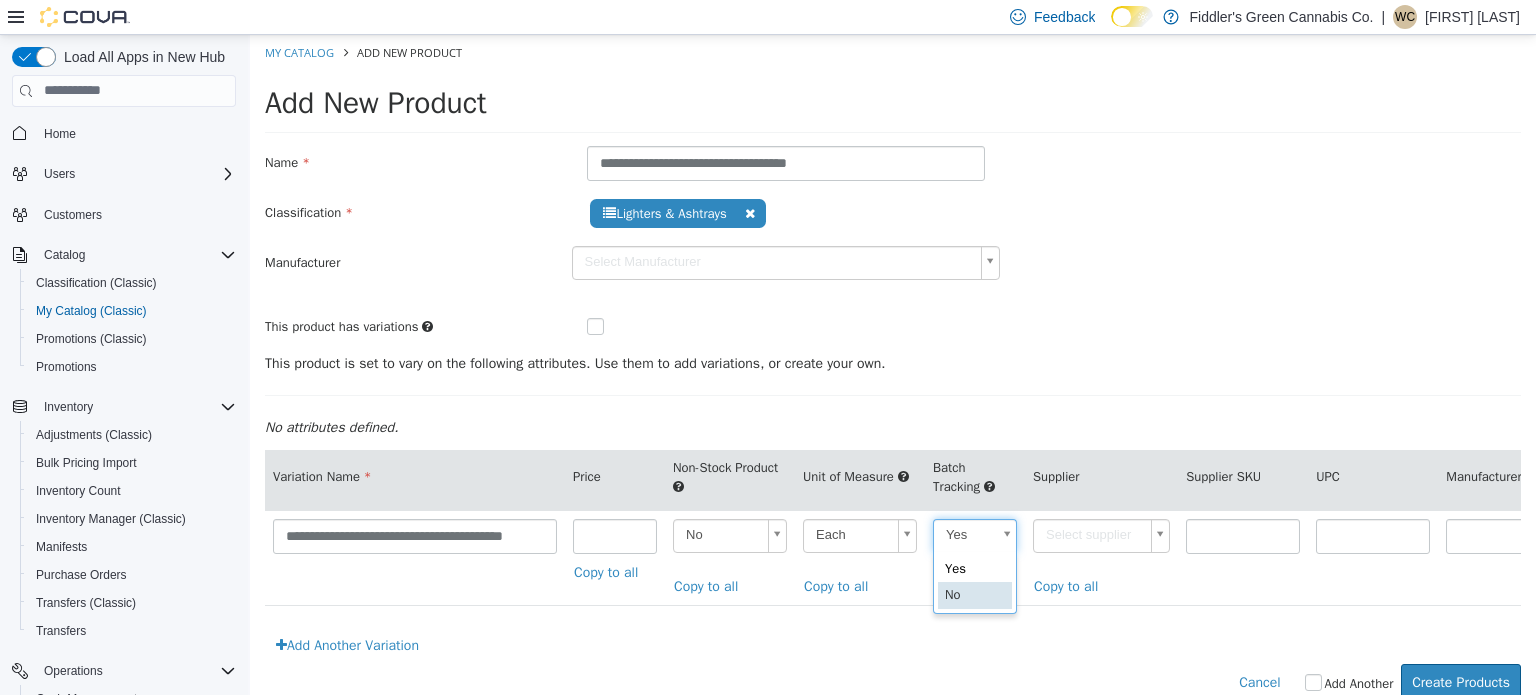 type on "**" 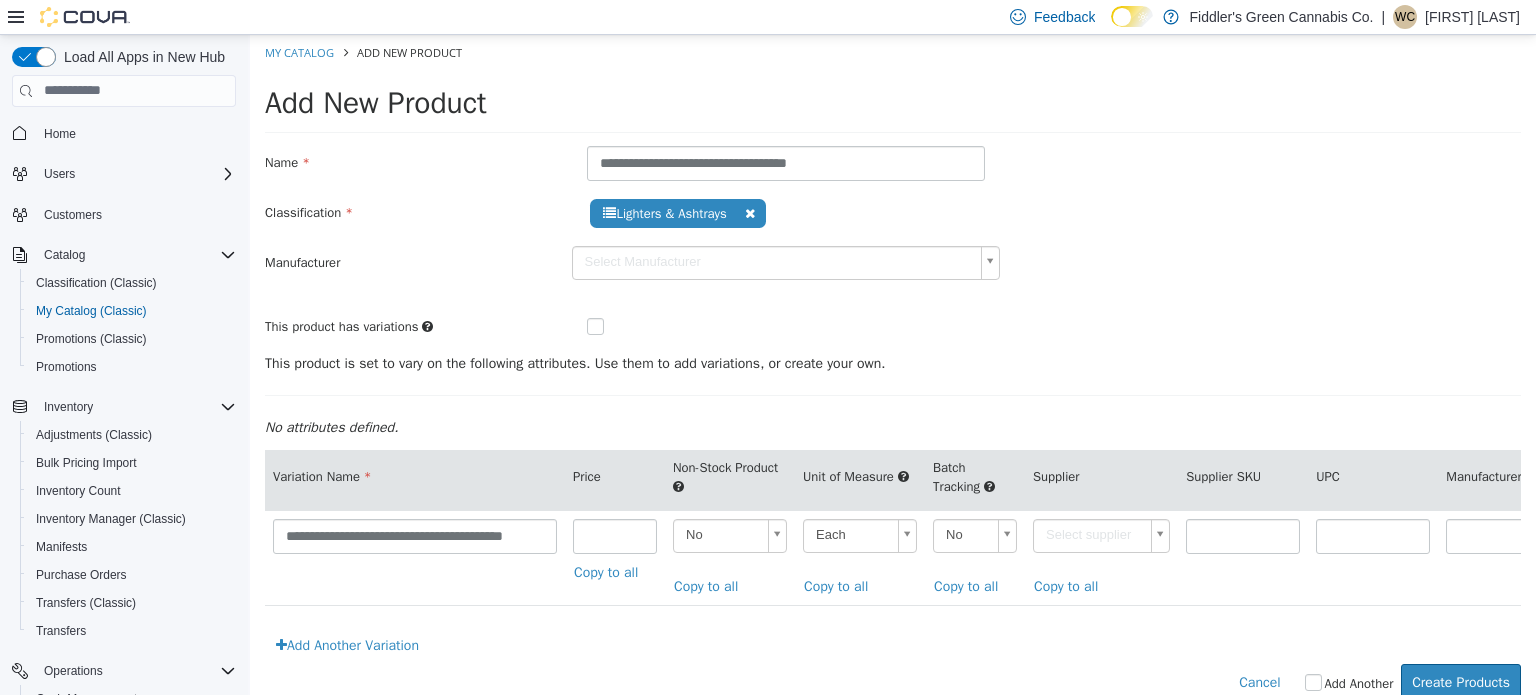 click on "**********" at bounding box center (893, 377) 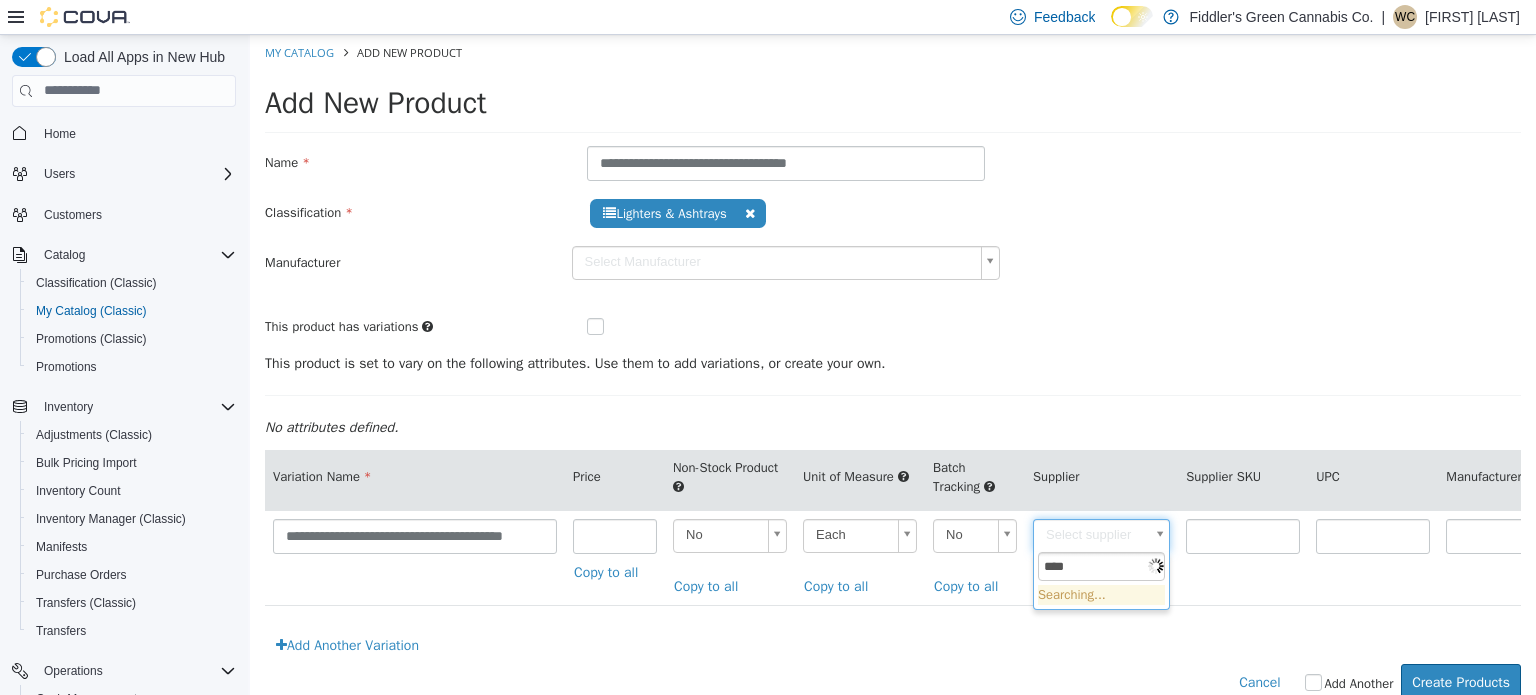 type on "****" 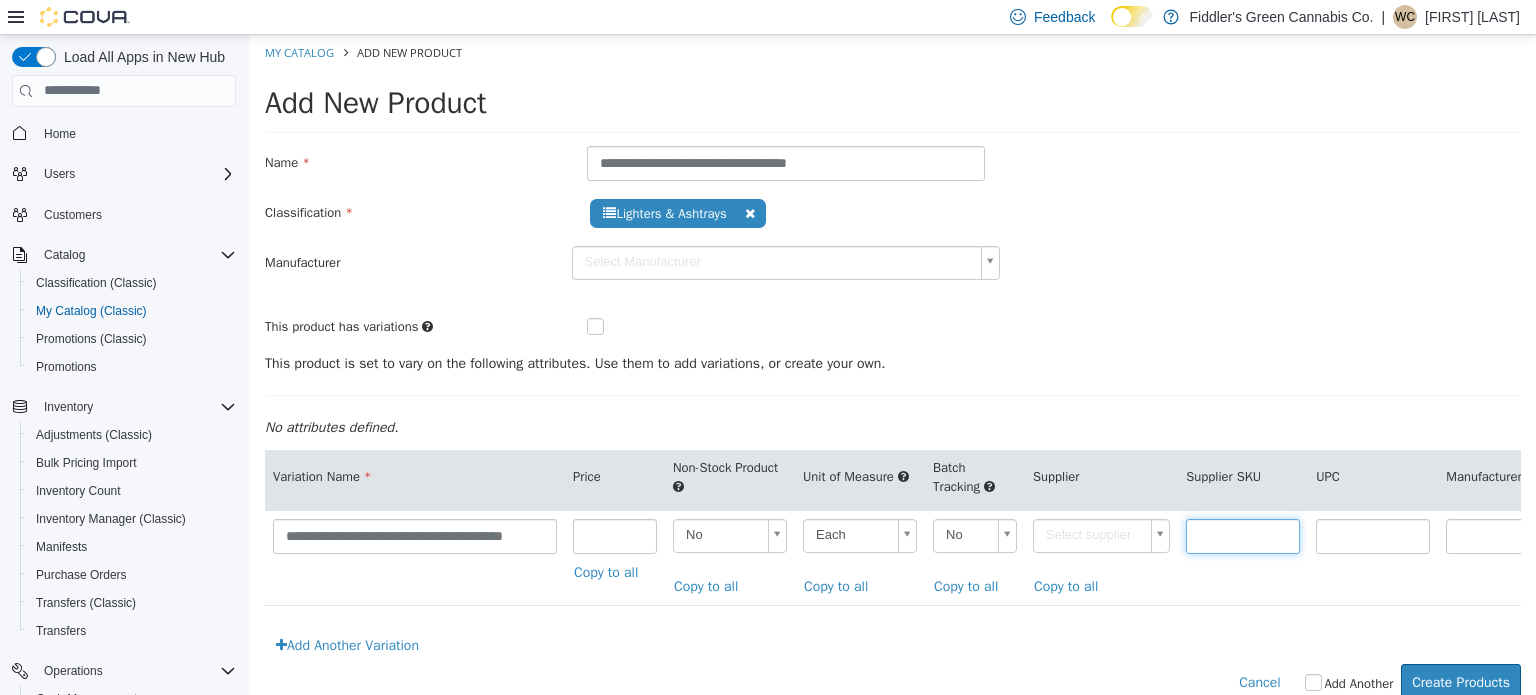 click at bounding box center [1243, 535] 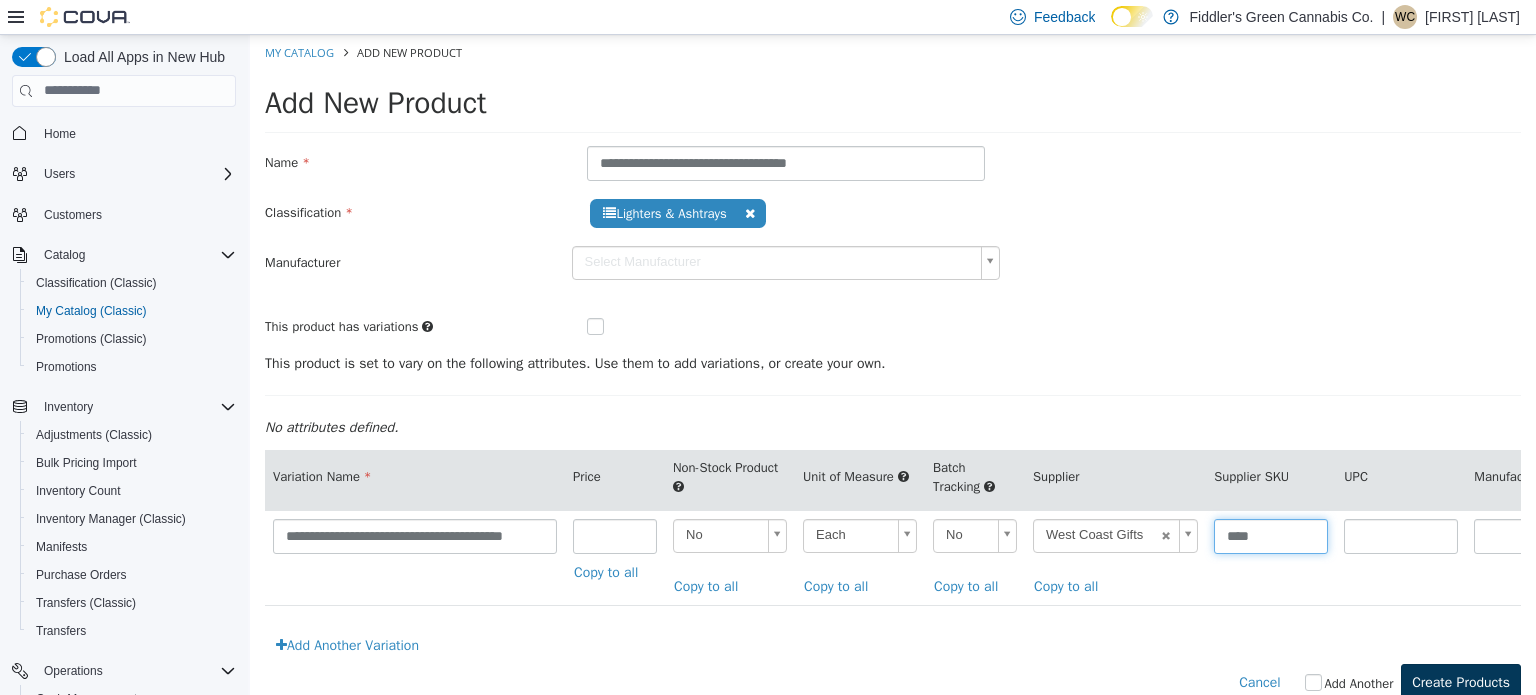 type on "****" 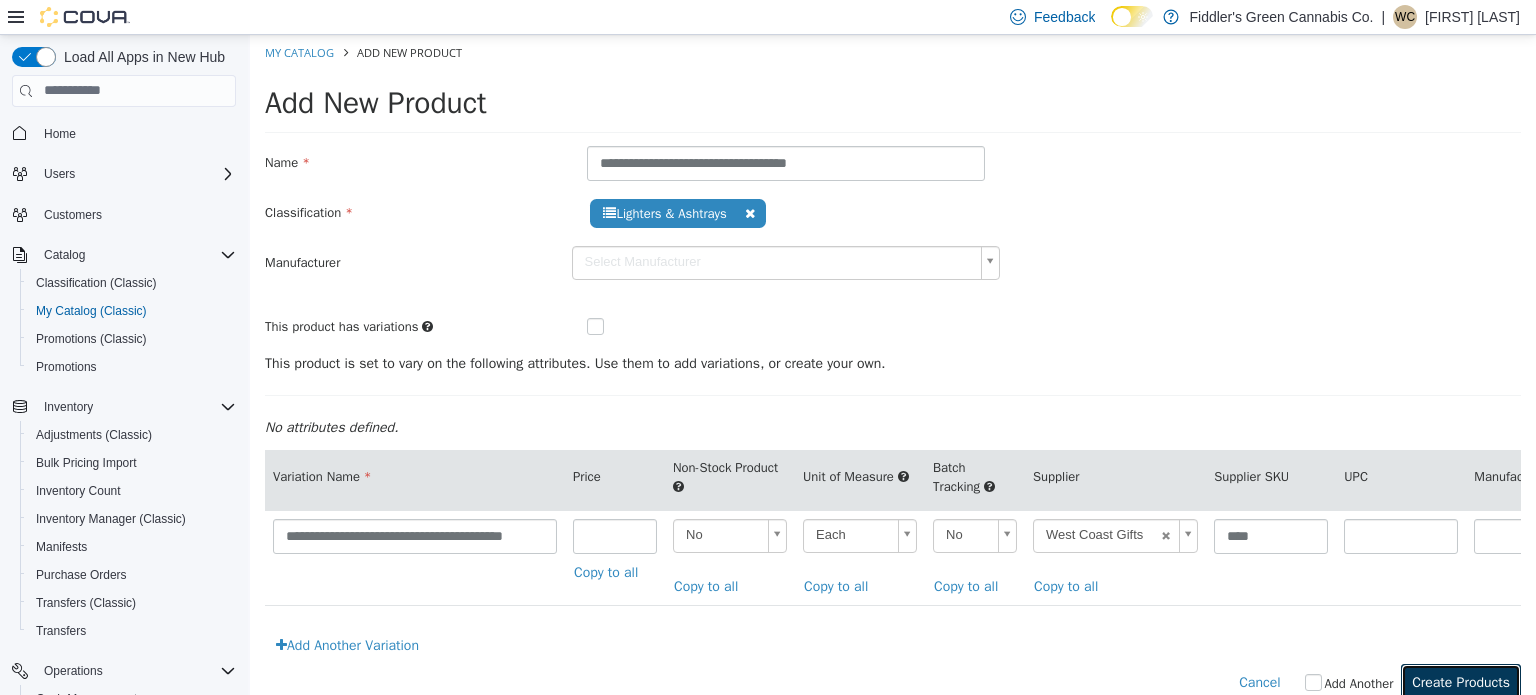 click on "Create Products" at bounding box center [1461, 681] 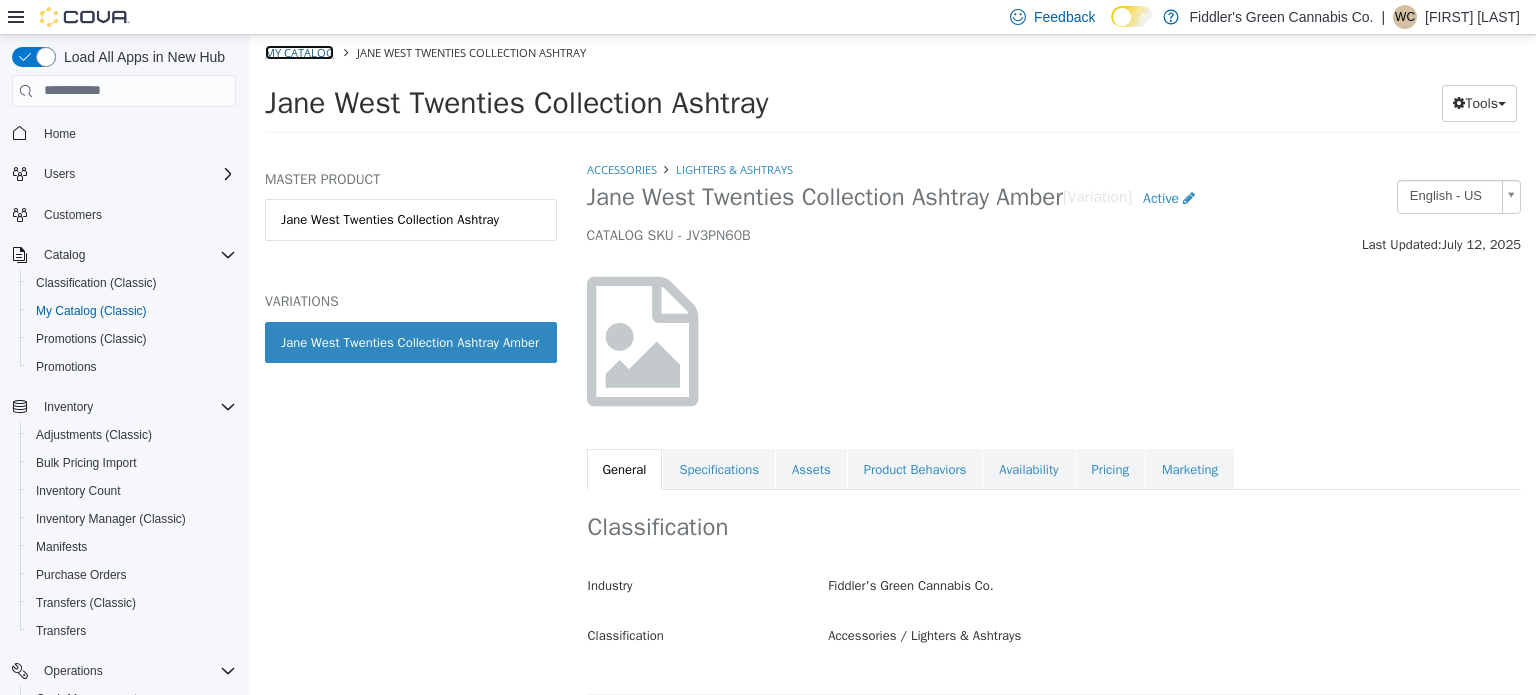 click on "My Catalog" at bounding box center (299, 51) 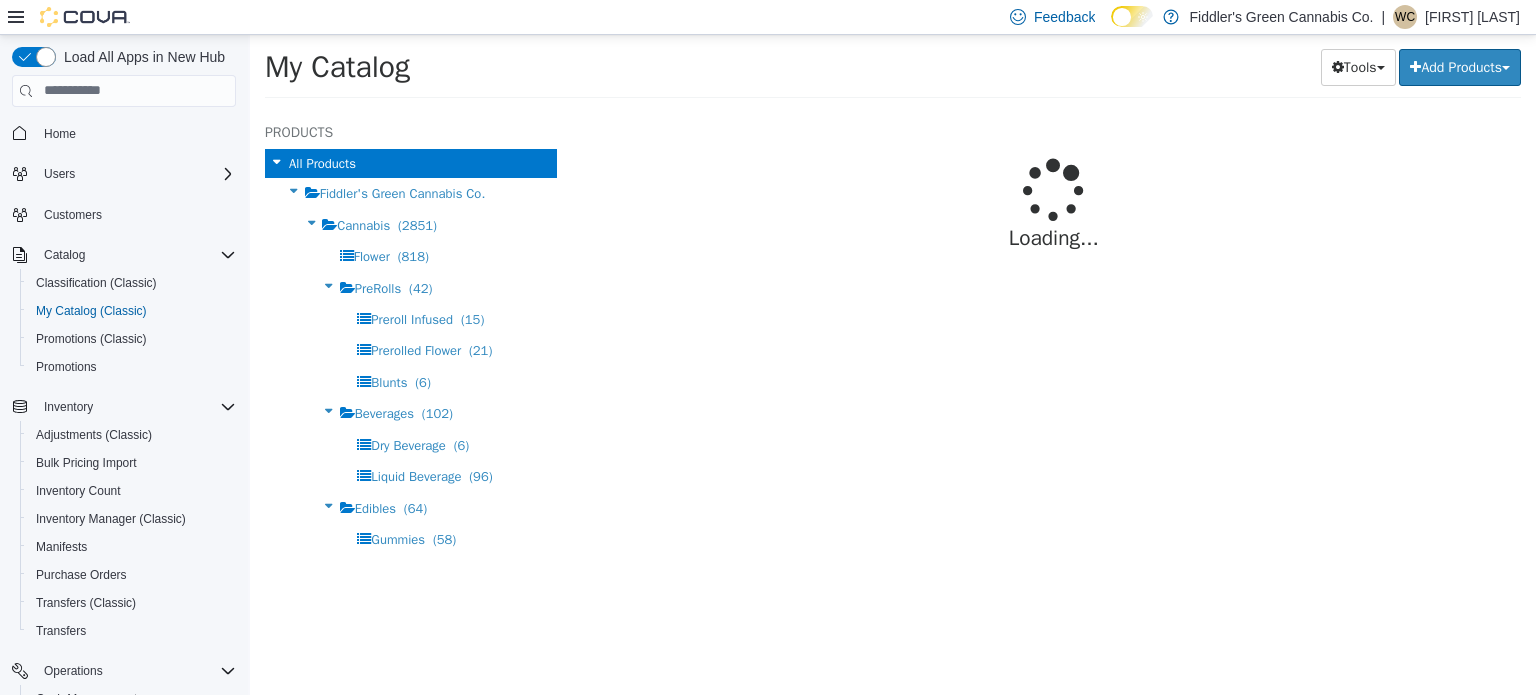 select on "**********" 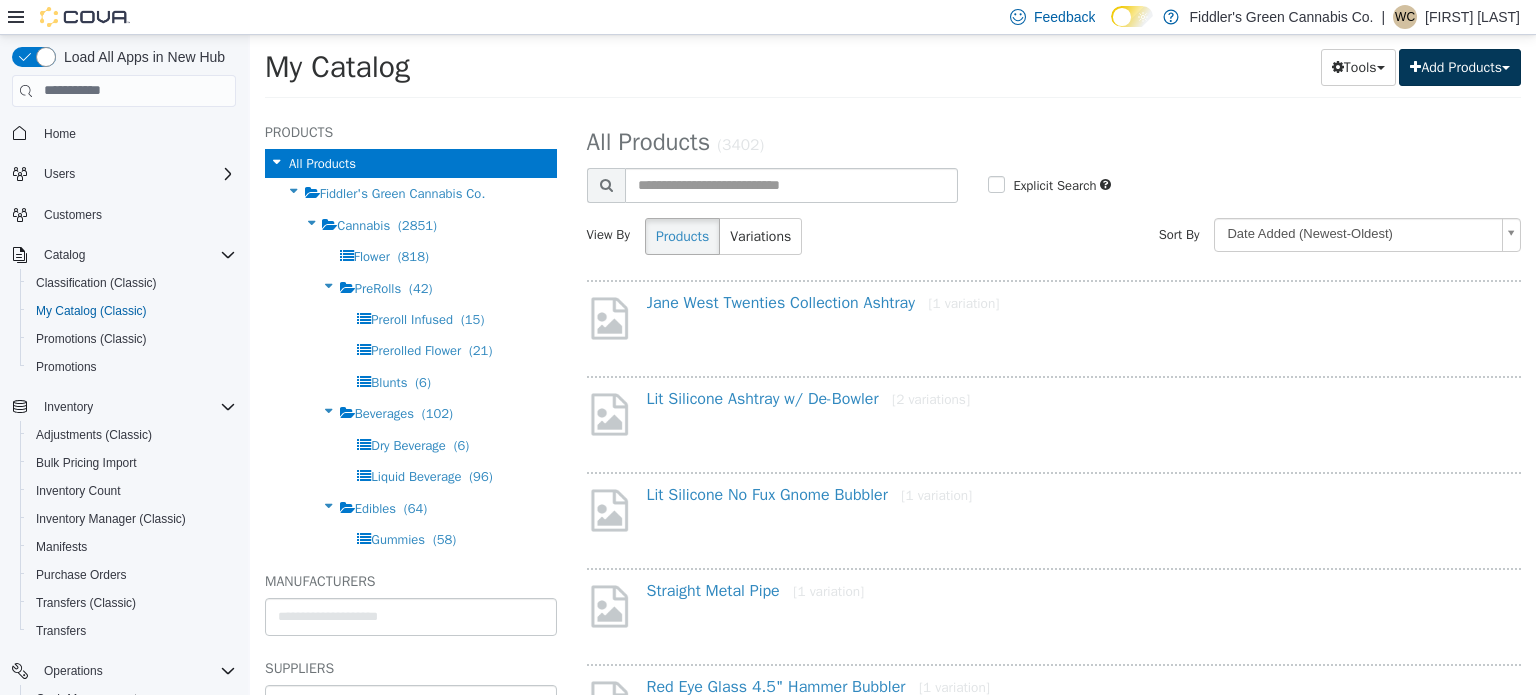 click on "Add Products" at bounding box center [1460, 66] 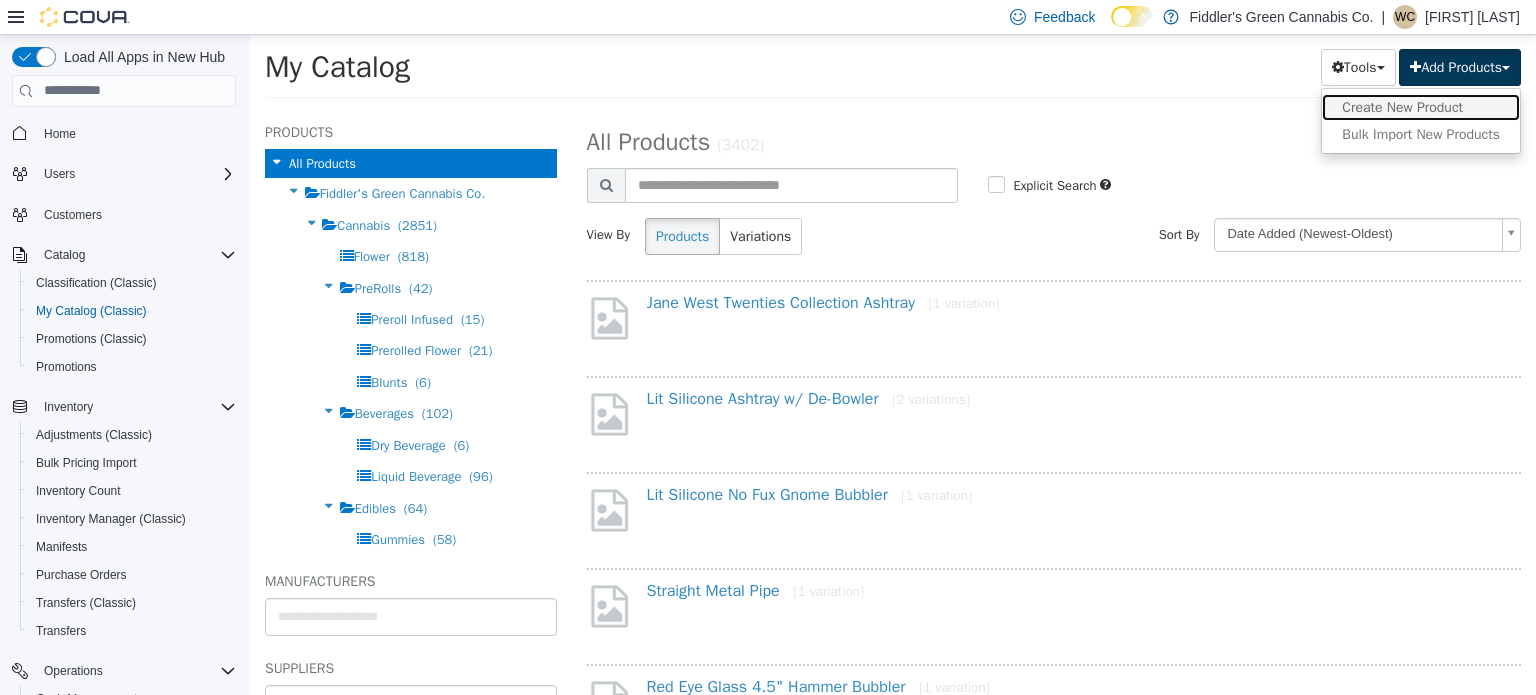 click on "Create New Product" at bounding box center [1421, 106] 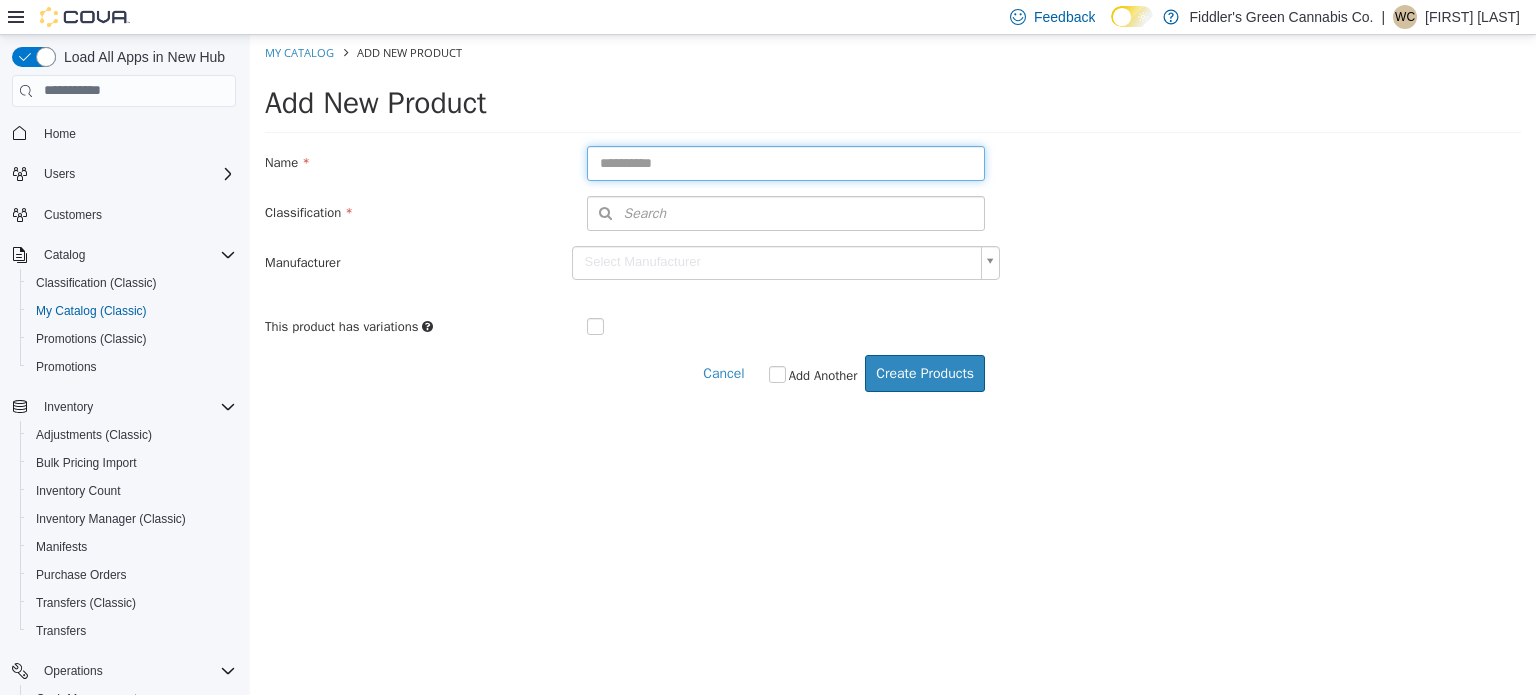 click at bounding box center [786, 162] 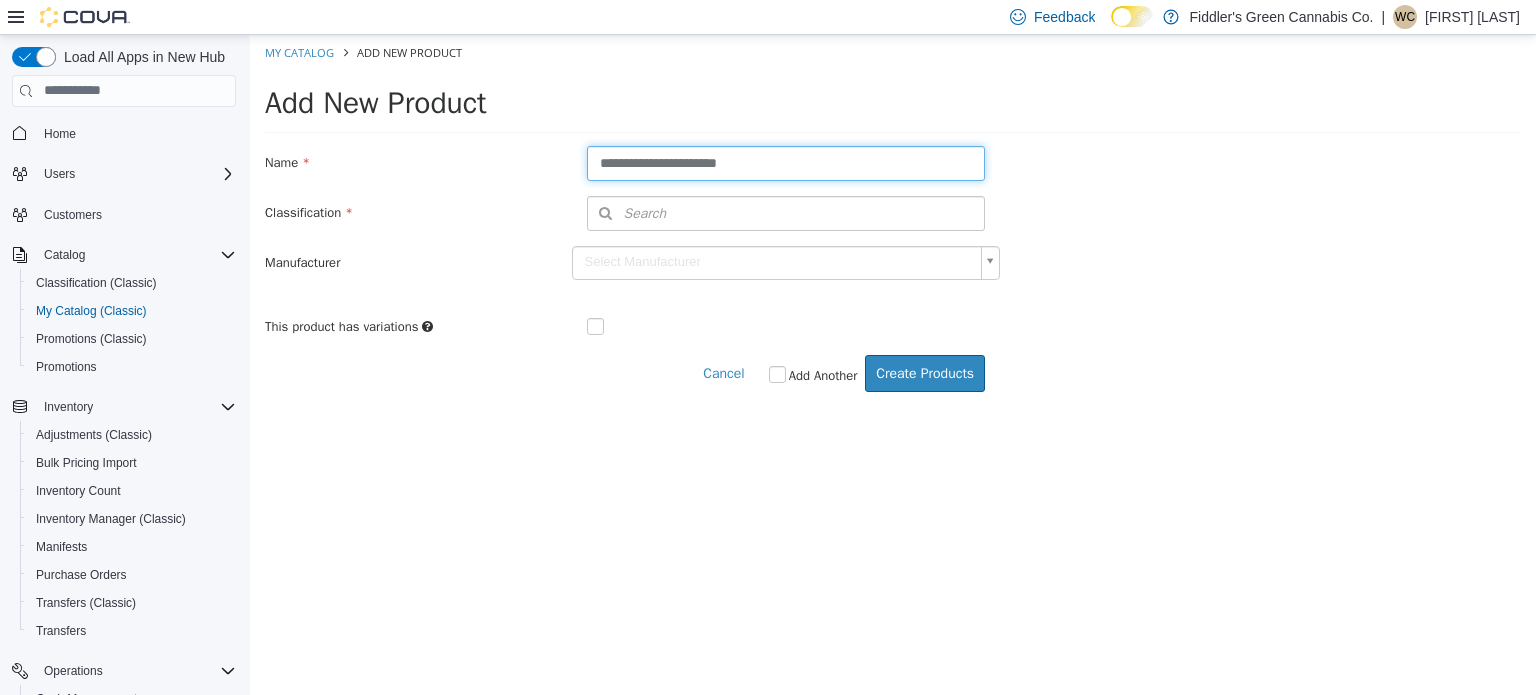 type on "**********" 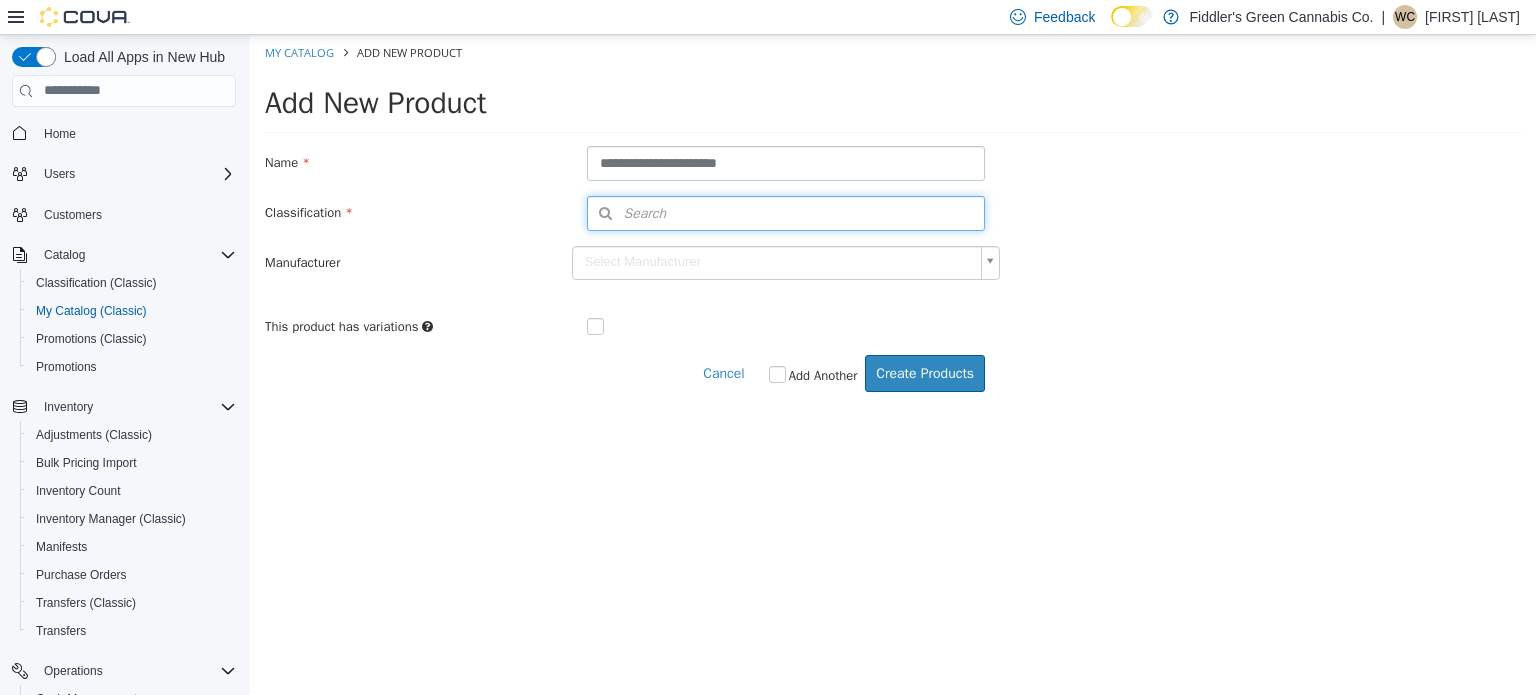 click on "Search" at bounding box center [786, 212] 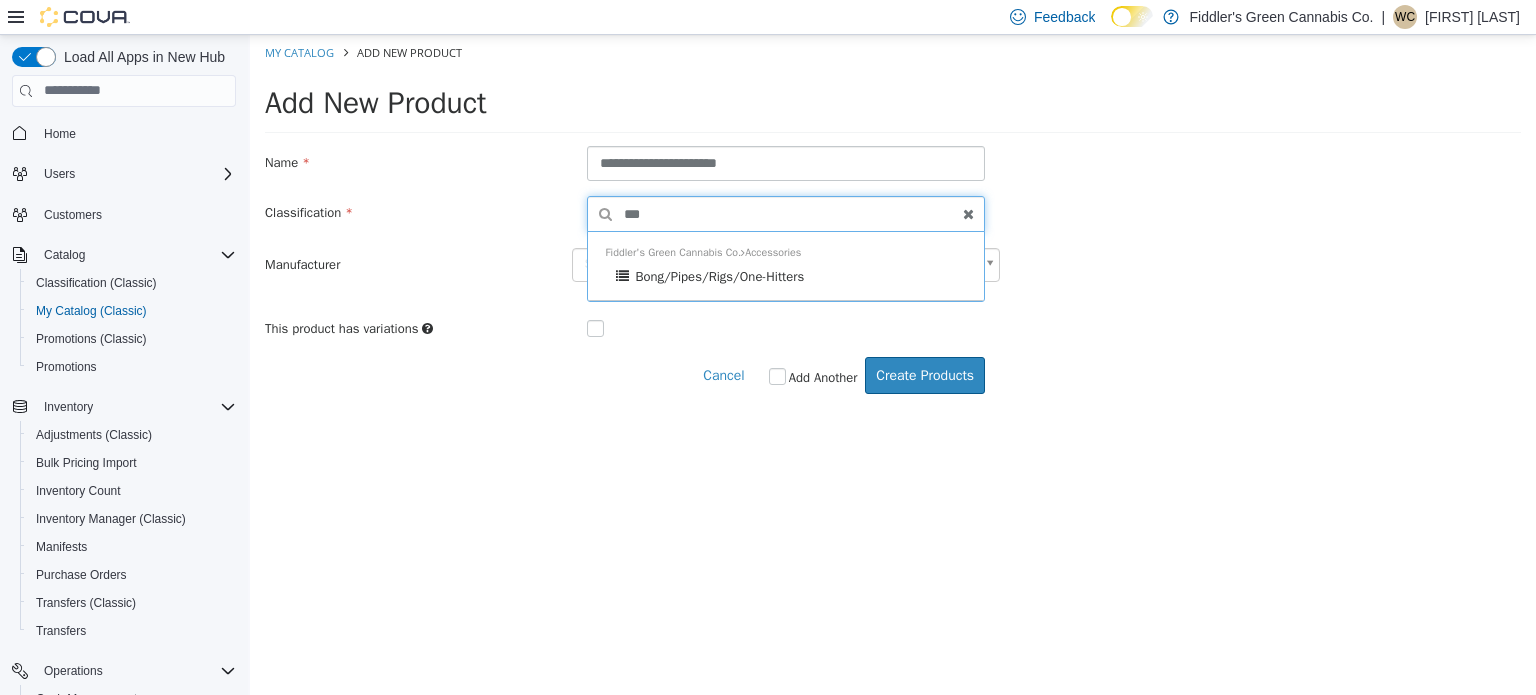 type on "****" 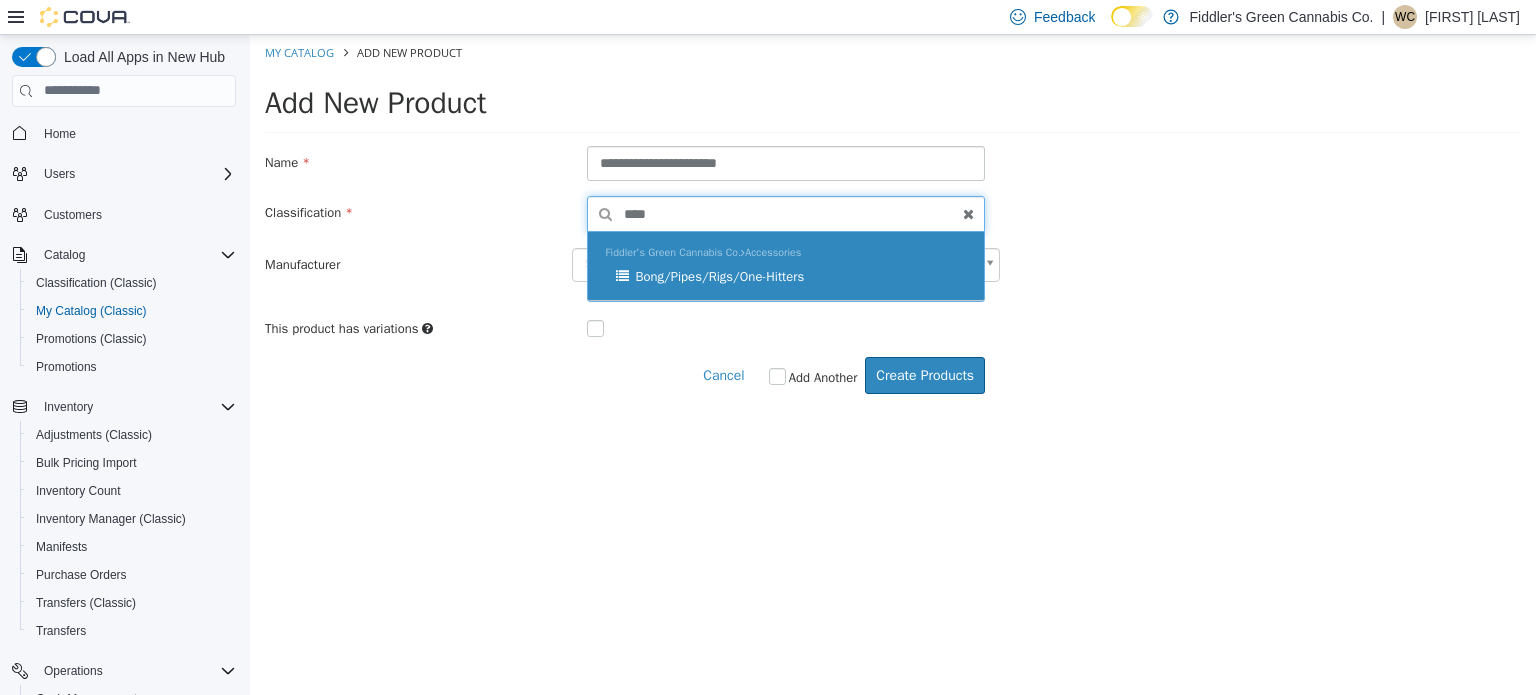 click on "Bong/Pipes/Rigs/One-Hitters" at bounding box center [719, 275] 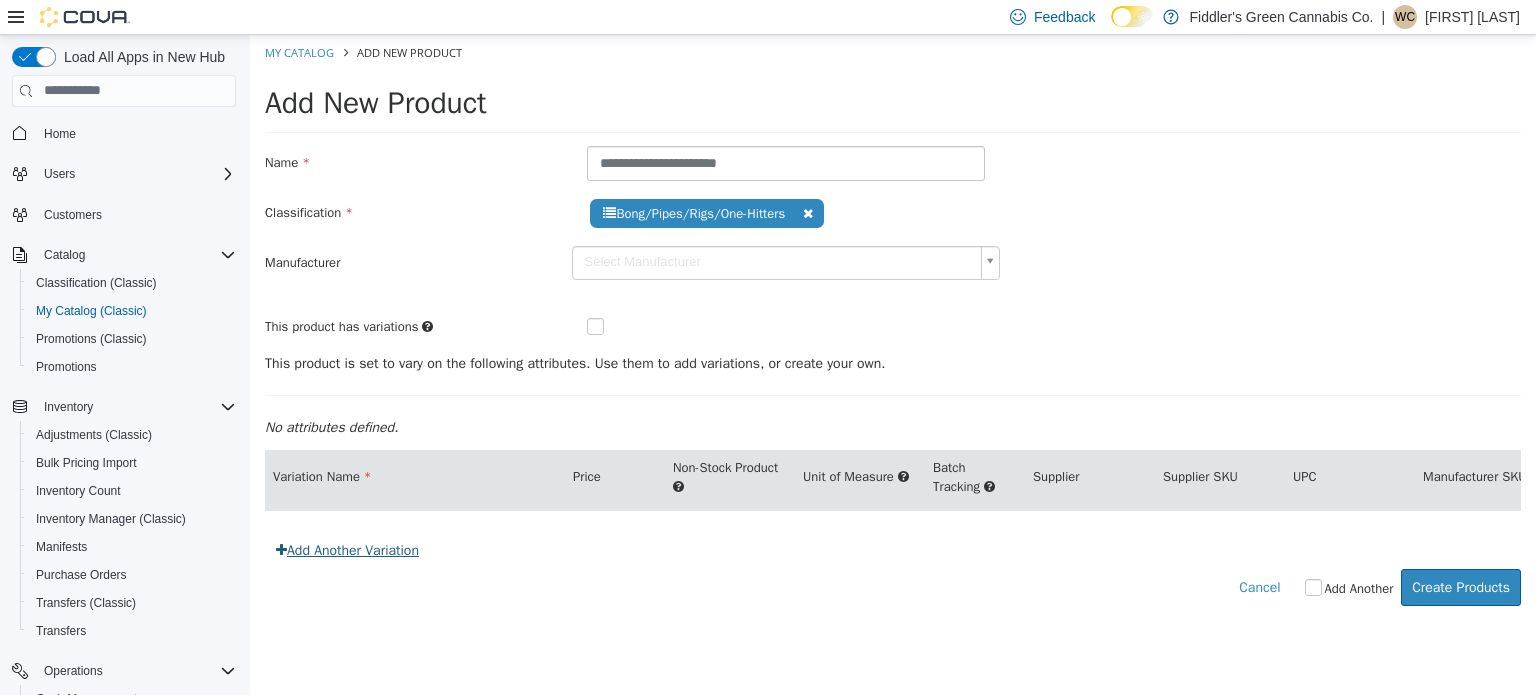 click on "Add Another Variation" at bounding box center (347, 549) 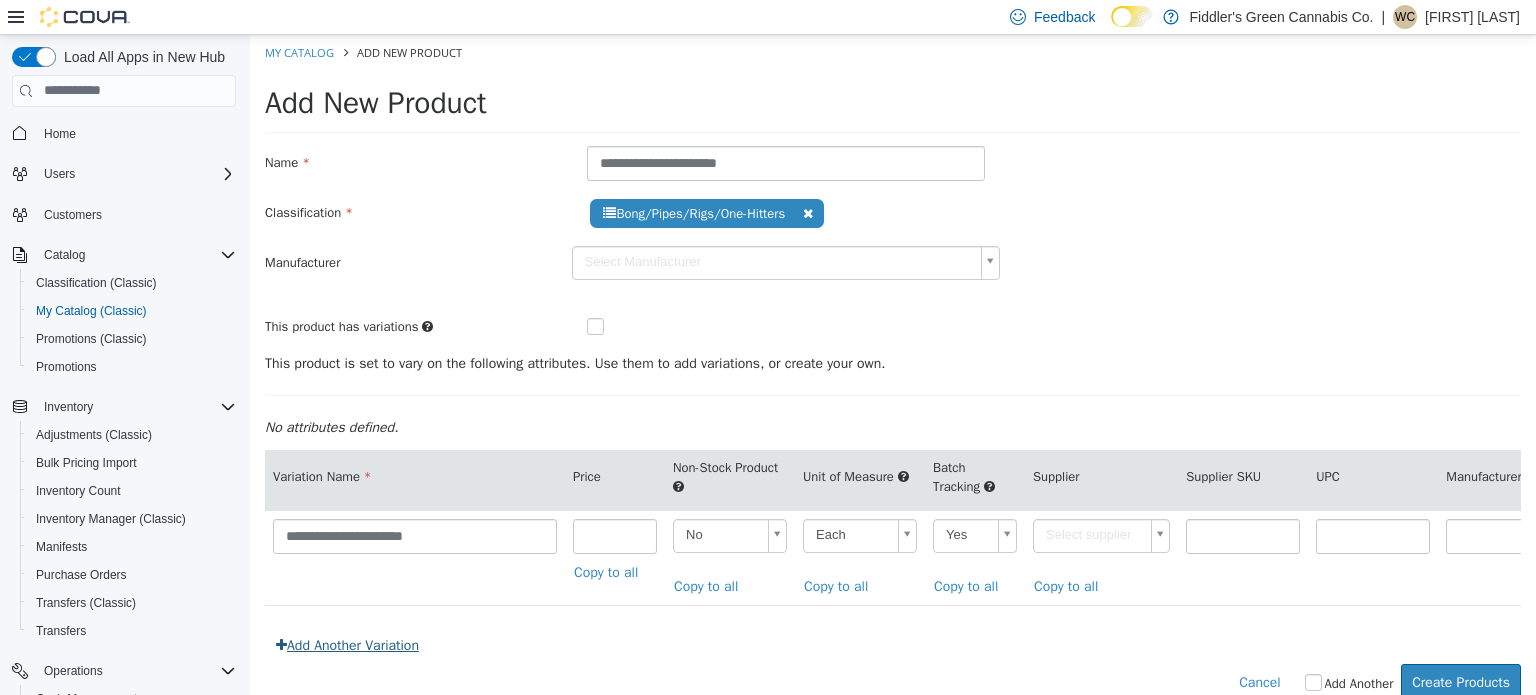 click on "Add Another Variation" at bounding box center [347, 644] 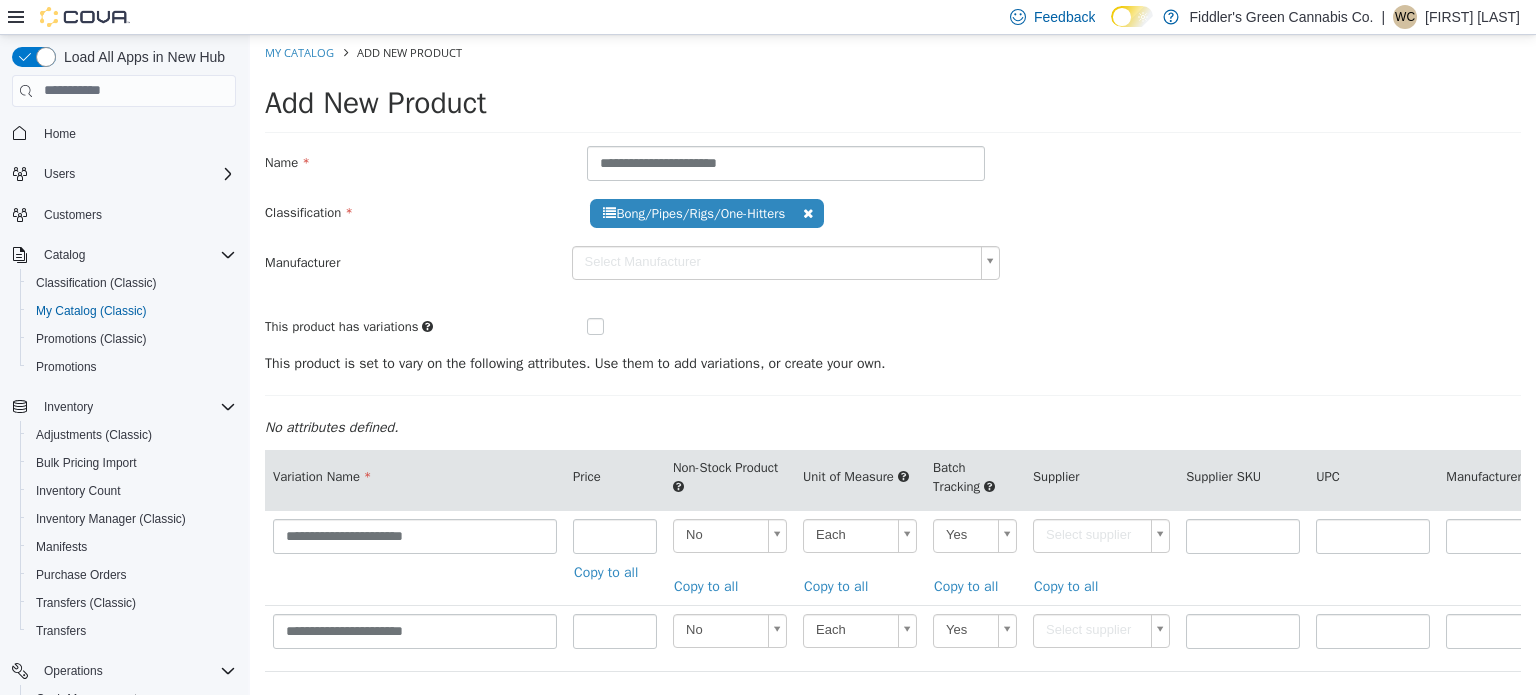 scroll, scrollTop: 105, scrollLeft: 0, axis: vertical 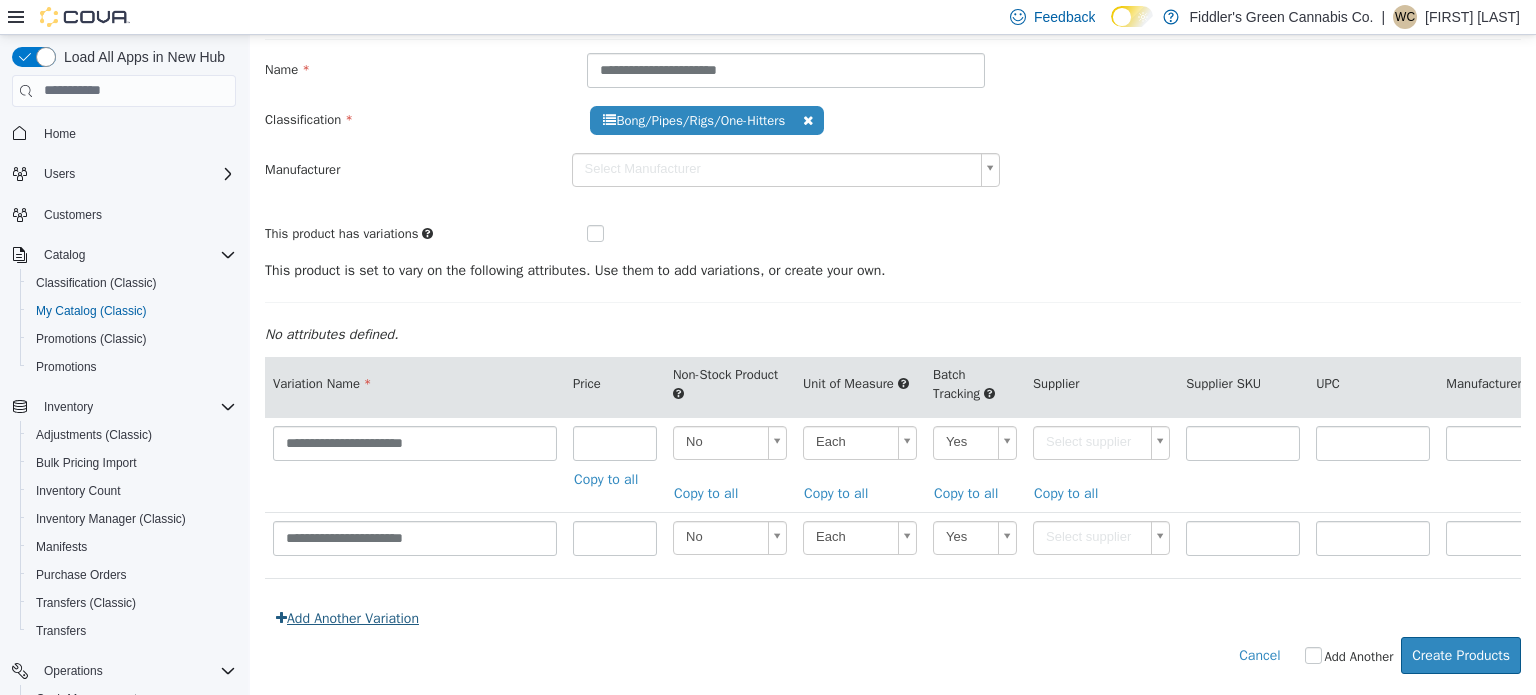click on "Add Another Variation" at bounding box center (347, 617) 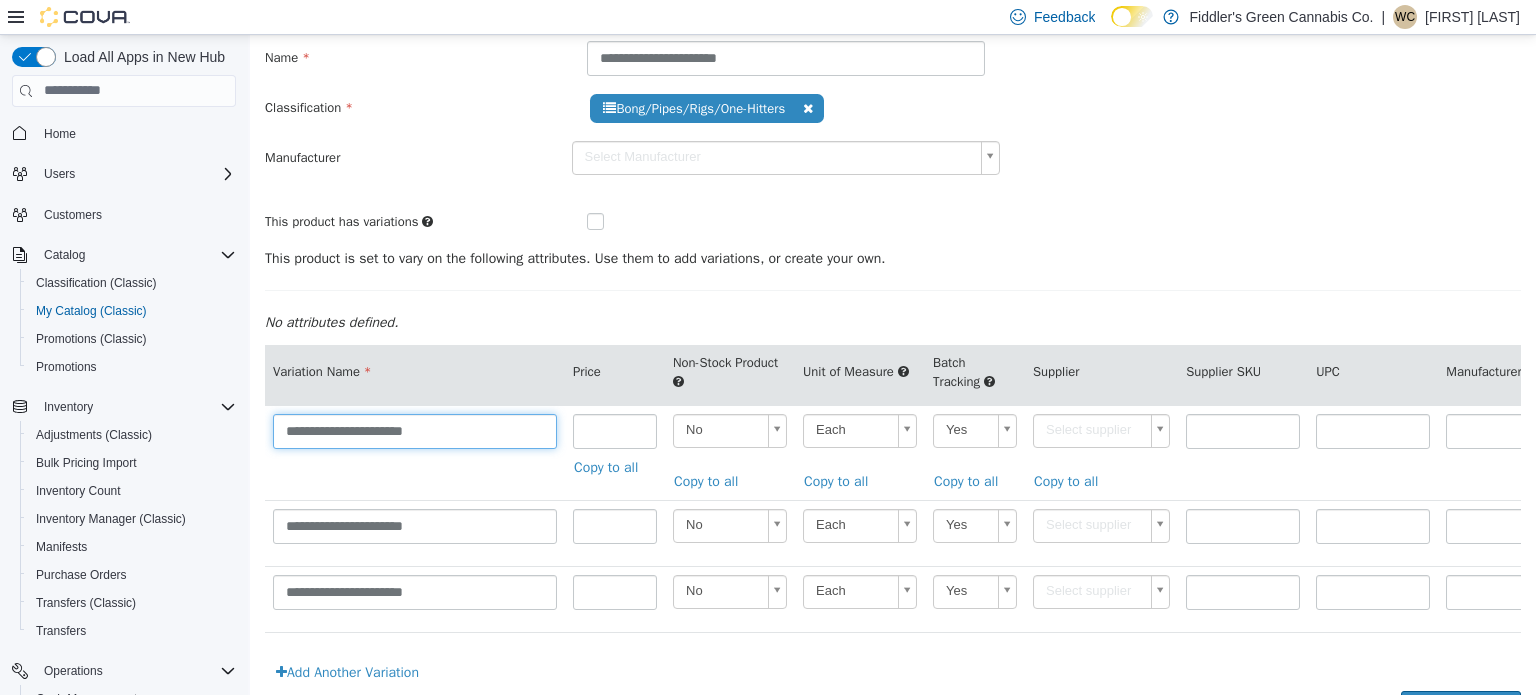 click on "**********" at bounding box center (415, 430) 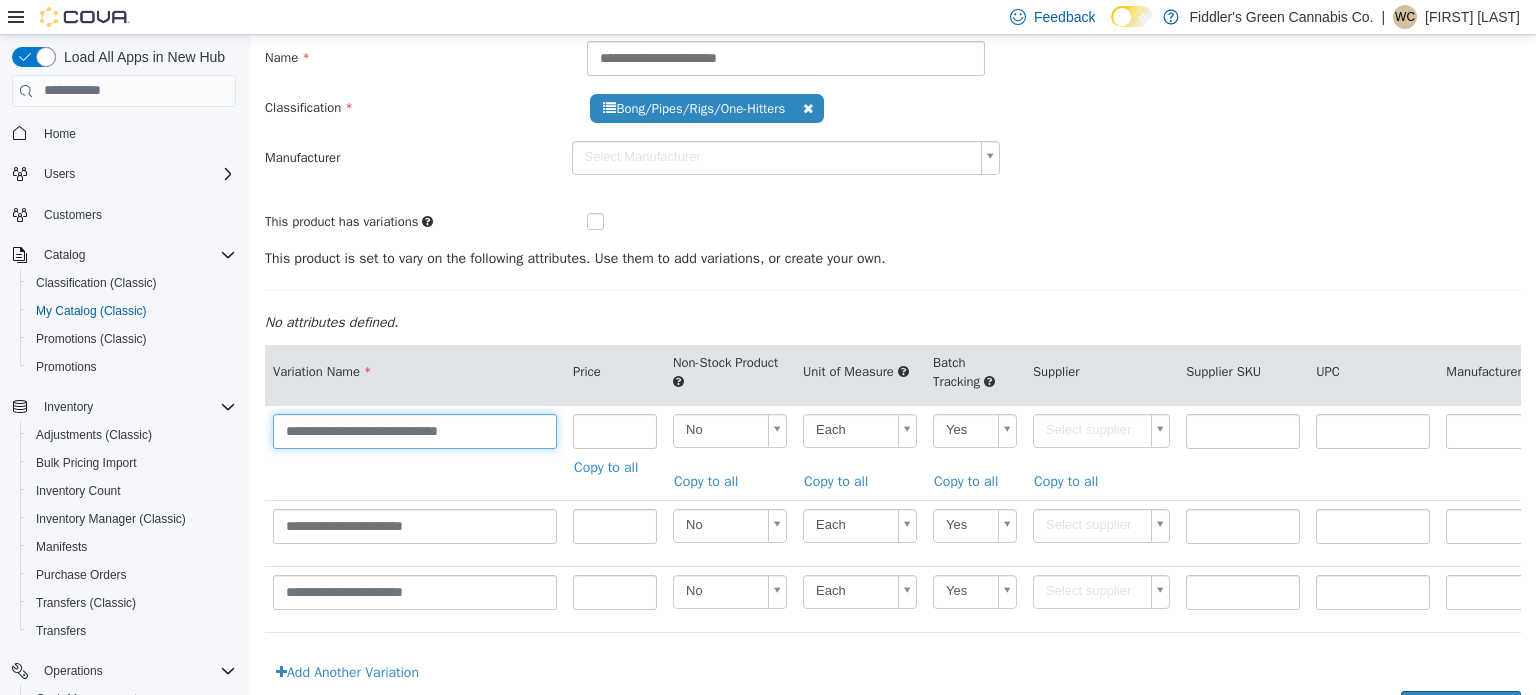 type on "**********" 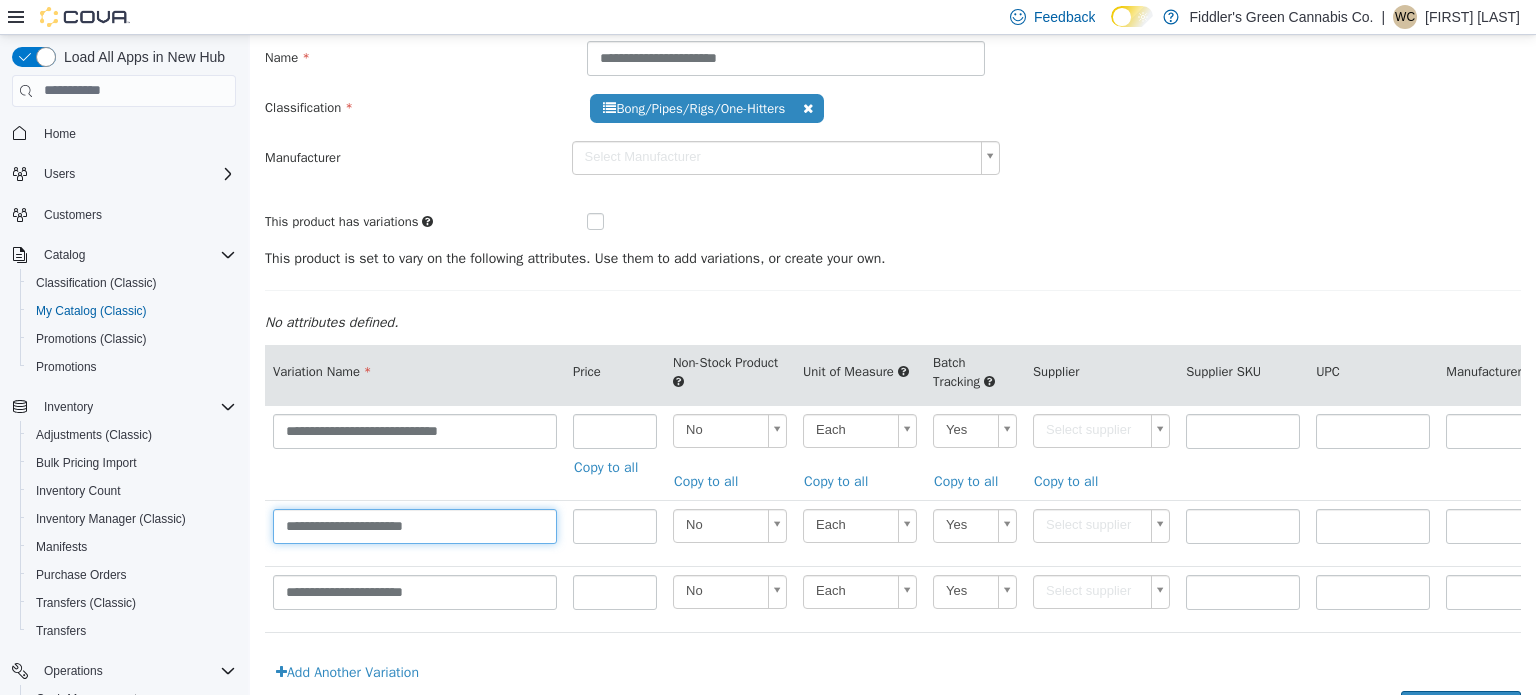 click on "**********" at bounding box center (415, 525) 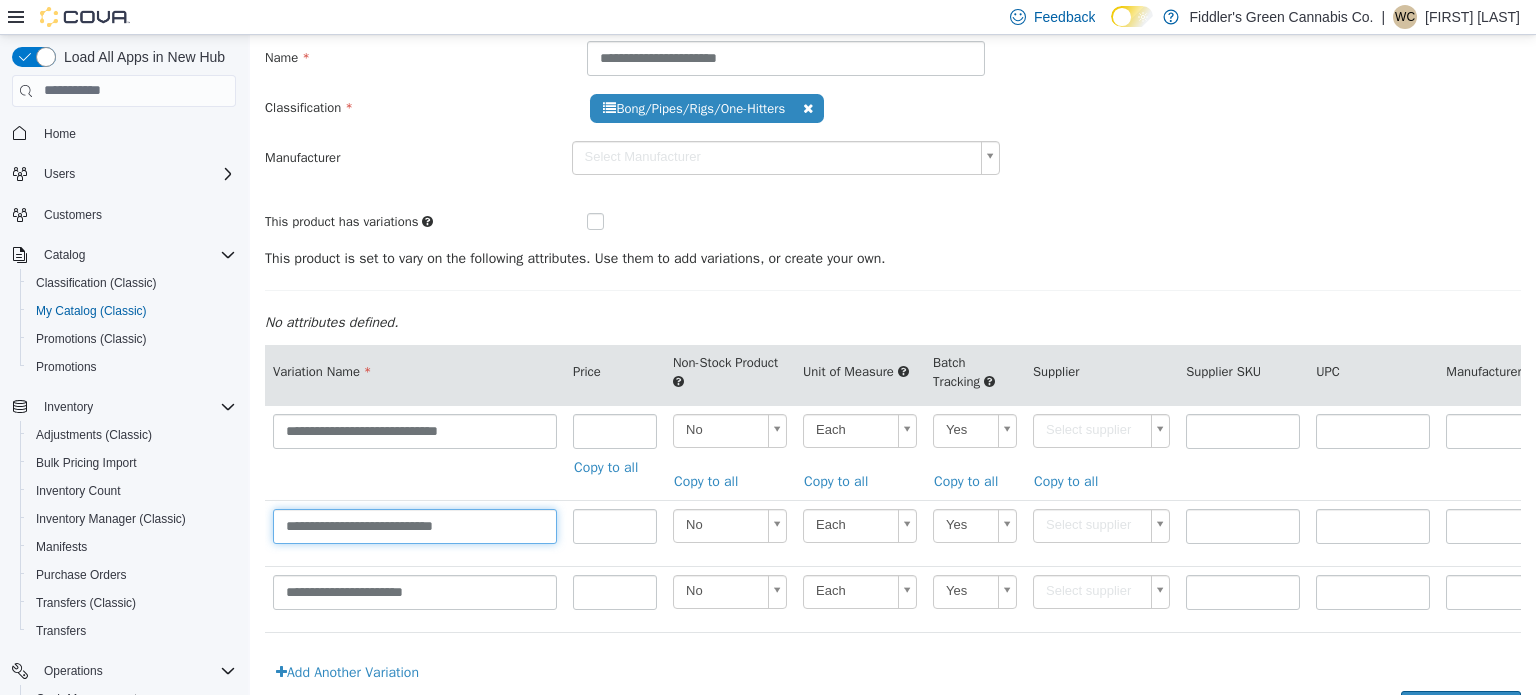 type on "**********" 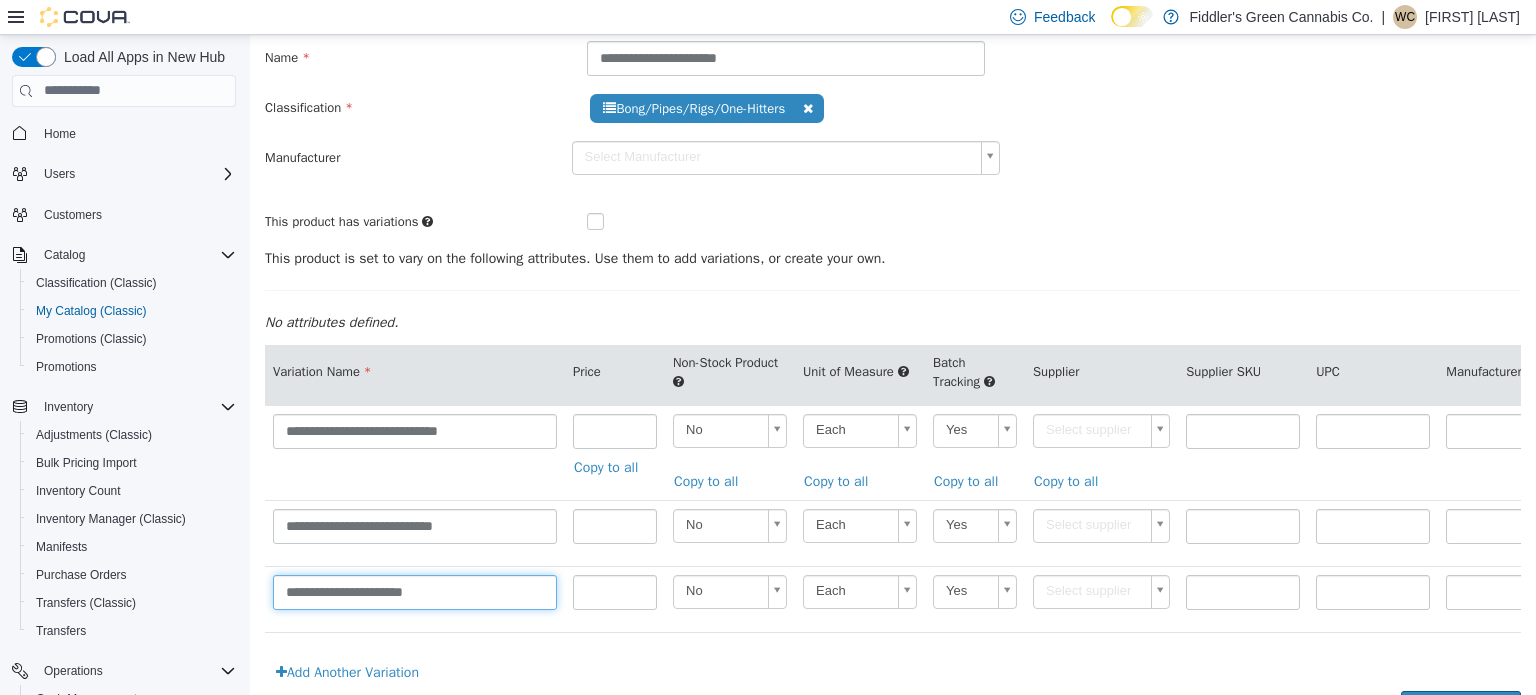 click on "**********" at bounding box center [415, 591] 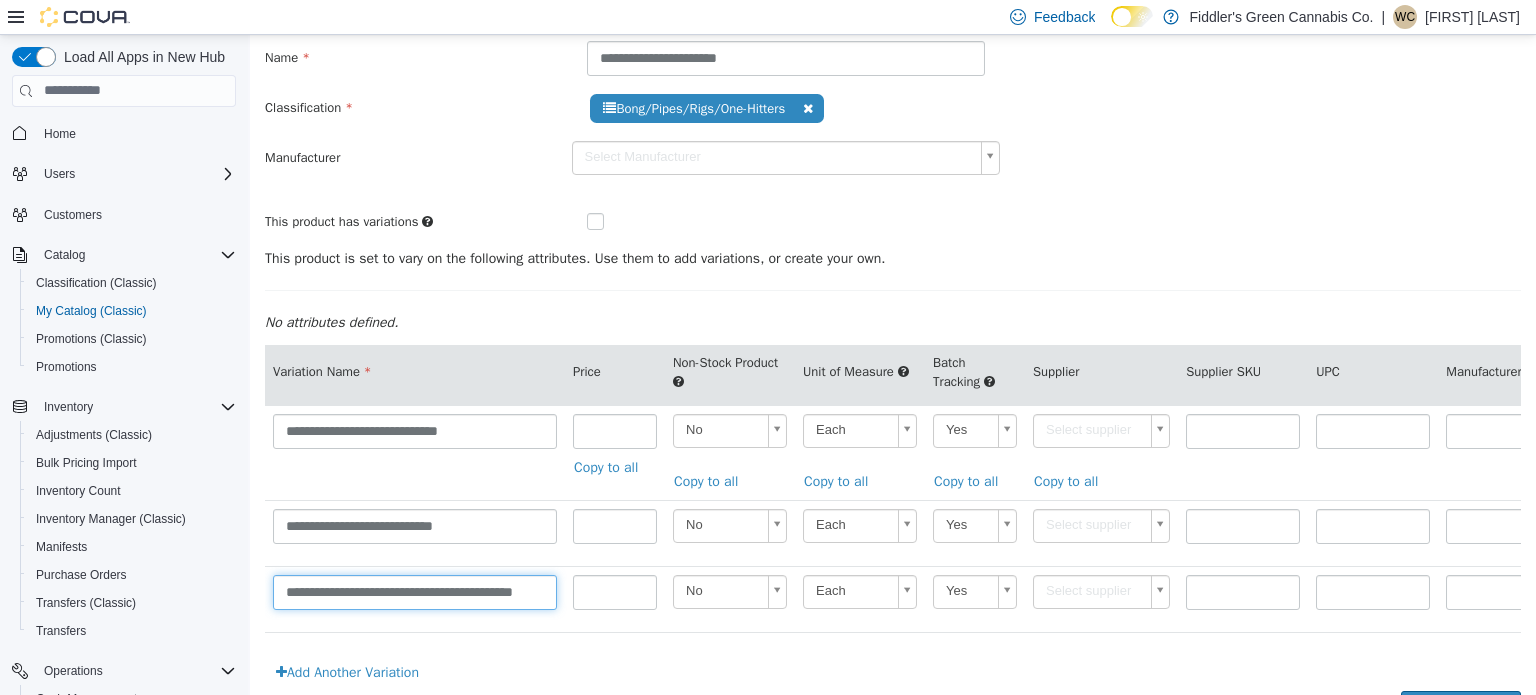 scroll, scrollTop: 0, scrollLeft: 22, axis: horizontal 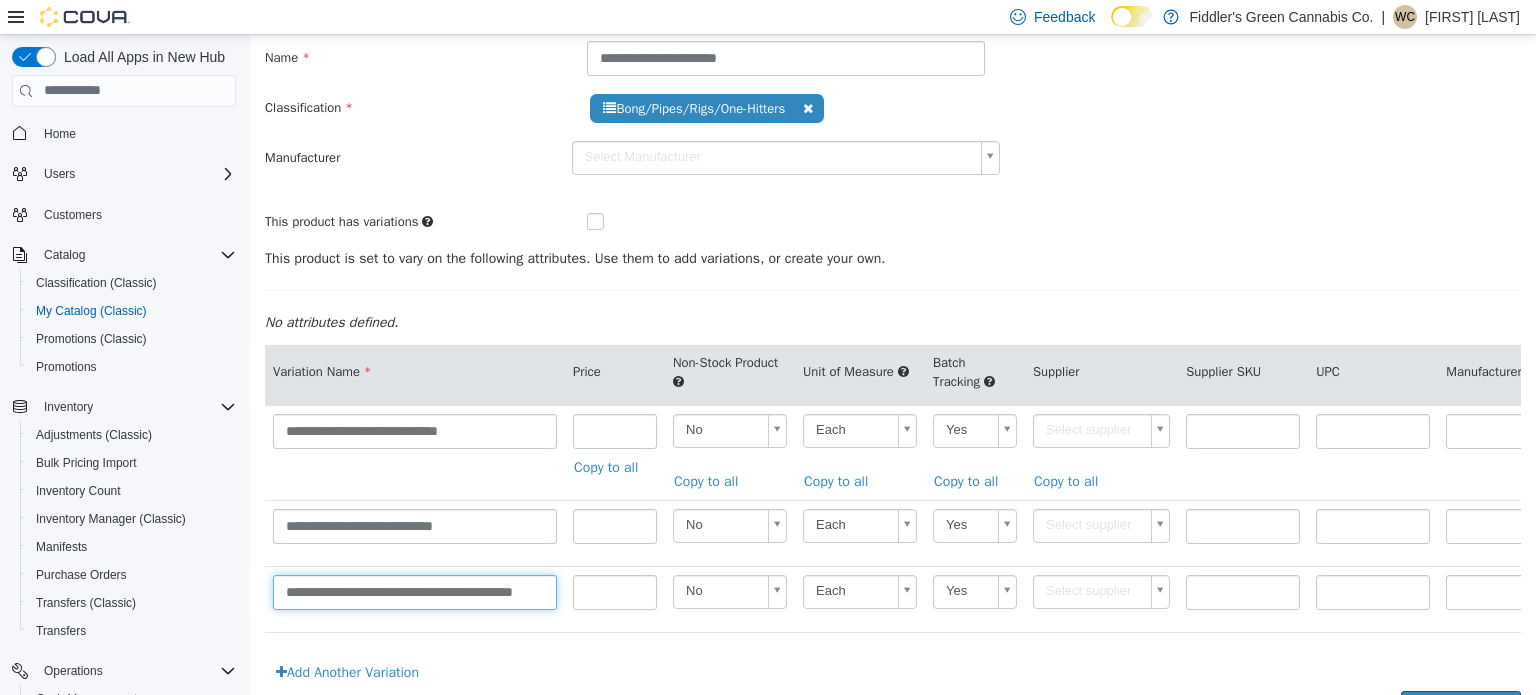type on "**********" 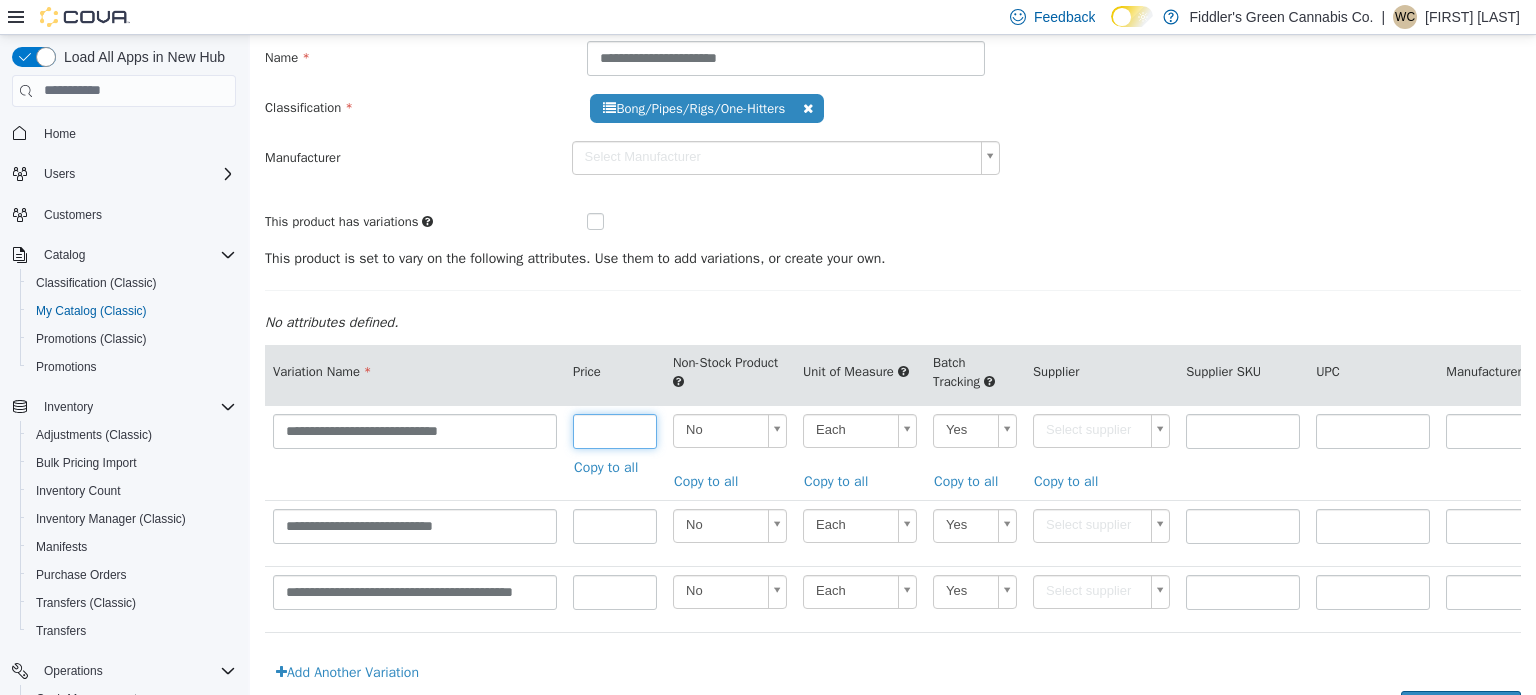 click at bounding box center (615, 430) 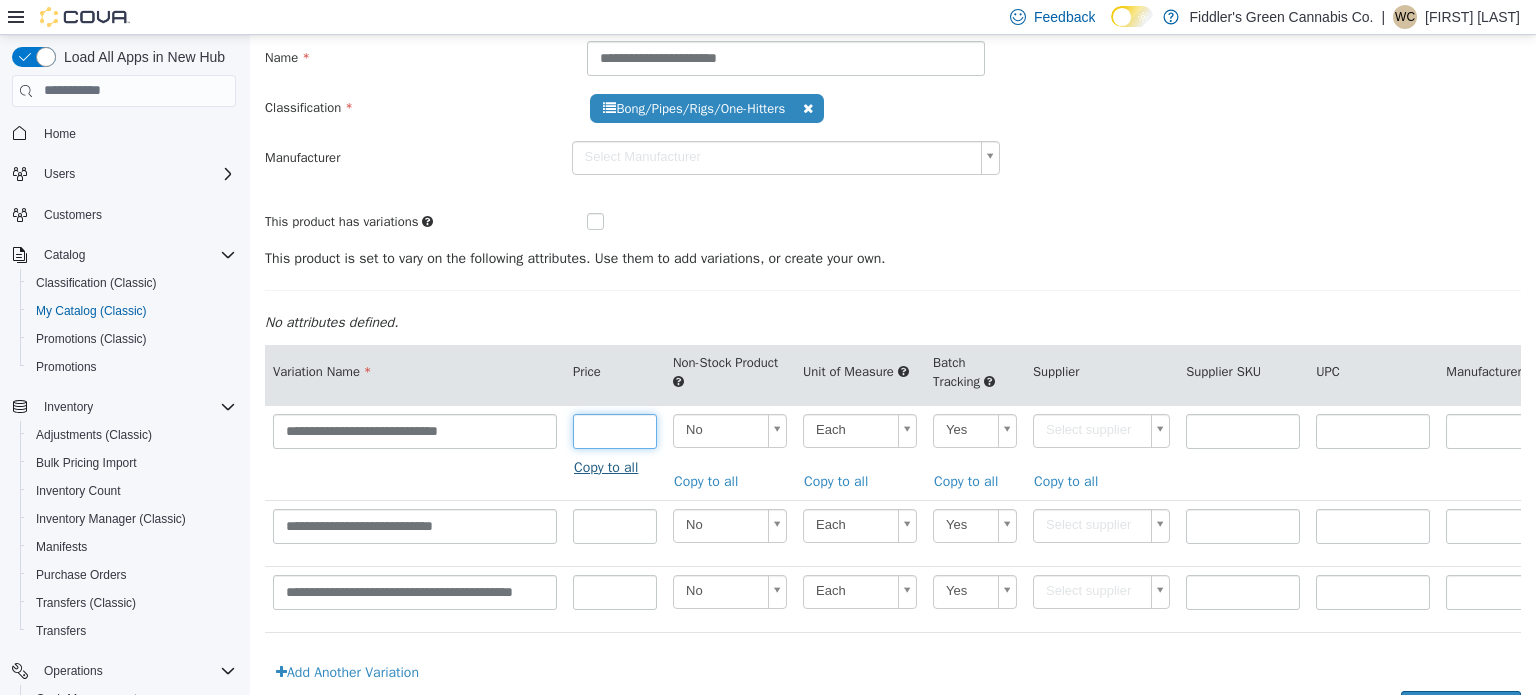 type on "****" 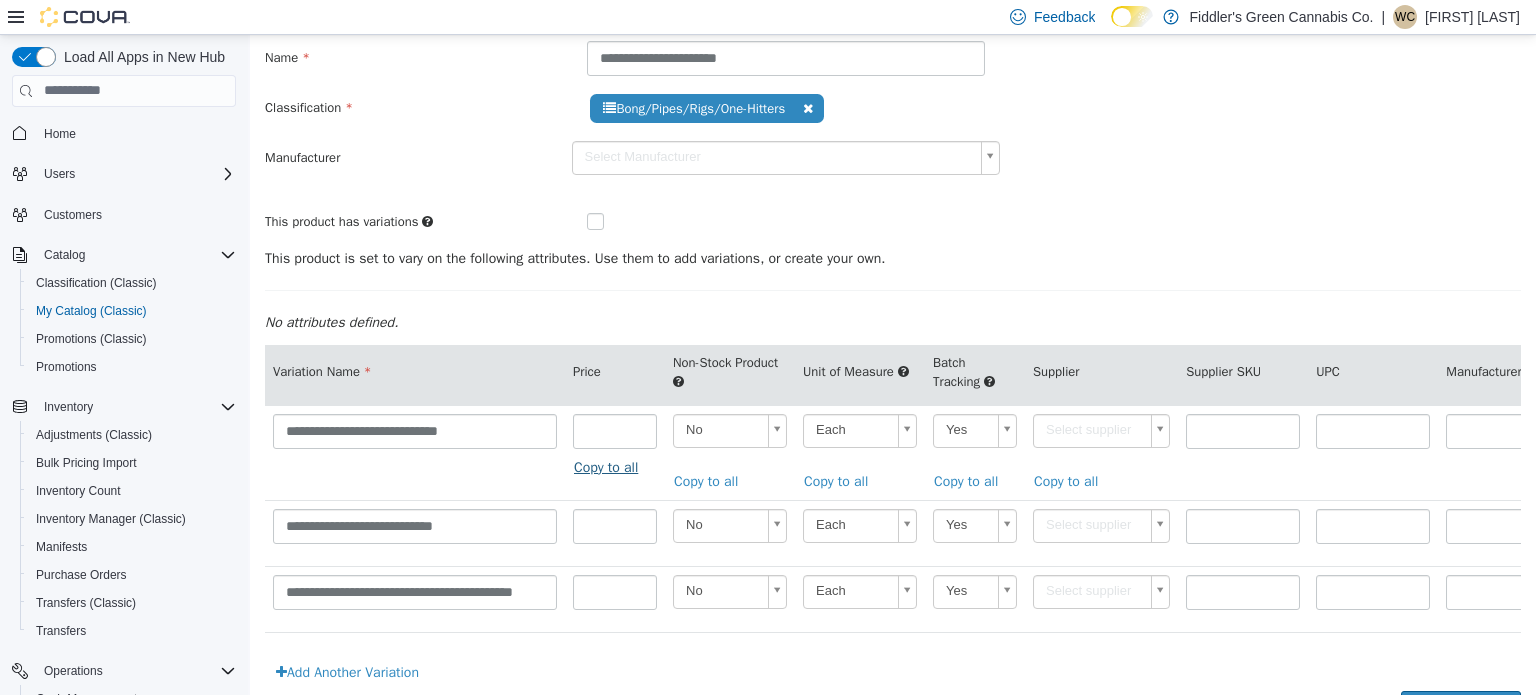 click on "Copy to all" at bounding box center [611, 466] 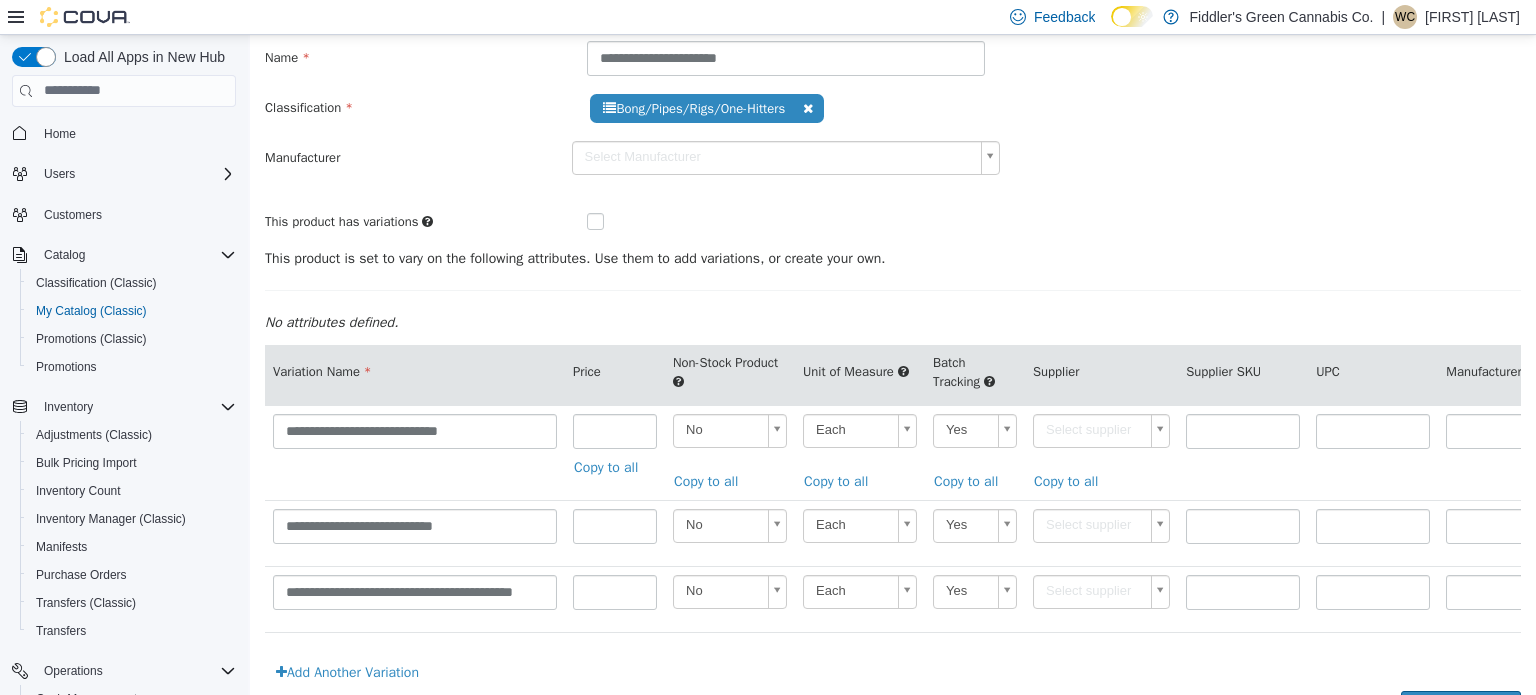 click on "**********" at bounding box center (893, 338) 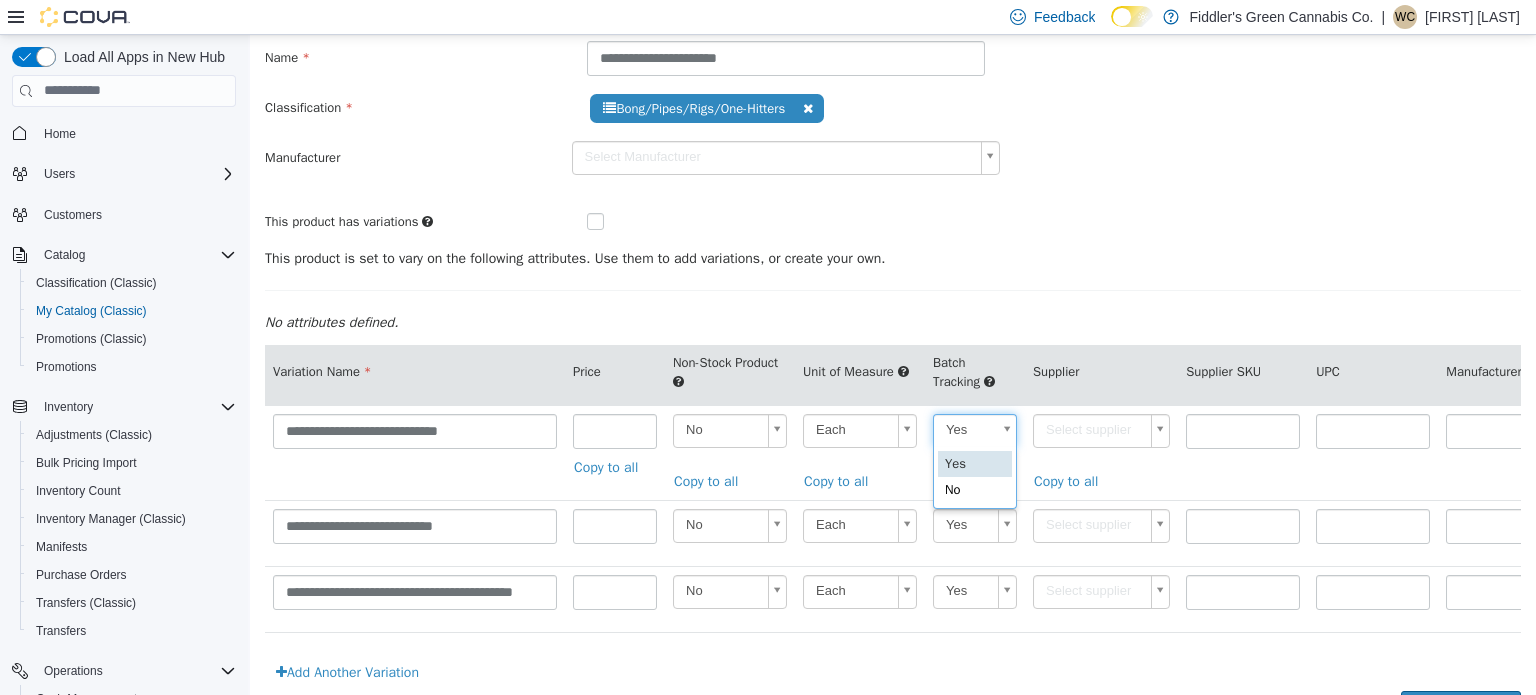 scroll, scrollTop: 0, scrollLeft: 5, axis: horizontal 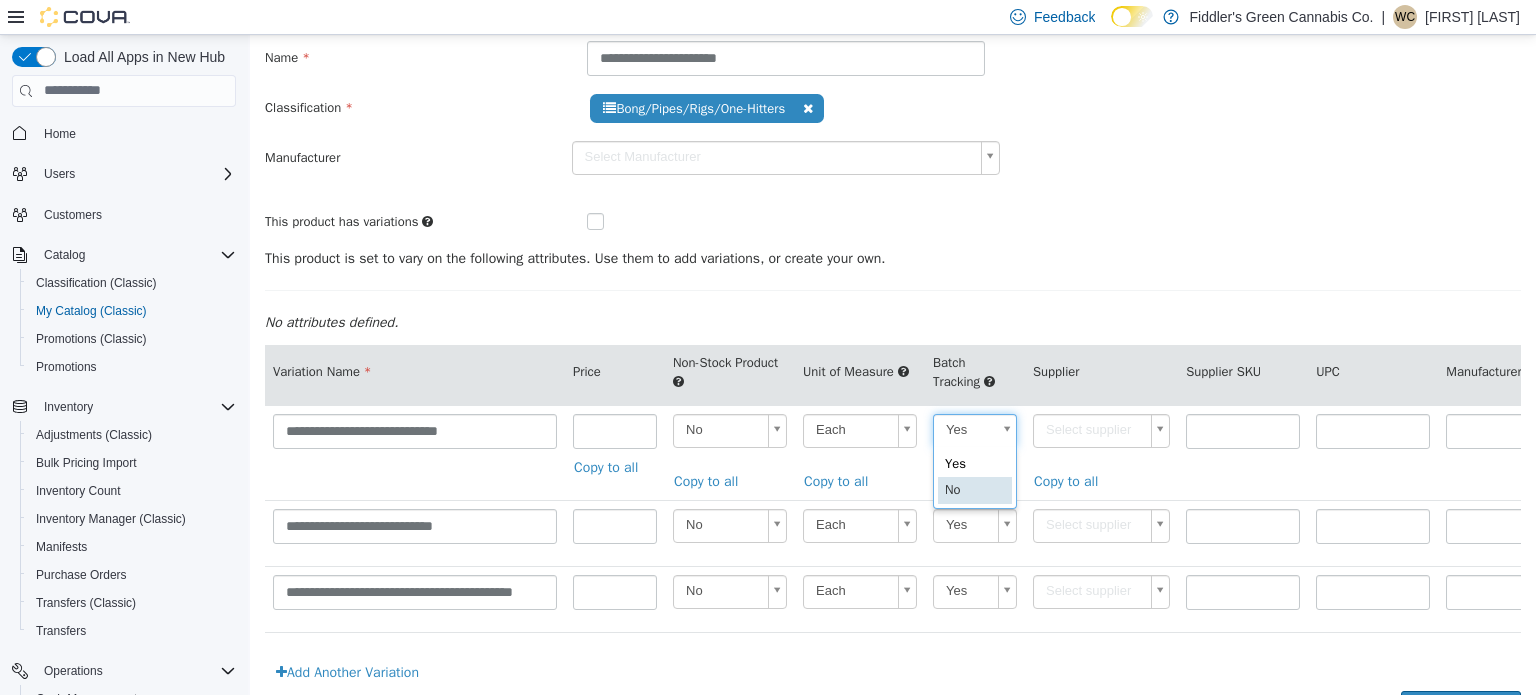type on "**" 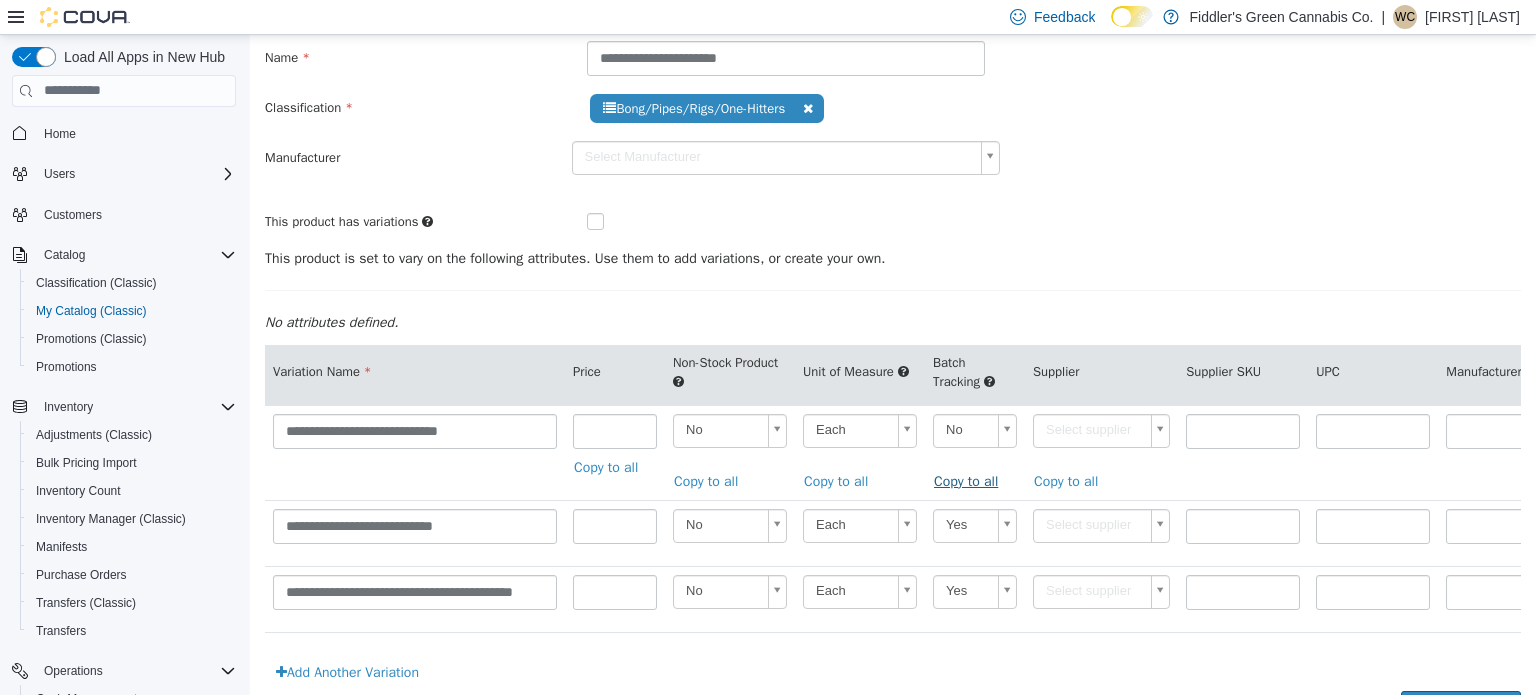 click on "Copy to all" at bounding box center [971, 480] 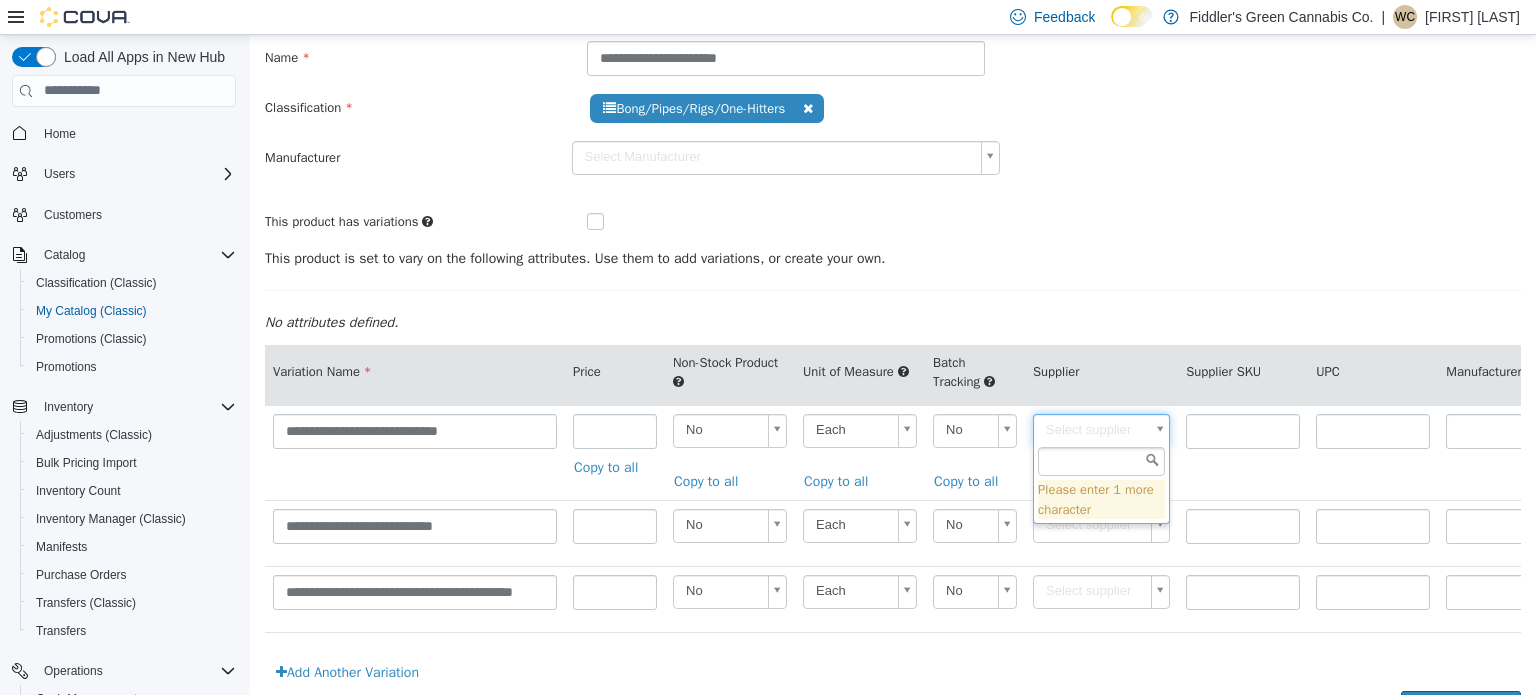 click on "**********" at bounding box center (893, 338) 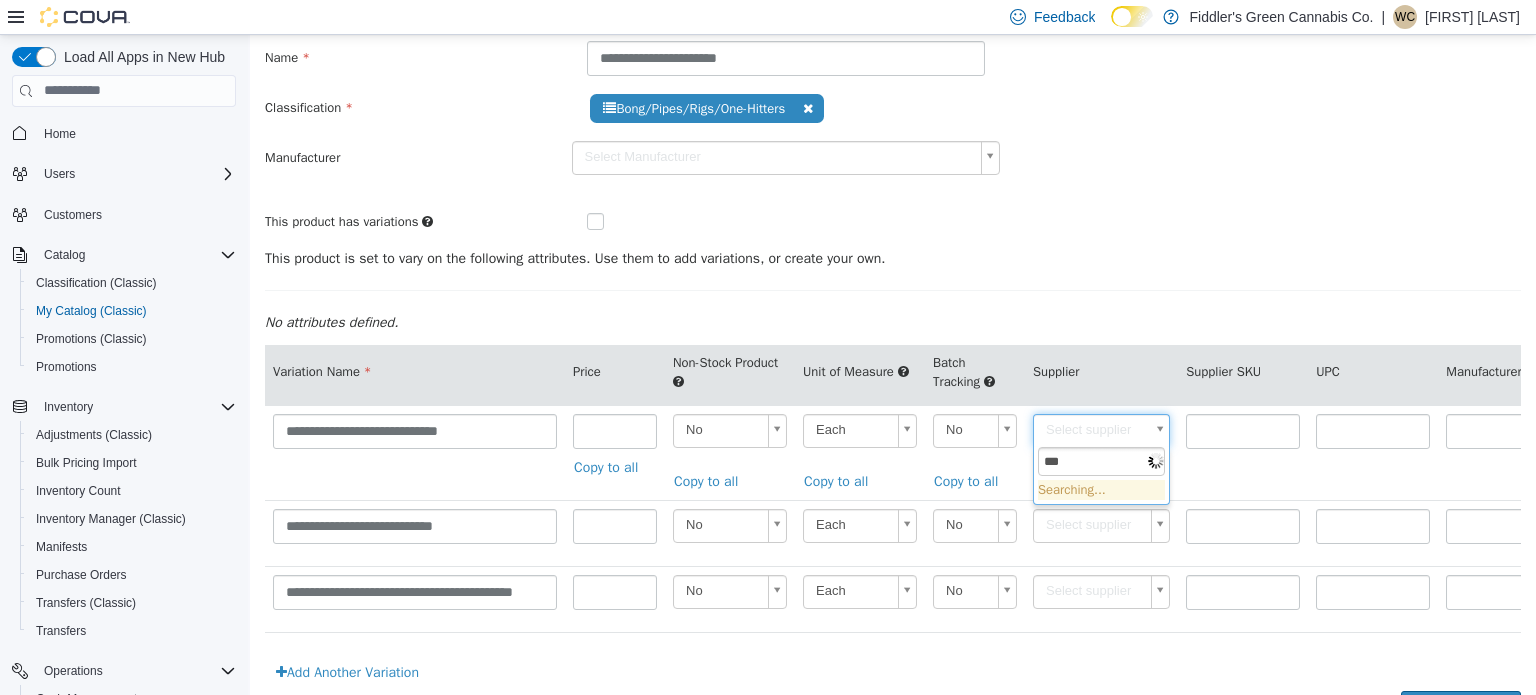 type on "****" 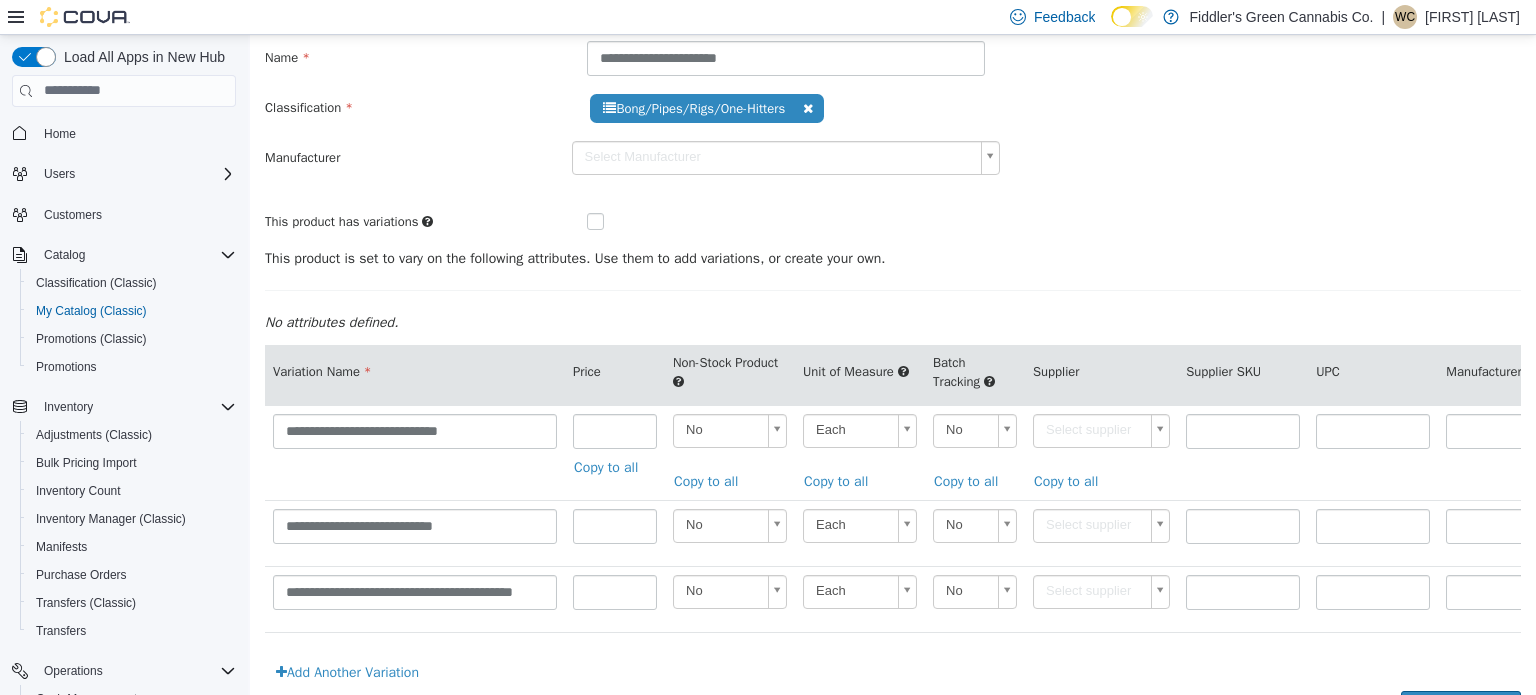 type on "******" 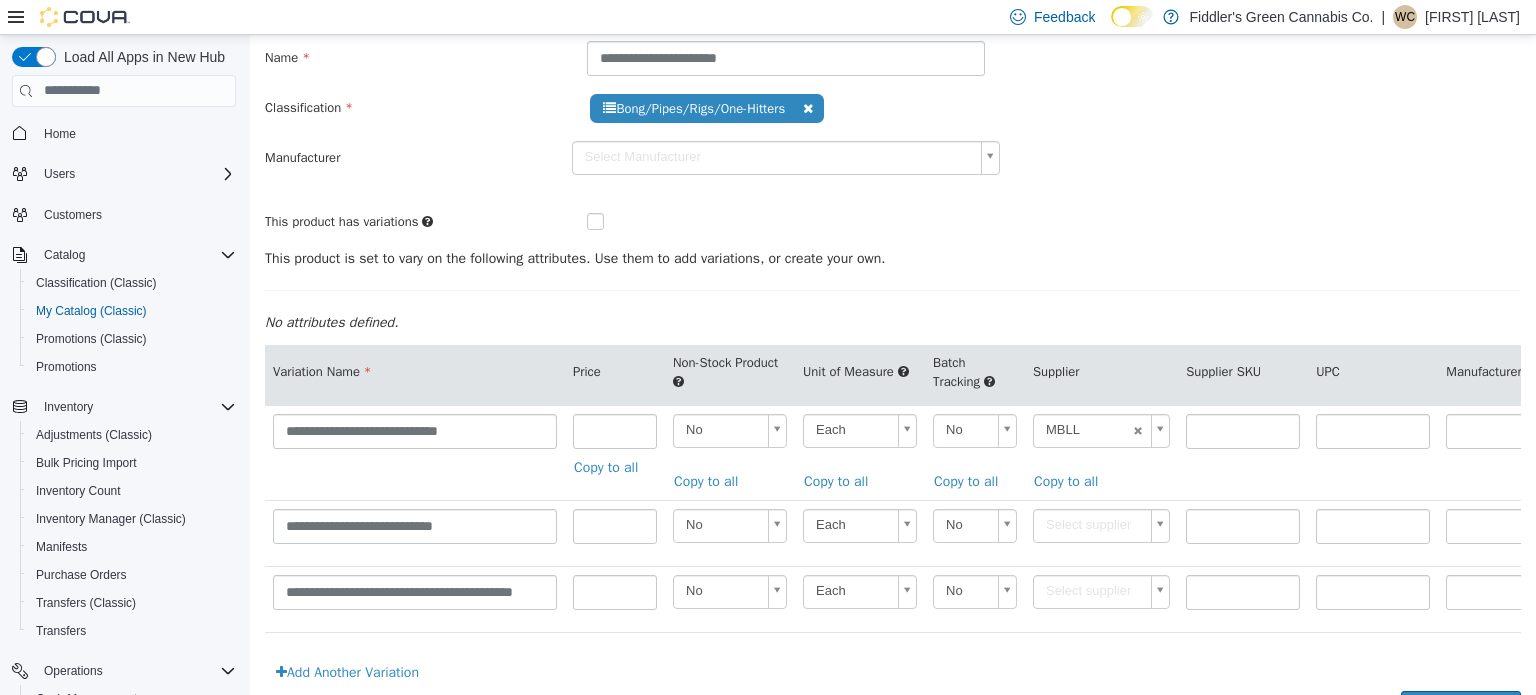 click on "**********" at bounding box center (893, 338) 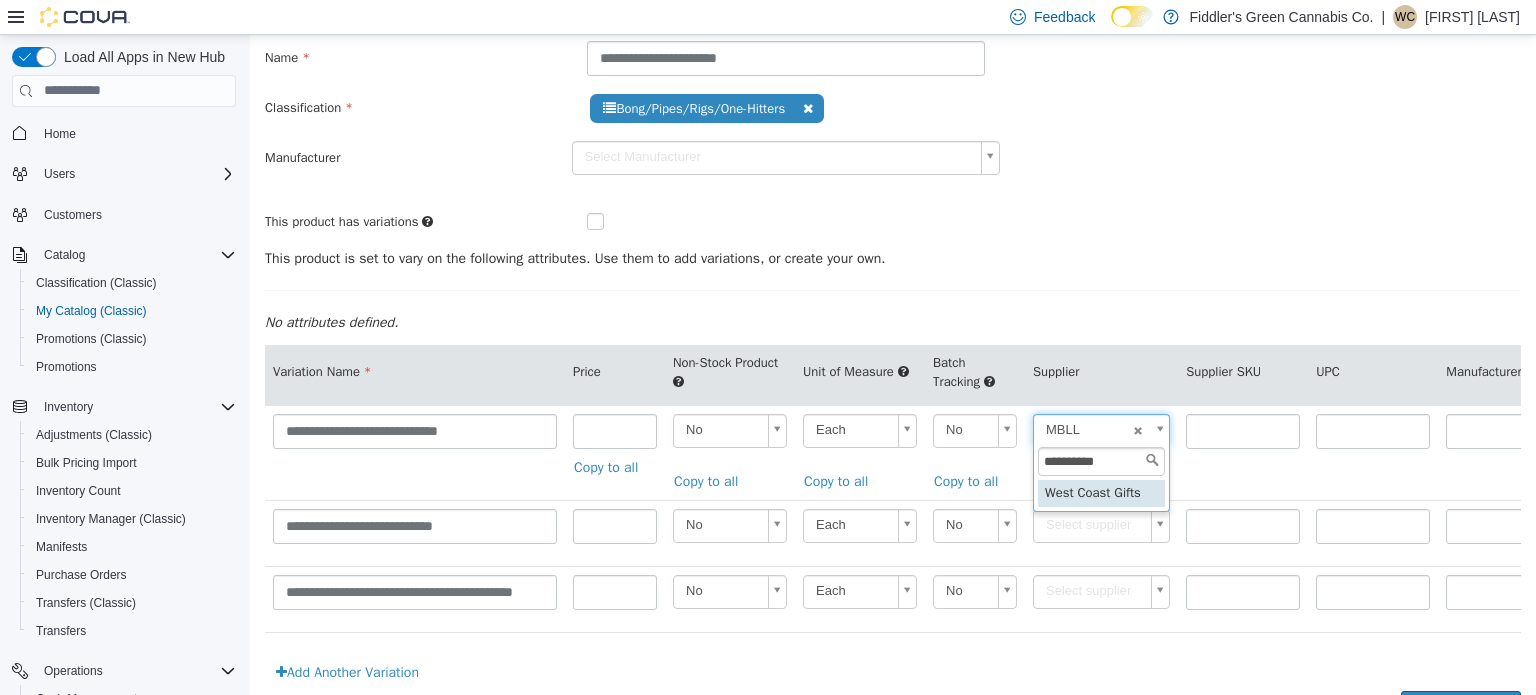 type on "**********" 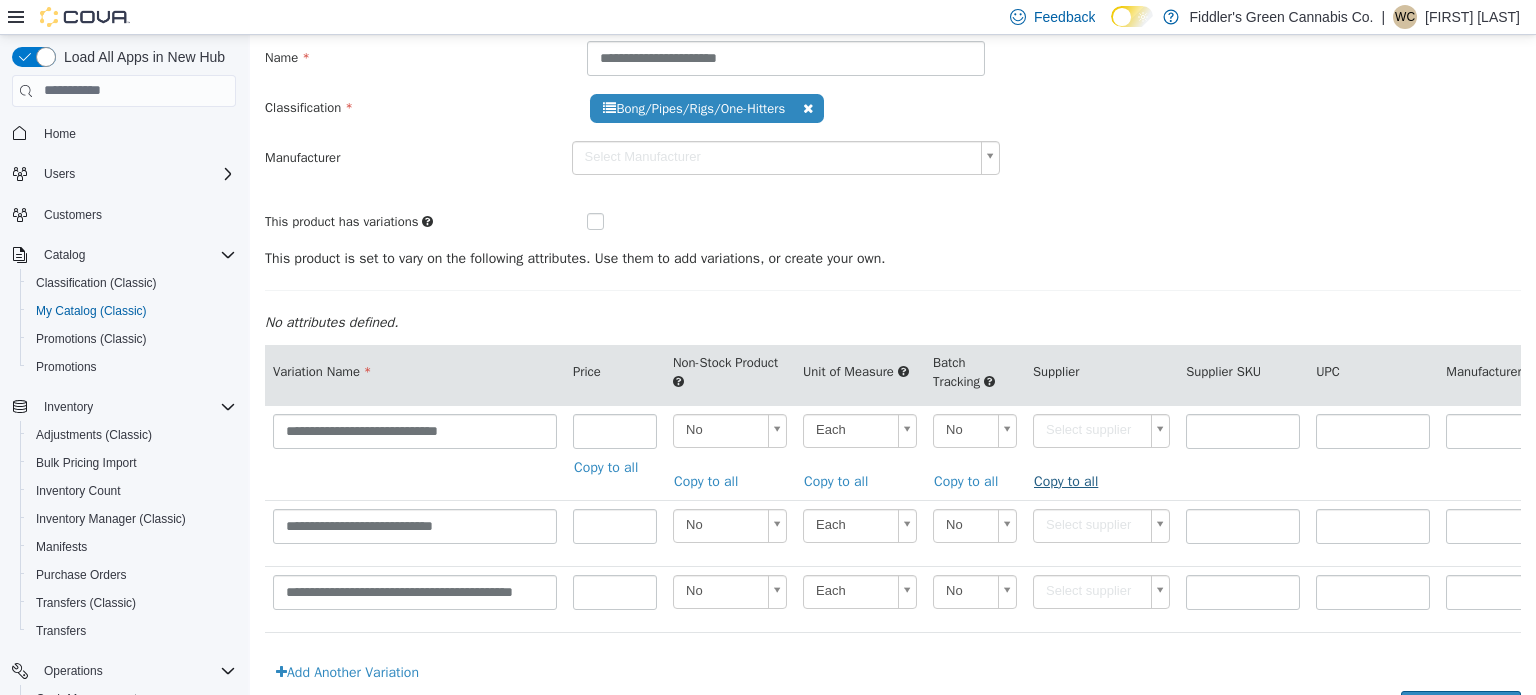 type on "******" 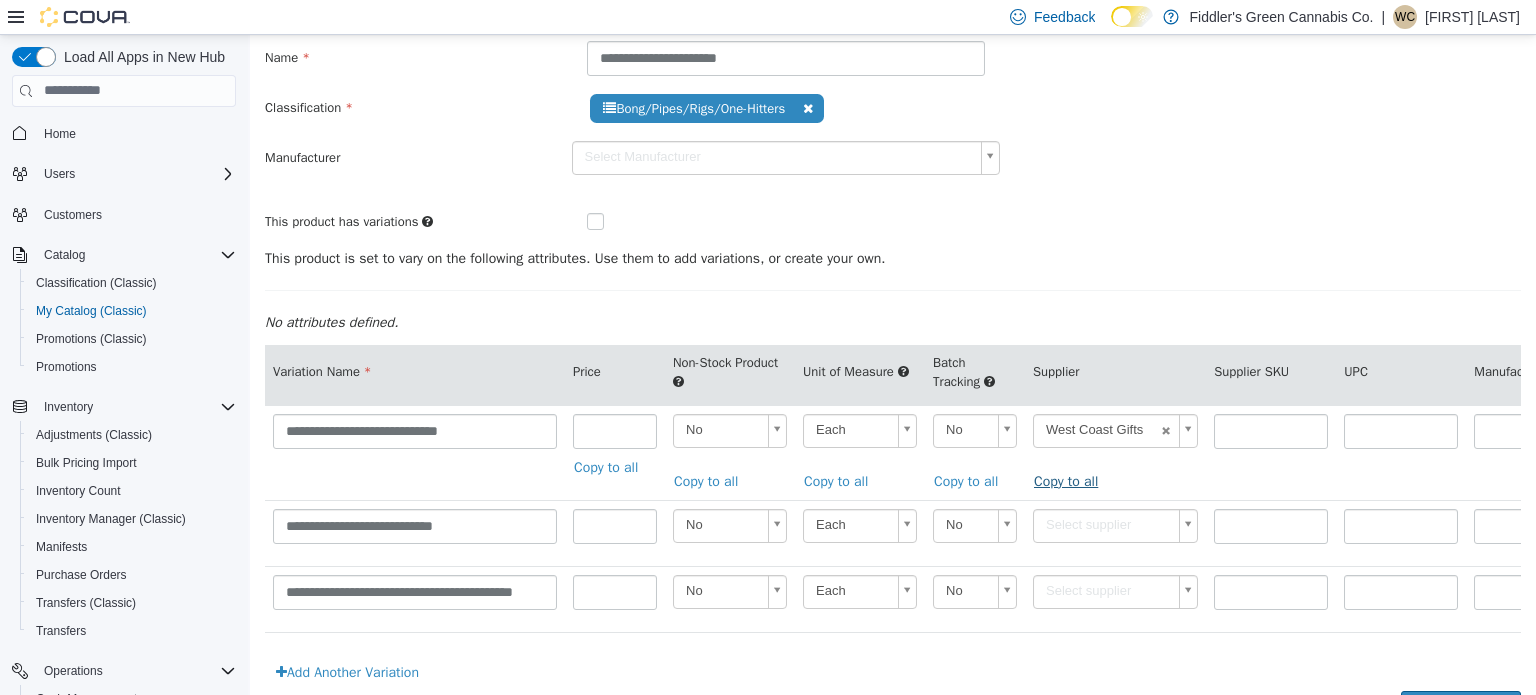 click on "Copy to all" at bounding box center [1071, 480] 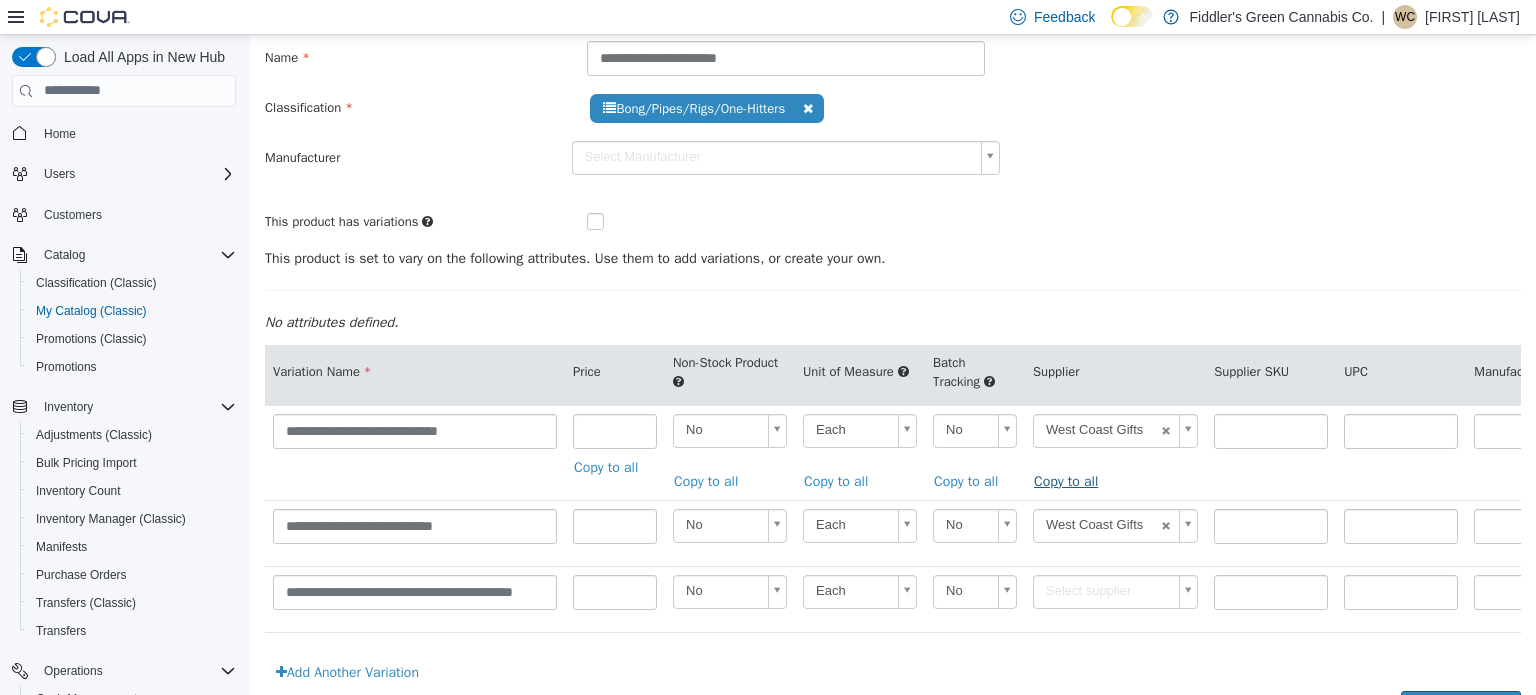 type on "******" 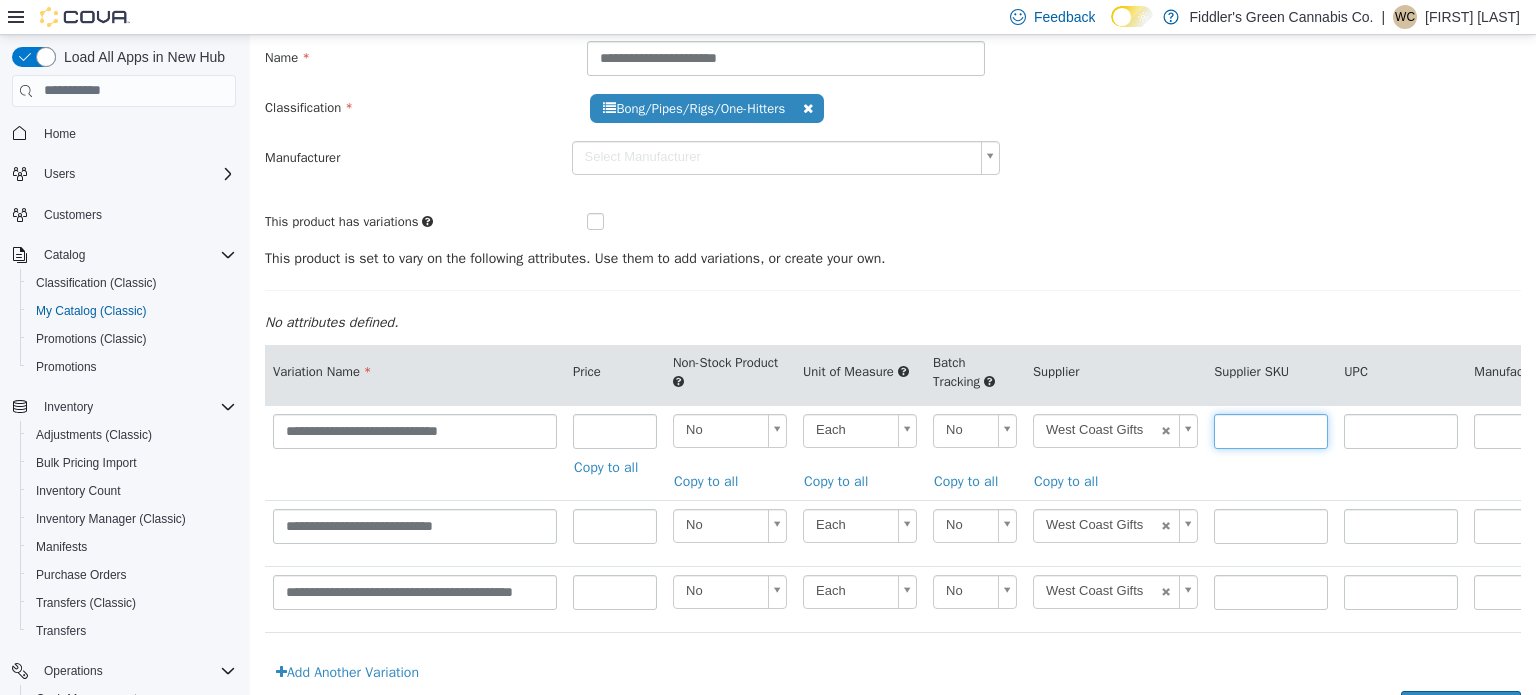 click at bounding box center (1271, 430) 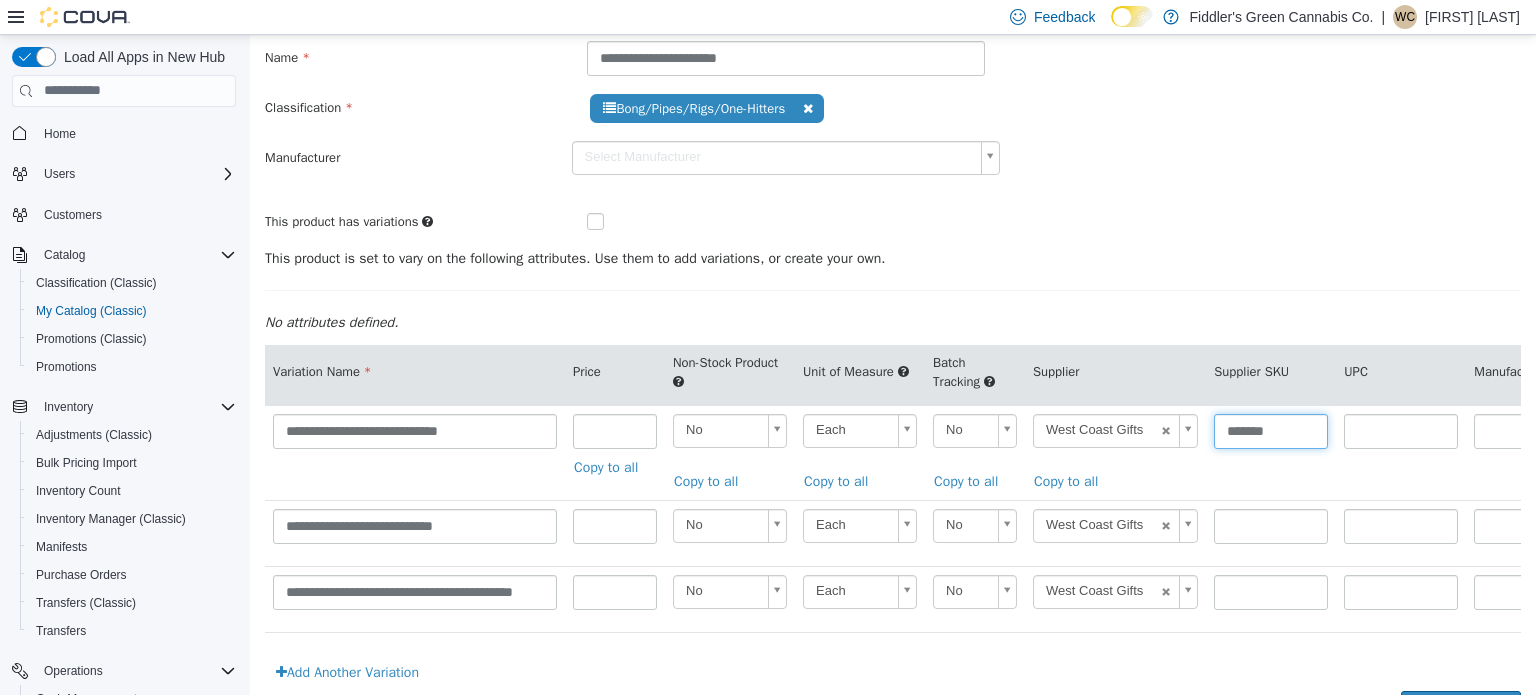 type on "*******" 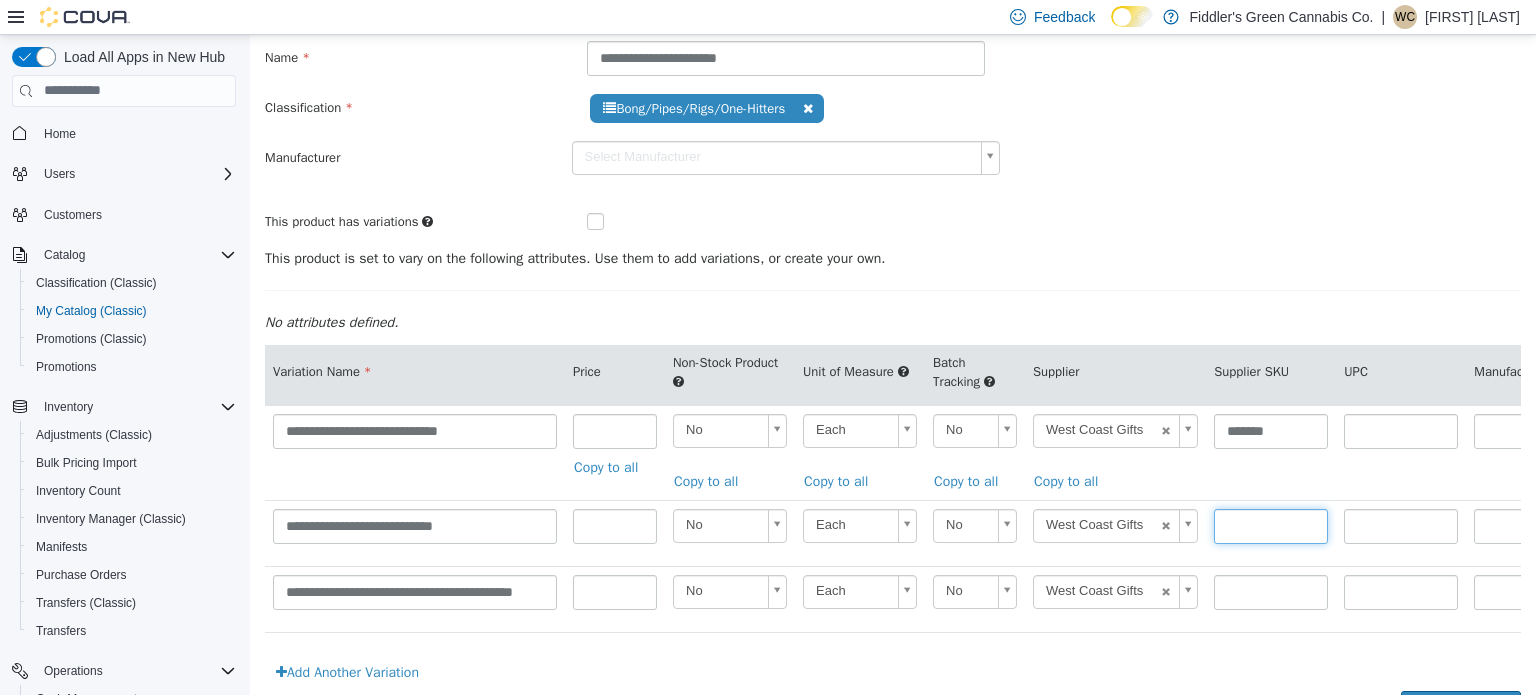 click at bounding box center (1271, 525) 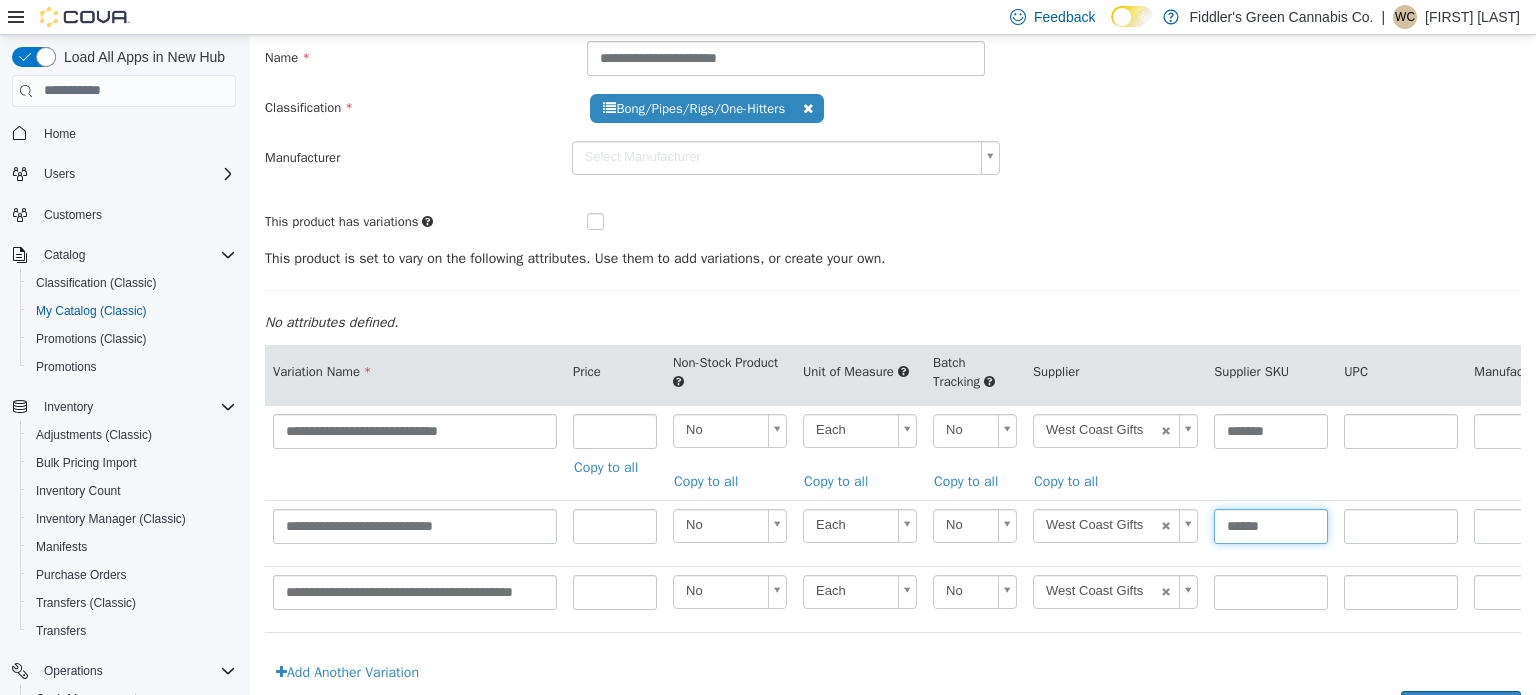 type on "******" 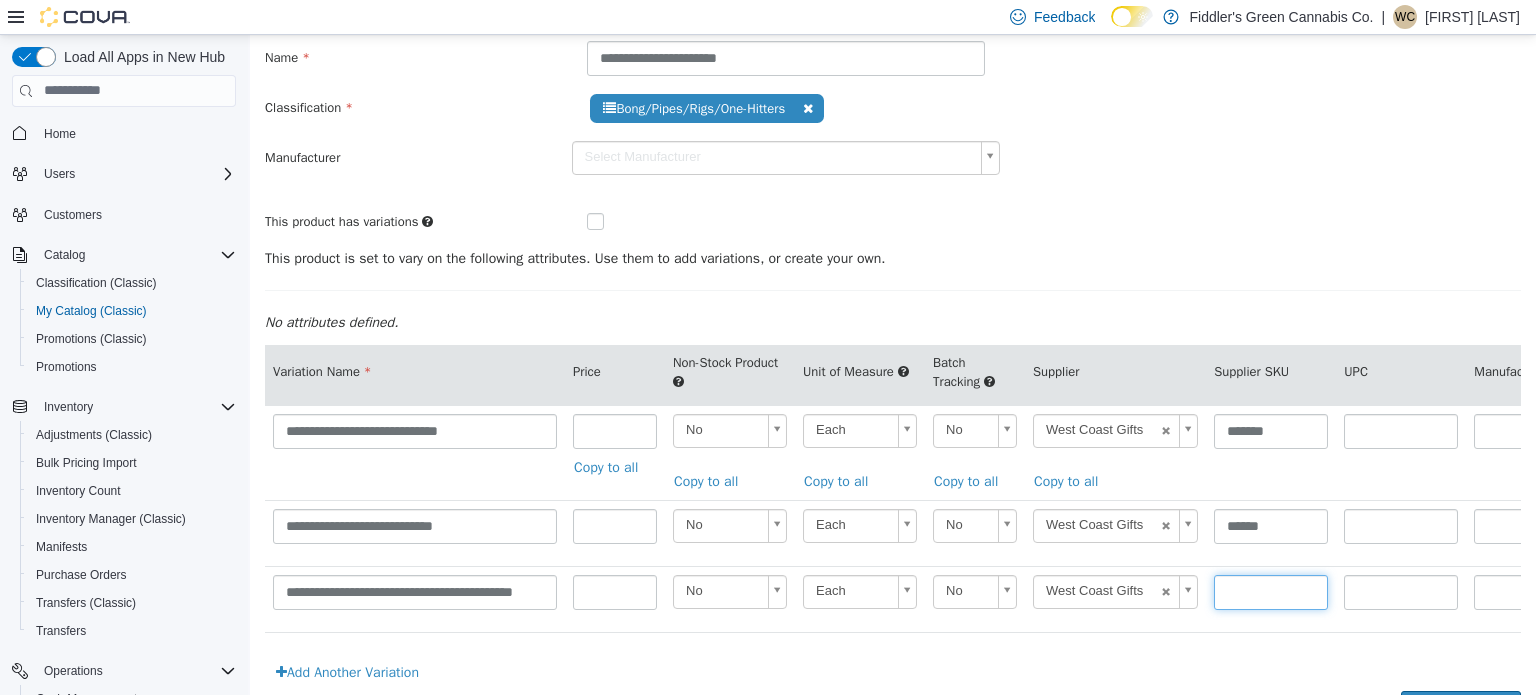 click at bounding box center (1271, 591) 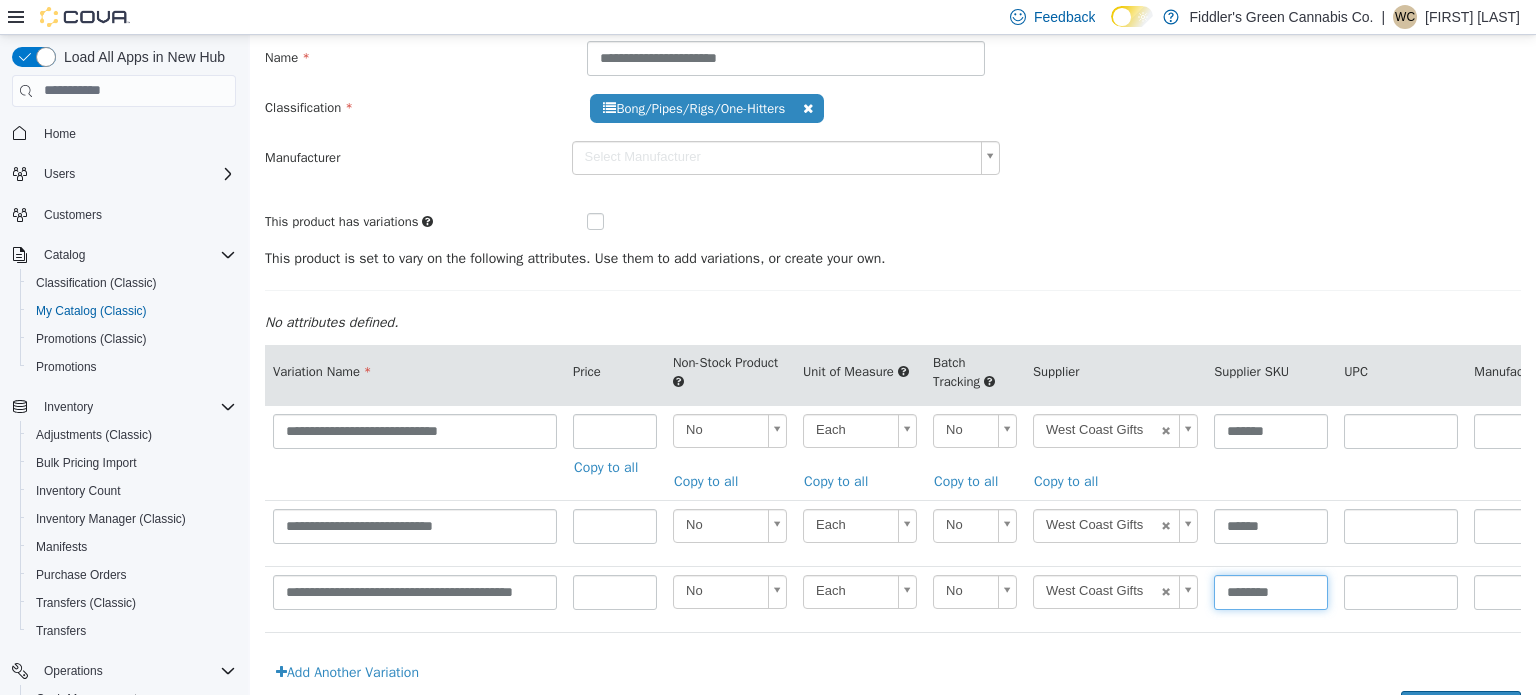 scroll, scrollTop: 171, scrollLeft: 0, axis: vertical 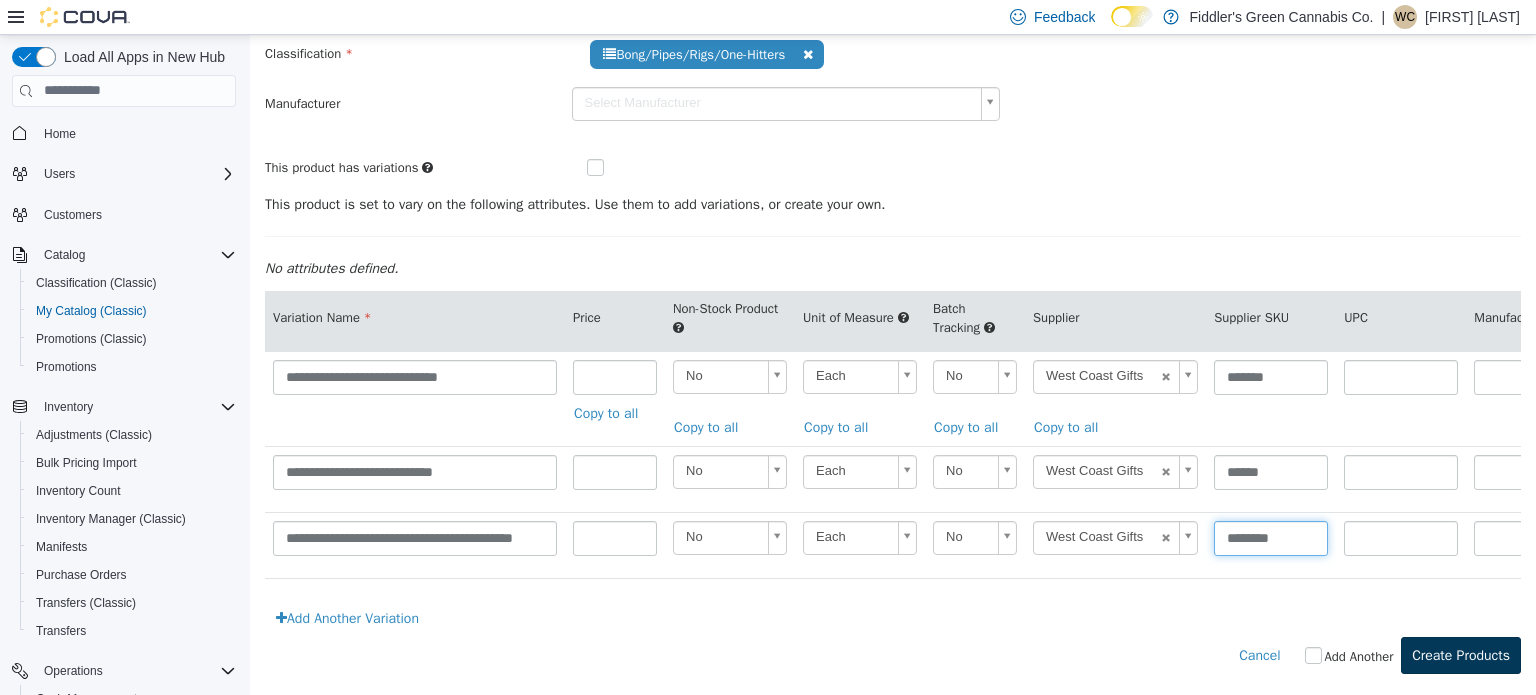 type on "********" 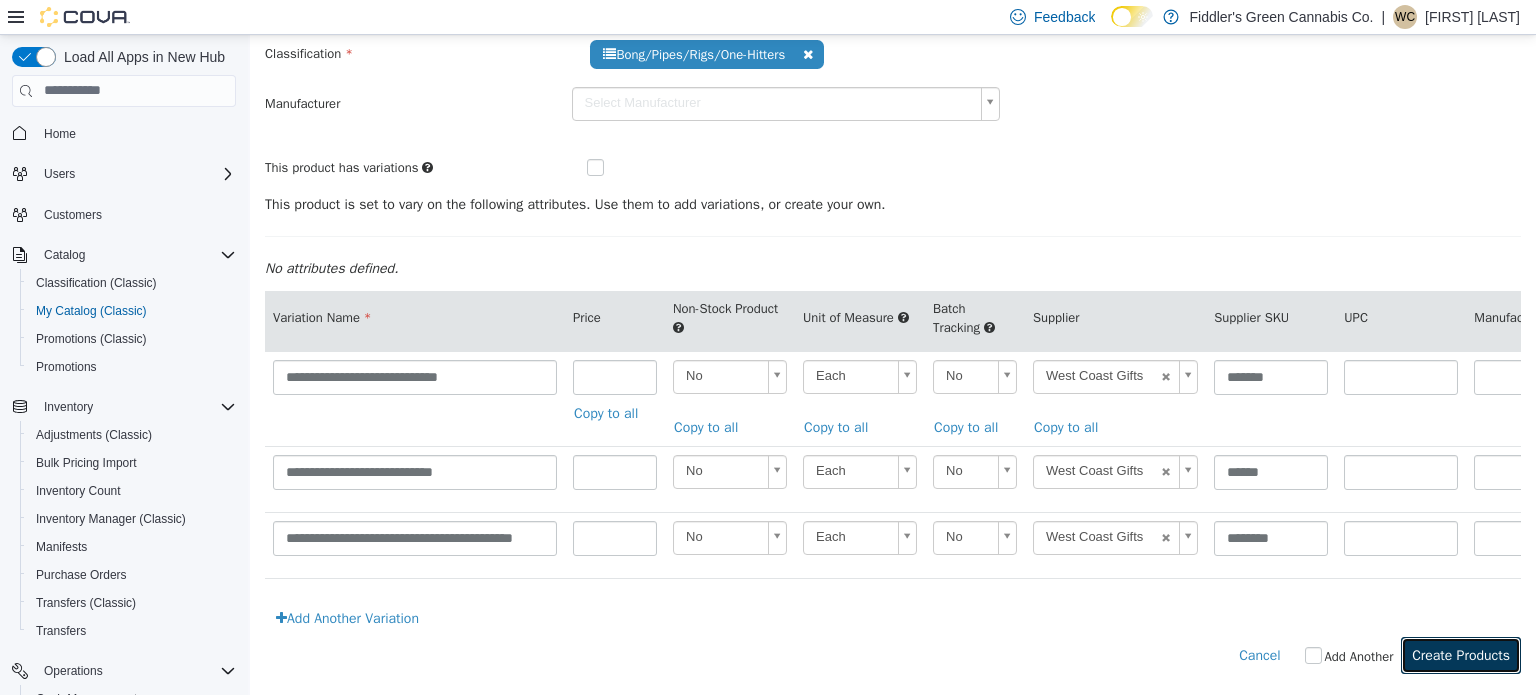 click on "Create Products" at bounding box center [1461, 654] 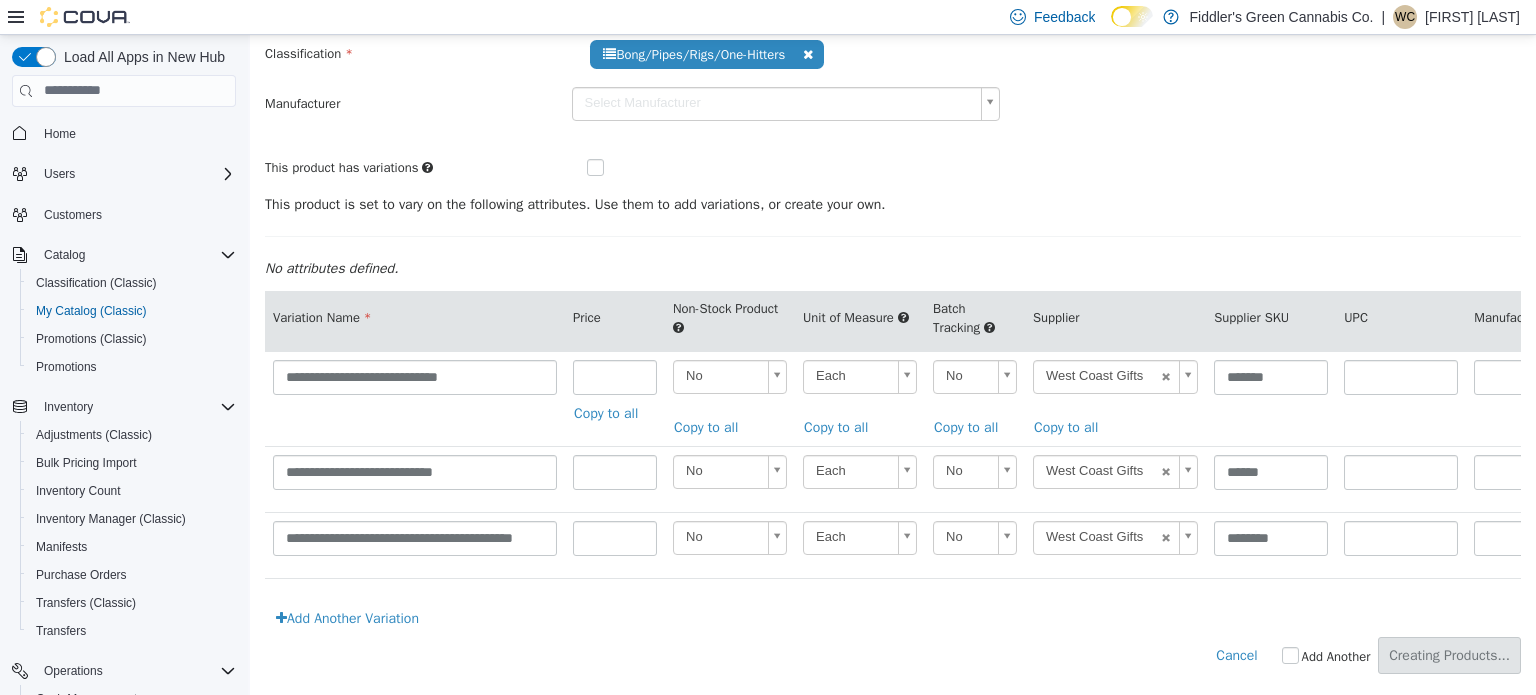 scroll, scrollTop: 0, scrollLeft: 0, axis: both 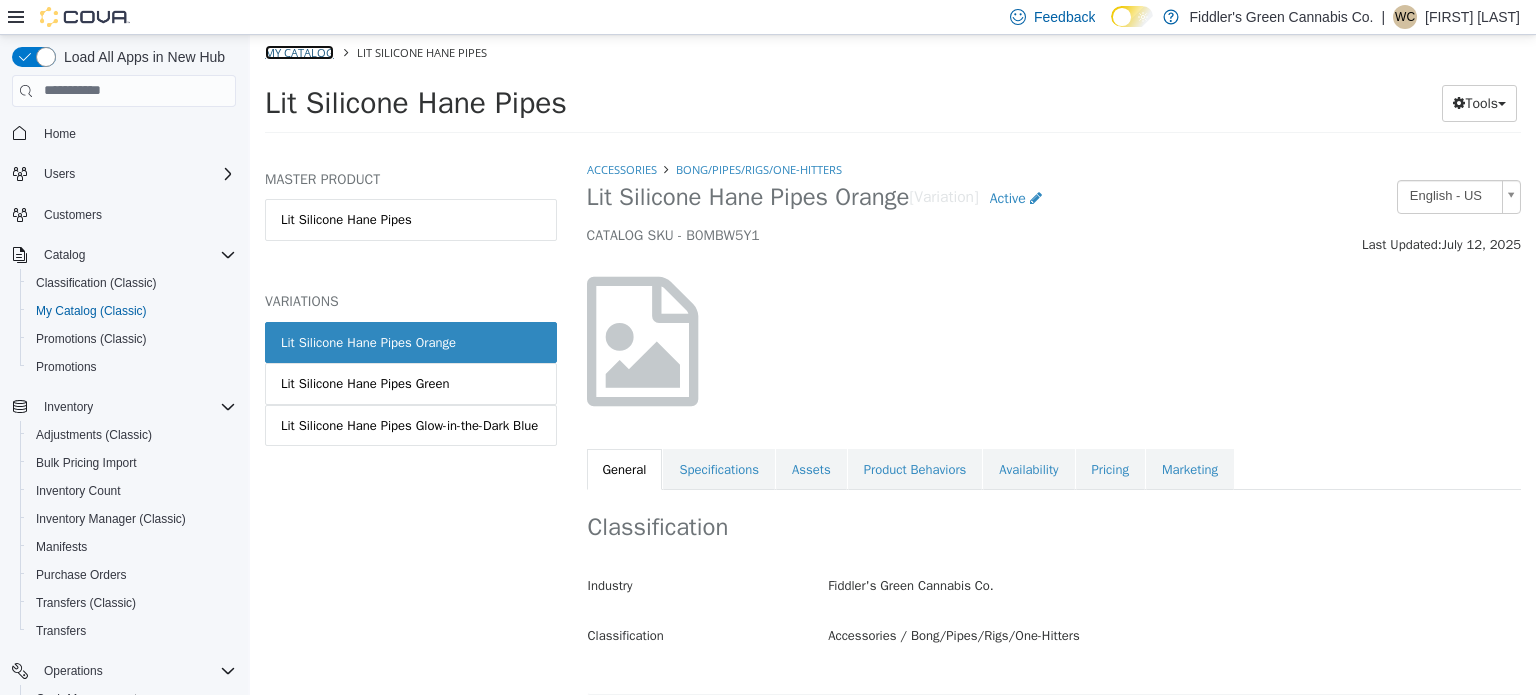 click on "My Catalog" at bounding box center (299, 51) 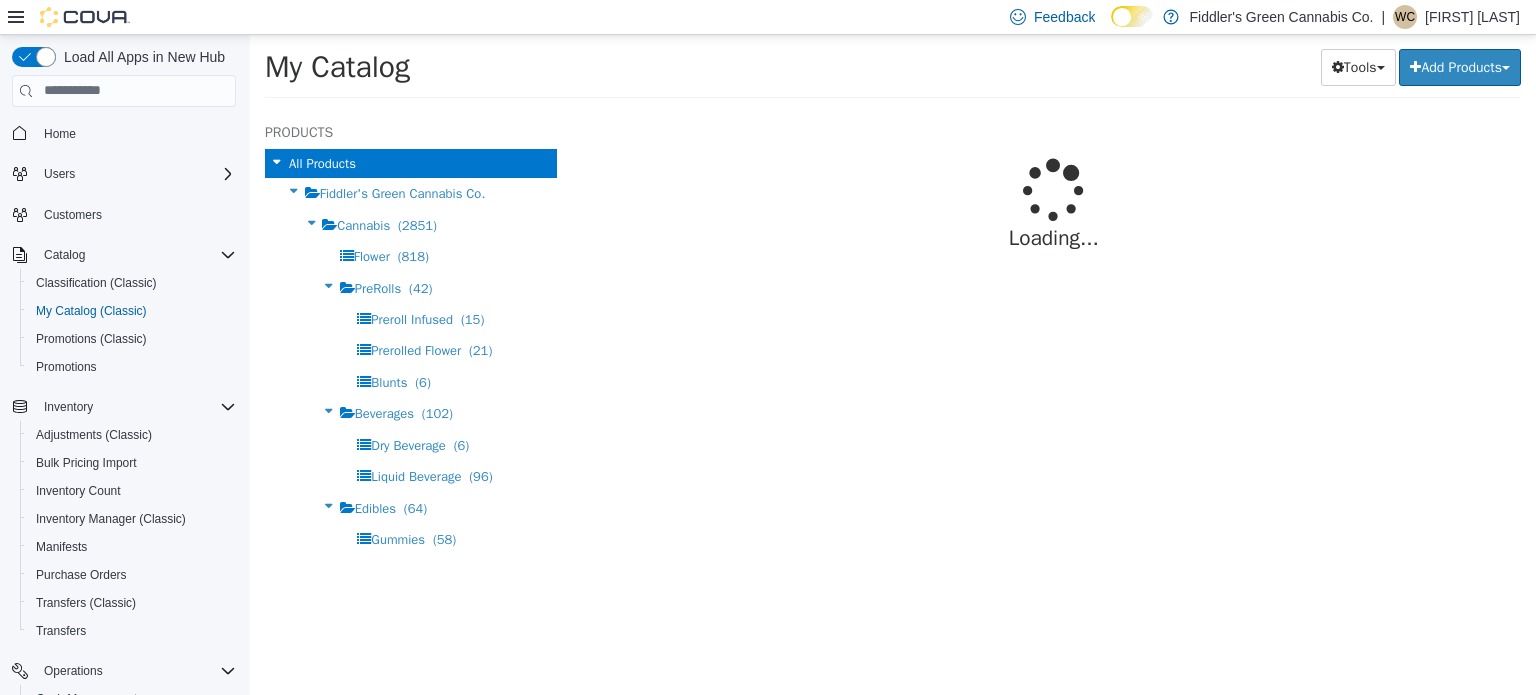 select on "**********" 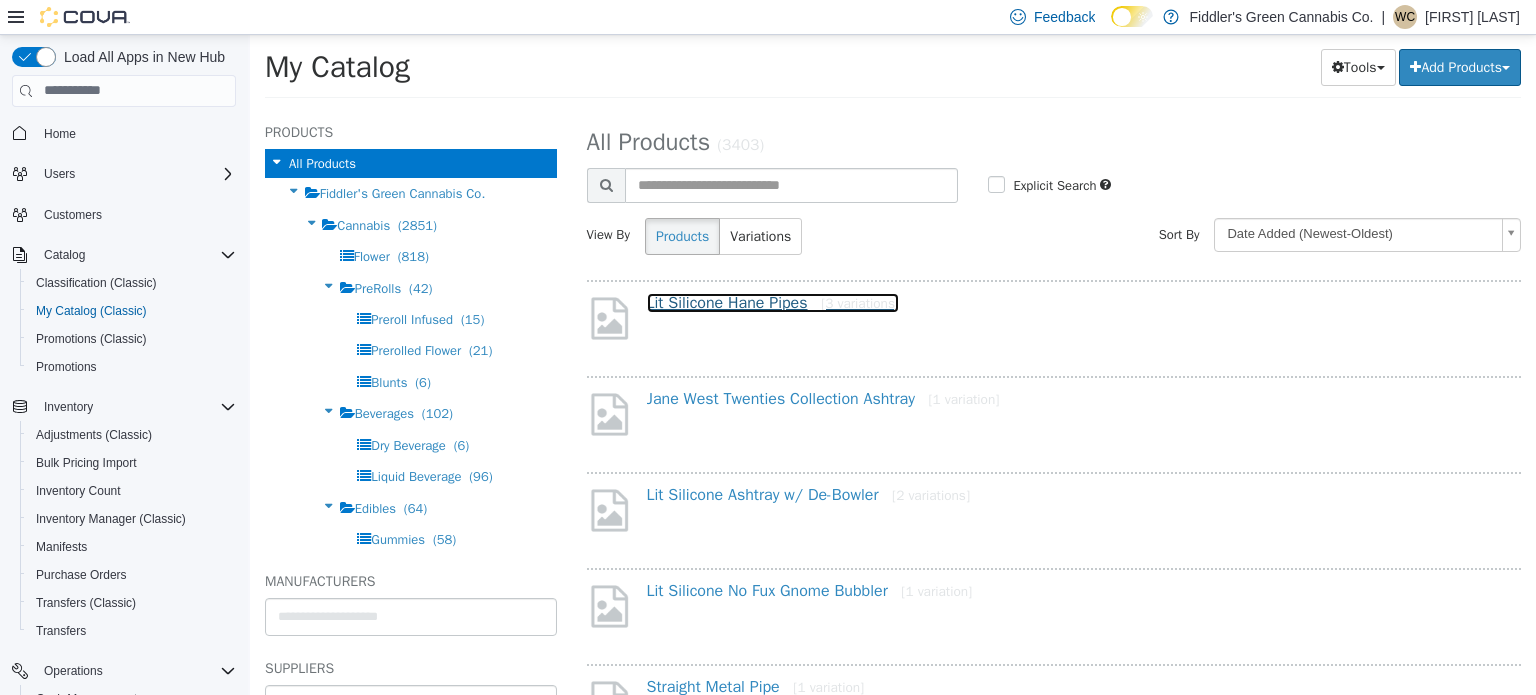 click on "Lit Silicone Hane Pipes
[3 variations]" at bounding box center [773, 302] 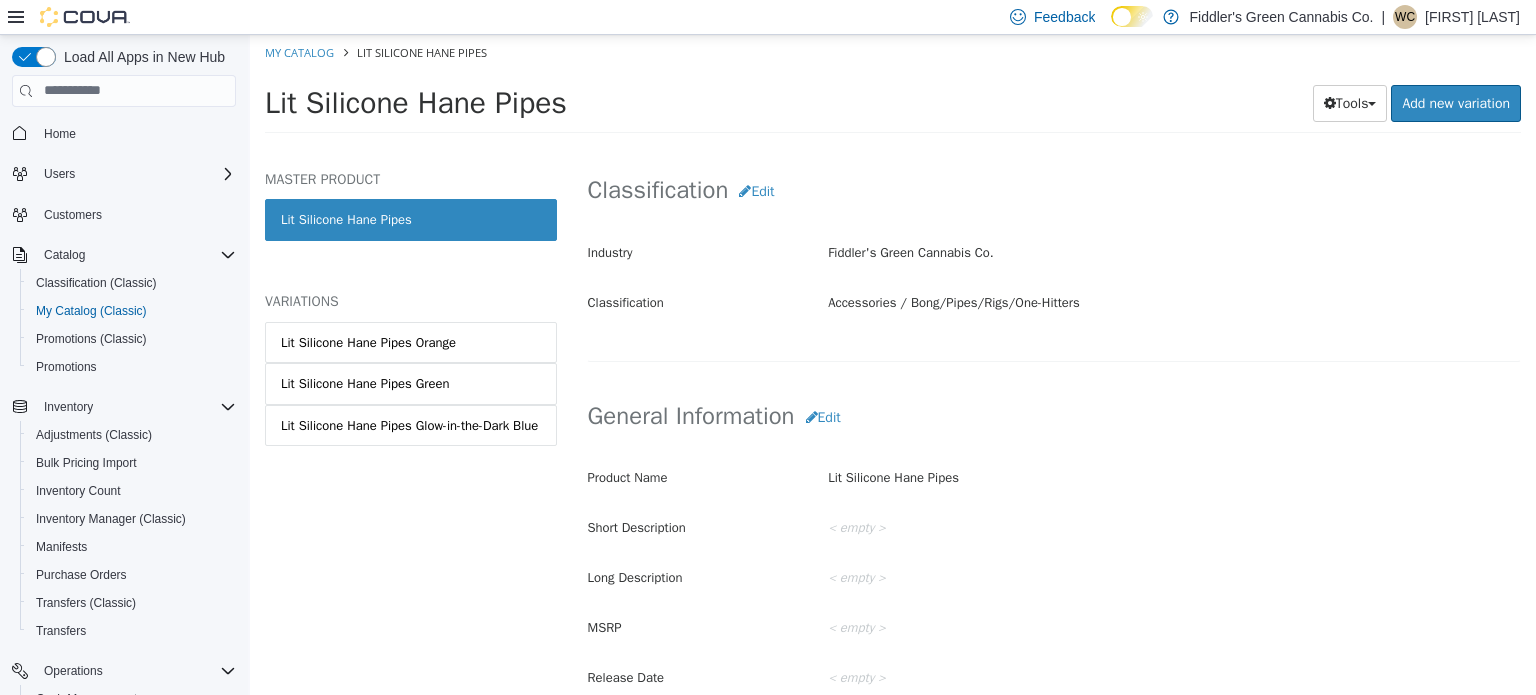 scroll, scrollTop: 384, scrollLeft: 0, axis: vertical 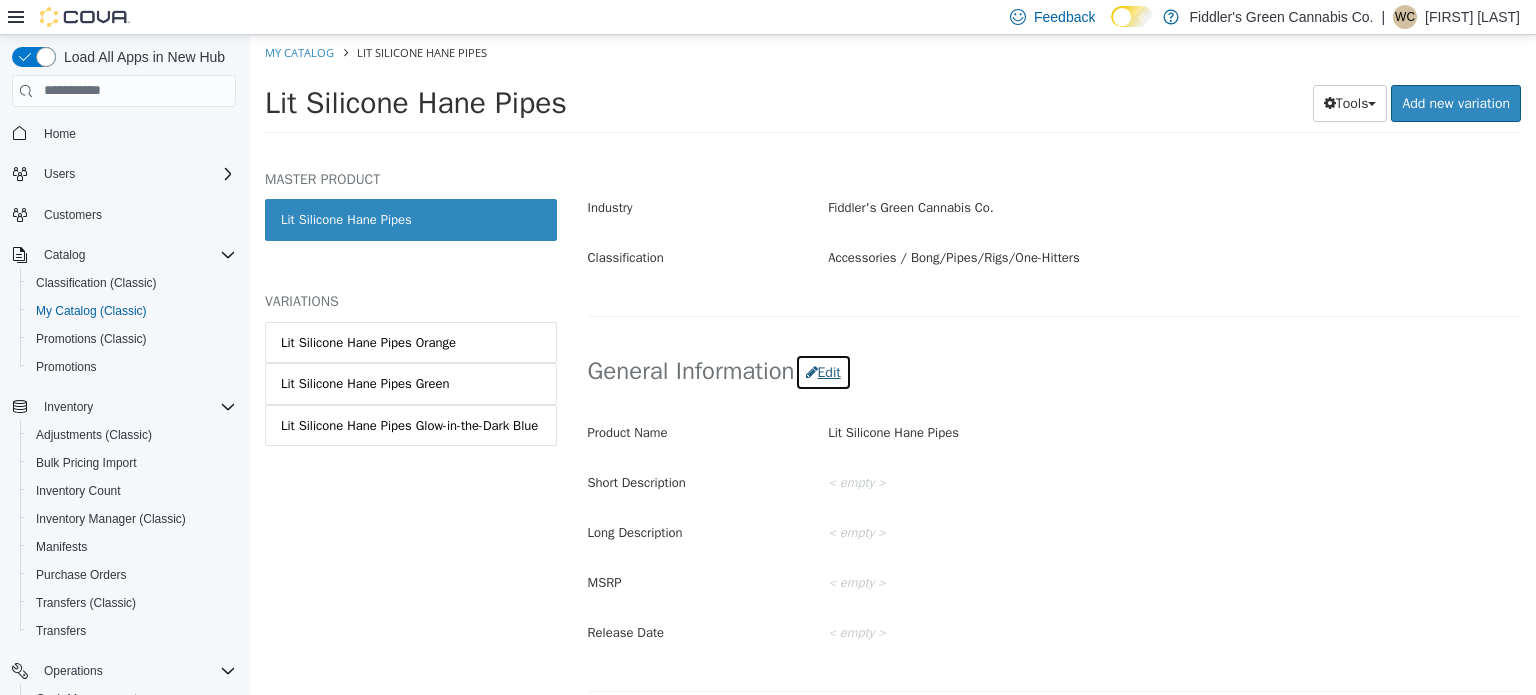 click on "Edit" at bounding box center [823, 371] 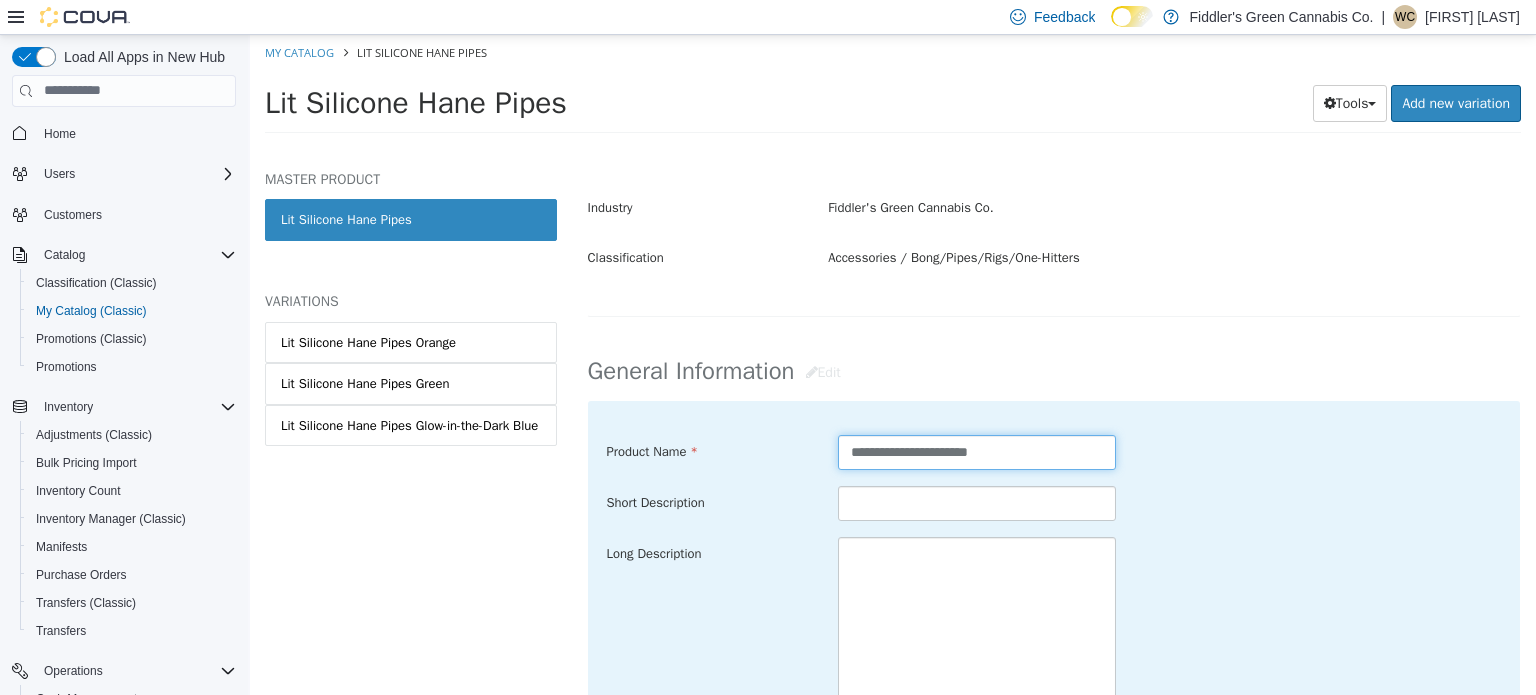 click on "**********" at bounding box center [977, 451] 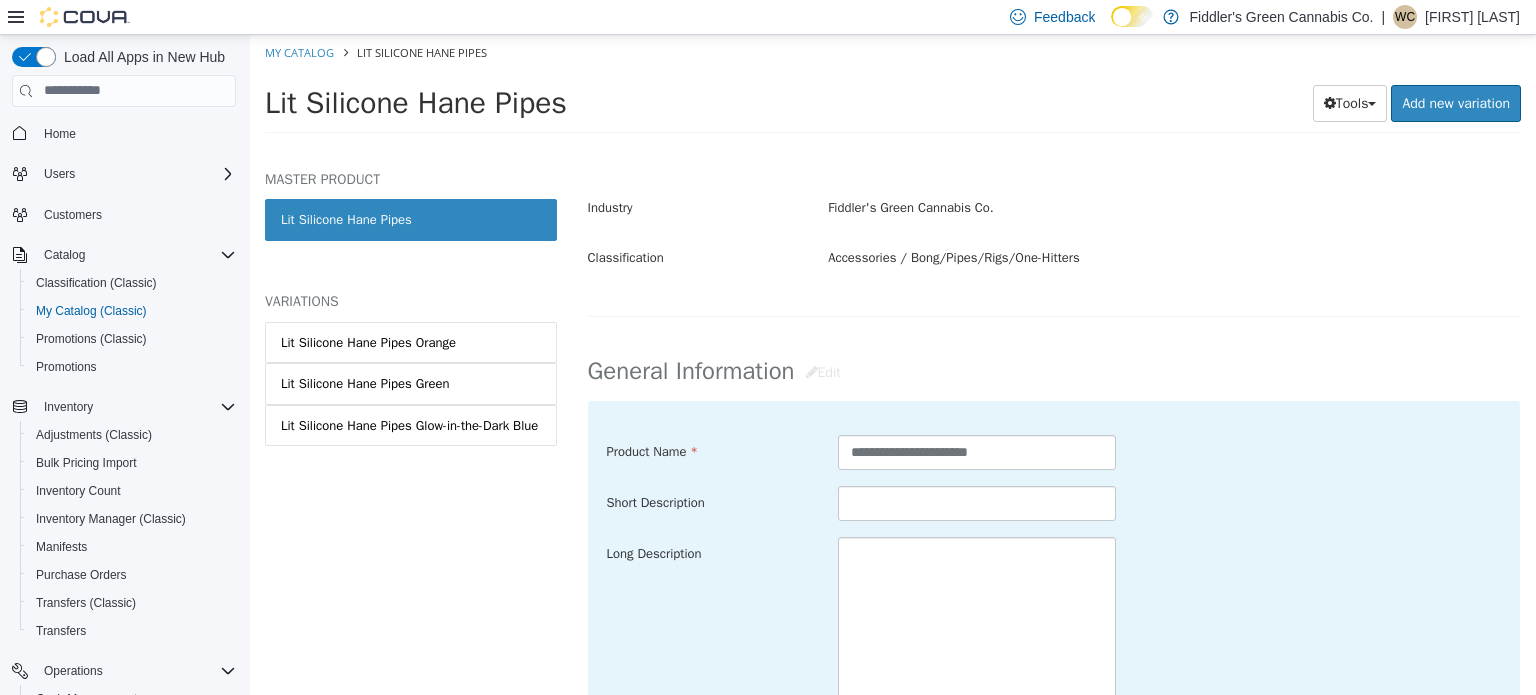 click on "Short Description" at bounding box center [1054, 503] 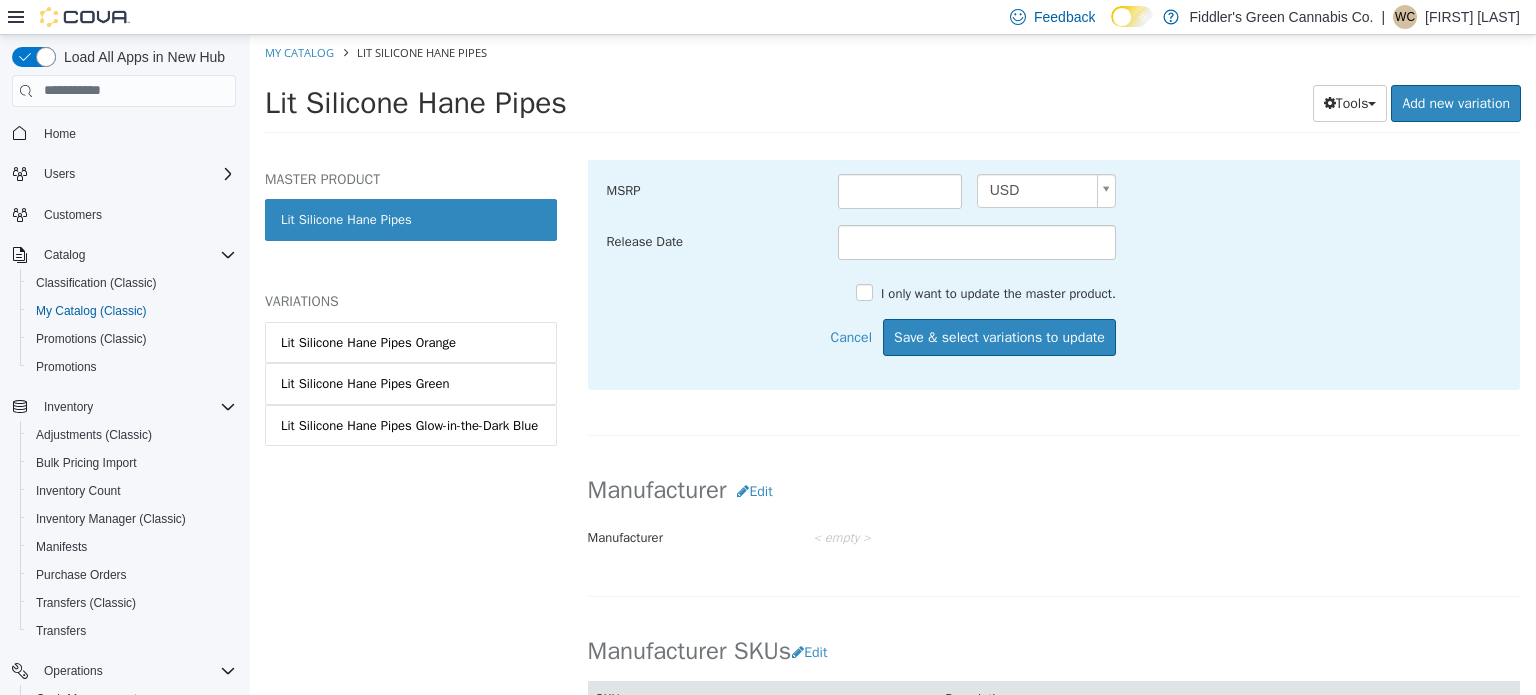 scroll, scrollTop: 946, scrollLeft: 0, axis: vertical 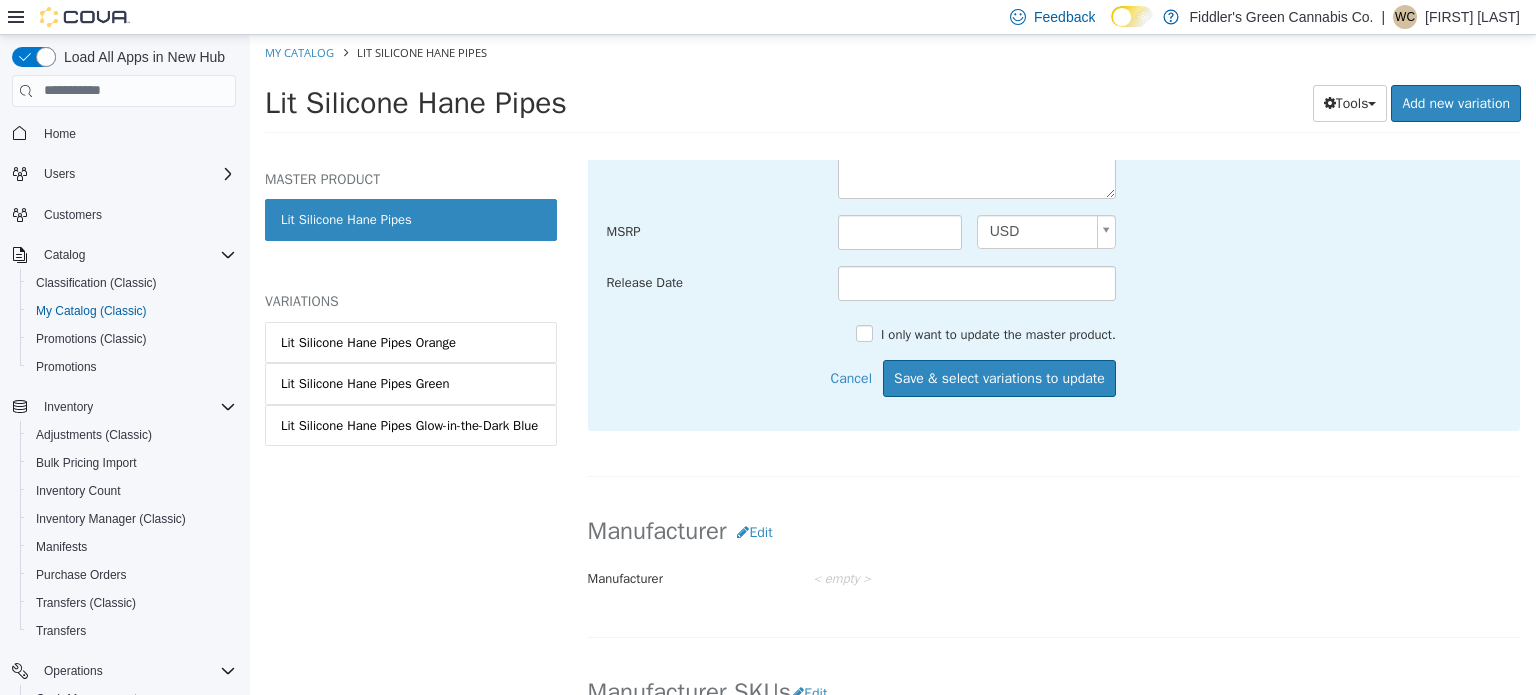 click on "**********" at bounding box center (893, 89) 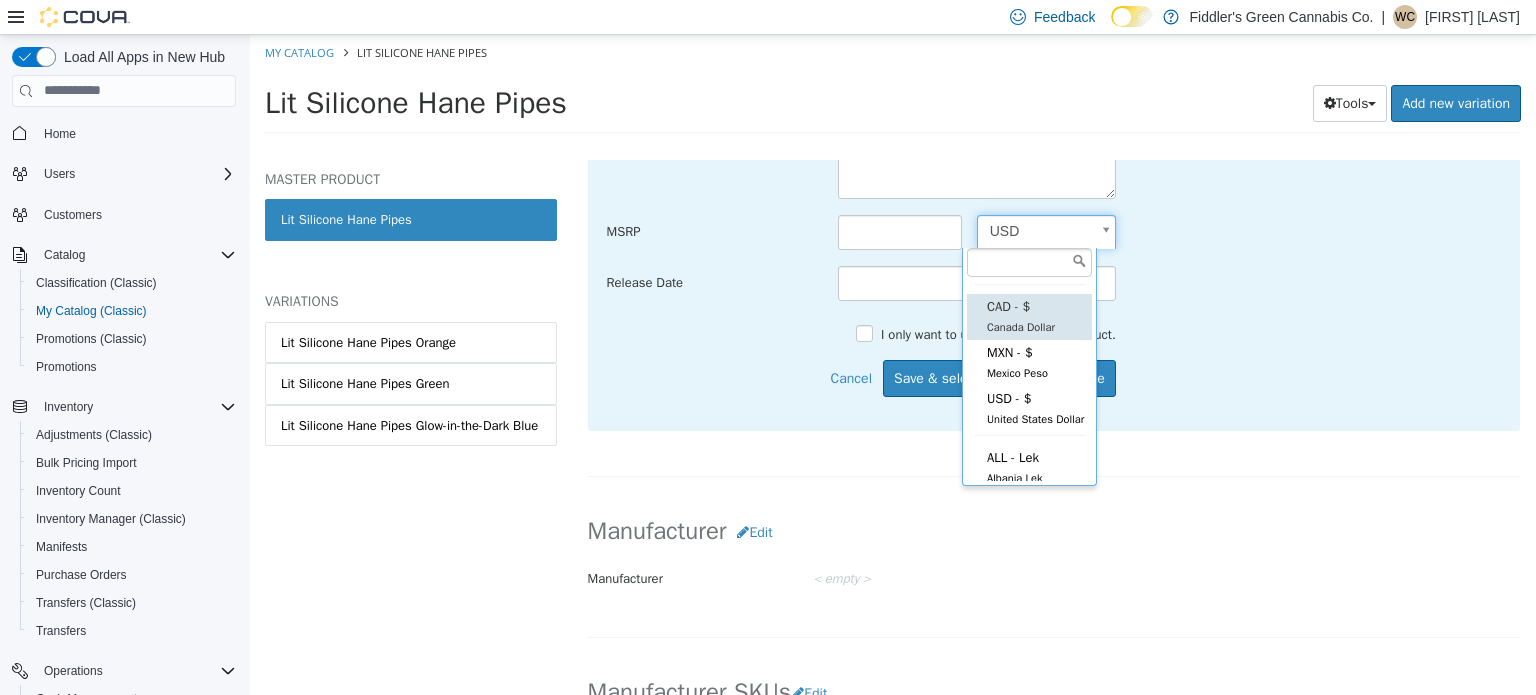 type on "***" 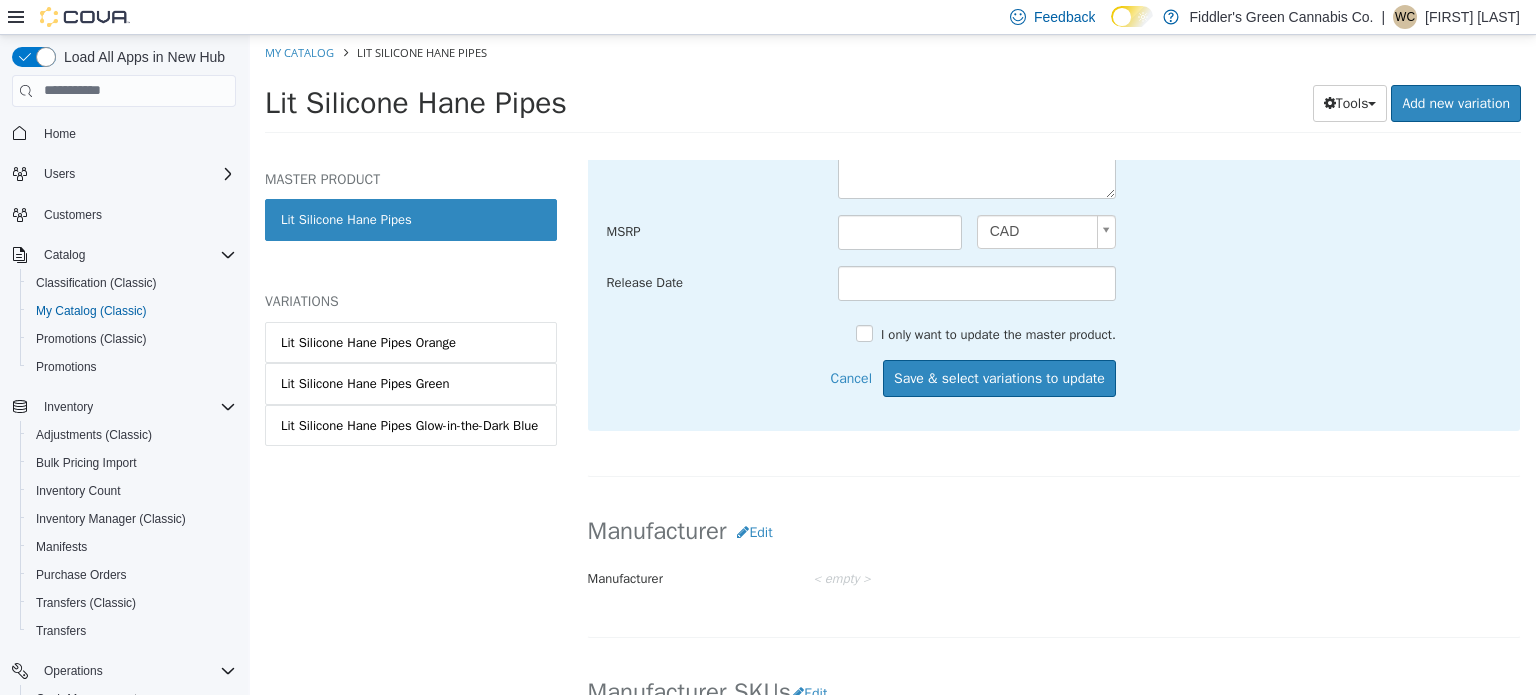 click on "I only want to update the master product." at bounding box center (996, 334) 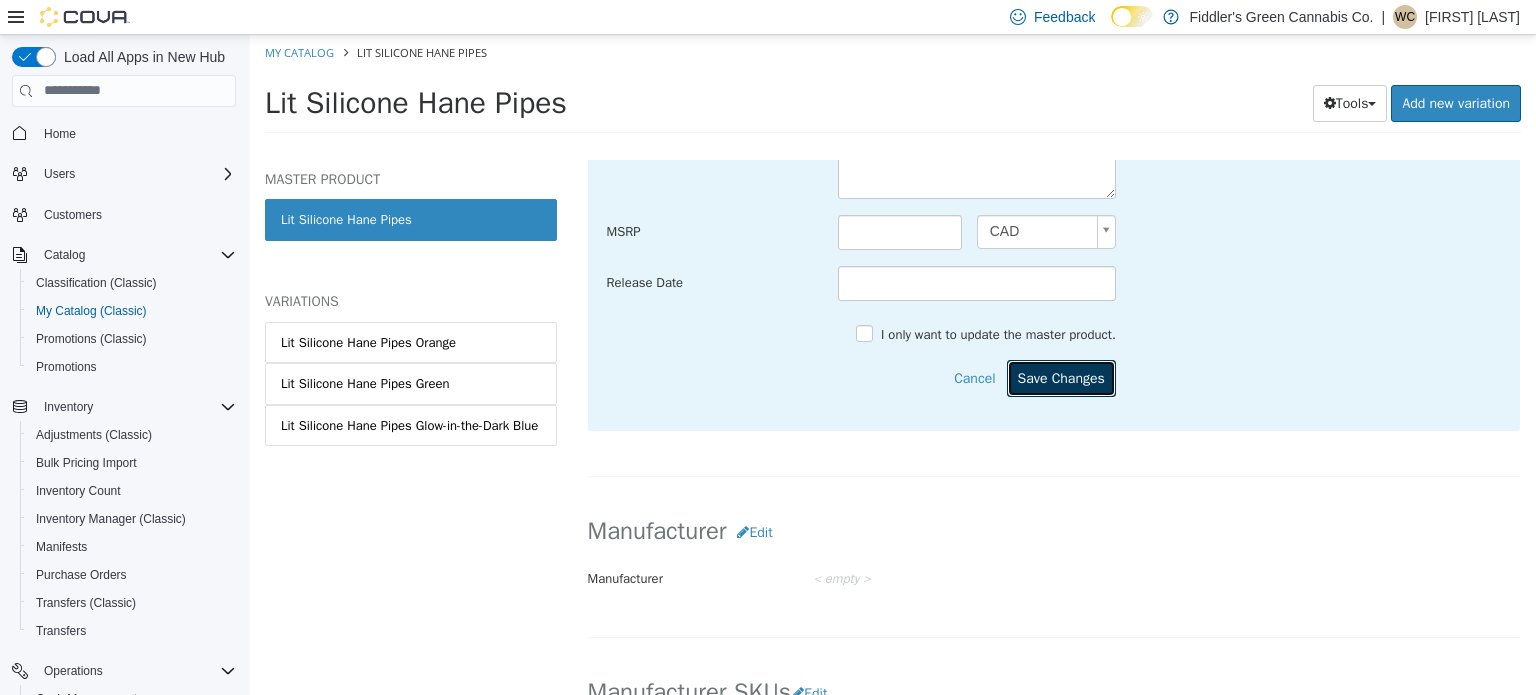 click on "Save Changes" at bounding box center (1061, 377) 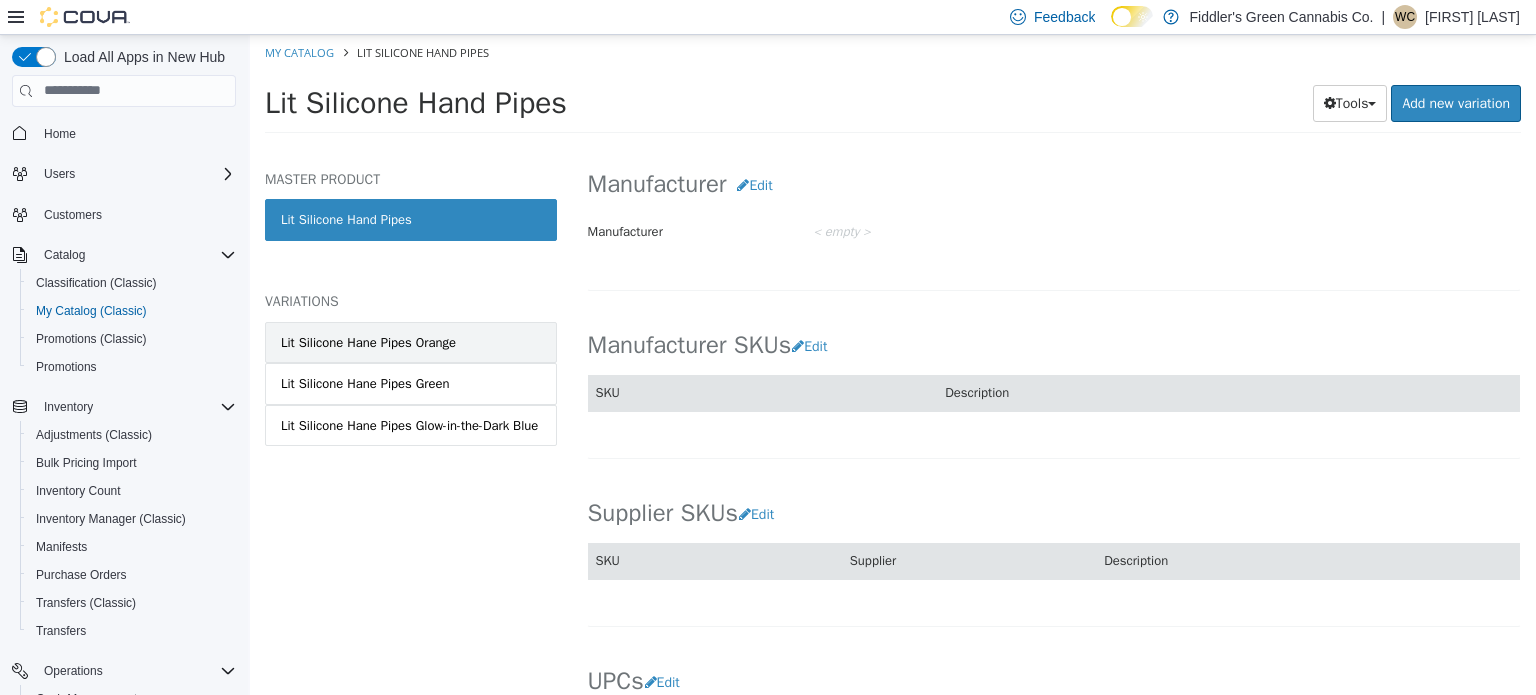 click on "Lit Silicone Hane Pipes Orange" at bounding box center (368, 342) 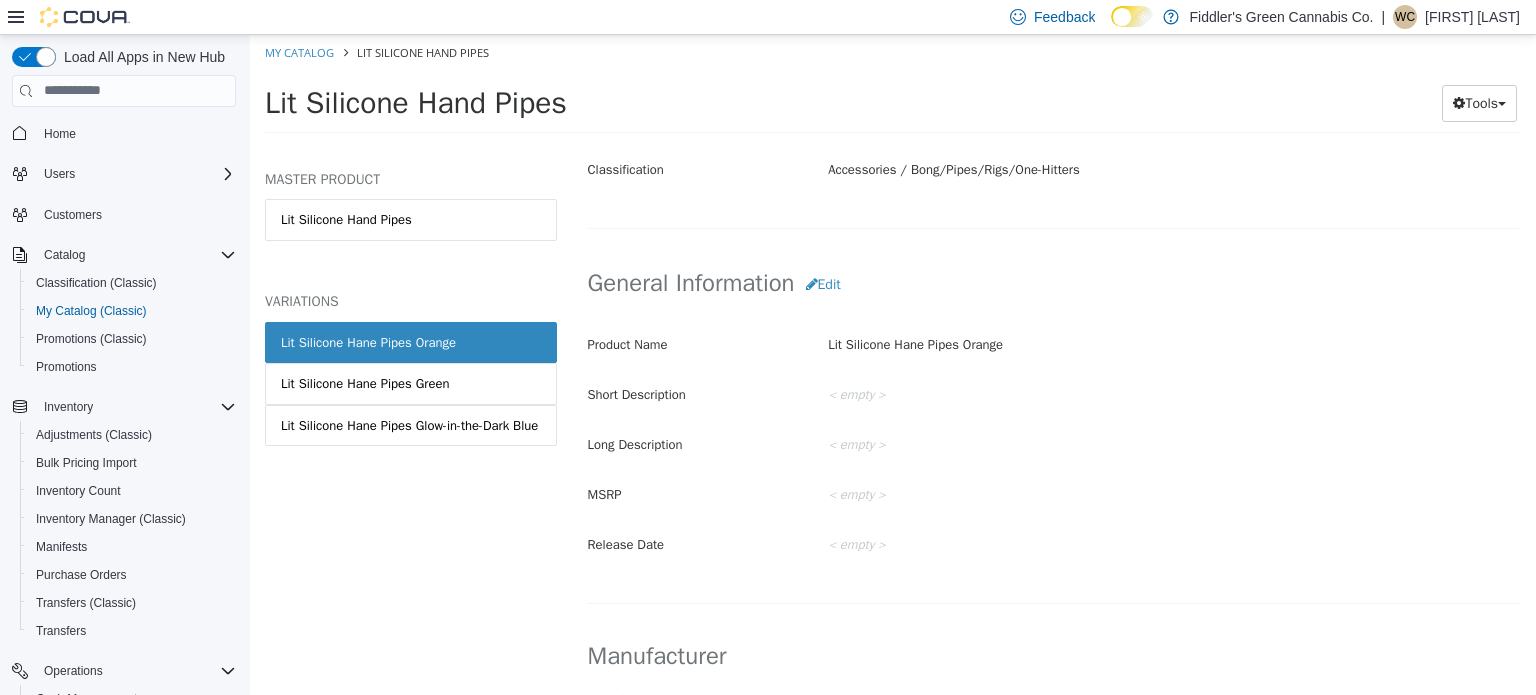 scroll, scrollTop: 464, scrollLeft: 0, axis: vertical 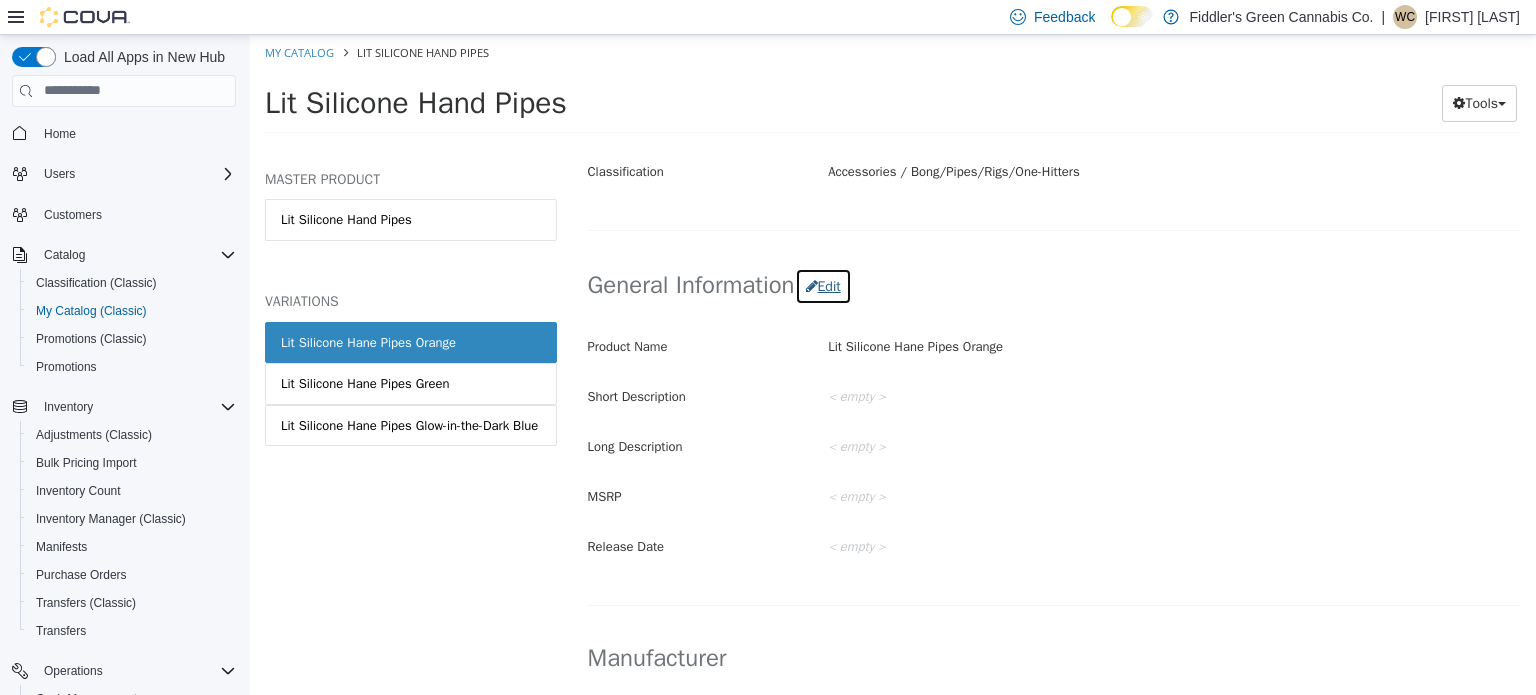 click on "Edit" at bounding box center (823, 285) 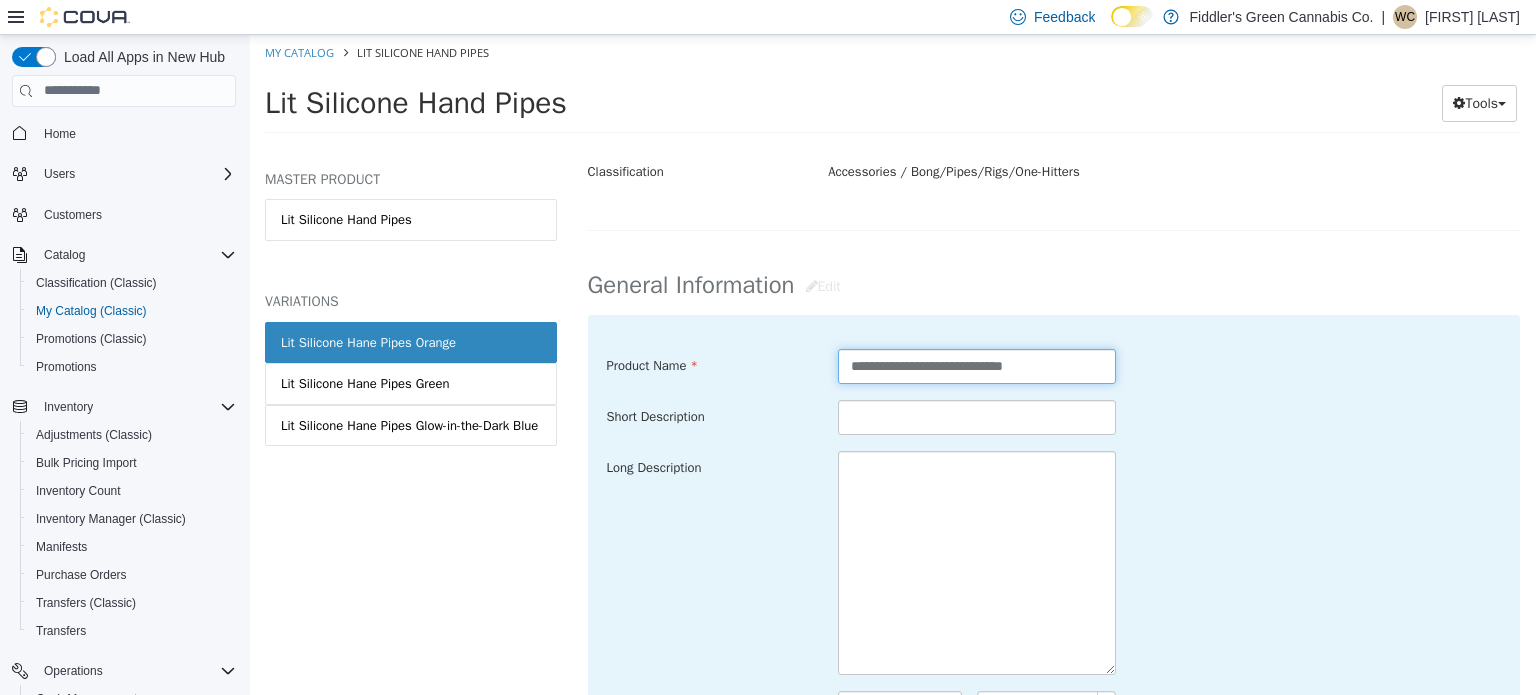 click on "**********" at bounding box center [977, 365] 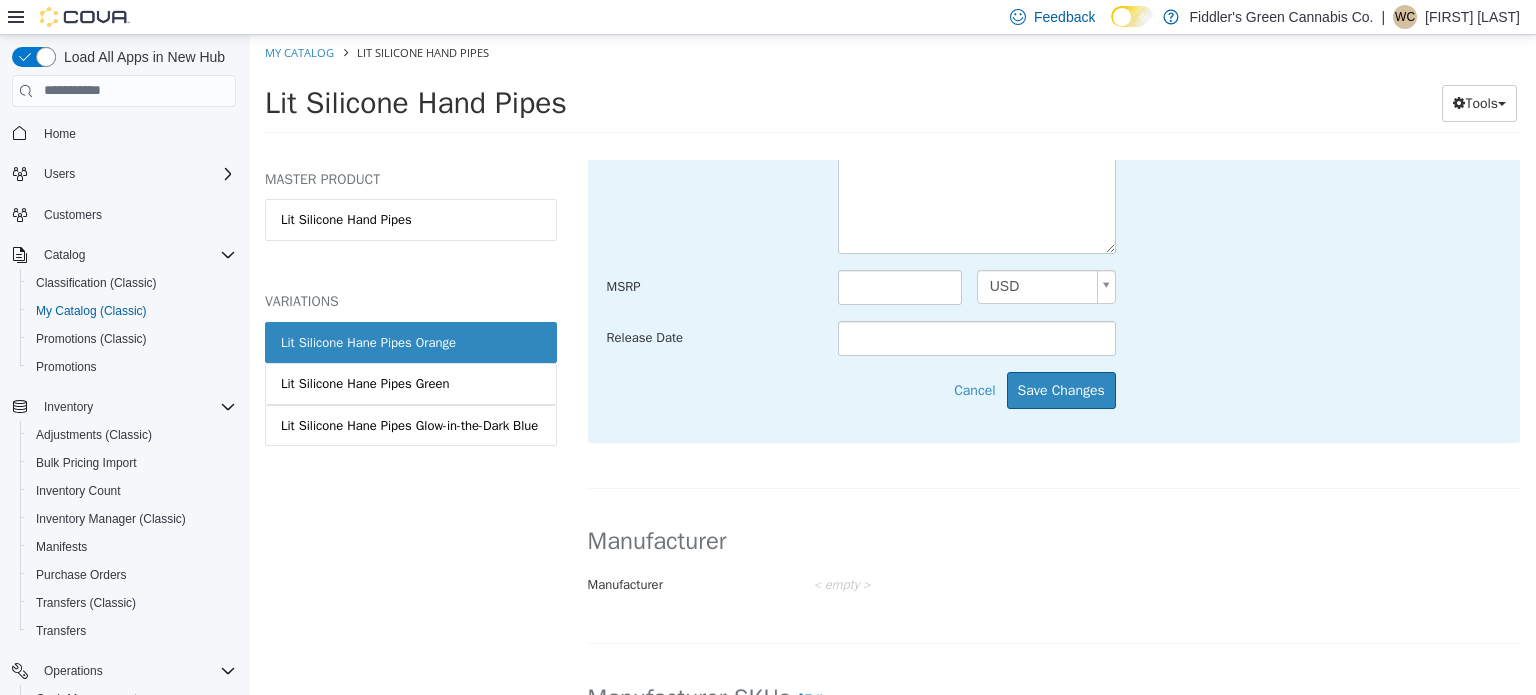 scroll, scrollTop: 887, scrollLeft: 0, axis: vertical 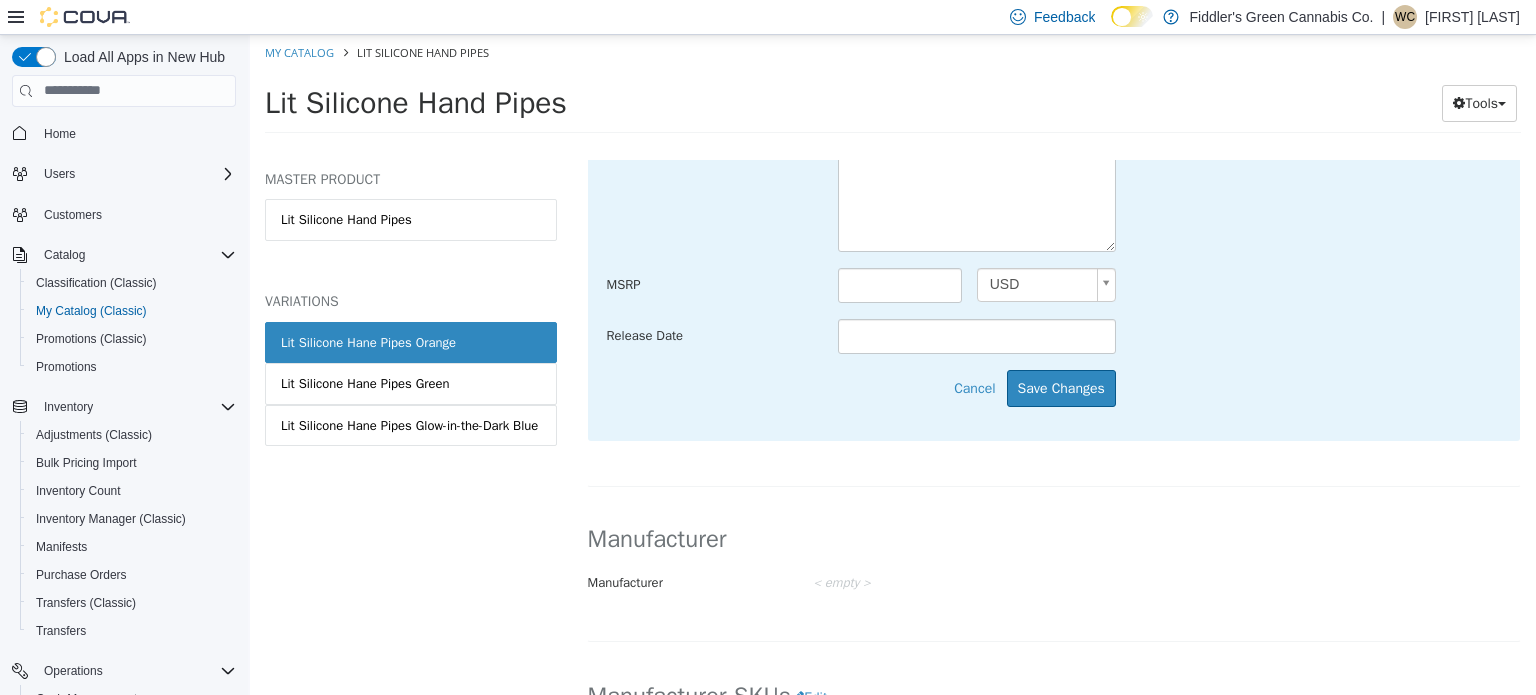 type on "**********" 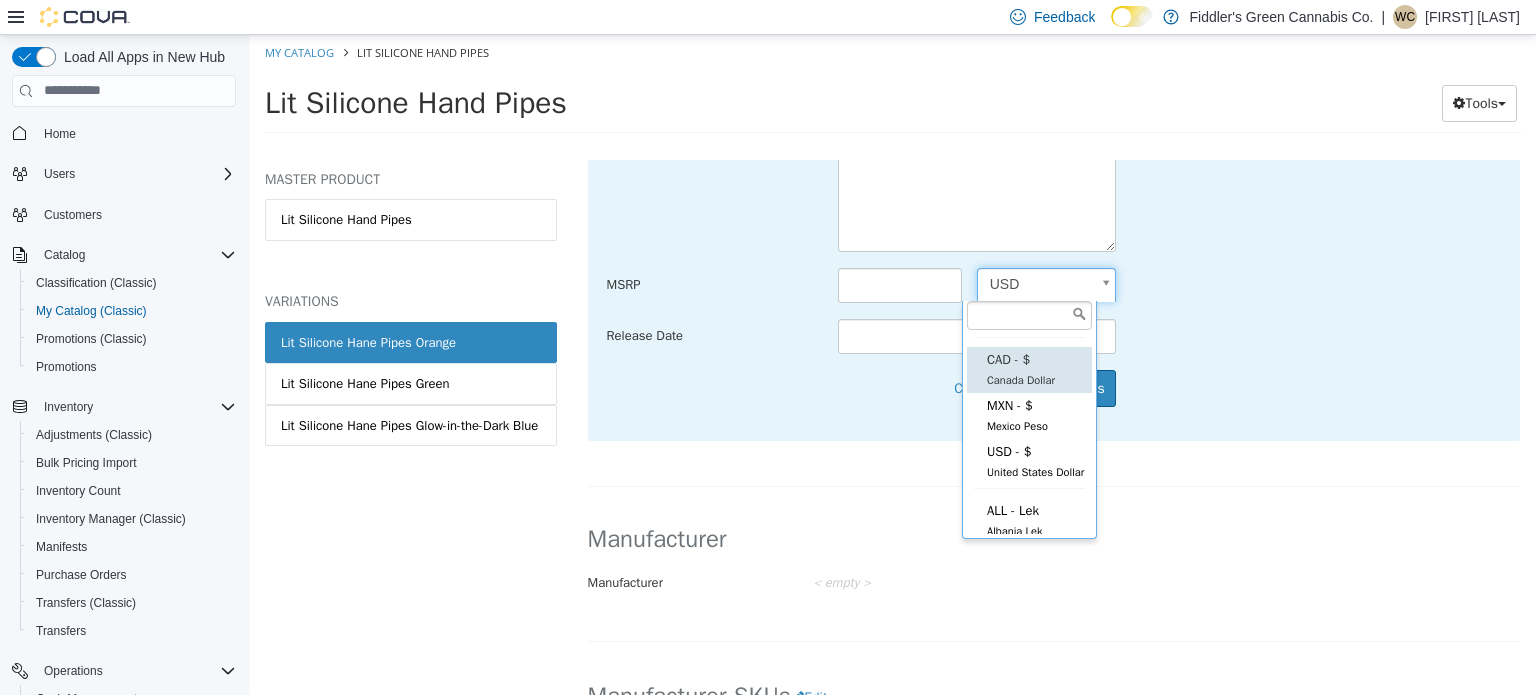 type on "***" 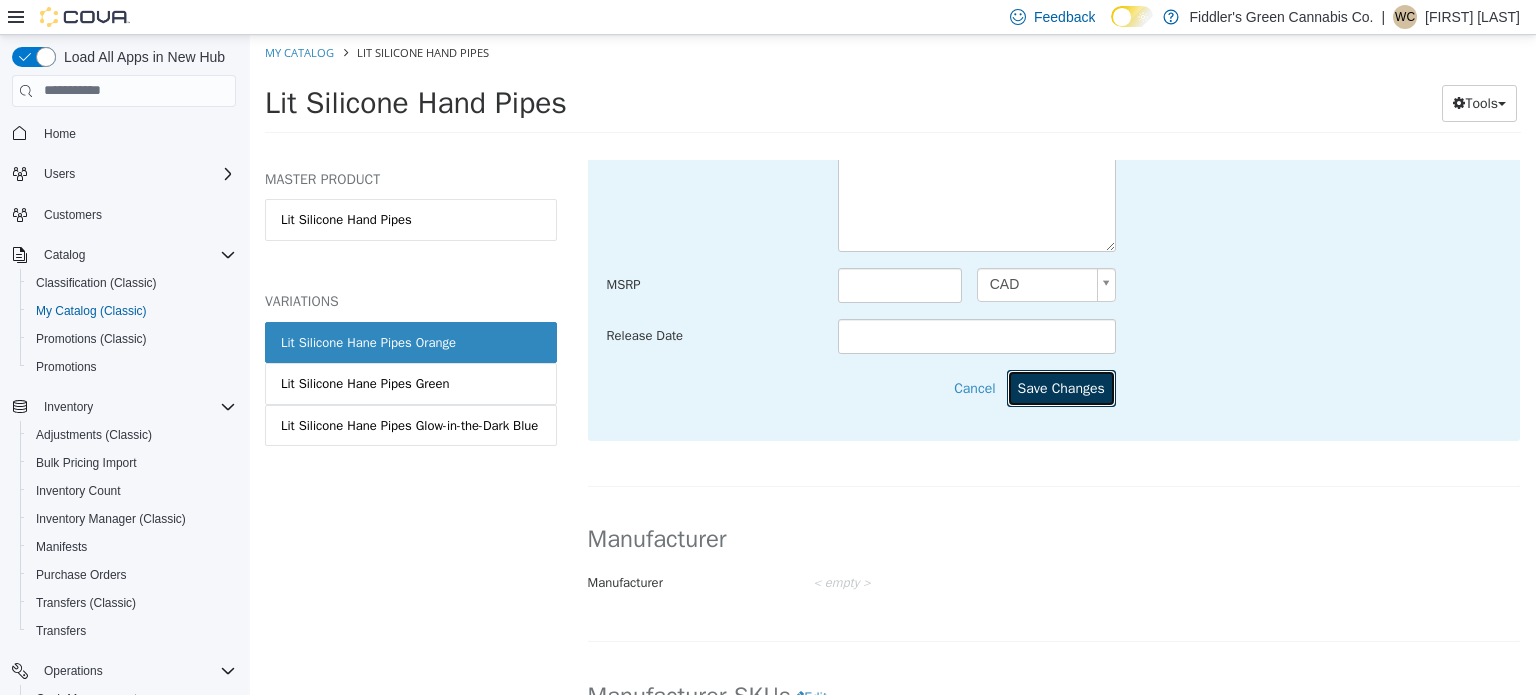 click on "Save Changes" at bounding box center (1061, 387) 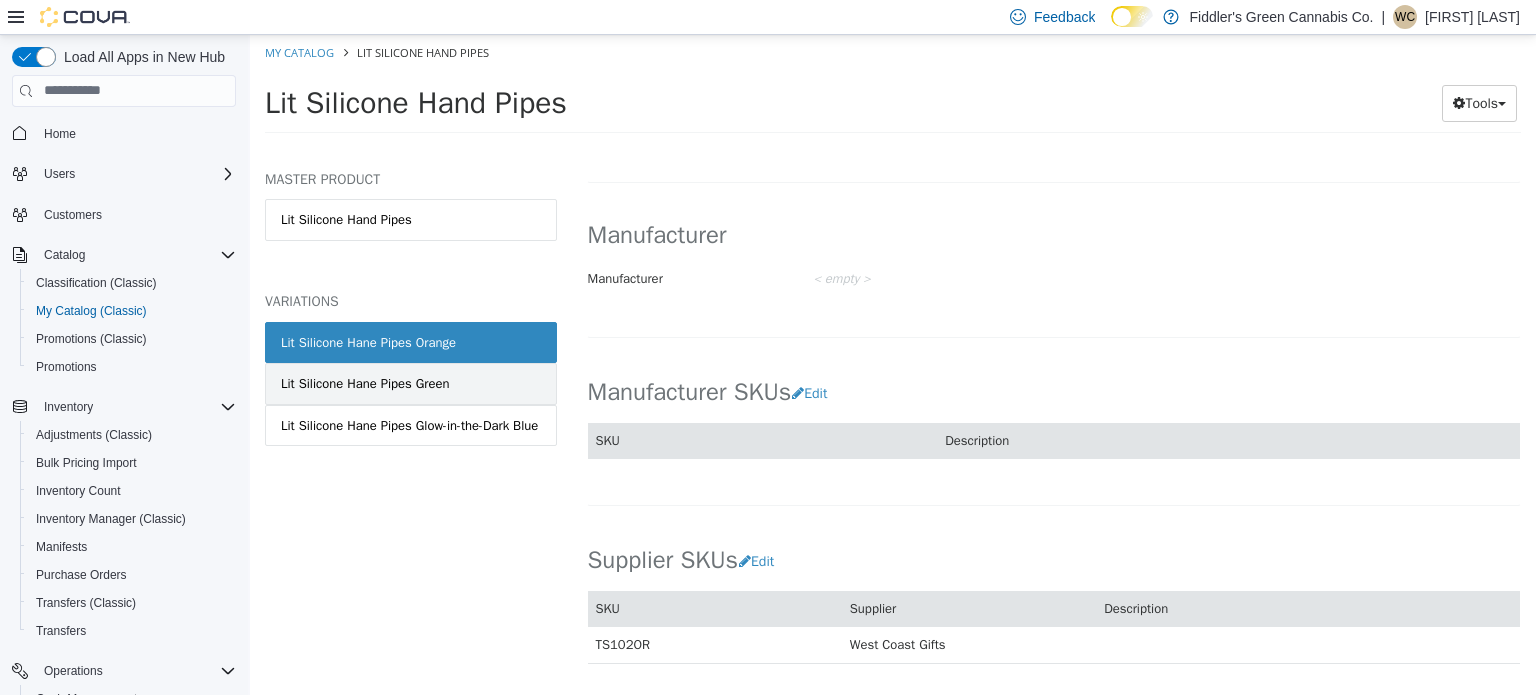 click on "Lit Silicone Hane Pipes Green" at bounding box center (365, 383) 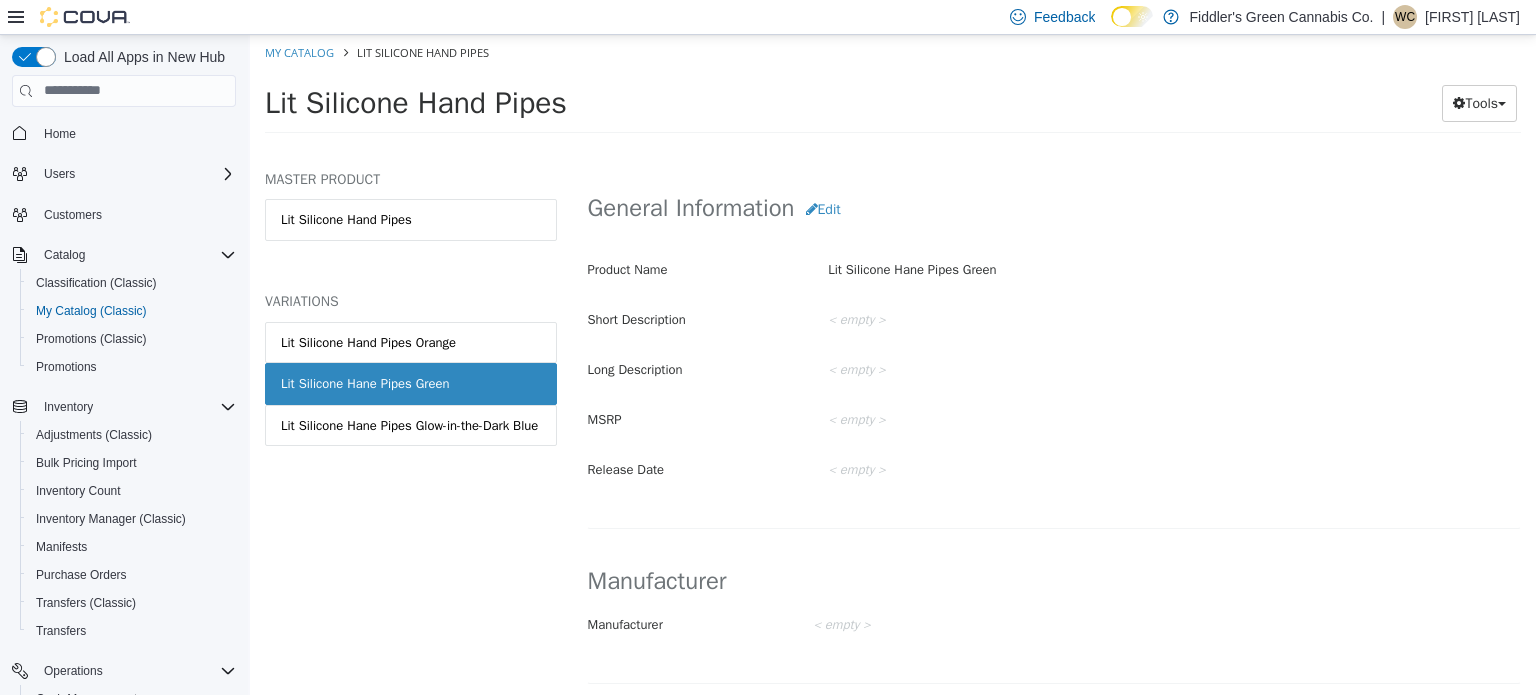 scroll, scrollTop: 476, scrollLeft: 0, axis: vertical 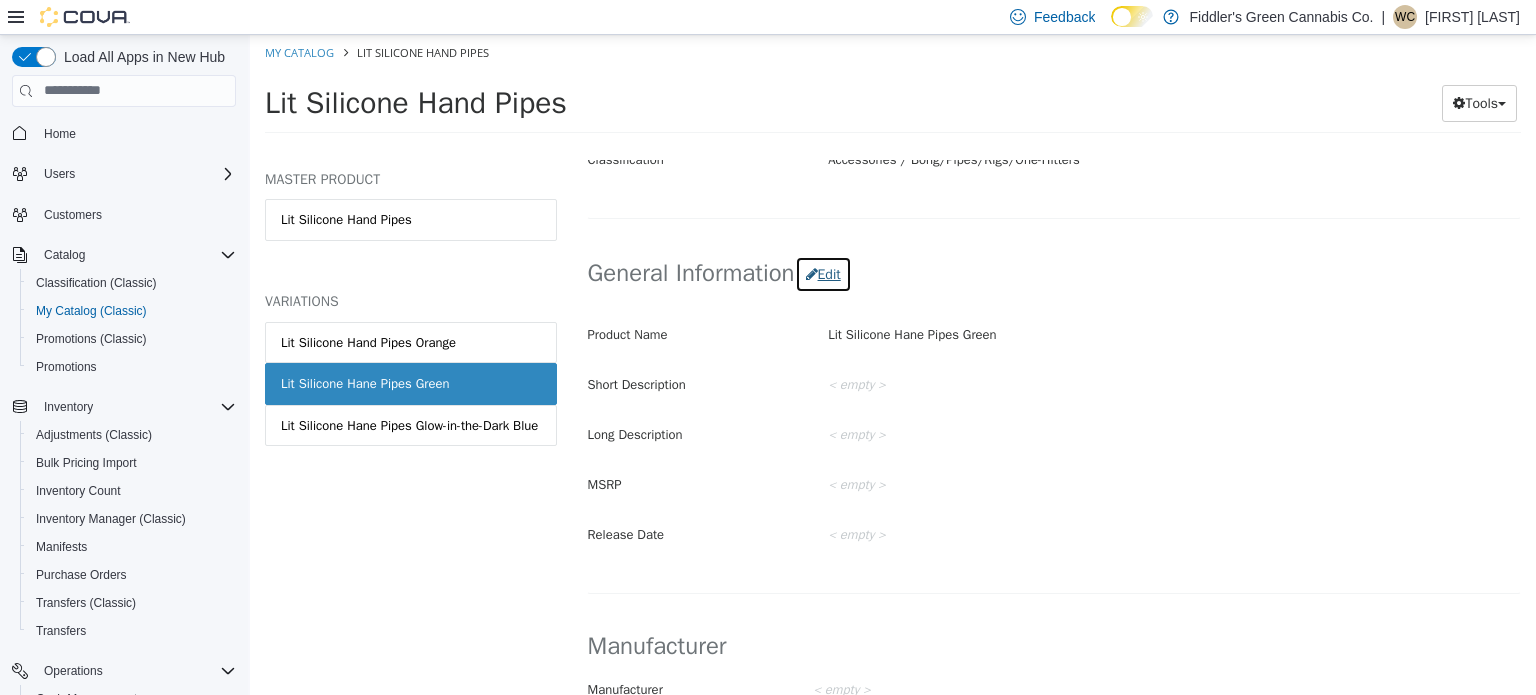 click on "Edit" at bounding box center [823, 273] 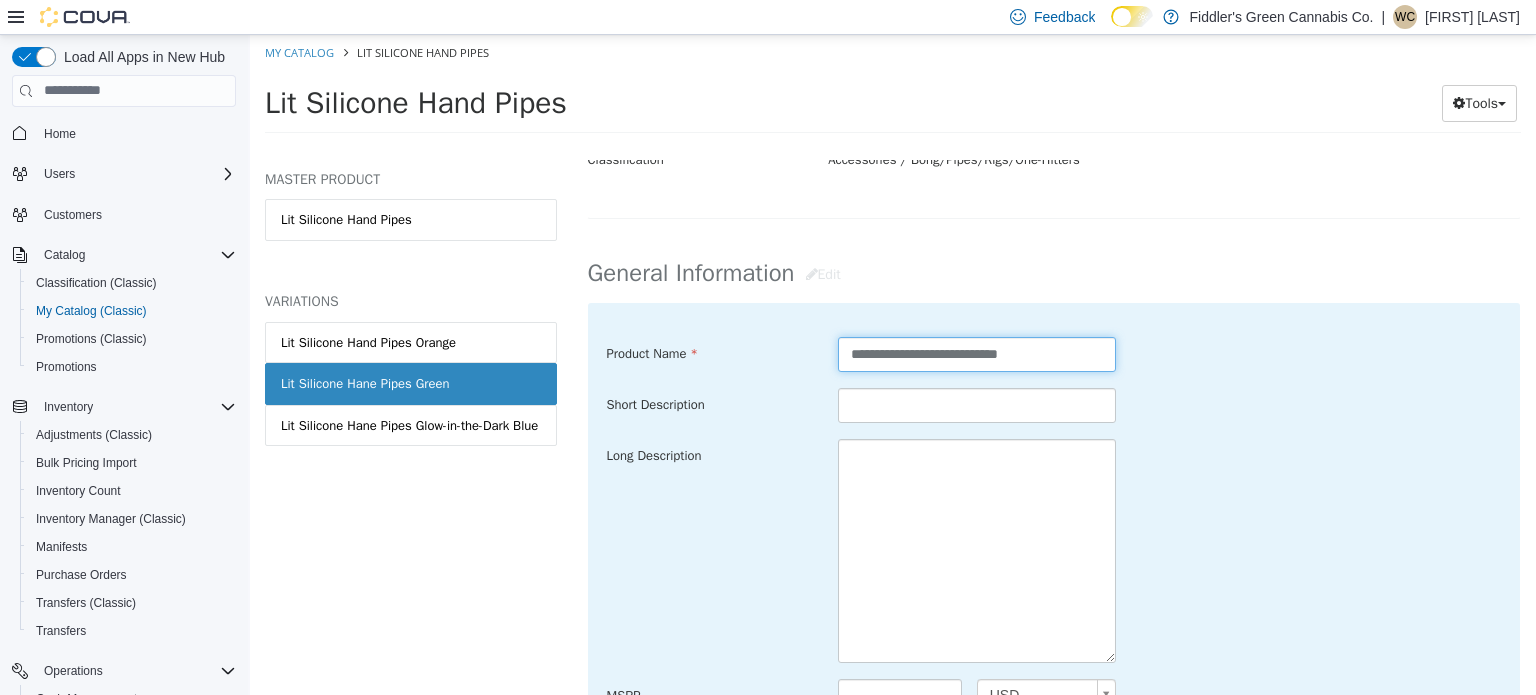 click on "**********" at bounding box center [977, 353] 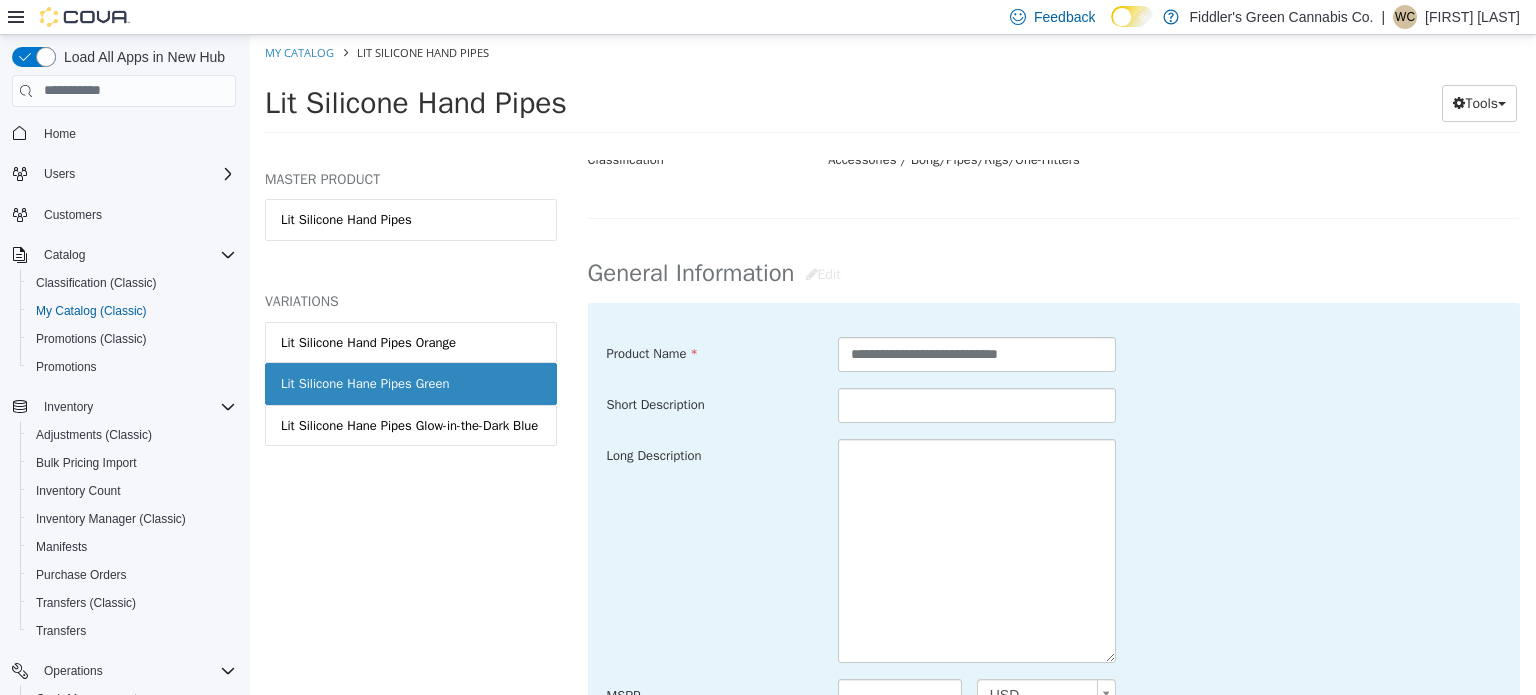 click on "Short Description" at bounding box center (1054, 405) 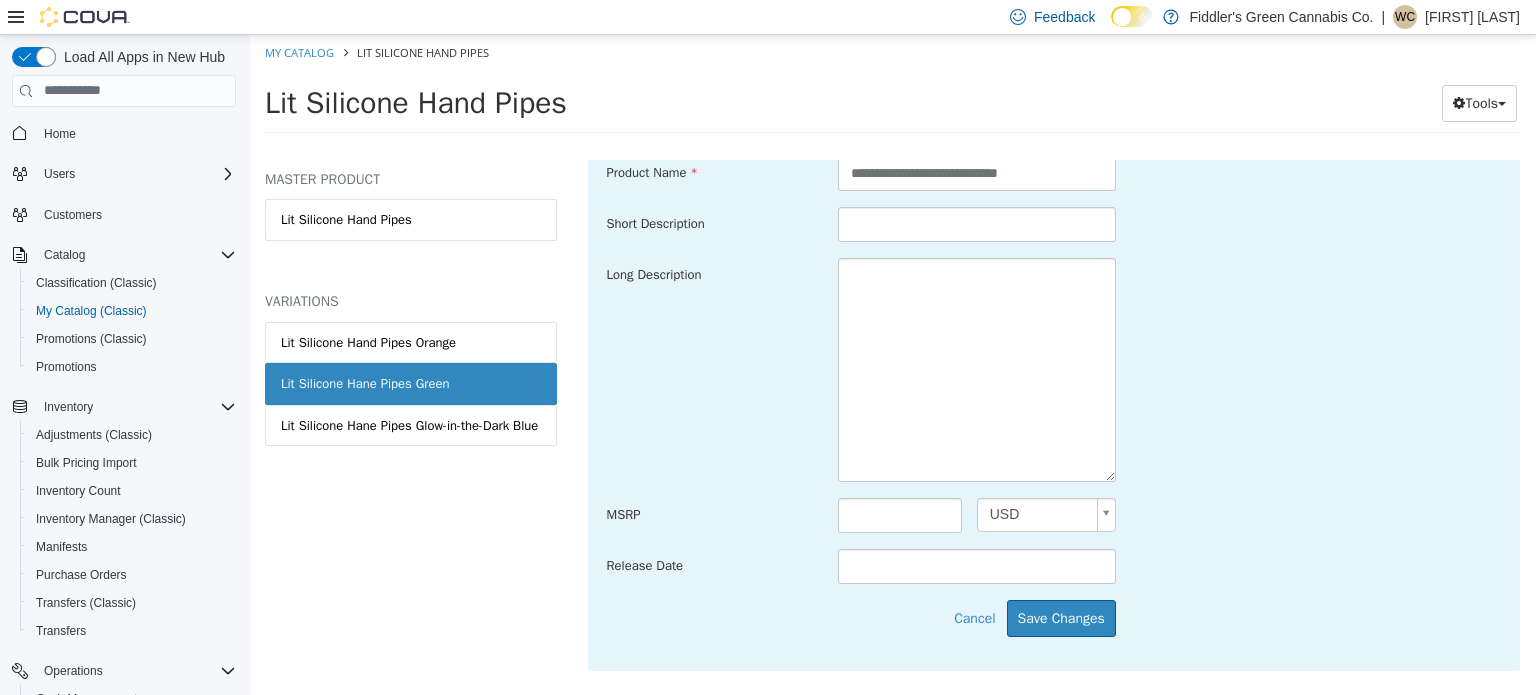 scroll, scrollTop: 660, scrollLeft: 0, axis: vertical 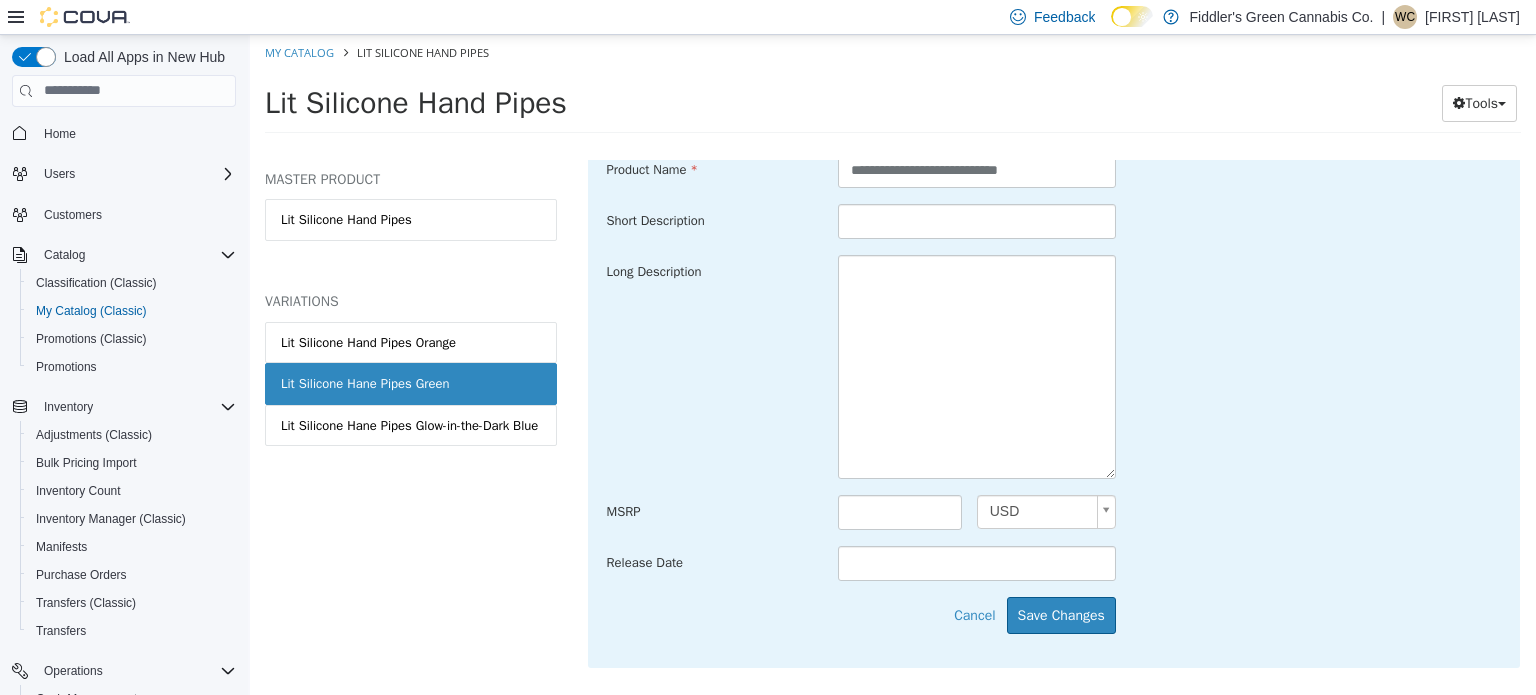 click on "**********" at bounding box center [893, 89] 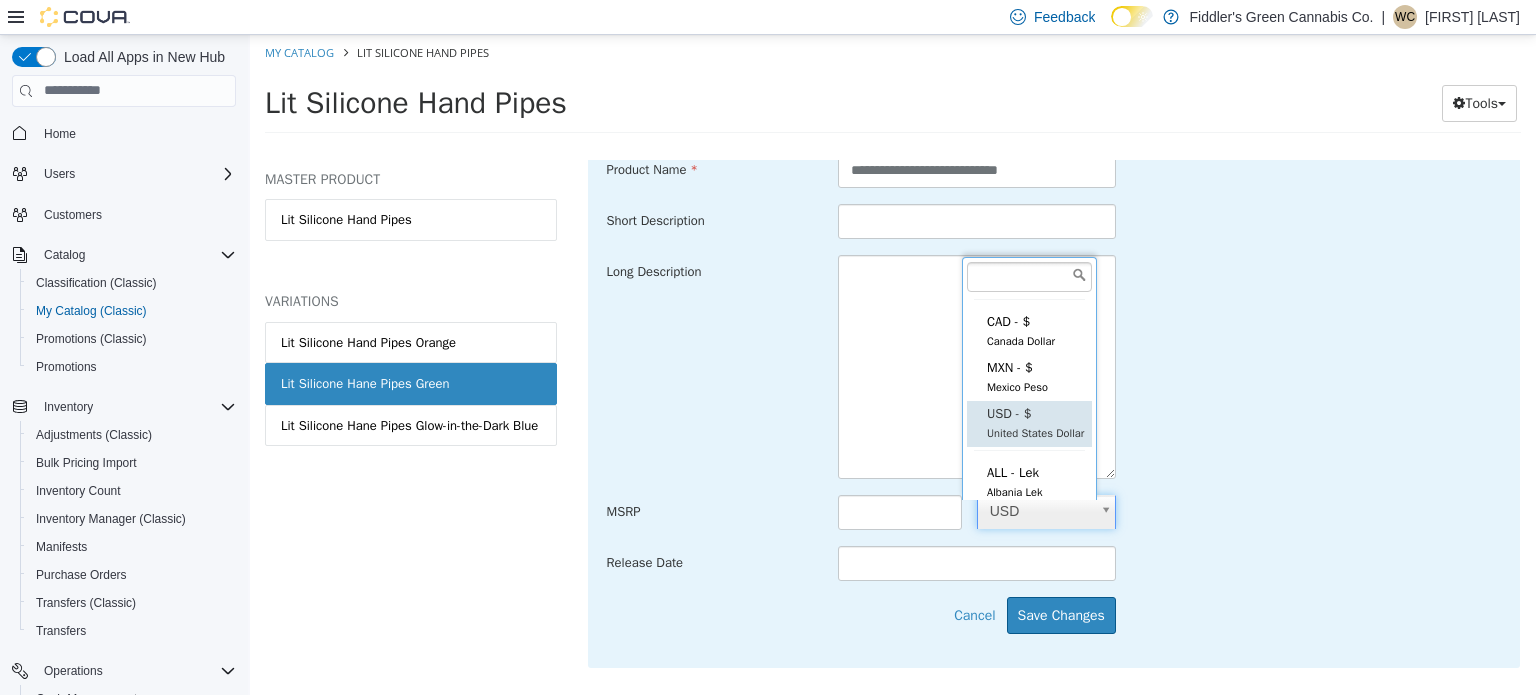 scroll, scrollTop: 21, scrollLeft: 0, axis: vertical 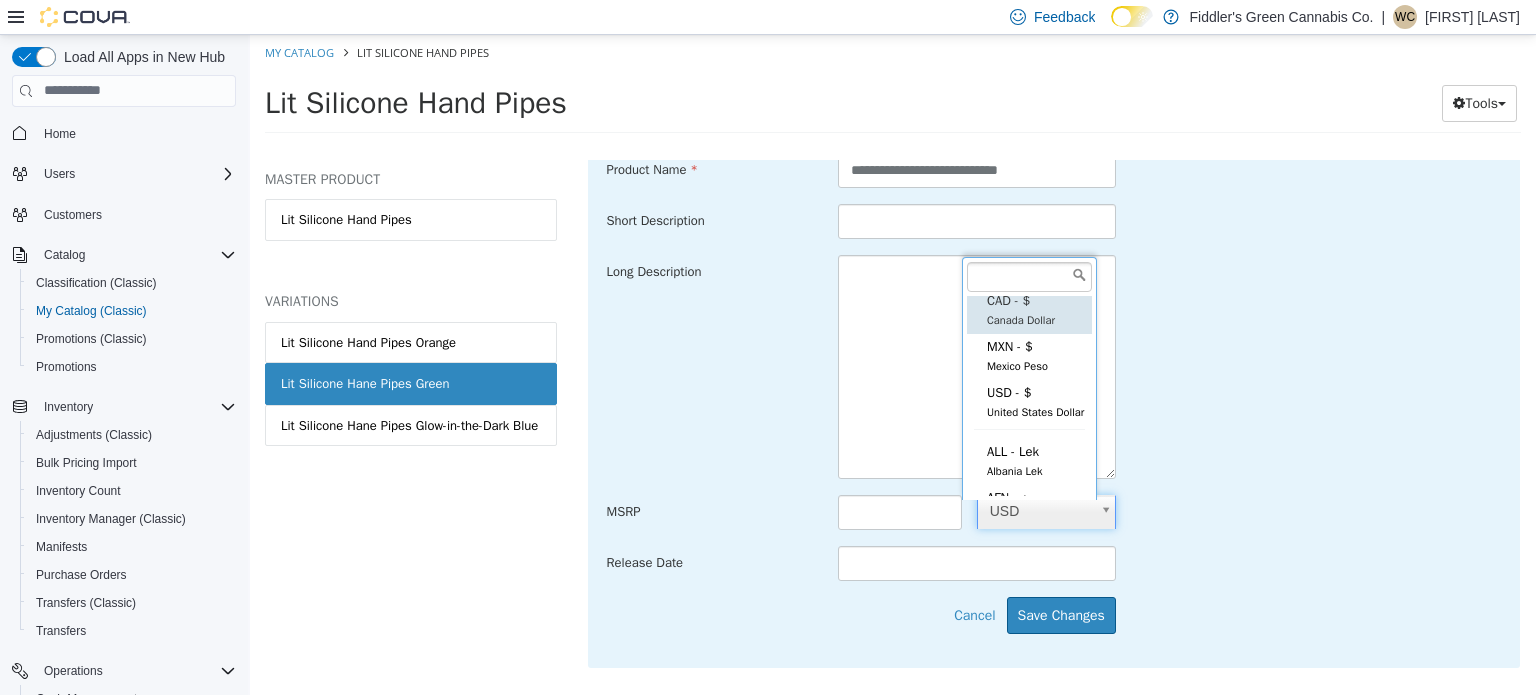 type on "***" 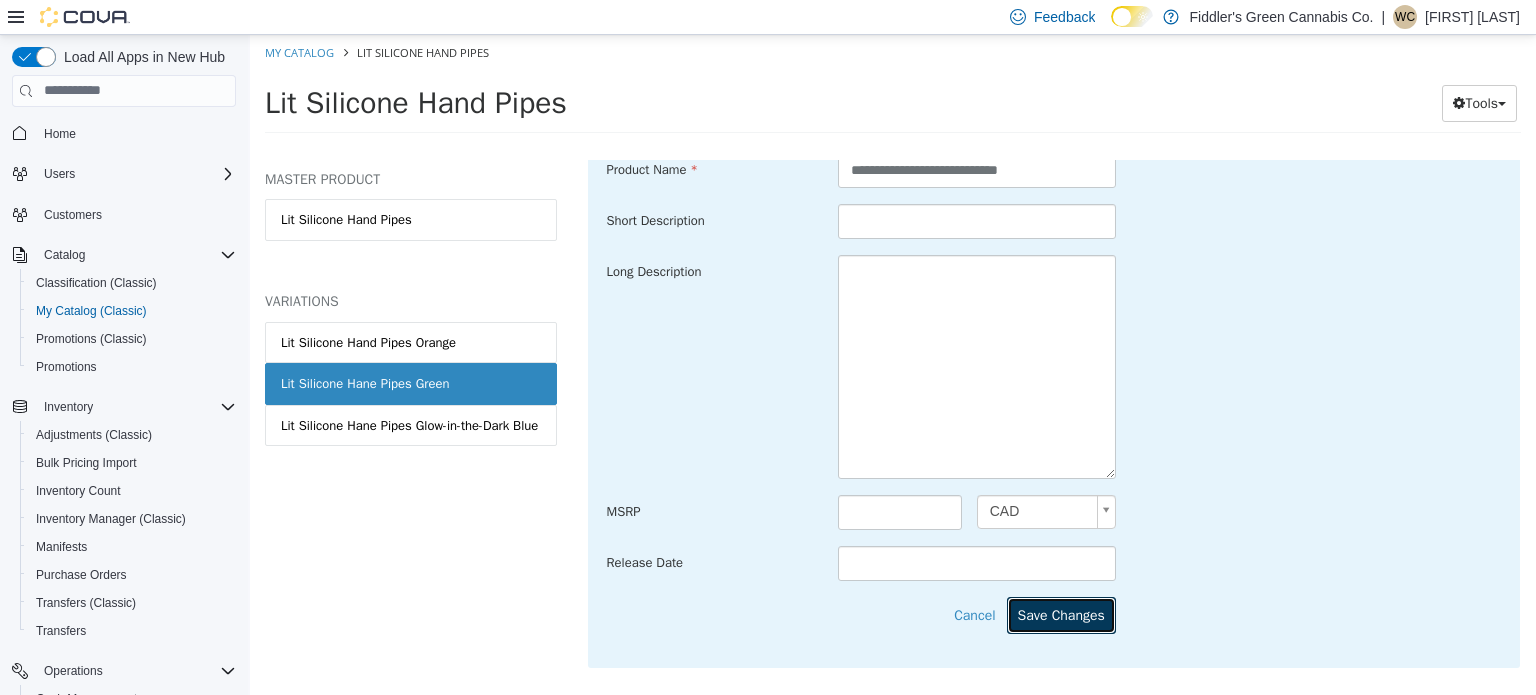 click on "Save Changes" at bounding box center (1061, 614) 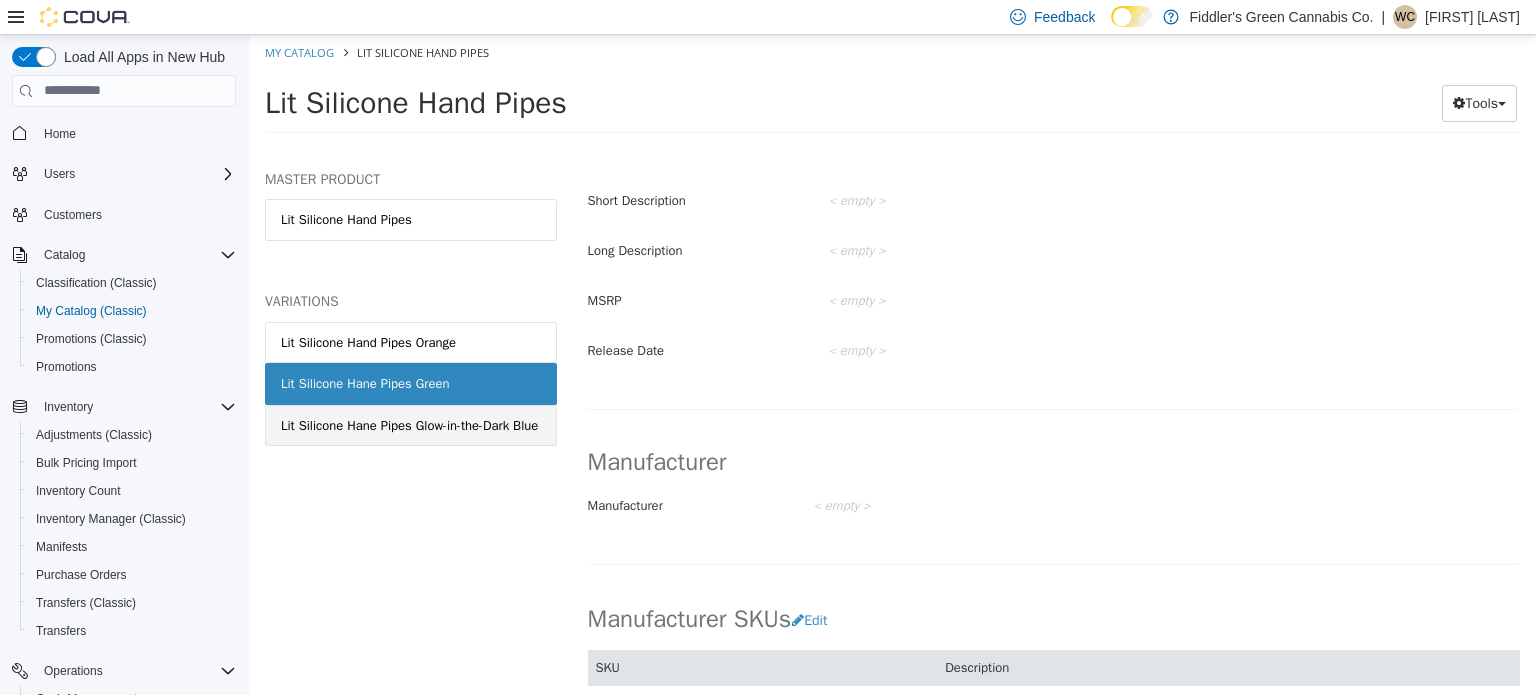 click on "Lit Silicone Hane Pipes Glow-in-the-Dark Blue" at bounding box center [409, 425] 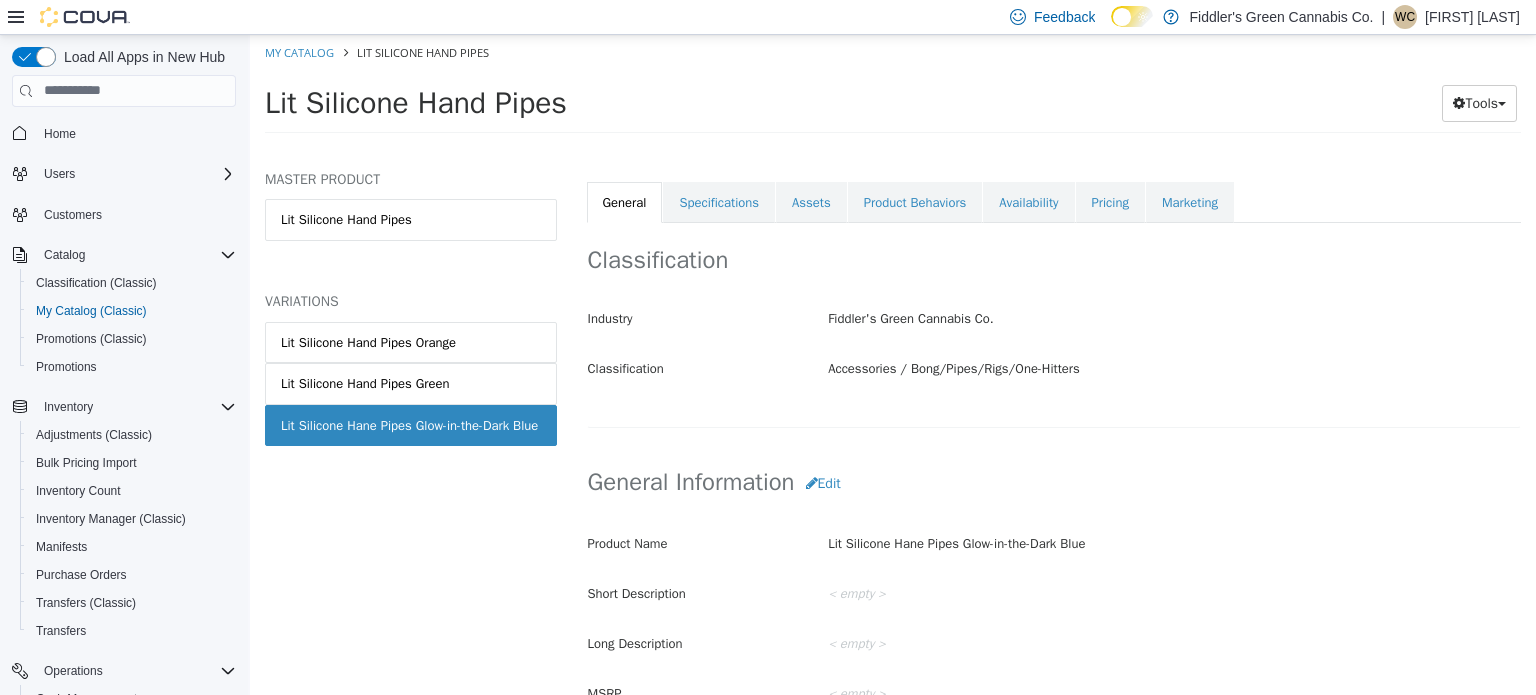 scroll, scrollTop: 271, scrollLeft: 0, axis: vertical 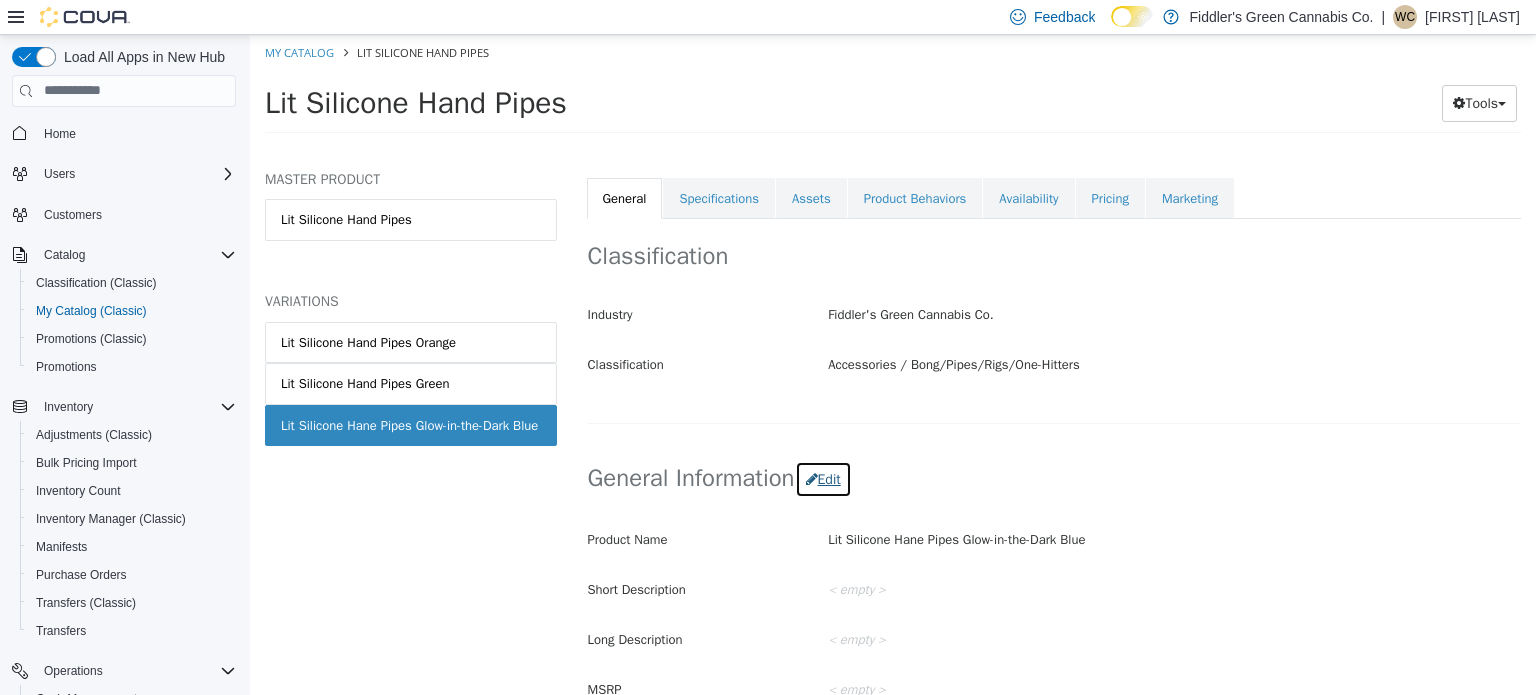 click on "Edit" at bounding box center (823, 478) 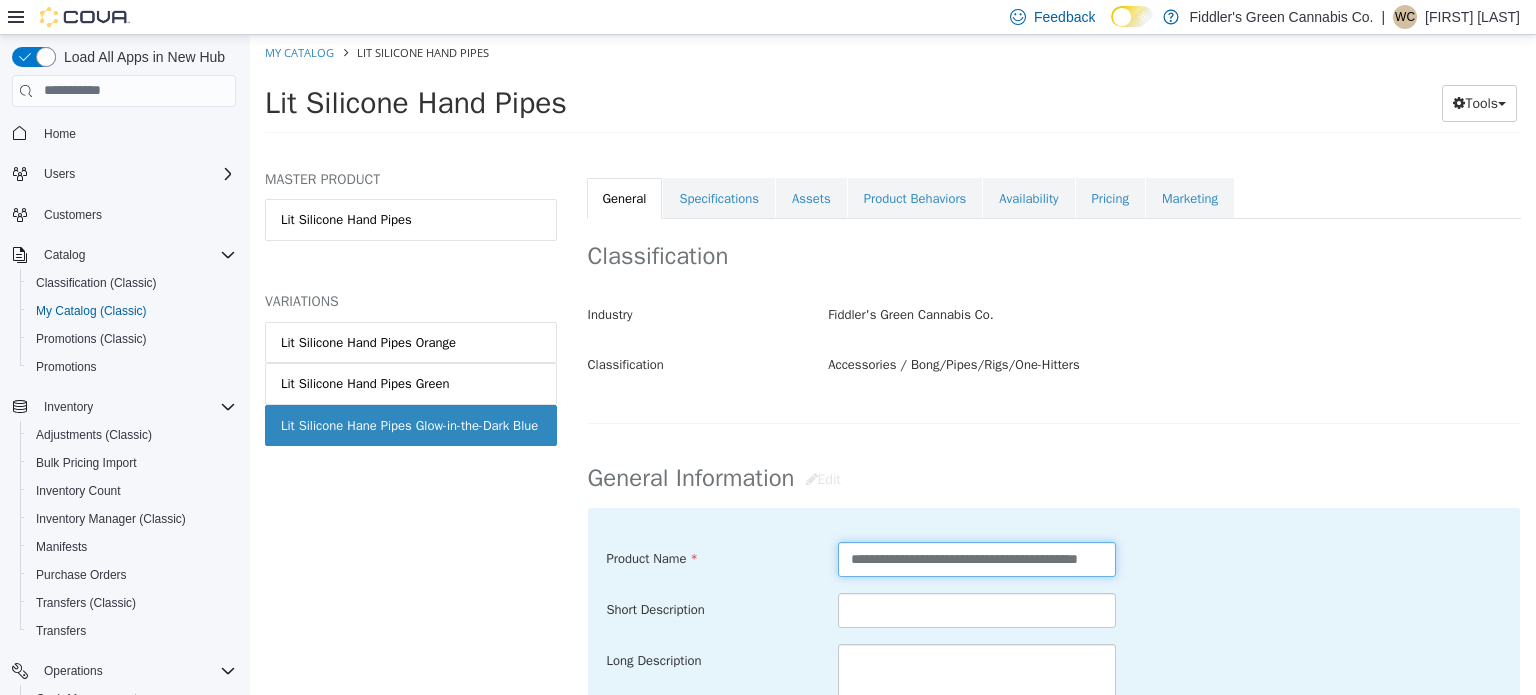 click on "**********" at bounding box center (977, 558) 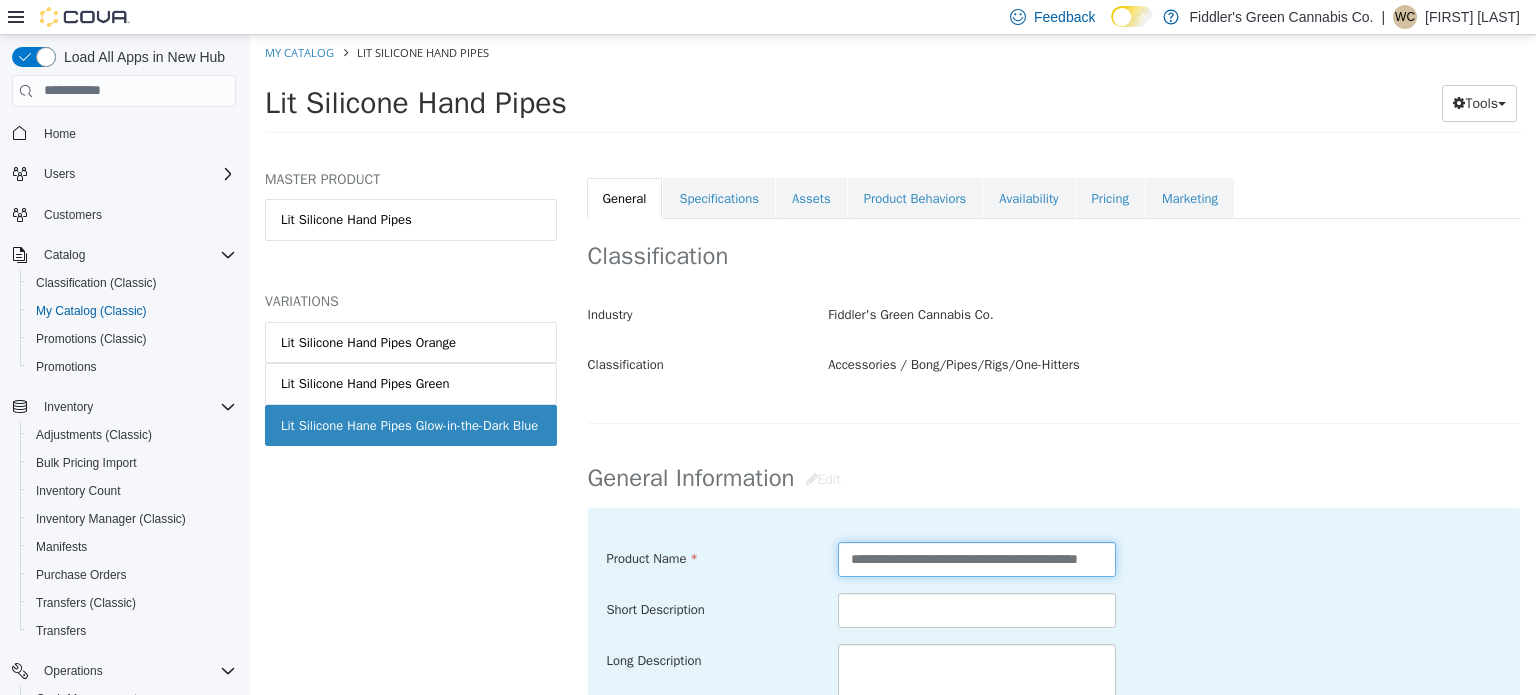 type on "**********" 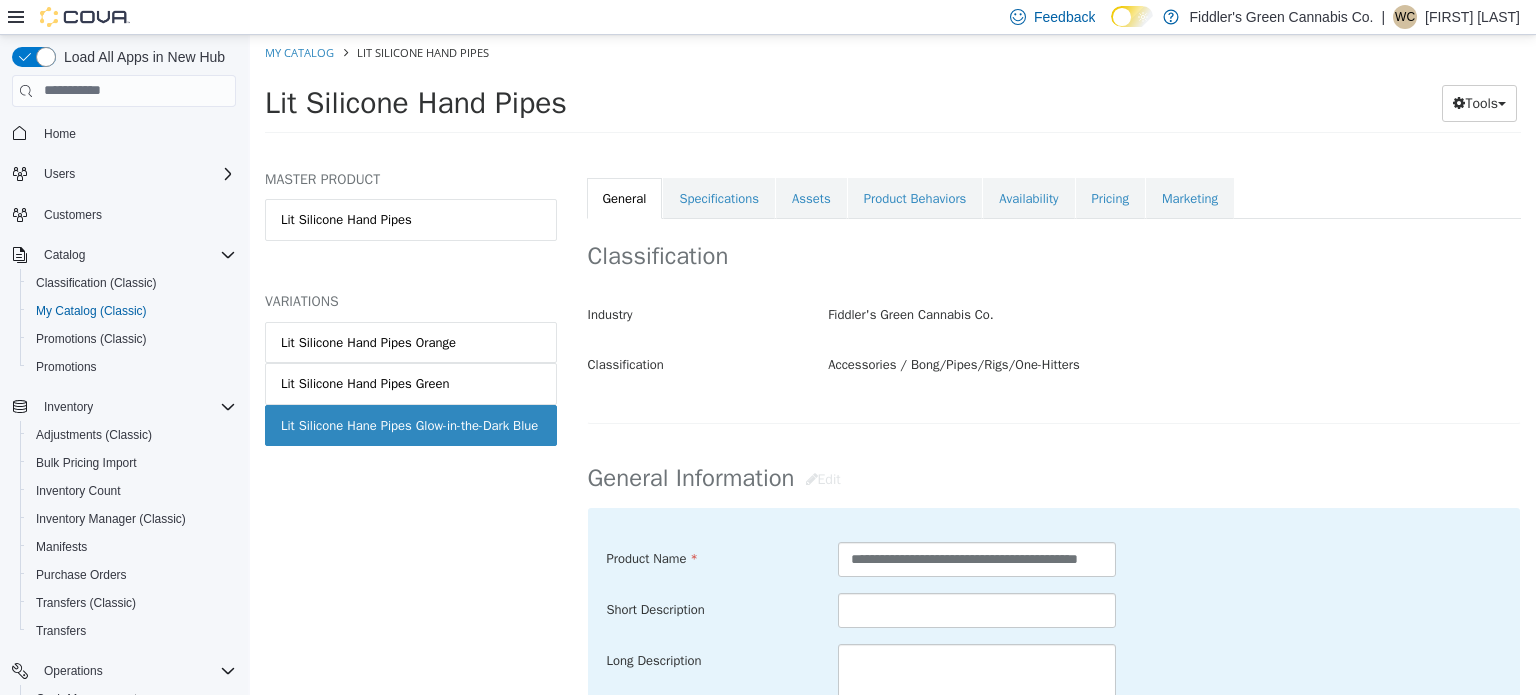 click on "General Information  Edit" at bounding box center [1054, 478] 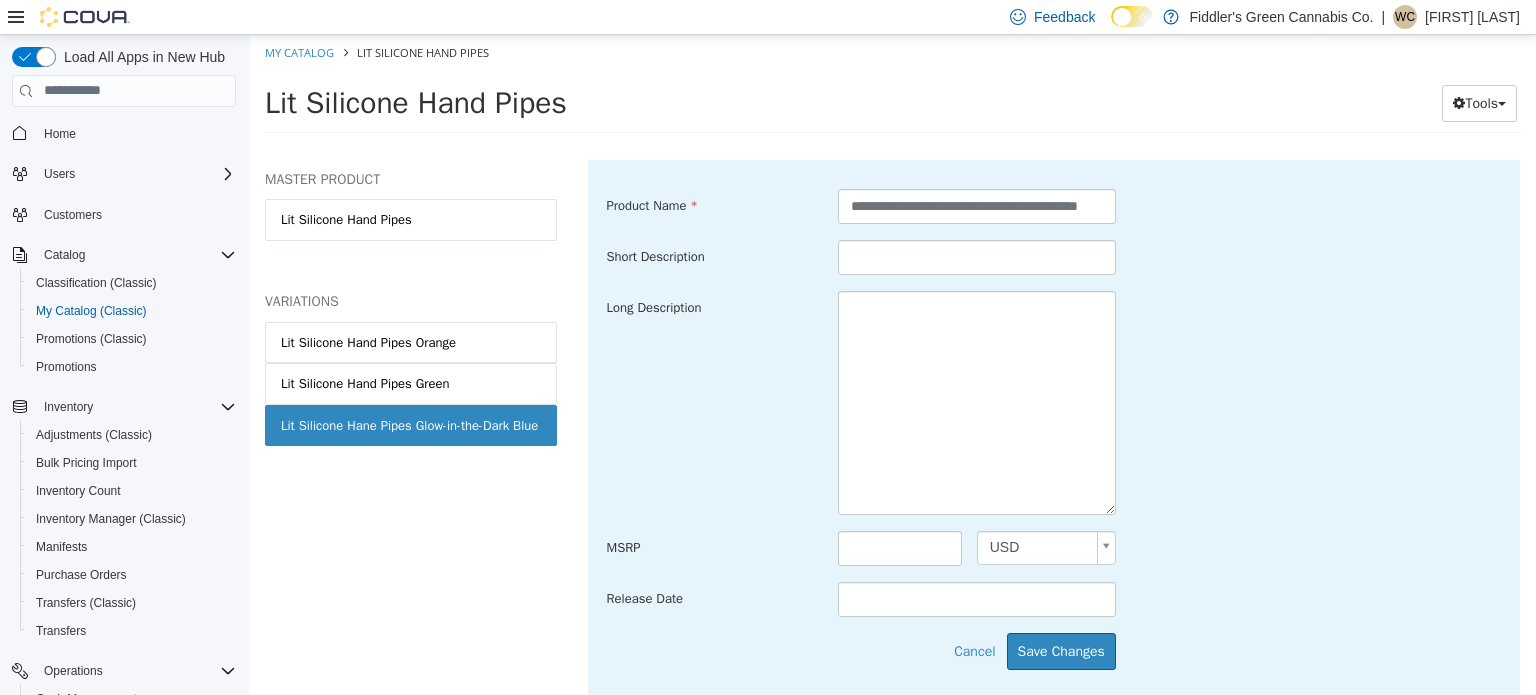scroll, scrollTop: 623, scrollLeft: 0, axis: vertical 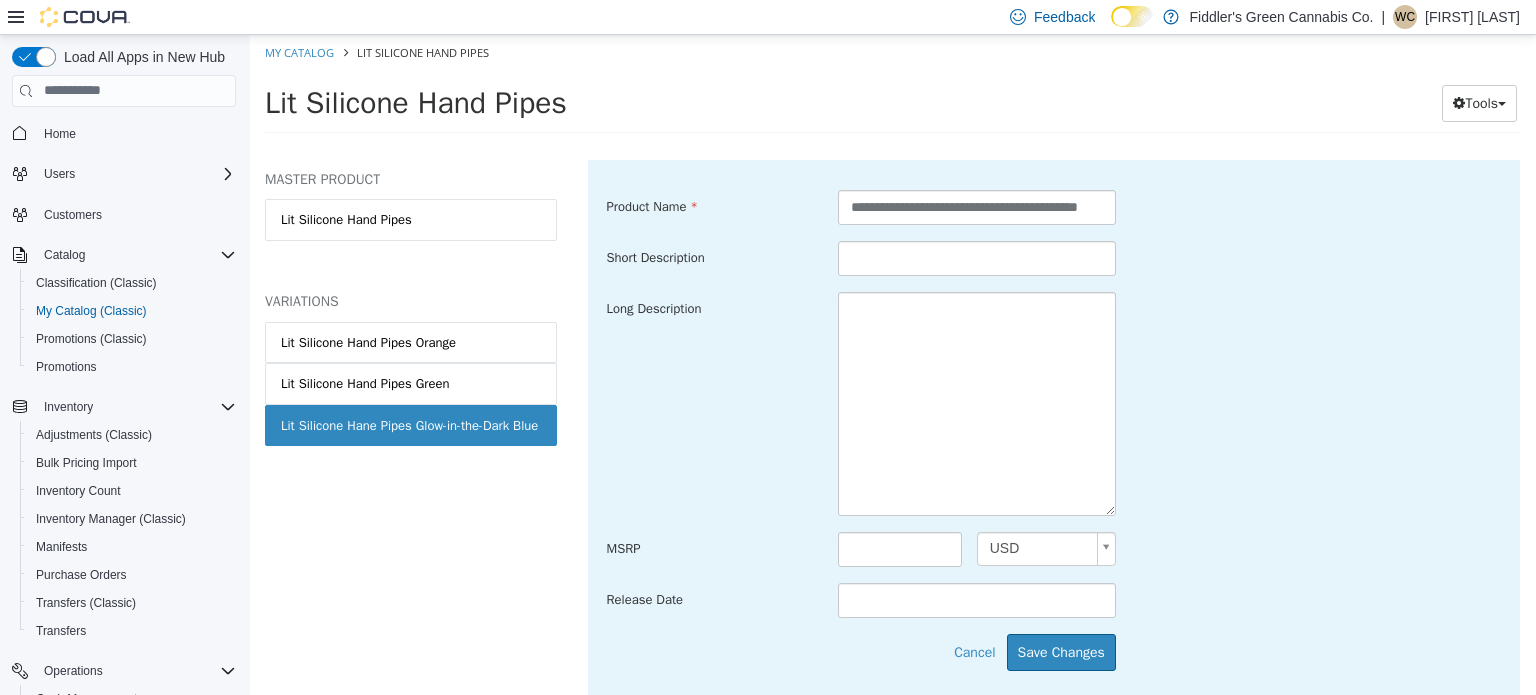 click on "**********" at bounding box center [893, 89] 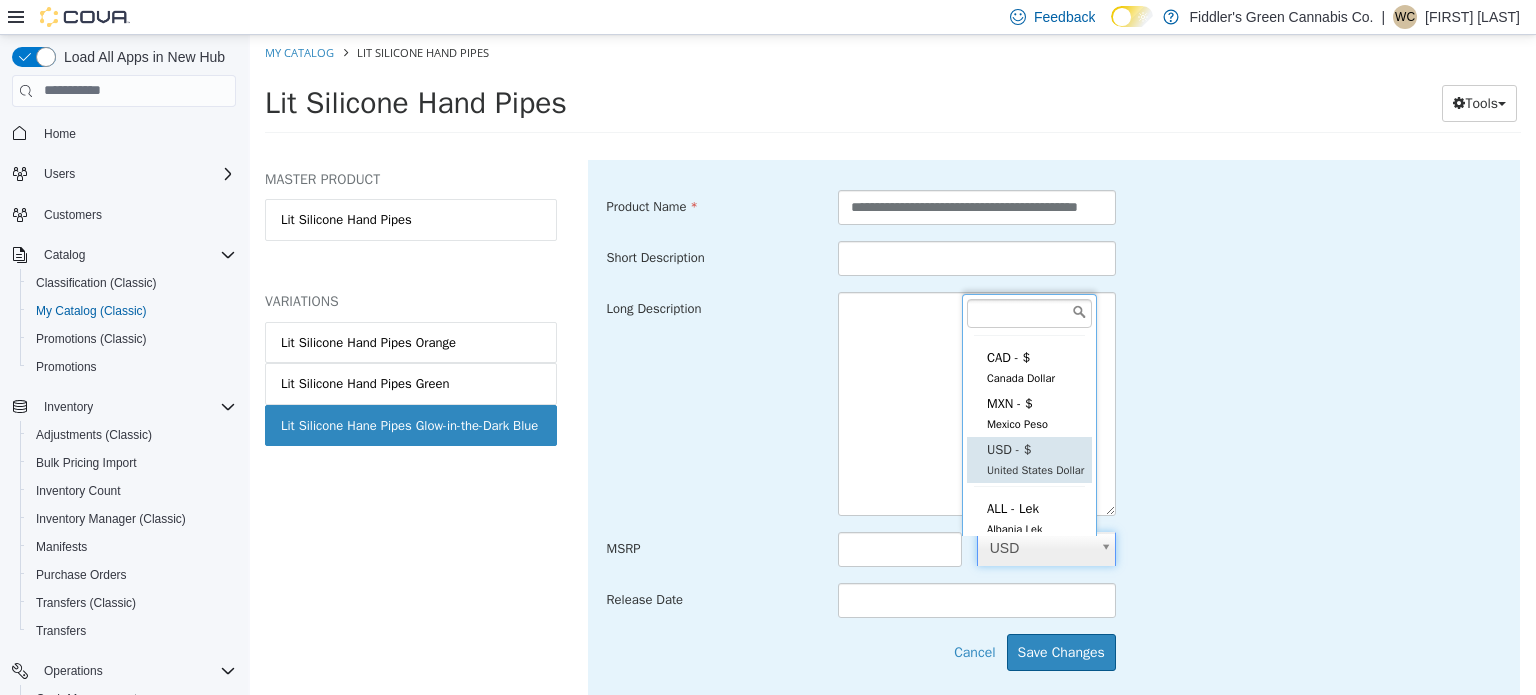 scroll, scrollTop: 21, scrollLeft: 0, axis: vertical 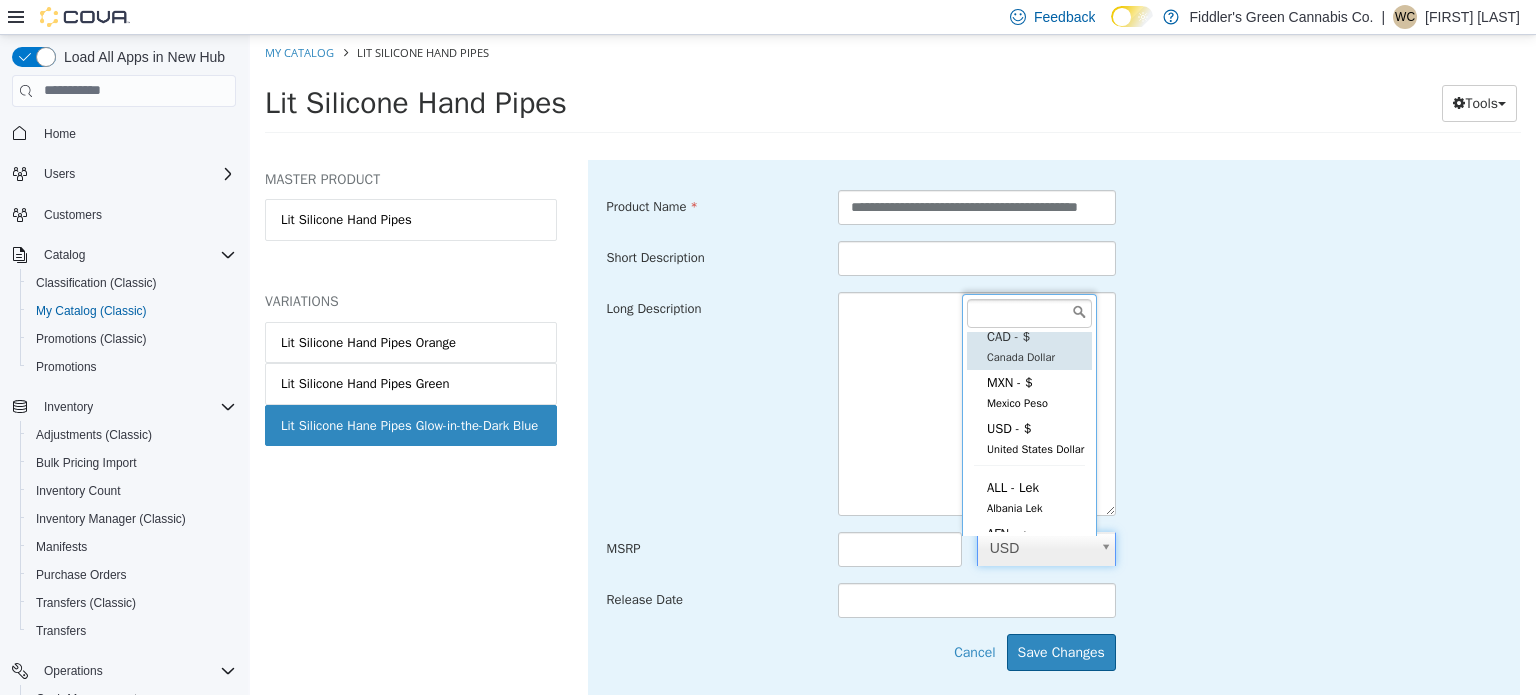 type on "***" 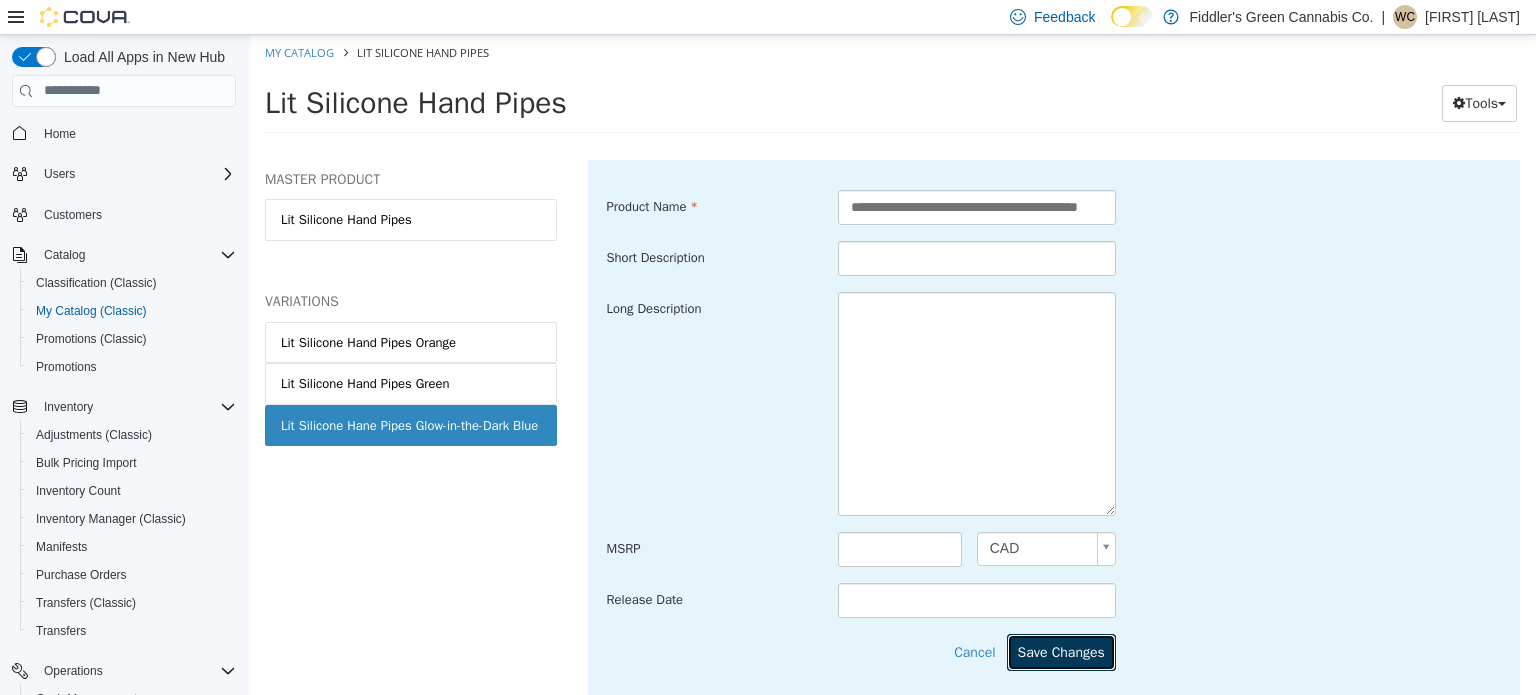 click on "Save Changes" at bounding box center [1061, 651] 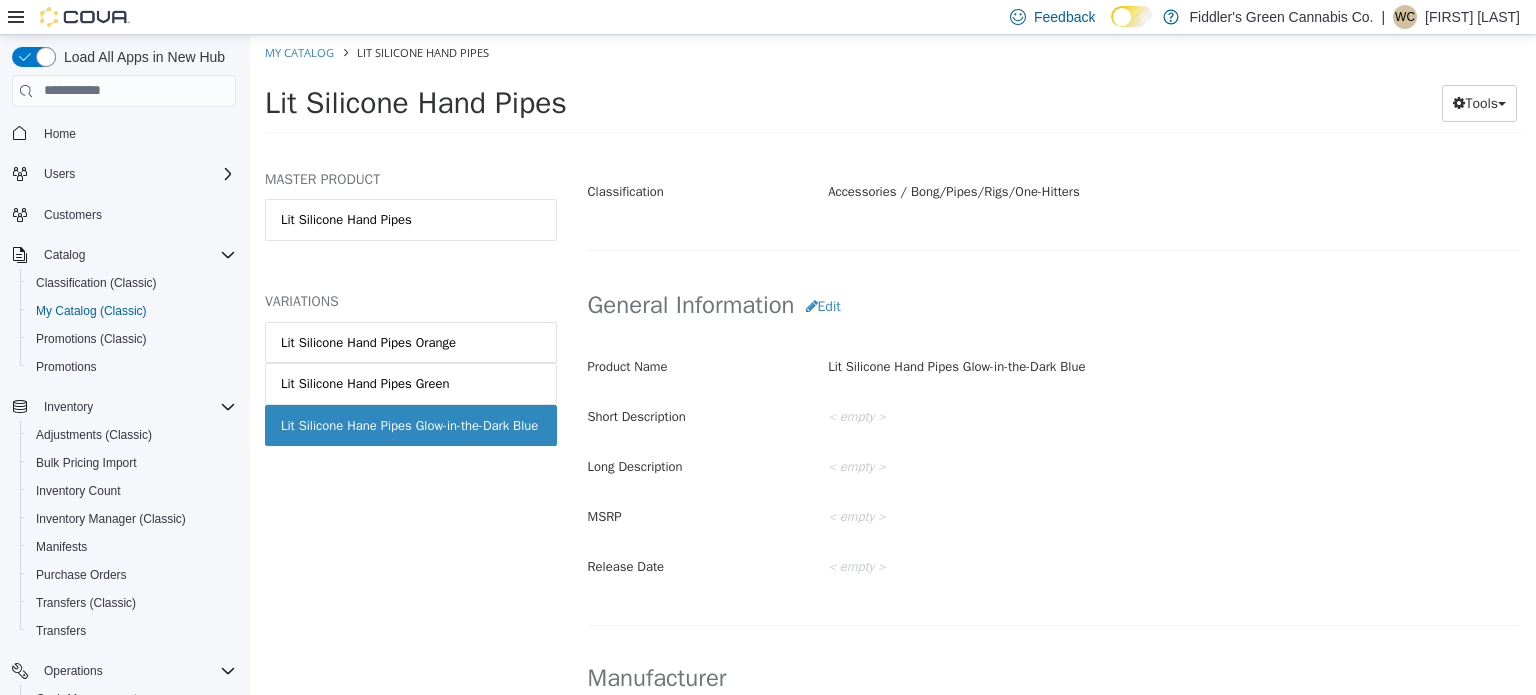 scroll, scrollTop: 0, scrollLeft: 0, axis: both 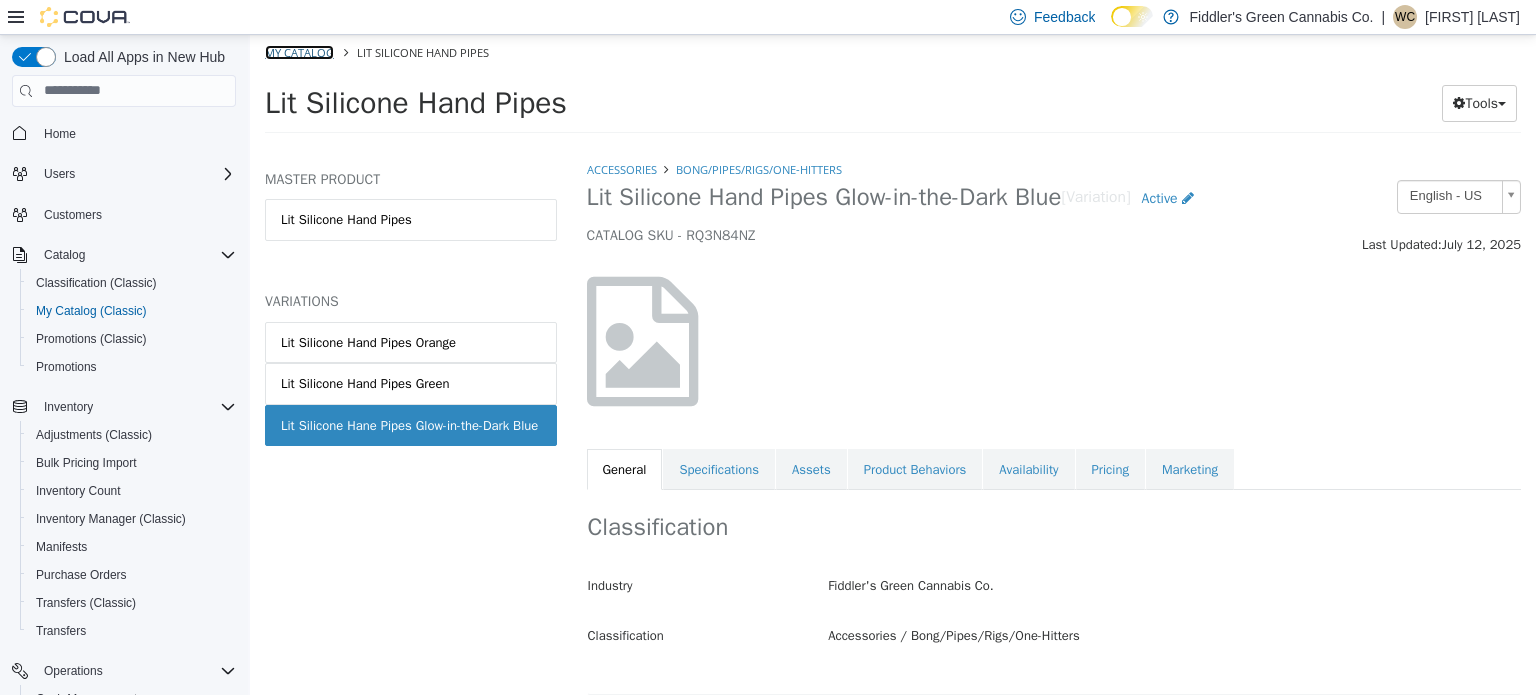 click on "My Catalog" at bounding box center (299, 51) 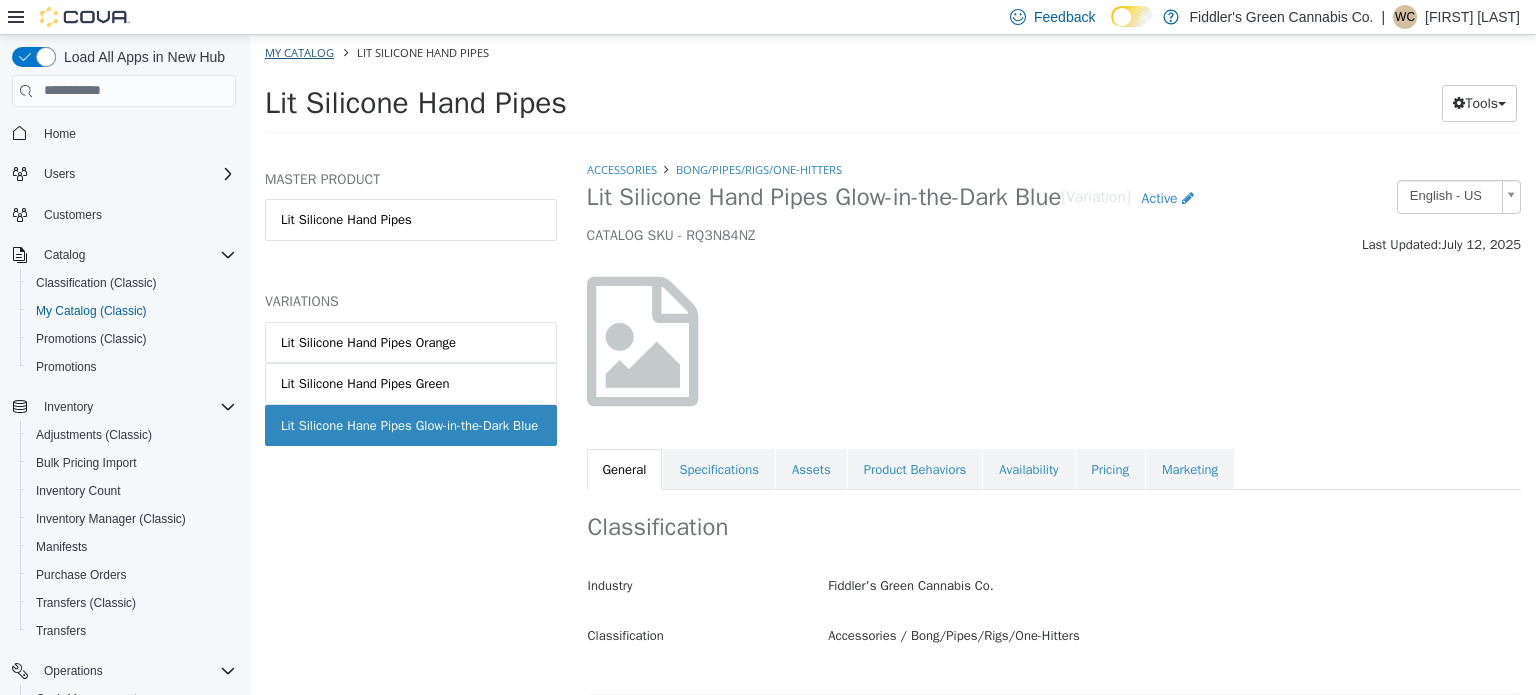 select on "**********" 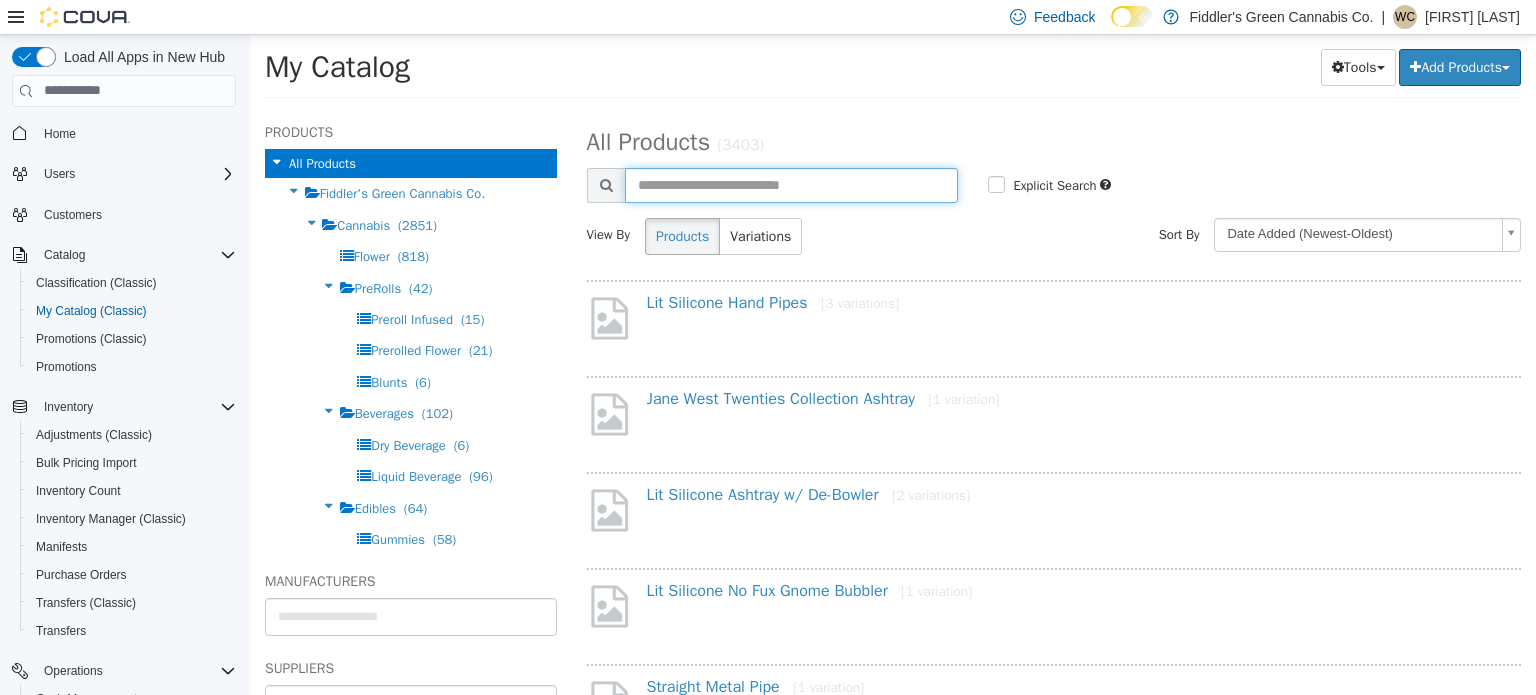 click at bounding box center (792, 184) 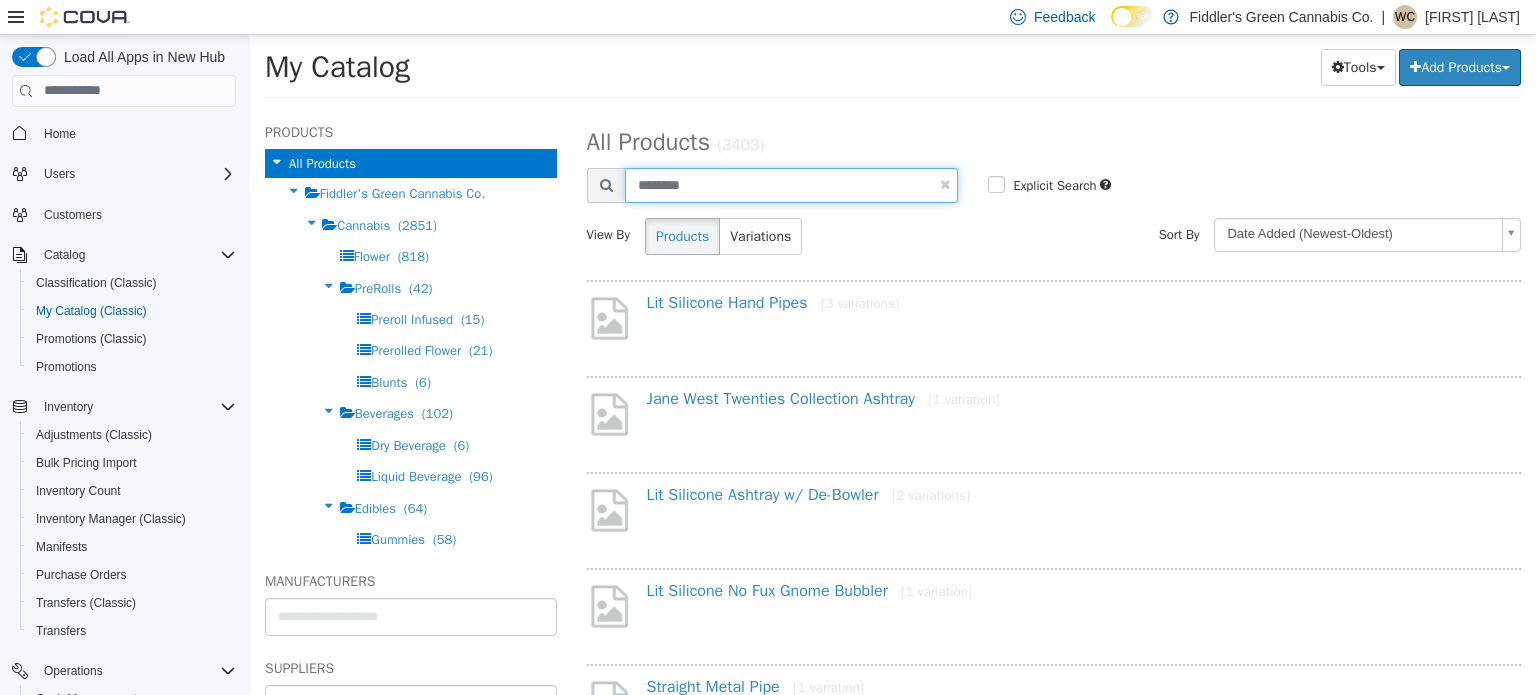 type on "********" 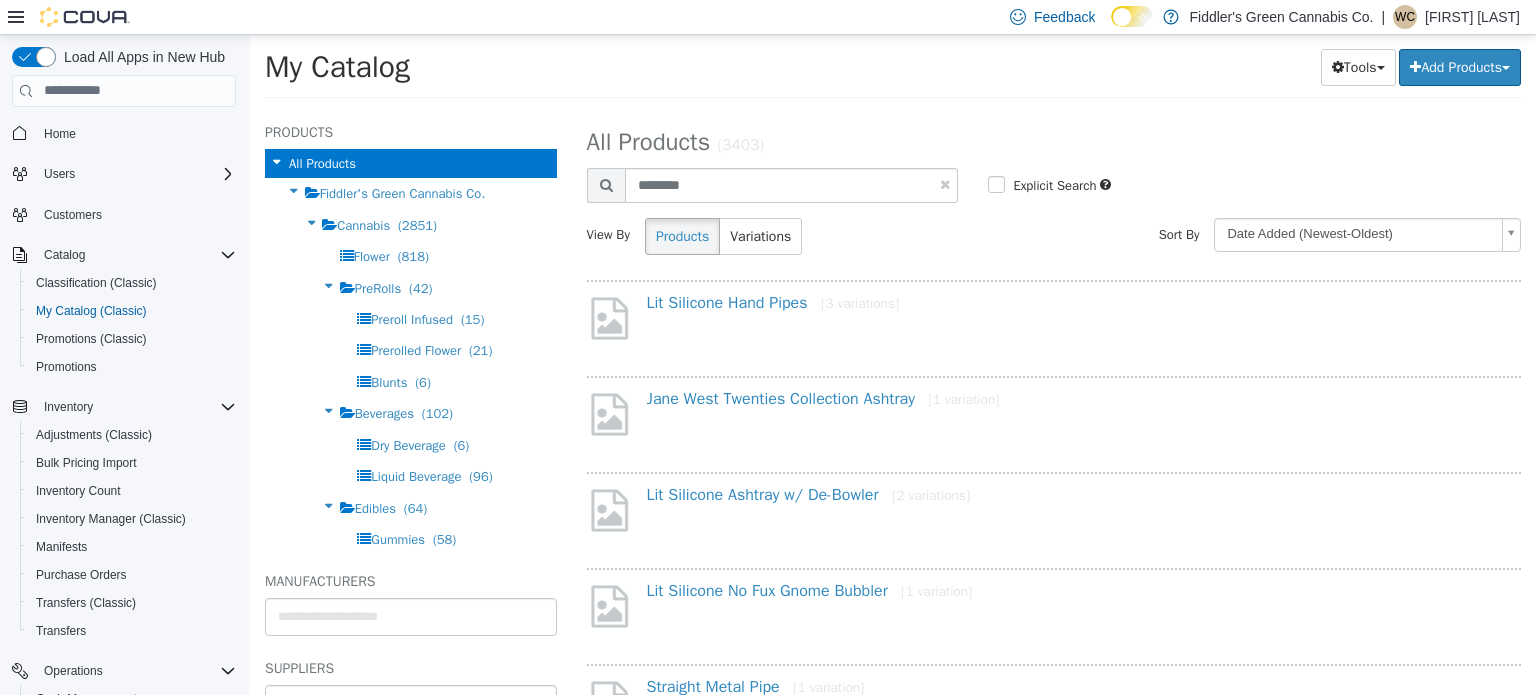 select on "**********" 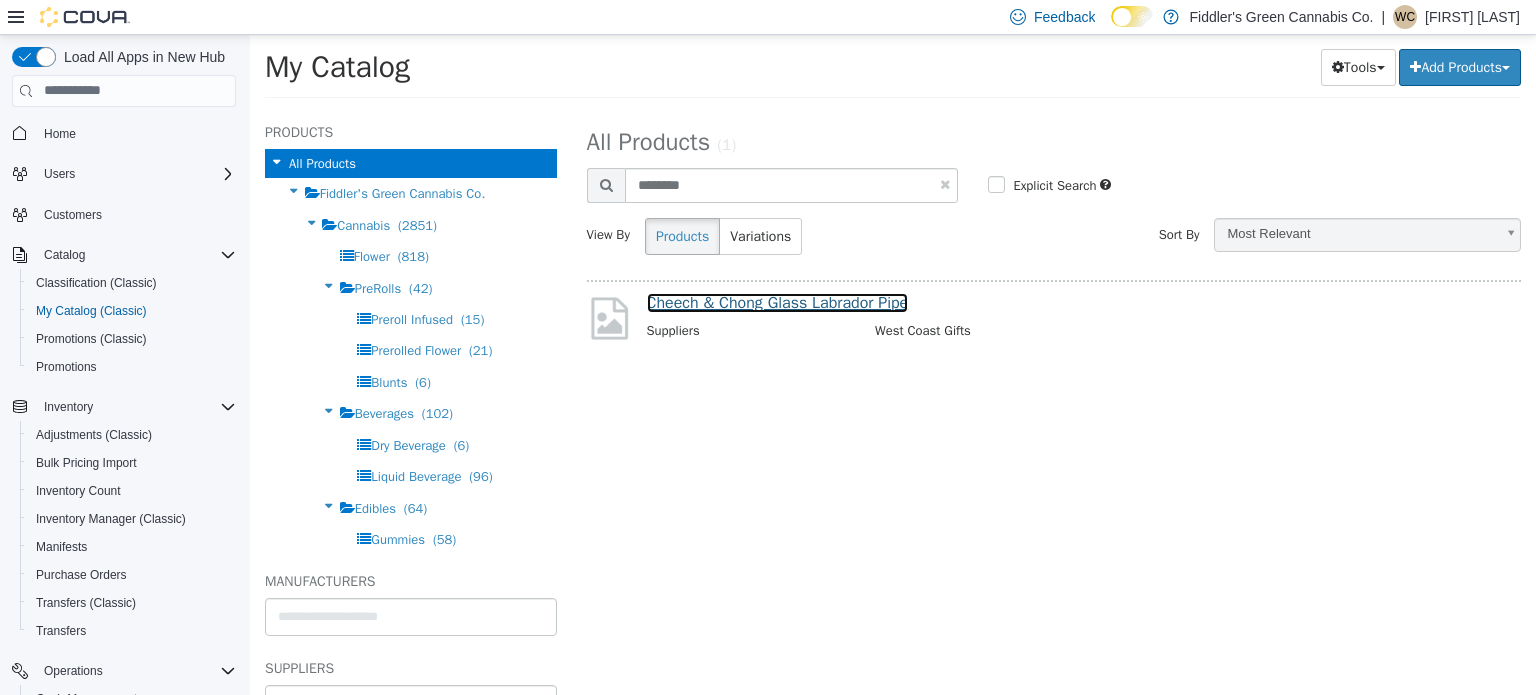 click on "Cheech & Chong Glass Labrador Pipe" at bounding box center [778, 302] 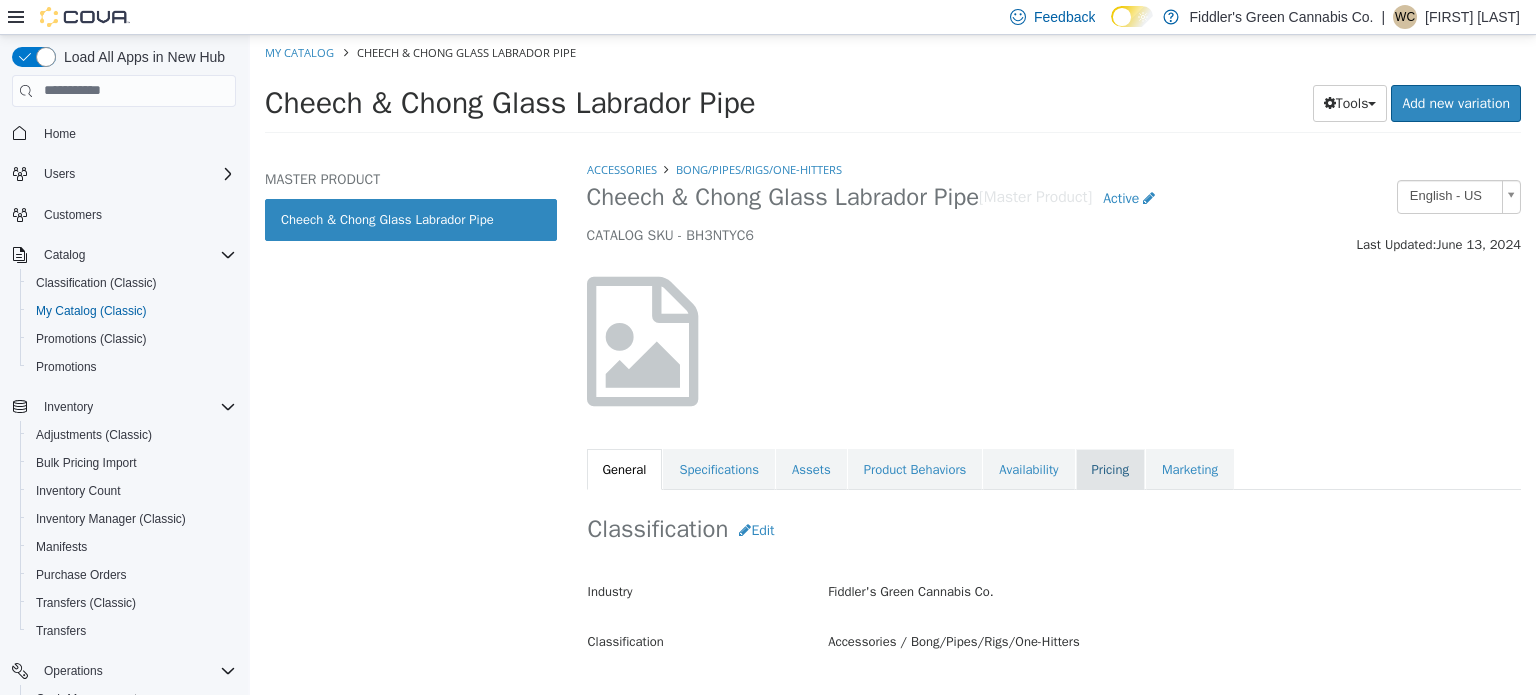 click on "Pricing" at bounding box center [1110, 469] 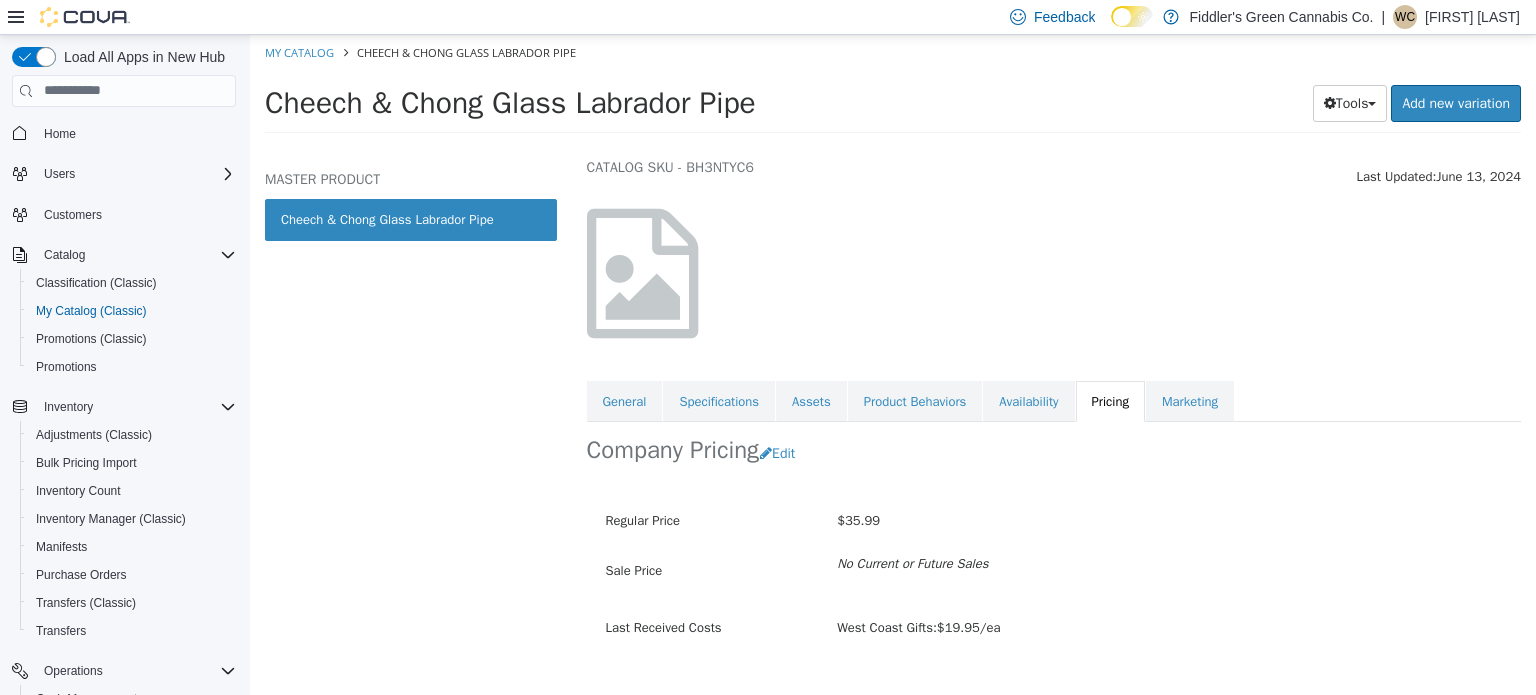scroll, scrollTop: 105, scrollLeft: 0, axis: vertical 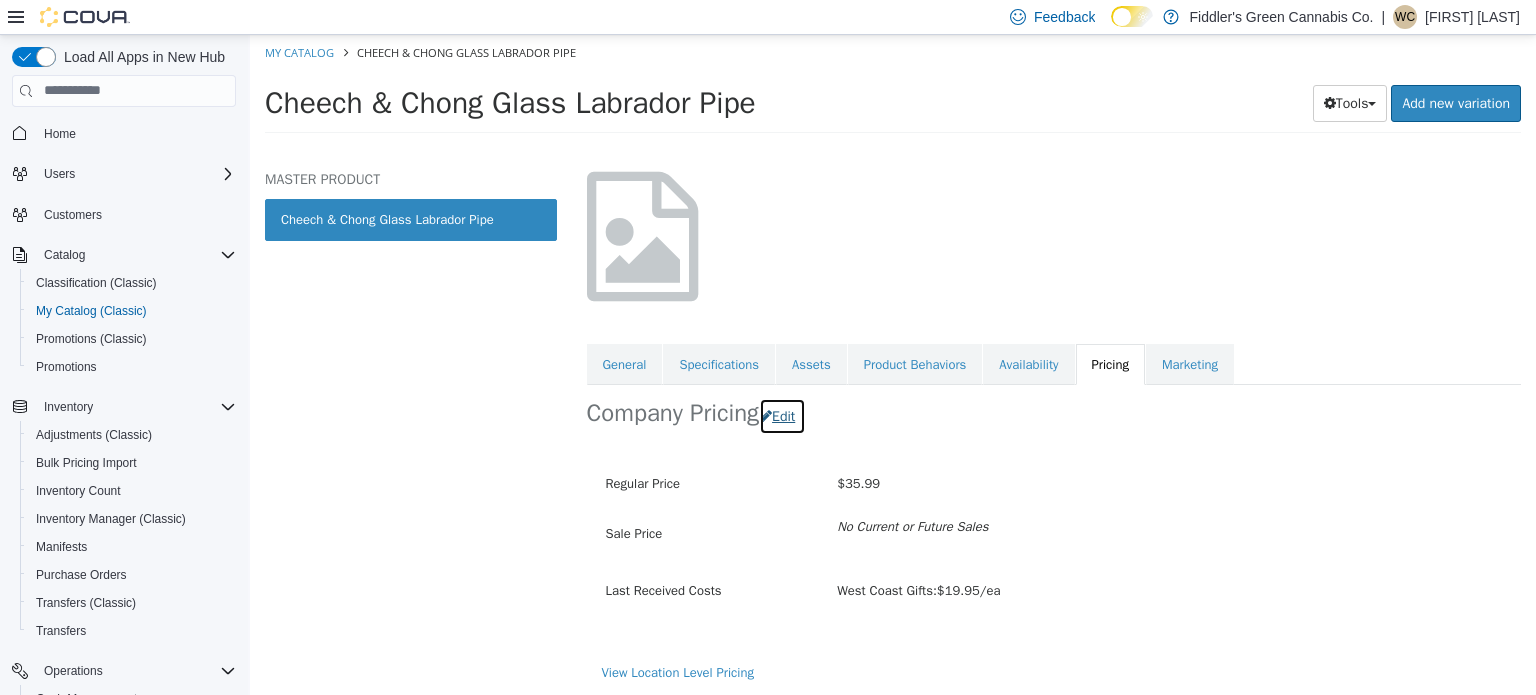 click on "Edit" at bounding box center [782, 415] 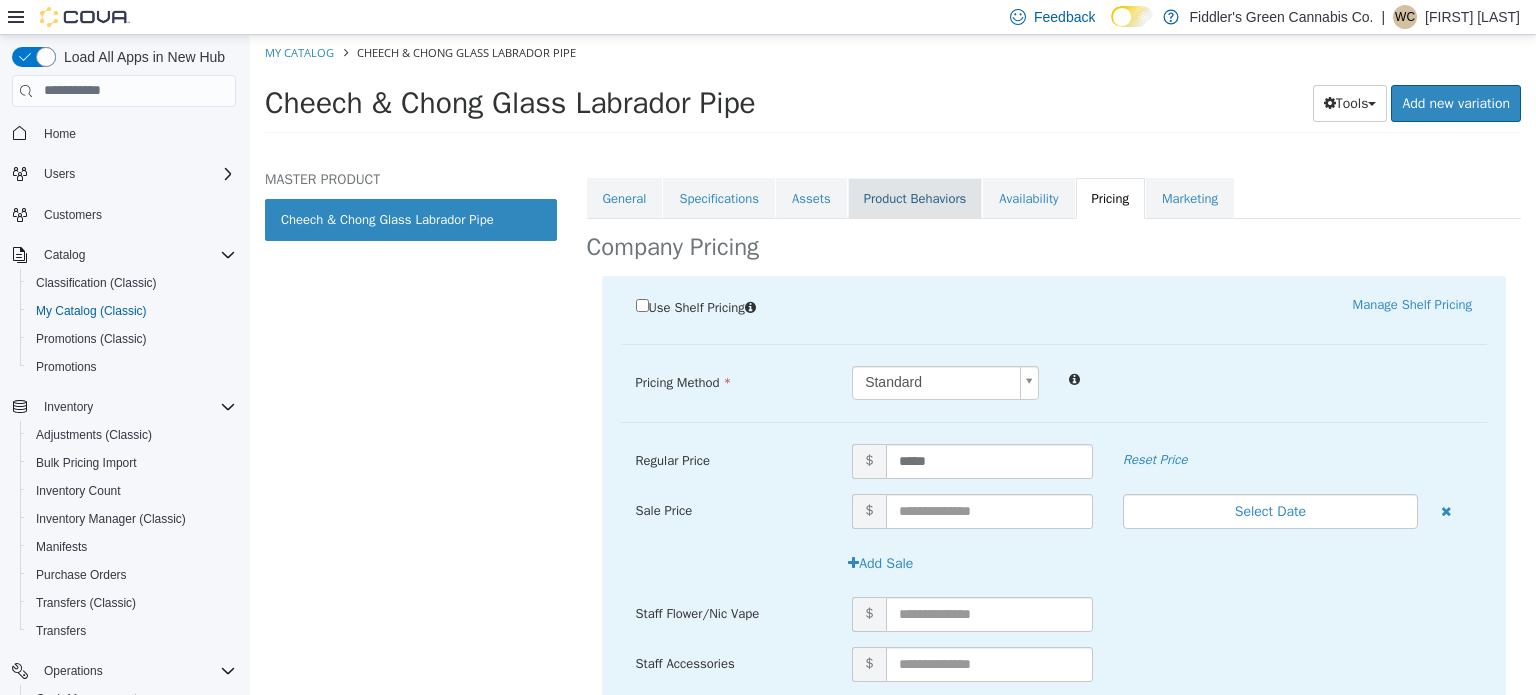 scroll, scrollTop: 379, scrollLeft: 0, axis: vertical 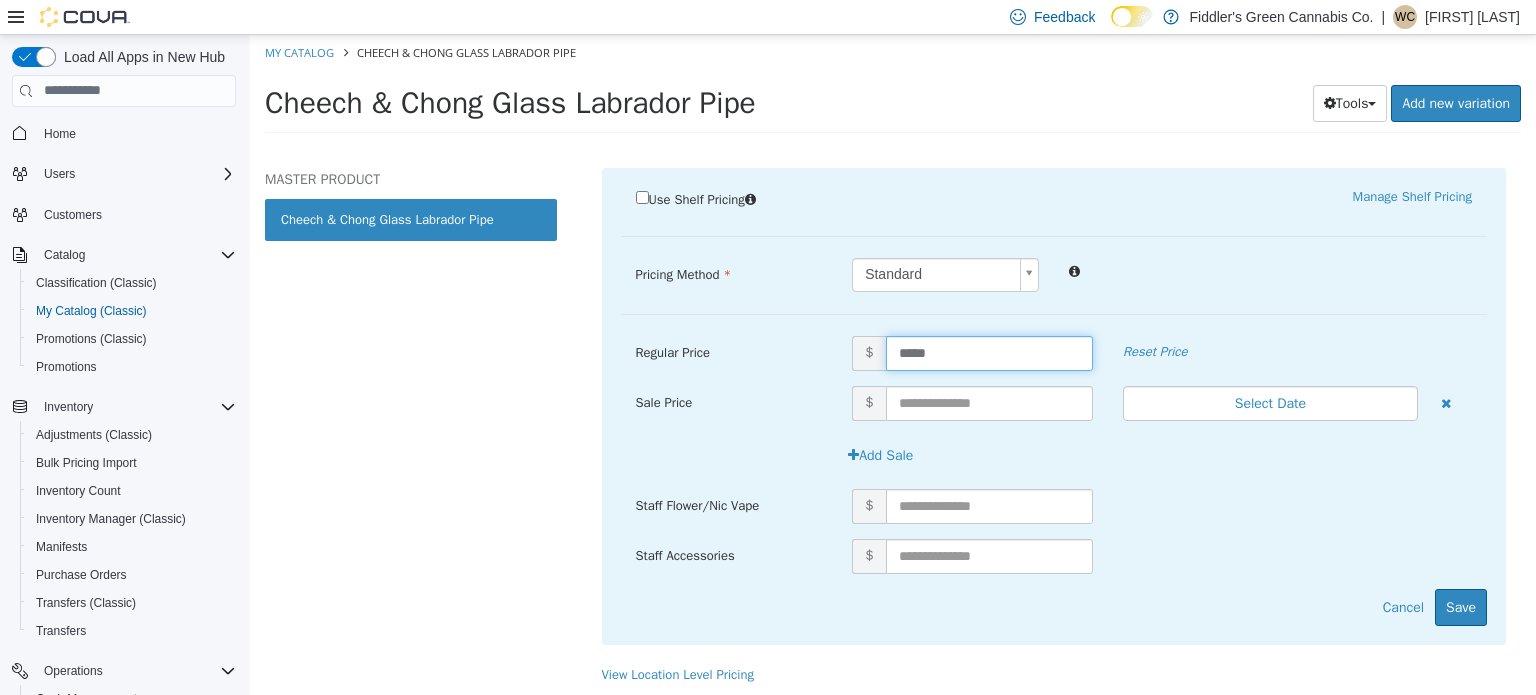 click on "*****" at bounding box center (989, 352) 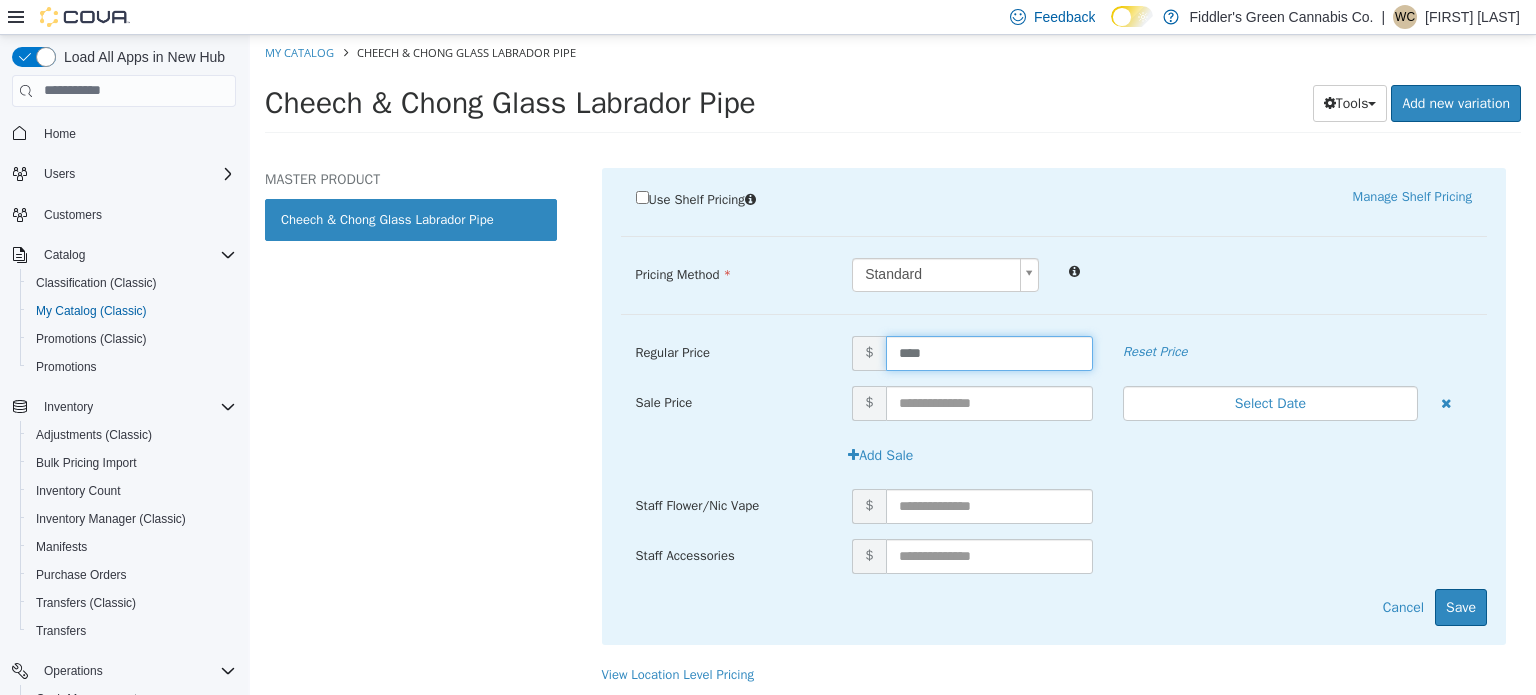 type on "*****" 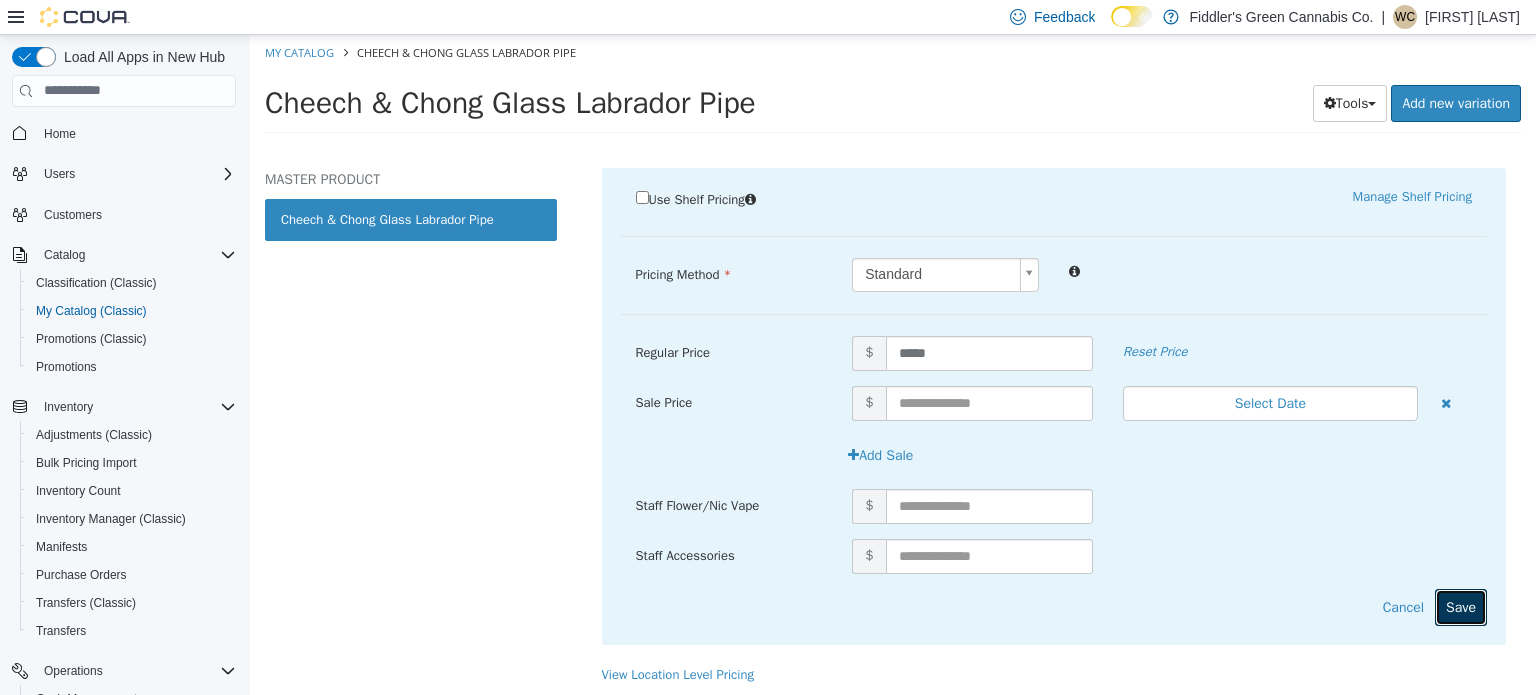click on "Save" at bounding box center (1461, 606) 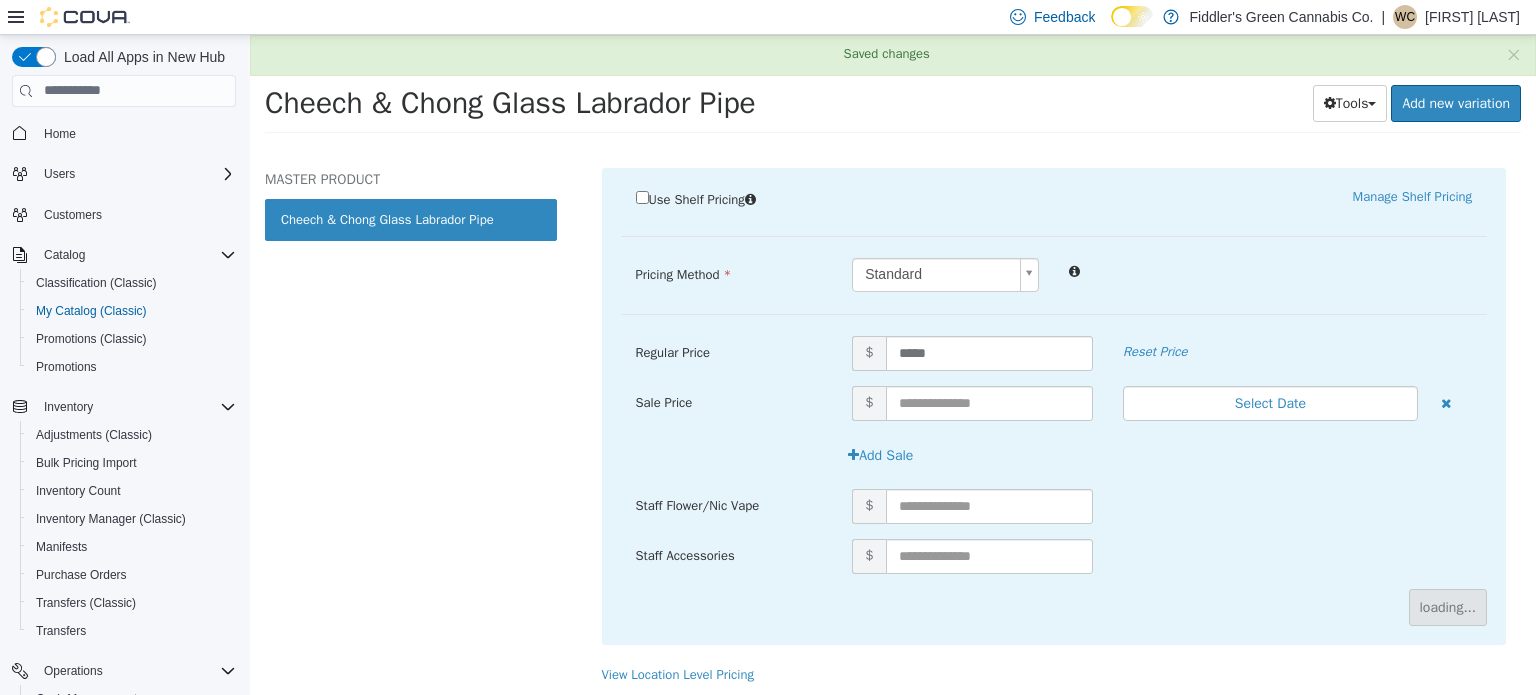 scroll, scrollTop: 105, scrollLeft: 0, axis: vertical 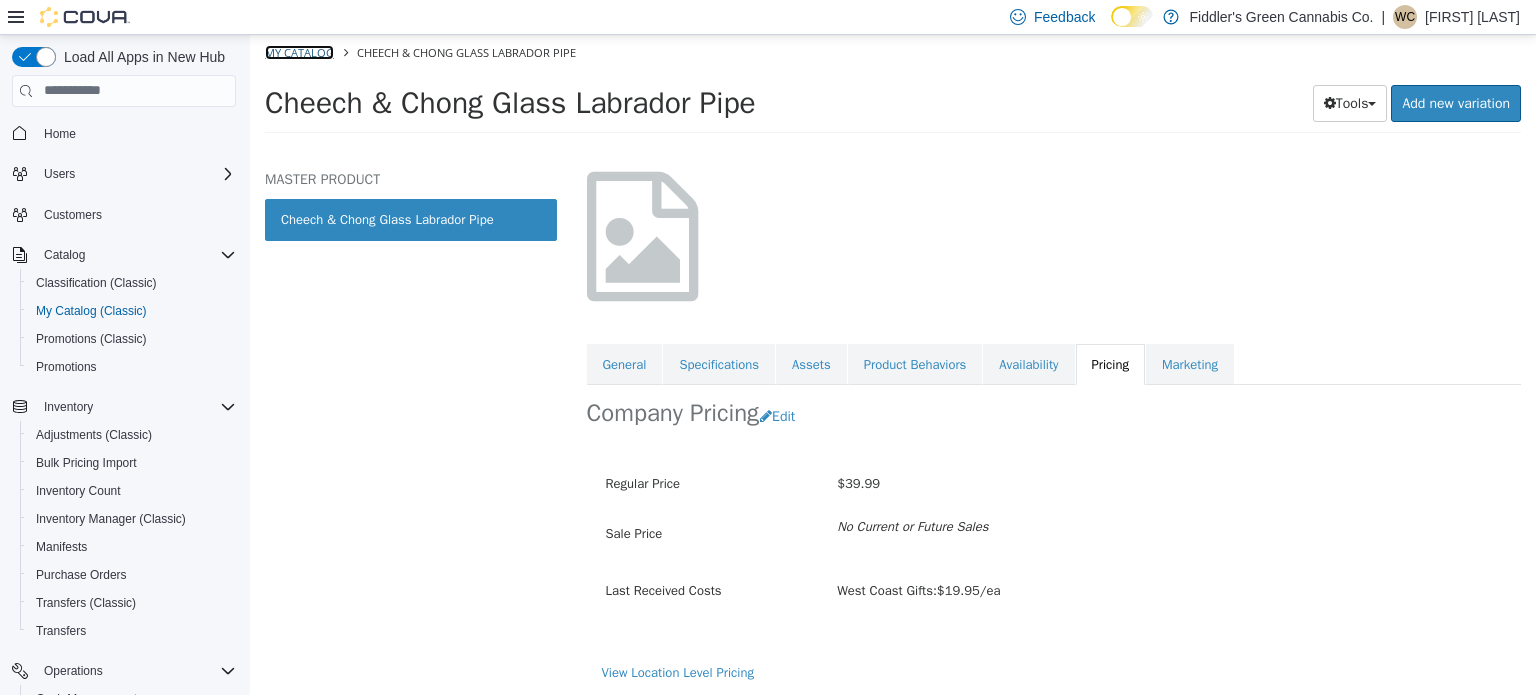 click on "My Catalog" at bounding box center [299, 51] 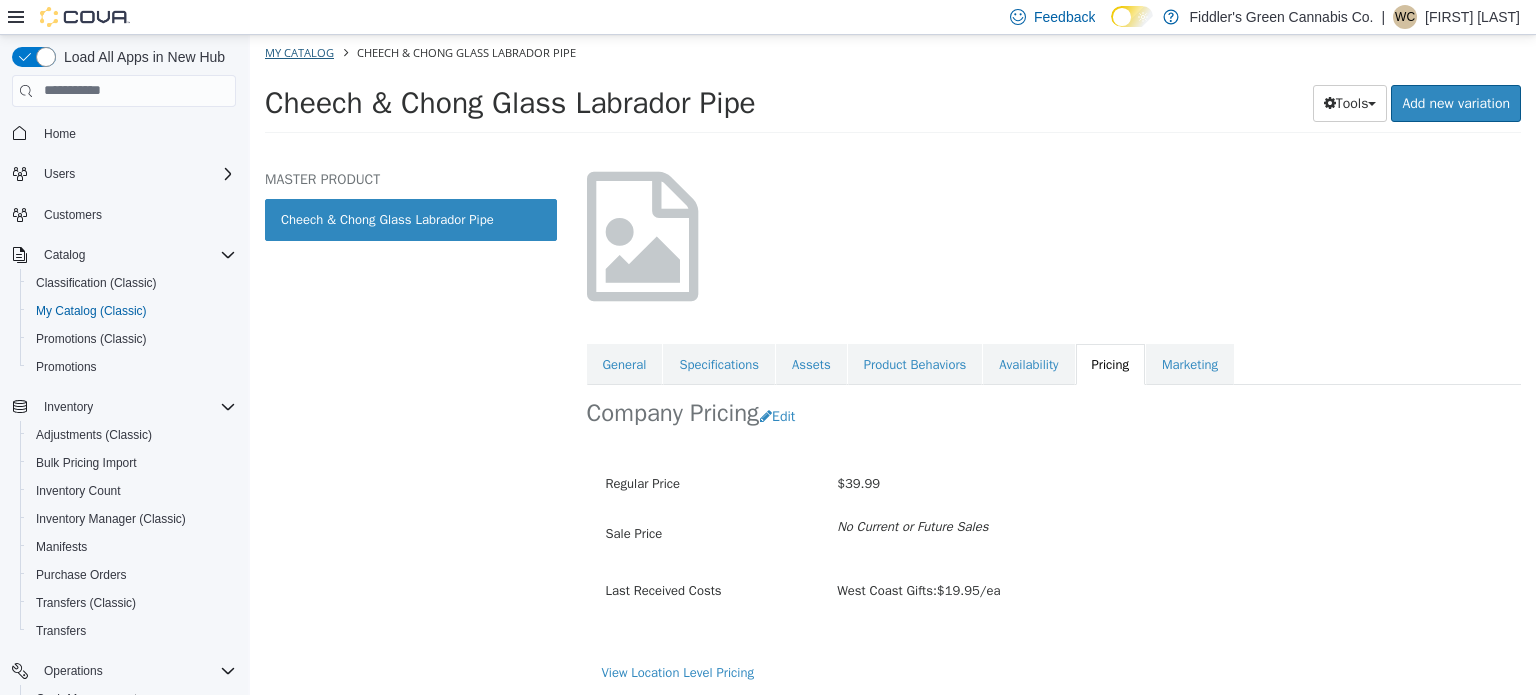 select on "**********" 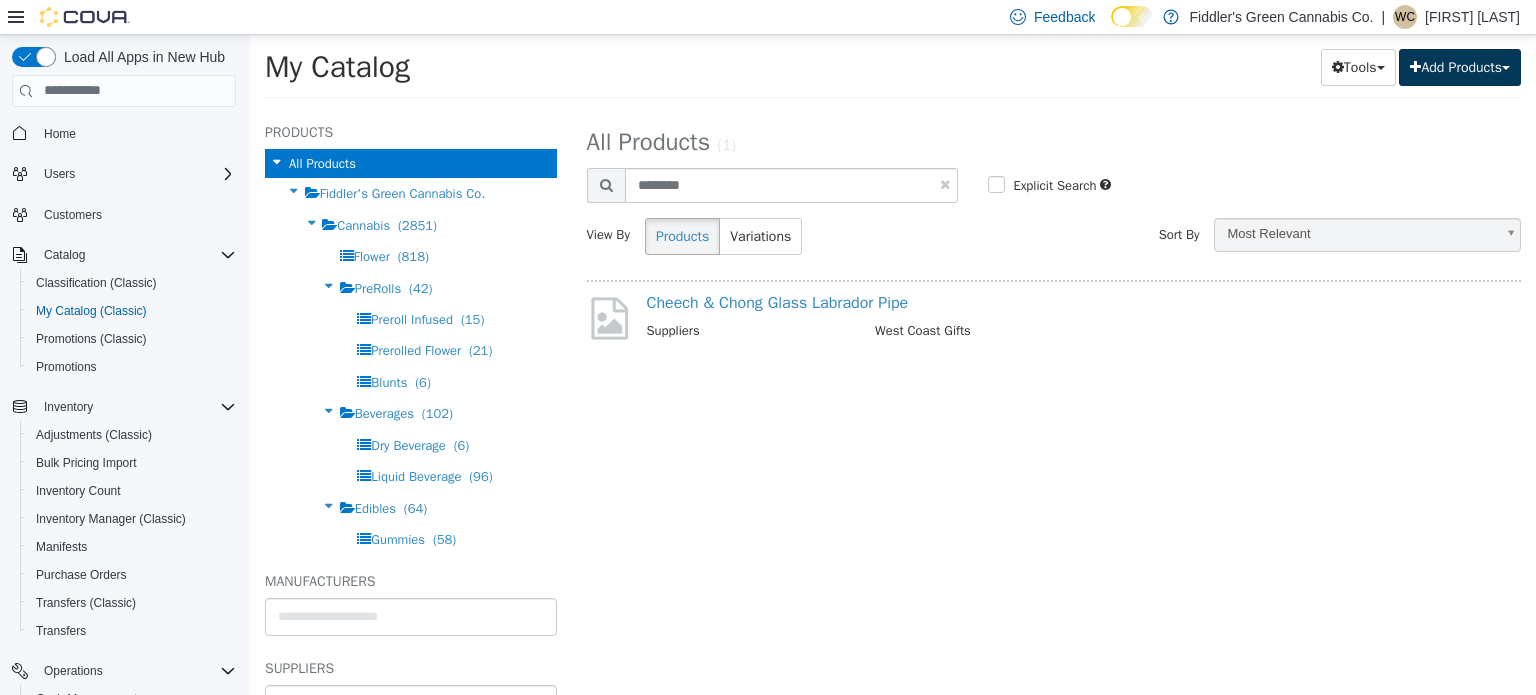 click on "Add Products" at bounding box center (1460, 66) 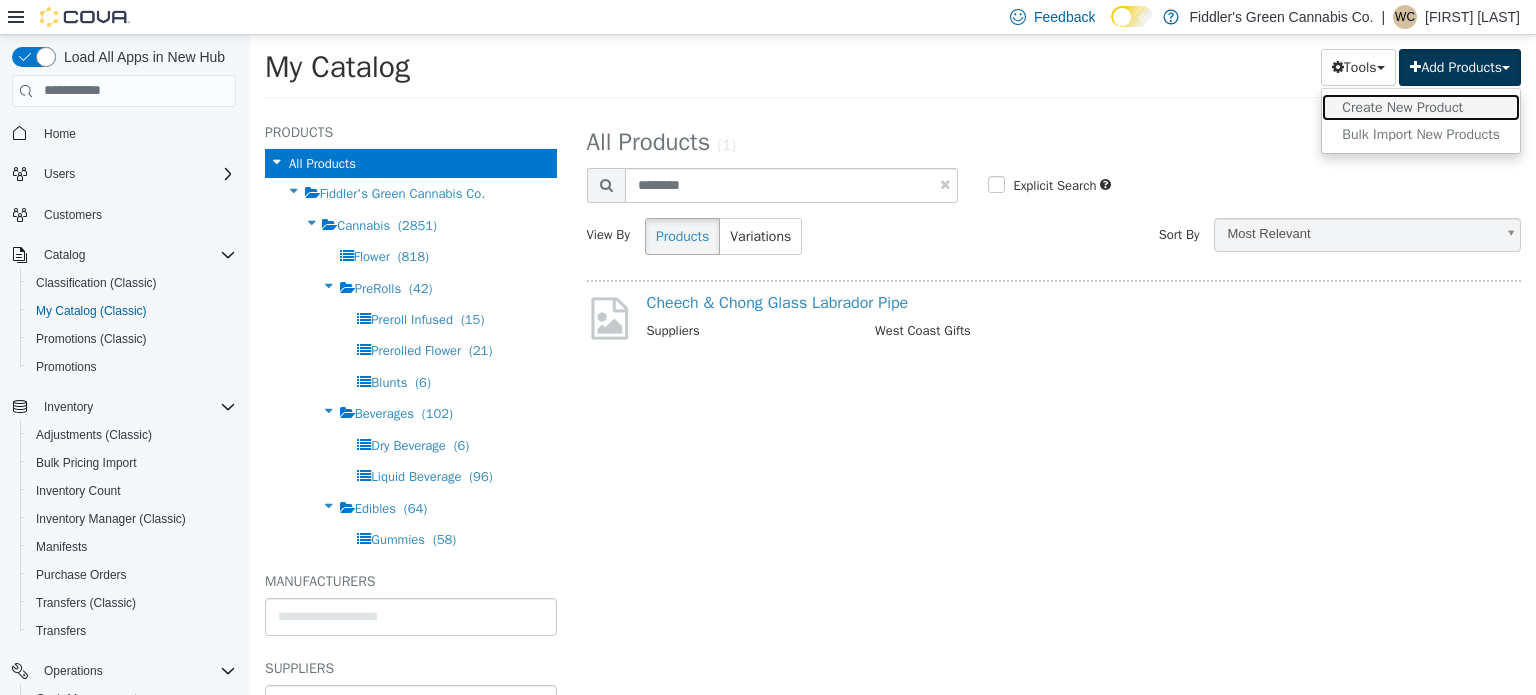 click on "Create New Product" at bounding box center [1421, 106] 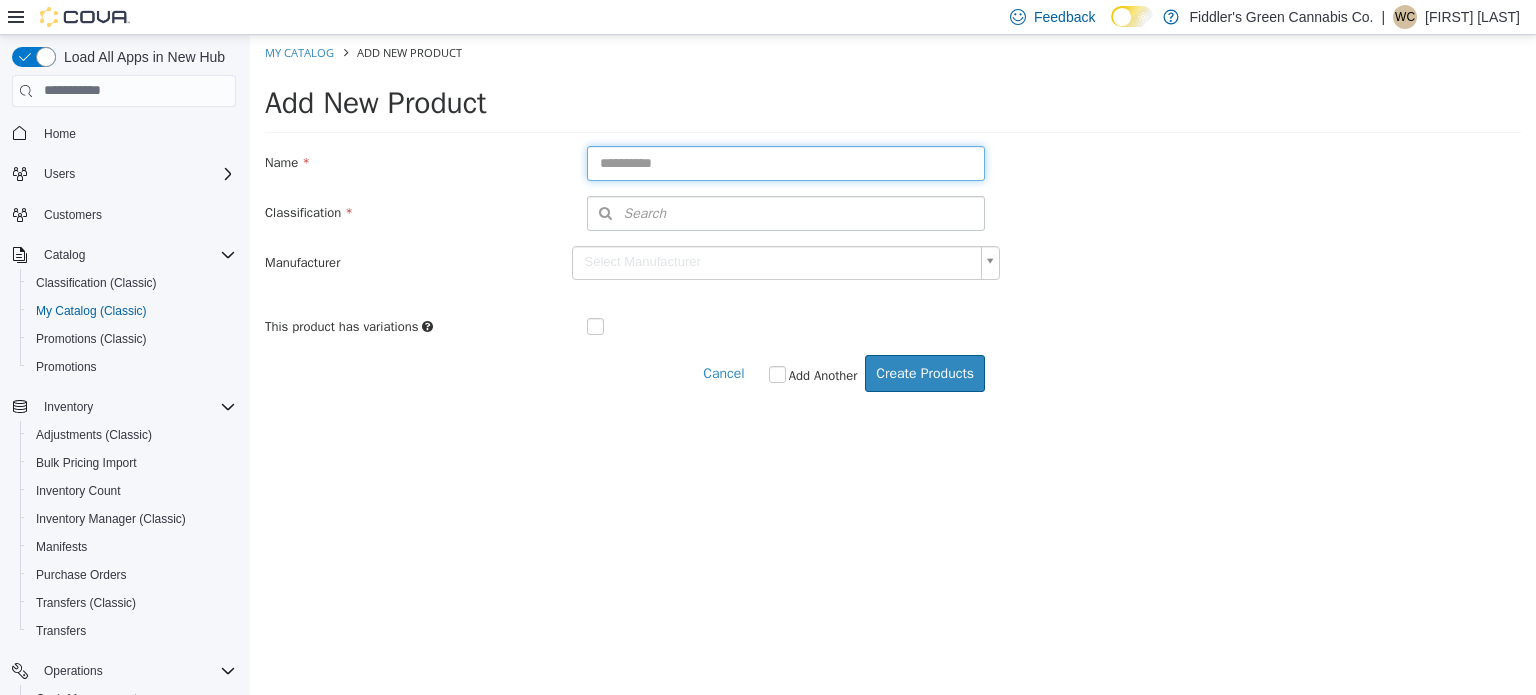 click at bounding box center [786, 162] 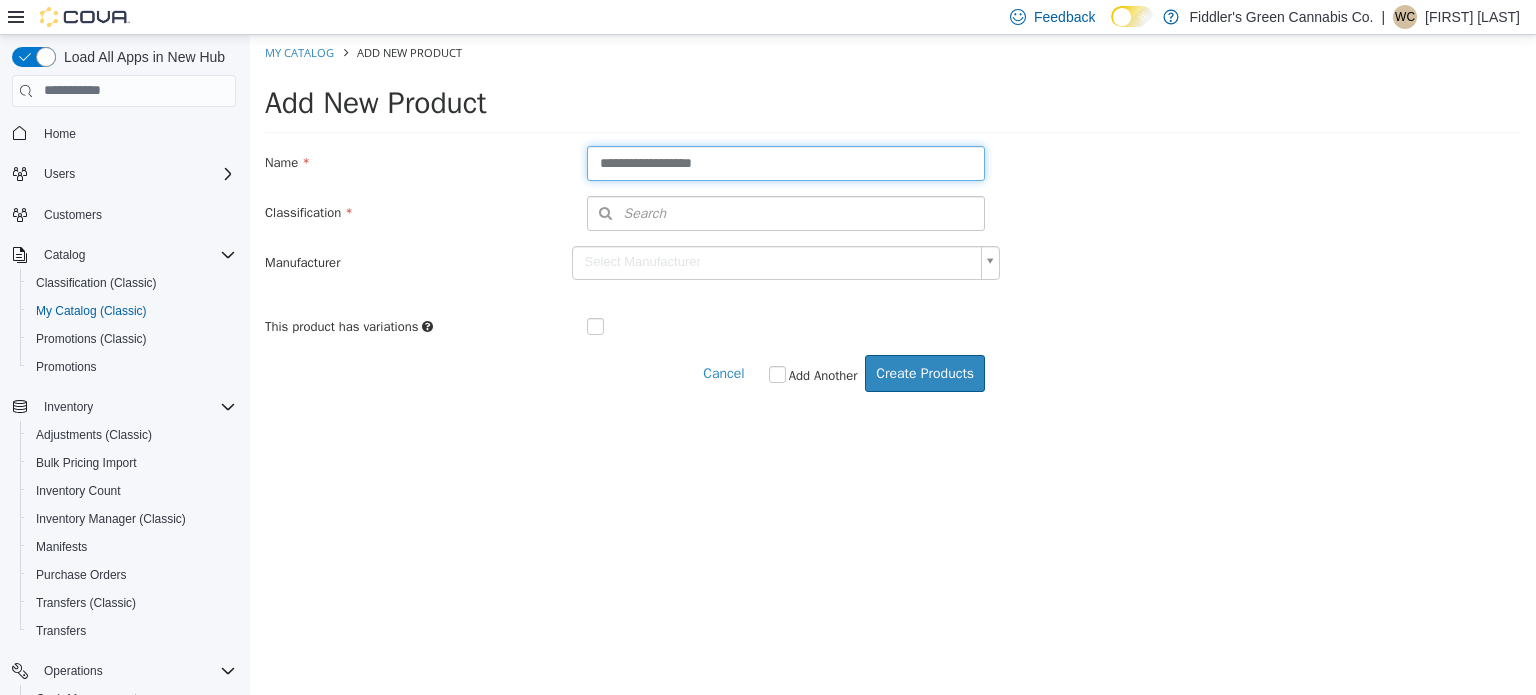 type on "**********" 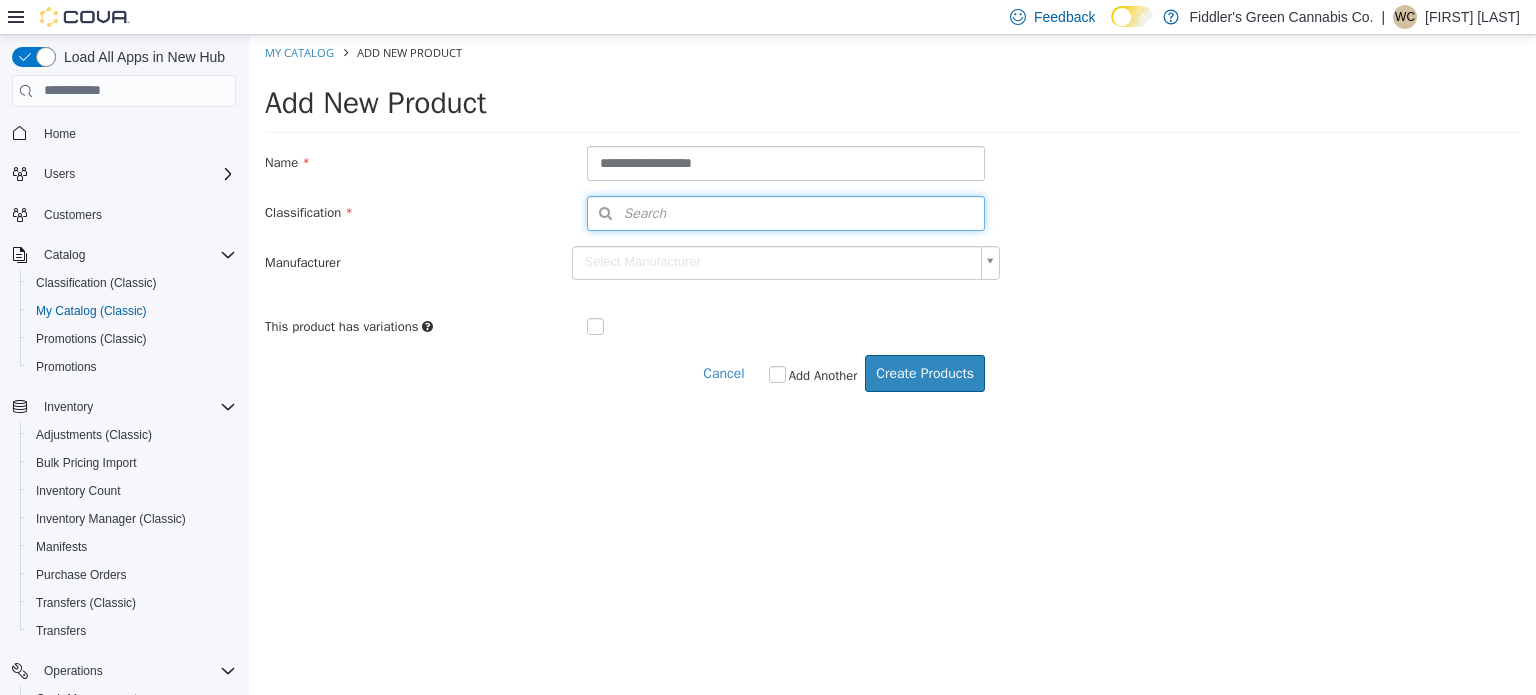 click on "Search" at bounding box center [786, 212] 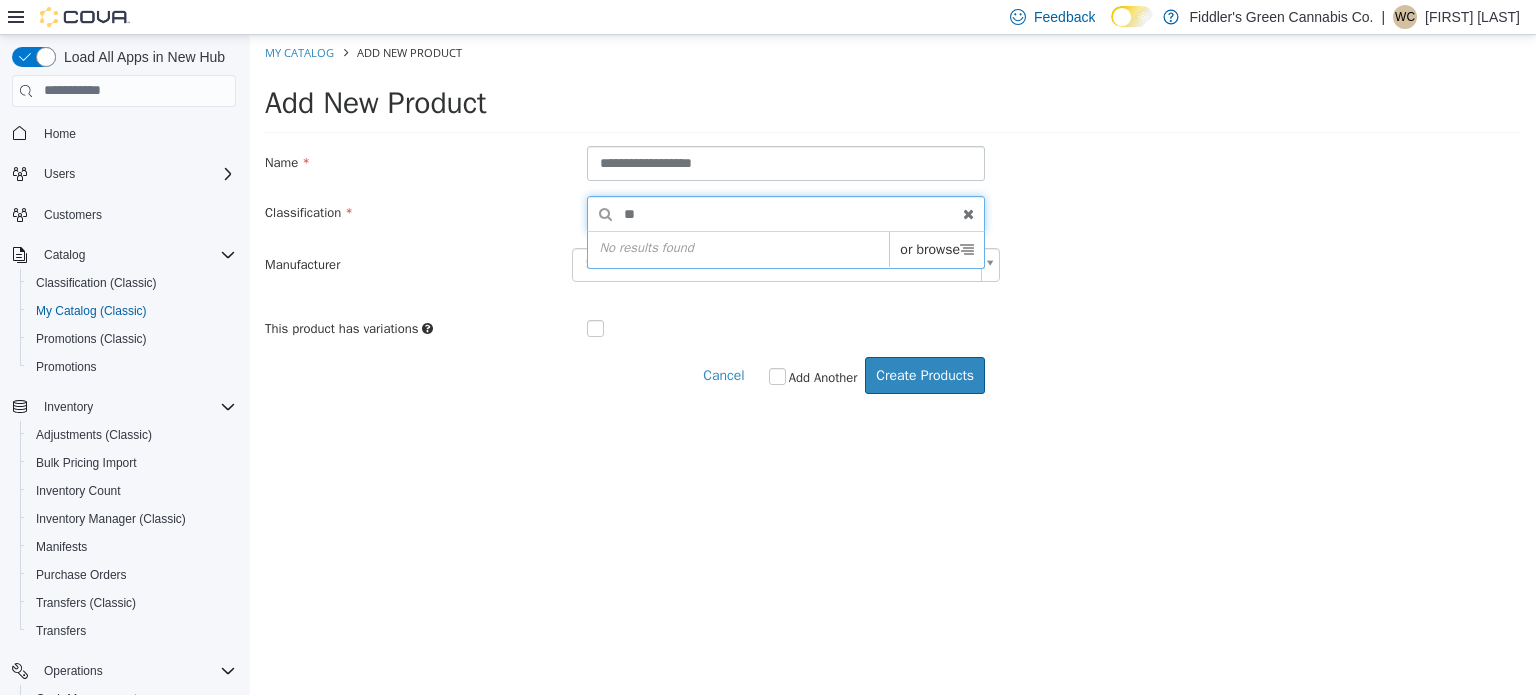 type on "*" 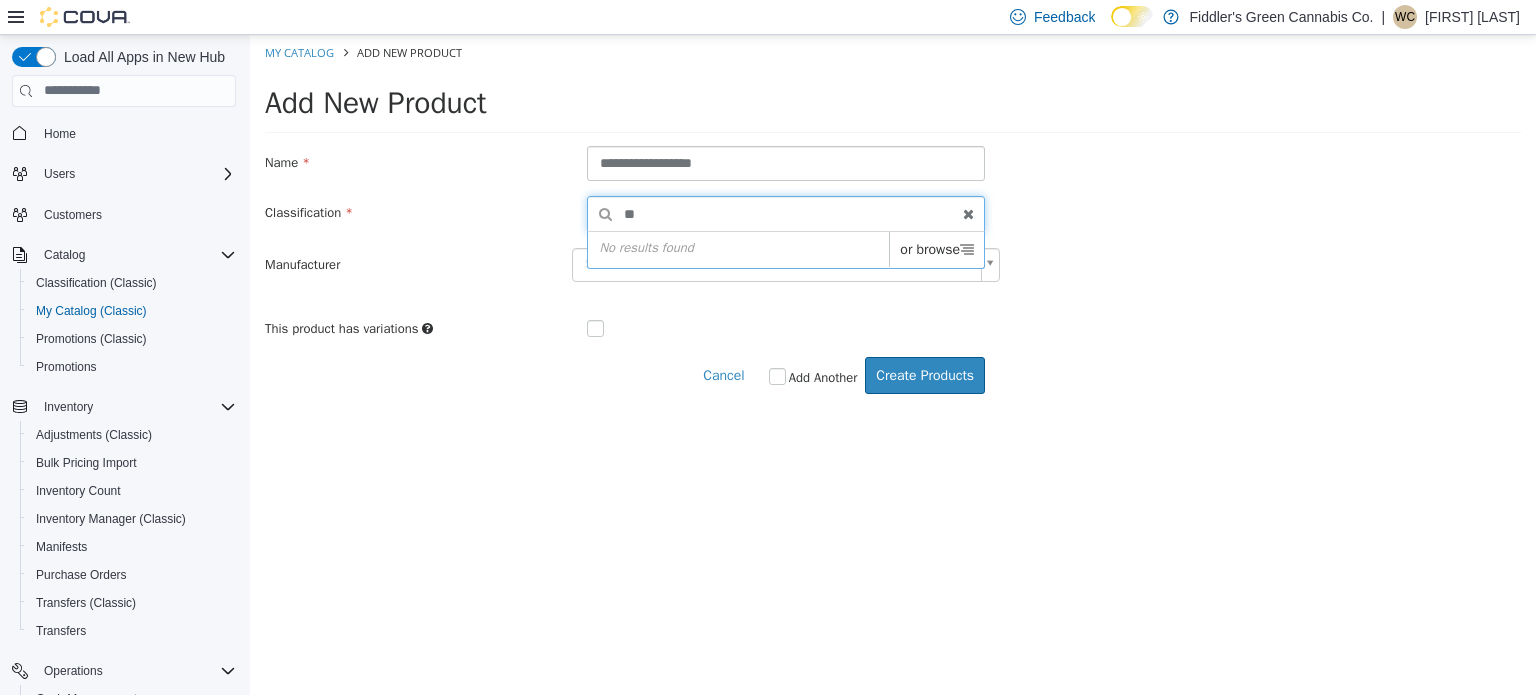 type on "*" 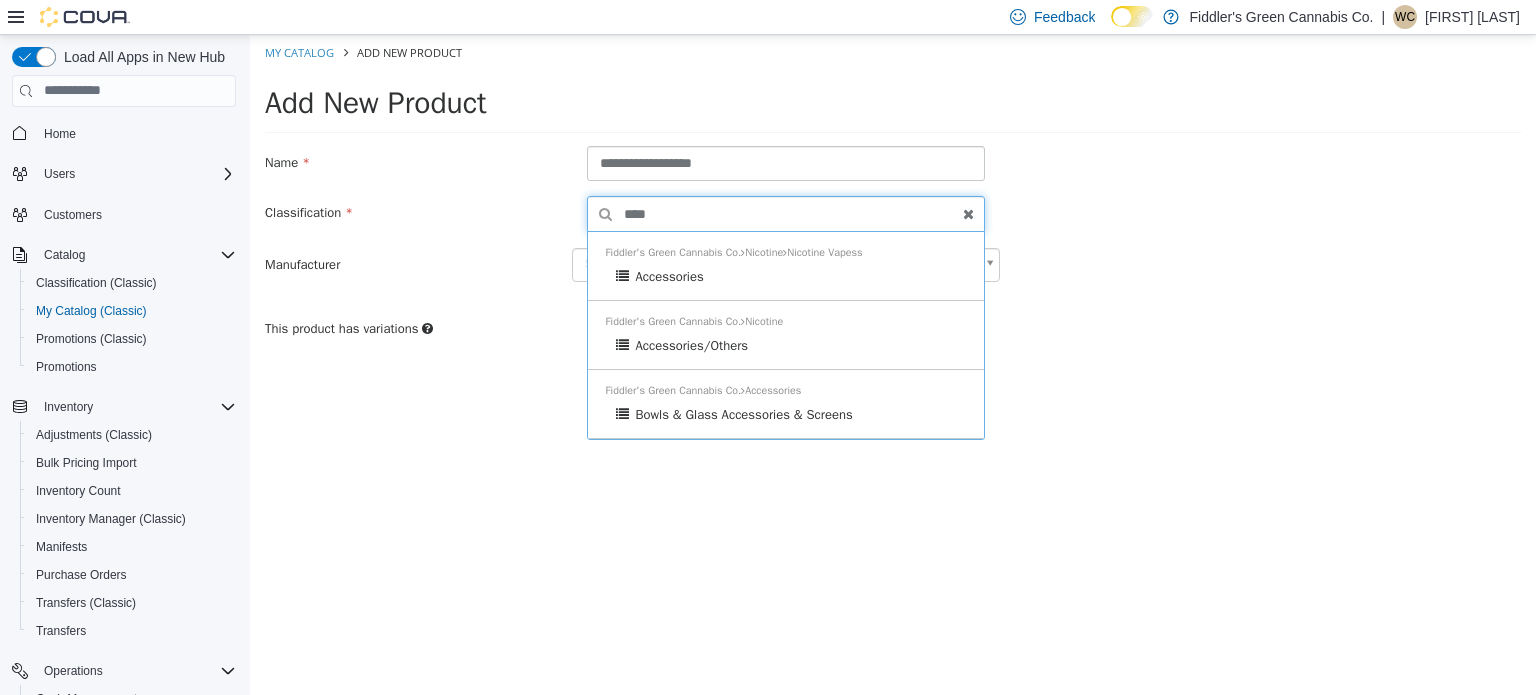 click on "****" at bounding box center [786, 213] 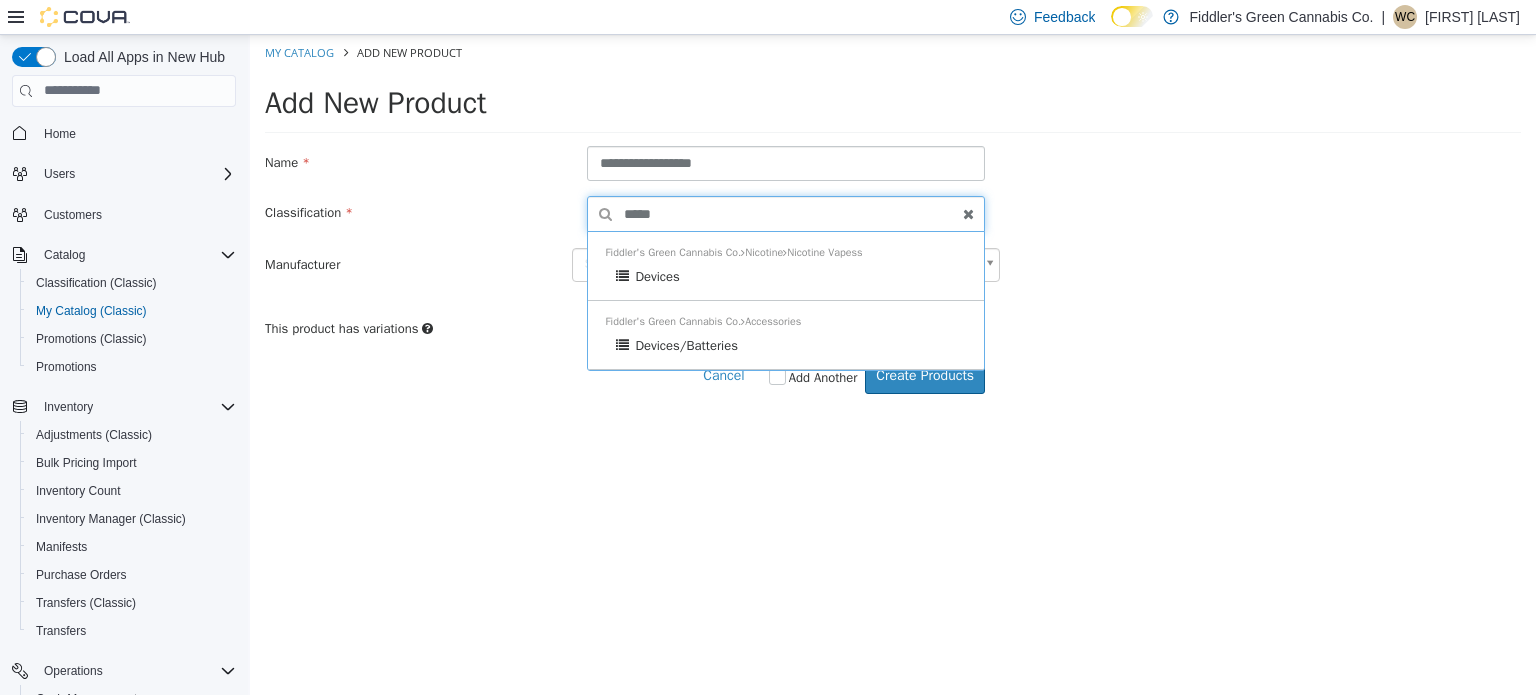 type on "******" 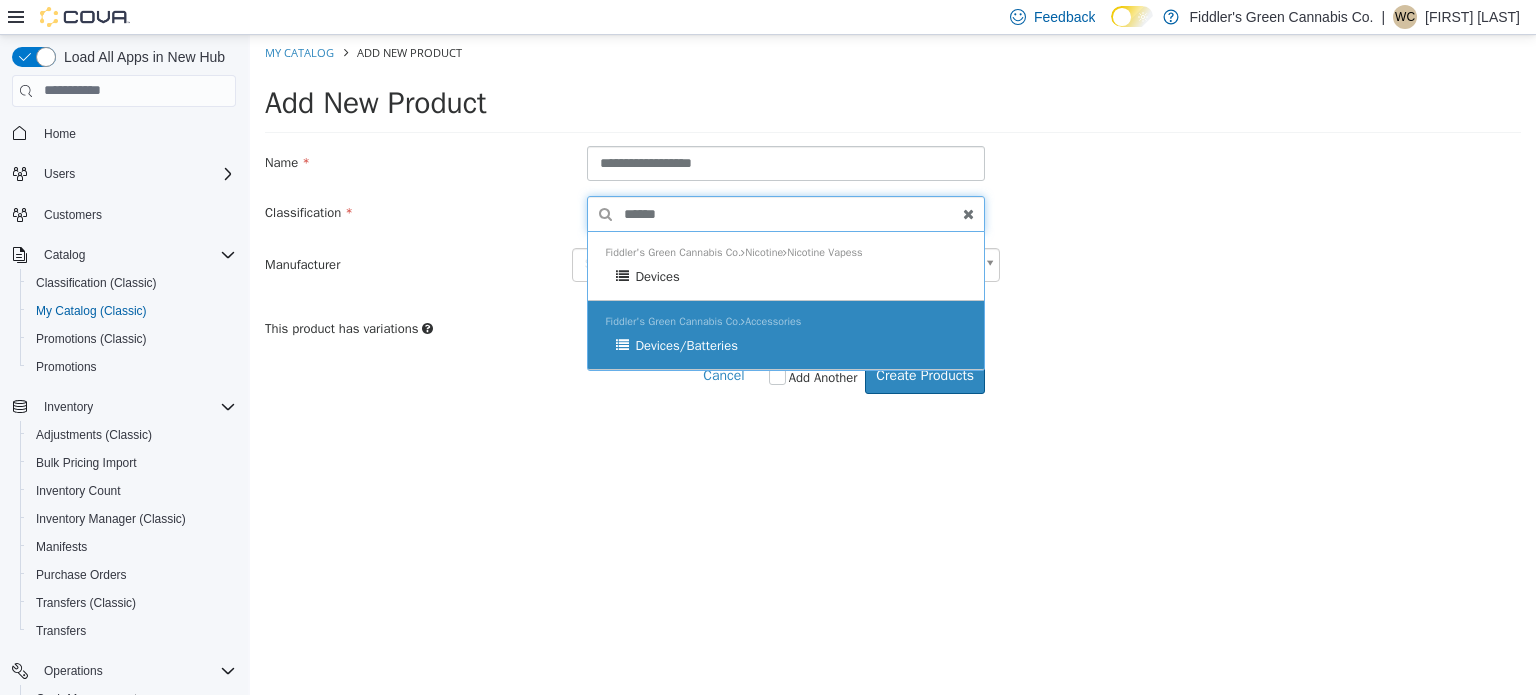 click on "Fiddler's Green Cannabis Co.   Accessories   Devices/Batteries" at bounding box center [786, 334] 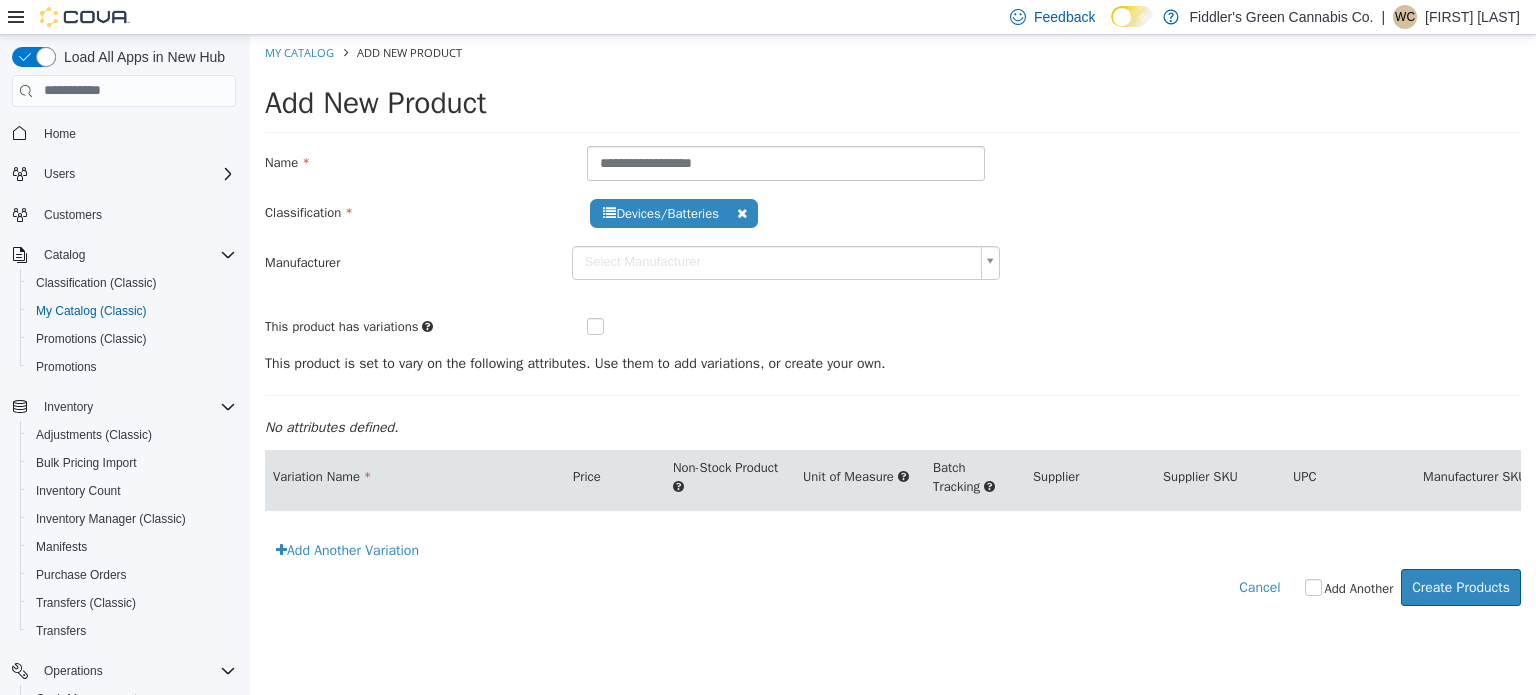 click on "**********" at bounding box center (893, 241) 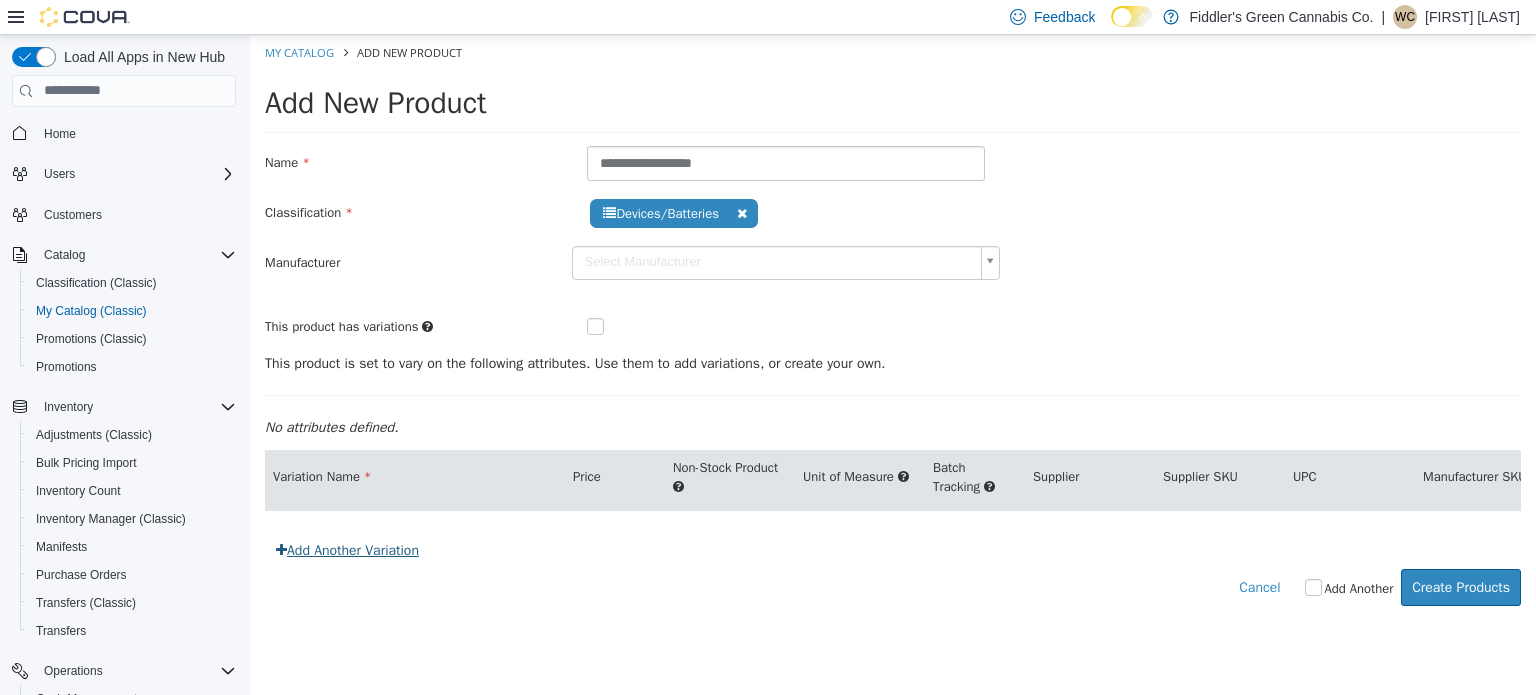 click on "Add Another Variation" at bounding box center [347, 549] 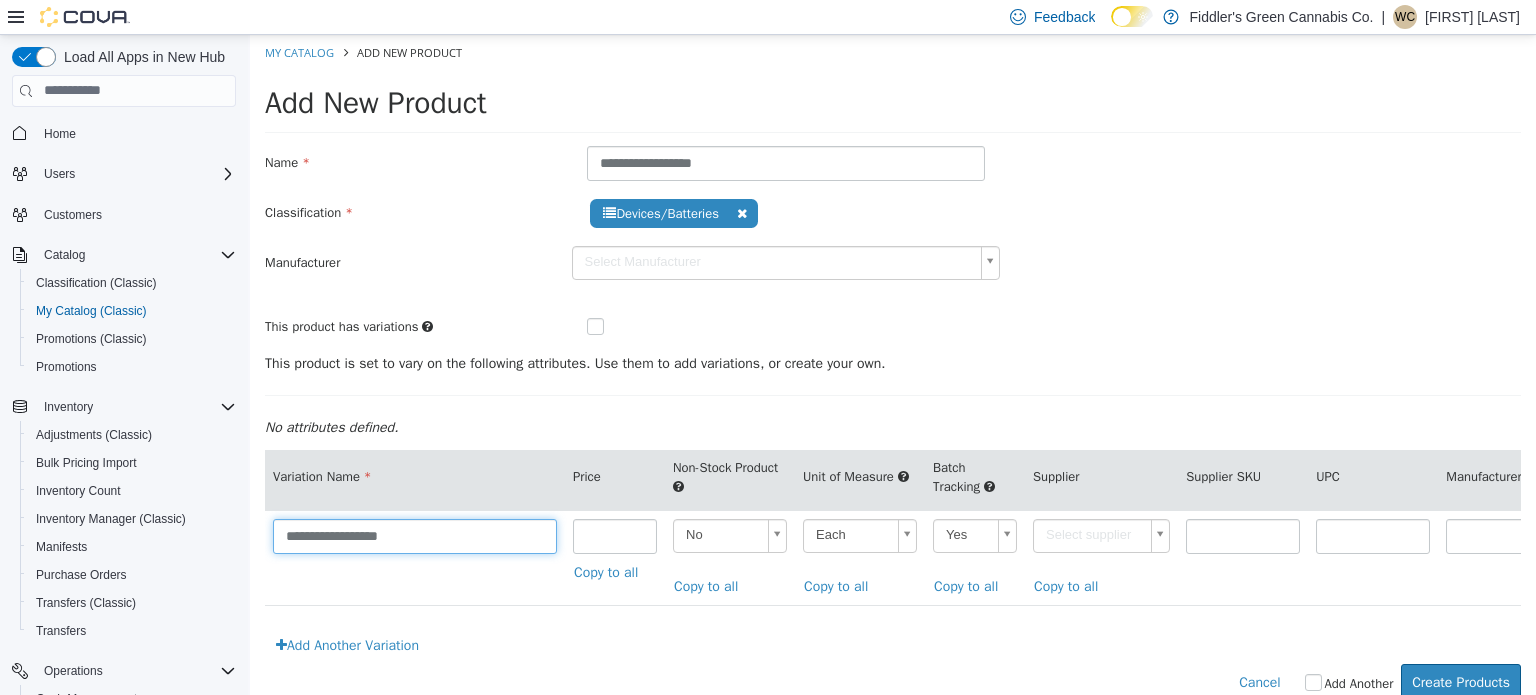 click on "**********" at bounding box center [415, 535] 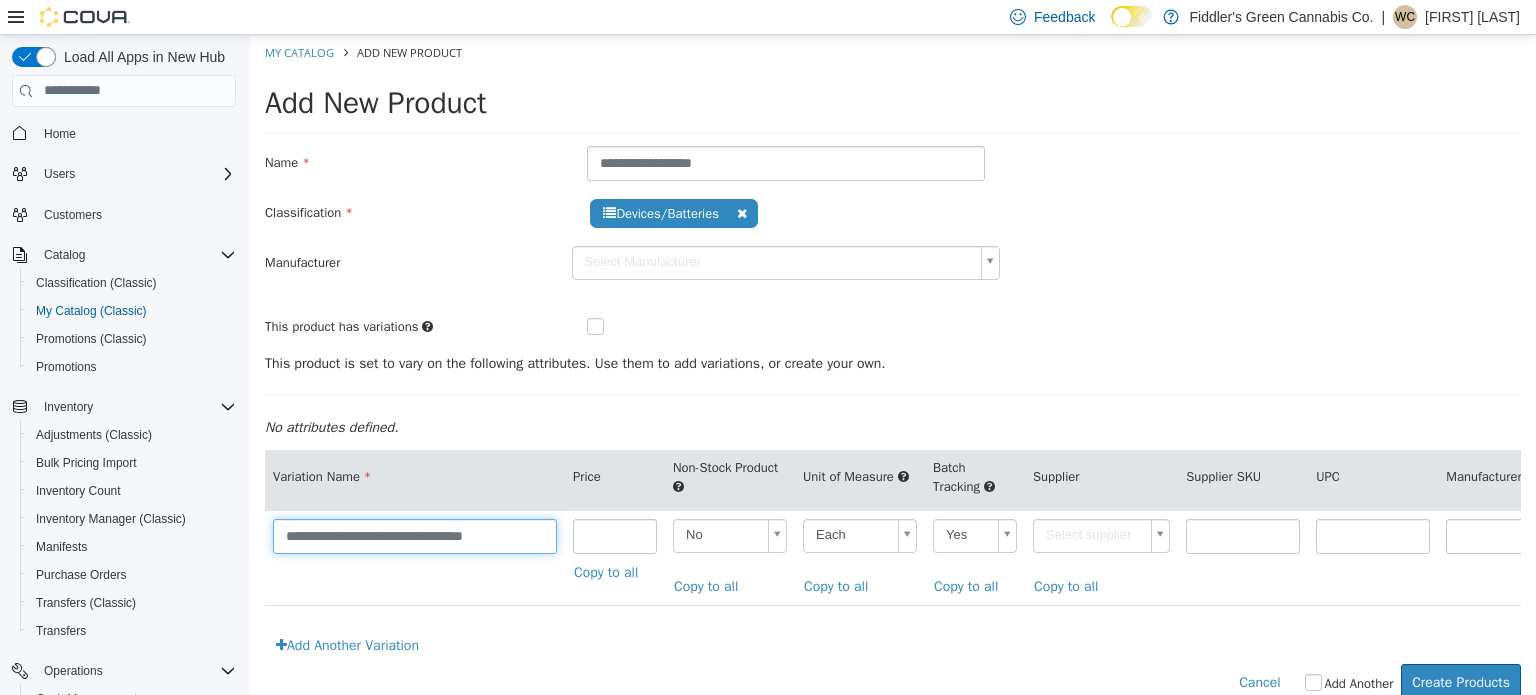 type on "**********" 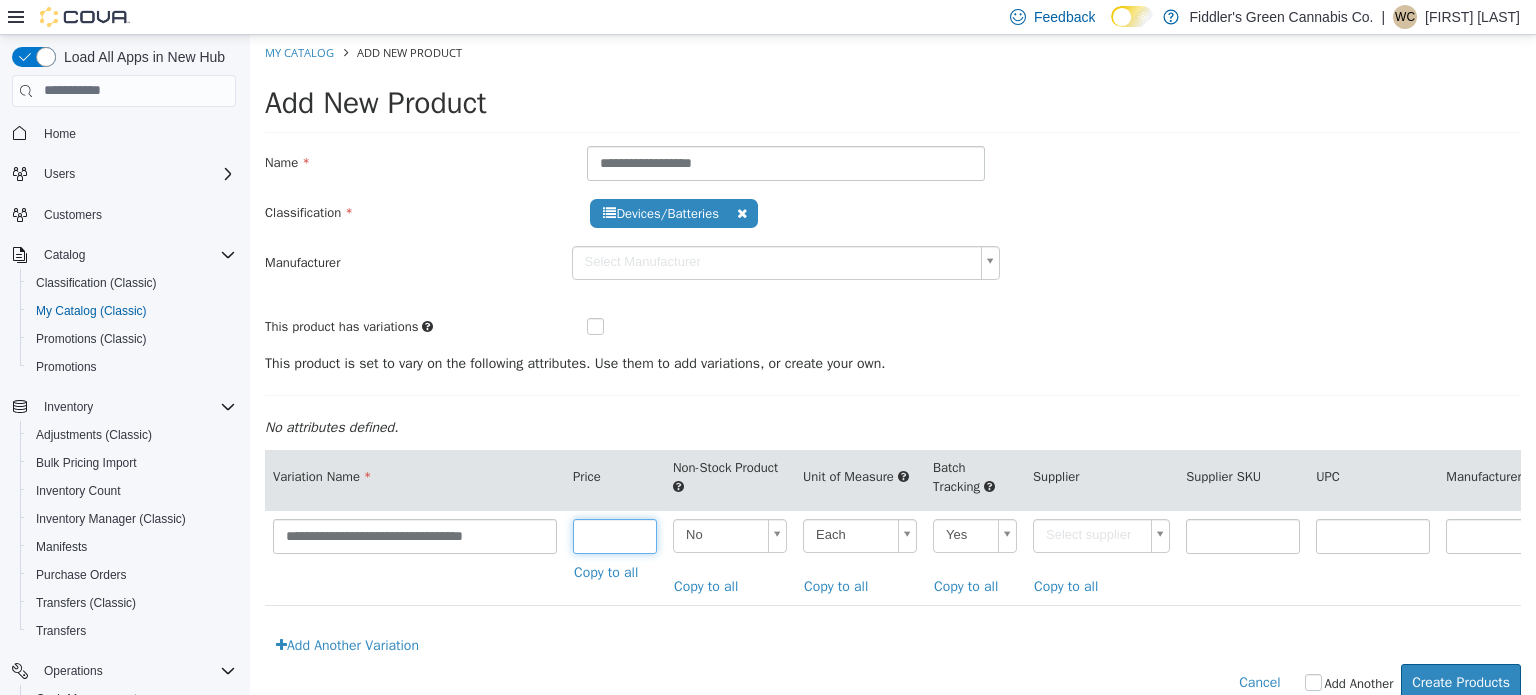 click at bounding box center [615, 535] 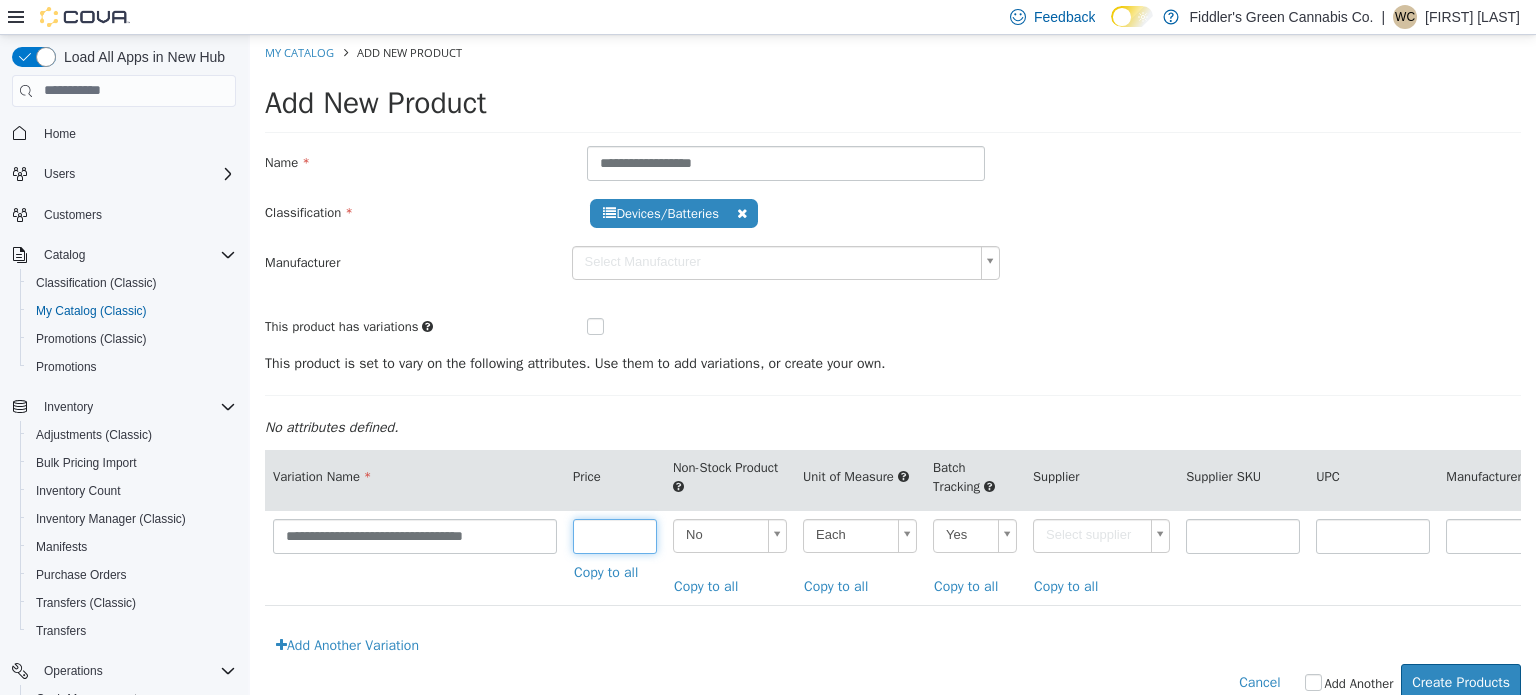 type on "*****" 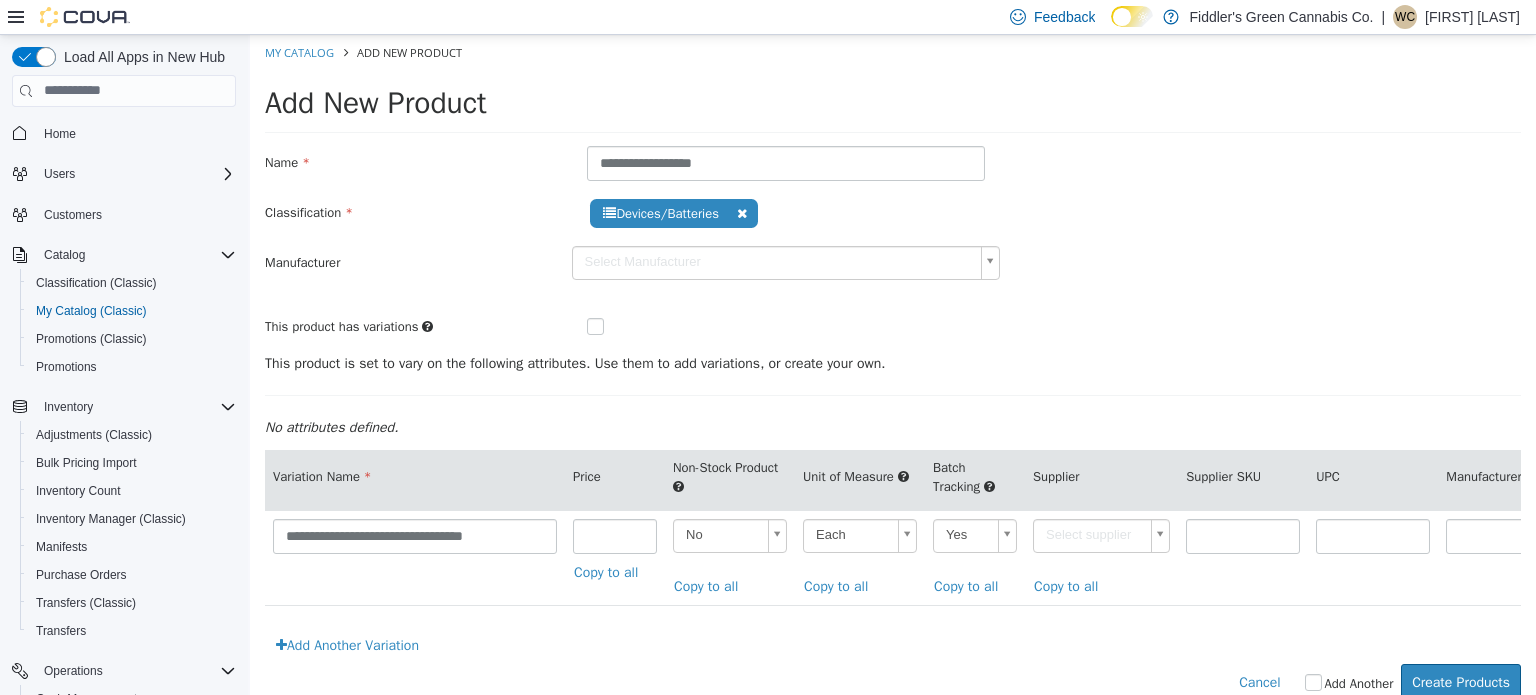 click on "**********" at bounding box center (893, 377) 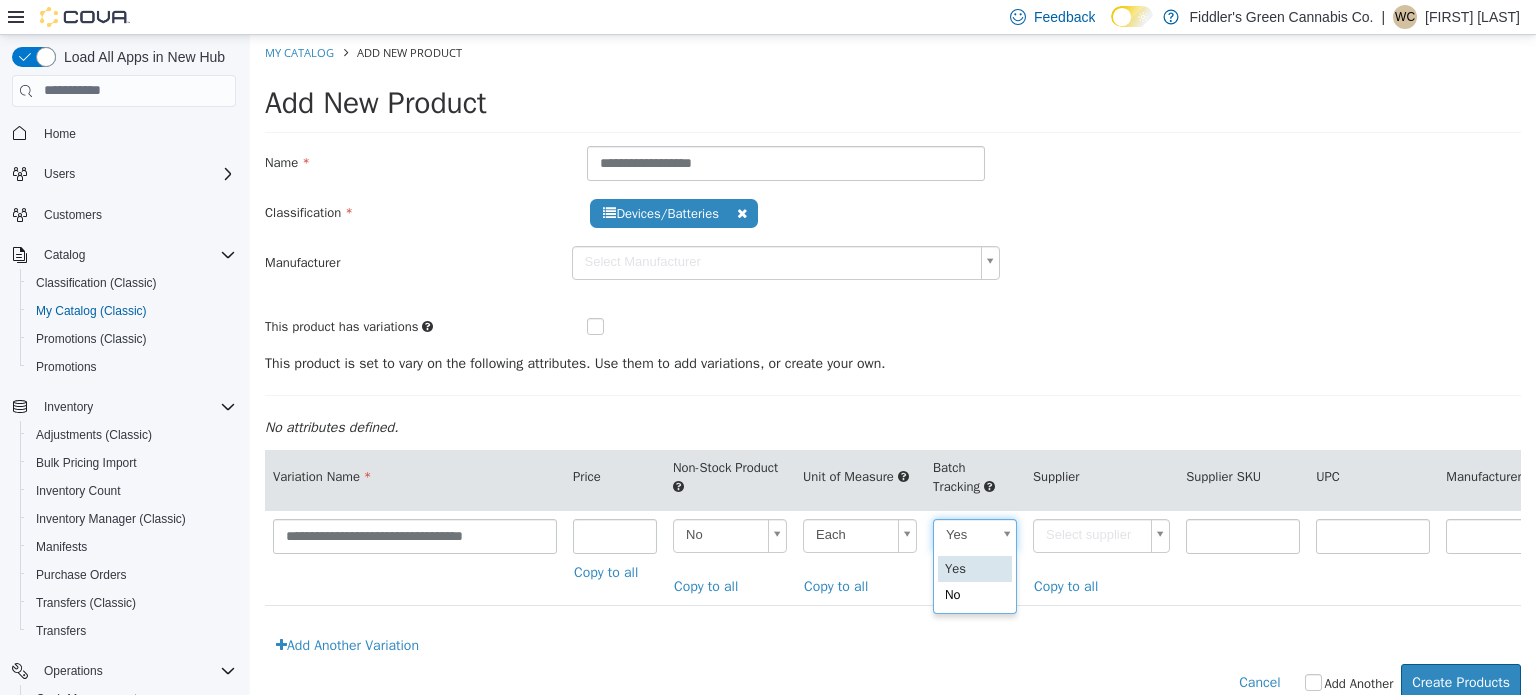 scroll, scrollTop: 0, scrollLeft: 5, axis: horizontal 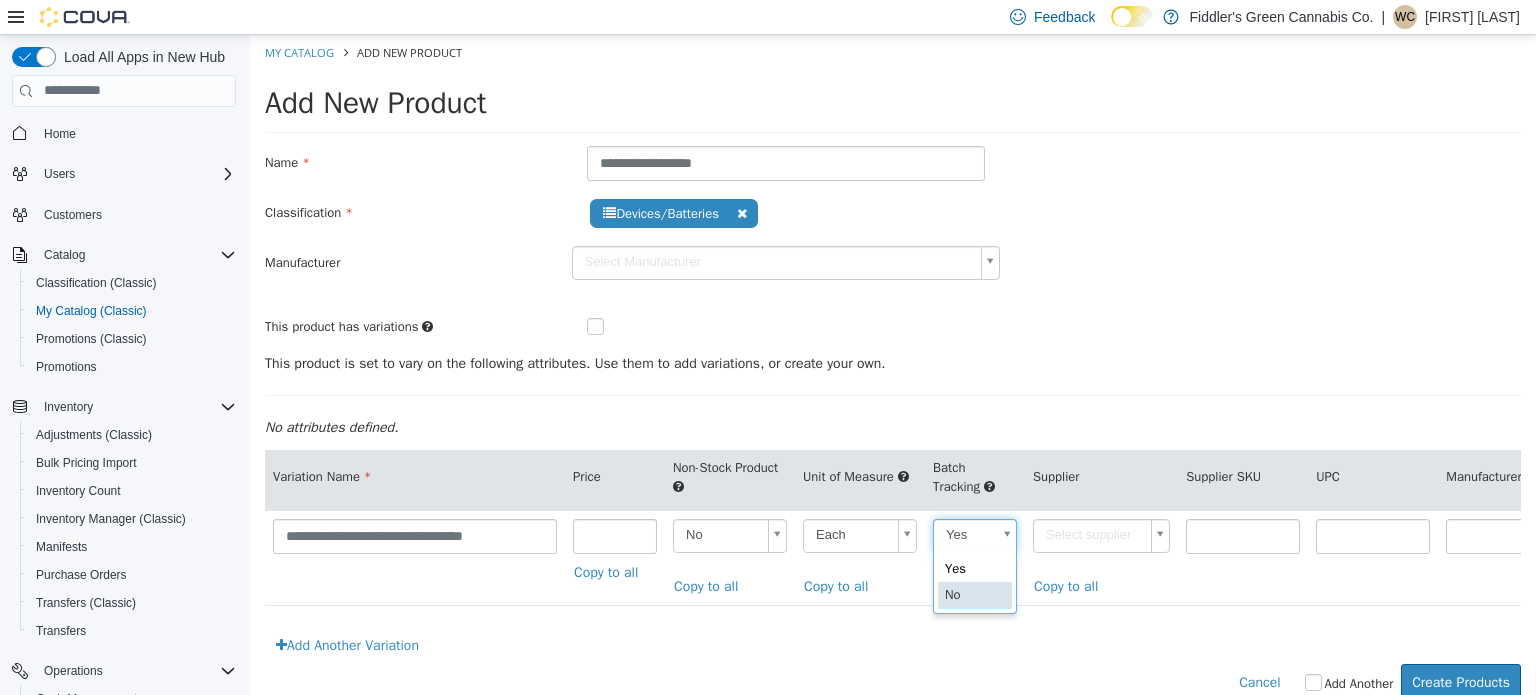 type on "**" 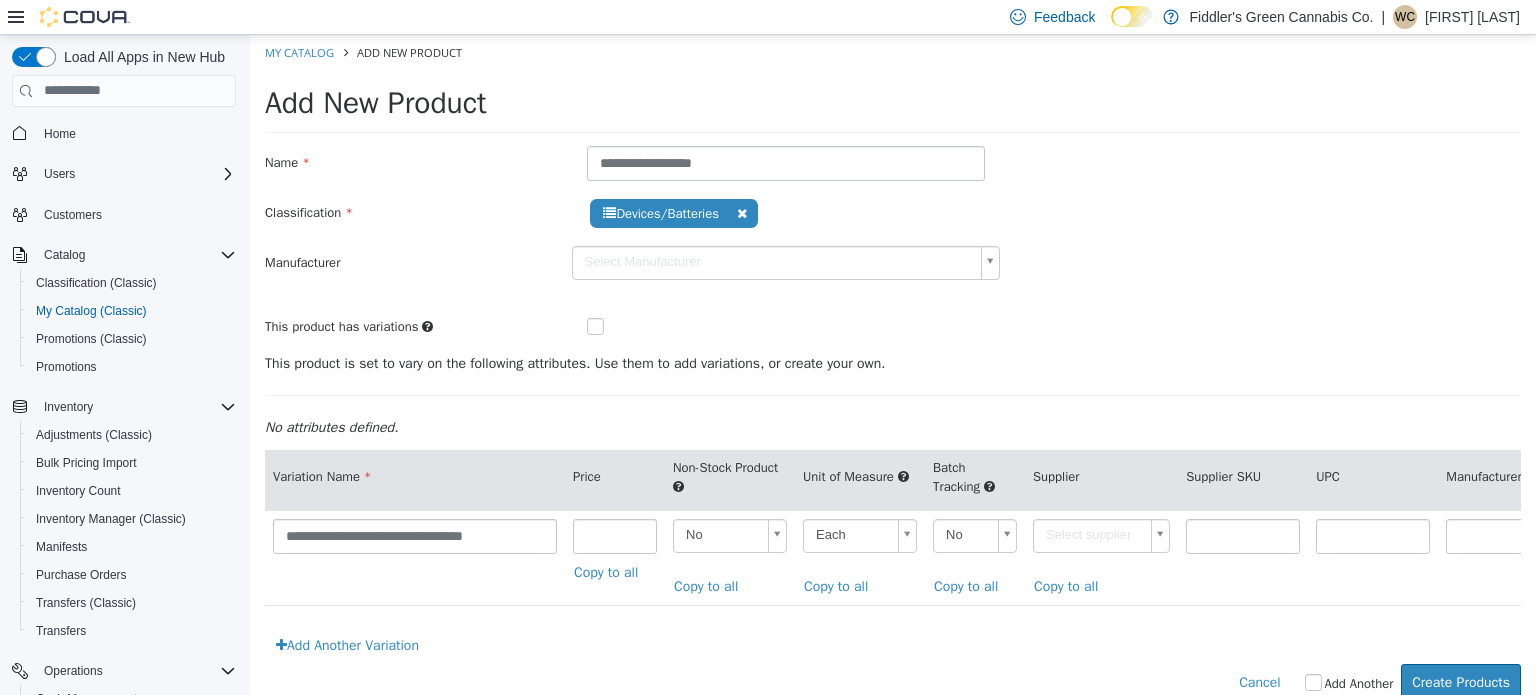 click on "**********" at bounding box center (893, 377) 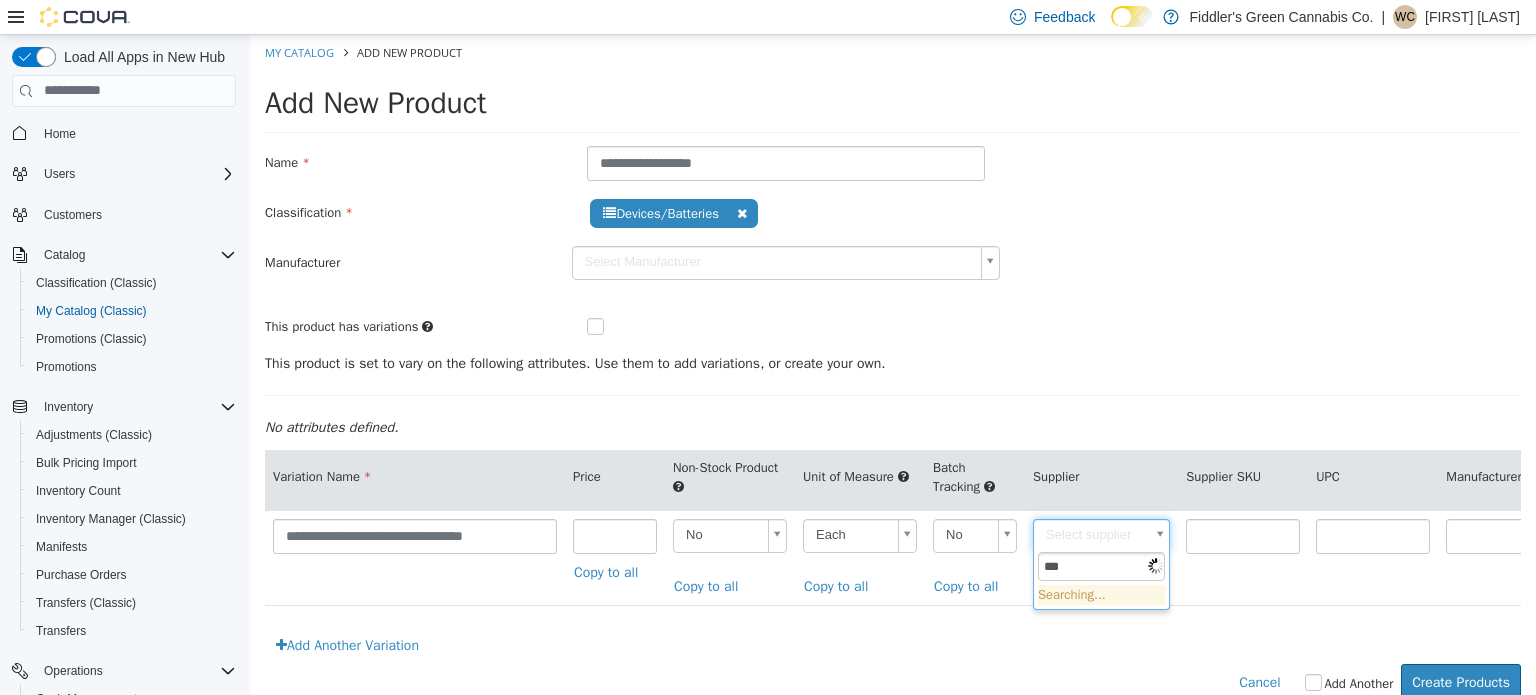 type on "****" 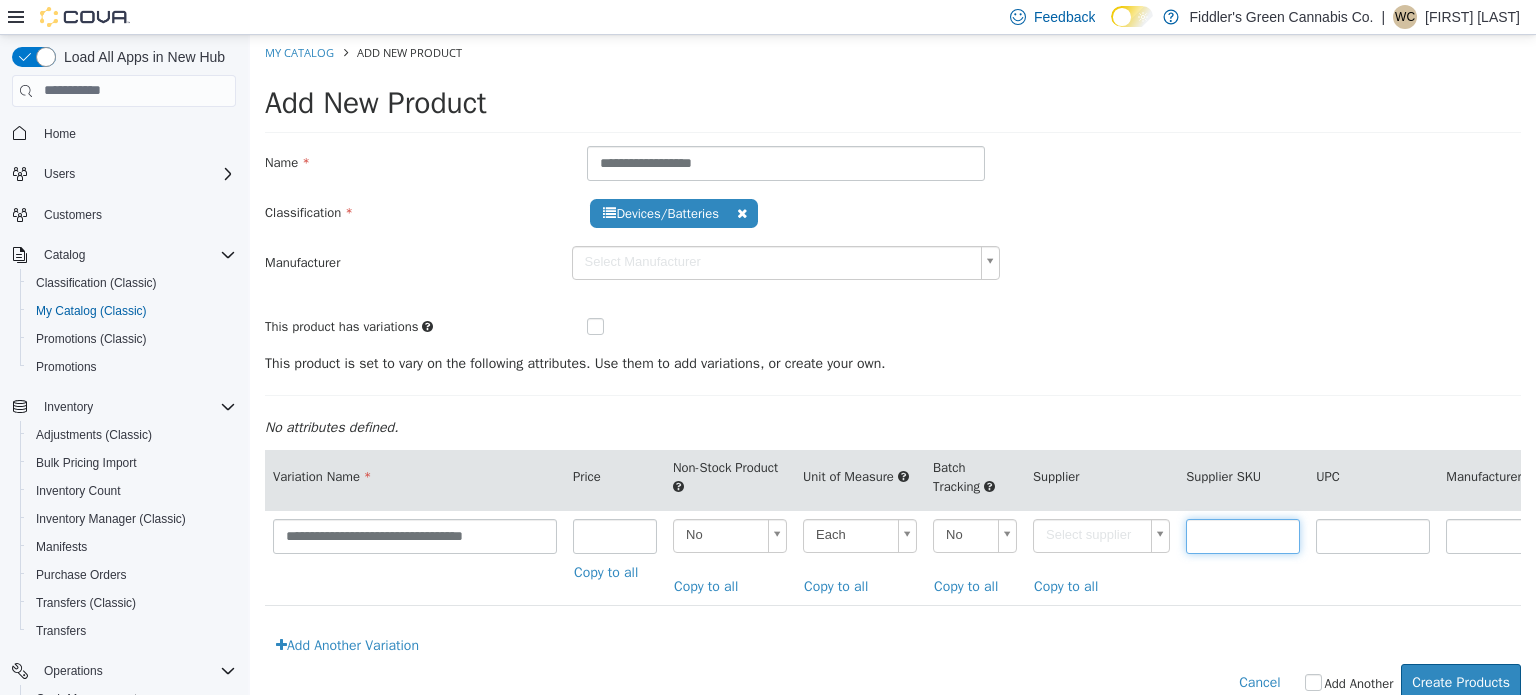 click at bounding box center [1243, 535] 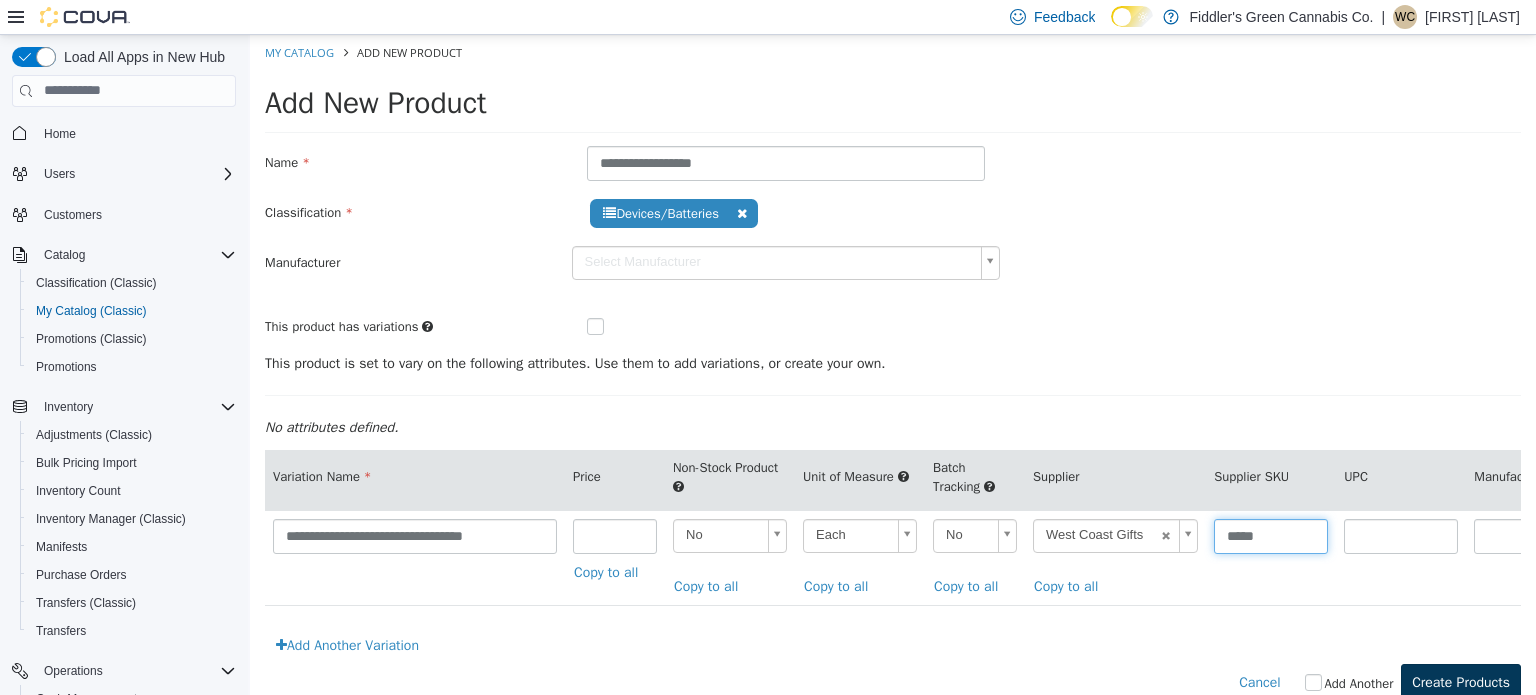 type on "*****" 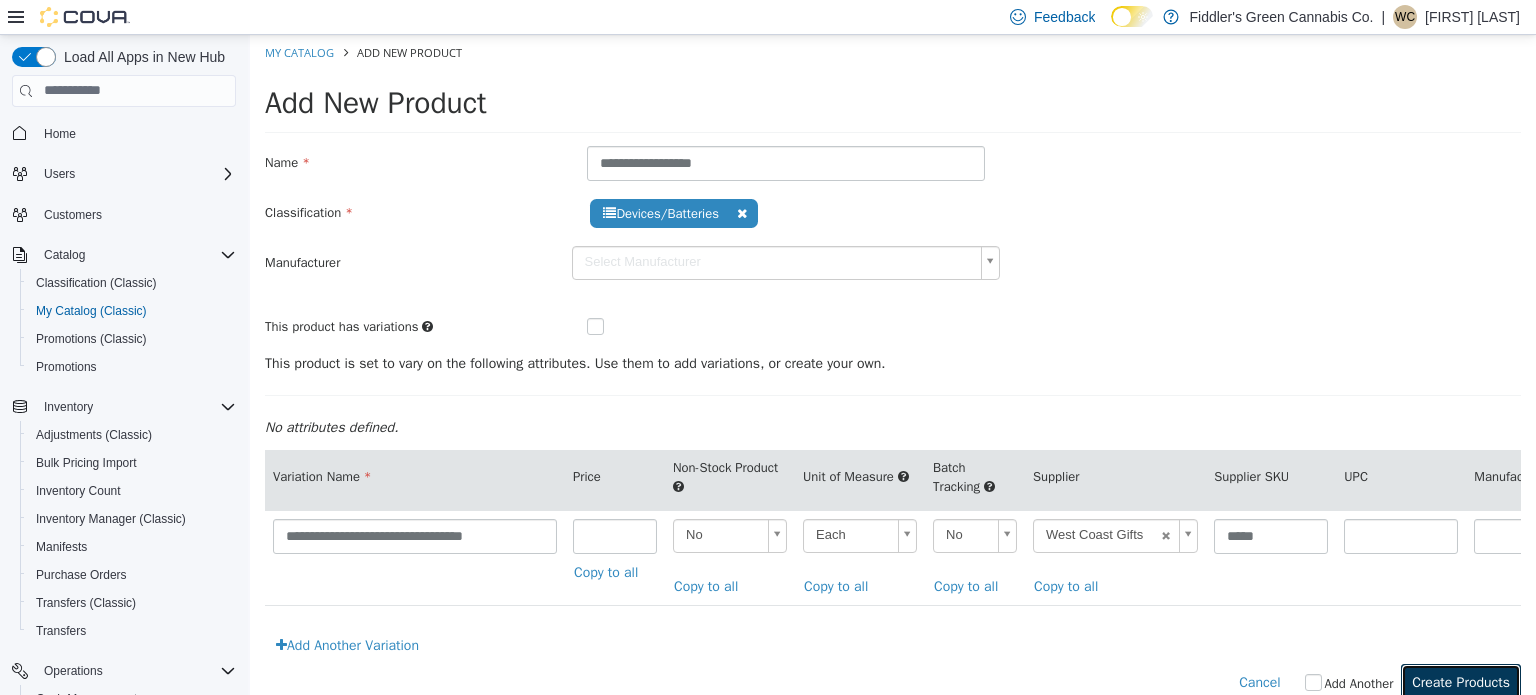 click on "Create Products" at bounding box center [1461, 681] 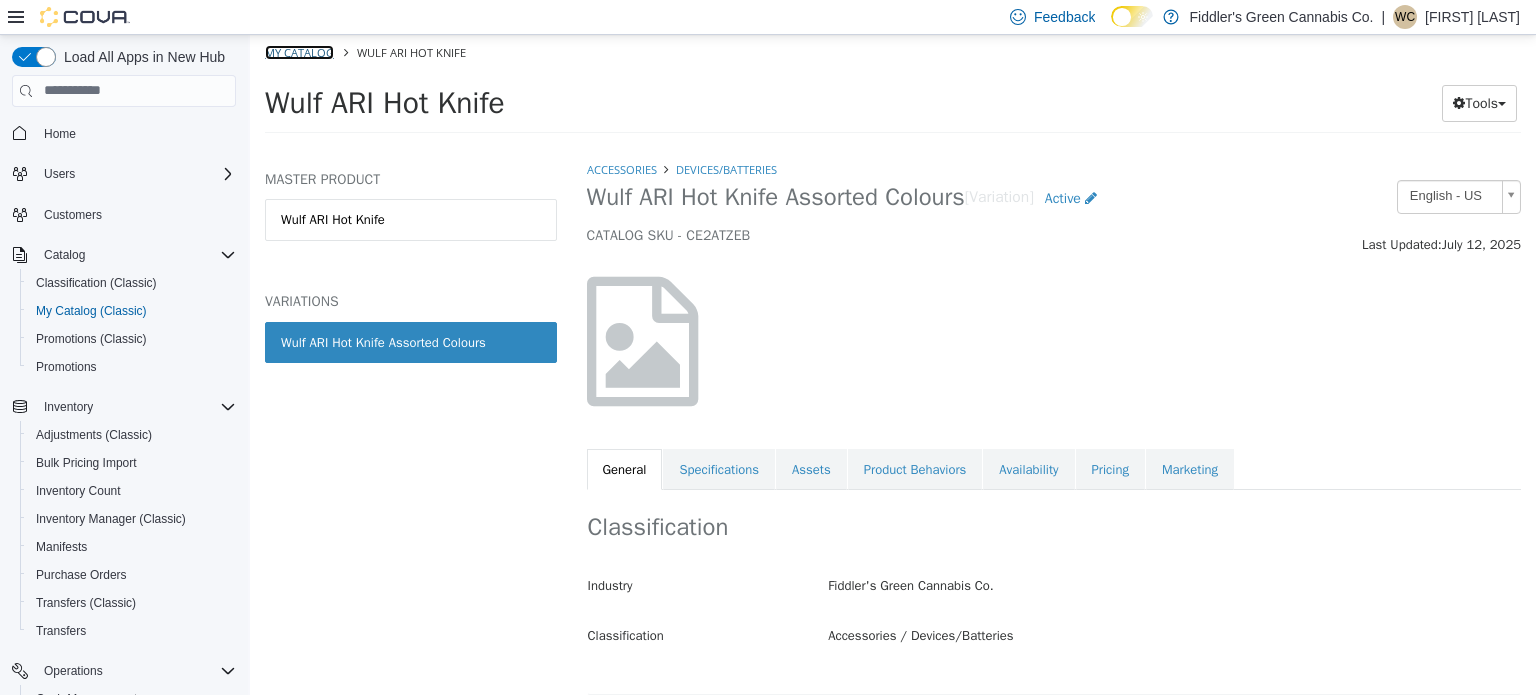 click on "My Catalog" at bounding box center [299, 51] 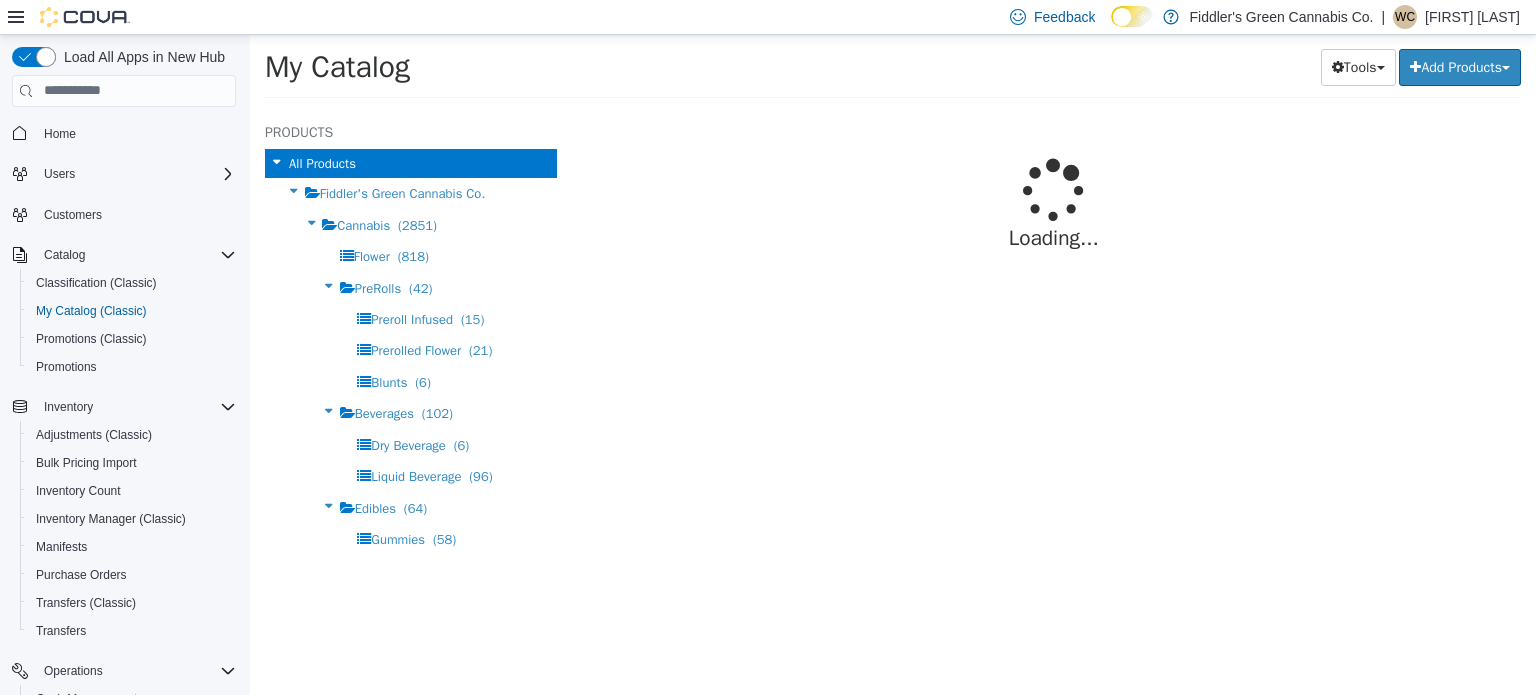 select on "**********" 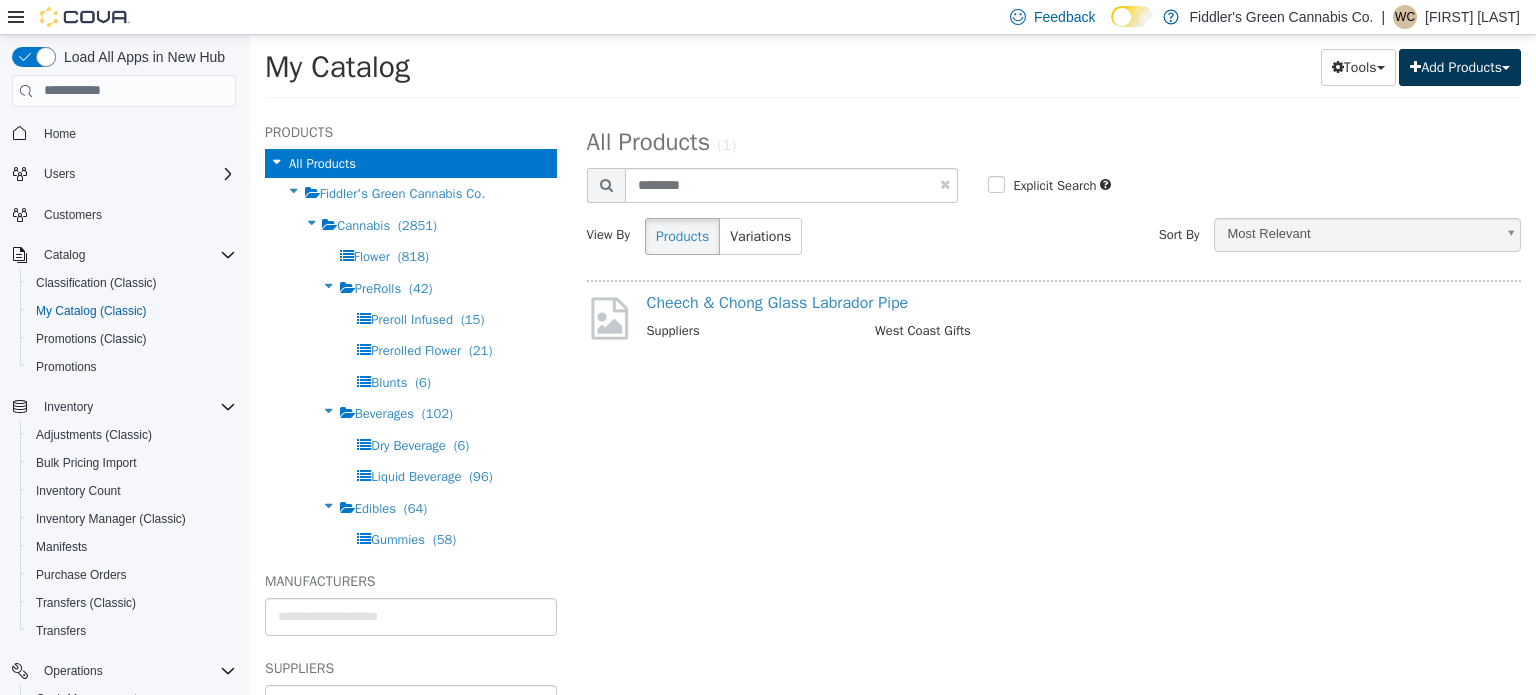 click on "Add Products" at bounding box center [1460, 66] 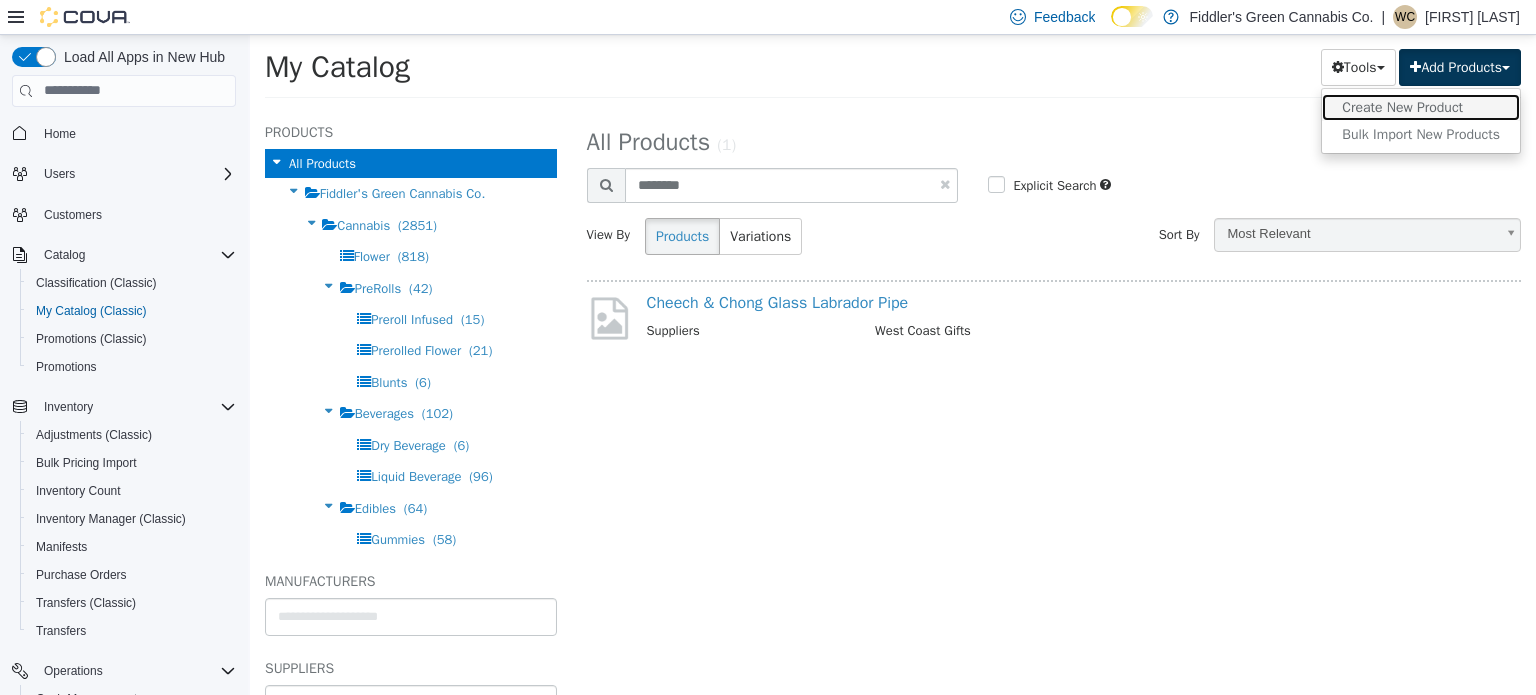 click on "Create New Product" at bounding box center [1421, 106] 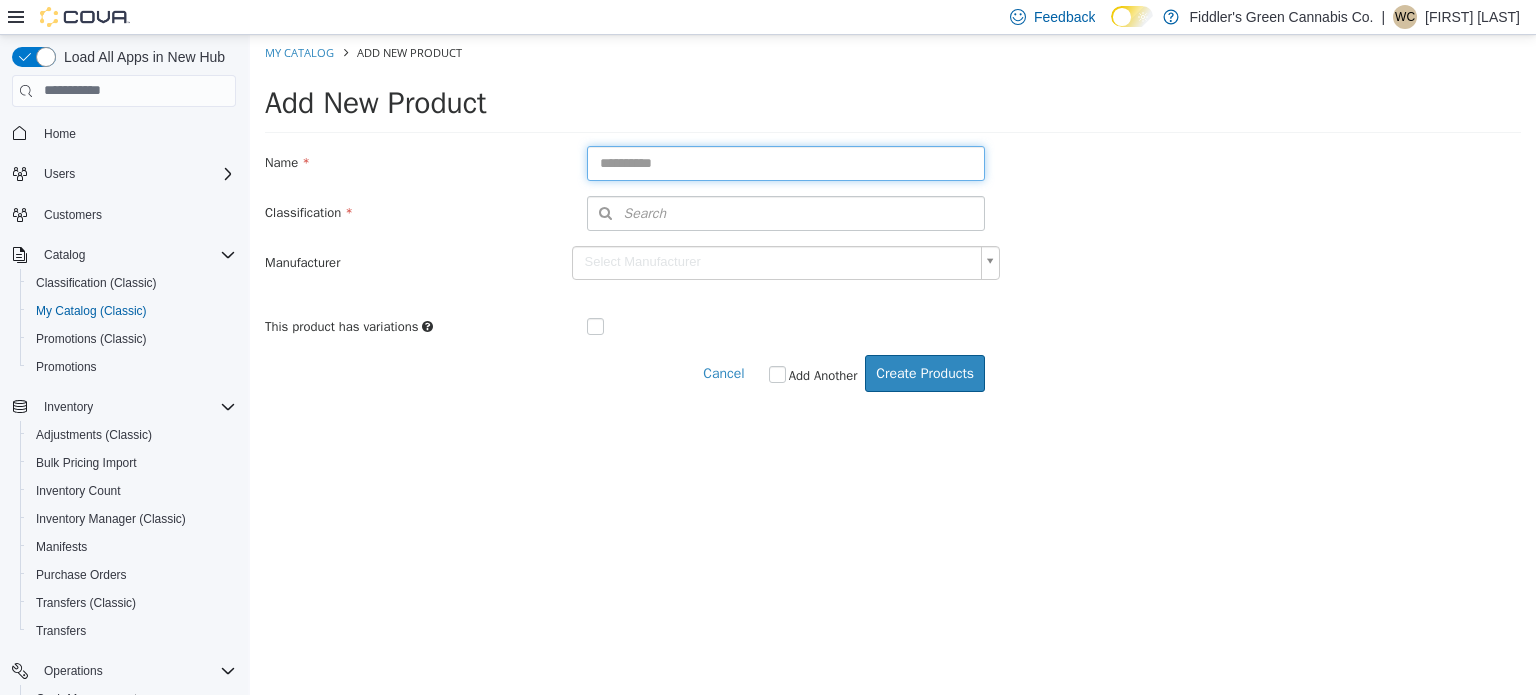 click at bounding box center [786, 162] 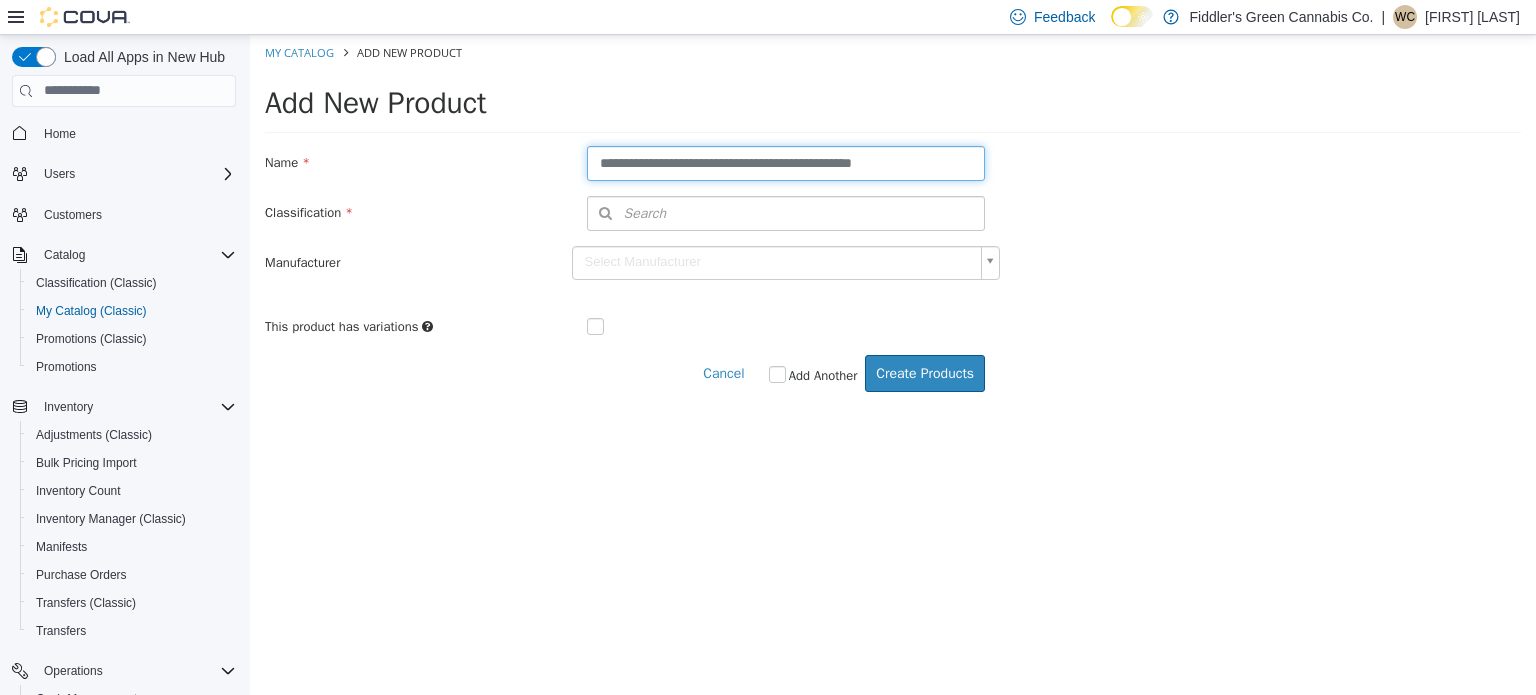 click on "**********" at bounding box center (786, 162) 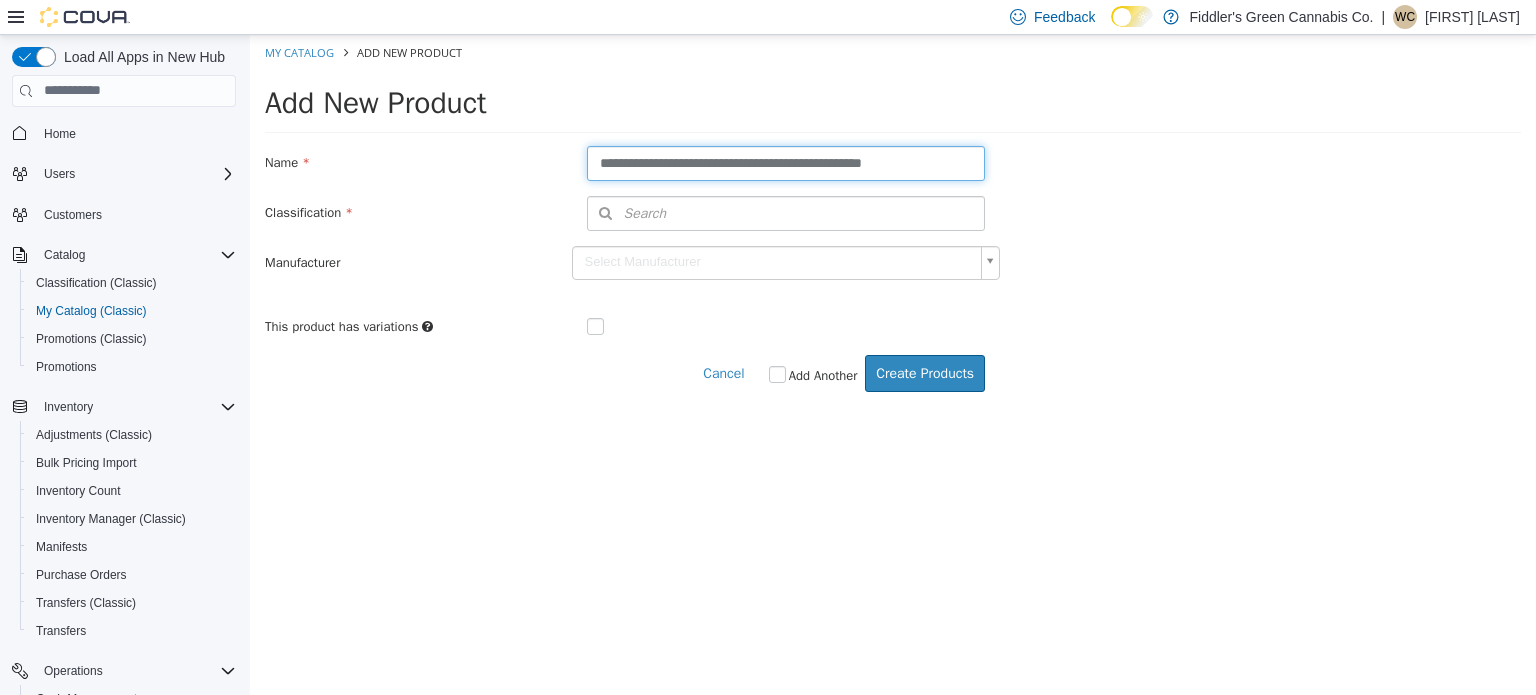 type on "**********" 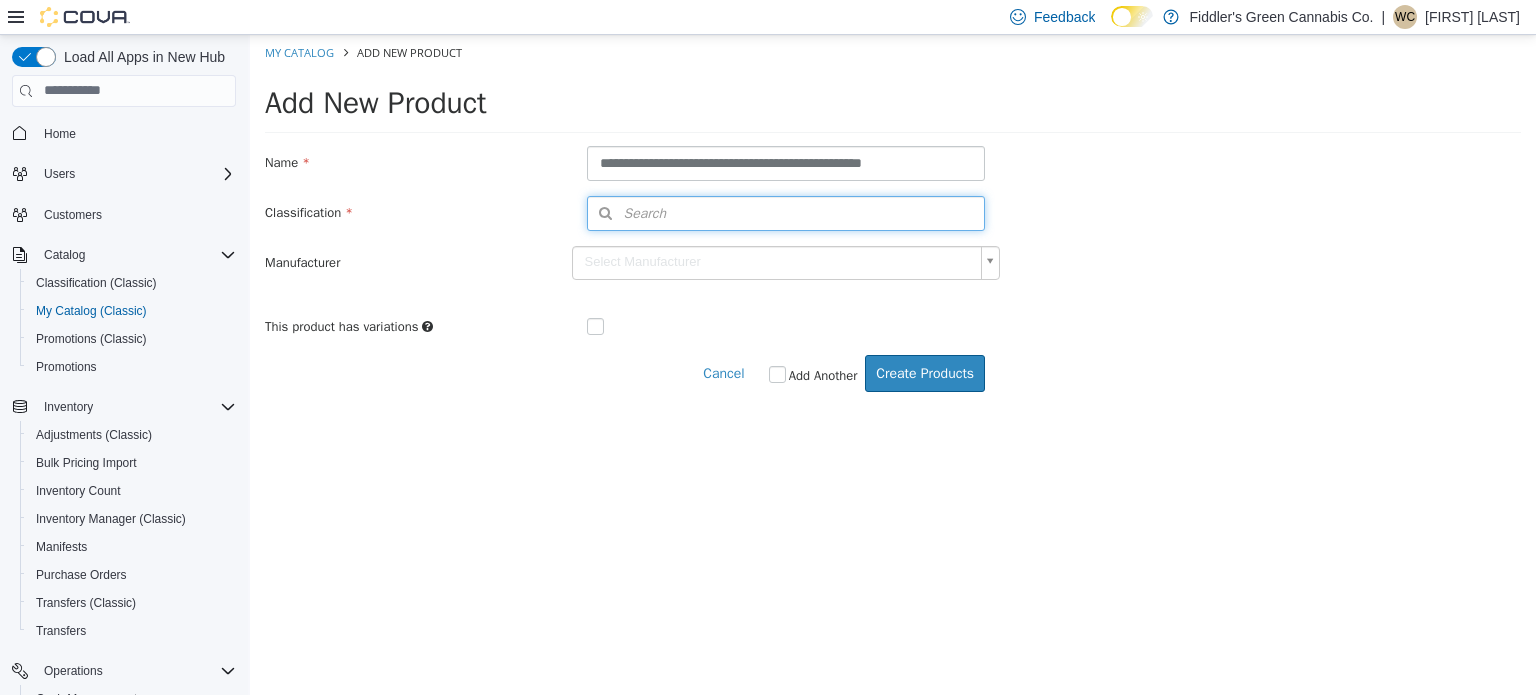 click on "Search" at bounding box center (786, 212) 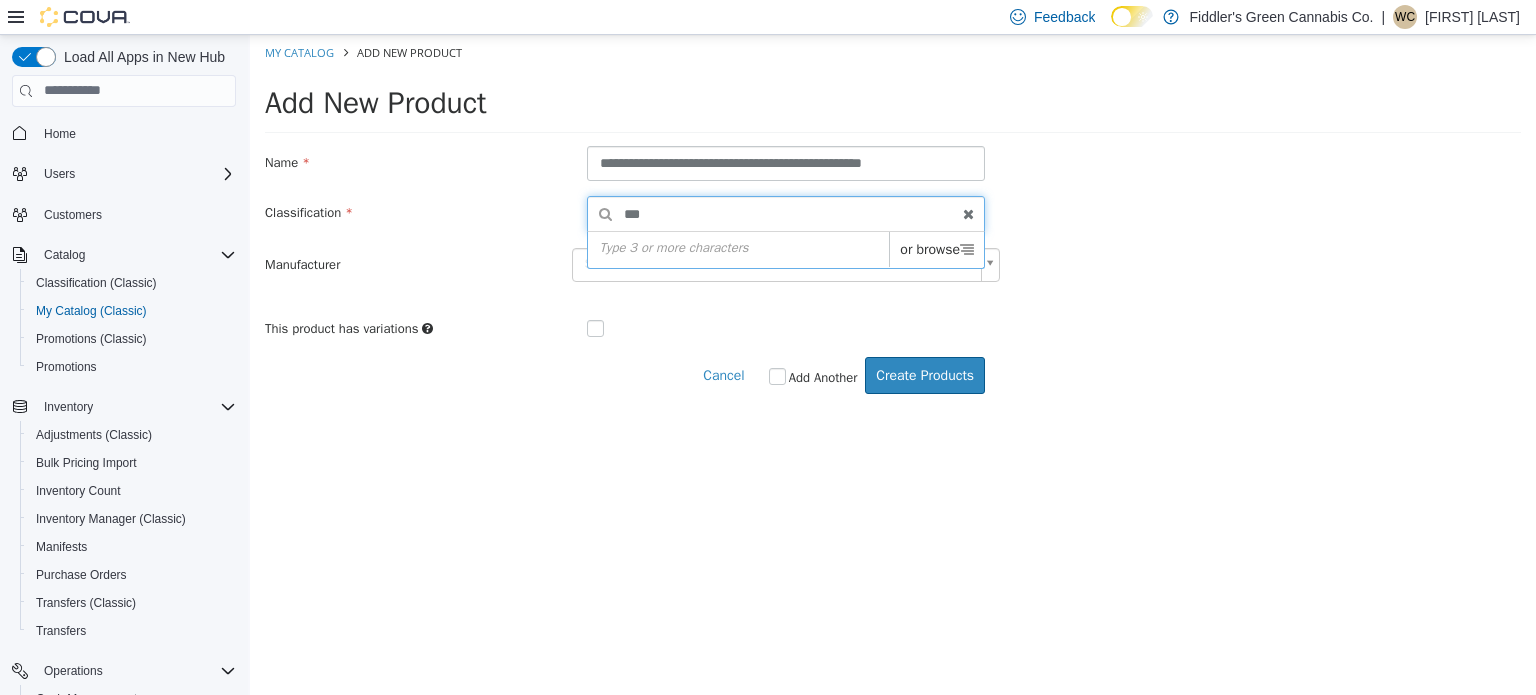 type on "****" 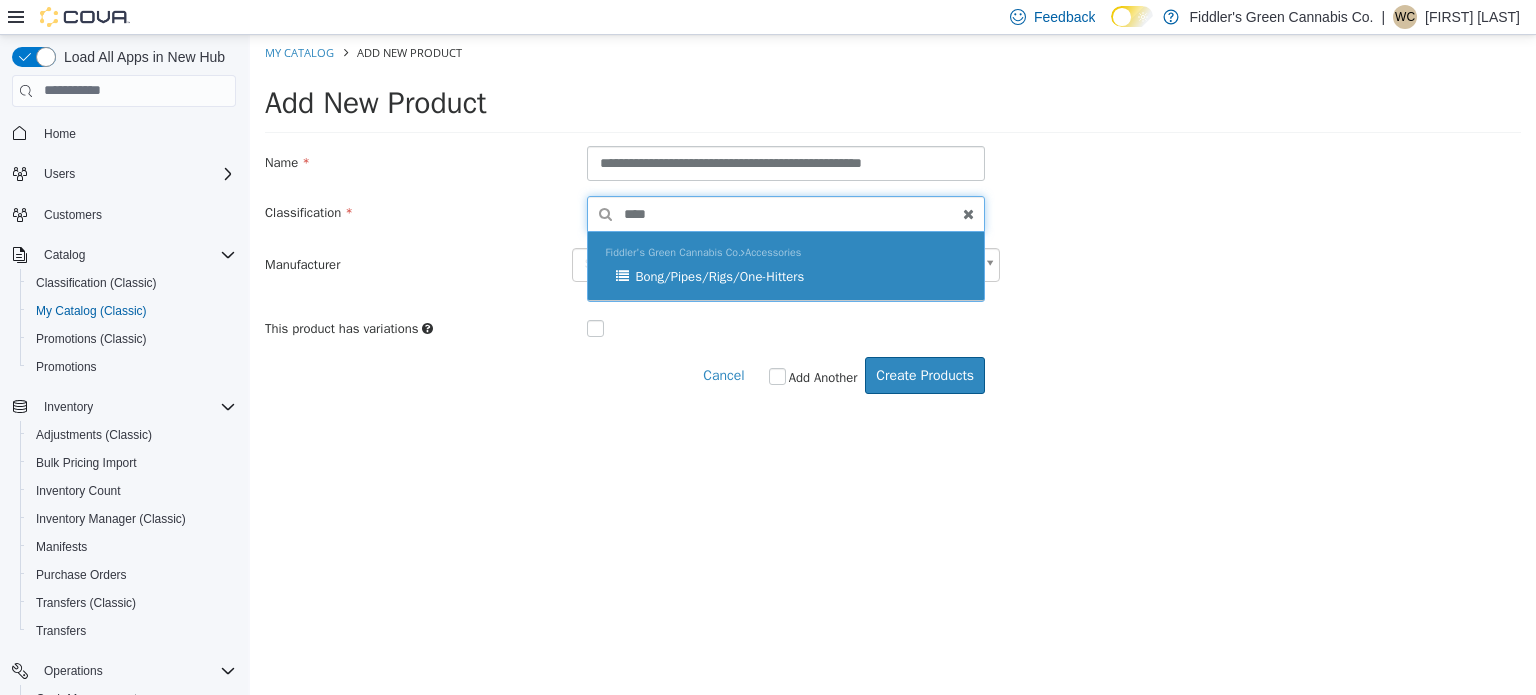click on "Fiddler's Green Cannabis Co.   Accessories" at bounding box center [704, 251] 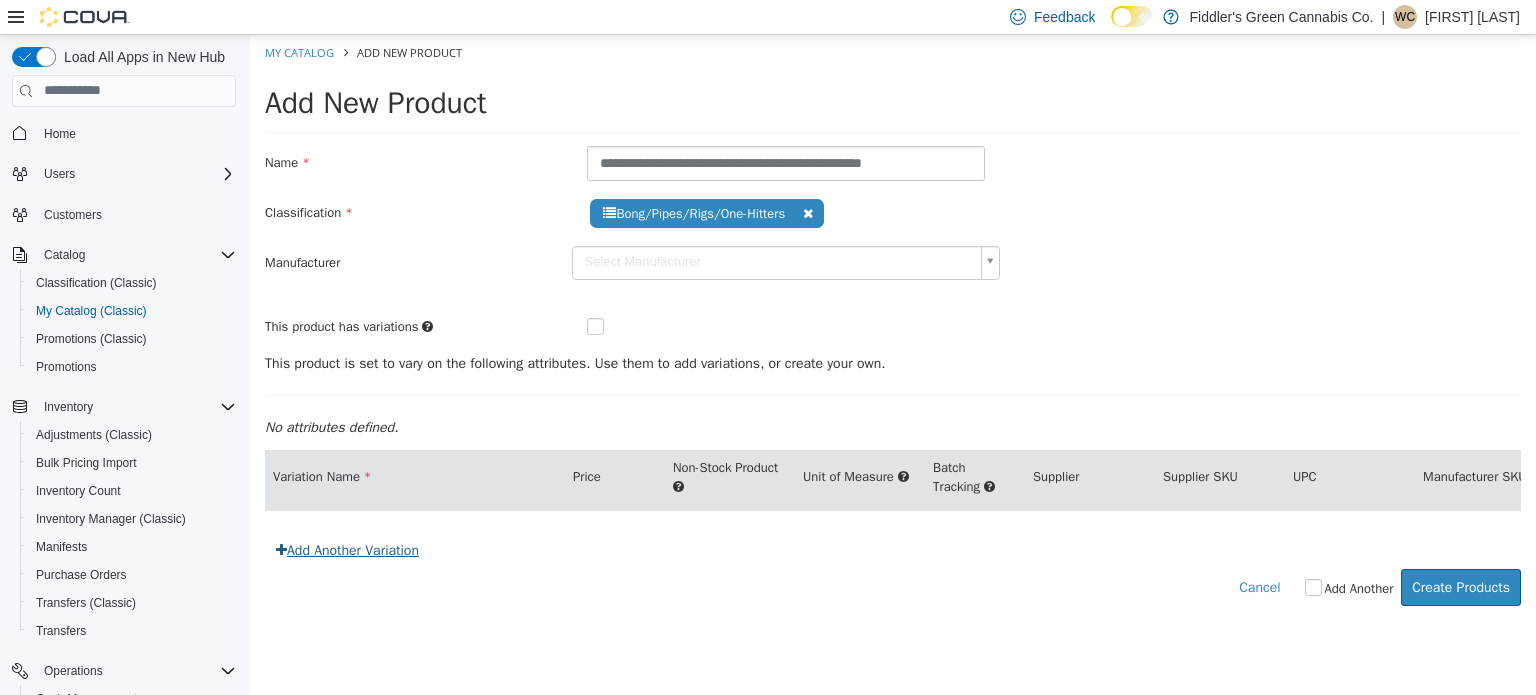 click on "Add Another Variation" at bounding box center [347, 549] 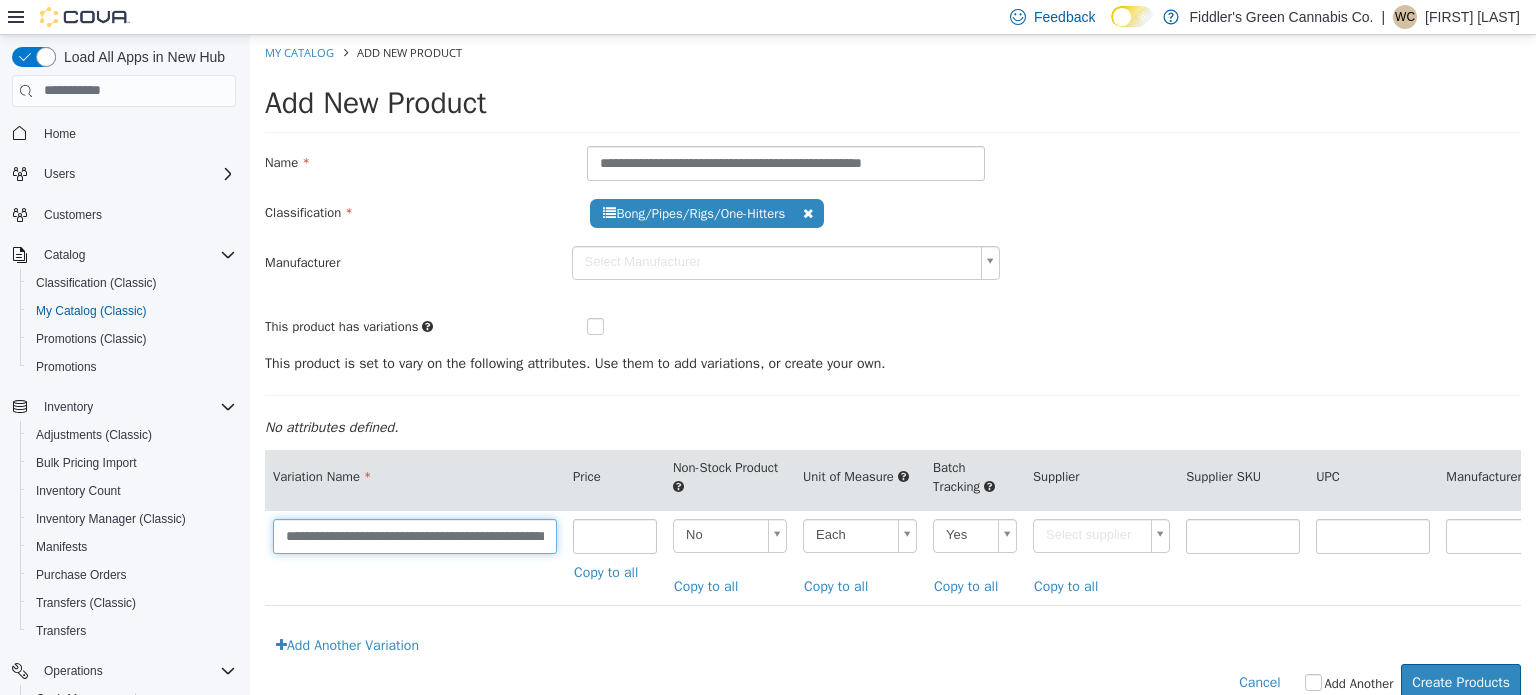 click on "**********" at bounding box center [415, 535] 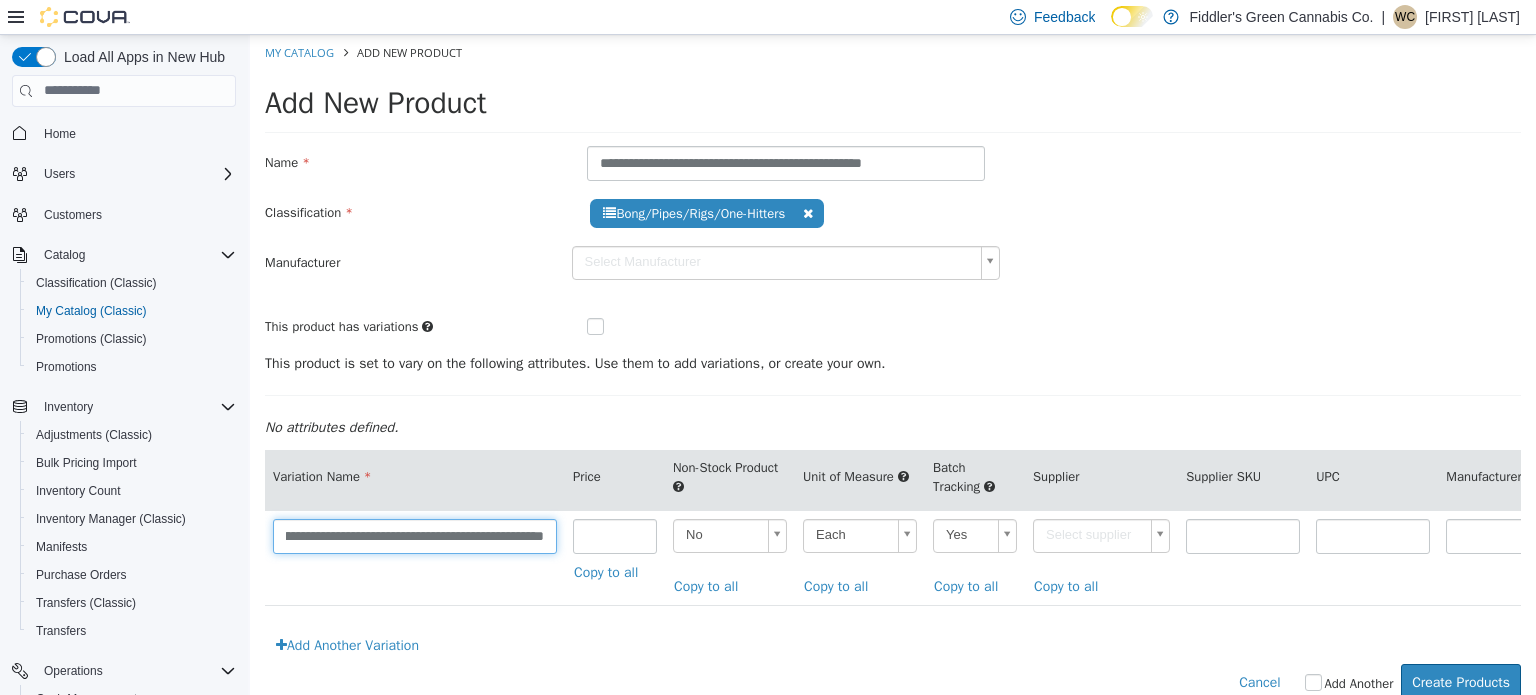 scroll, scrollTop: 0, scrollLeft: 122, axis: horizontal 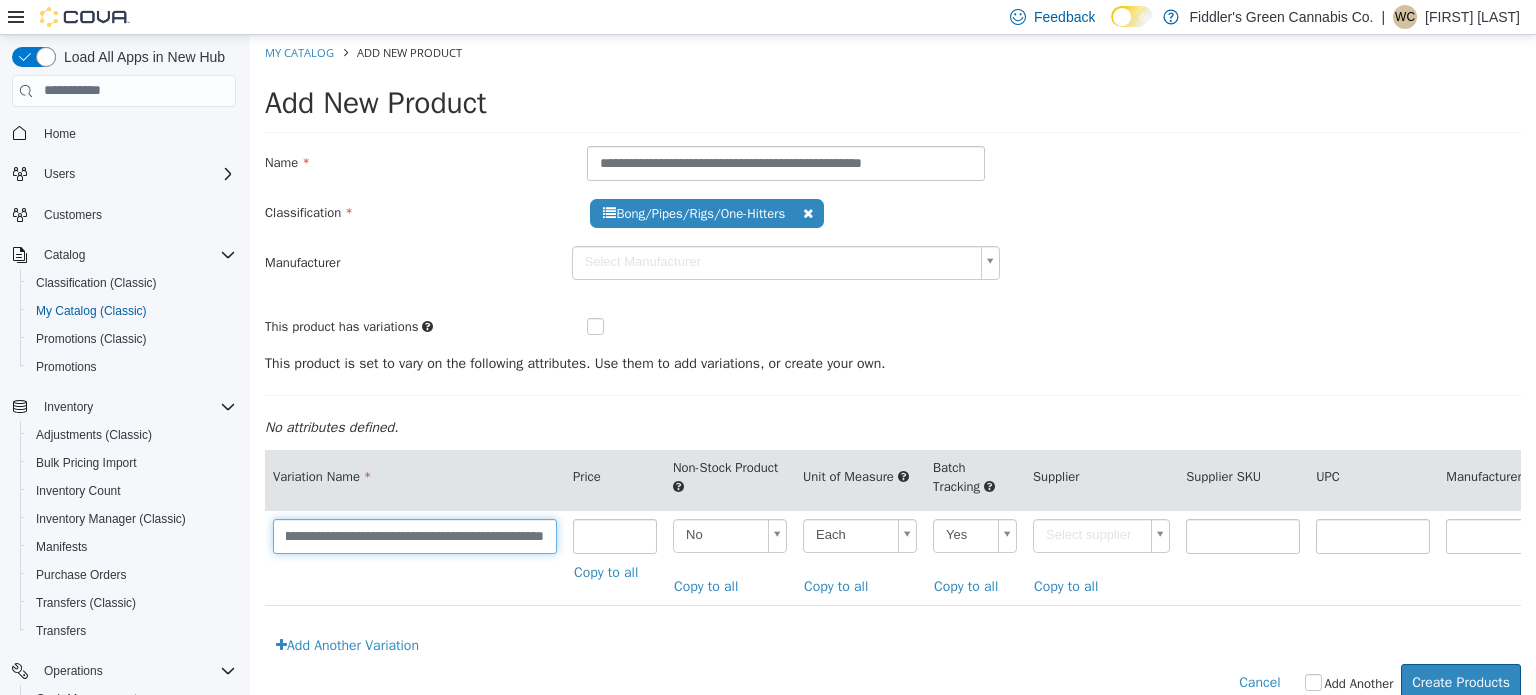 type on "**********" 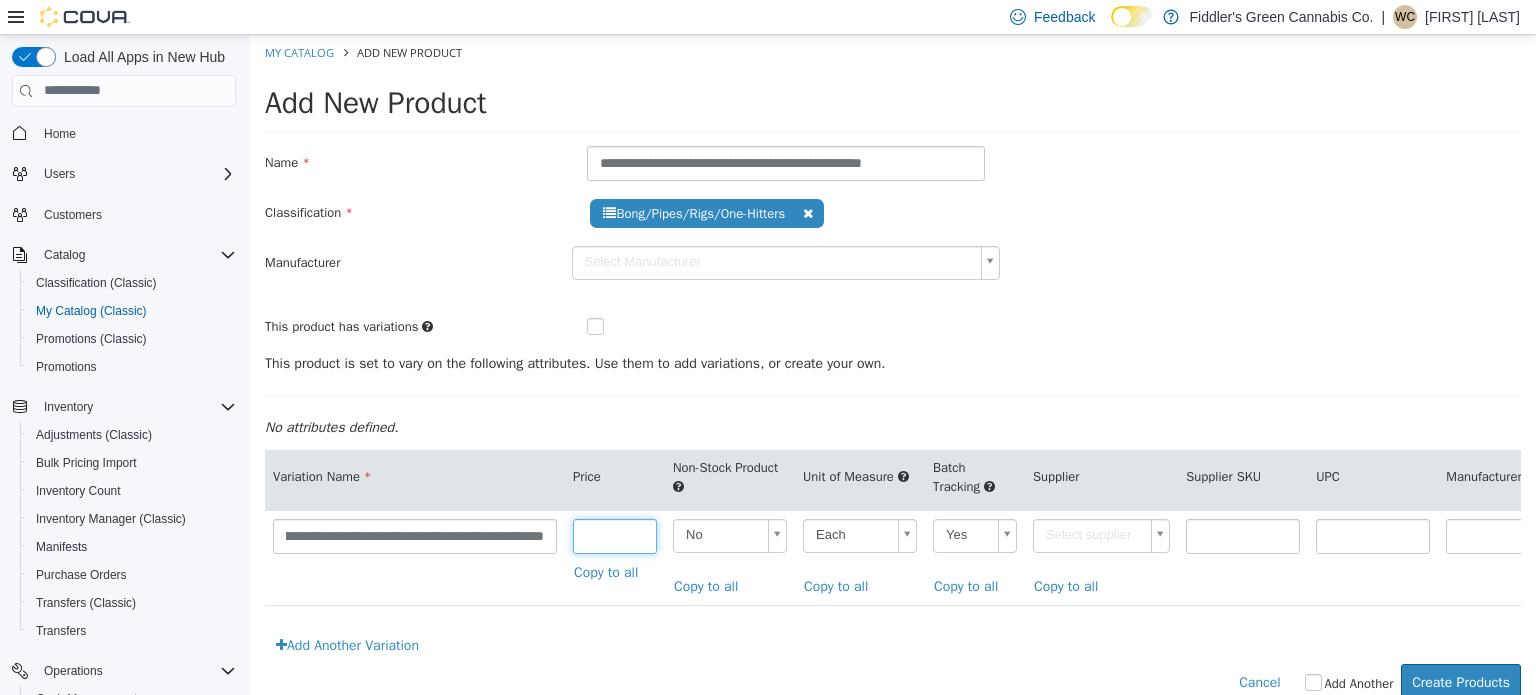click at bounding box center [615, 535] 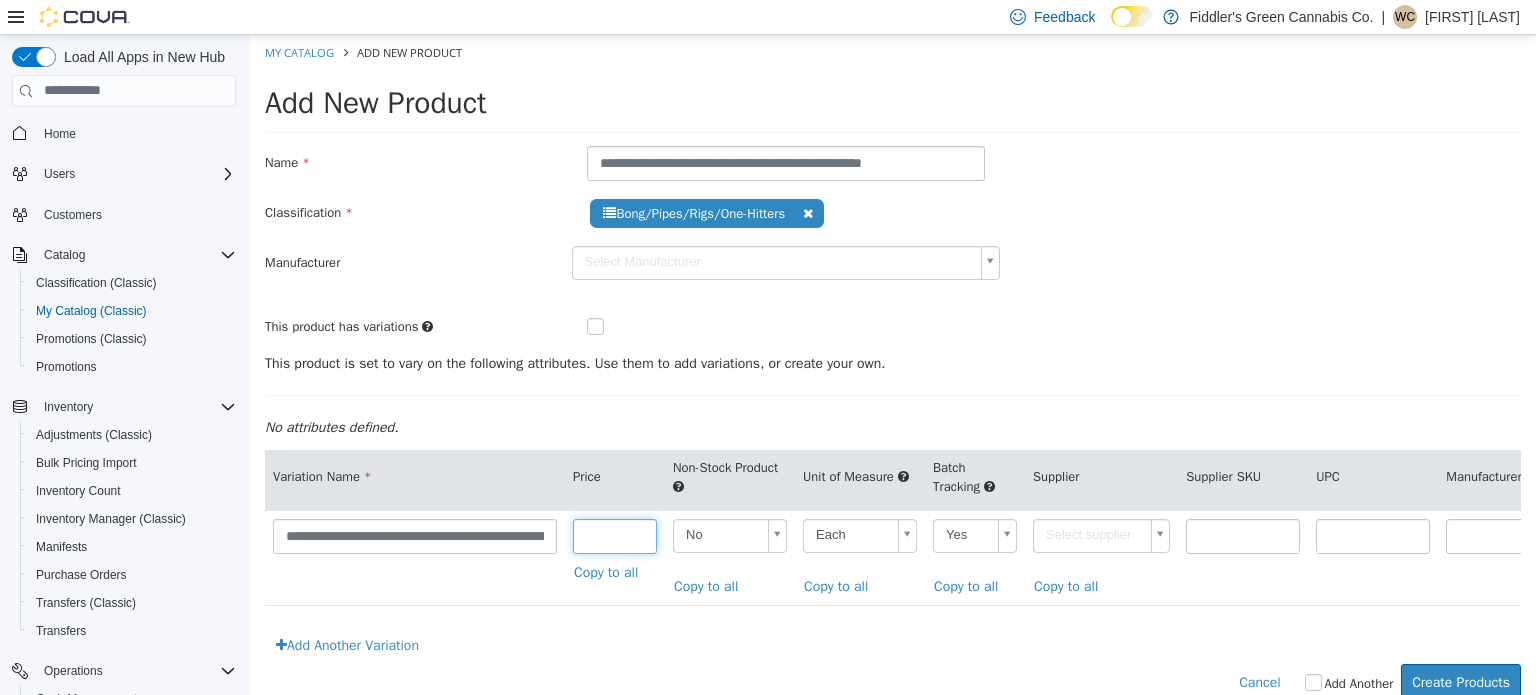 type on "******" 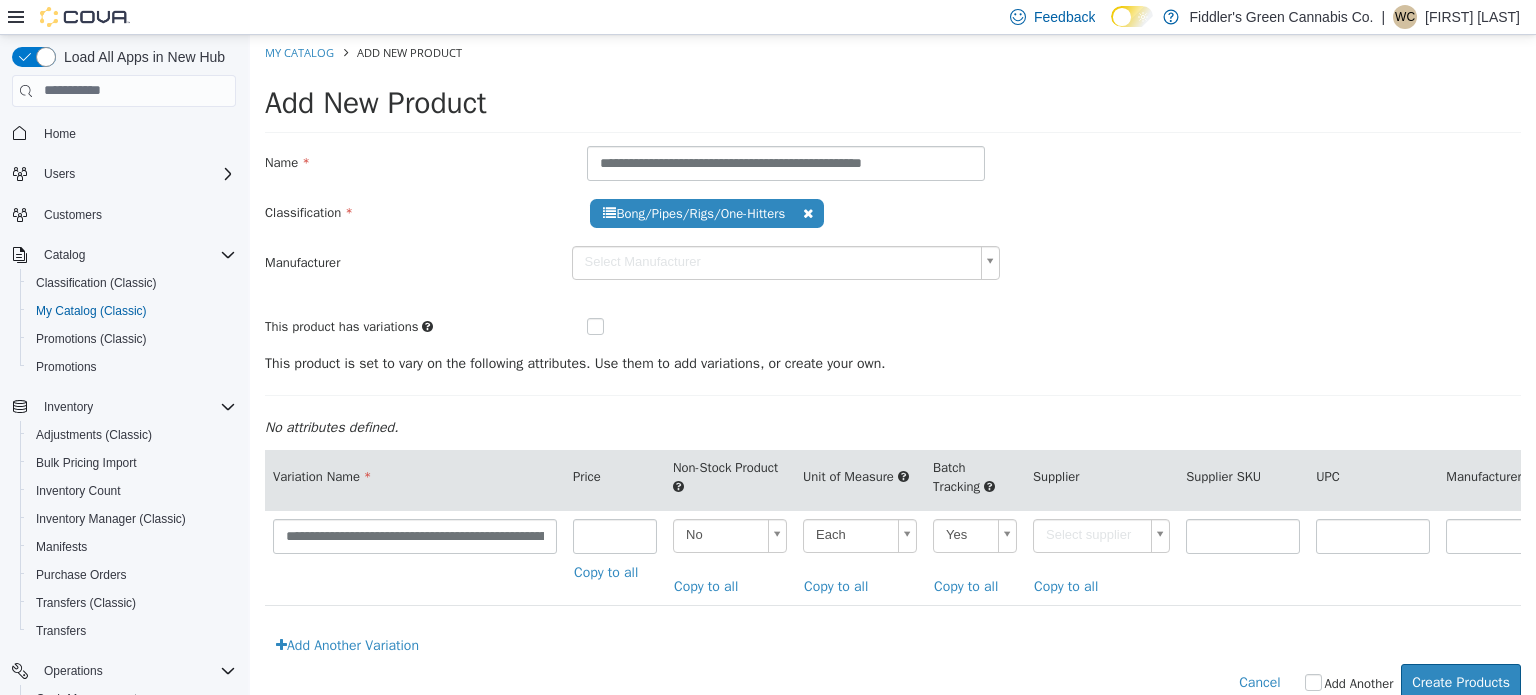 click on "**********" at bounding box center [893, 377] 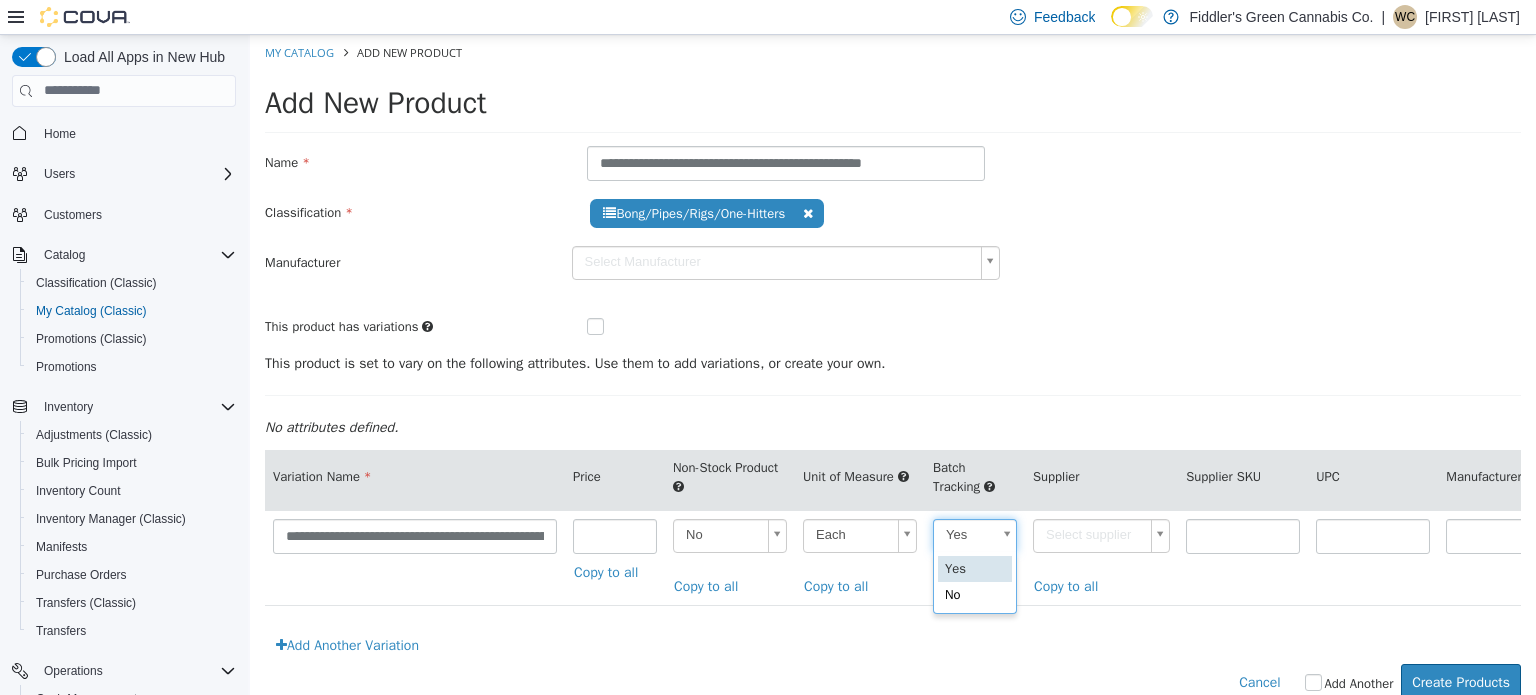 scroll, scrollTop: 0, scrollLeft: 5, axis: horizontal 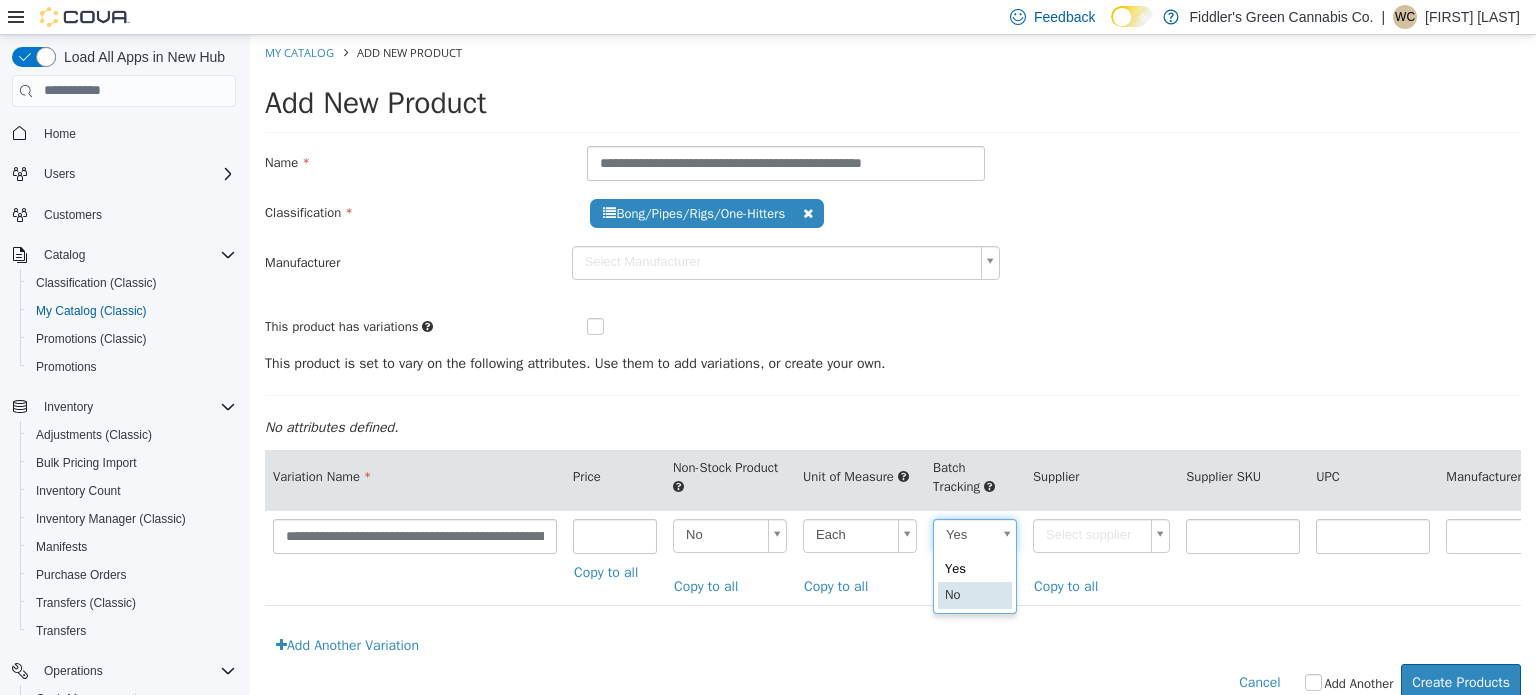 type on "**" 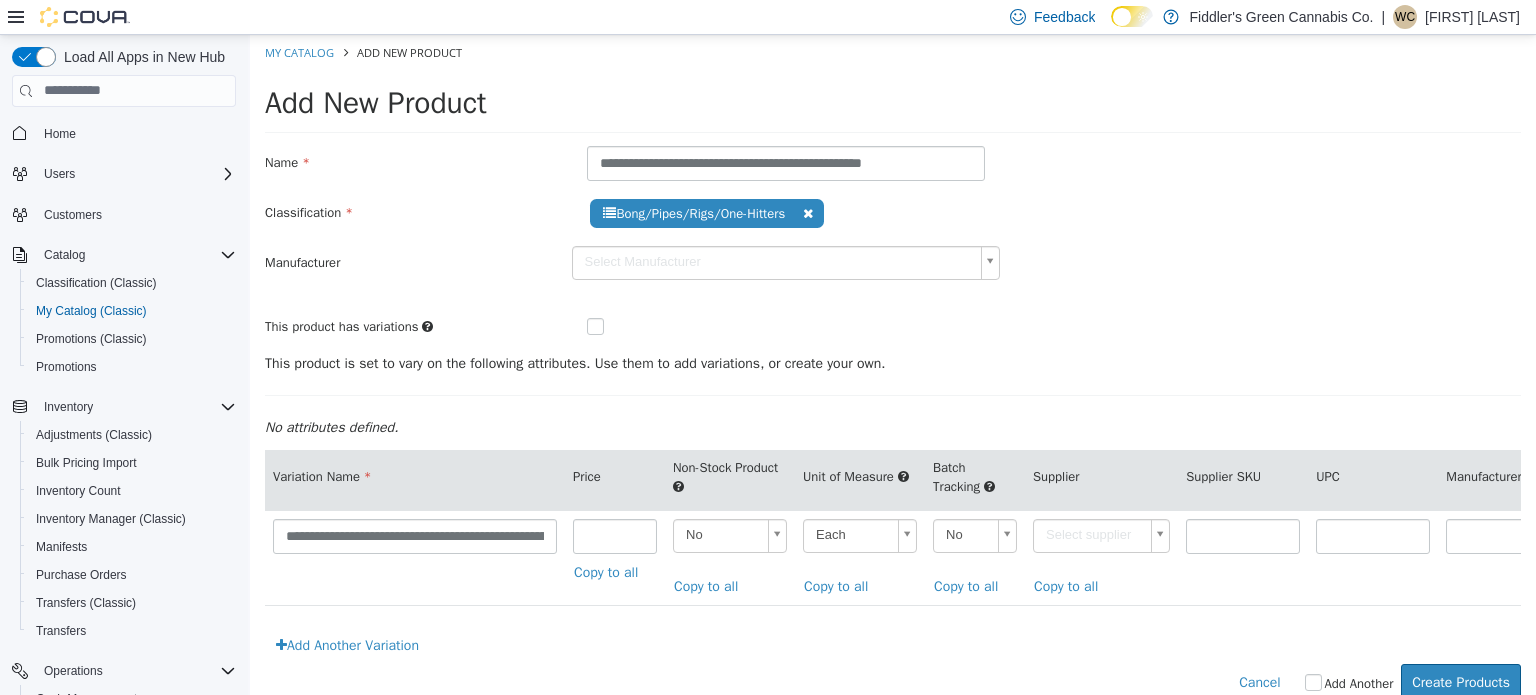 click on "**********" at bounding box center (893, 377) 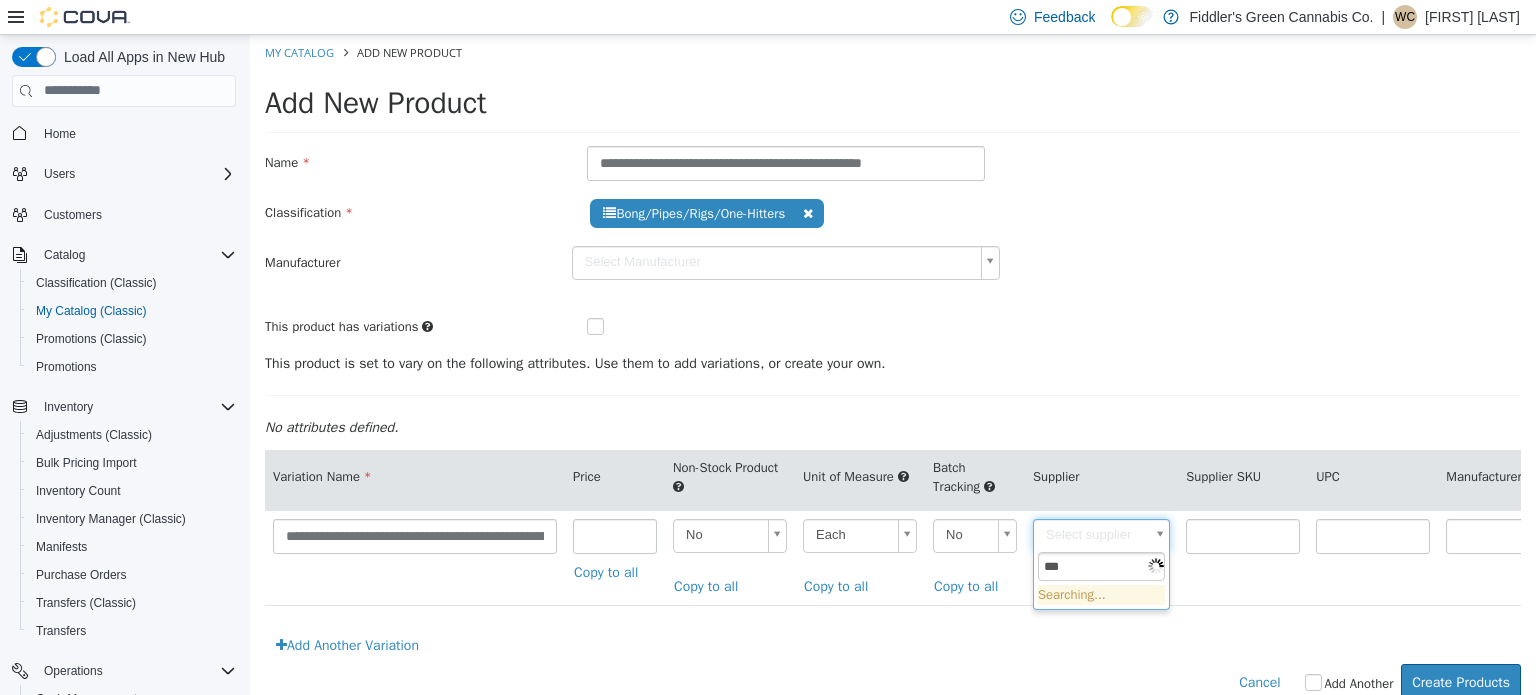 type on "****" 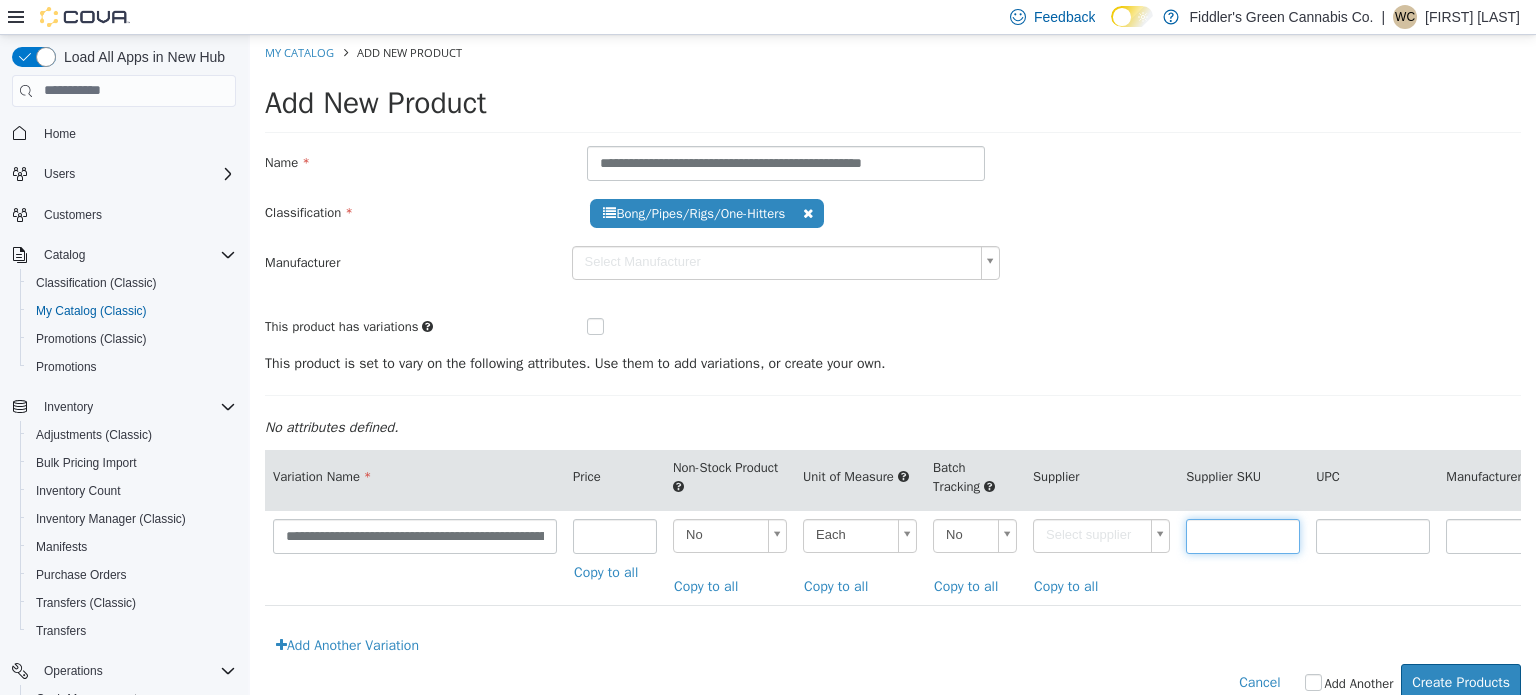 click at bounding box center [1243, 535] 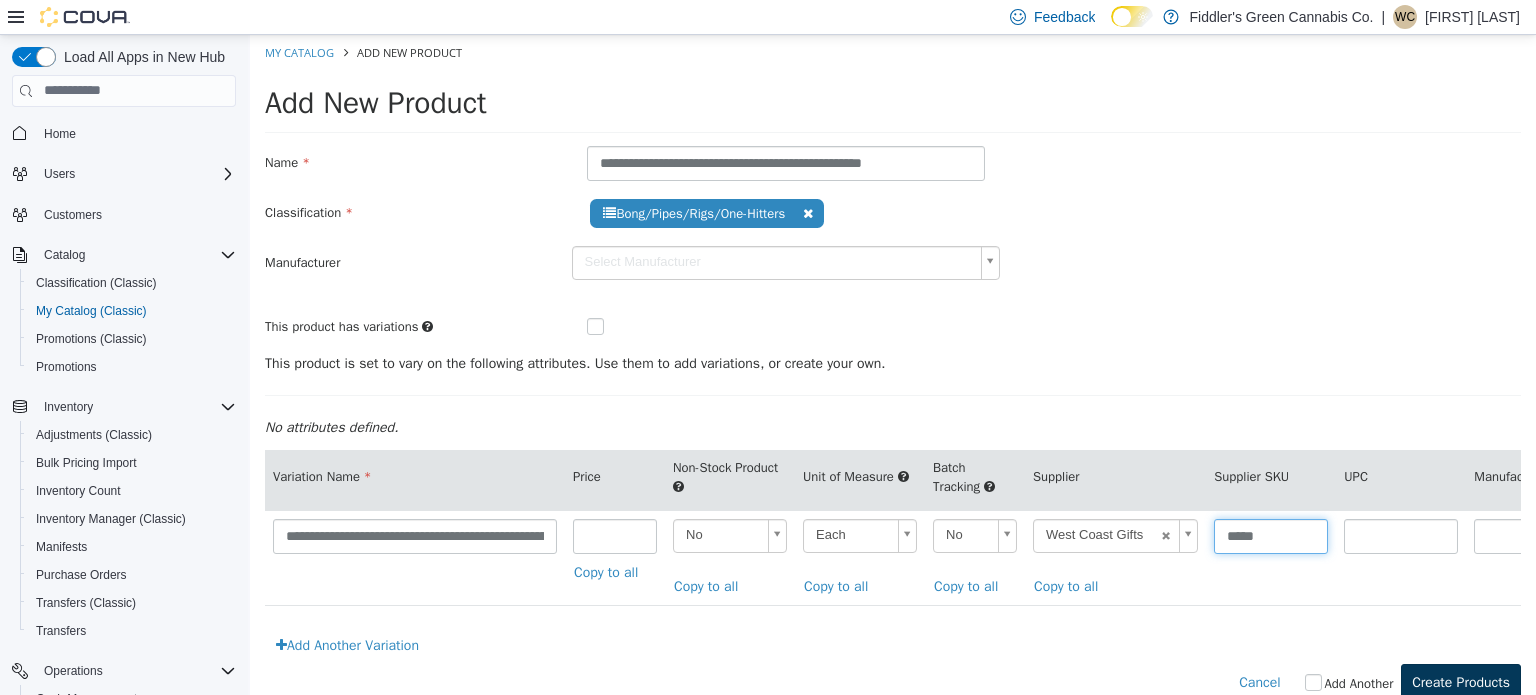 type on "*****" 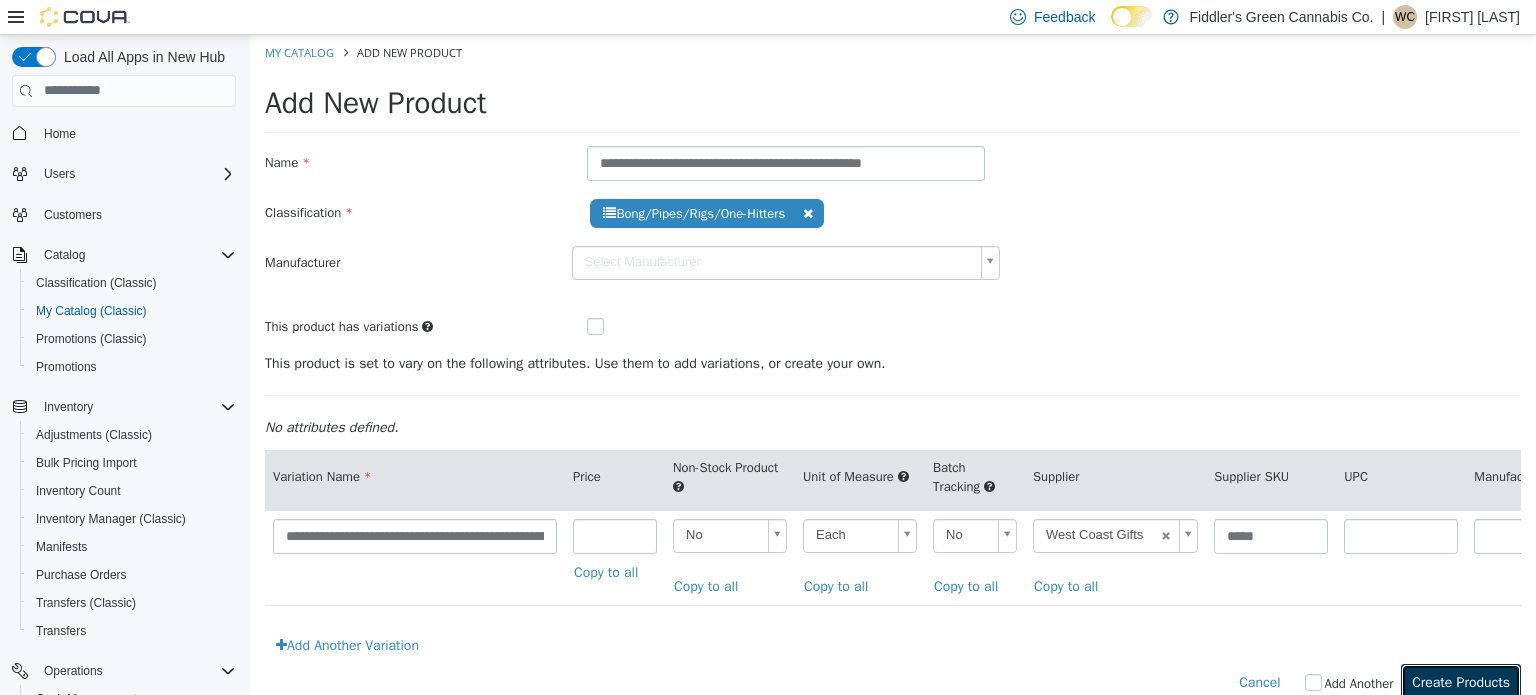 click on "Create Products" at bounding box center (1461, 681) 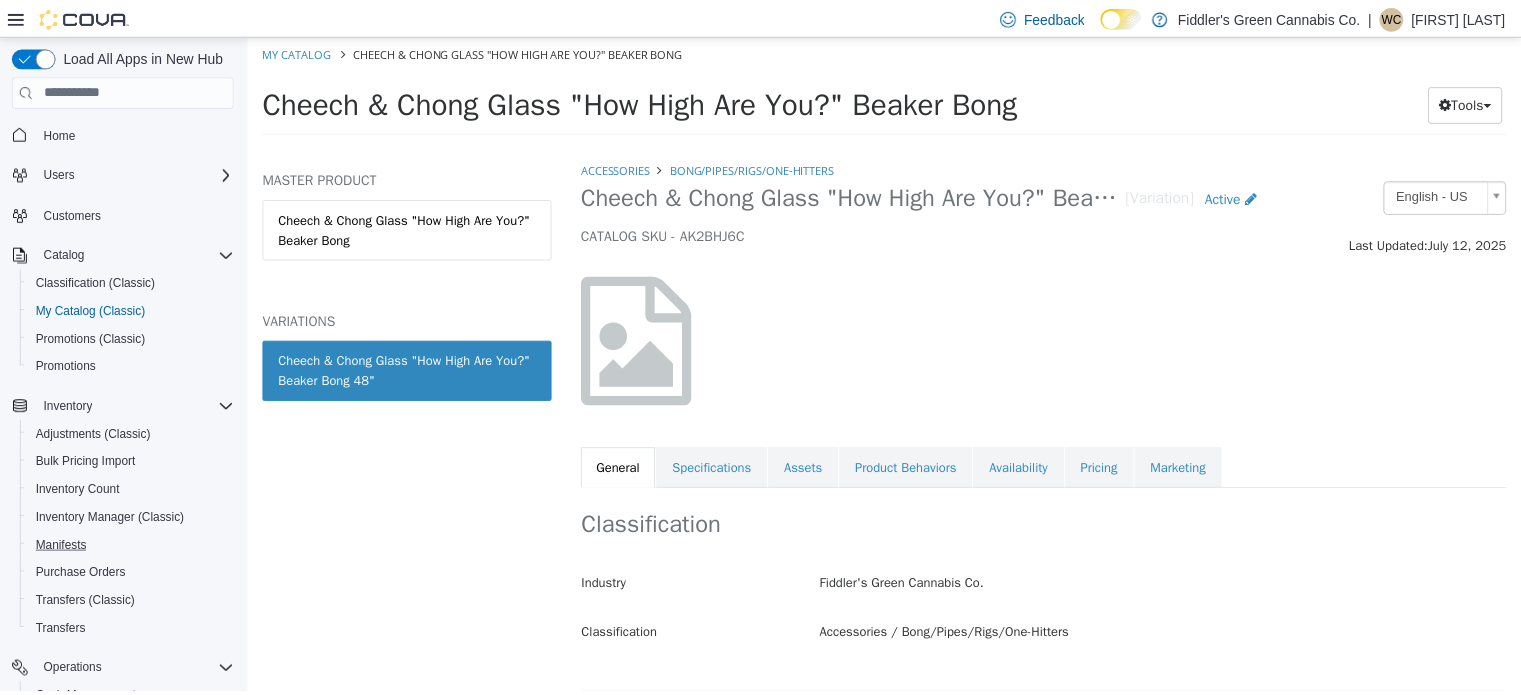 scroll, scrollTop: 228, scrollLeft: 0, axis: vertical 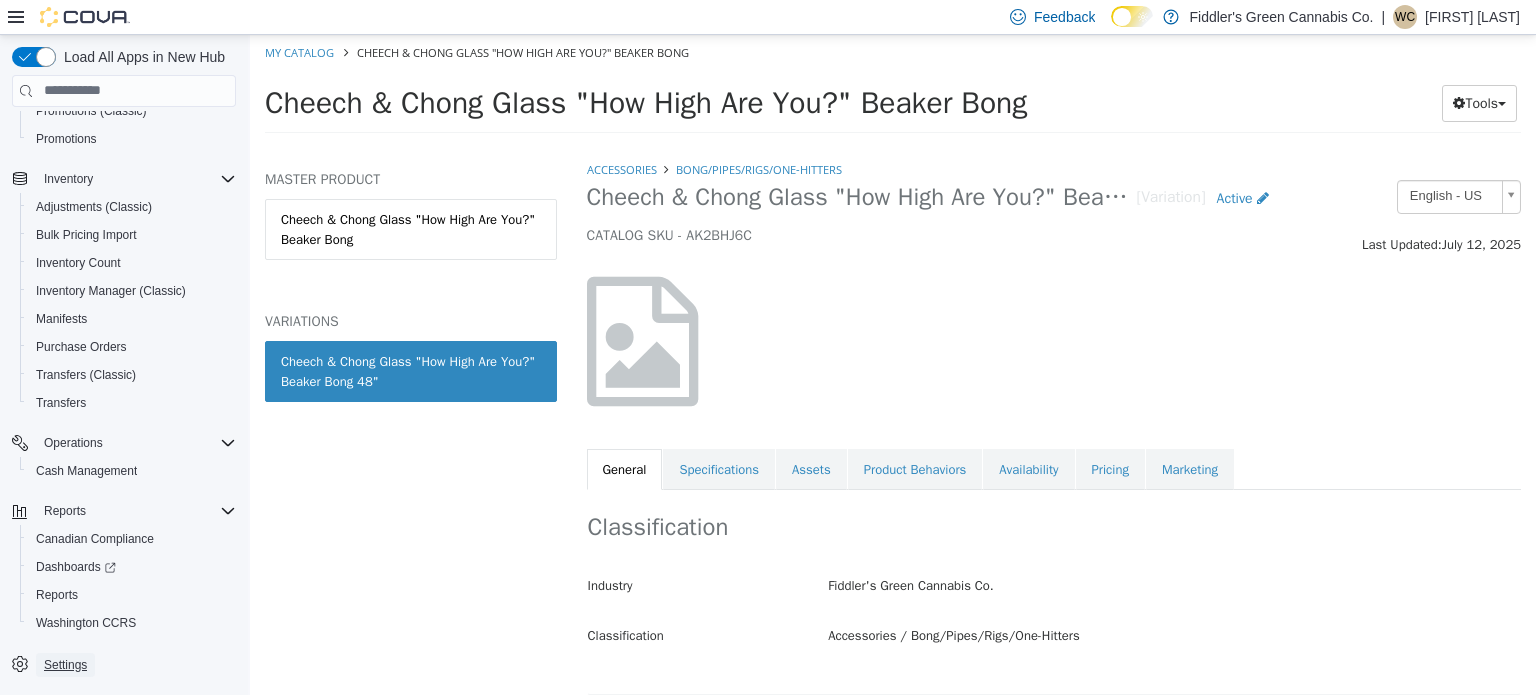 click on "Settings" at bounding box center [65, 665] 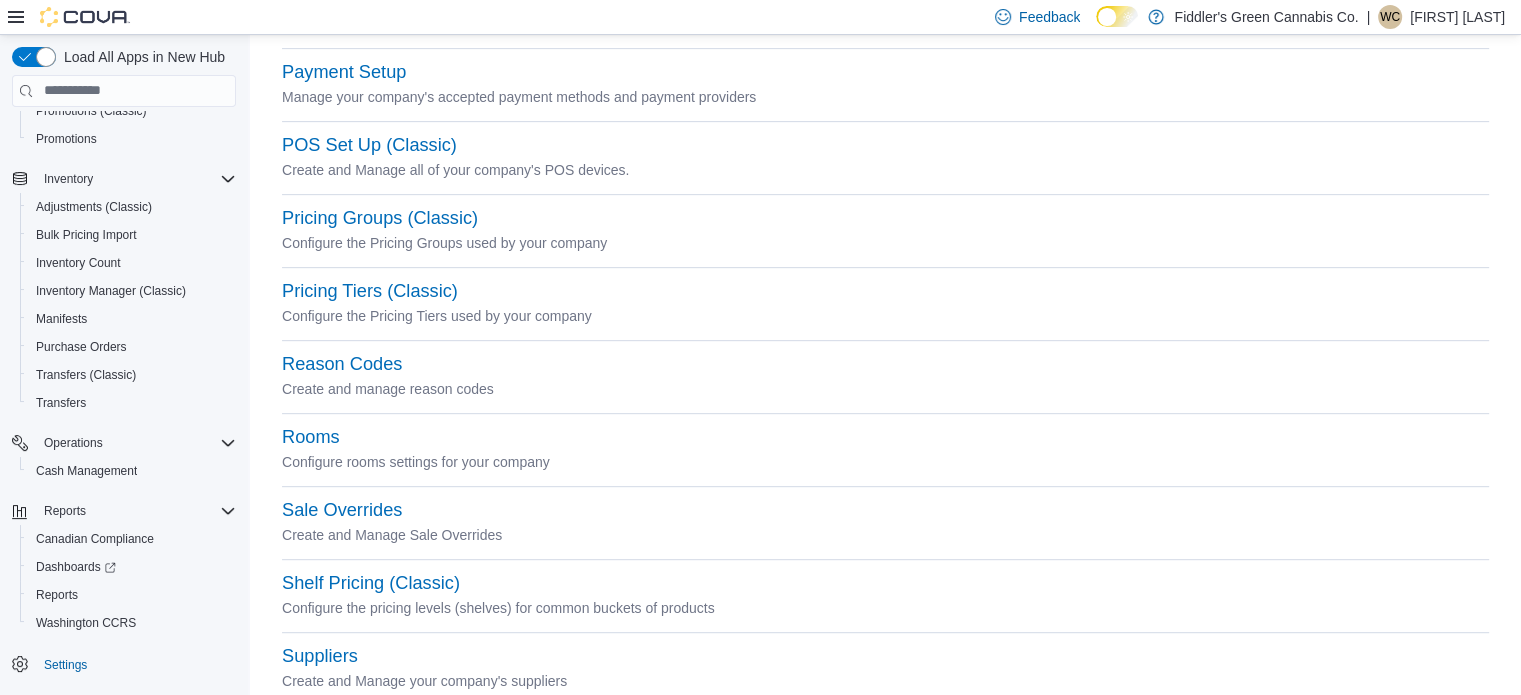 scroll, scrollTop: 1005, scrollLeft: 0, axis: vertical 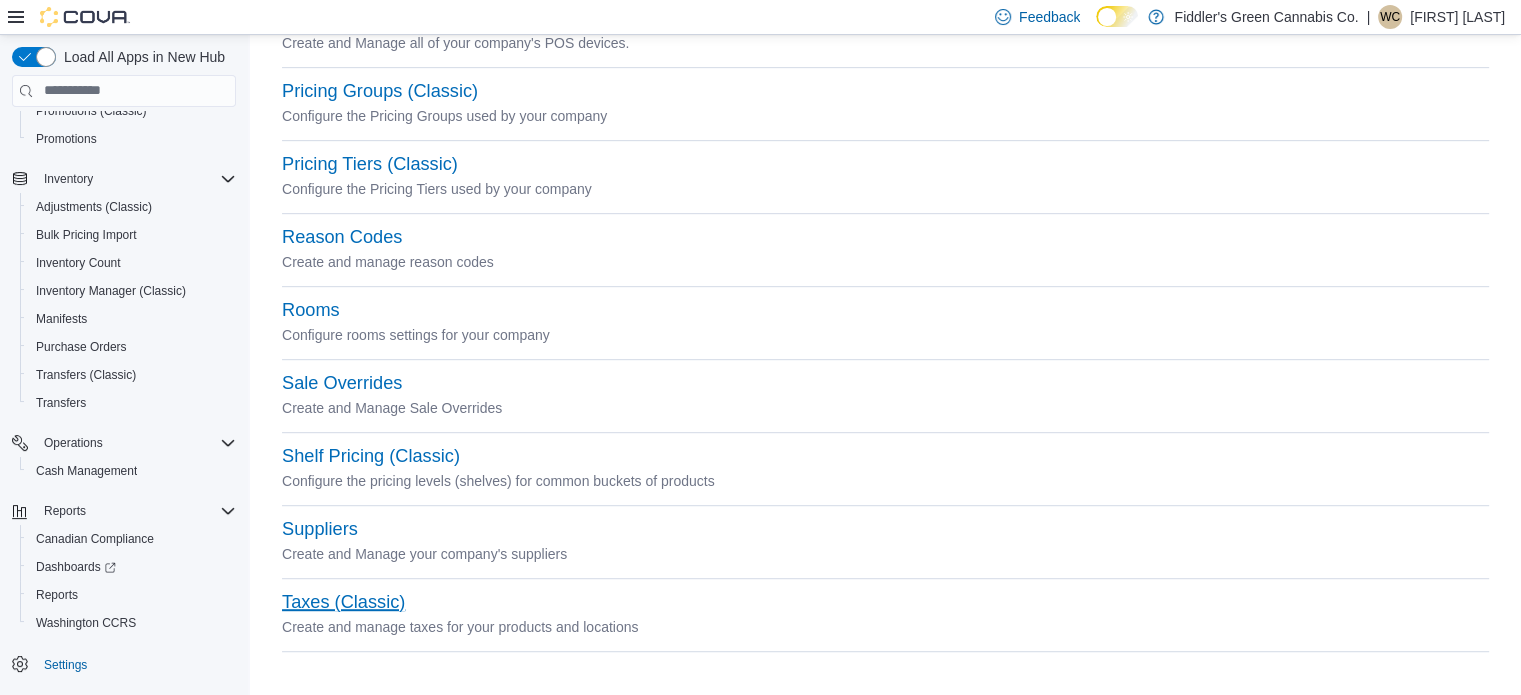 click on "Taxes (Classic)" at bounding box center (343, 602) 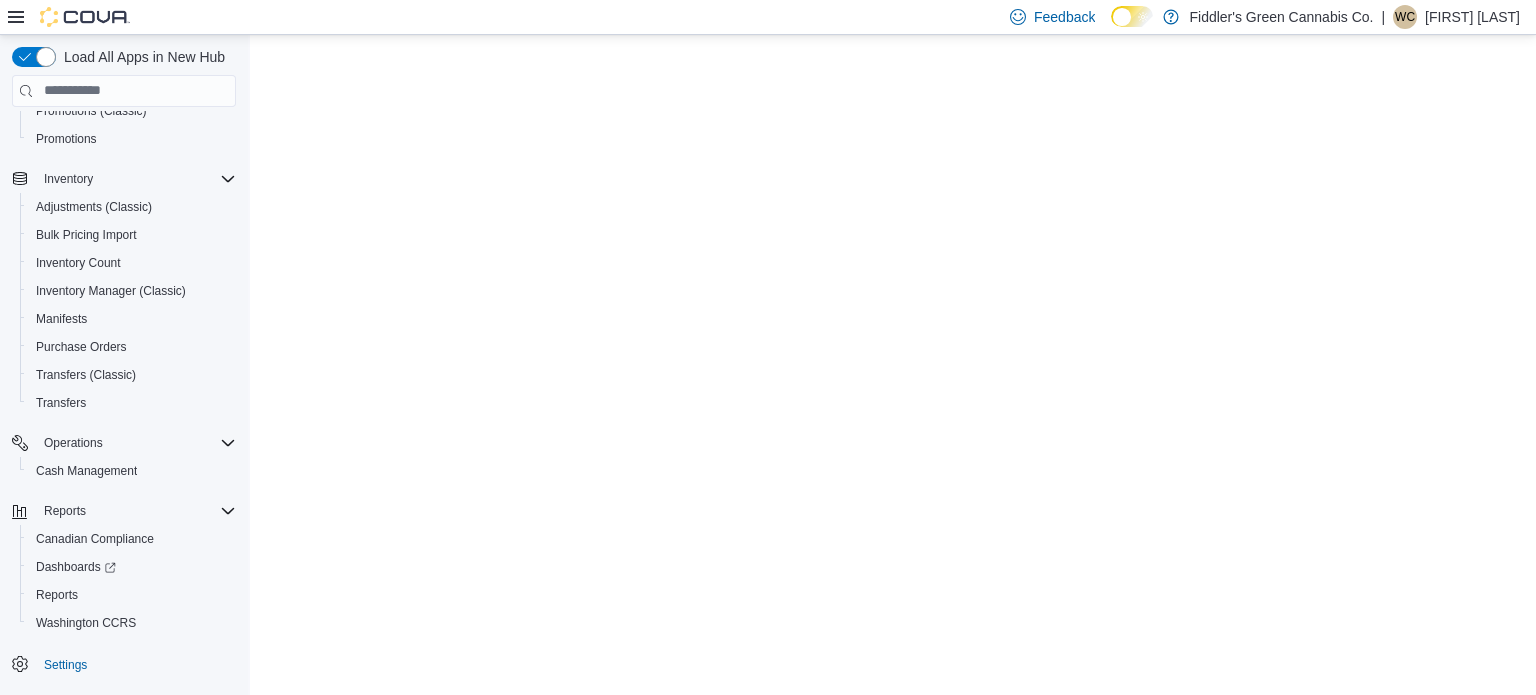 scroll, scrollTop: 0, scrollLeft: 0, axis: both 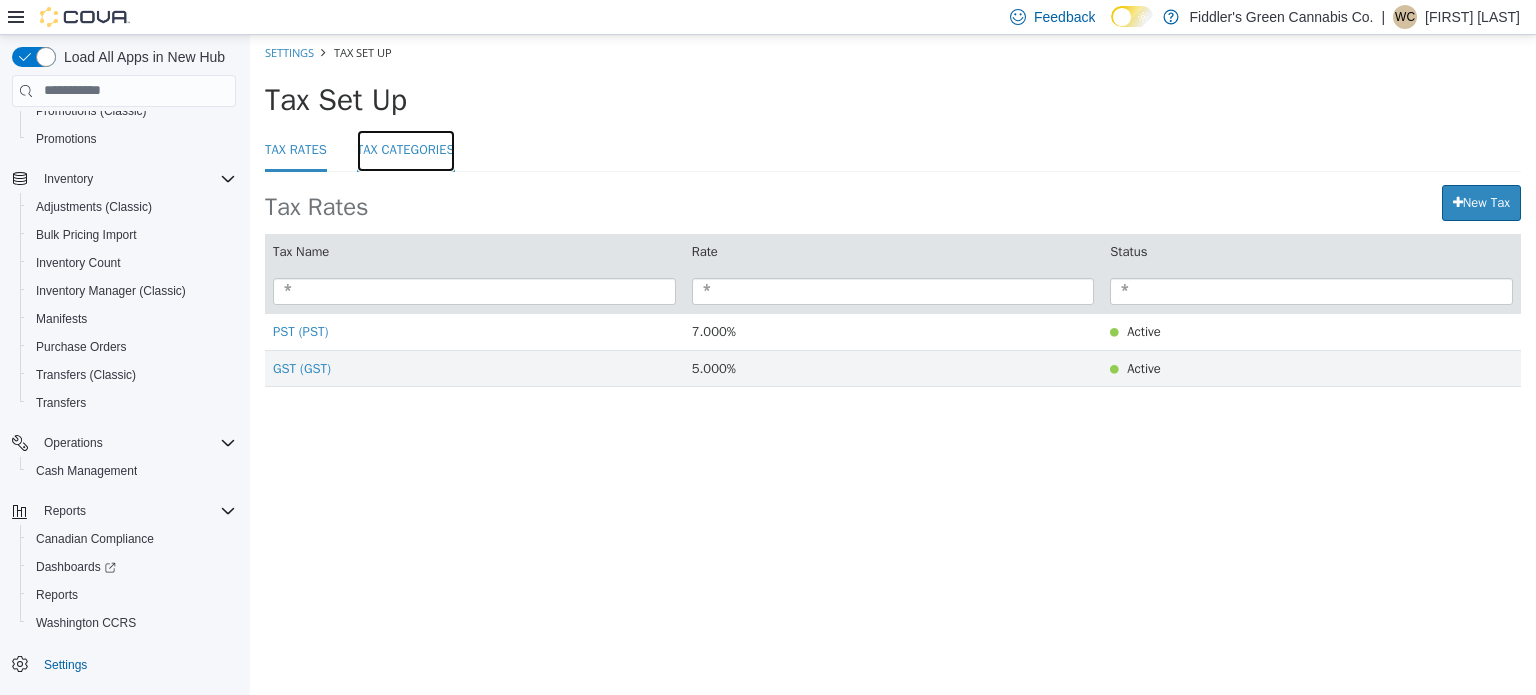 click on "Tax Categories" at bounding box center (406, 150) 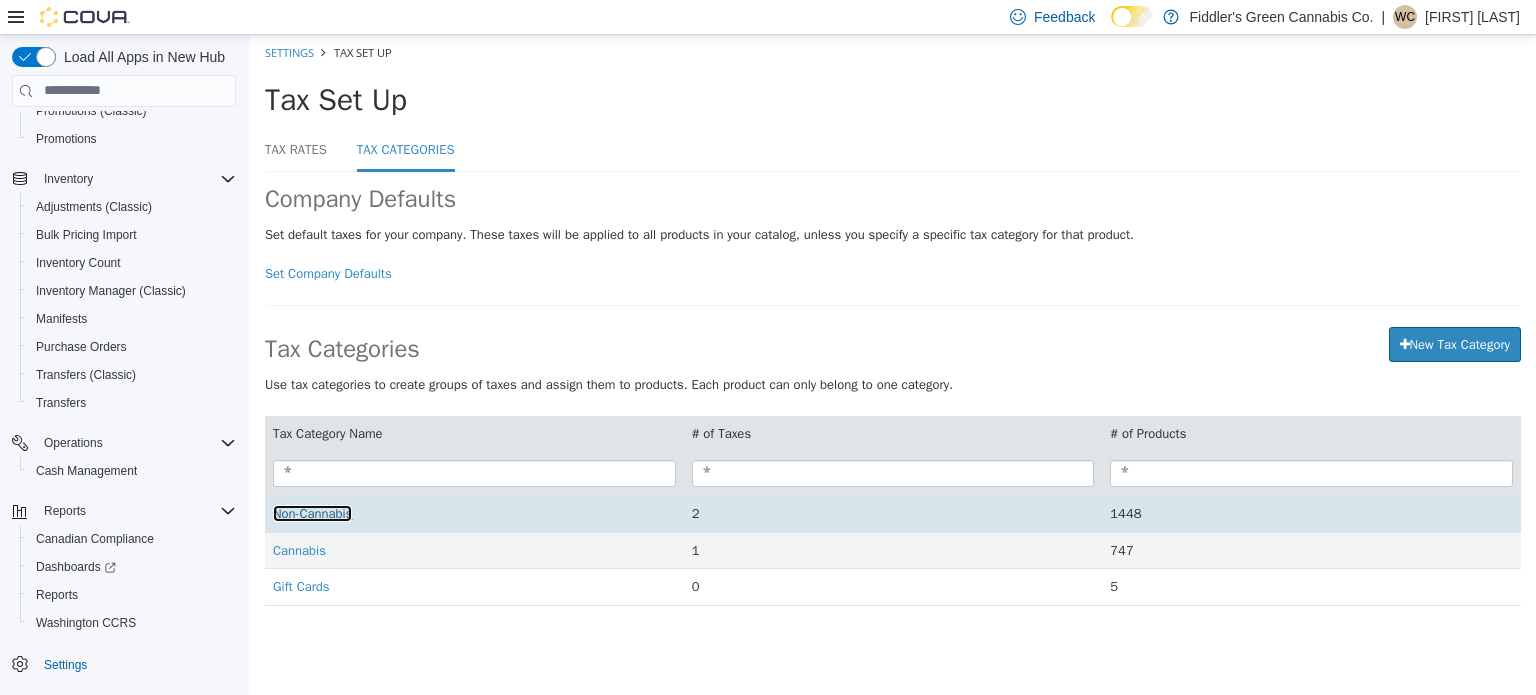 click on "Non-Cannabis" at bounding box center (312, 512) 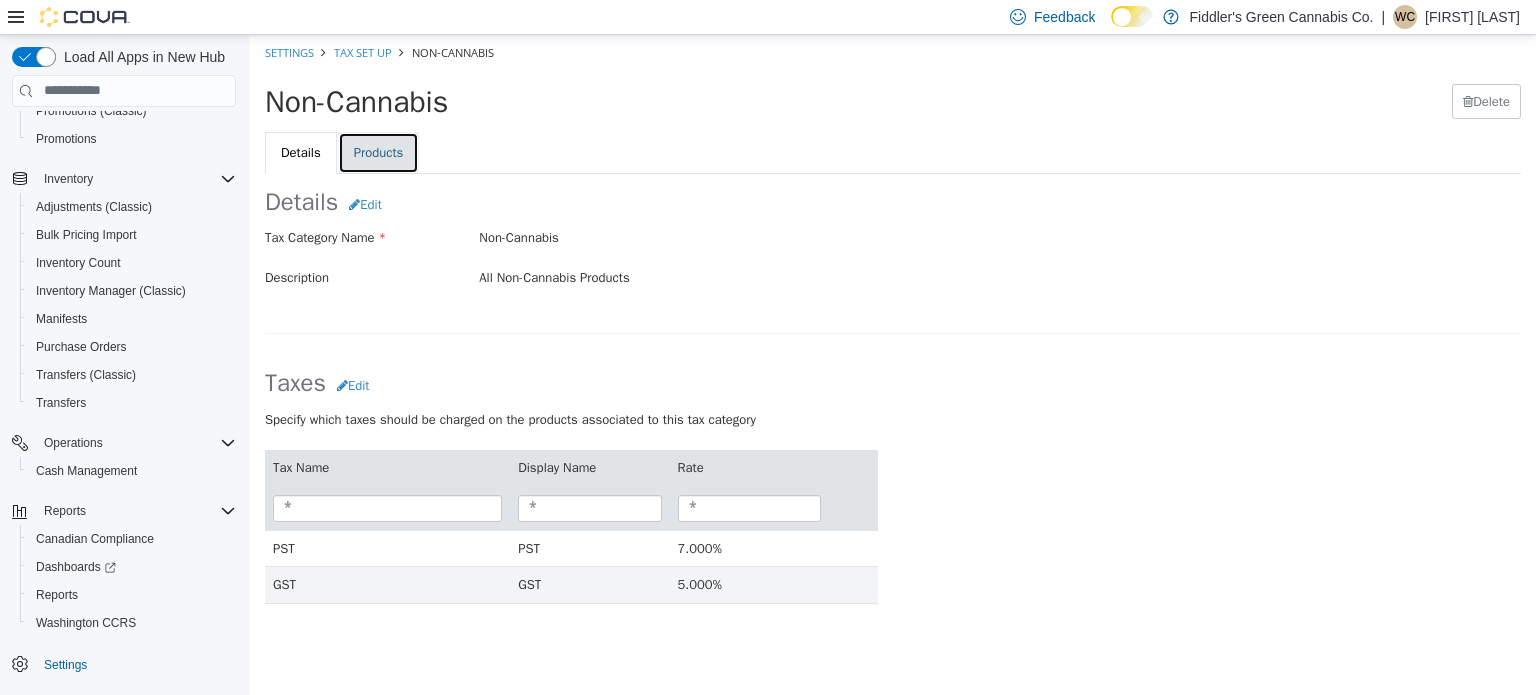 click on "Products" at bounding box center [379, 152] 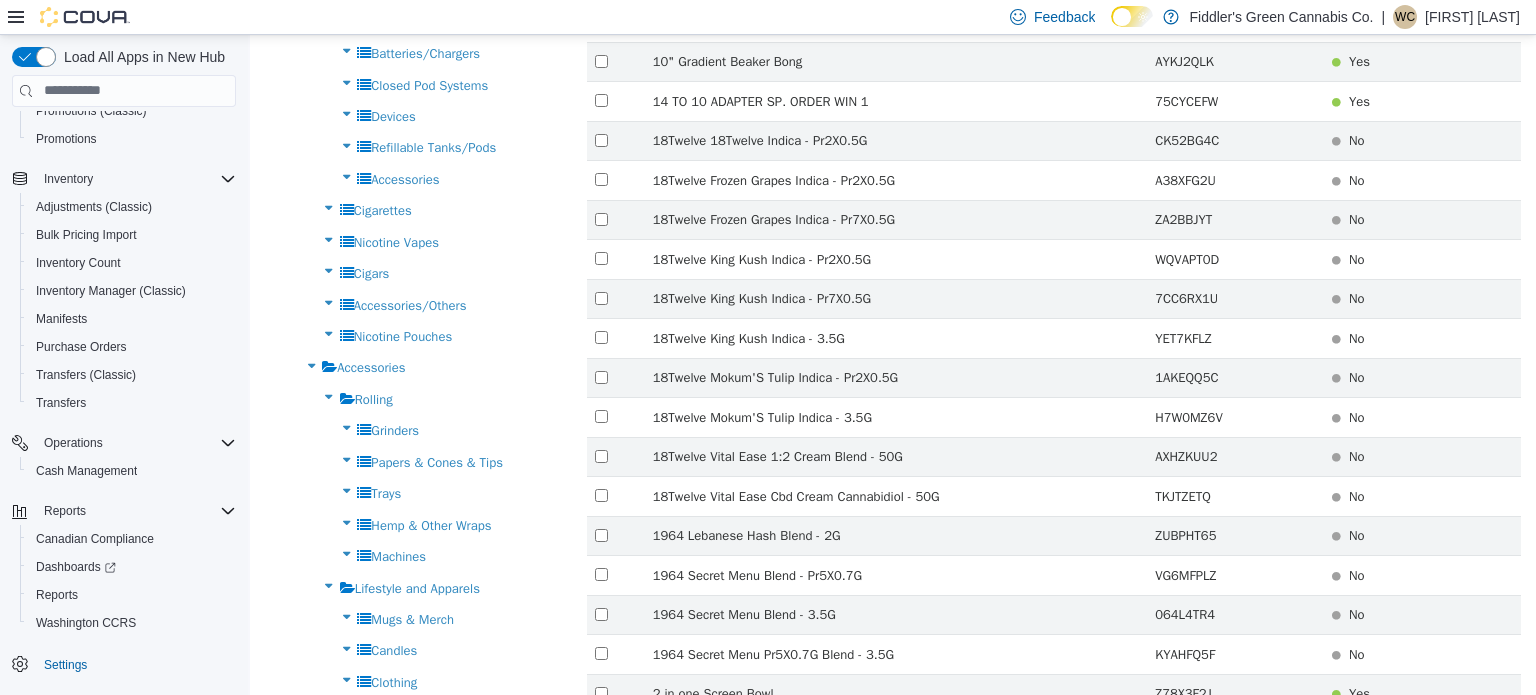 scroll, scrollTop: 1354, scrollLeft: 0, axis: vertical 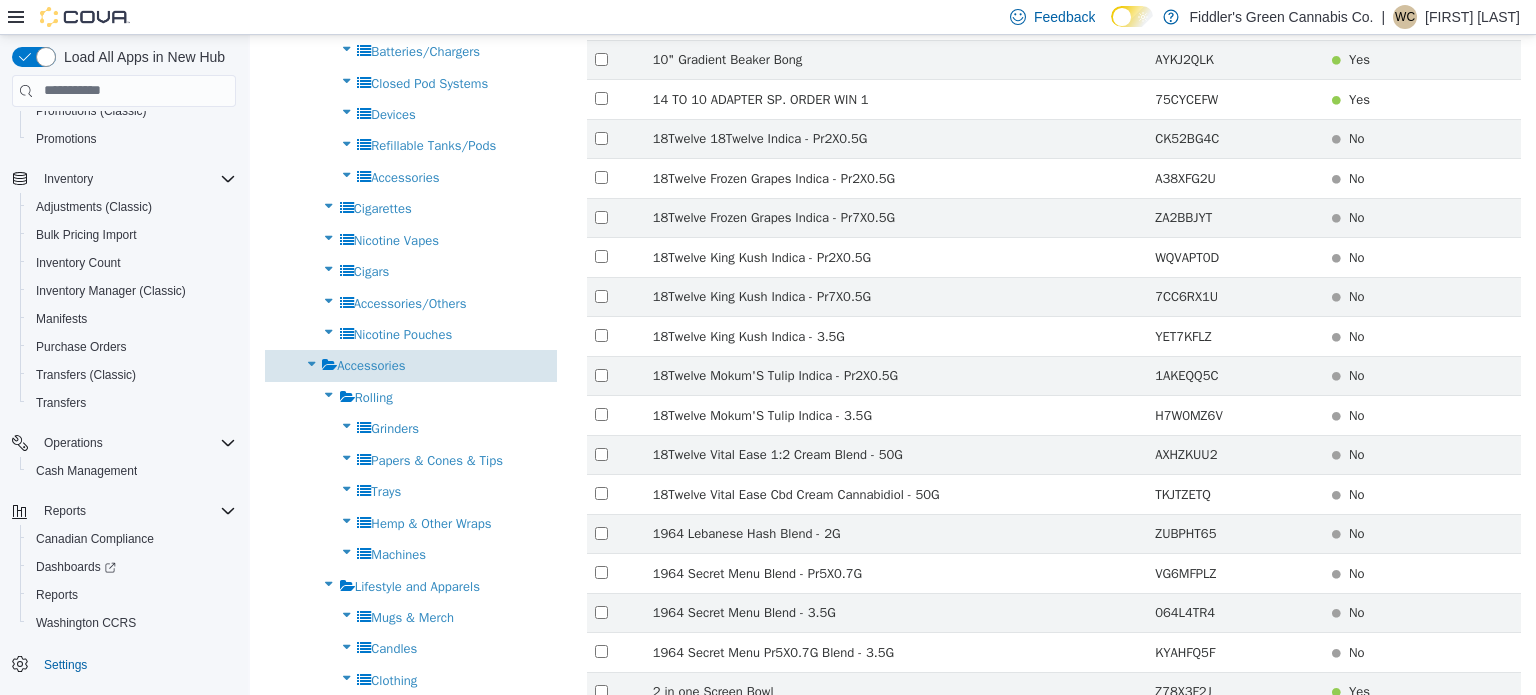 click on "Accessories" at bounding box center [371, 364] 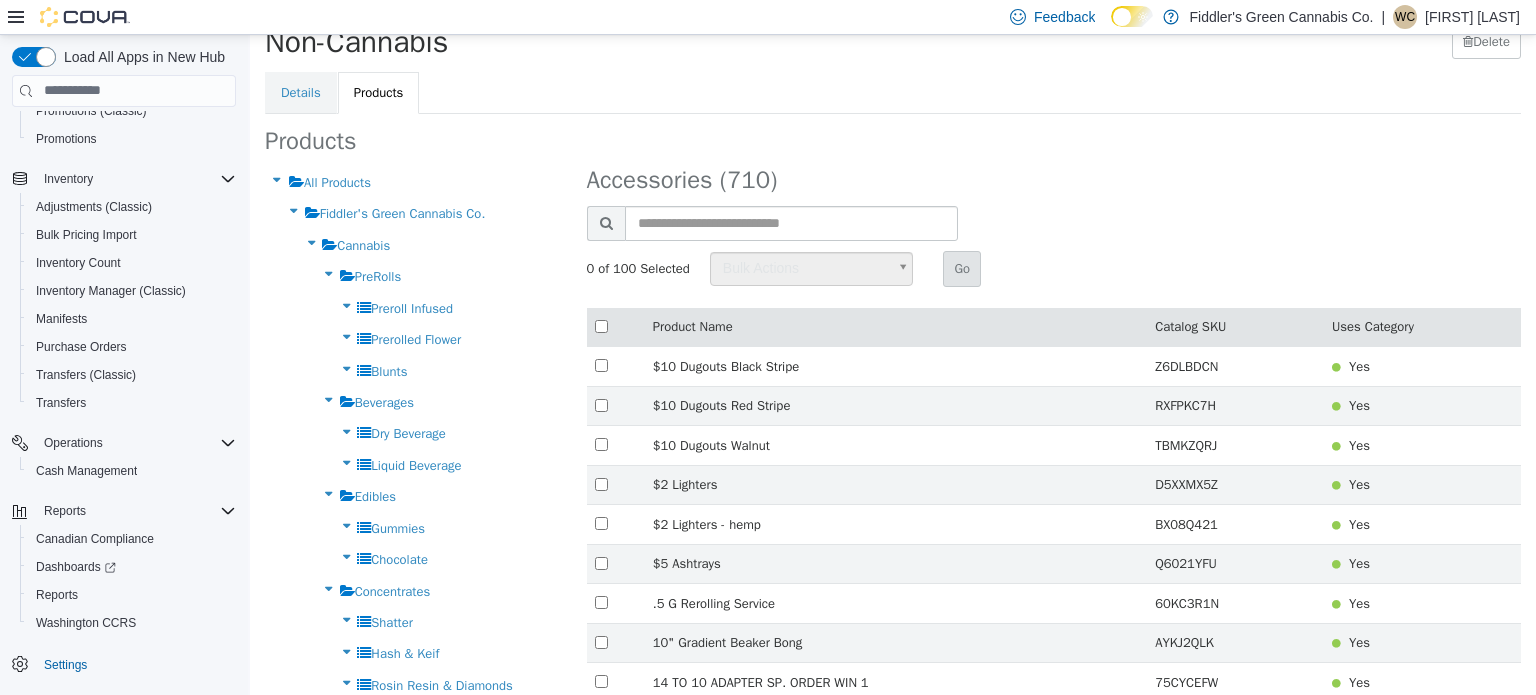 scroll, scrollTop: 0, scrollLeft: 0, axis: both 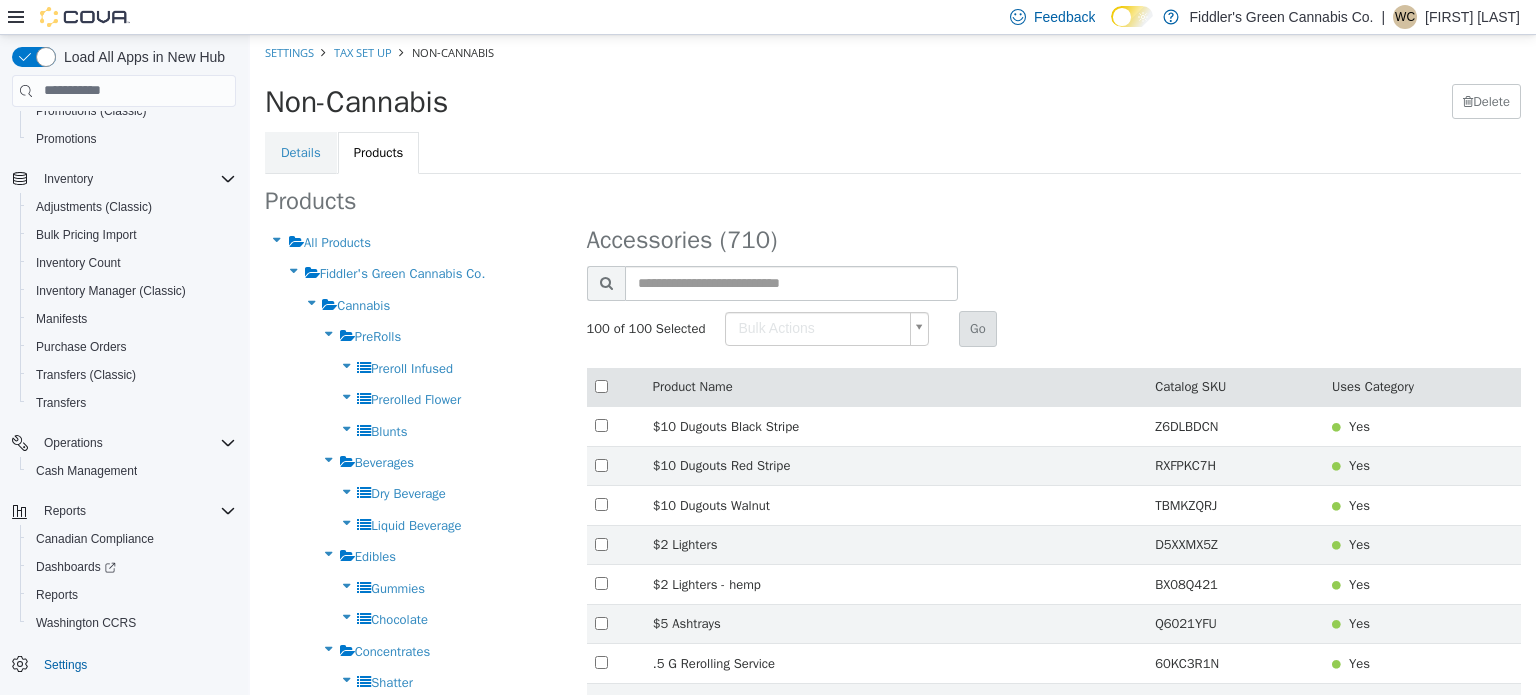 click on "×
Settings
Tax Set Up
Non-Cannabis
Non-Cannabis
Delete
Details Products
Products
All Products  Fiddler's Green Cannabis Co.  Cannabis  PreRolls  Preroll Infused  Prerolled Flower  Blunts  Beverages  Dry Beverage  Liquid Beverage  Edibles  Gummies  Chocolate  Concentrates  Shatter  Hash & Keif  Rosin Resin & Diamonds  Distillate & Other   Topicals & Creams  Creams & Lotions  Roll-on  Other  Flower  Vapes  Edibles  Pre-Roll  Oils & Capsules  Topicals  Concentrates  Nicotine  Nicotine Vapess  Disposable   Pods  Freebase E-Liquid  Salt E-Liquid  Starter Kits  Replacement Coils/Pods  Batteries/Chargers  Closed Pod Systems  Devices  Refillable Tanks/Pods  Accessories  Cigarettes  Nicotine Vapes  Cigars  Accessories/Others  Nicotine Pouches  Accessories  Rolling  Grinders  Papers & Cones & Tips  Trays  Hemp & Other Wraps  Machines" at bounding box center (893, 2228) 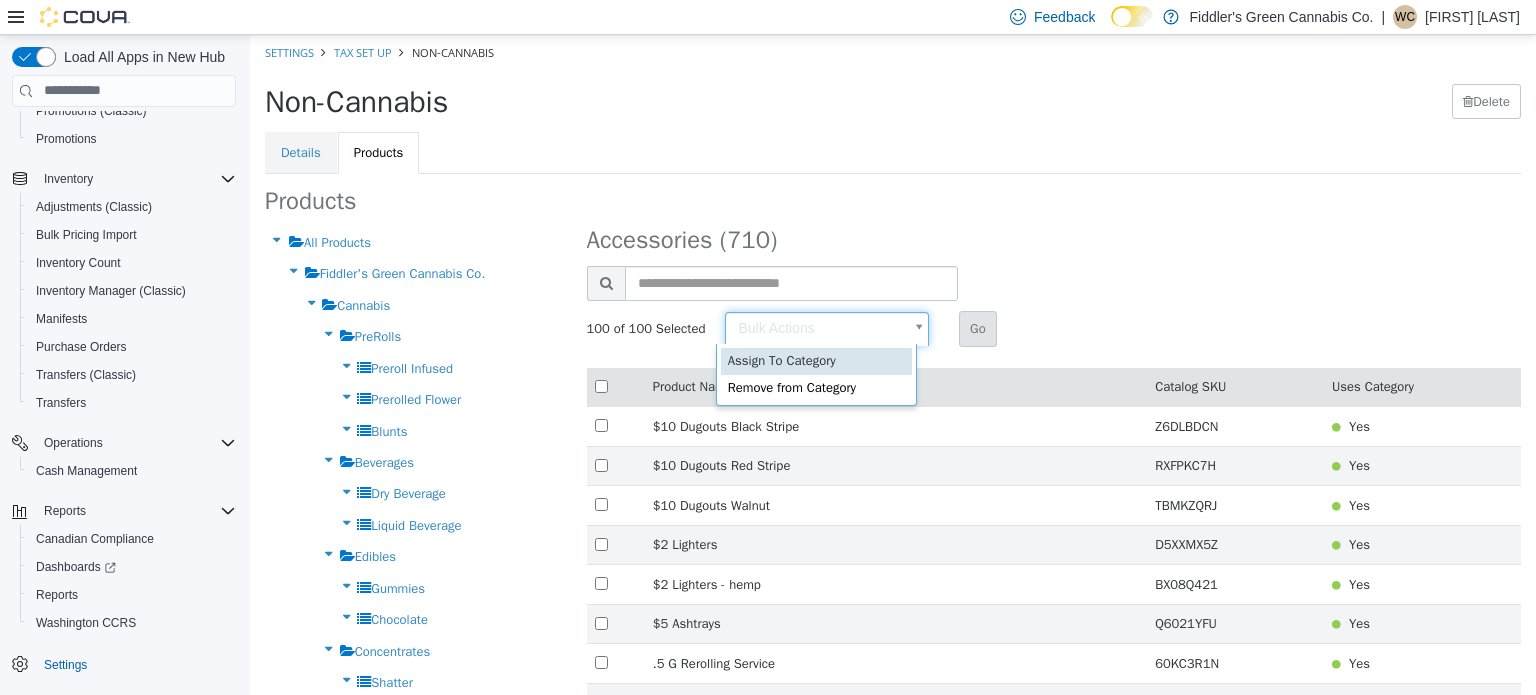 type on "******" 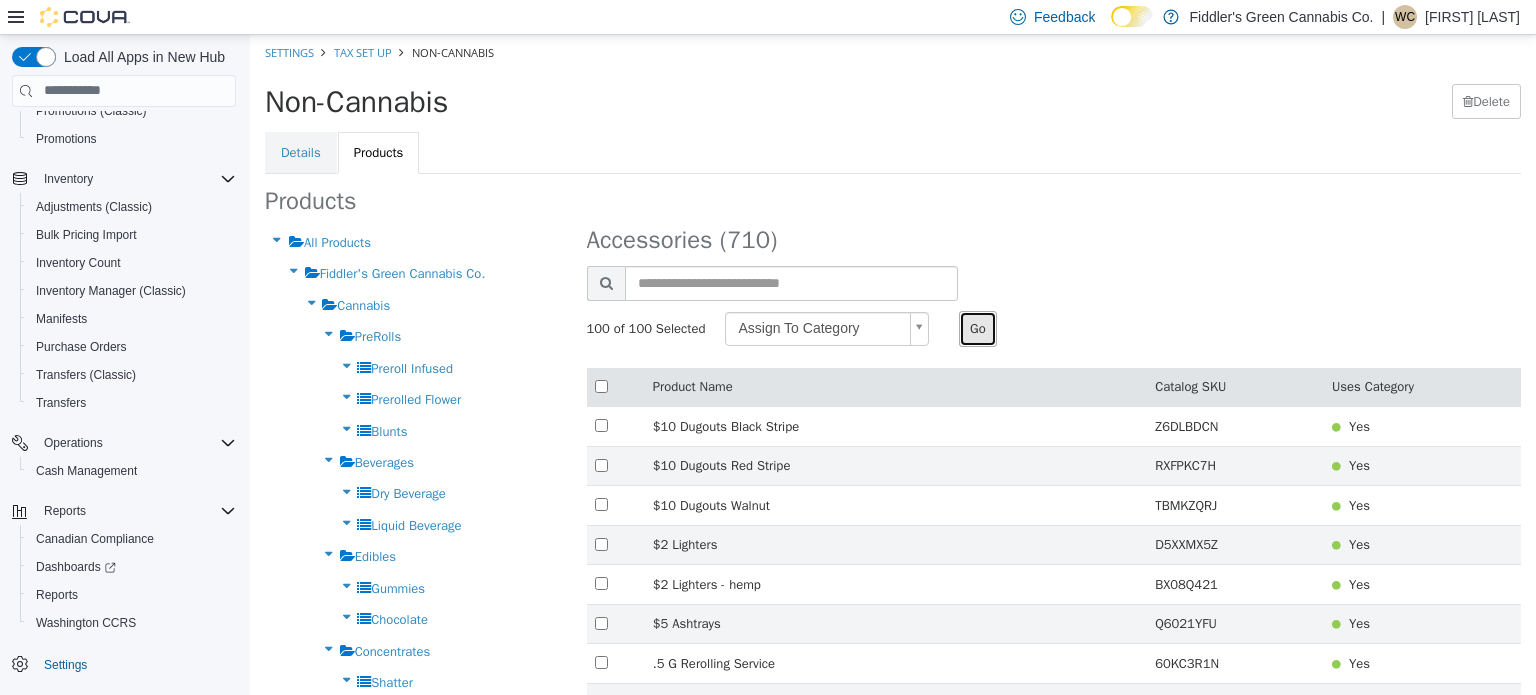 click on "Go" at bounding box center [978, 328] 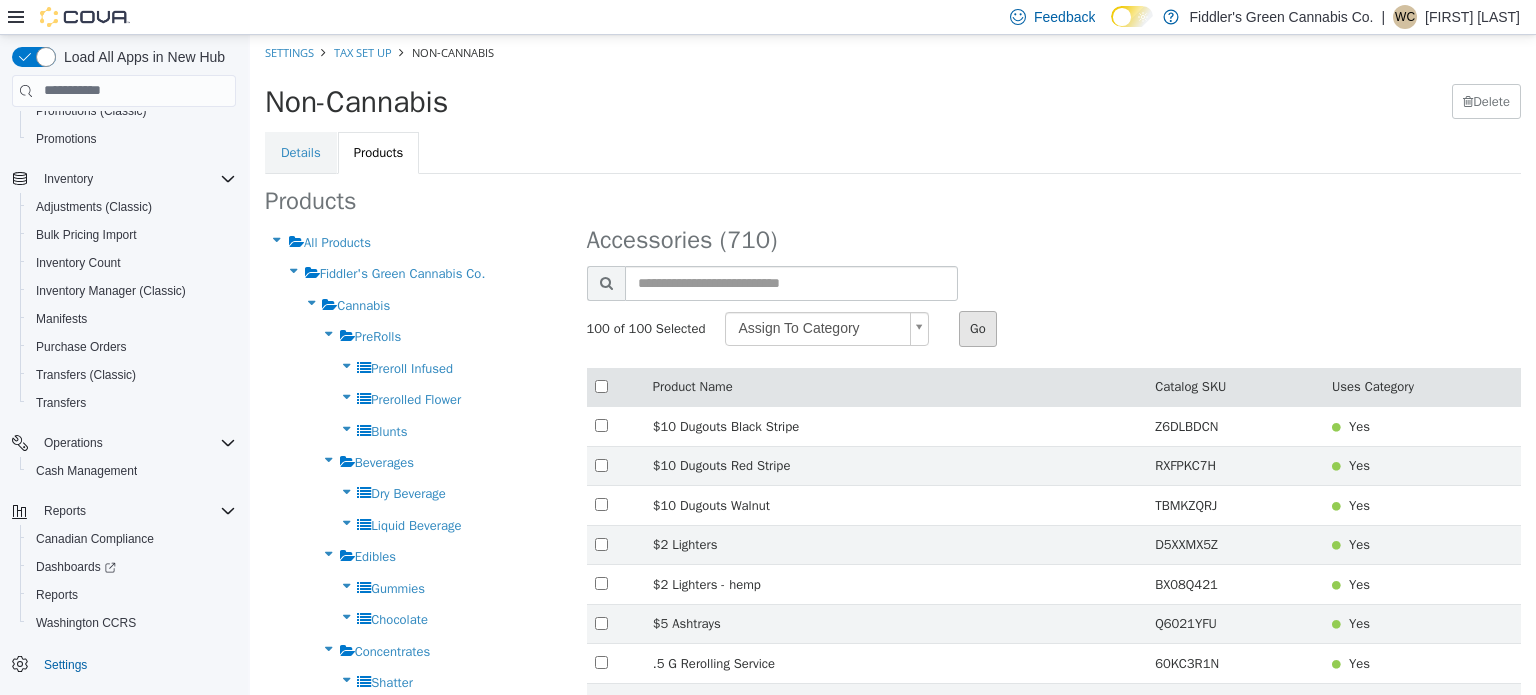 type 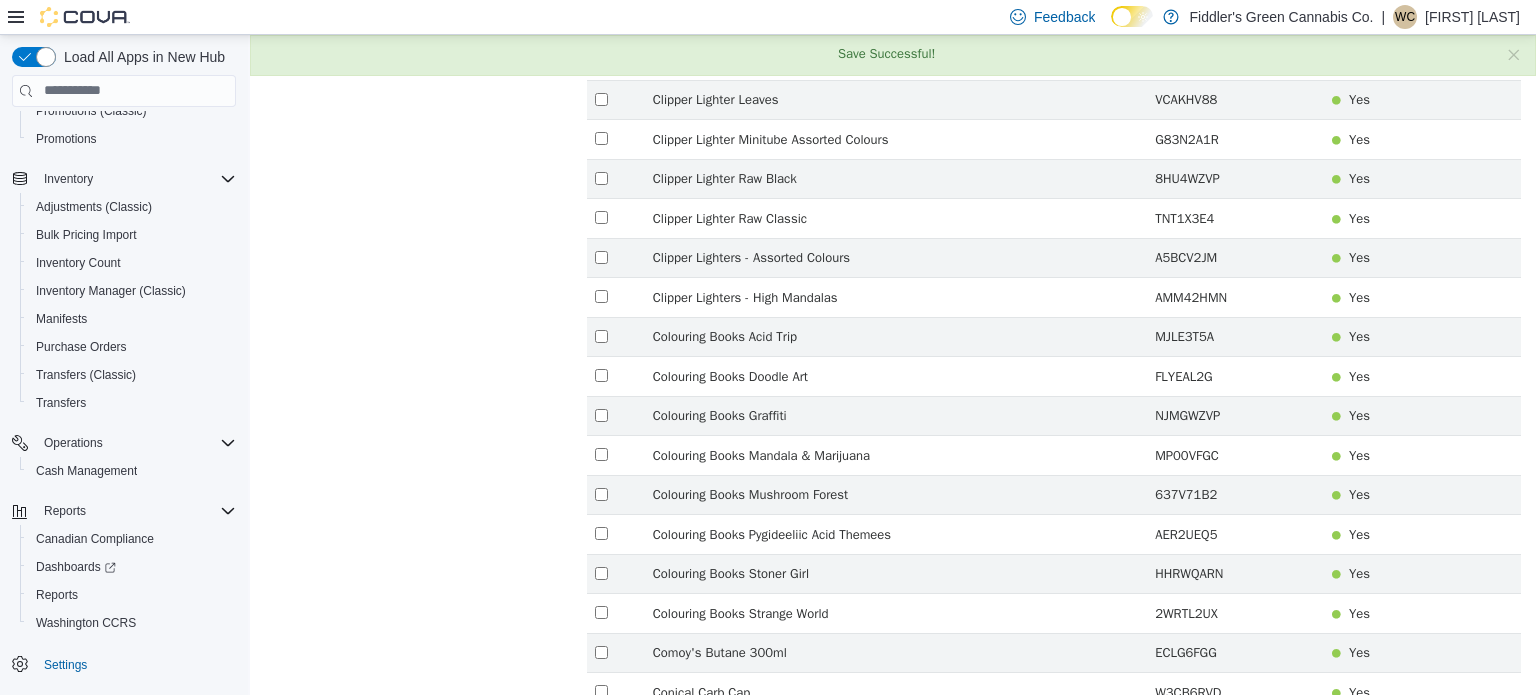 scroll, scrollTop: 3584, scrollLeft: 0, axis: vertical 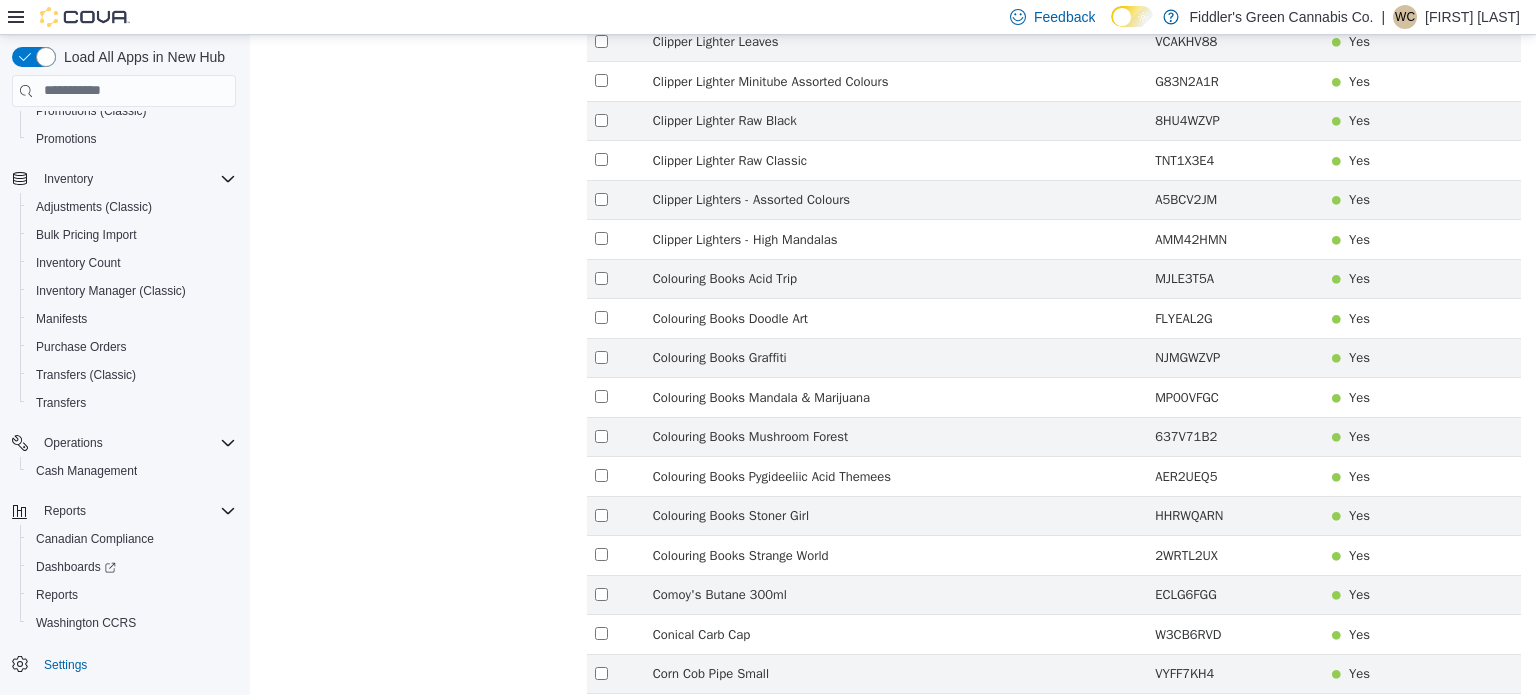 click on "2" at bounding box center [999, 813] 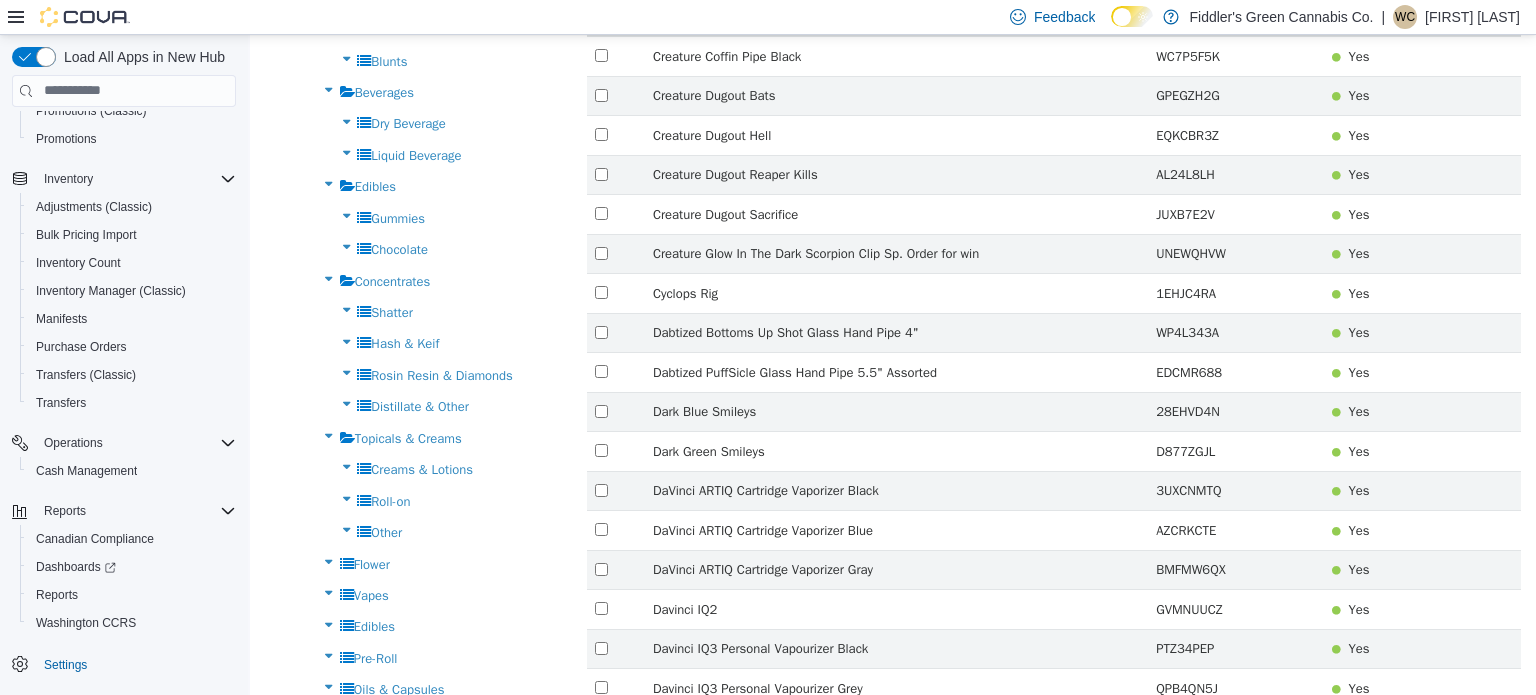 scroll, scrollTop: 0, scrollLeft: 0, axis: both 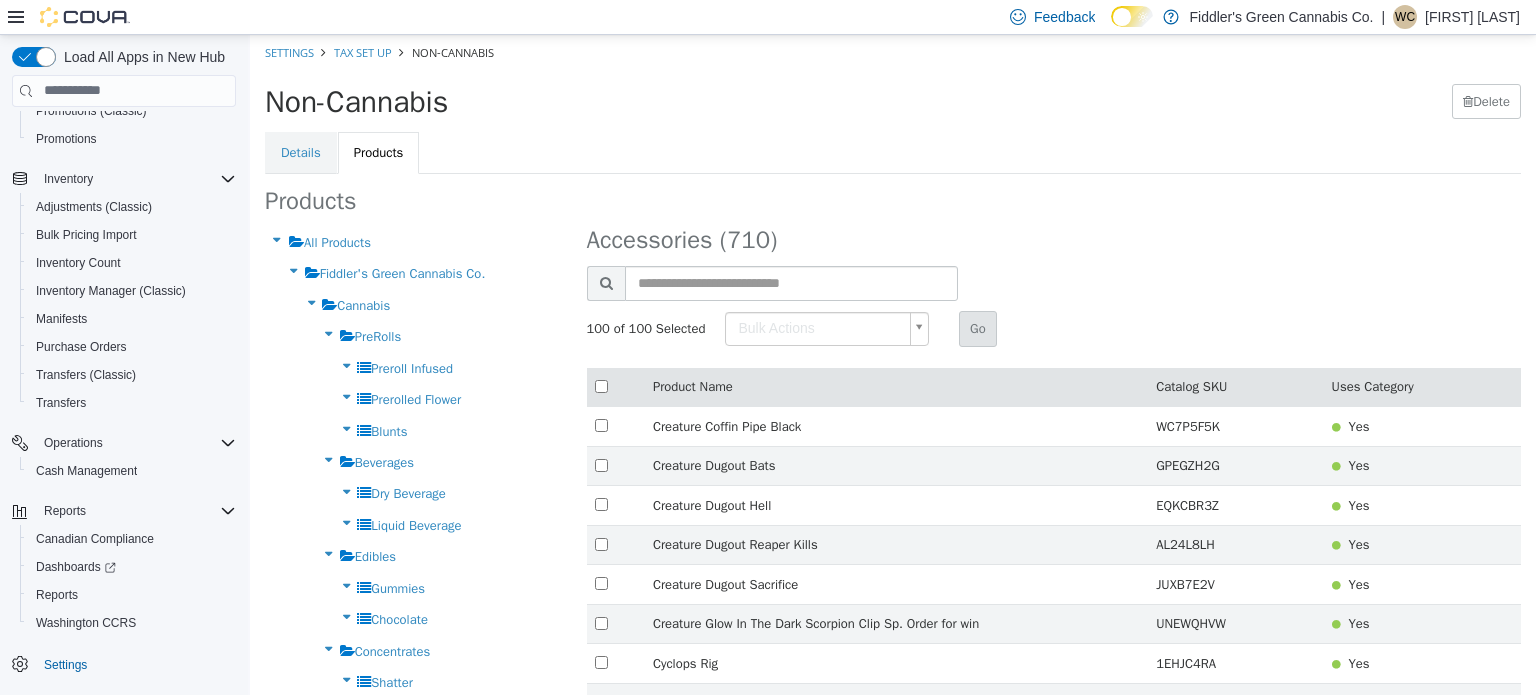 click on "×
Save Successful!
Settings
Tax Set Up
Non-Cannabis
Non-Cannabis
Delete
Details Products
Products
All Products  Fiddler's Green Cannabis Co.  Cannabis  PreRolls  Preroll Infused  Prerolled Flower  Blunts  Beverages  Dry Beverage  Liquid Beverage  Edibles  Gummies  Chocolate  Concentrates  Shatter  Hash & Keif  Rosin Resin & Diamonds  Distillate & Other   Topicals & Creams  Creams & Lotions  Roll-on  Other  Flower  Vapes  Edibles  Pre-Roll  Oils & Capsules  Topicals  Concentrates  Nicotine  Nicotine Vapess  Disposable   Pods  Freebase E-Liquid  Salt E-Liquid  Starter Kits  Replacement Coils/Pods  Batteries/Chargers  Closed Pod Systems  Devices  Refillable Tanks/Pods  Accessories  Cigarettes  Nicotine Vapes  Cigars  Accessories/Others  Nicotine Pouches  Accessories  Rolling  Grinders  Papers & Cones & Tips  Trays  Machines" at bounding box center [893, 2228] 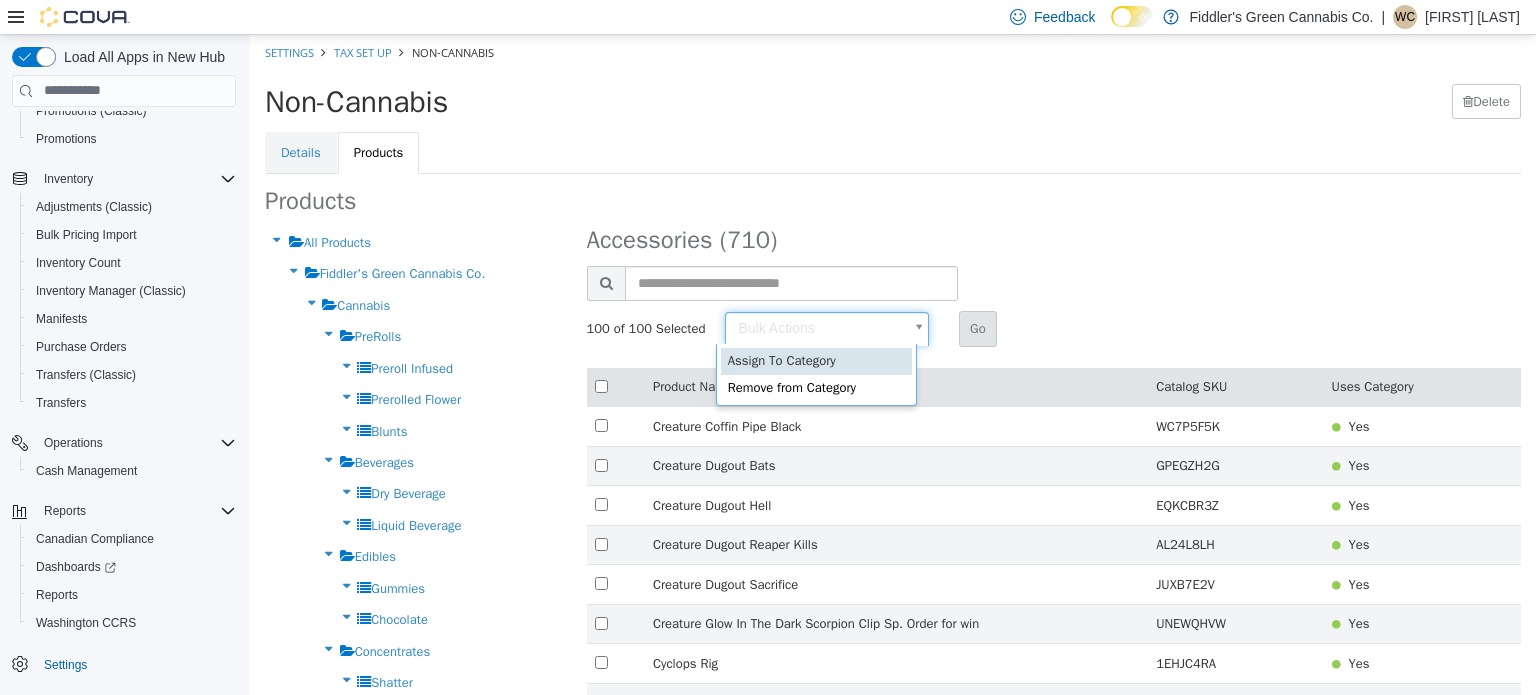 type on "******" 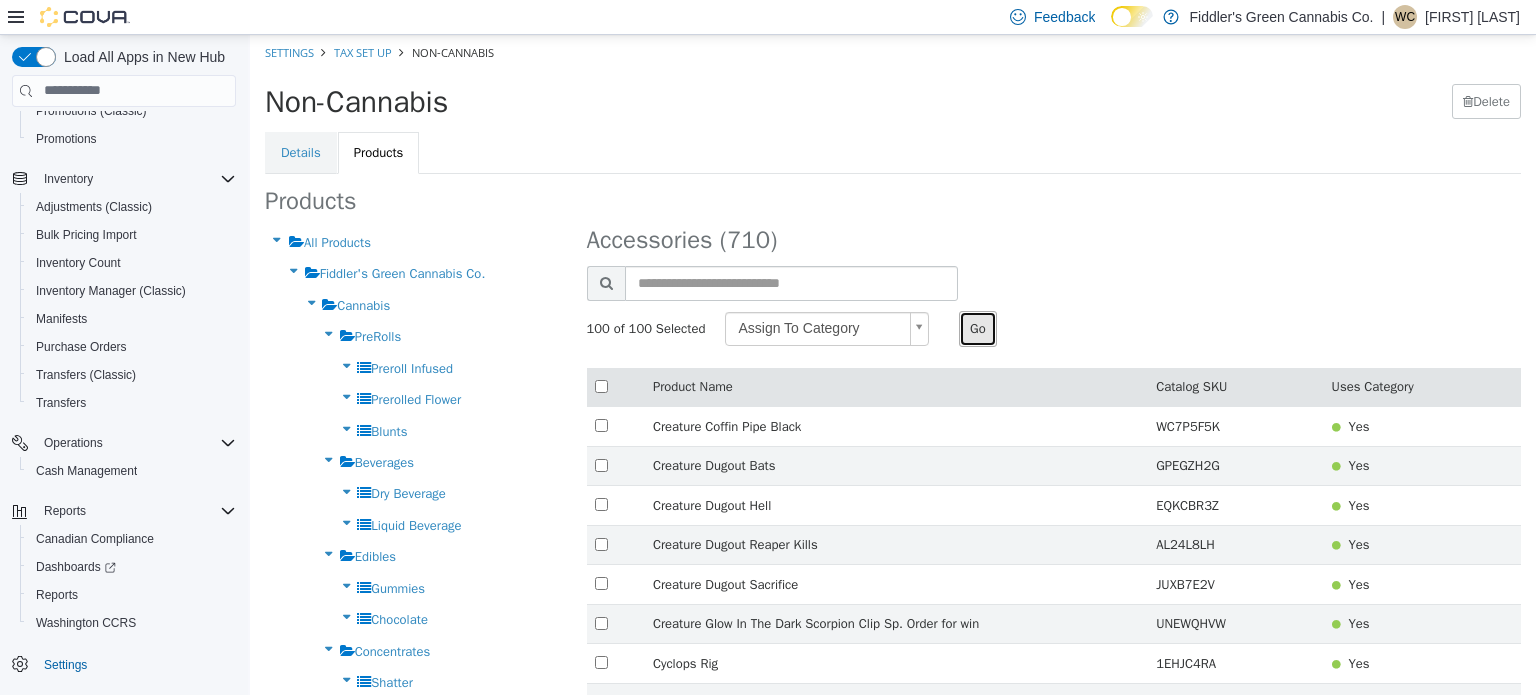 click on "Go" at bounding box center (978, 328) 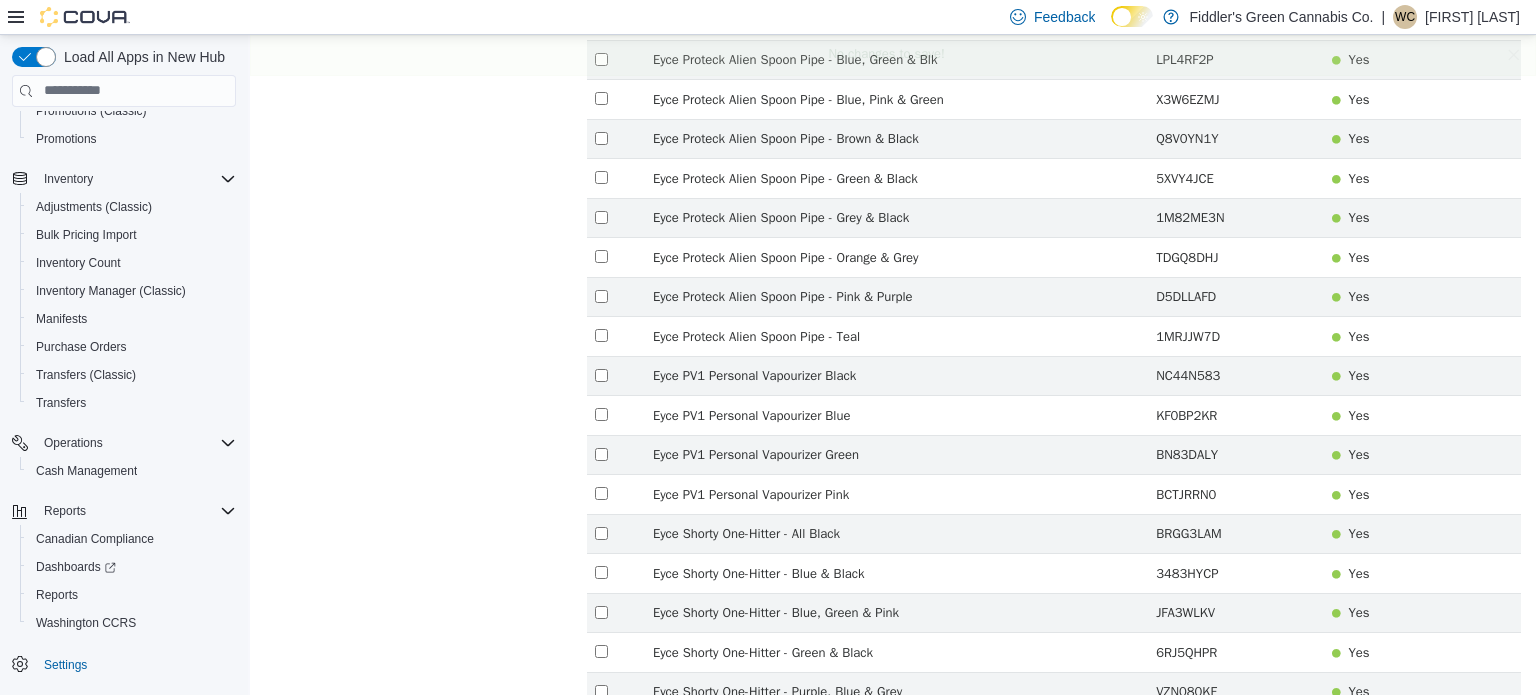 scroll, scrollTop: 3584, scrollLeft: 0, axis: vertical 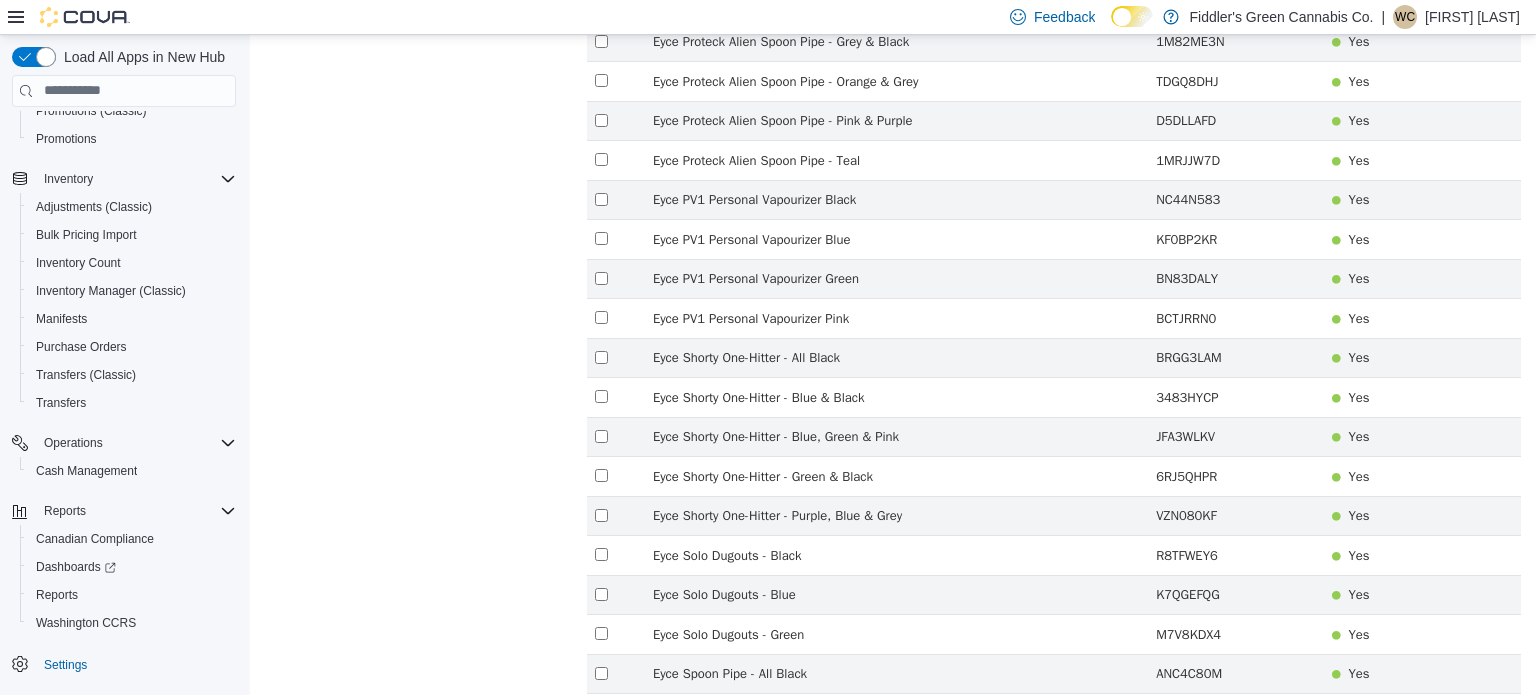 click on "3" at bounding box center (1029, 813) 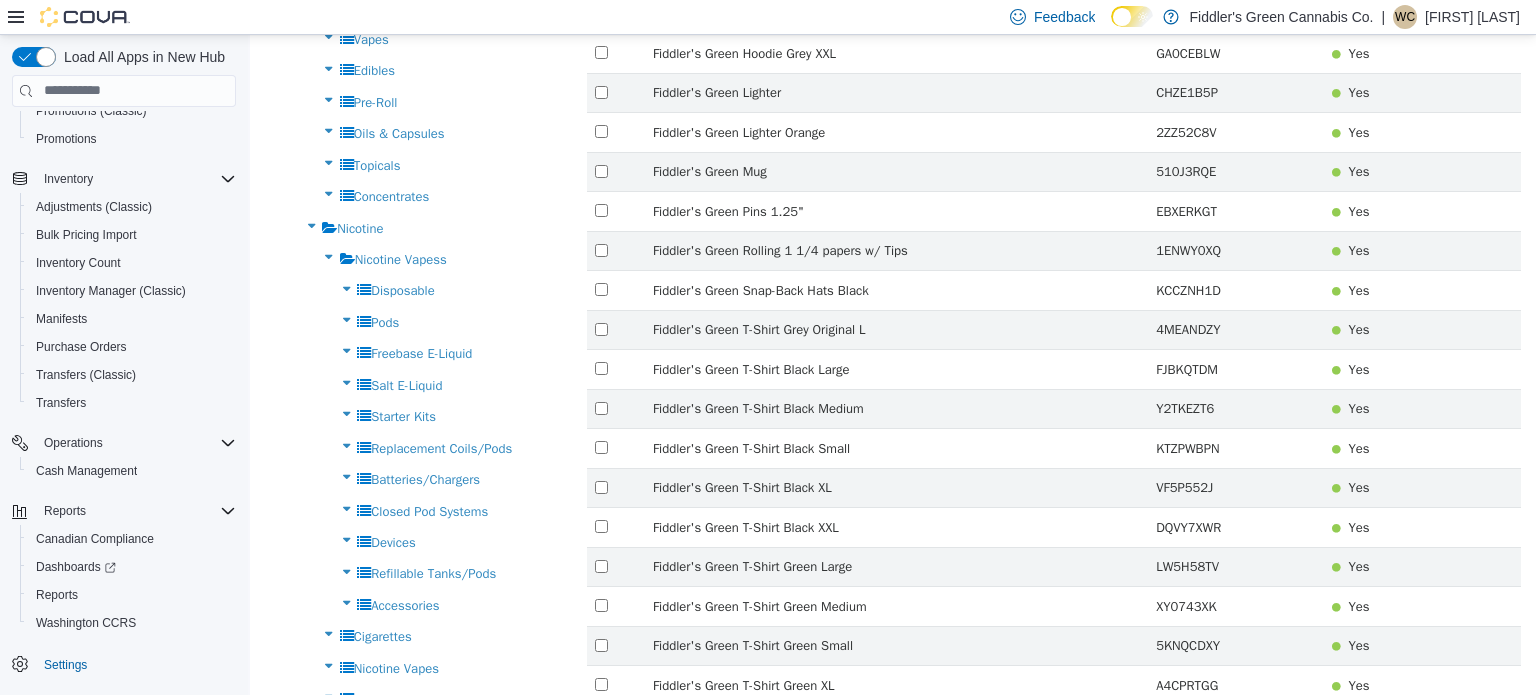 scroll, scrollTop: 0, scrollLeft: 0, axis: both 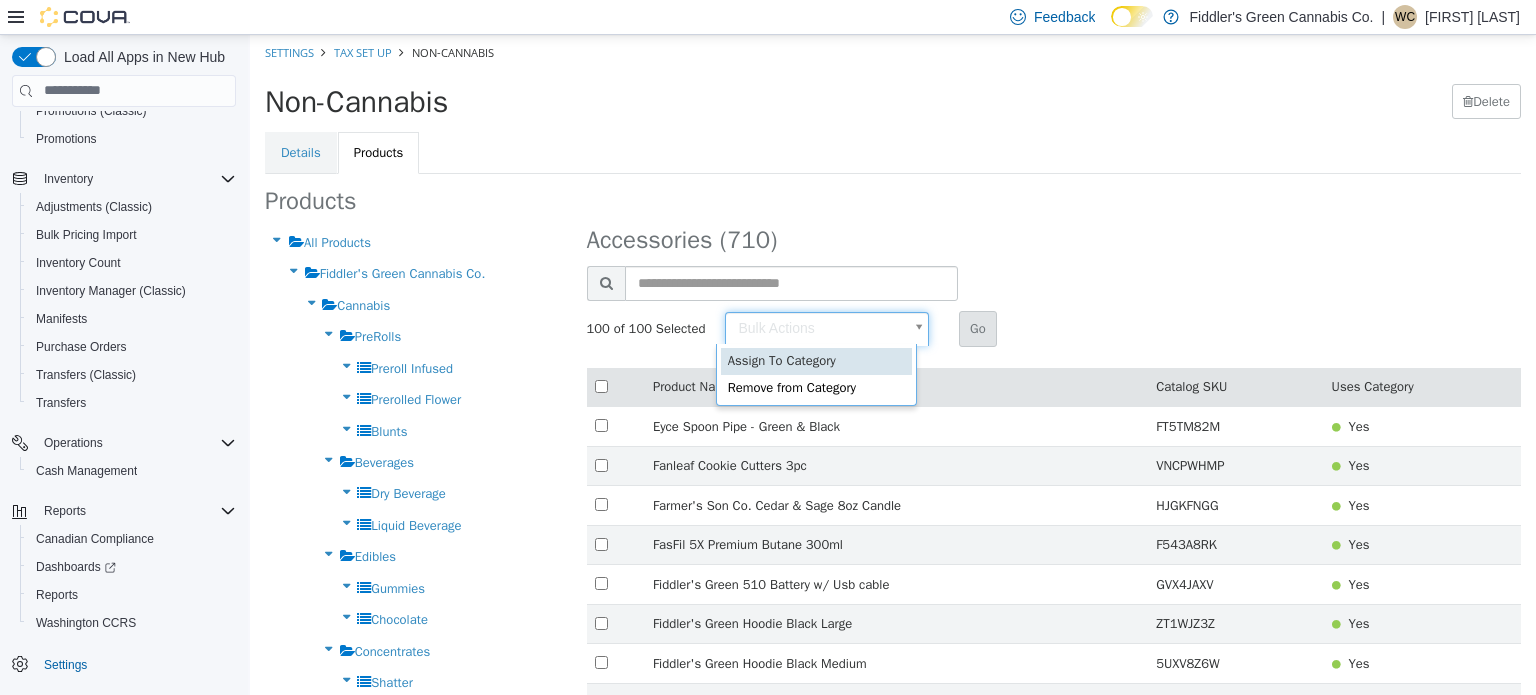 click on "×
No changes to save!
Settings
Tax Set Up
Non-Cannabis
Non-Cannabis
Delete
Details Products
Products
All Products  Fiddler's Green Cannabis Co.  Cannabis  PreRolls  Preroll Infused  Prerolled Flower  Blunts  Beverages  Dry Beverage  Liquid Beverage  Edibles  Gummies  Chocolate  Concentrates  Shatter  Hash & Keif  Rosin Resin & Diamonds  Distillate & Other   Topicals & Creams  Creams & Lotions  Roll-on  Other  Flower  Vapes  Edibles  Pre-Roll  Oils & Capsules  Topicals  Concentrates  Nicotine  Nicotine Vapess  Disposable   Pods  Freebase E-Liquid  Salt E-Liquid  Starter Kits  Replacement Coils/Pods  Batteries/Chargers  Closed Pod Systems  Devices  Refillable Tanks/Pods  Accessories  Cigarettes  Nicotine Vapes  Cigars  Accessories/Others  Nicotine Pouches  Accessories  Rolling  Grinders  Papers & Cones & Tips  Trays  Machines" at bounding box center (893, 2228) 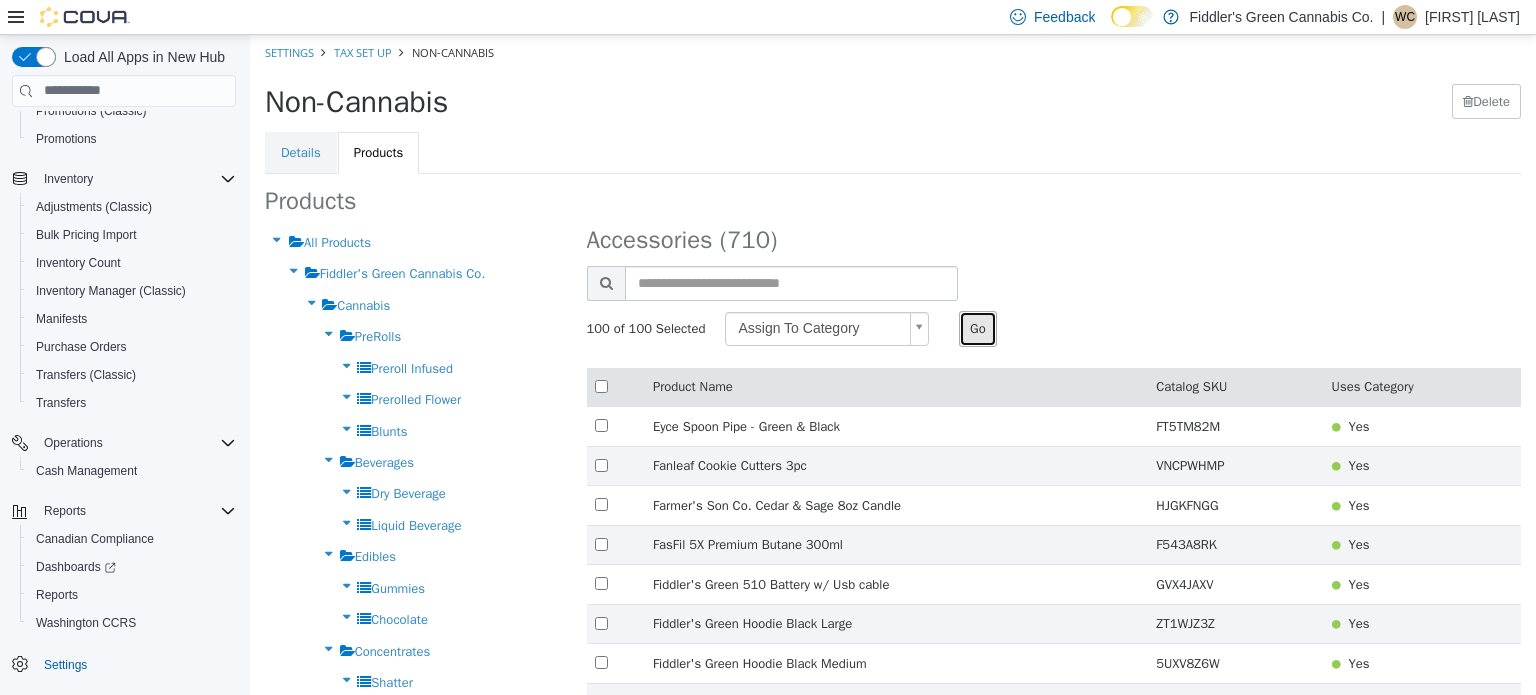 click on "Go" at bounding box center [978, 328] 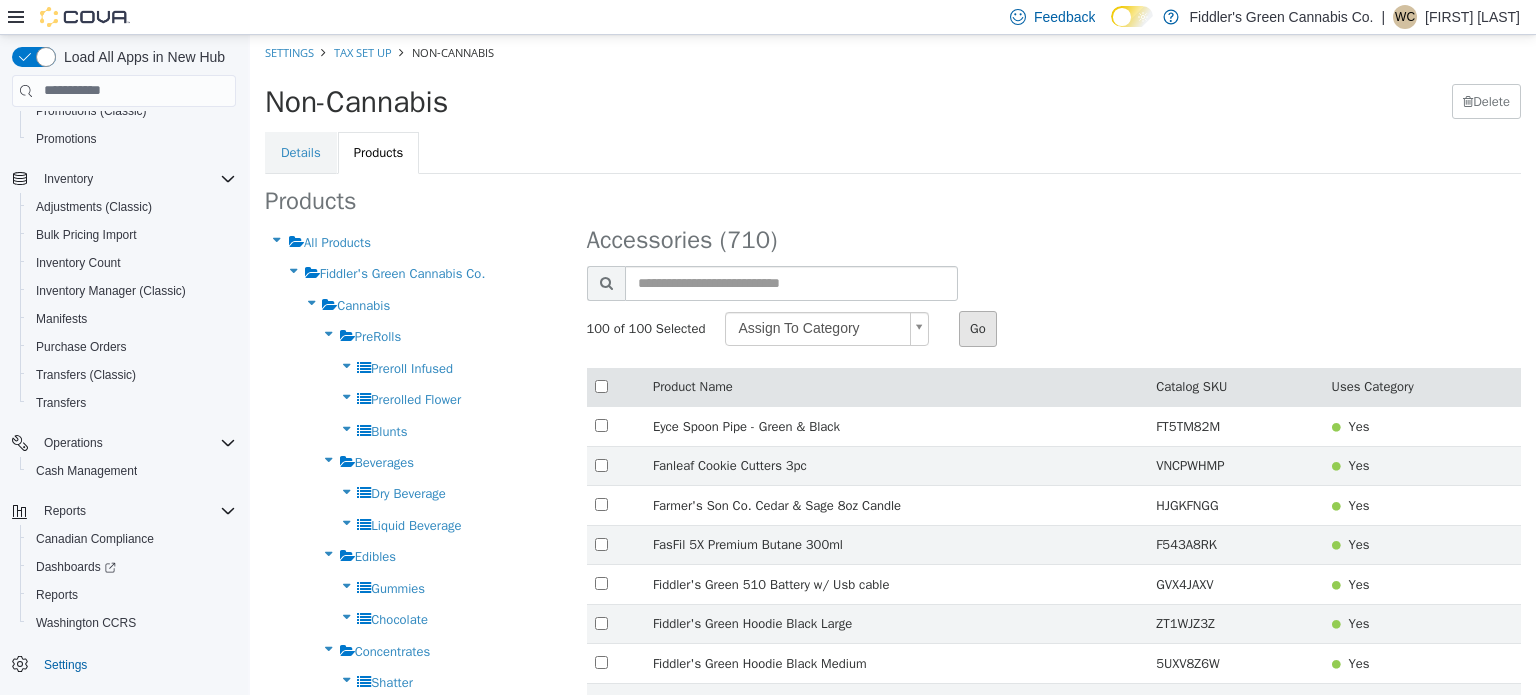 type 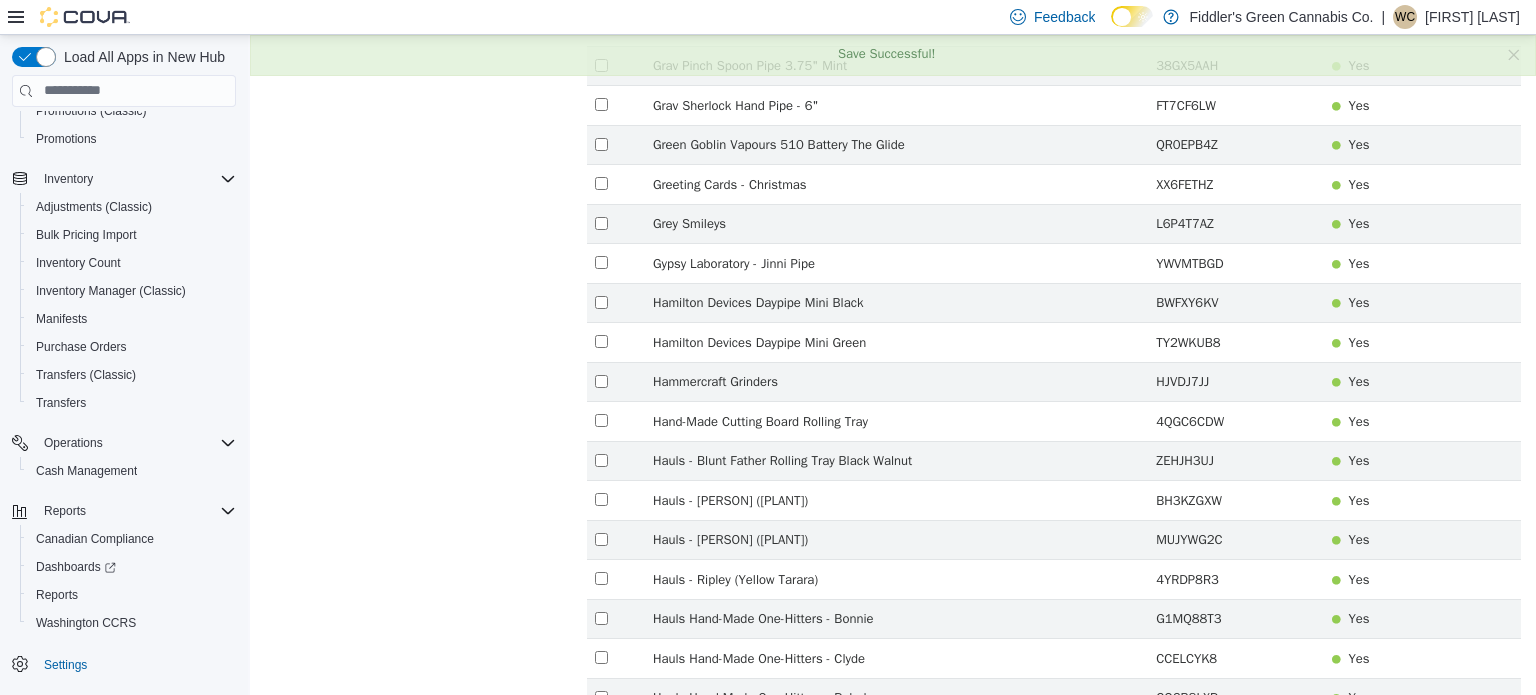 scroll, scrollTop: 3584, scrollLeft: 0, axis: vertical 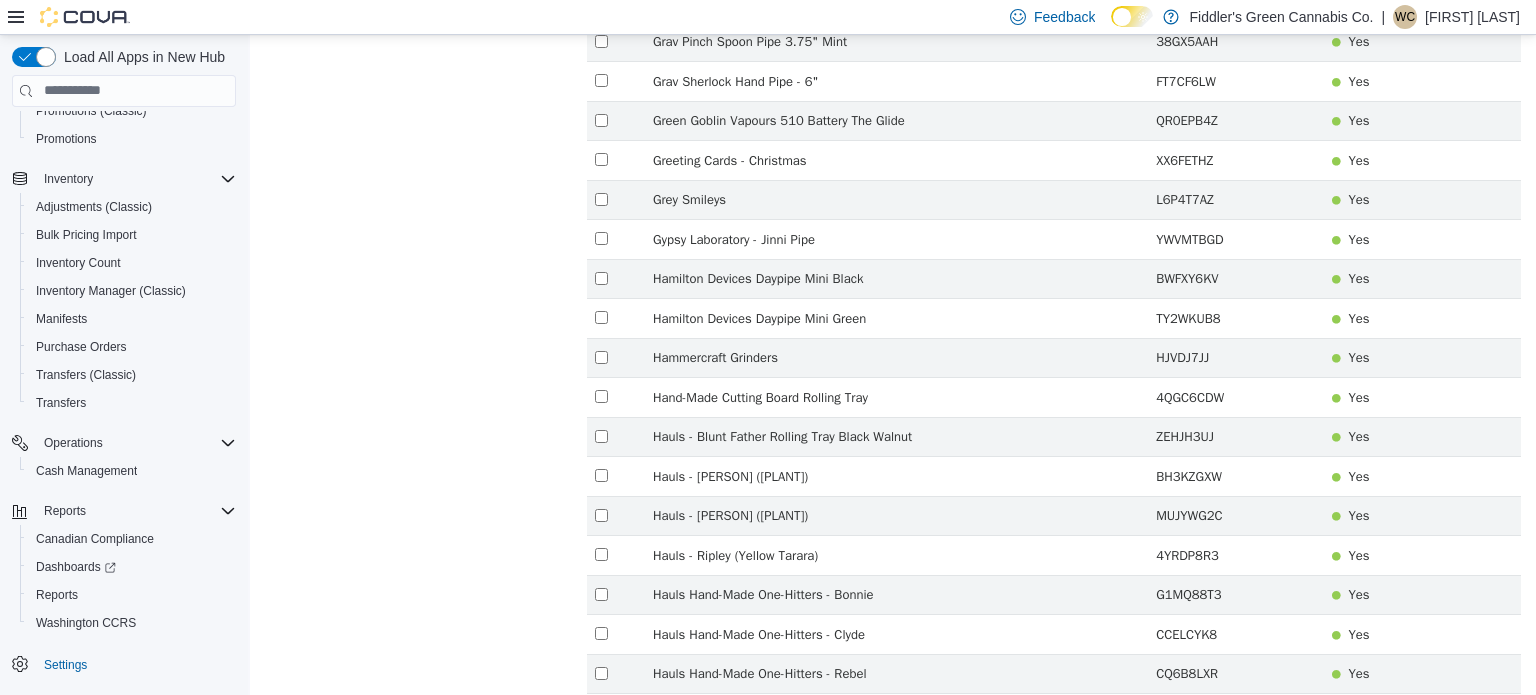 click on "4" at bounding box center (1059, 813) 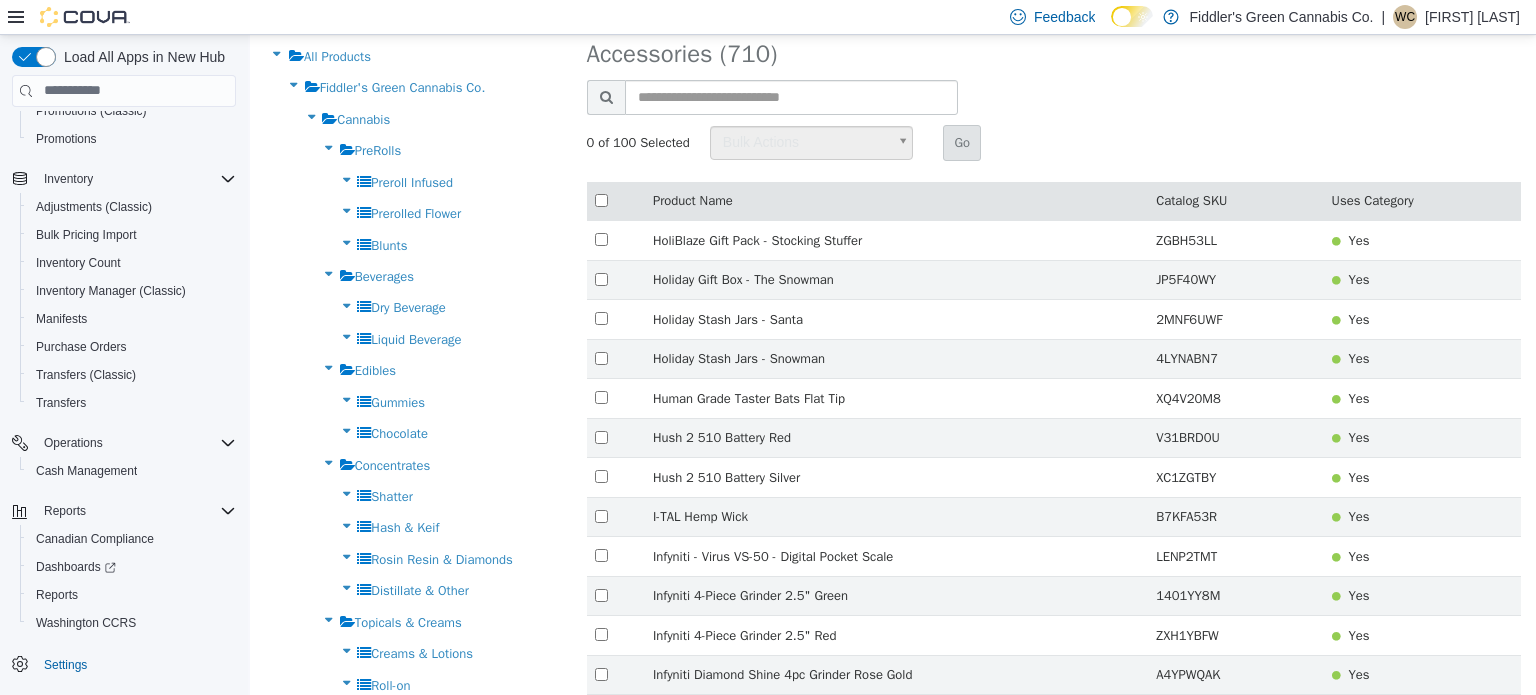 scroll, scrollTop: 0, scrollLeft: 0, axis: both 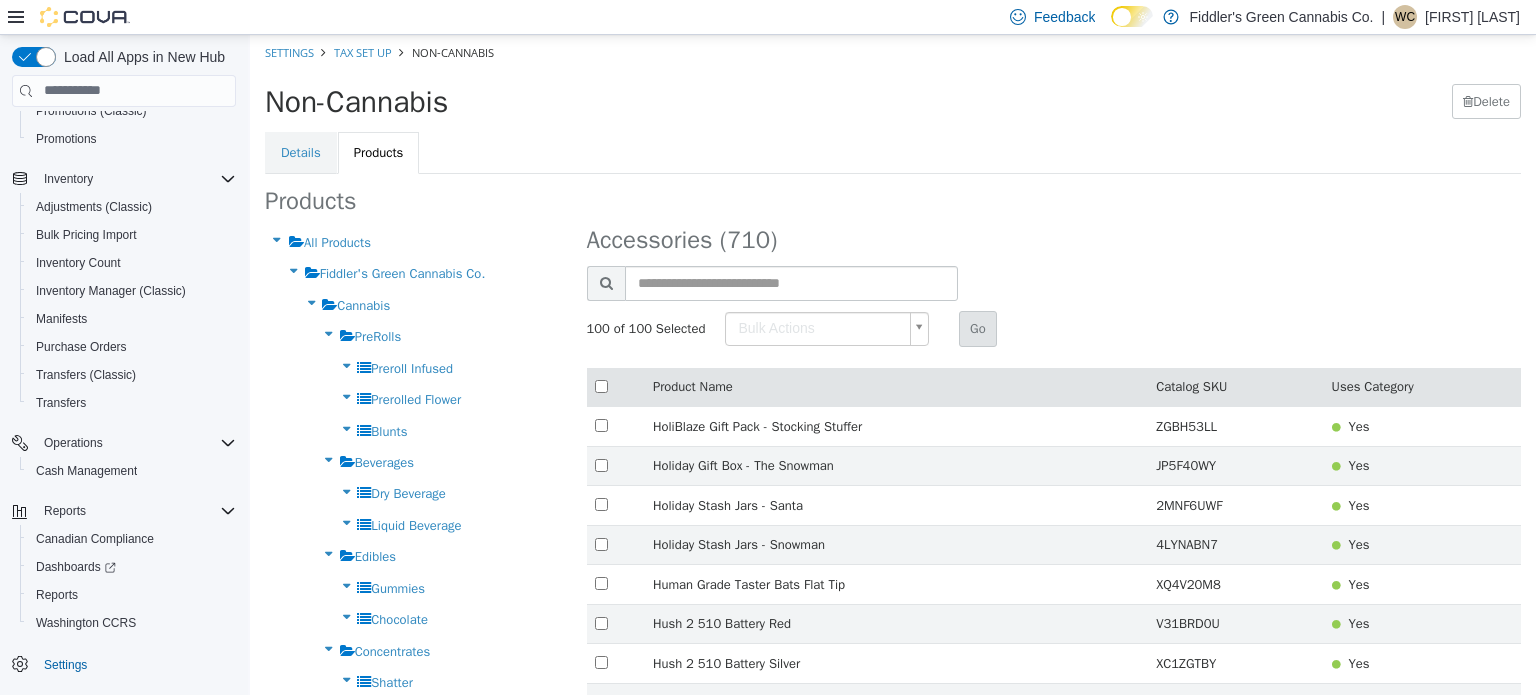 click on "×
Save Successful!
Settings
Tax Set Up
Non-Cannabis
Non-Cannabis
Delete
Details Products
Products
All Products  Fiddler's Green Cannabis Co.  Cannabis  PreRolls  Preroll Infused  Prerolled Flower  Blunts  Beverages  Dry Beverage  Liquid Beverage  Edibles  Gummies  Chocolate  Concentrates  Shatter  Hash & Keif  Rosin Resin & Diamonds  Distillate & Other   Topicals & Creams  Creams & Lotions  Roll-on  Other  Flower  Vapes  Edibles  Pre-Roll  Oils & Capsules  Topicals  Concentrates  Nicotine  Nicotine Vapess  Disposable   Pods  Freebase E-Liquid  Salt E-Liquid  Starter Kits  Replacement Coils/Pods  Batteries/Chargers  Closed Pod Systems  Devices  Refillable Tanks/Pods  Accessories  Cigarettes  Nicotine Vapes  Cigars  Accessories/Others  Nicotine Pouches  Accessories  Rolling  Grinders  Papers & Cones & Tips  Trays  Machines" at bounding box center [893, 2228] 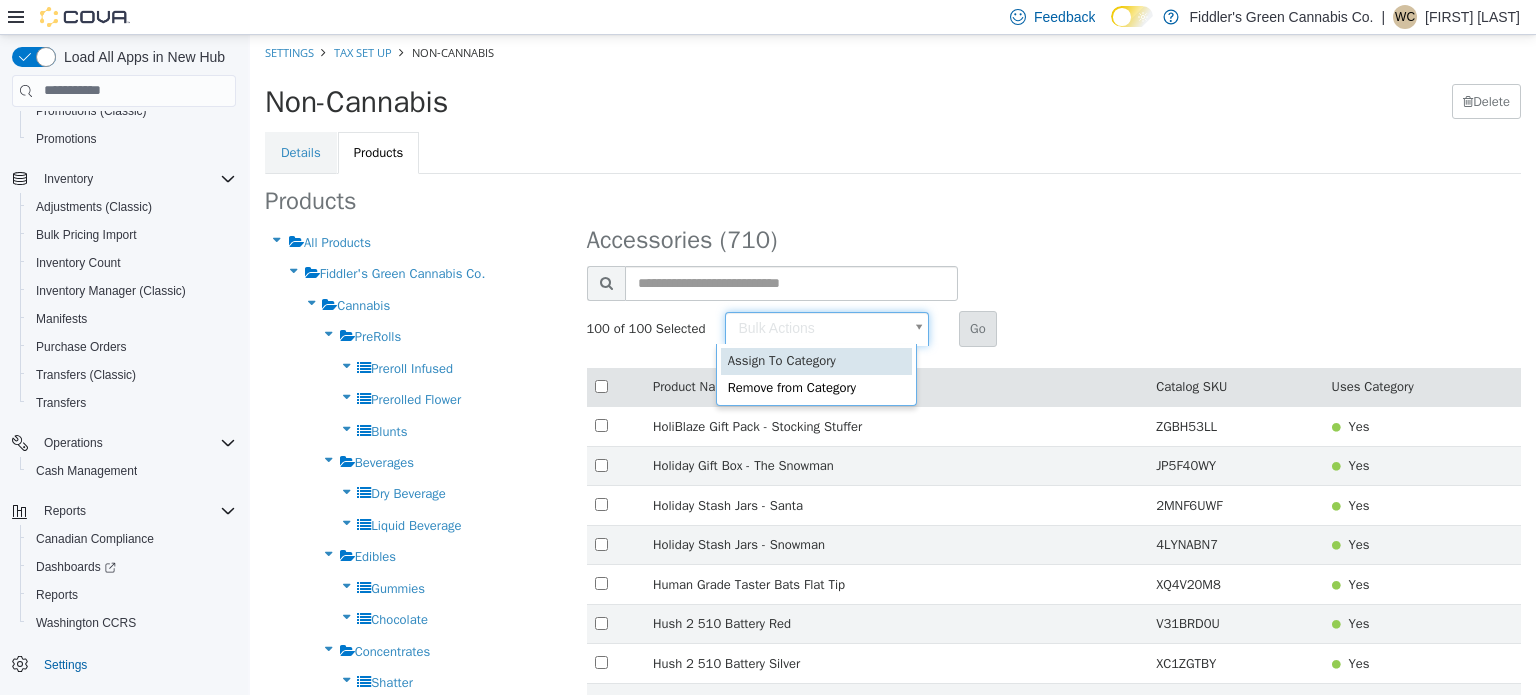 type on "******" 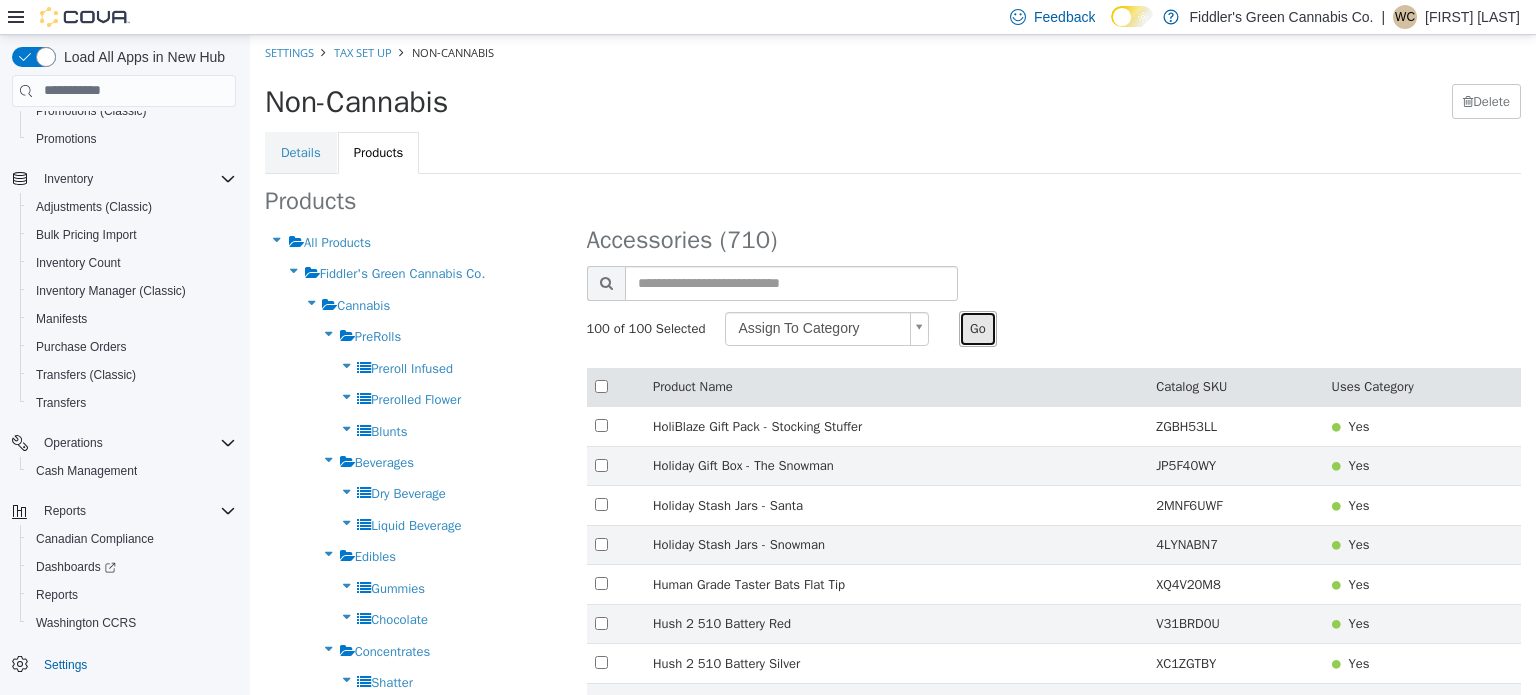 click on "Go" at bounding box center (978, 328) 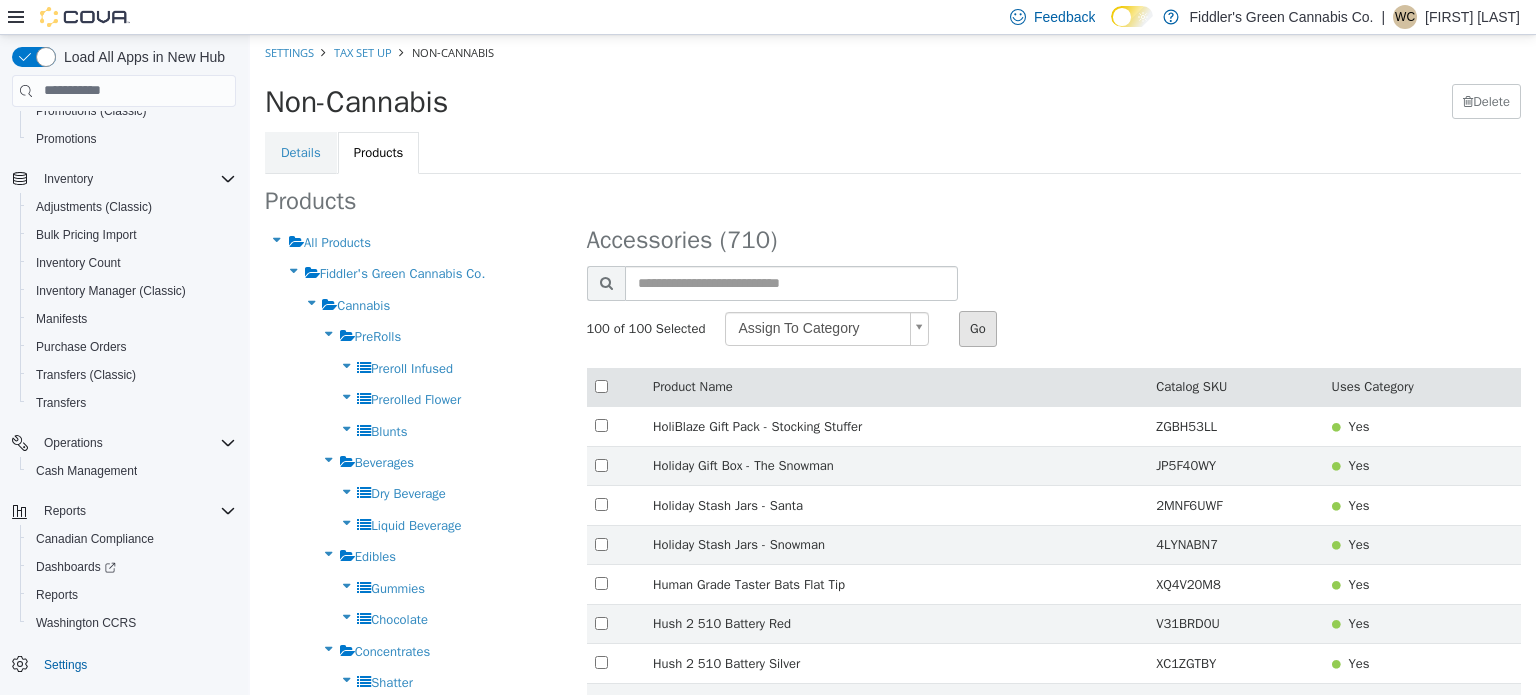 type 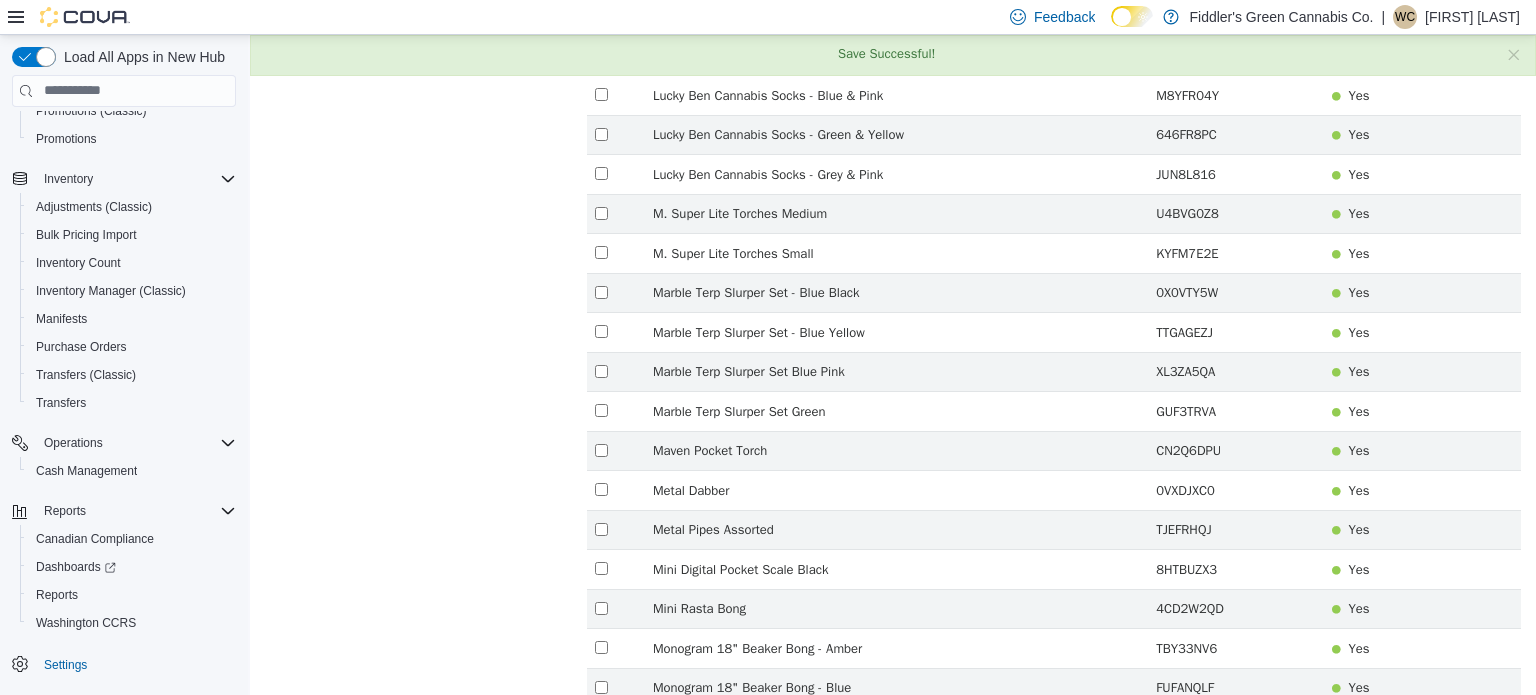 scroll, scrollTop: 3584, scrollLeft: 0, axis: vertical 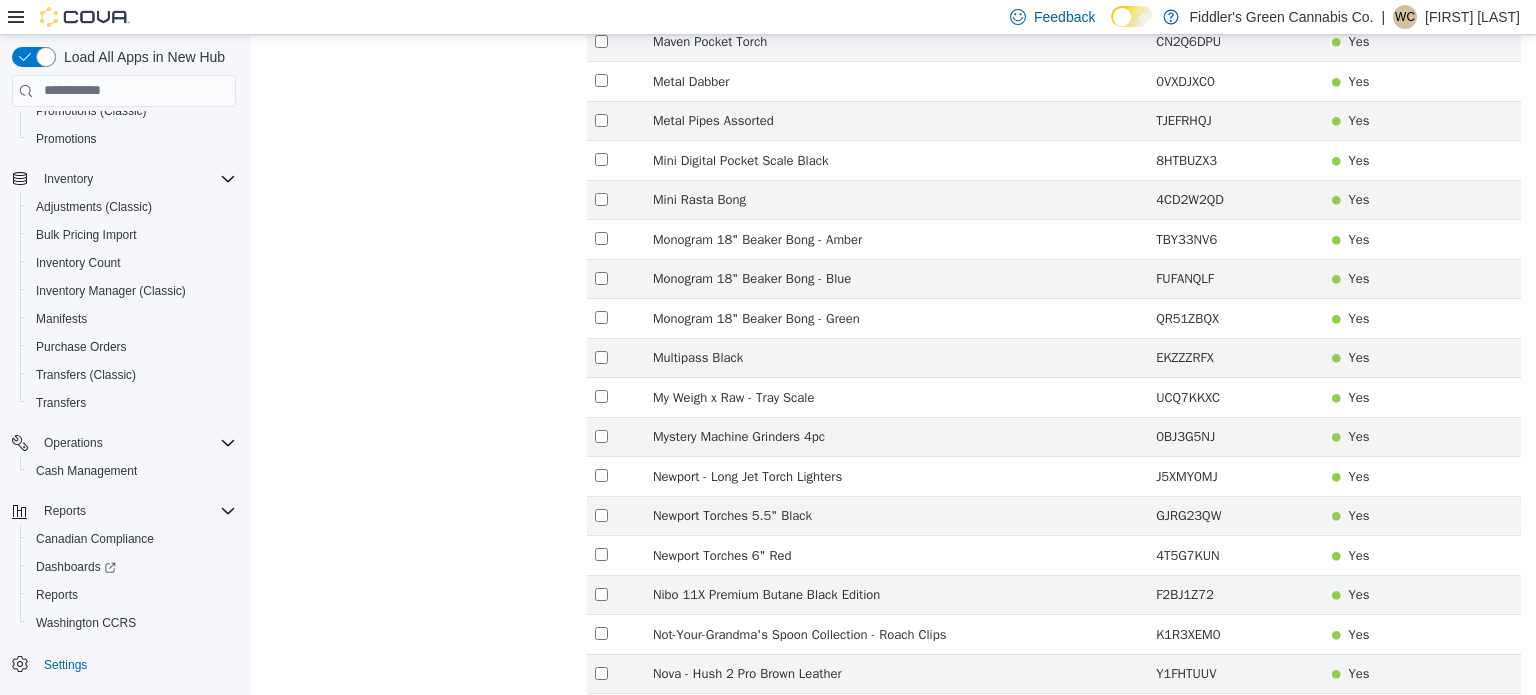 click on "5" at bounding box center (1089, 813) 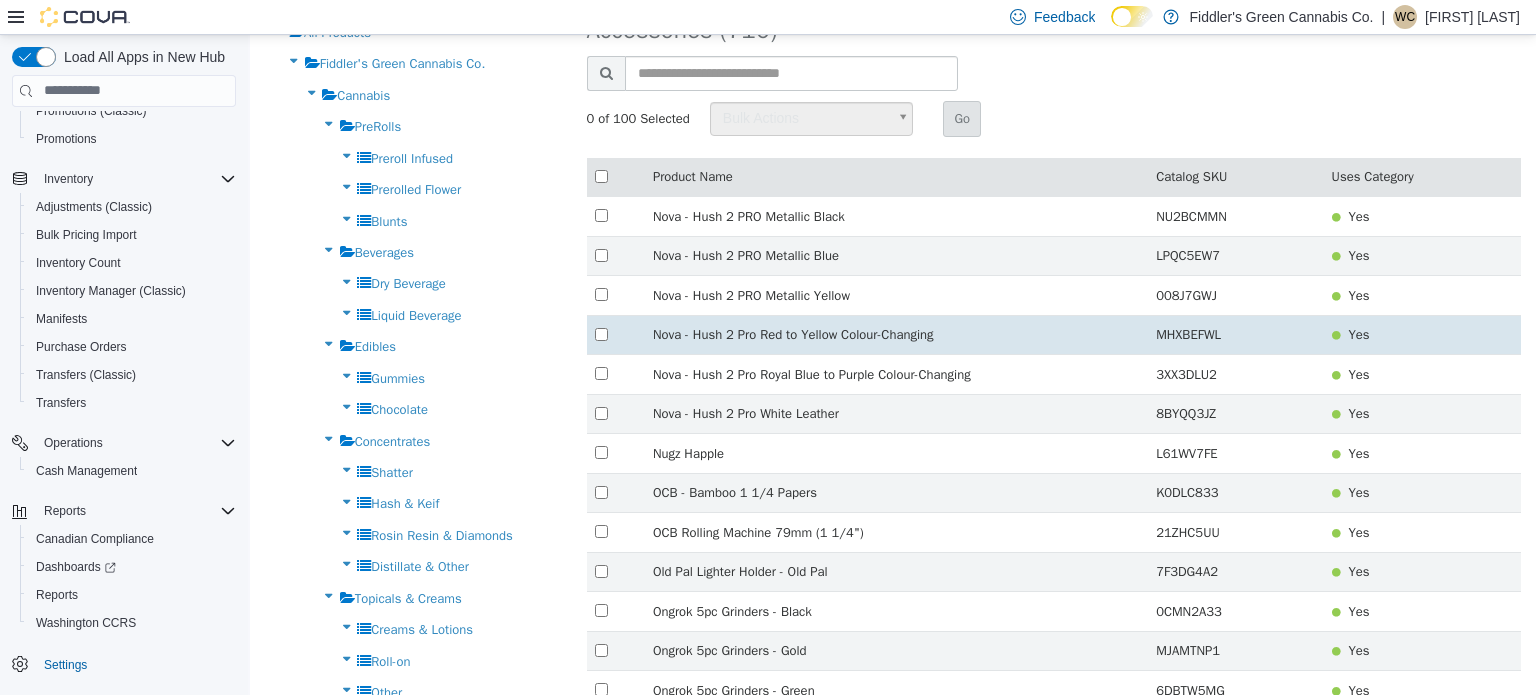 scroll, scrollTop: 208, scrollLeft: 0, axis: vertical 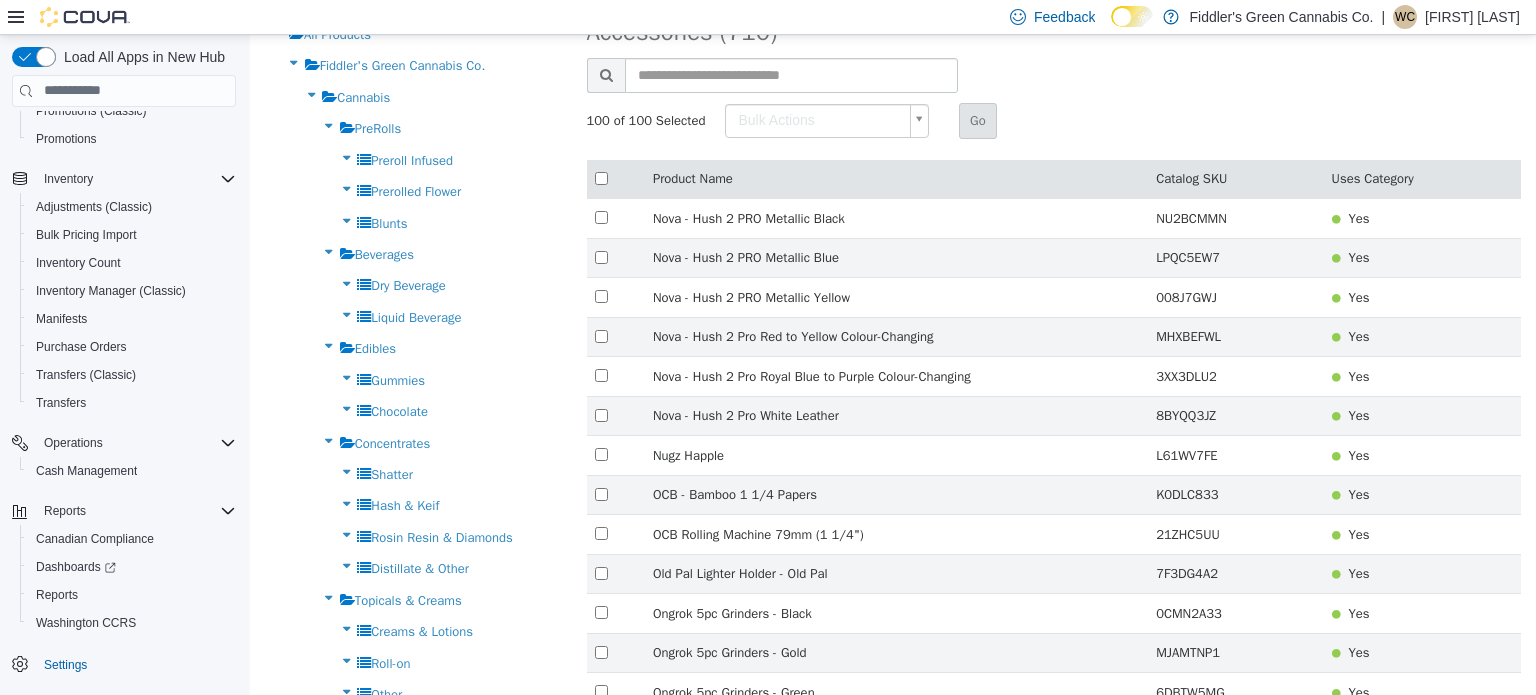 click on "Search Products
100 of 100 Selected
Bulk Actions
Go
Product Name Catalog SKU Uses Category Nova - Hush 2 PRO Metallic Black NU2BCMMN Yes  Nova - Hush 2 PRO Metallic Blue LPQC5EW7 Yes  Nova - Hush 2 PRO Metallic Yellow 008J7GWJ Yes  Nova - Hush 2 Pro Red to Yellow Colour-Changing MHXBEFWL Yes  Nova - Hush 2 Pro Royal Blue to Purple Colour-Changing 3XX3DLU2 Yes  Nova - Hush 2 Pro White Leather 8BYQQ3JZ Yes  Nugz Happle L61WV7FE Yes  OCB - Bamboo 1 1/4 Papers K0DLC833 Yes  OCB Rolling Machine 79mm (1 1/4") 21ZHC5UU Yes  Old Pal Lighter Holder - Old Pal 7F3DG4A2 Yes  Ongrok 5pc Grinders - Black 0CMN2A33 Yes  Ongrok 5pc Grinders - Gold MJAMTNP1 Yes  Ongrok 5pc Grinders - Green 6DBTW5MG Yes  Ongrok 5pc Grinders - Gunmetal 3YF67KDJ Yes  Ongrok 5pc Grinders - Rose Gold 08RQ47HP Yes  Ongrok Aluminum Storage Jars - Green 4XE7FJPJ Yes  Ongrok Child Resistant Storage Jar 180ml DWK26VUL Yes  Ongrok Child Resistant Storage Jar 500ml 86HQ0TDR Yes  GD7W64PZ Yes  1" at bounding box center (1054, 2136) 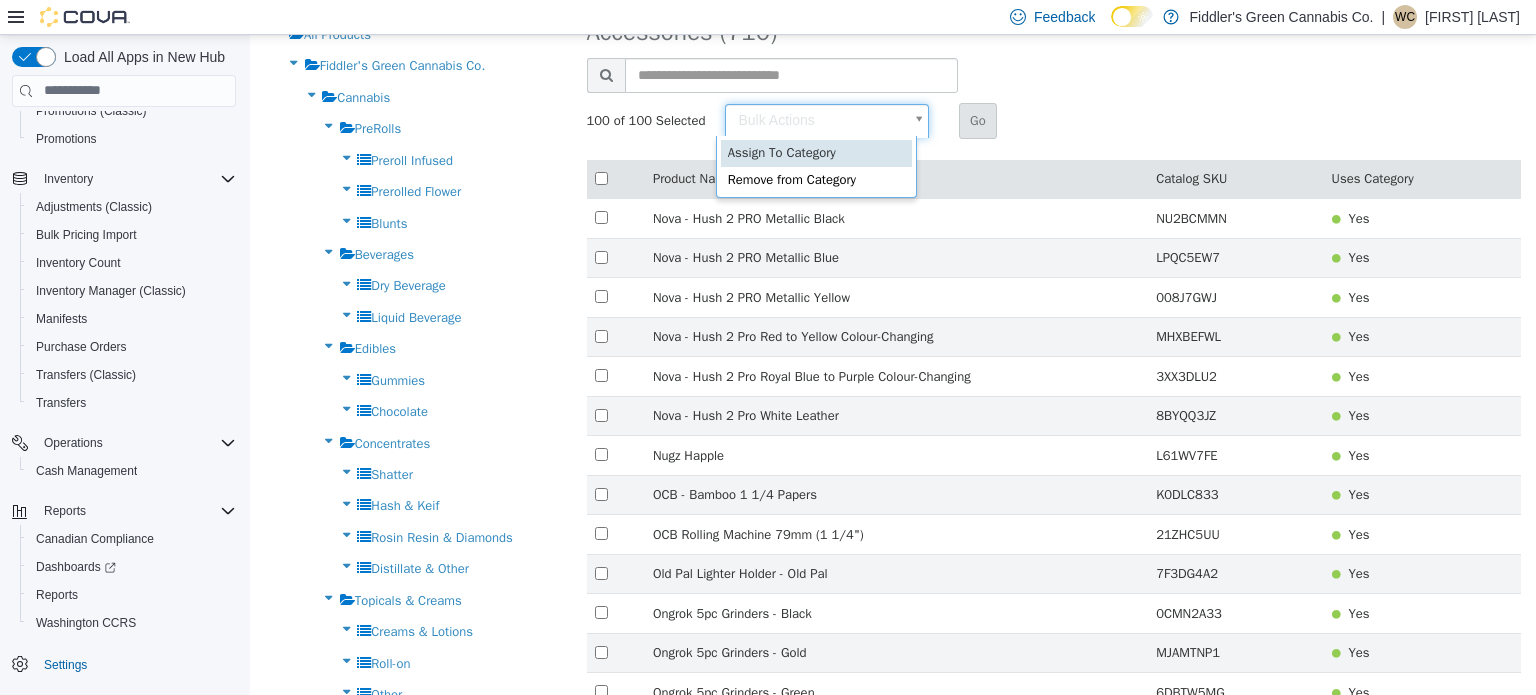 type on "******" 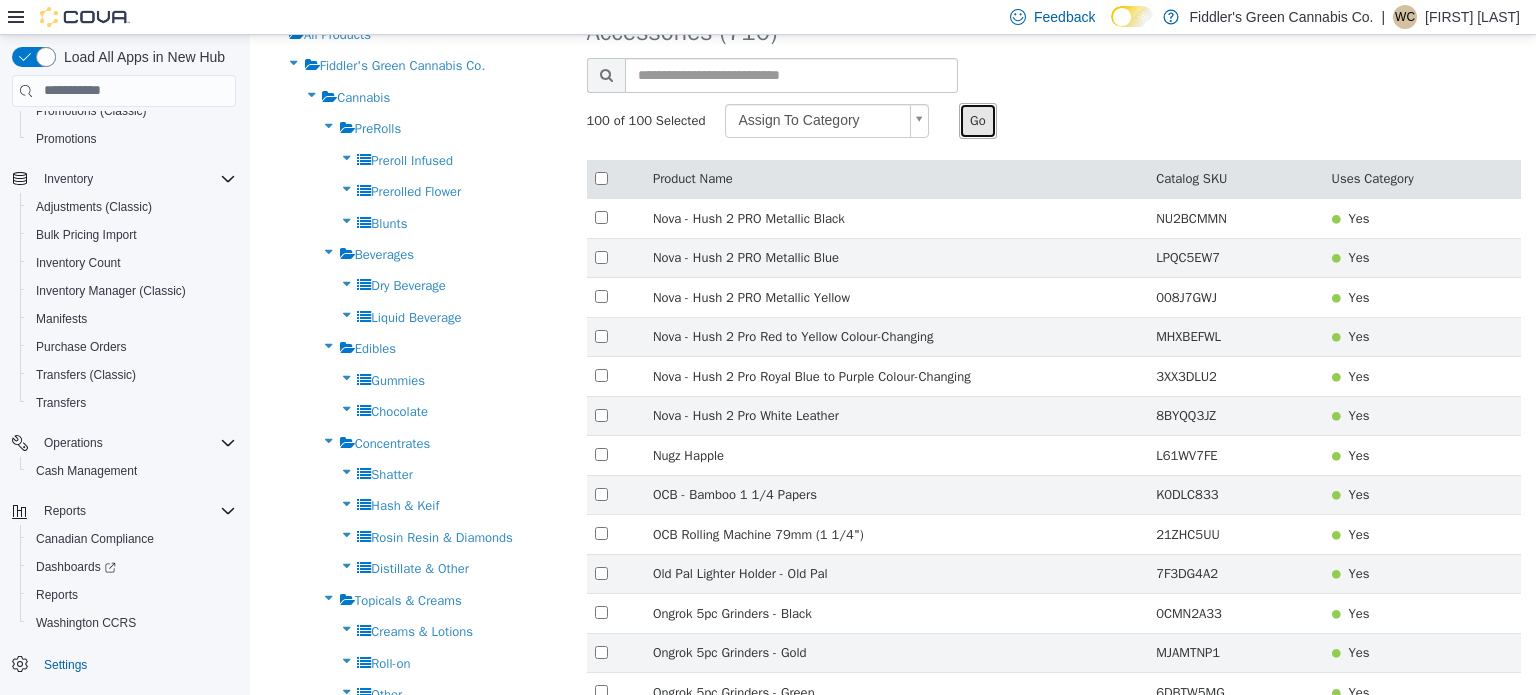 click on "Go" at bounding box center (978, 120) 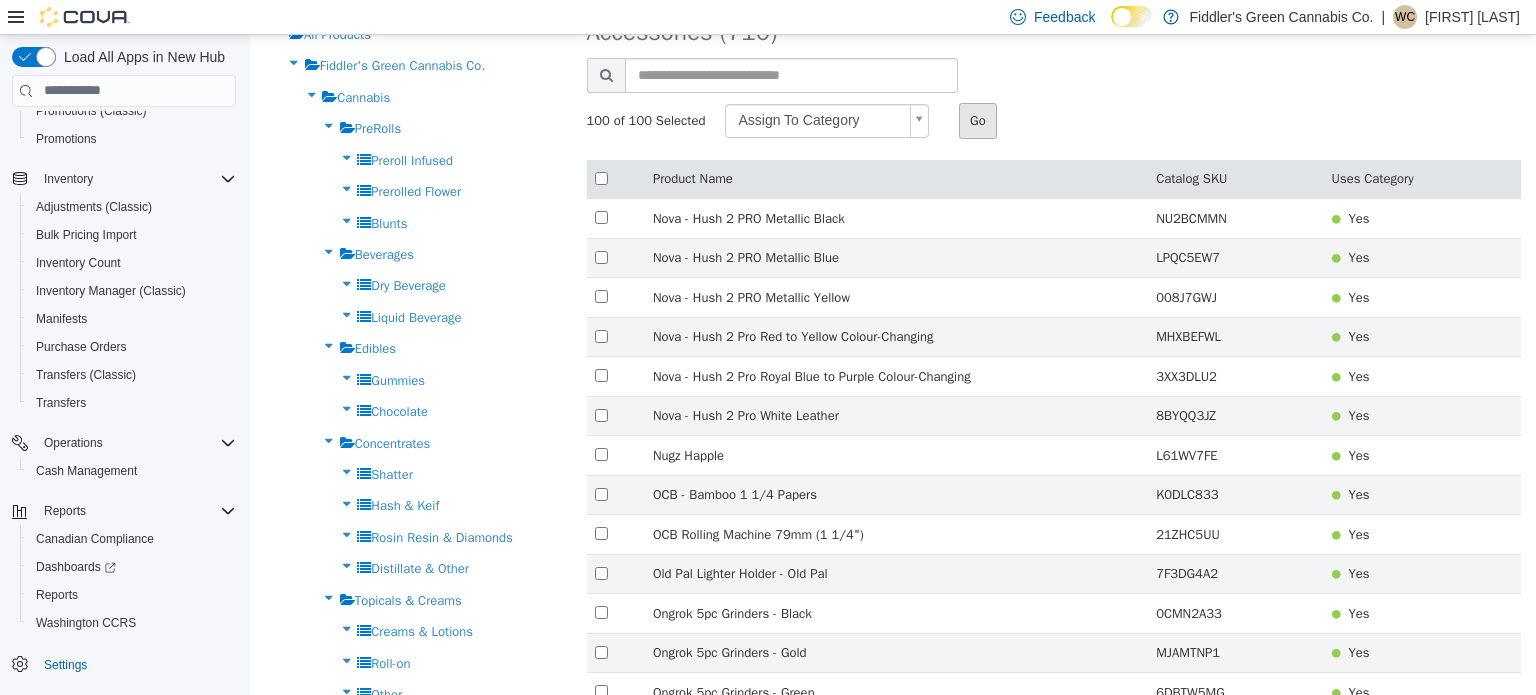 type 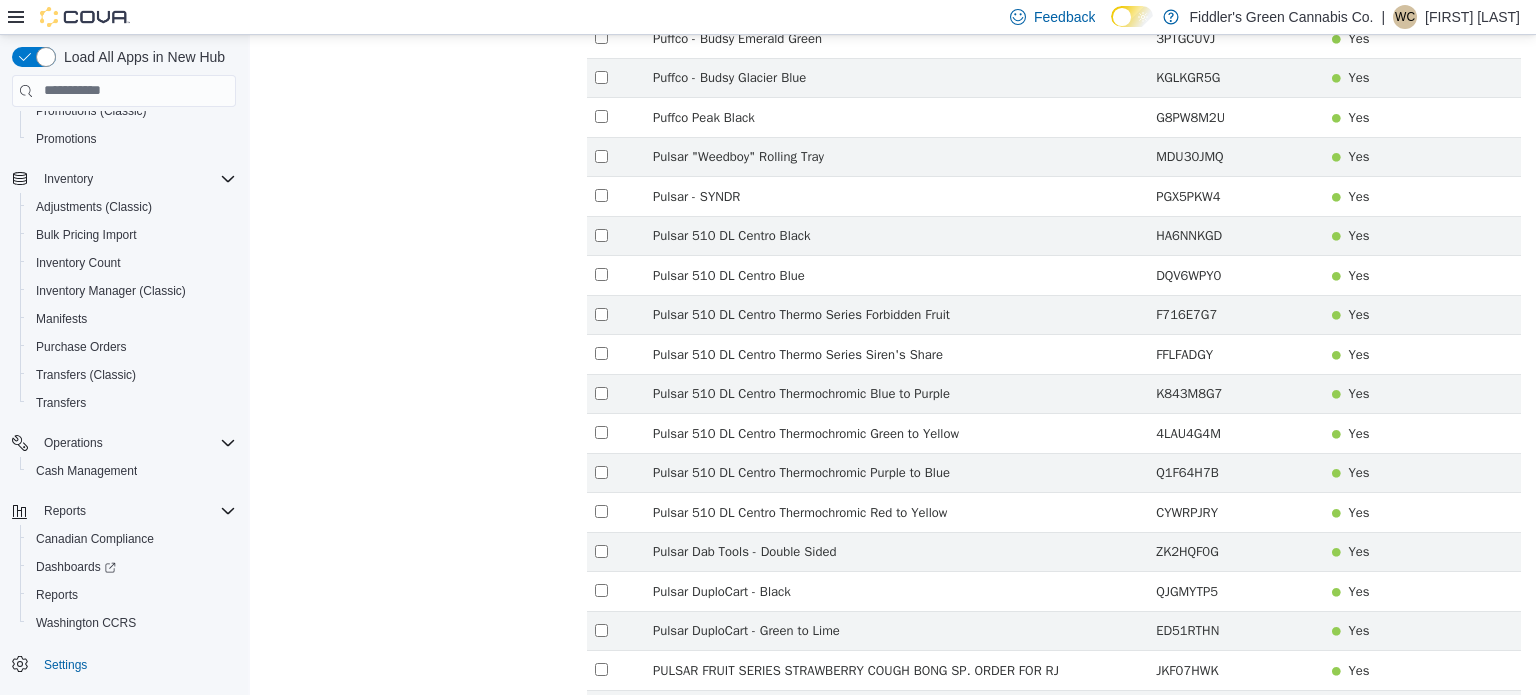 scroll, scrollTop: 3584, scrollLeft: 0, axis: vertical 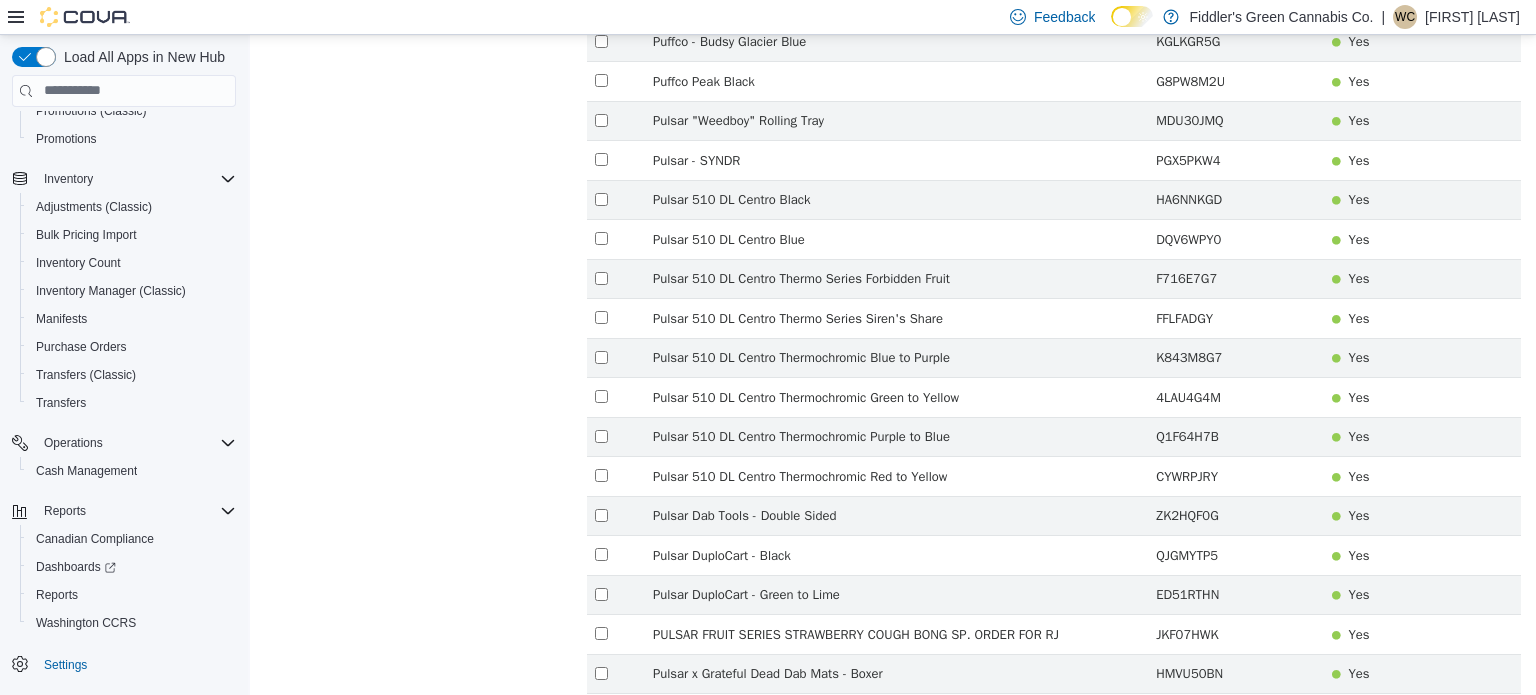 click on "6" at bounding box center [1119, 813] 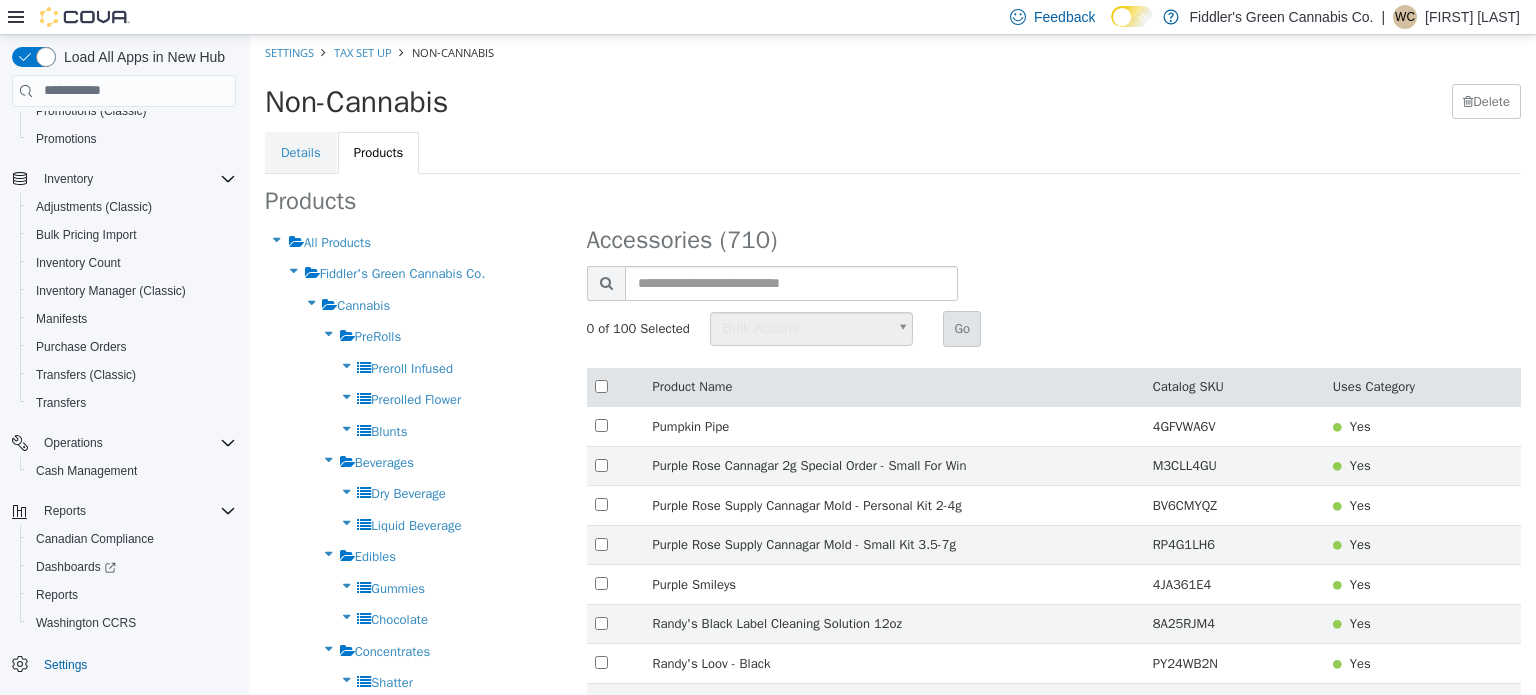 scroll, scrollTop: 0, scrollLeft: 0, axis: both 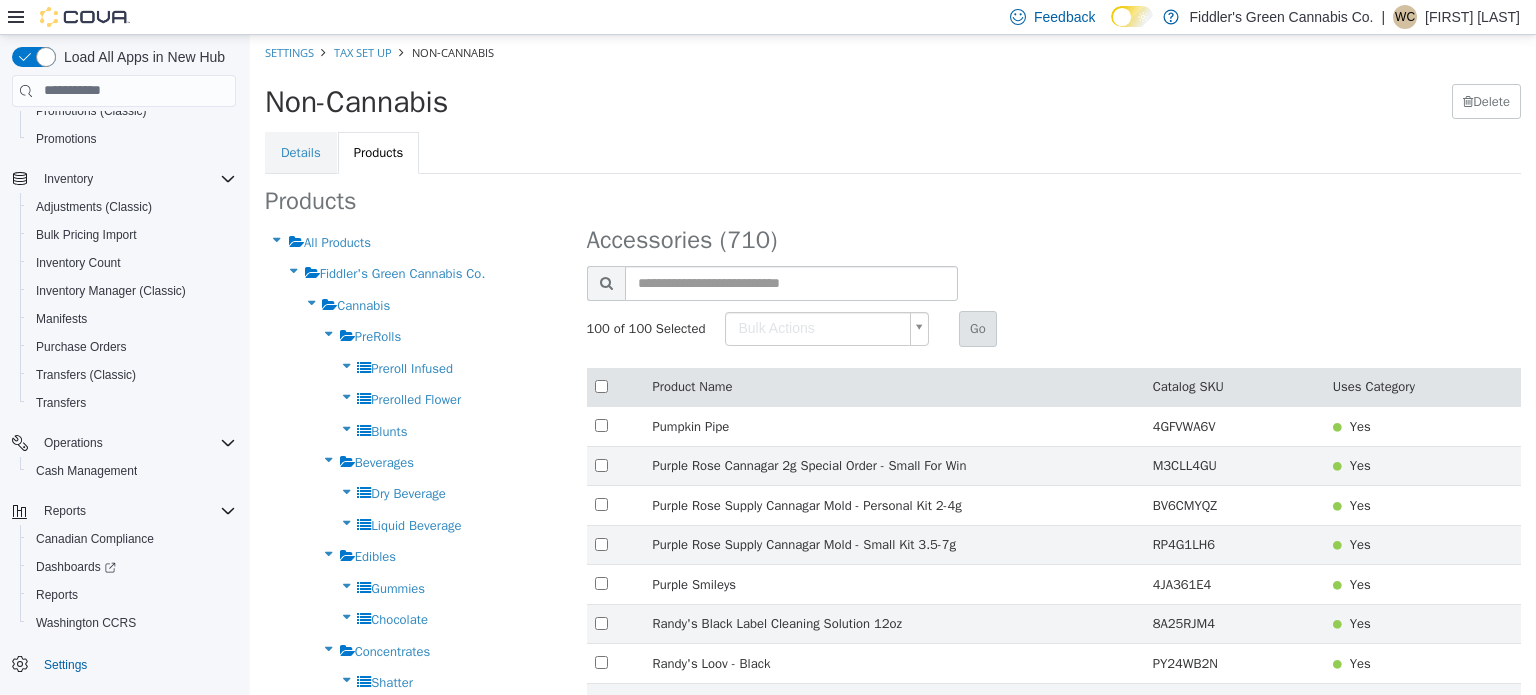 click on "×
Save Successful!
Settings
Tax Set Up
Non-Cannabis
Non-Cannabis
Delete
Details Products
Products
All Products  Fiddler's Green Cannabis Co.  Cannabis  PreRolls  Preroll Infused  Prerolled Flower  Blunts  Beverages  Dry Beverage  Liquid Beverage  Edibles  Gummies  Chocolate  Concentrates  Shatter  Hash & Keif  Rosin Resin & Diamonds  Distillate & Other   Topicals & Creams  Creams & Lotions  Roll-on  Other  Flower  Vapes  Edibles  Pre-Roll  Oils & Capsules  Topicals  Concentrates  Nicotine  Nicotine Vapess  Disposable   Pods  Freebase E-Liquid  Salt E-Liquid  Starter Kits  Replacement Coils/Pods  Batteries/Chargers  Closed Pod Systems  Devices  Refillable Tanks/Pods  Accessories  Cigarettes  Nicotine Vapes  Cigars  Accessories/Others  Nicotine Pouches  Accessories  Rolling  Grinders  Papers & Cones & Tips  Trays  Machines" at bounding box center [893, 2228] 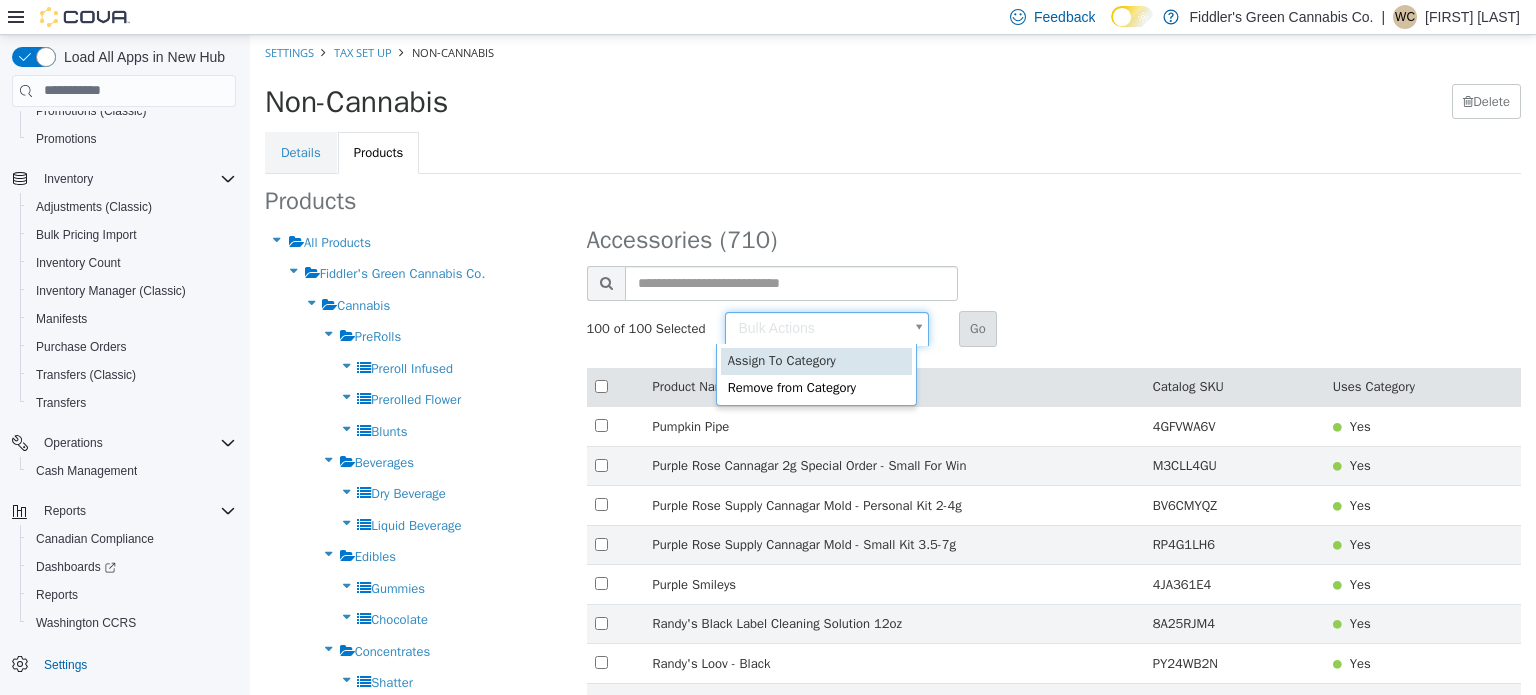 type on "******" 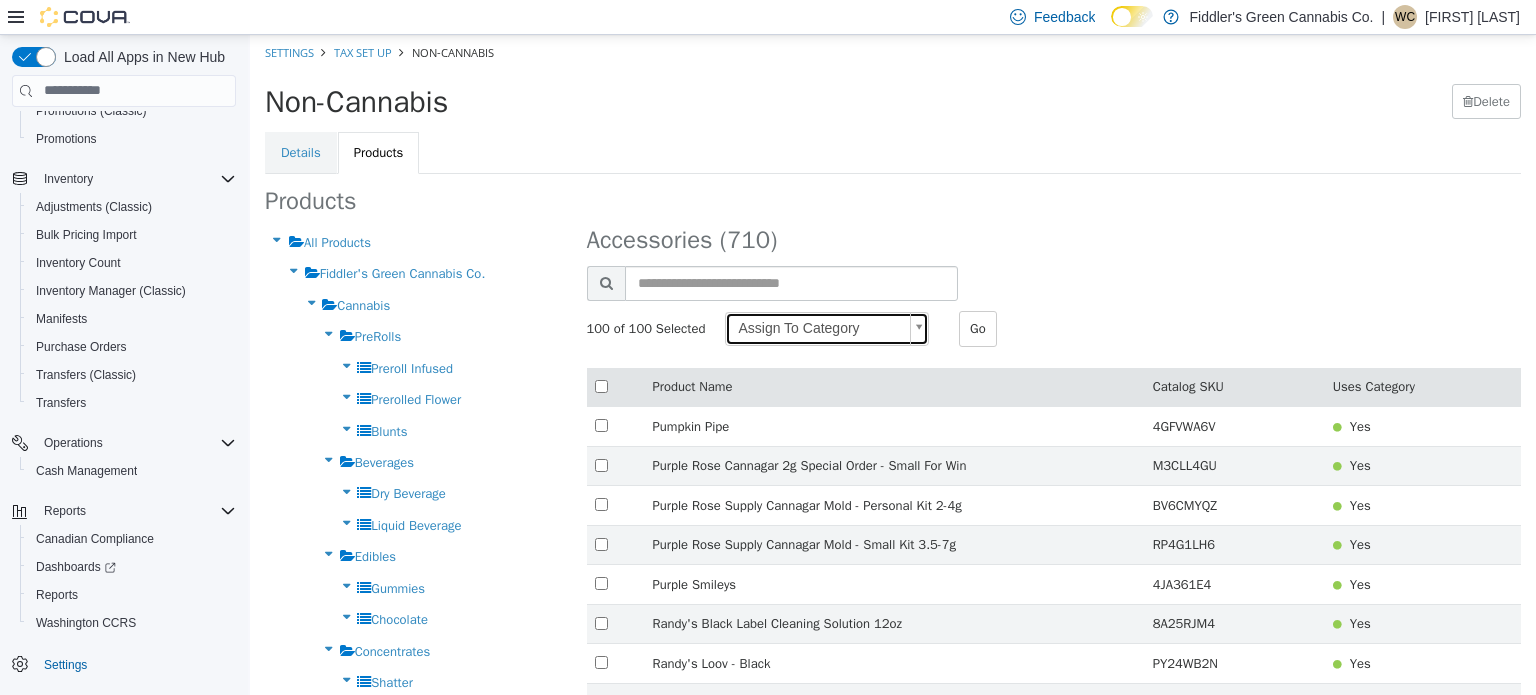 scroll, scrollTop: 0, scrollLeft: 0, axis: both 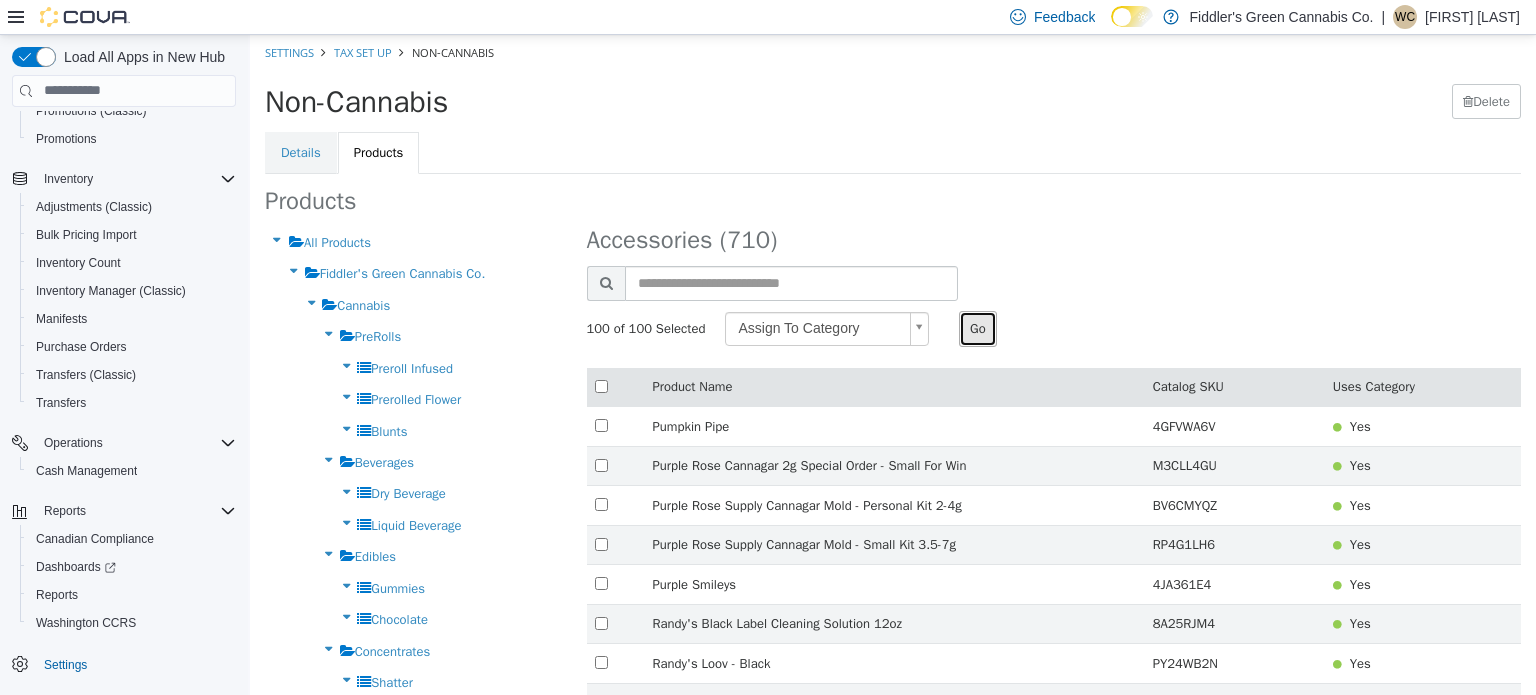 click on "Go" at bounding box center (978, 328) 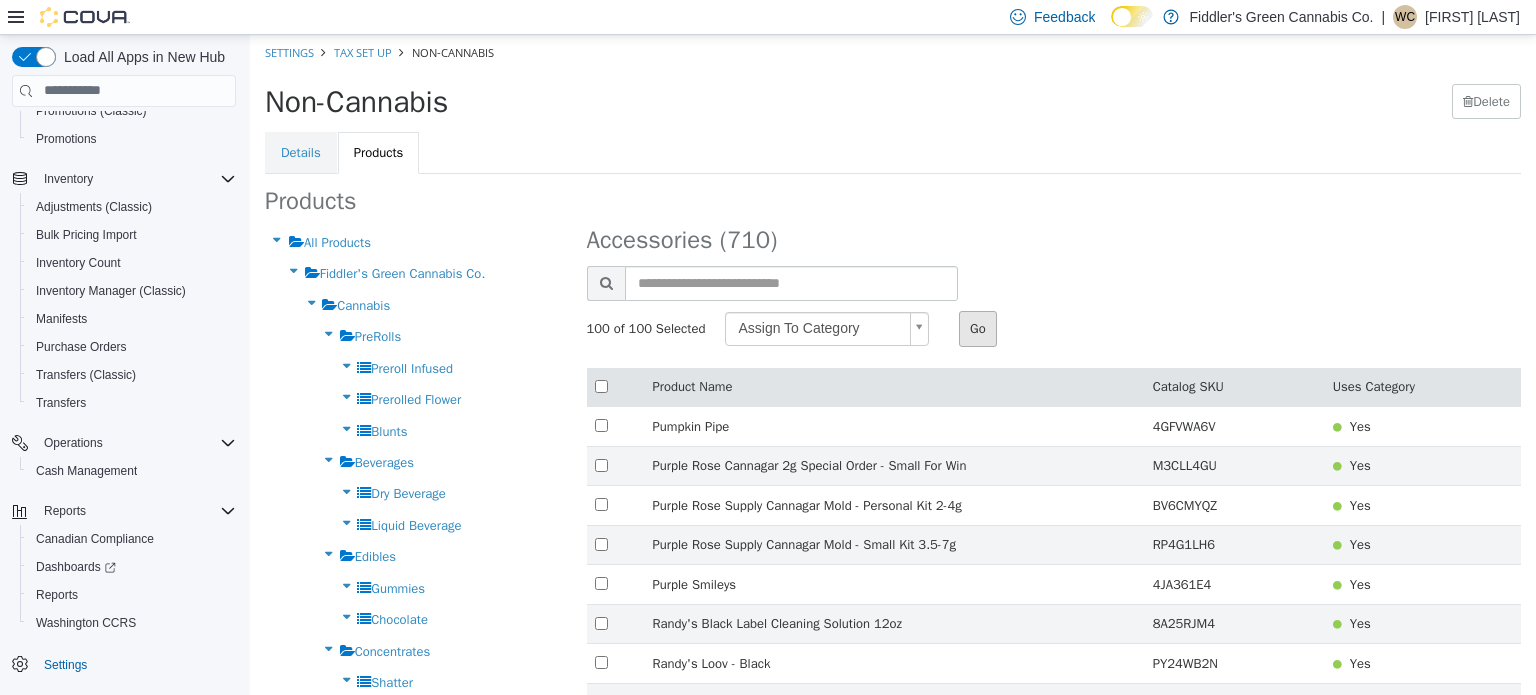 type 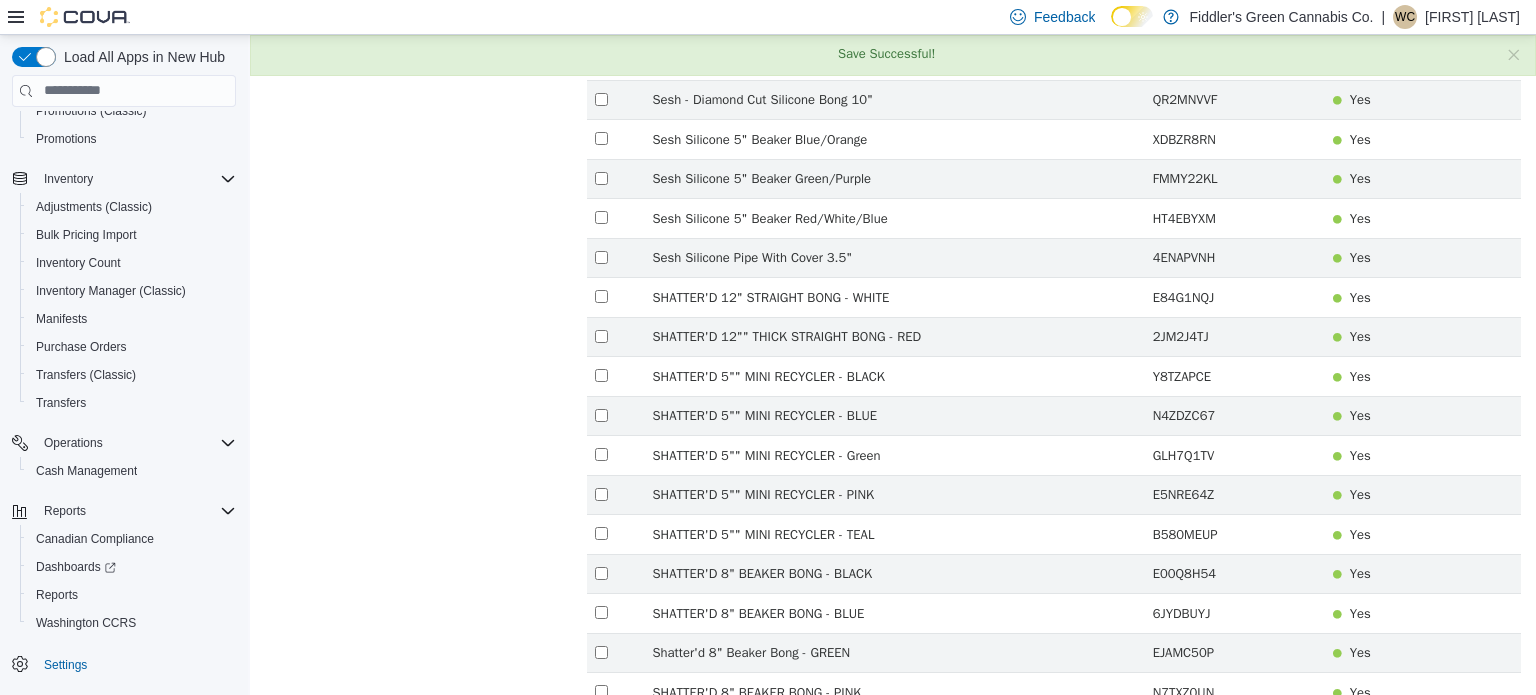 scroll, scrollTop: 3584, scrollLeft: 0, axis: vertical 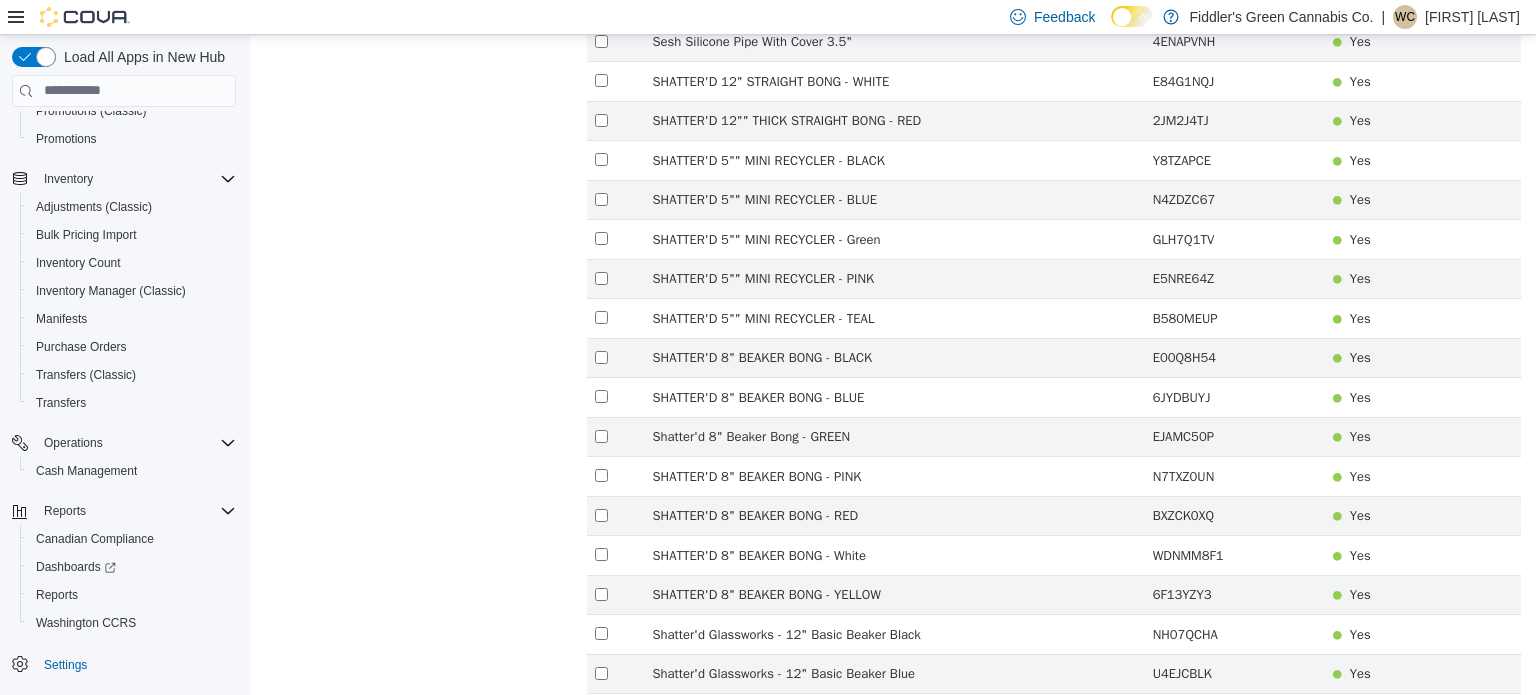 click on "7" at bounding box center (1149, 813) 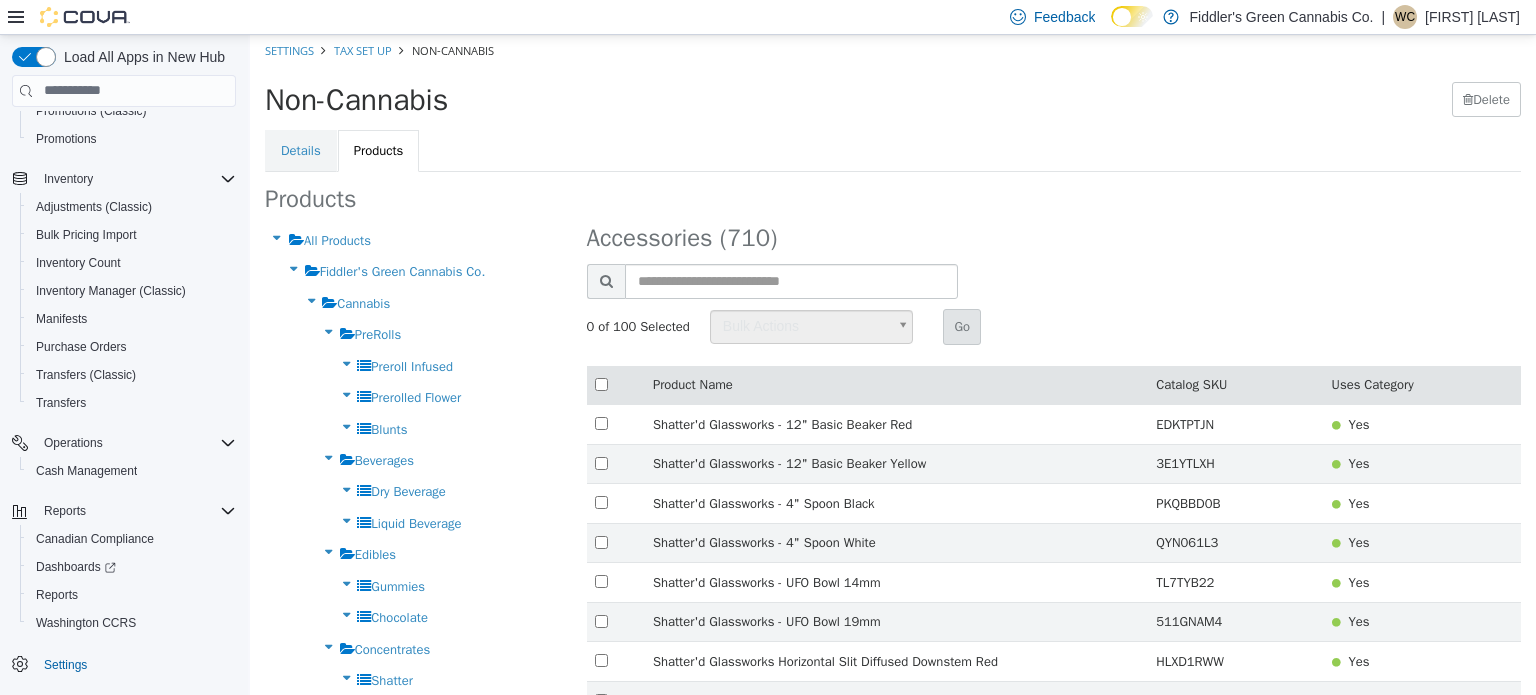 scroll, scrollTop: 0, scrollLeft: 0, axis: both 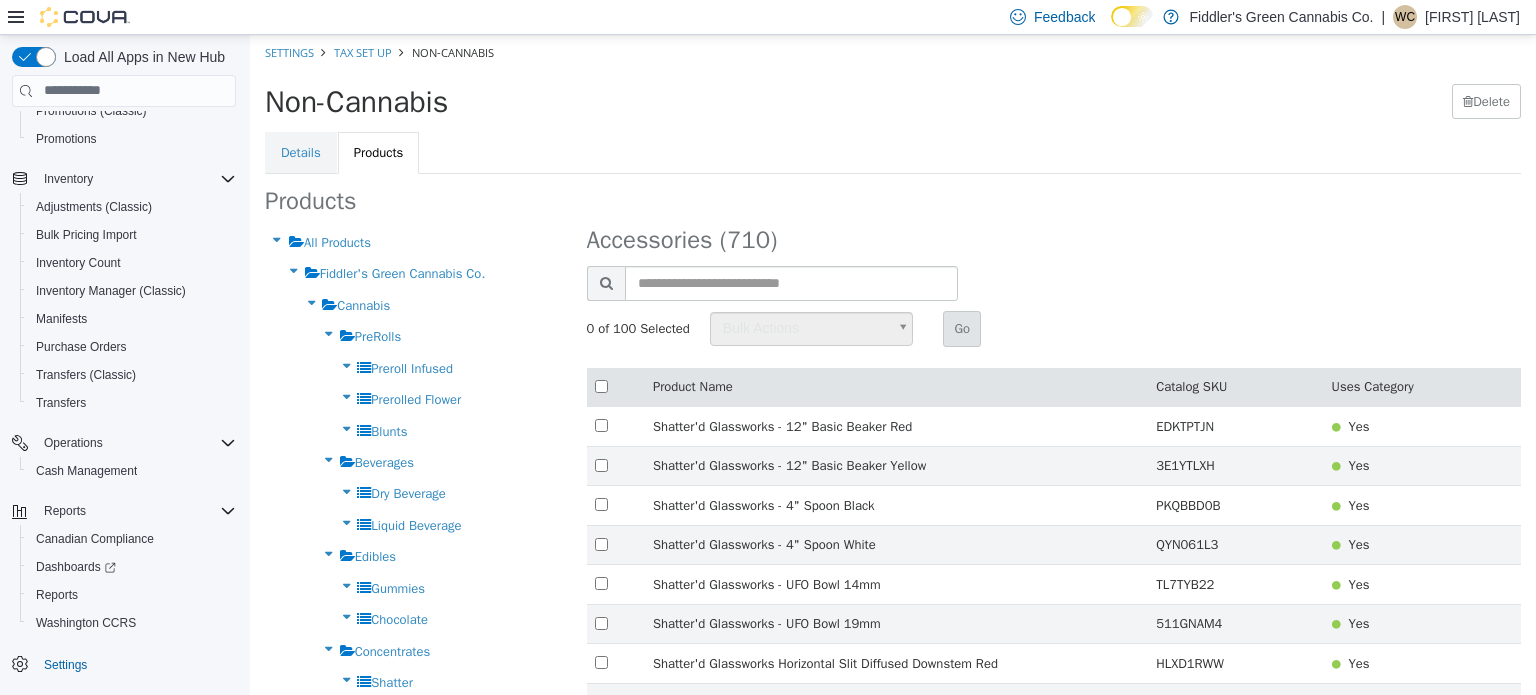 click at bounding box center (616, 386) 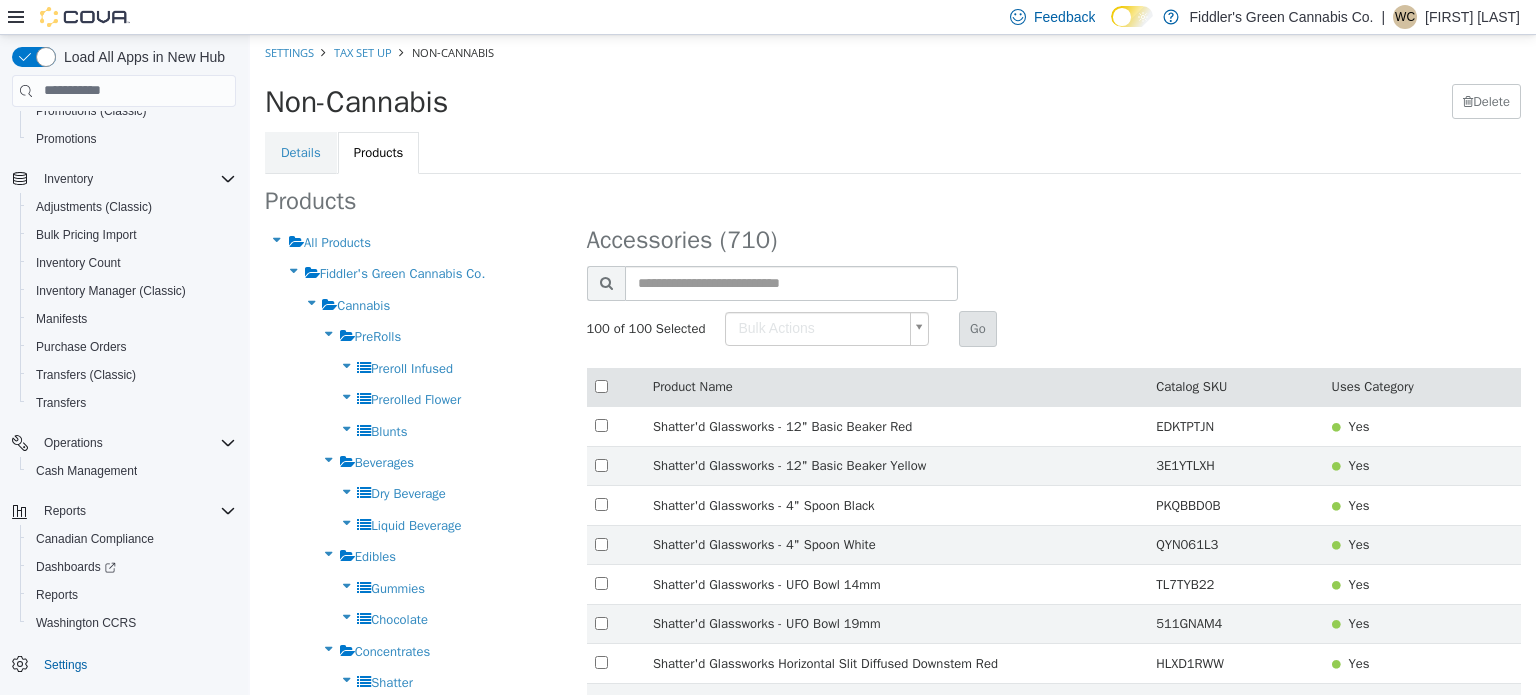 click on "×
Save Successful!
Settings
Tax Set Up
Non-Cannabis
Non-Cannabis
Delete
Details Products
Products
All Products  Fiddler's Green Cannabis Co.  Cannabis  PreRolls  Preroll Infused  Prerolled Flower  Blunts  Beverages  Dry Beverage  Liquid Beverage  Edibles  Gummies  Chocolate  Concentrates  Shatter  Hash & Keif  Rosin Resin & Diamonds  Distillate & Other   Topicals & Creams  Creams & Lotions  Roll-on  Other  Flower  Vapes  Edibles  Pre-Roll  Oils & Capsules  Topicals  Concentrates  Nicotine  Nicotine Vapess  Disposable   Pods  Freebase E-Liquid  Salt E-Liquid  Starter Kits  Replacement Coils/Pods  Batteries/Chargers  Closed Pod Systems  Devices  Refillable Tanks/Pods  Accessories  Cigarettes  Nicotine Vapes  Cigars  Accessories/Others  Nicotine Pouches  Accessories  Rolling  Grinders  Papers & Cones & Tips  Trays  Machines" at bounding box center (893, 2228) 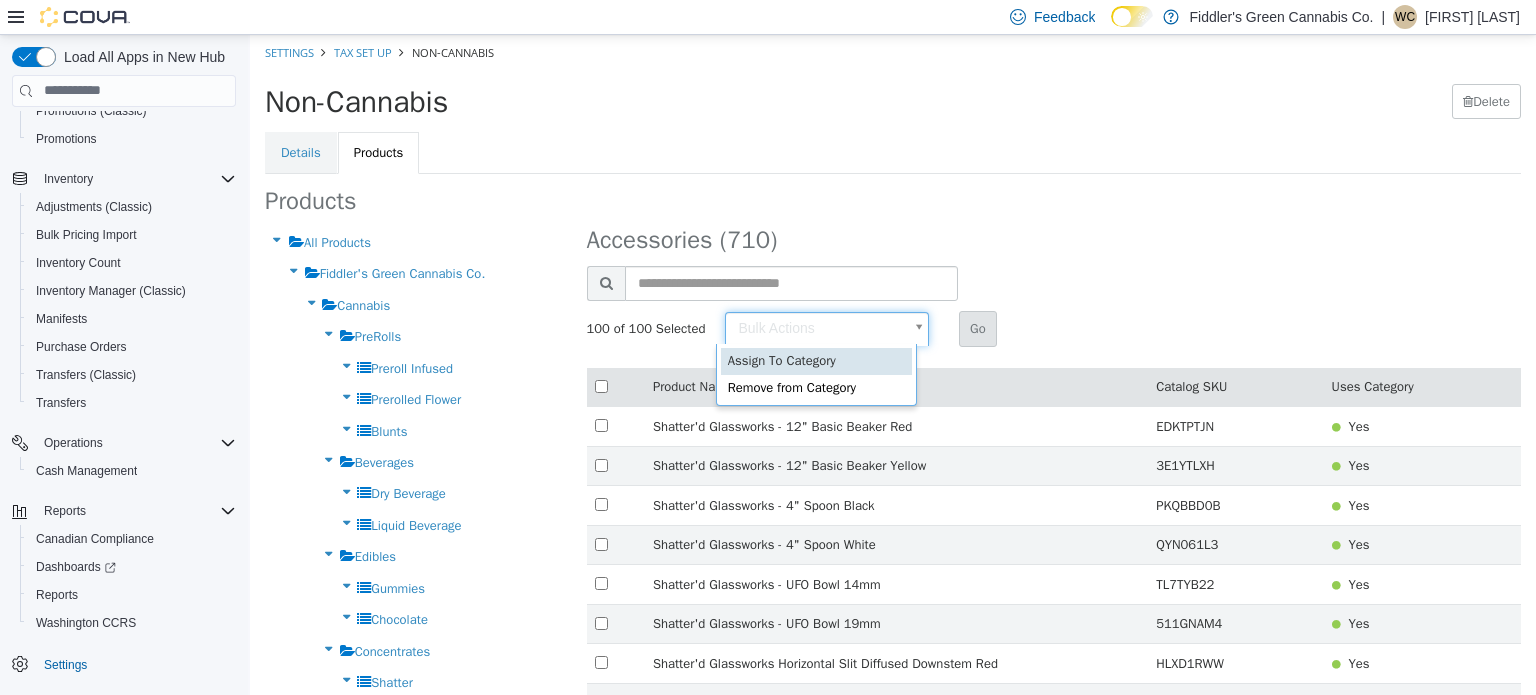 type on "******" 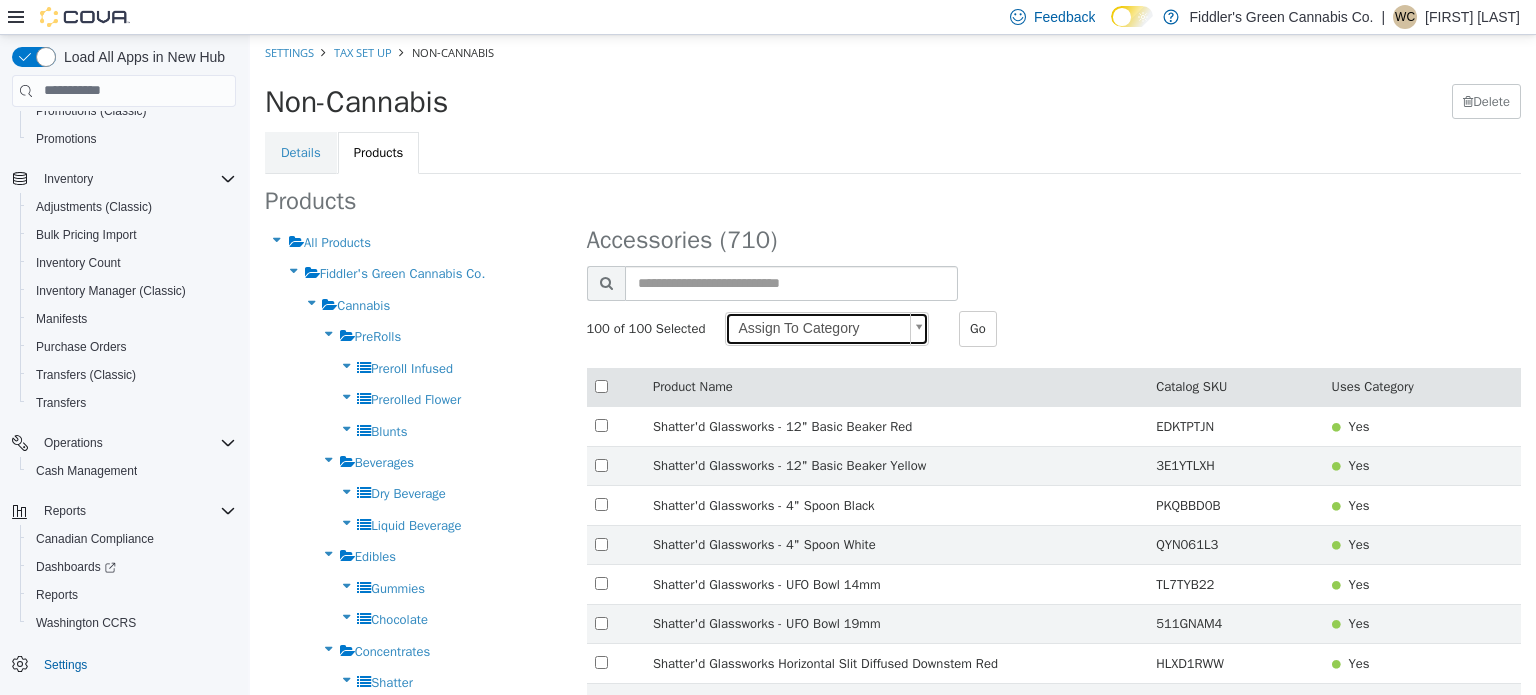 scroll, scrollTop: 0, scrollLeft: 0, axis: both 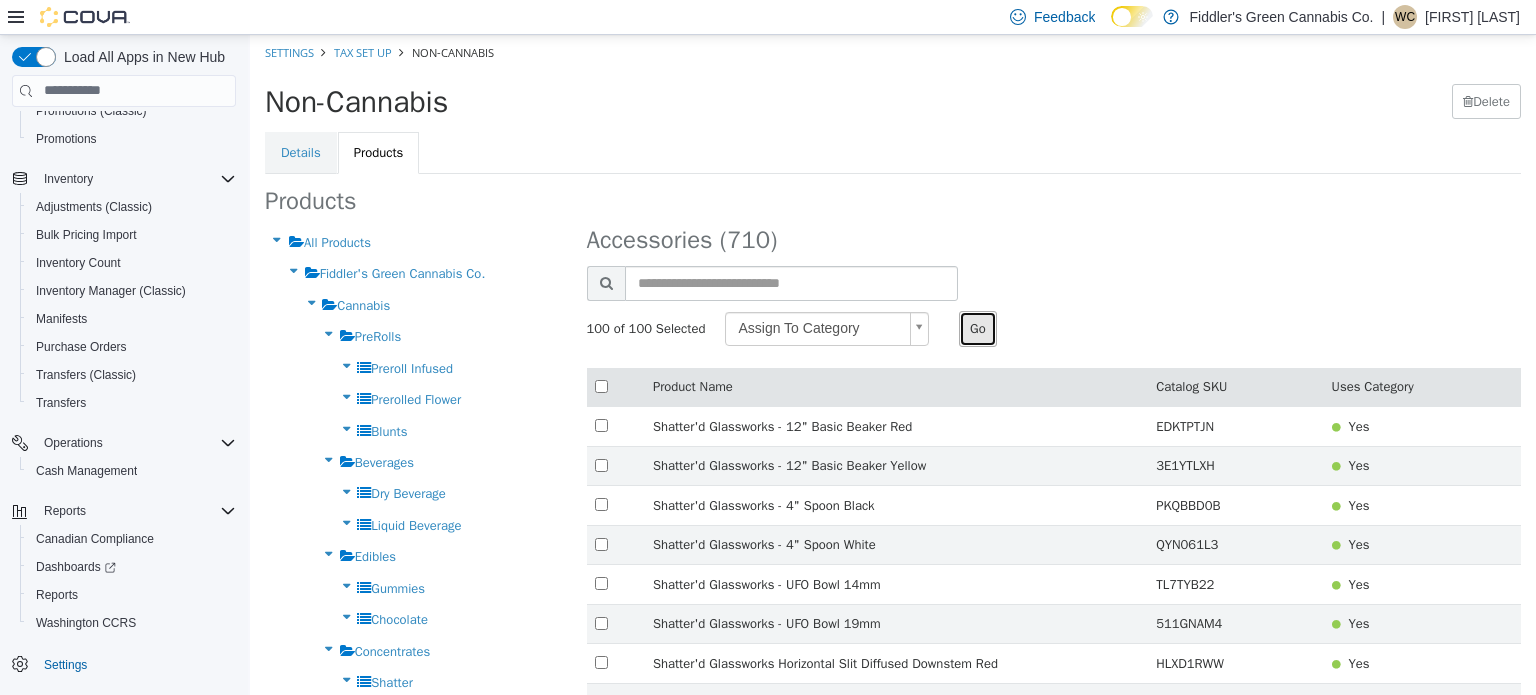 click on "Go" at bounding box center (978, 328) 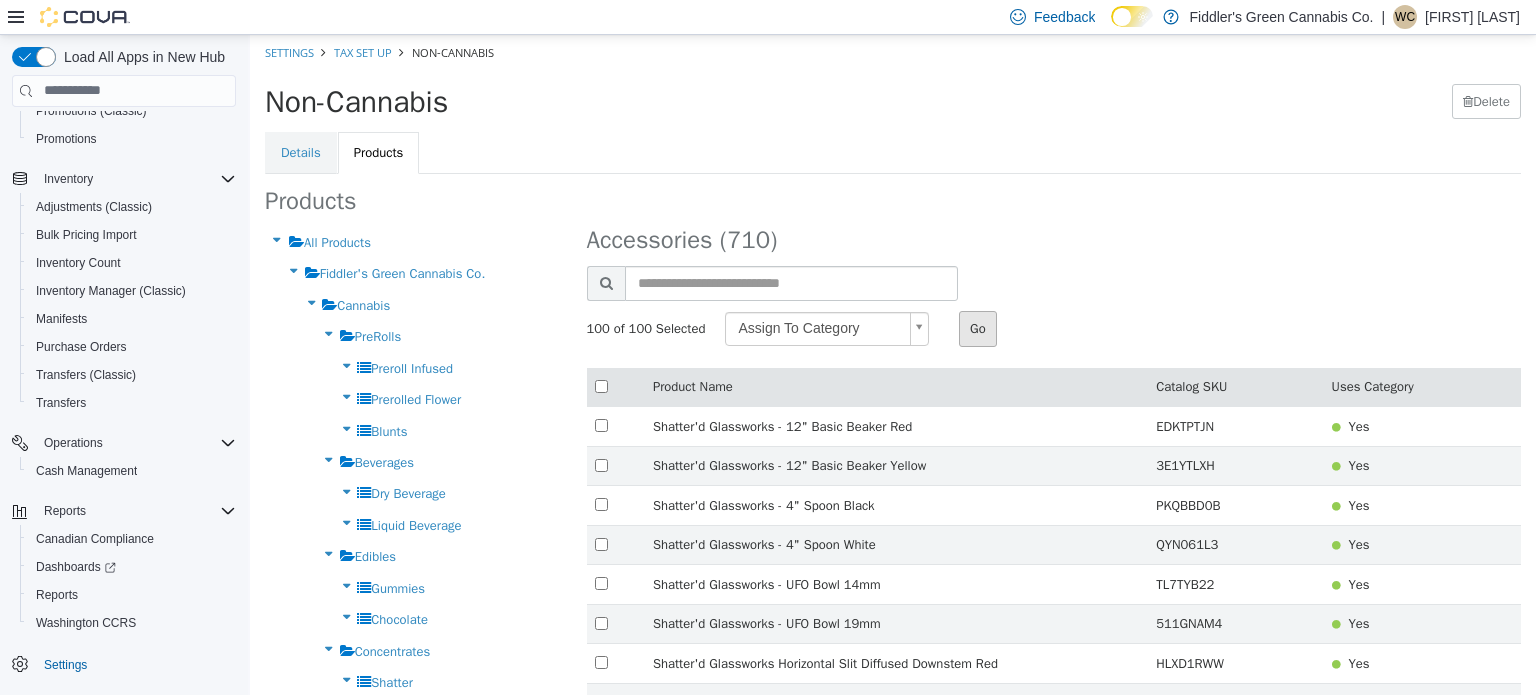 type 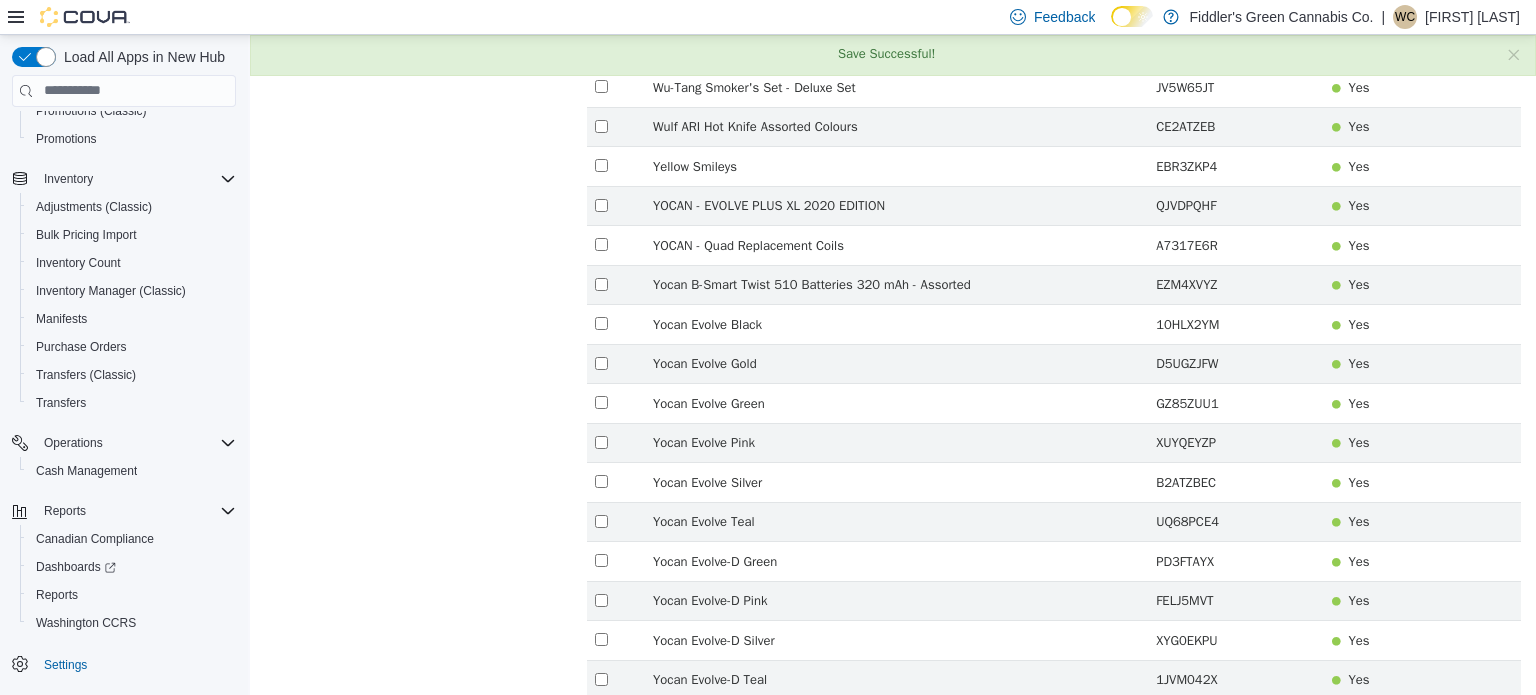 scroll, scrollTop: 3584, scrollLeft: 0, axis: vertical 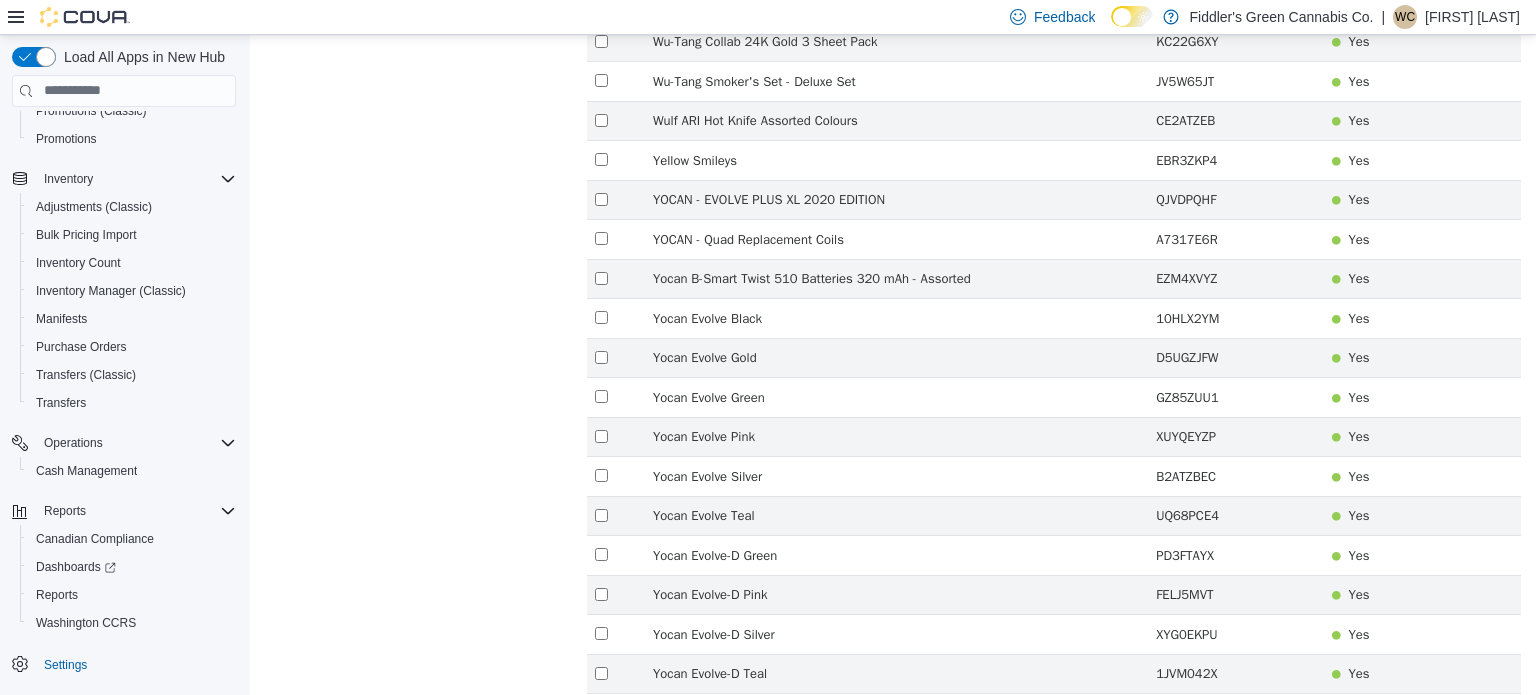click on "8" at bounding box center (1179, 813) 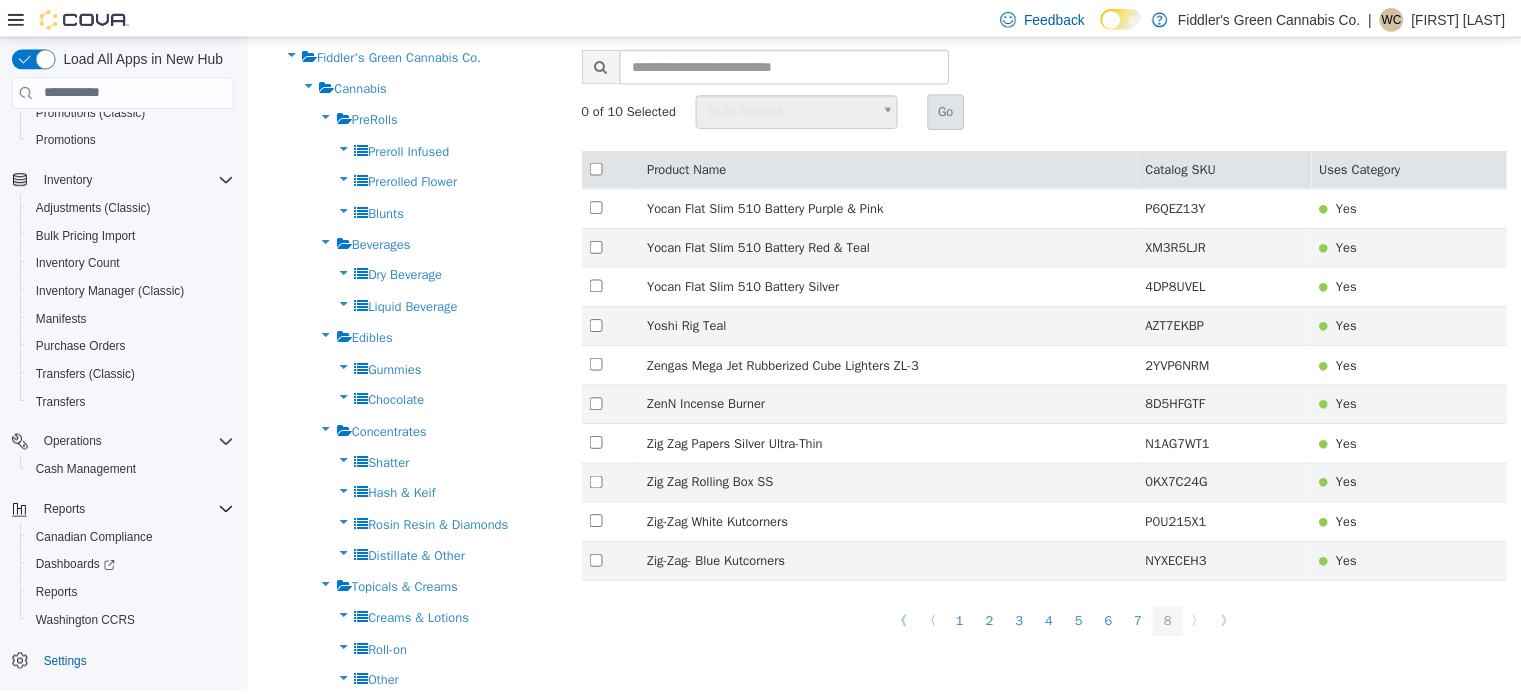 scroll, scrollTop: 0, scrollLeft: 0, axis: both 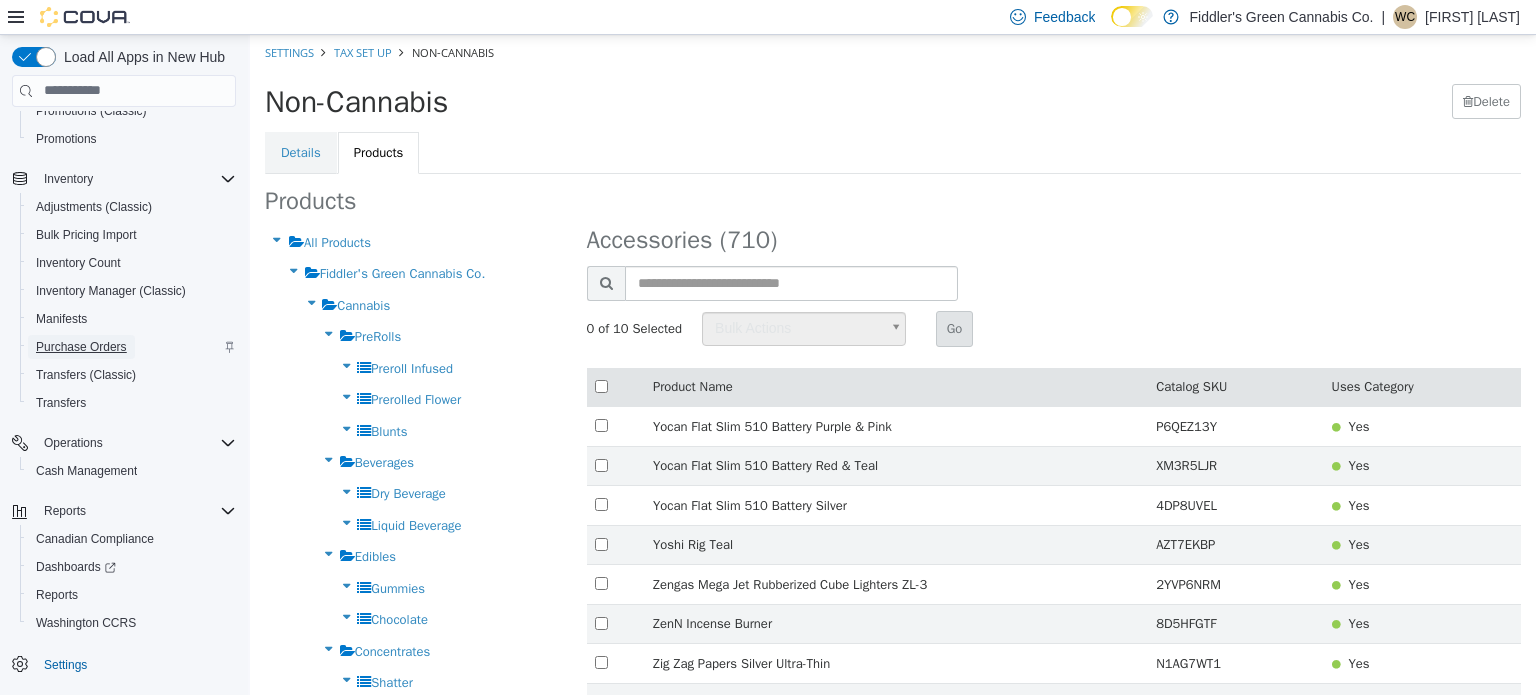 click on "Purchase Orders" at bounding box center (81, 347) 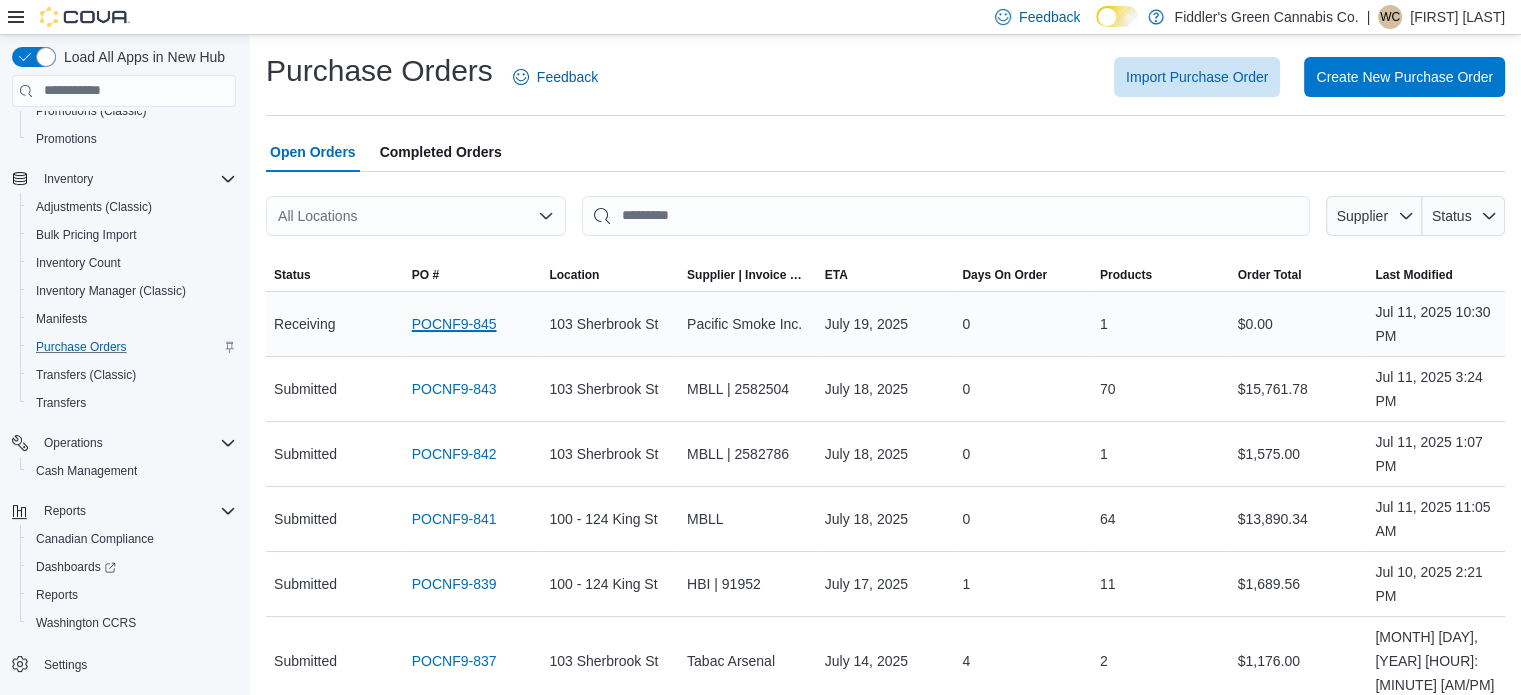 click on "POCNF9-845" at bounding box center (454, 324) 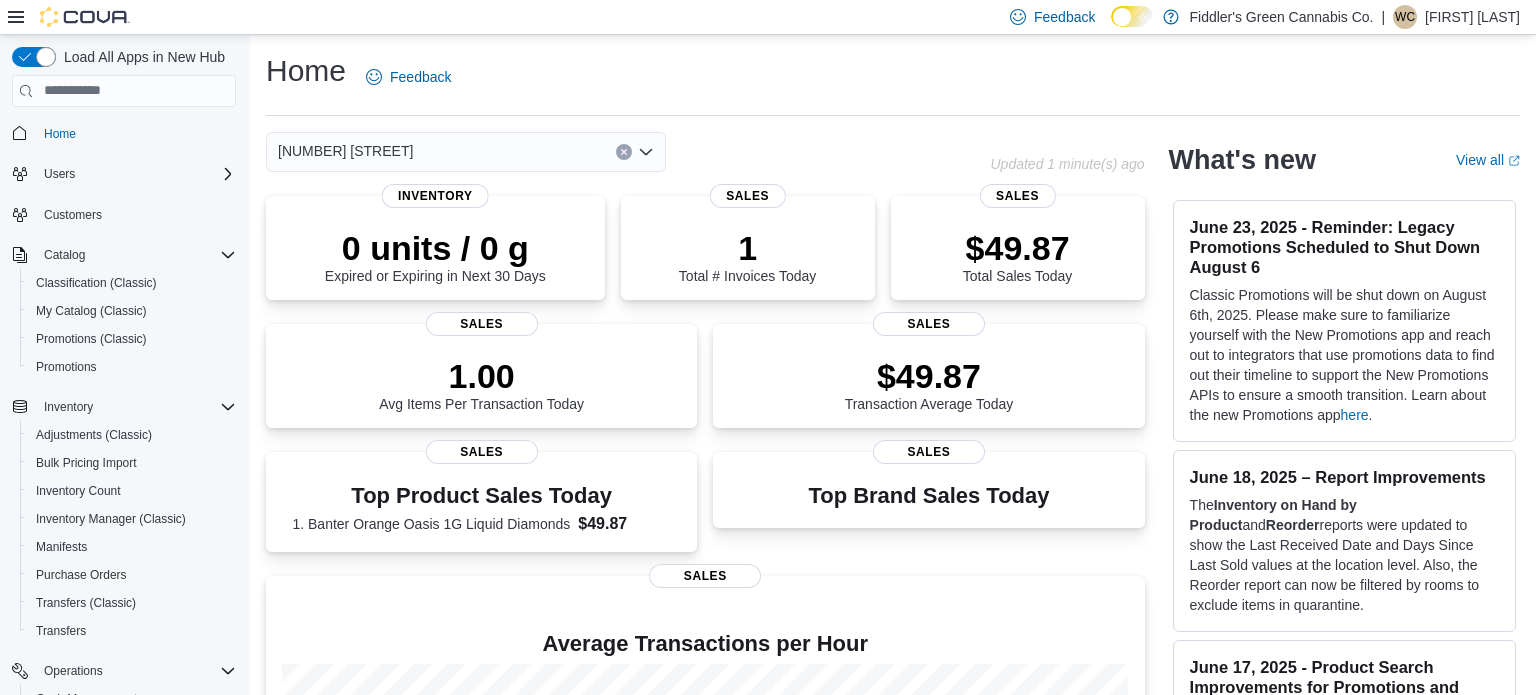 scroll, scrollTop: 0, scrollLeft: 0, axis: both 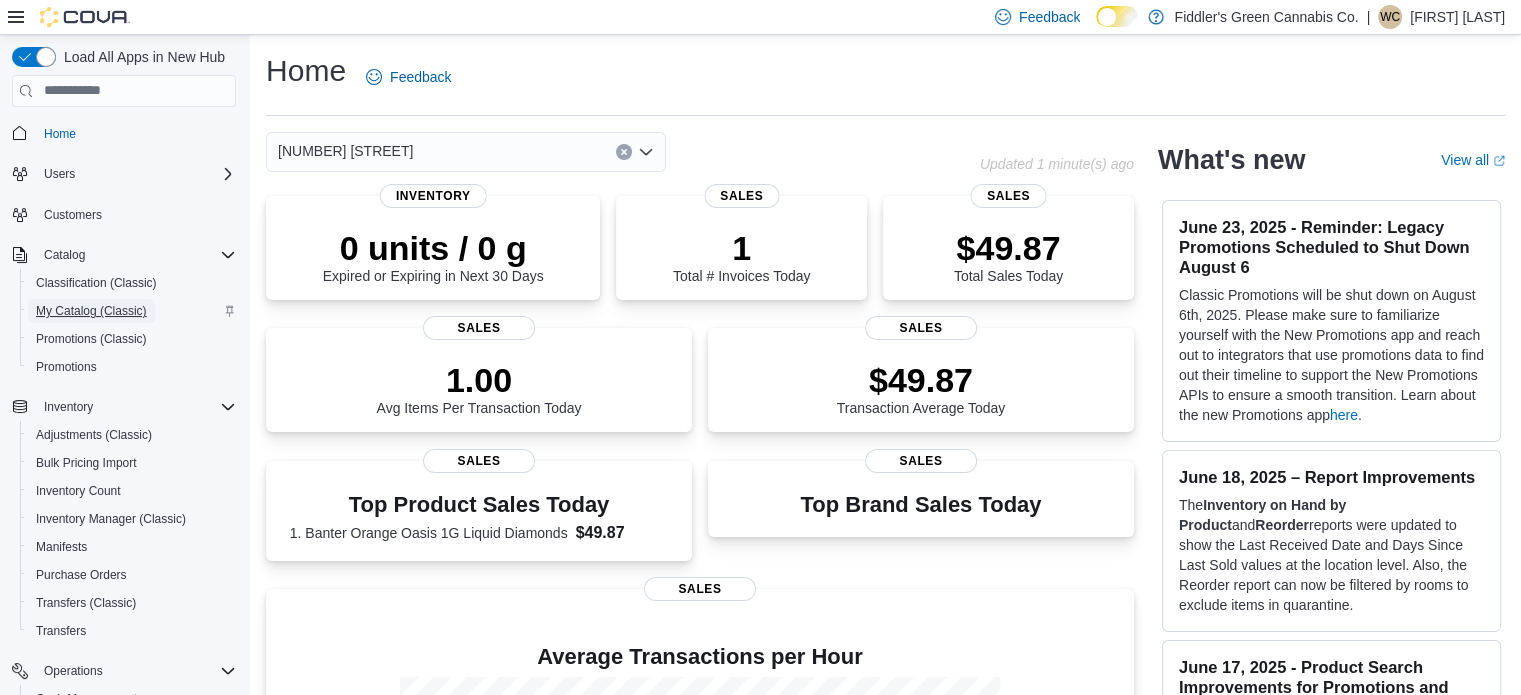 click on "My Catalog (Classic)" at bounding box center (91, 311) 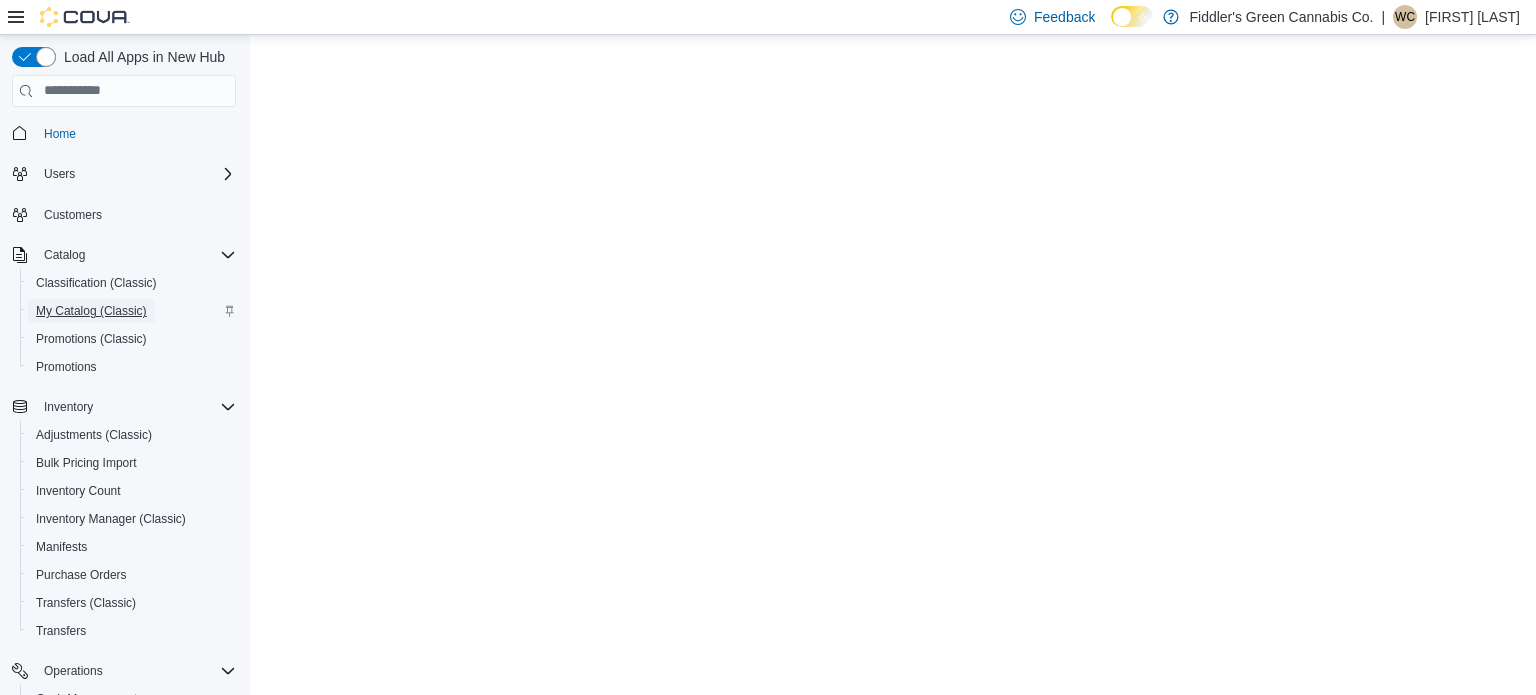 scroll, scrollTop: 0, scrollLeft: 0, axis: both 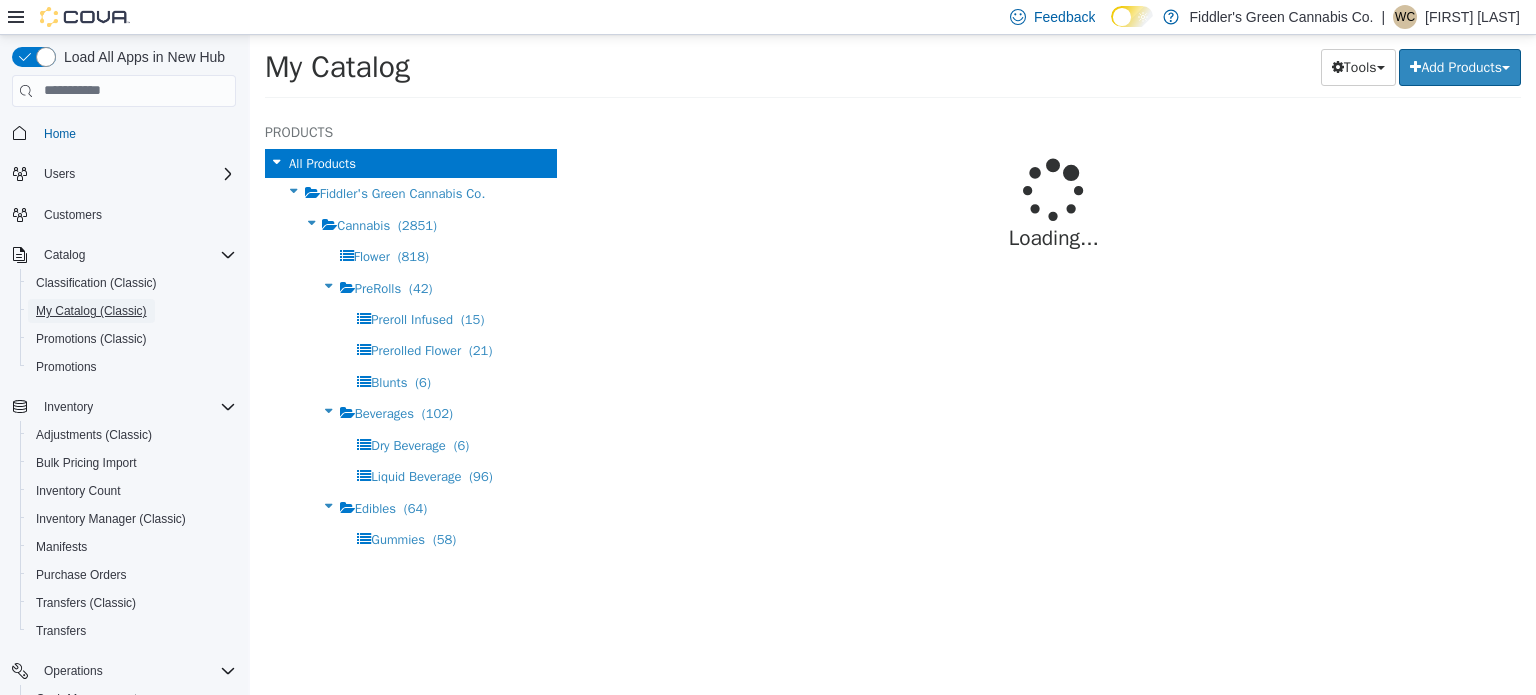 select on "**********" 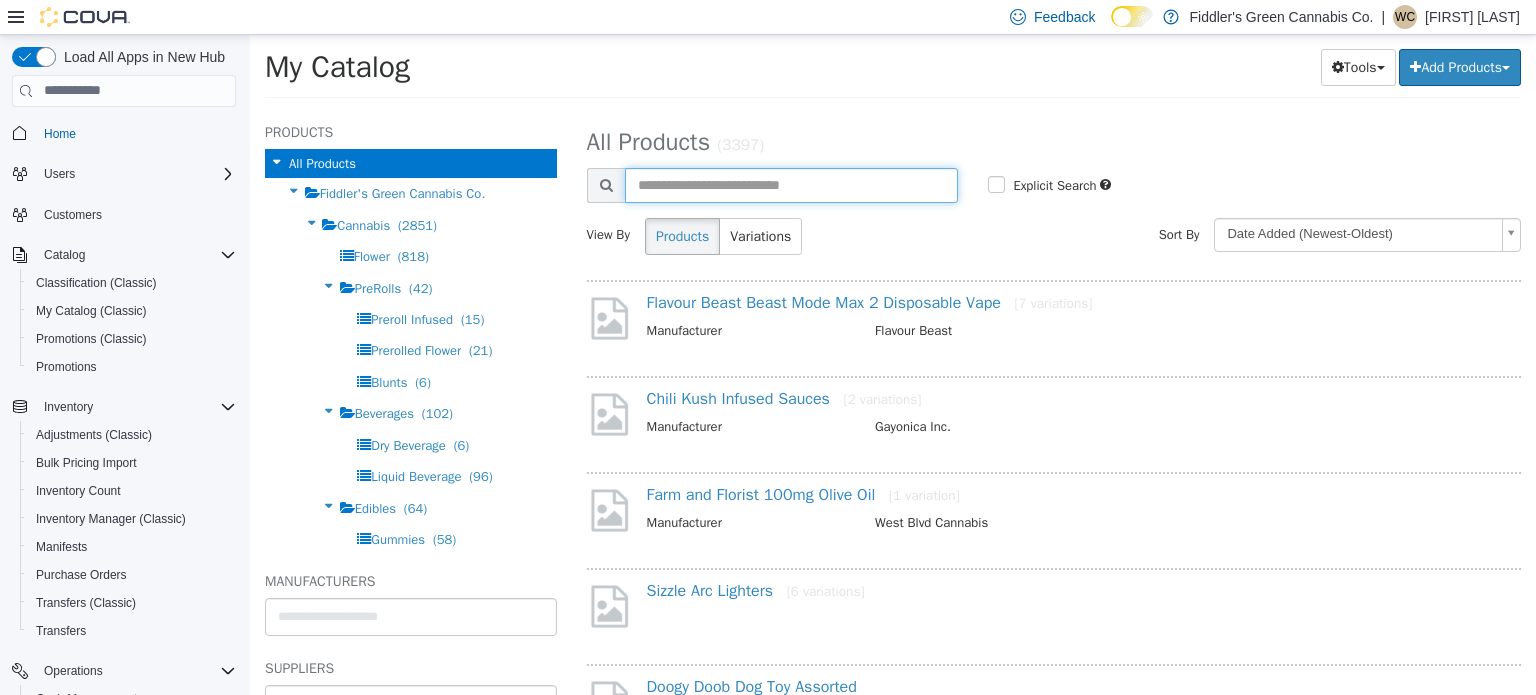 click at bounding box center [792, 184] 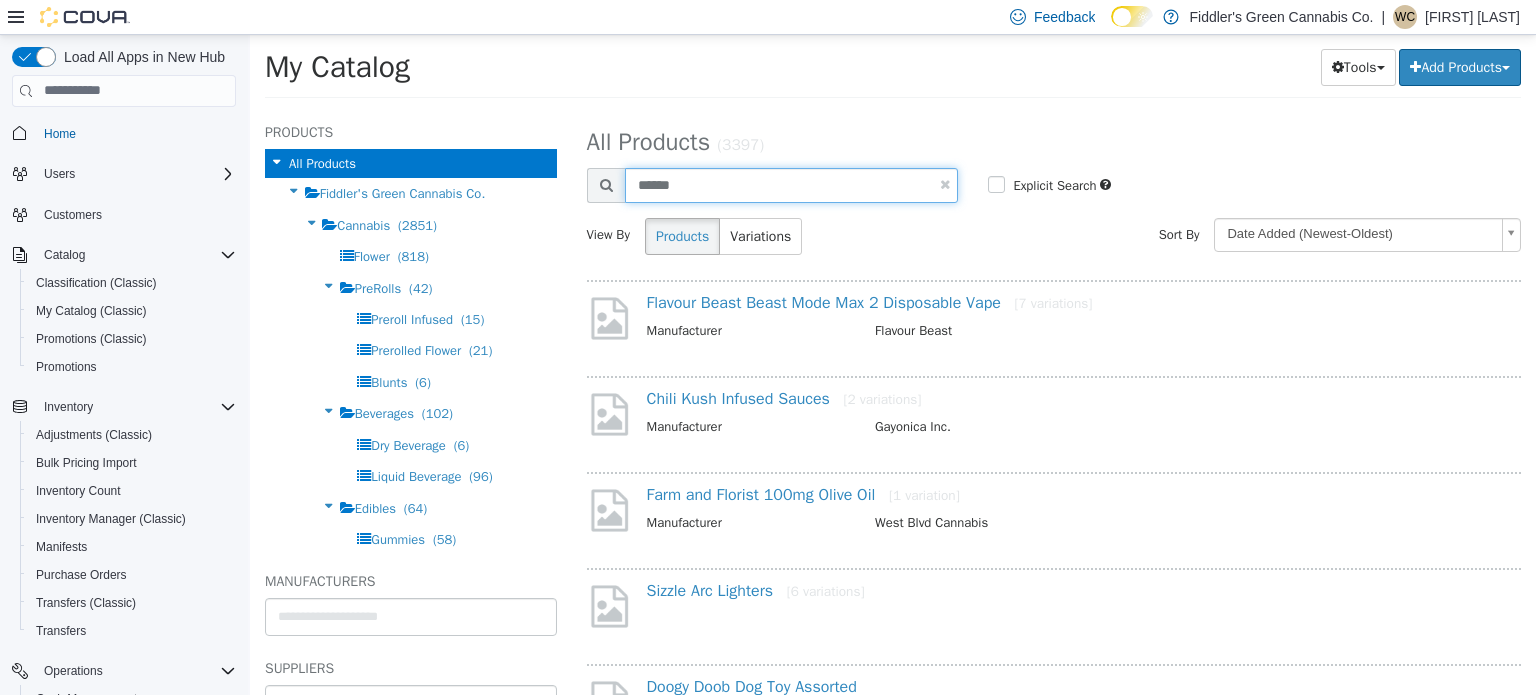 type on "******" 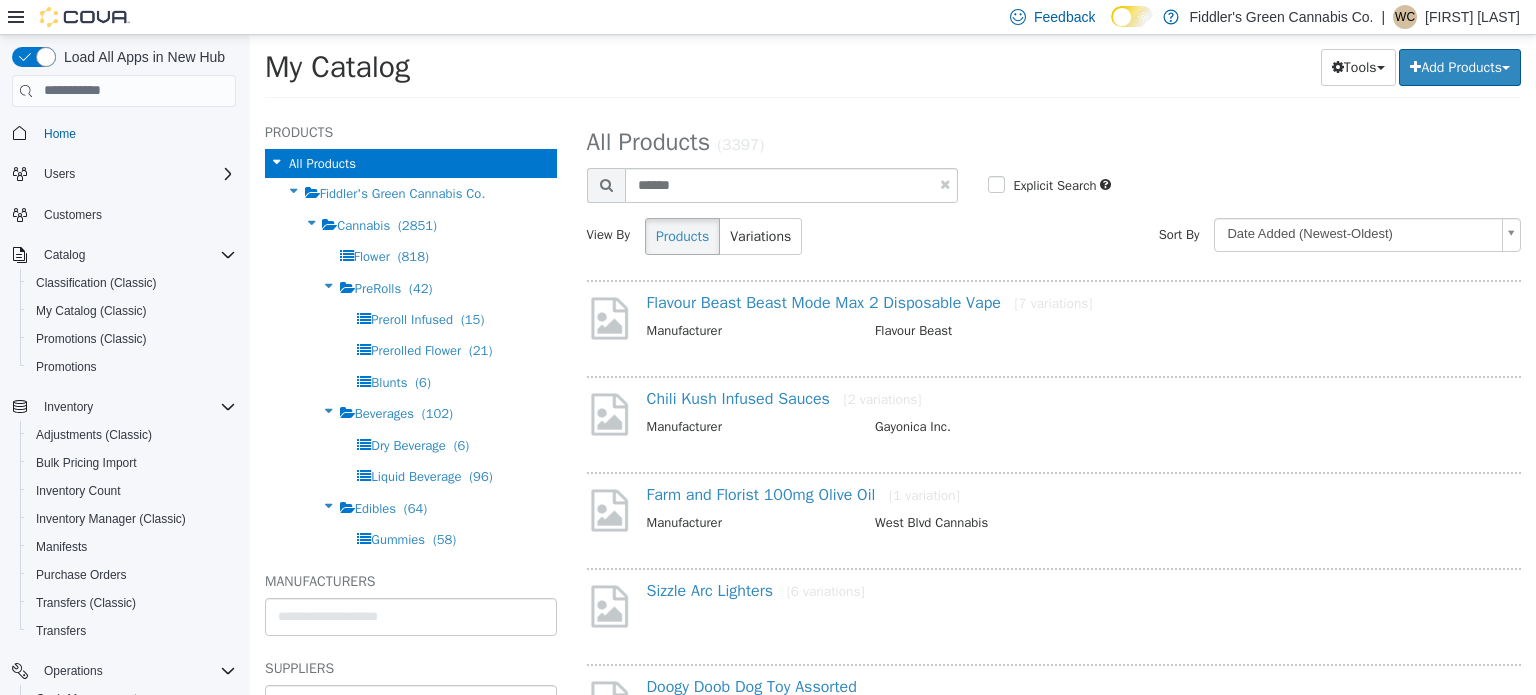 select on "**********" 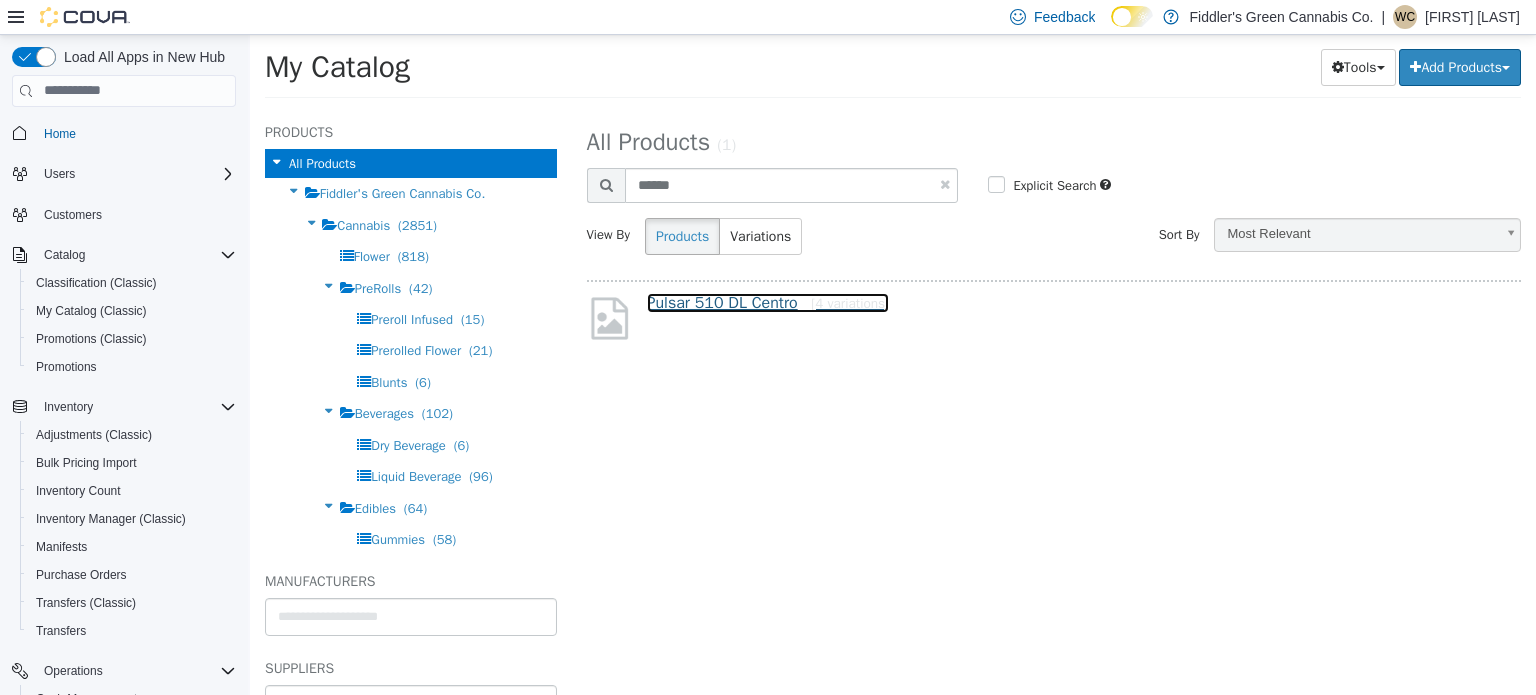 click on "Pulsar 510 DL Centro
[4 variations]" at bounding box center [768, 302] 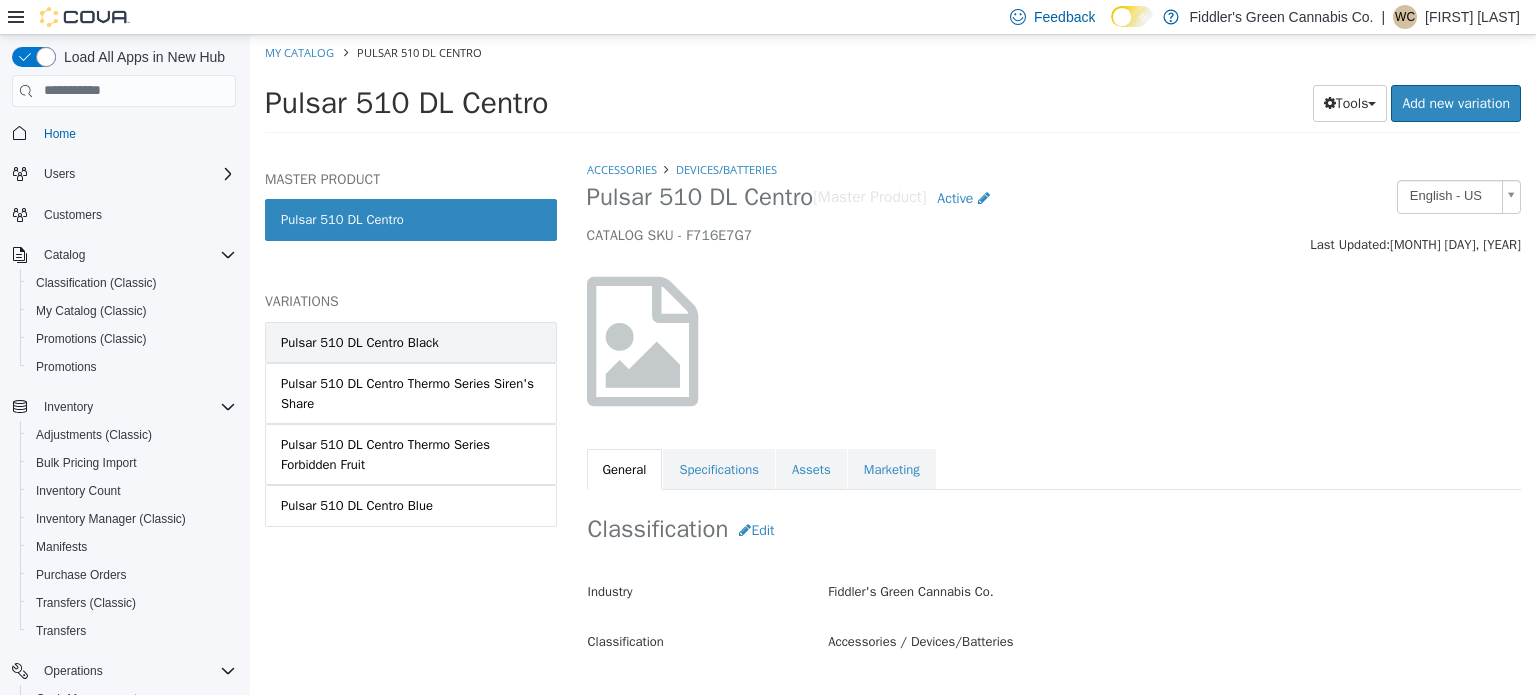 click on "Pulsar 510 DL Centro Black" at bounding box center [360, 342] 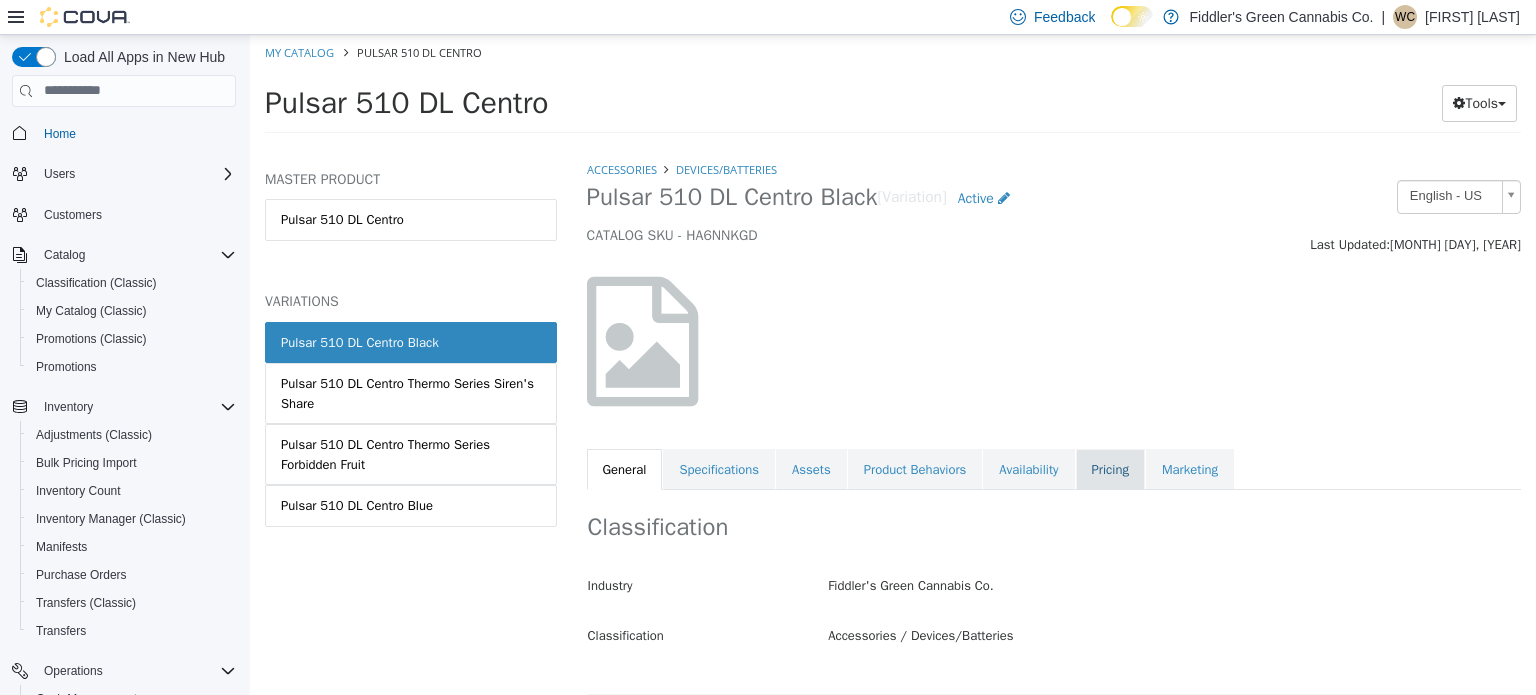 click on "Pricing" at bounding box center [1110, 469] 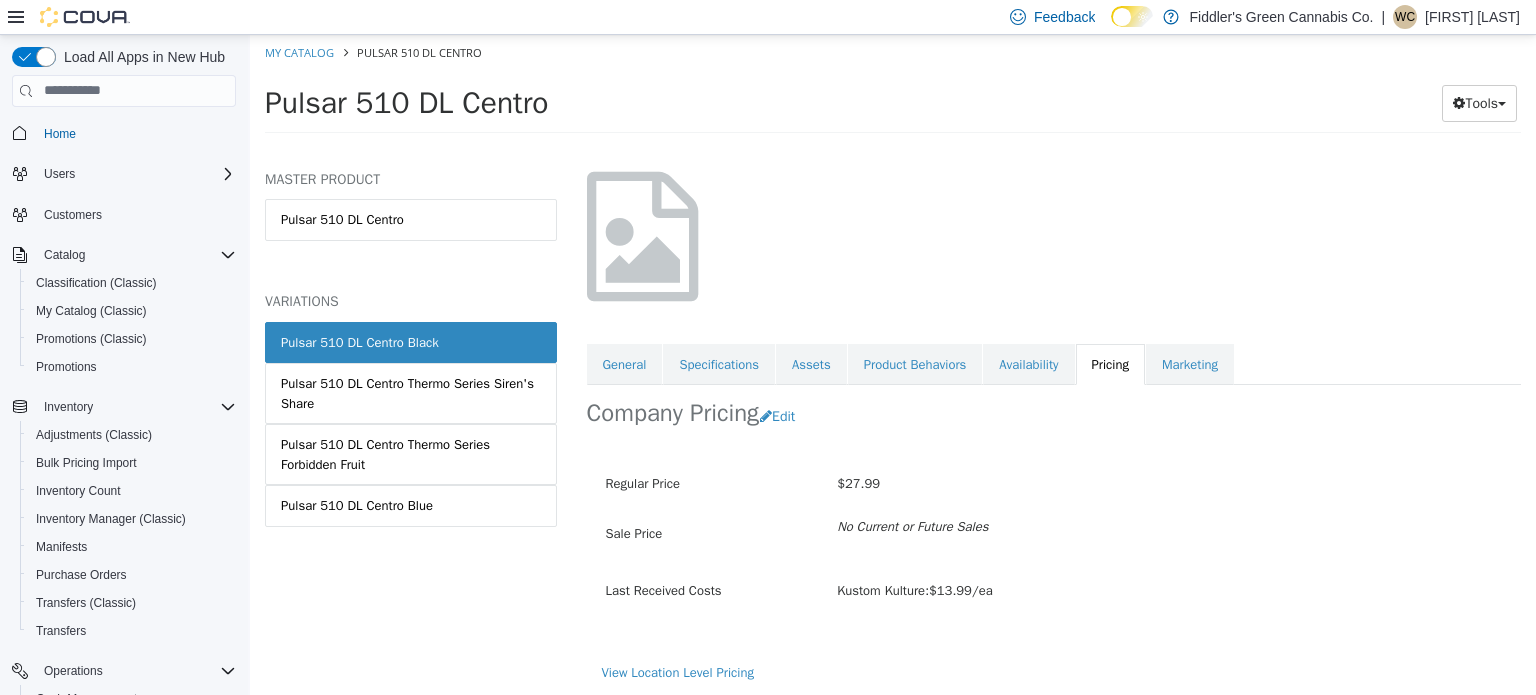 scroll, scrollTop: 105, scrollLeft: 0, axis: vertical 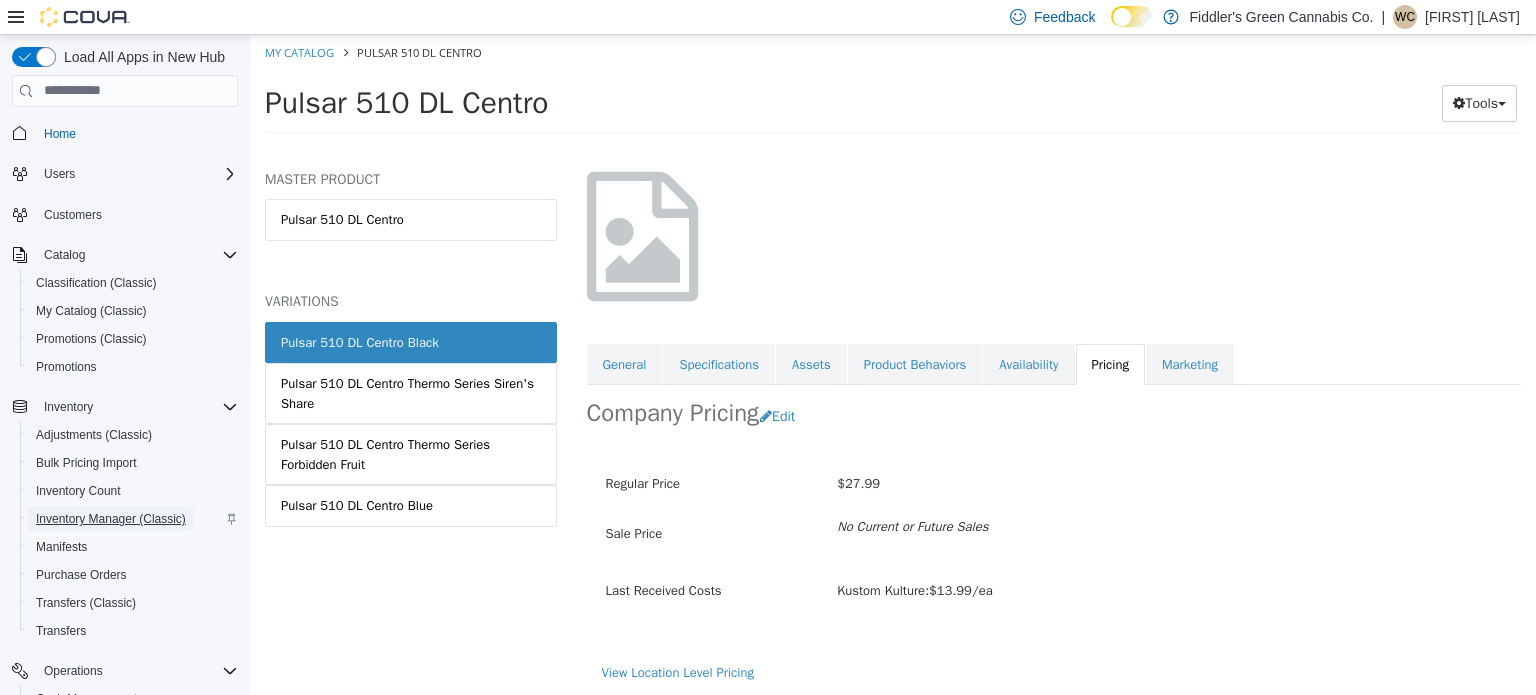 click on "Inventory Manager (Classic)" at bounding box center (111, 519) 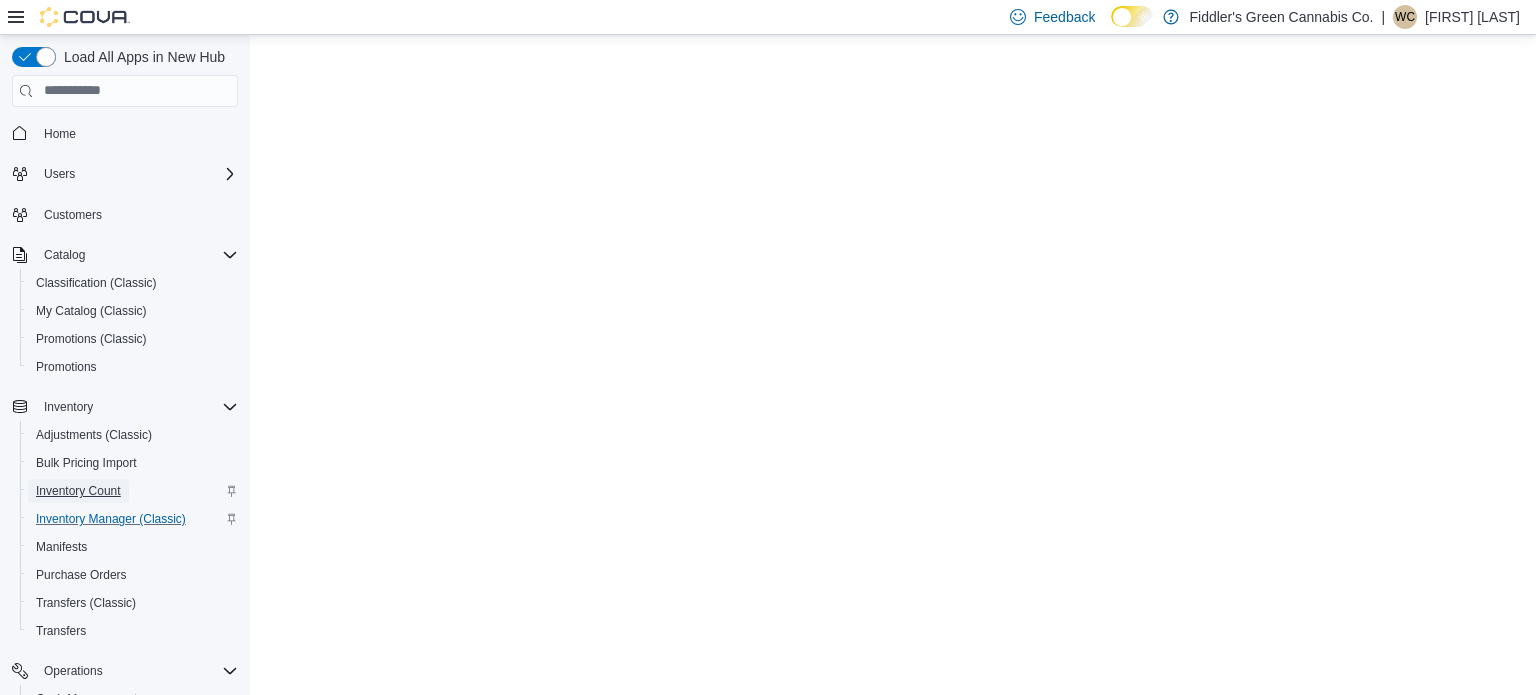 click on "Inventory Count" at bounding box center (78, 491) 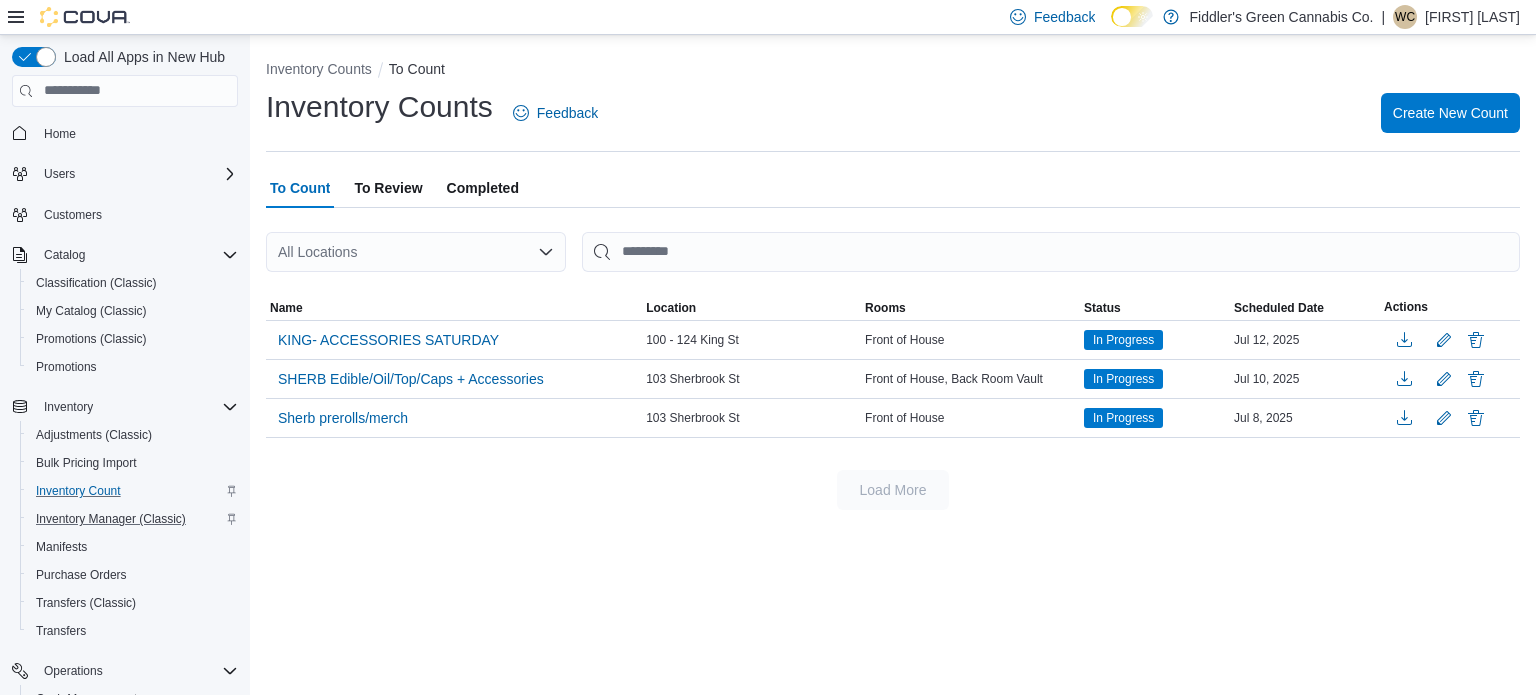 click on "To Review" at bounding box center (388, 188) 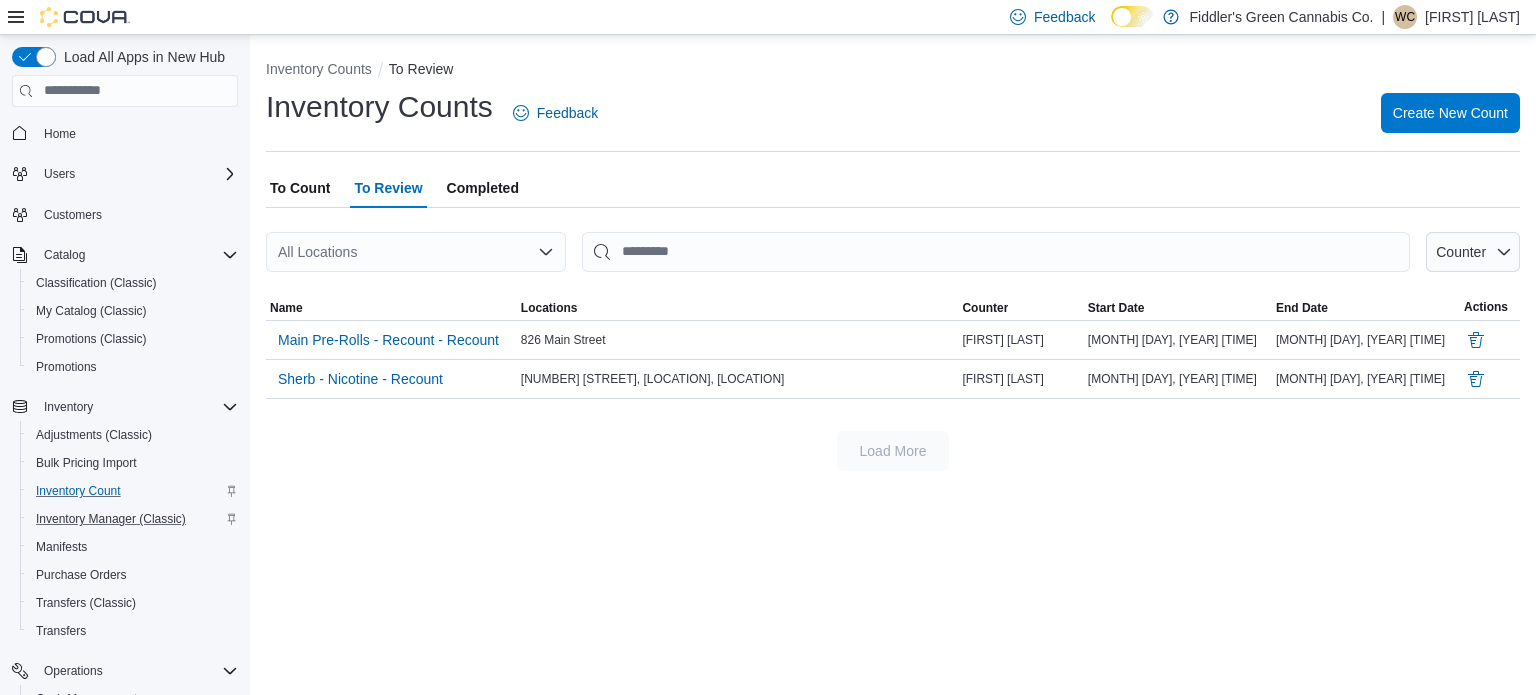 click on "Inventory Counts To Review Inventory Counts Feedback Create New Count To Count To Review Completed All Locations Counter Sorting This table contains 2 rows. Name Locations Counter Start Date End Date Actions Main Pre-Rolls - Recount - Recount 826 Main Street Michael Gagnon Start Date July 11, 2025 10:29 AM End Date July 11, 2025 10:32 AM Sherb - Nicotine - Recount 103 Sherbrook St, Front of House, Back Room Vault Joel Herrington Start Date July 7, 2025 9:03 AM End Date July 7, 2025 9:44 AM Load More" at bounding box center (893, 261) 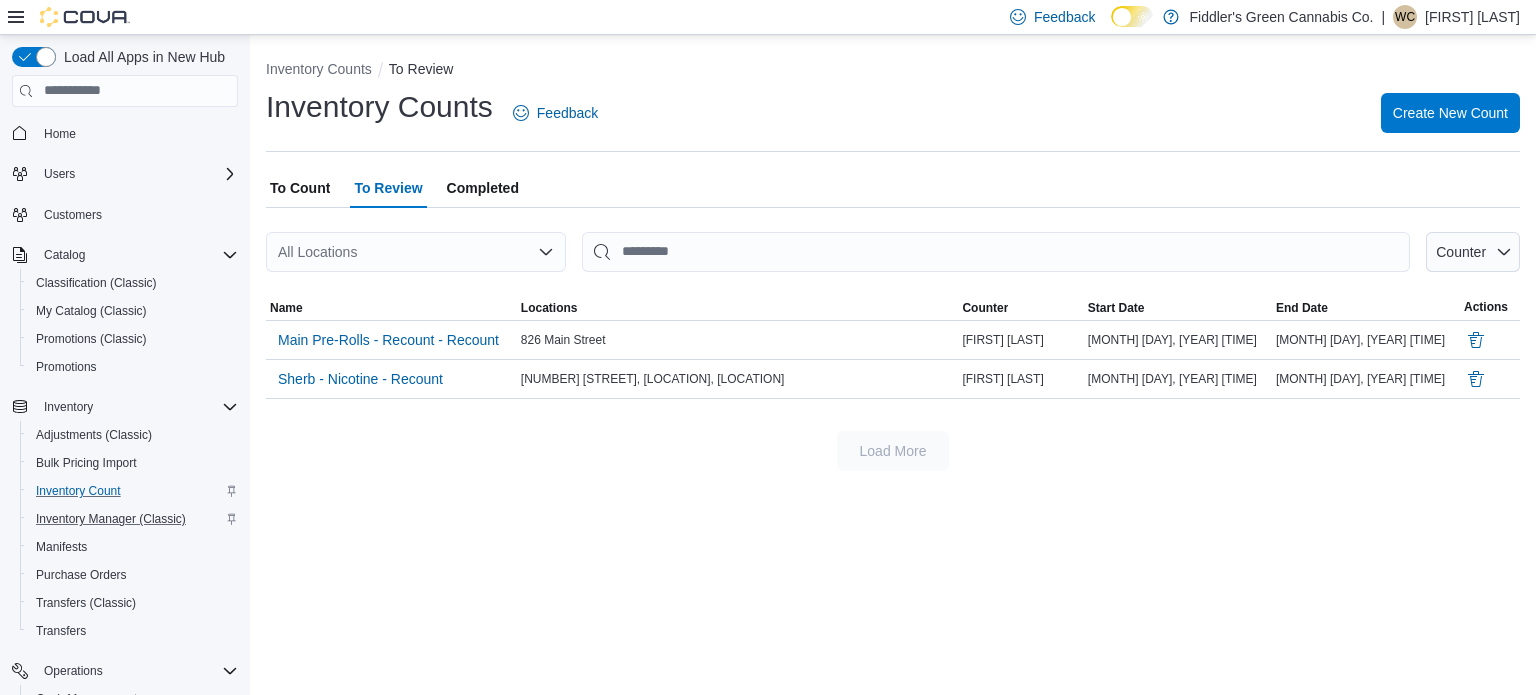 click on "Load More" at bounding box center (893, 451) 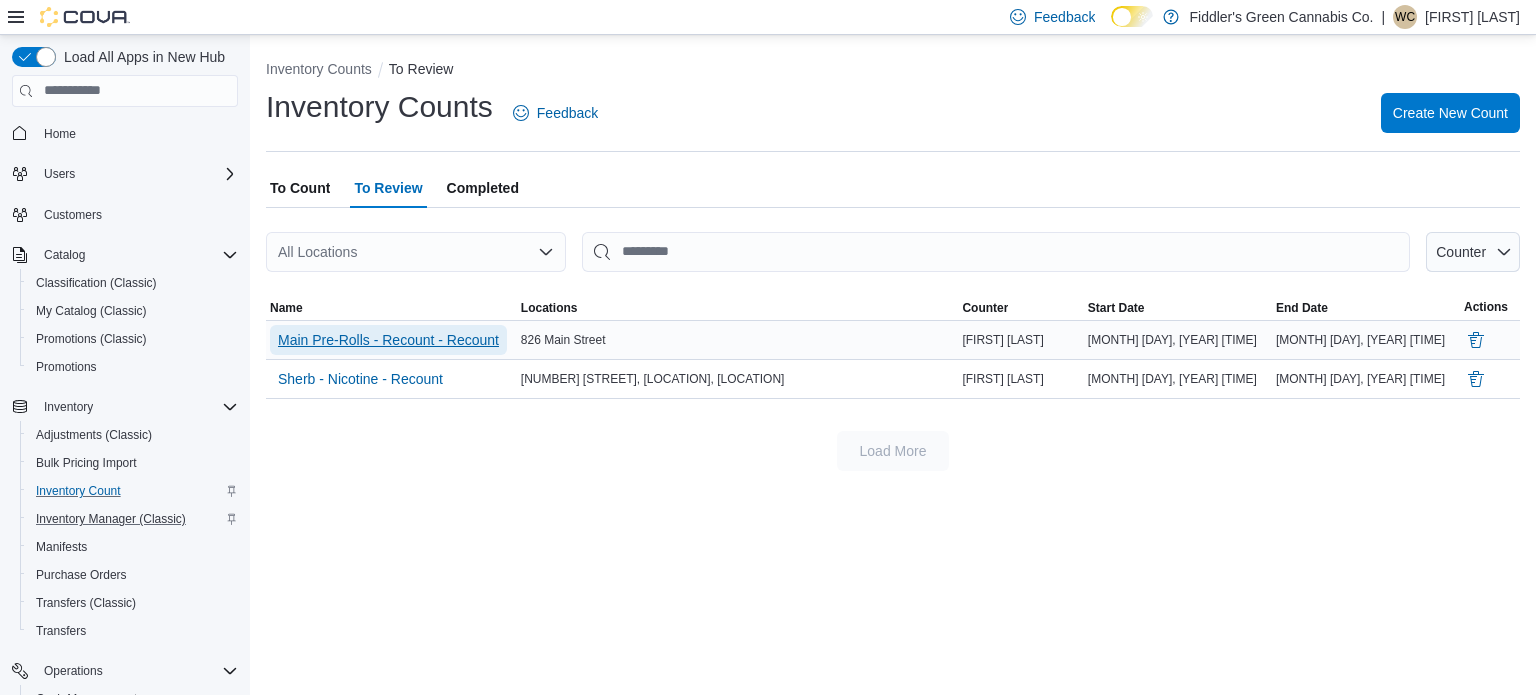 click on "Main Pre-Rolls - Recount - Recount" at bounding box center [388, 340] 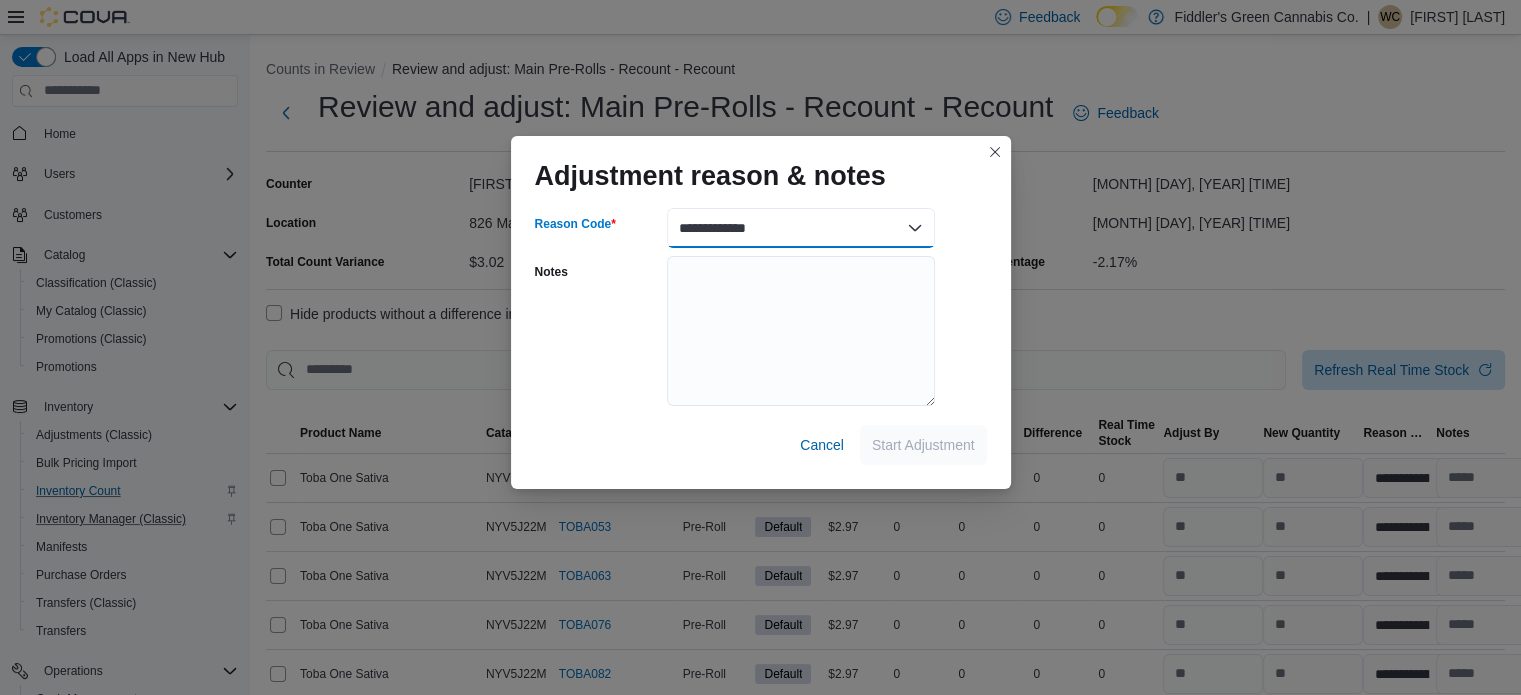 click on "**********" at bounding box center [801, 228] 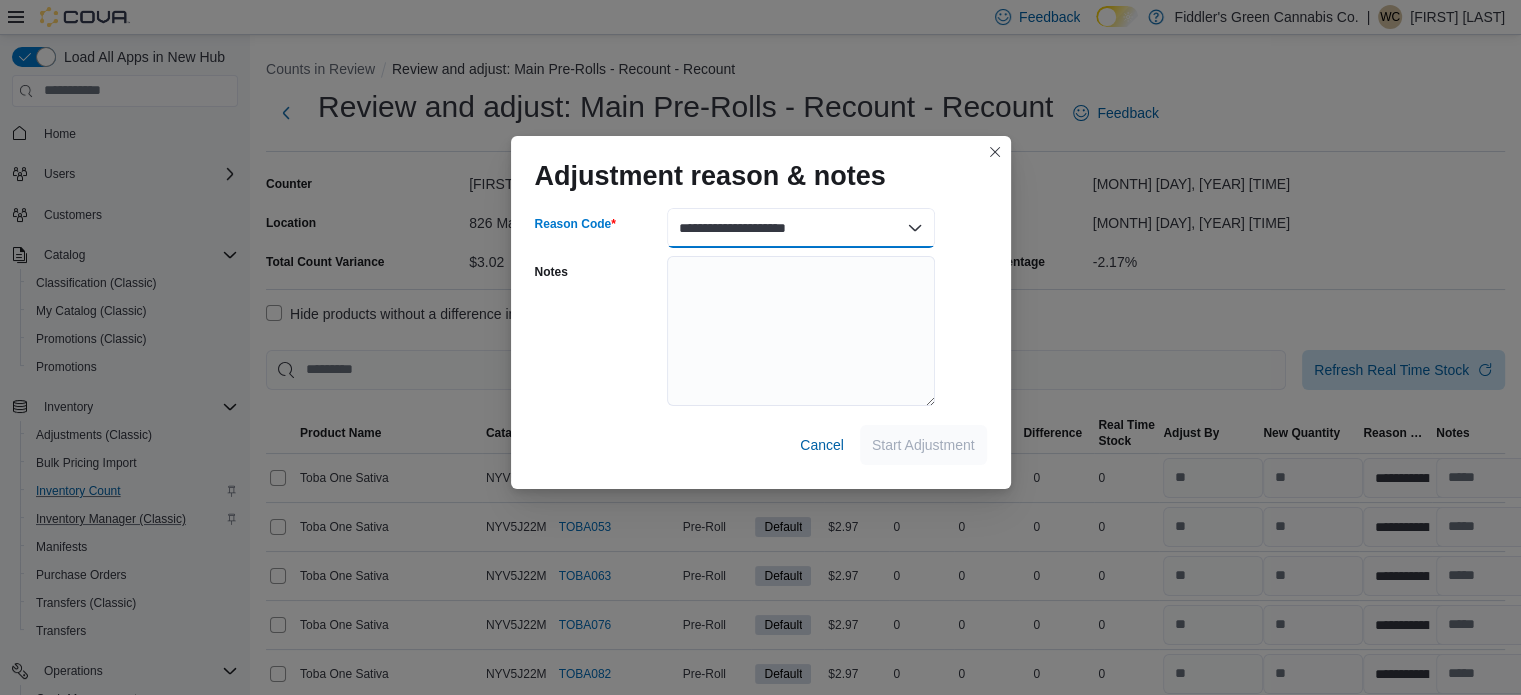 click on "**********" at bounding box center [801, 228] 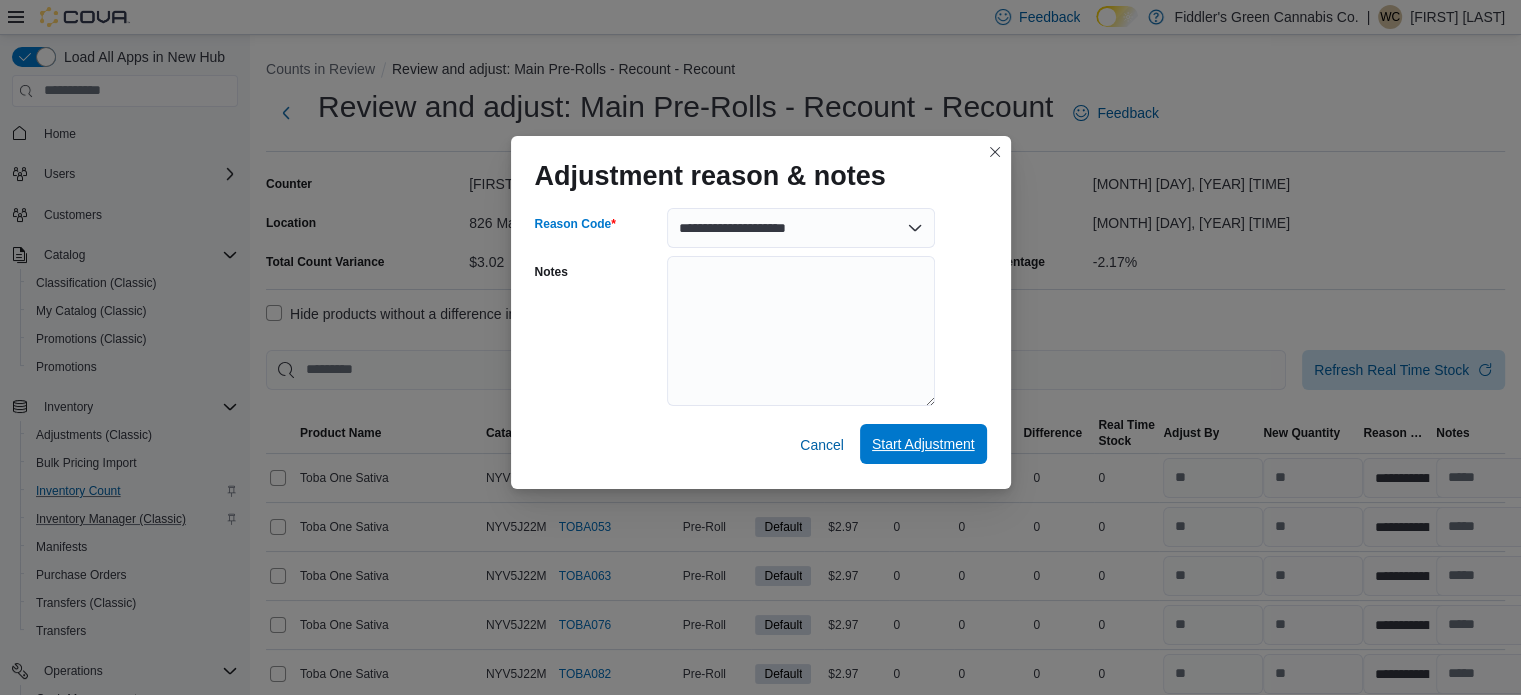 click on "Start Adjustment" at bounding box center [923, 444] 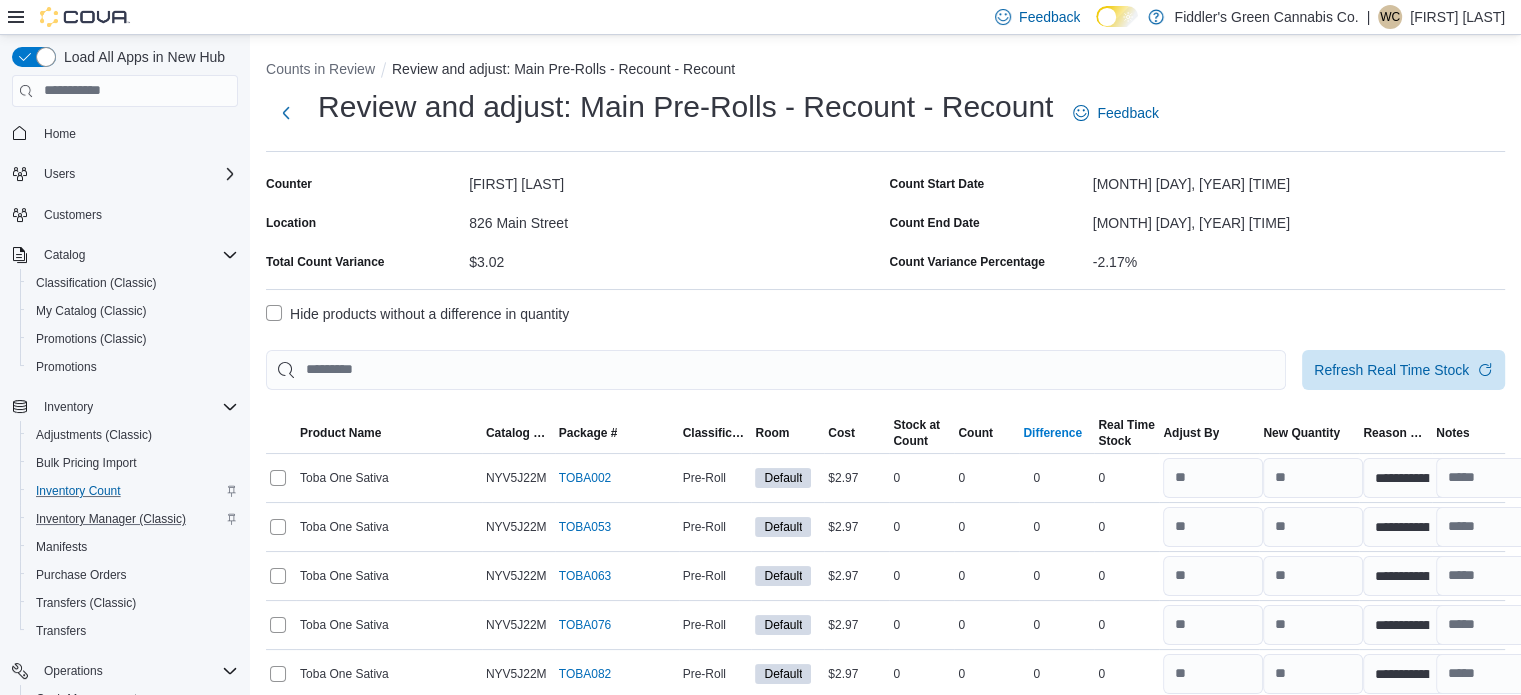 click on "Difference" at bounding box center (1056, 433) 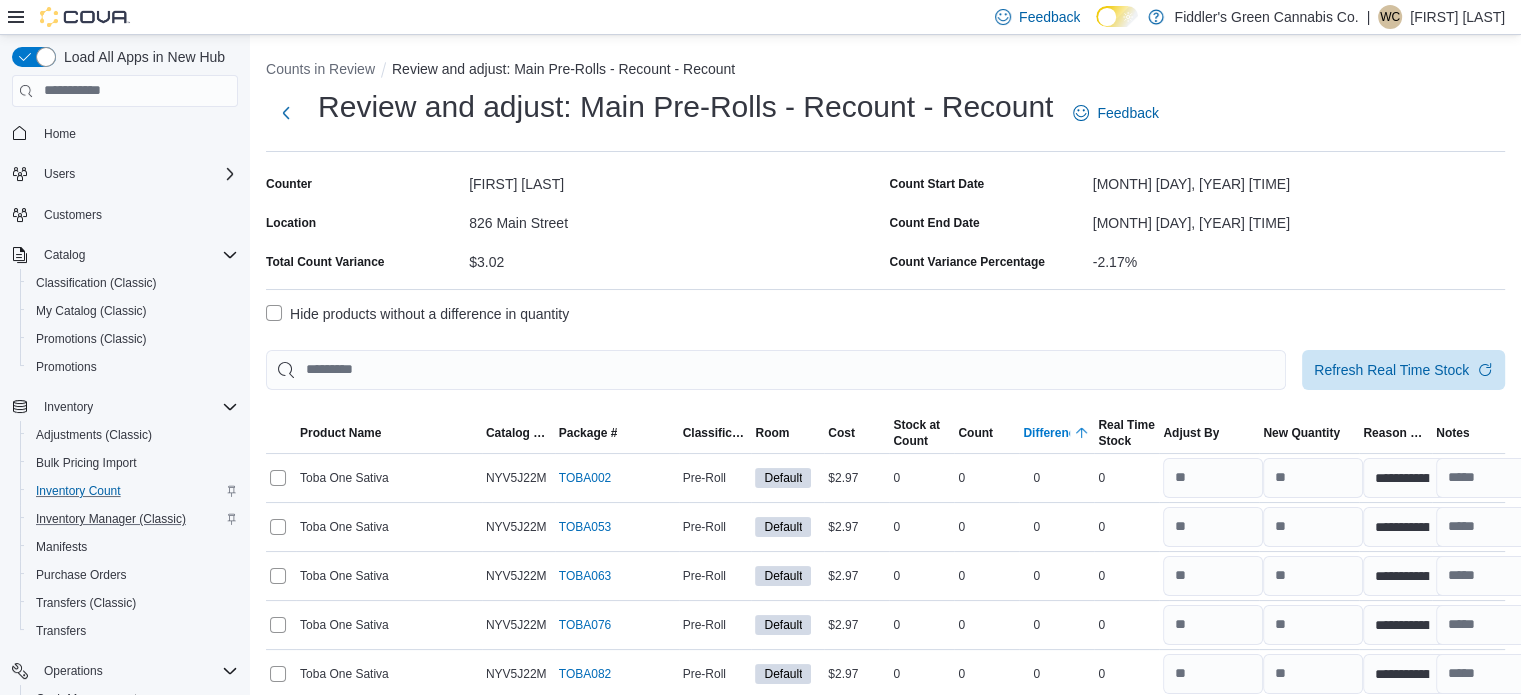 click on "Difference" at bounding box center (1056, 433) 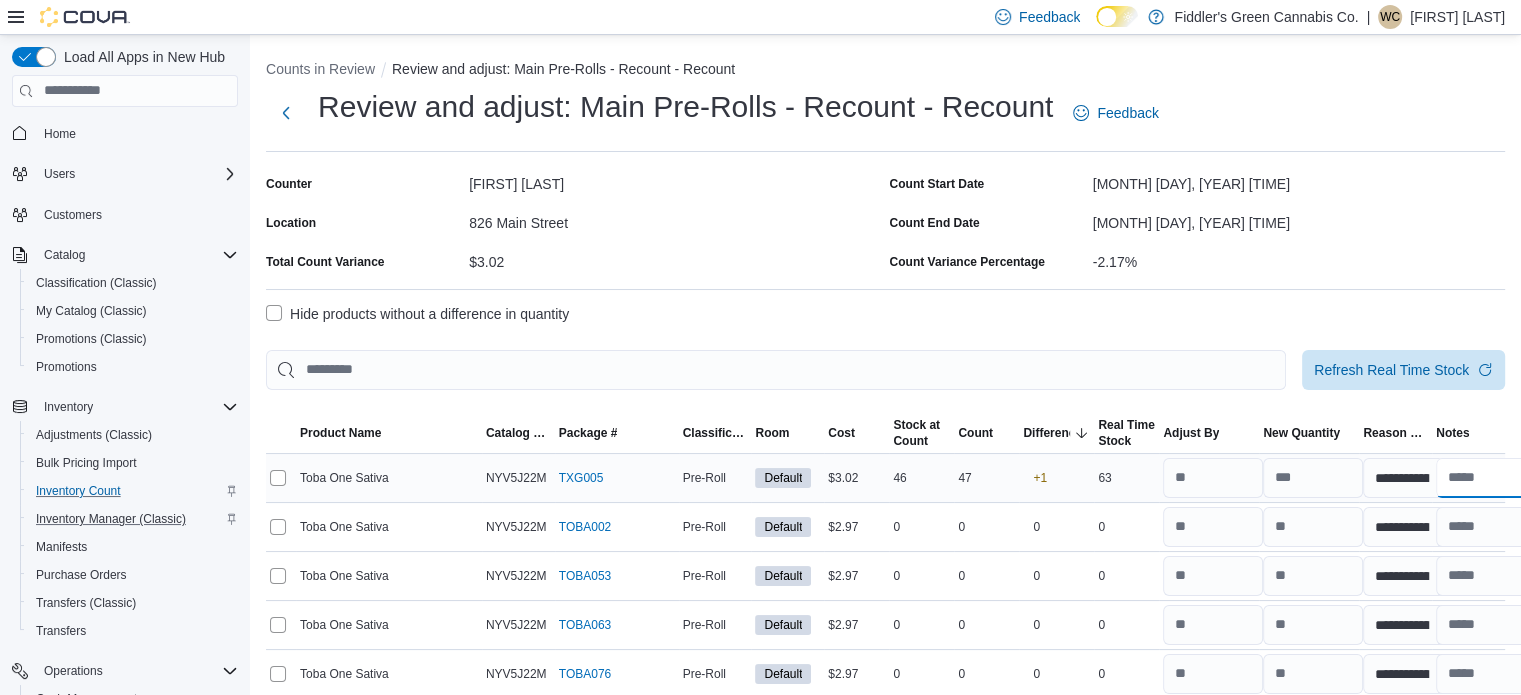 click at bounding box center [1486, 478] 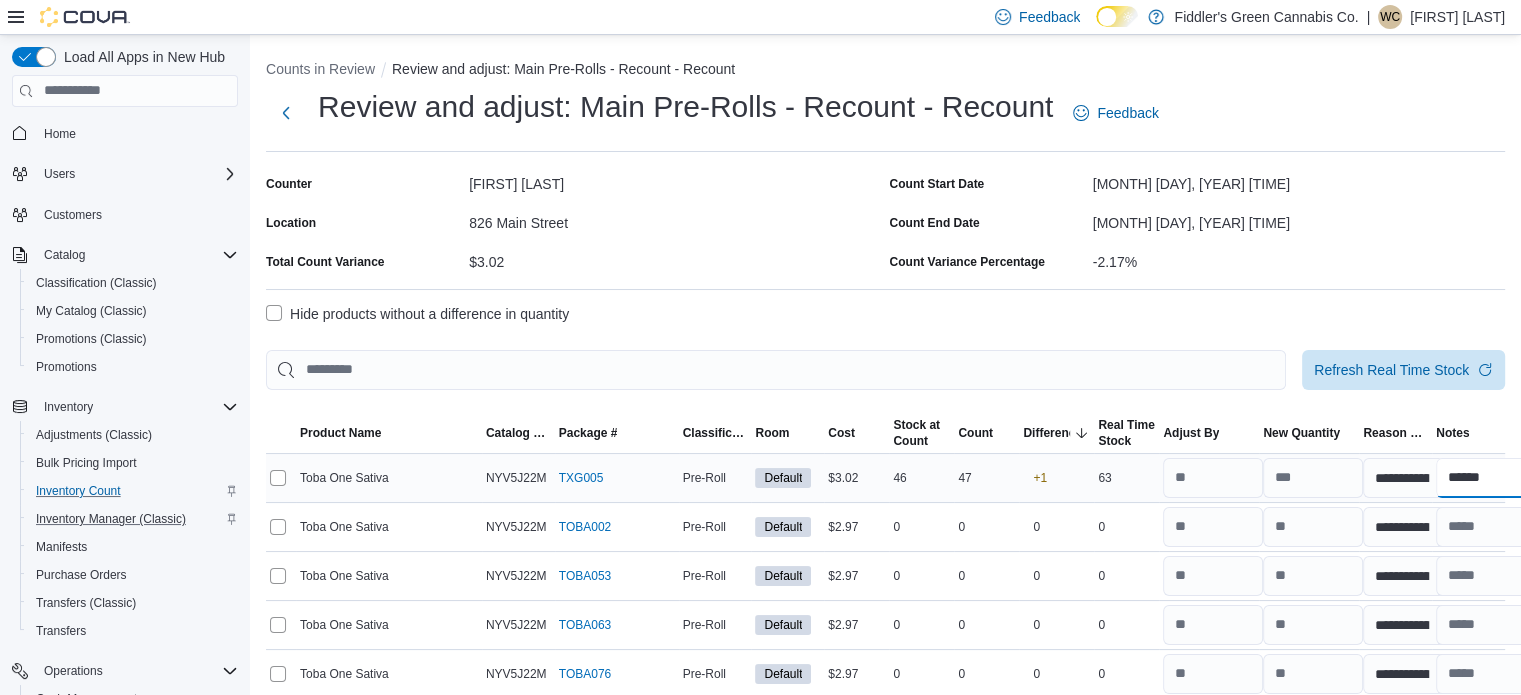 type on "******" 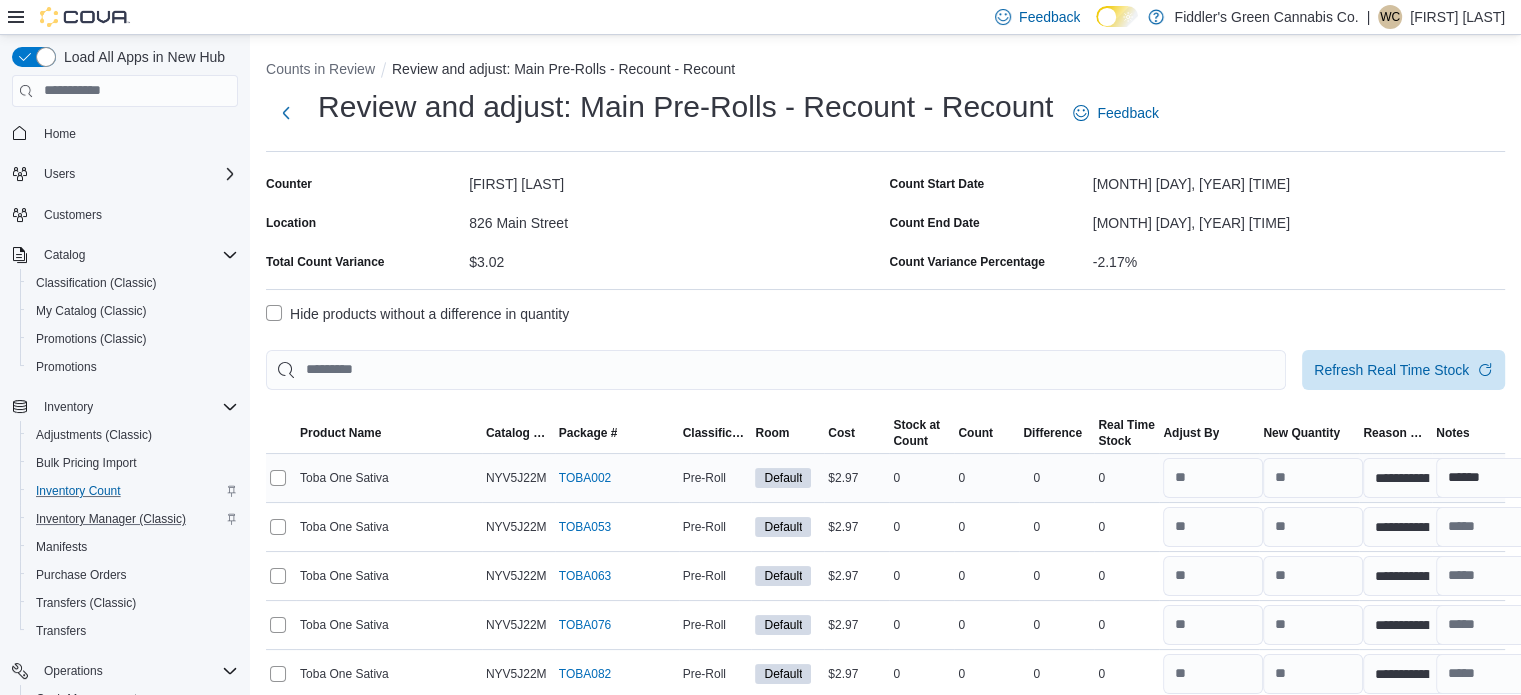 scroll, scrollTop: 269, scrollLeft: 0, axis: vertical 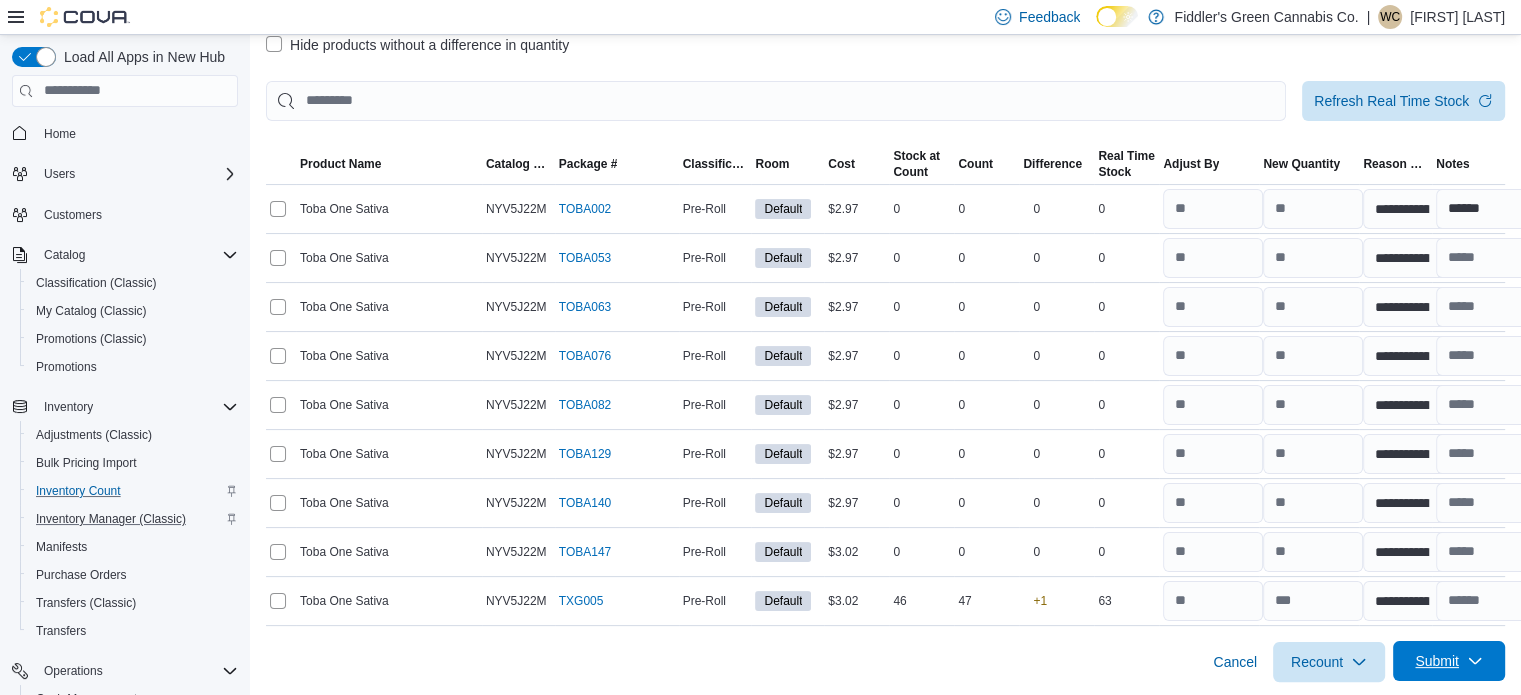click on "Submit" at bounding box center (1449, 661) 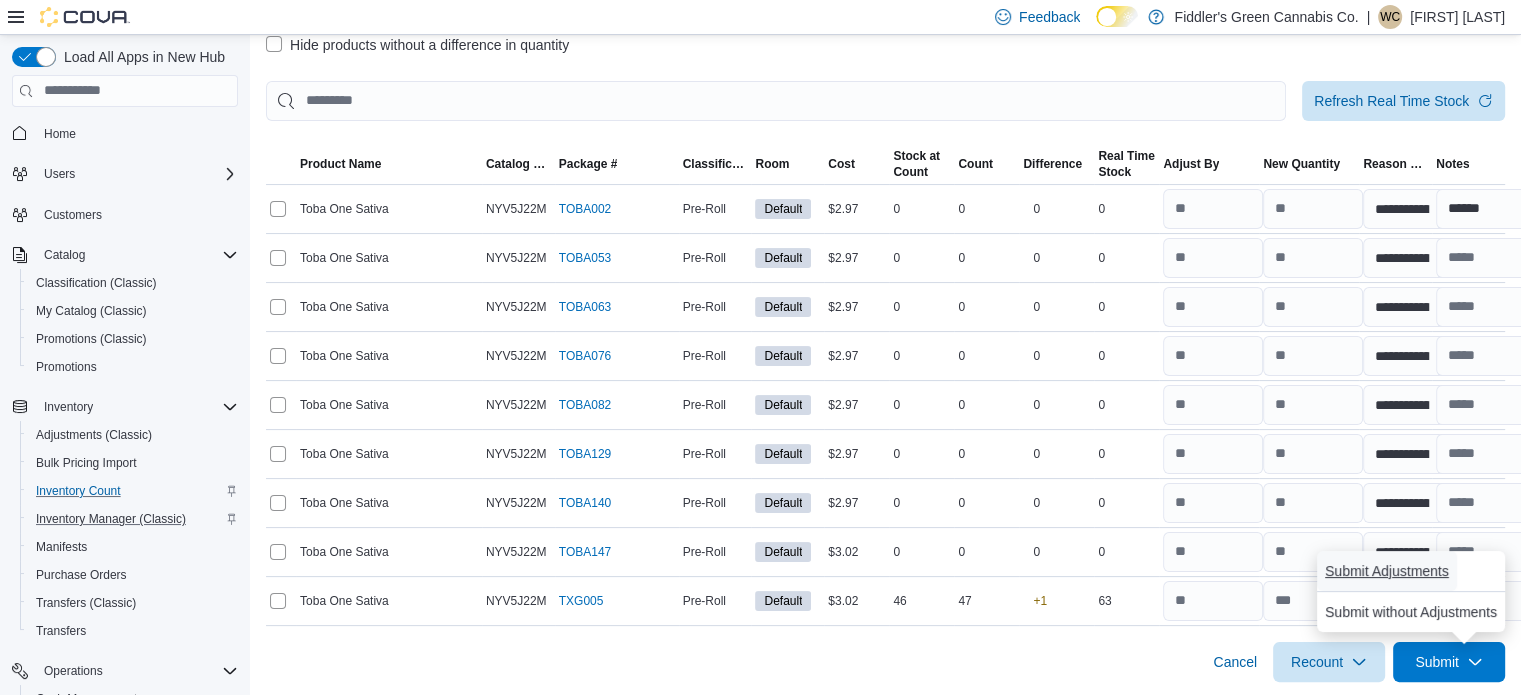 click on "Submit Adjustments" at bounding box center [1387, 571] 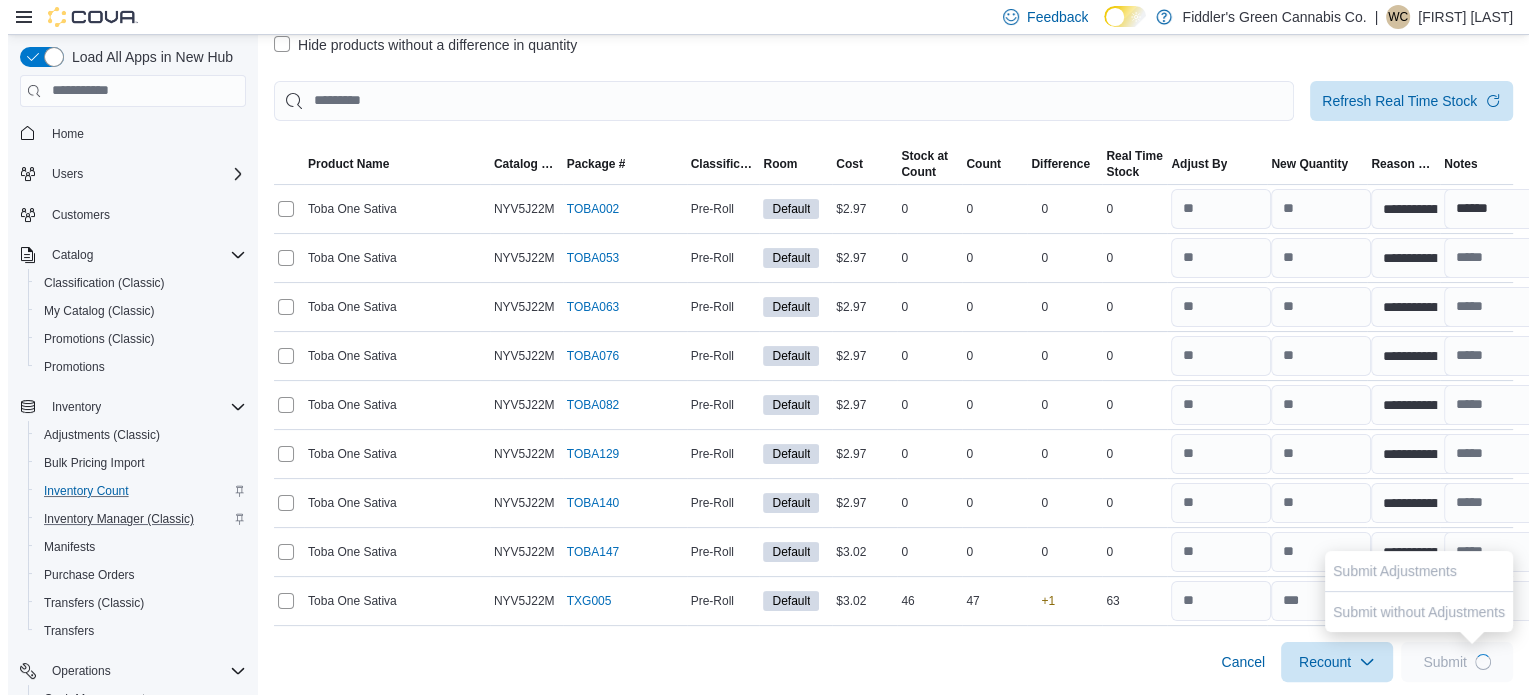 scroll, scrollTop: 0, scrollLeft: 0, axis: both 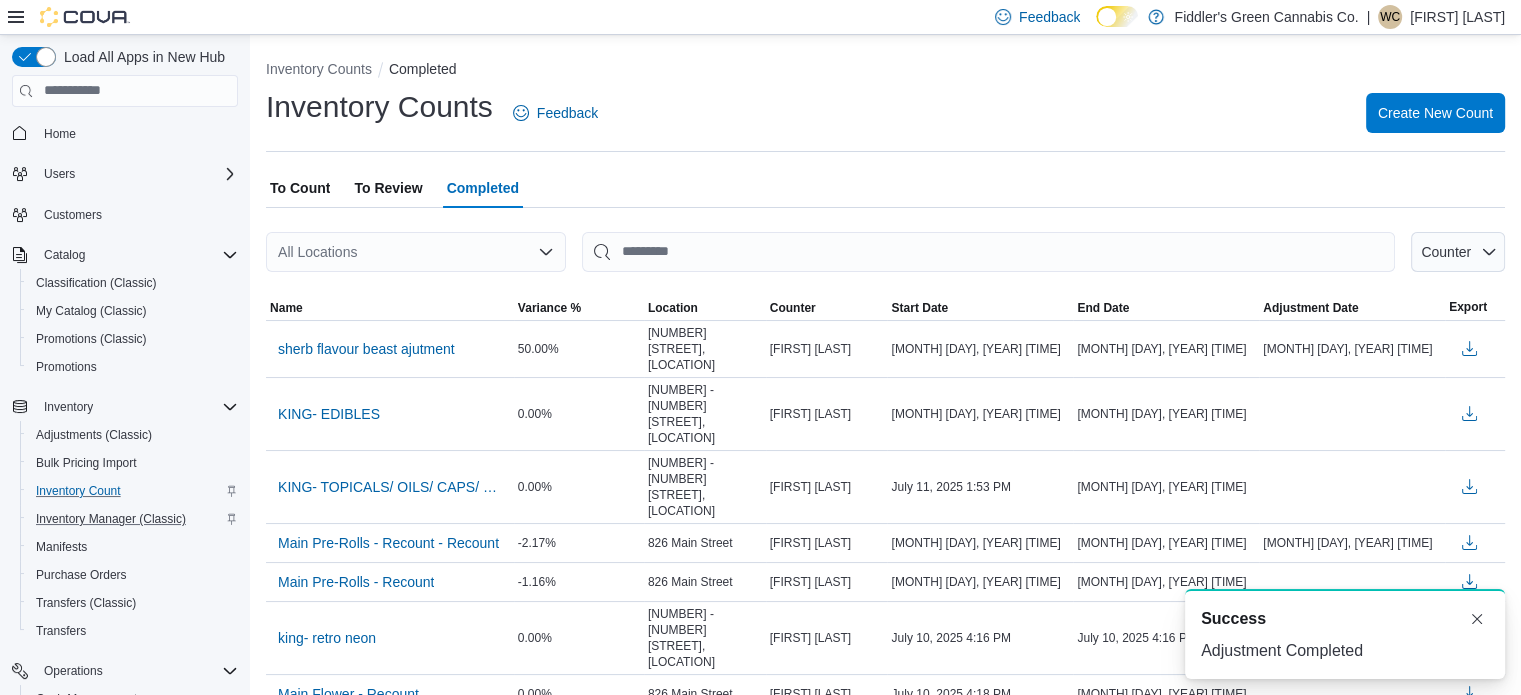 click on "To Review" at bounding box center (388, 188) 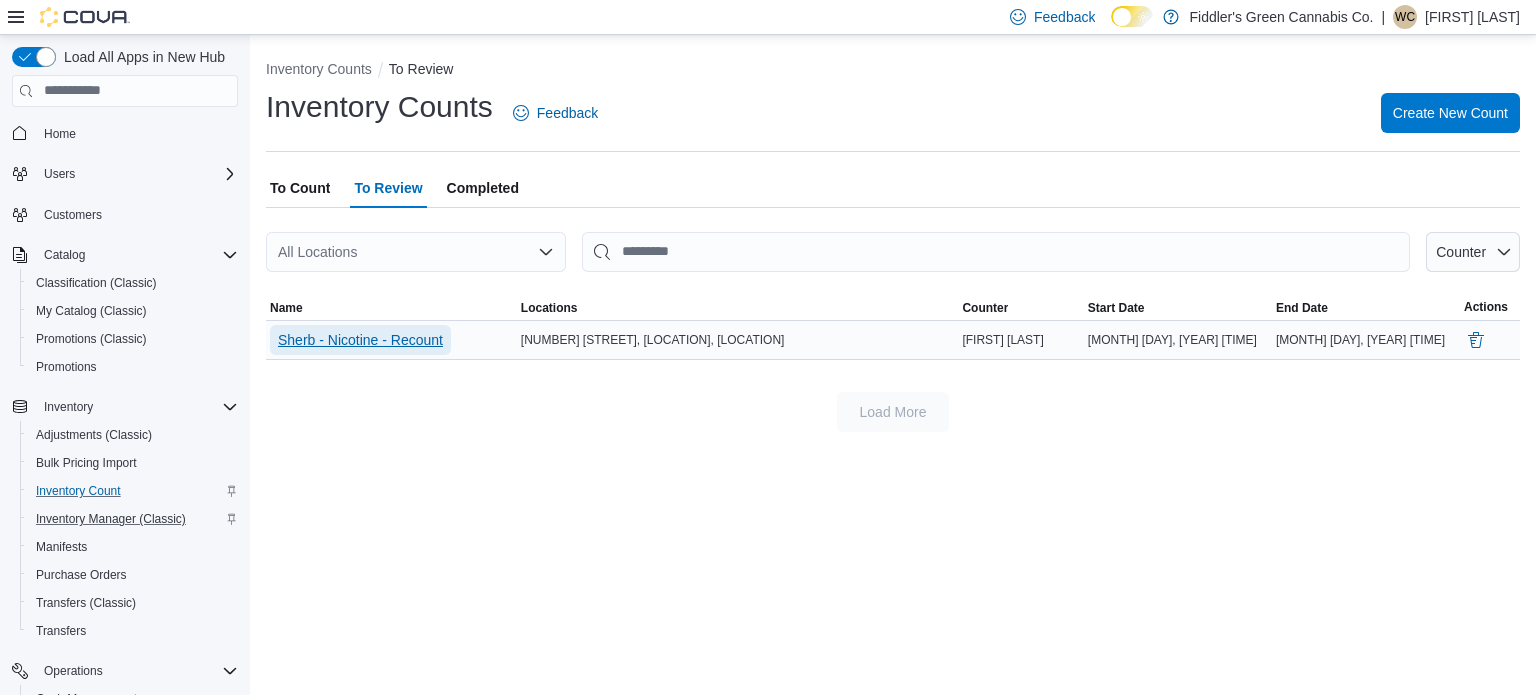 click on "Sherb - Nicotine - Recount" at bounding box center (360, 340) 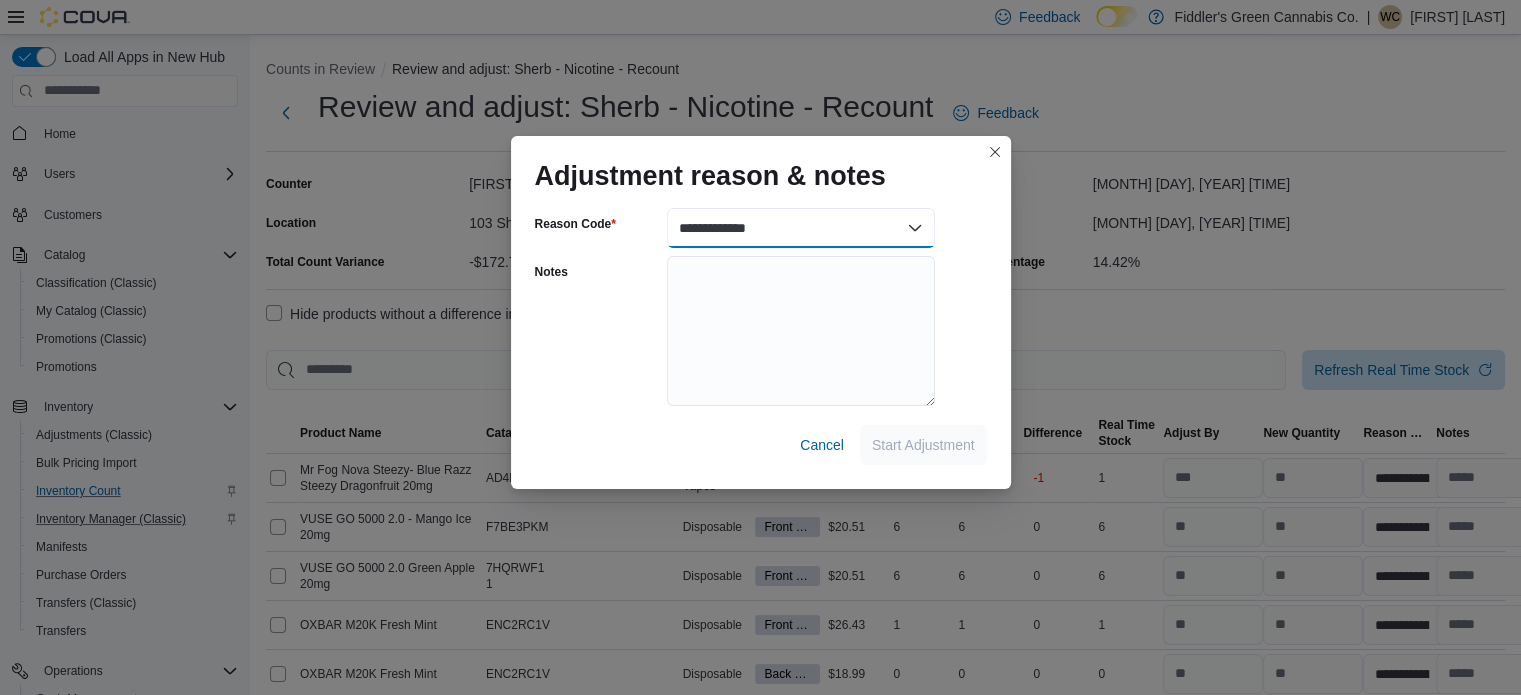 click on "**********" at bounding box center [801, 228] 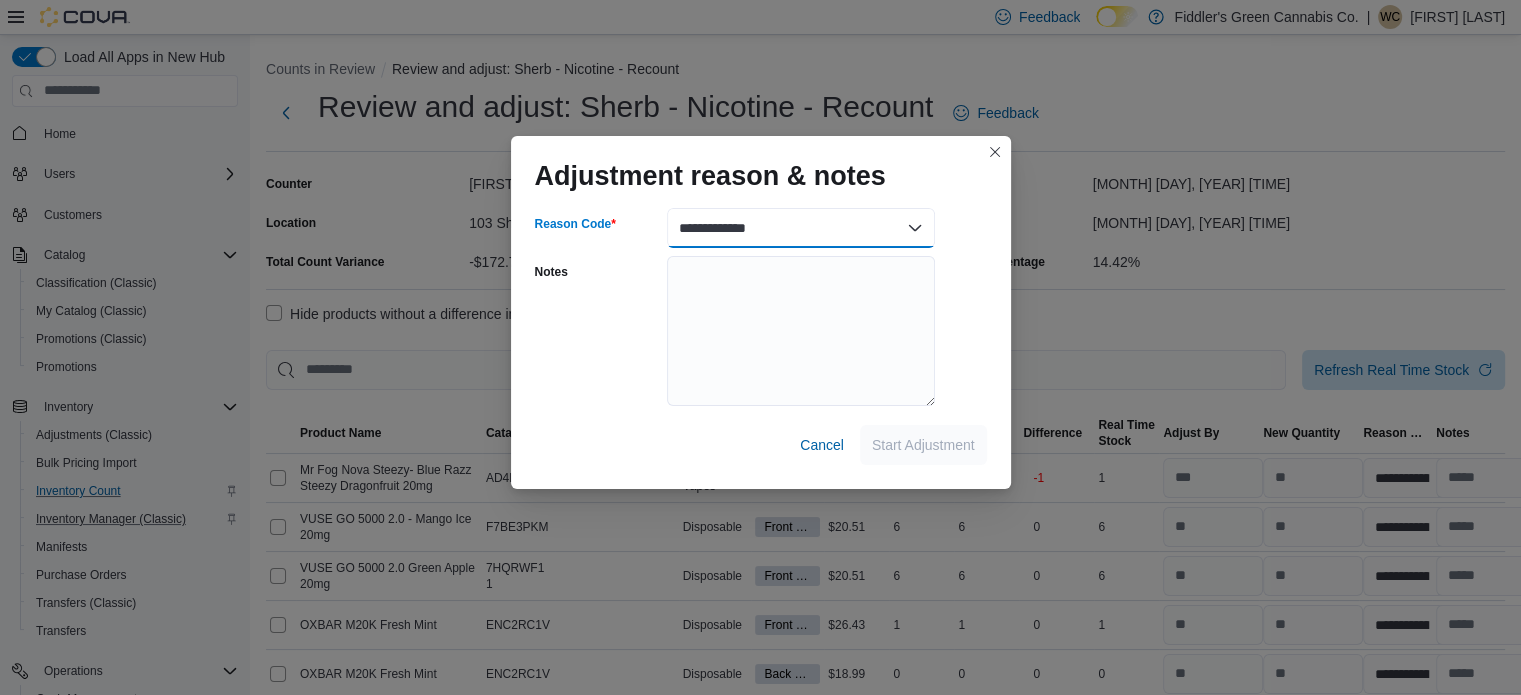 select on "**********" 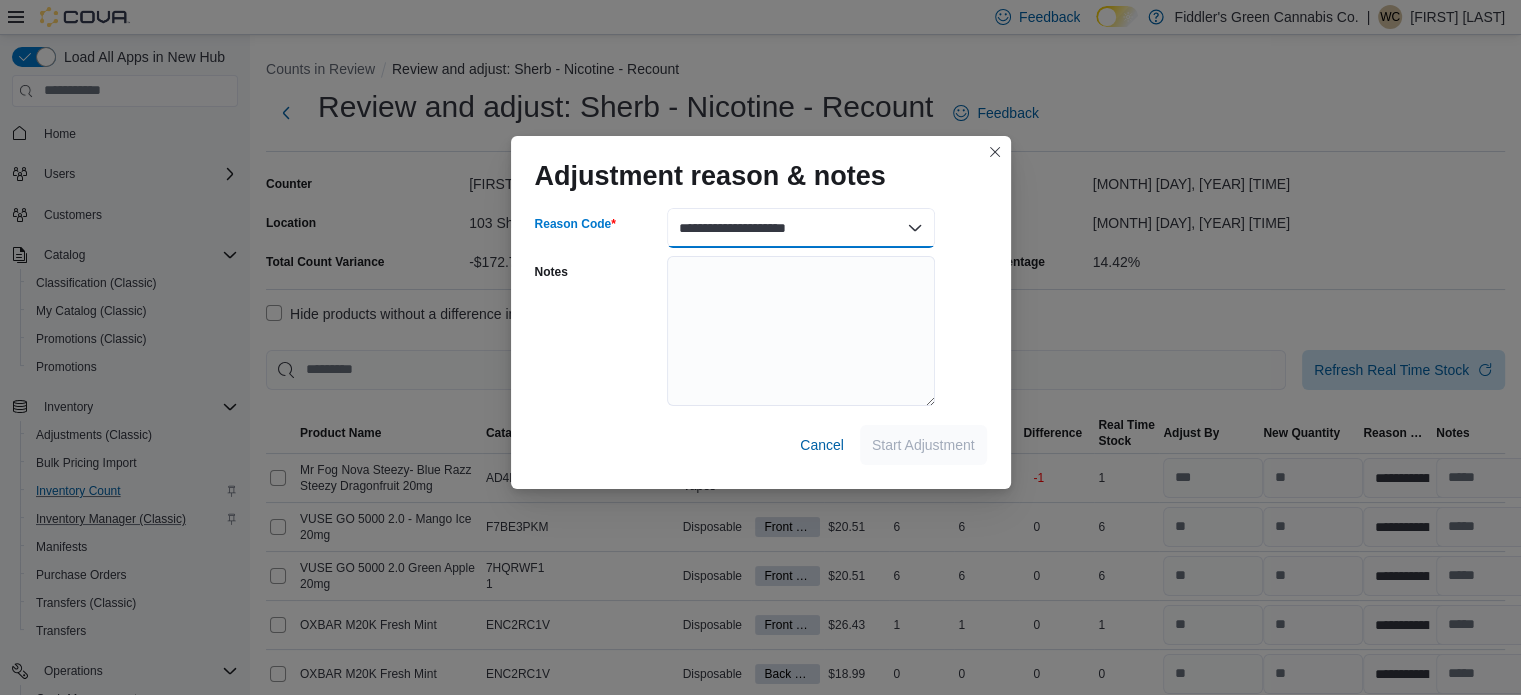 click on "**********" at bounding box center (801, 228) 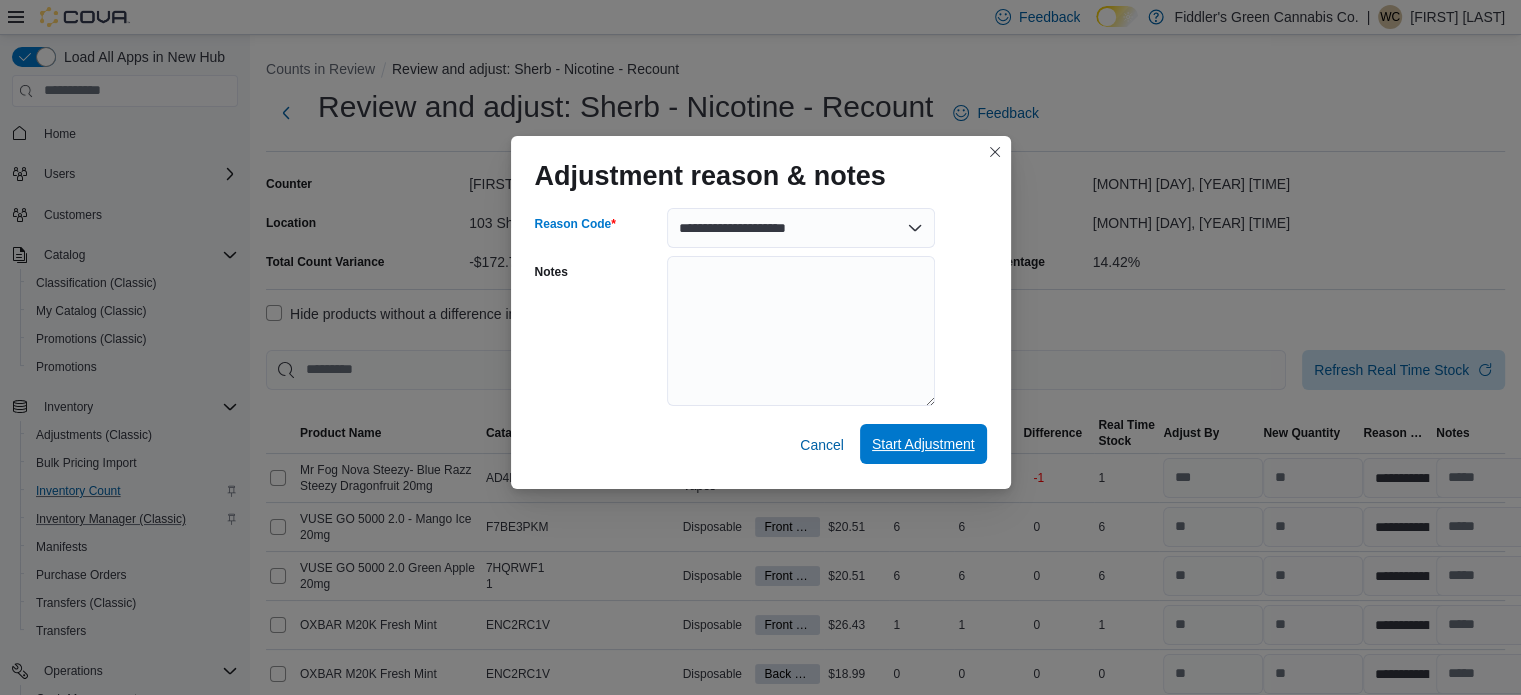 click on "Start Adjustment" at bounding box center [923, 444] 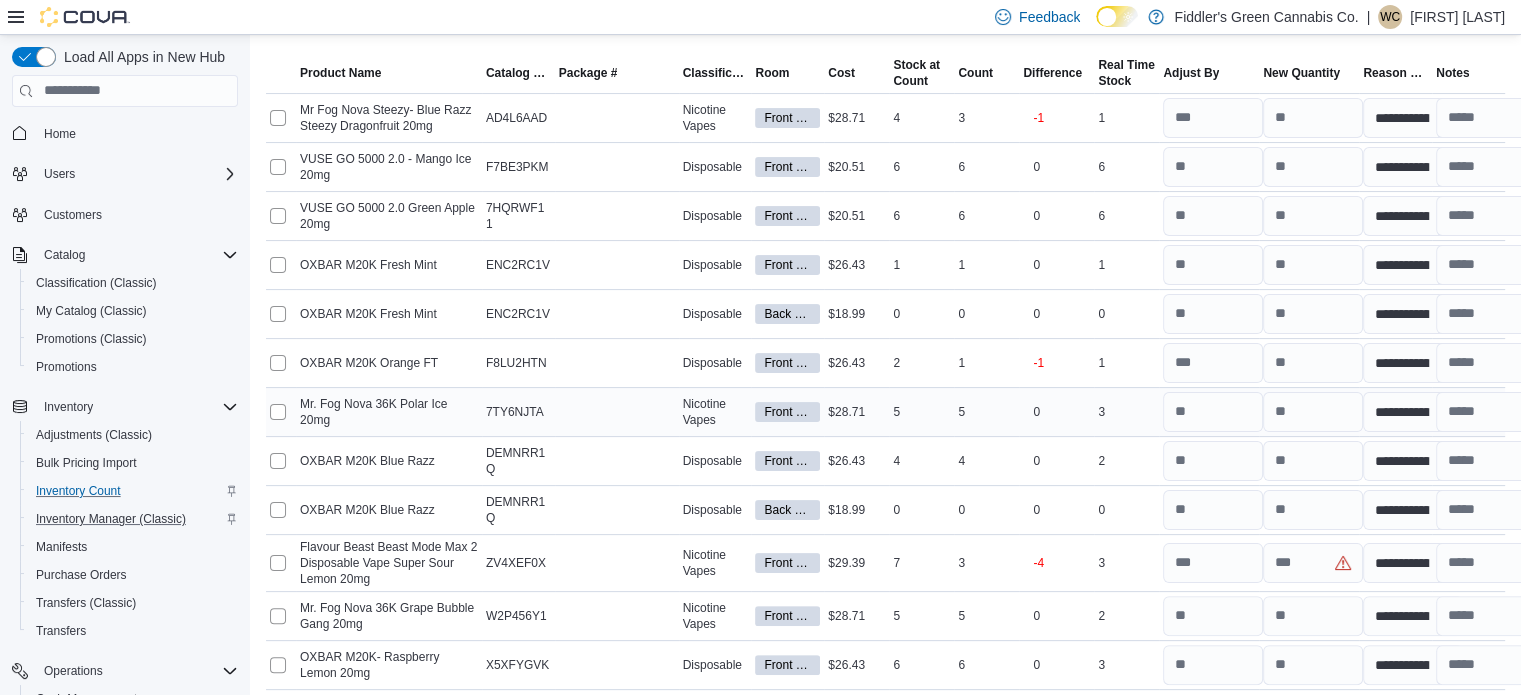 scroll, scrollTop: 362, scrollLeft: 0, axis: vertical 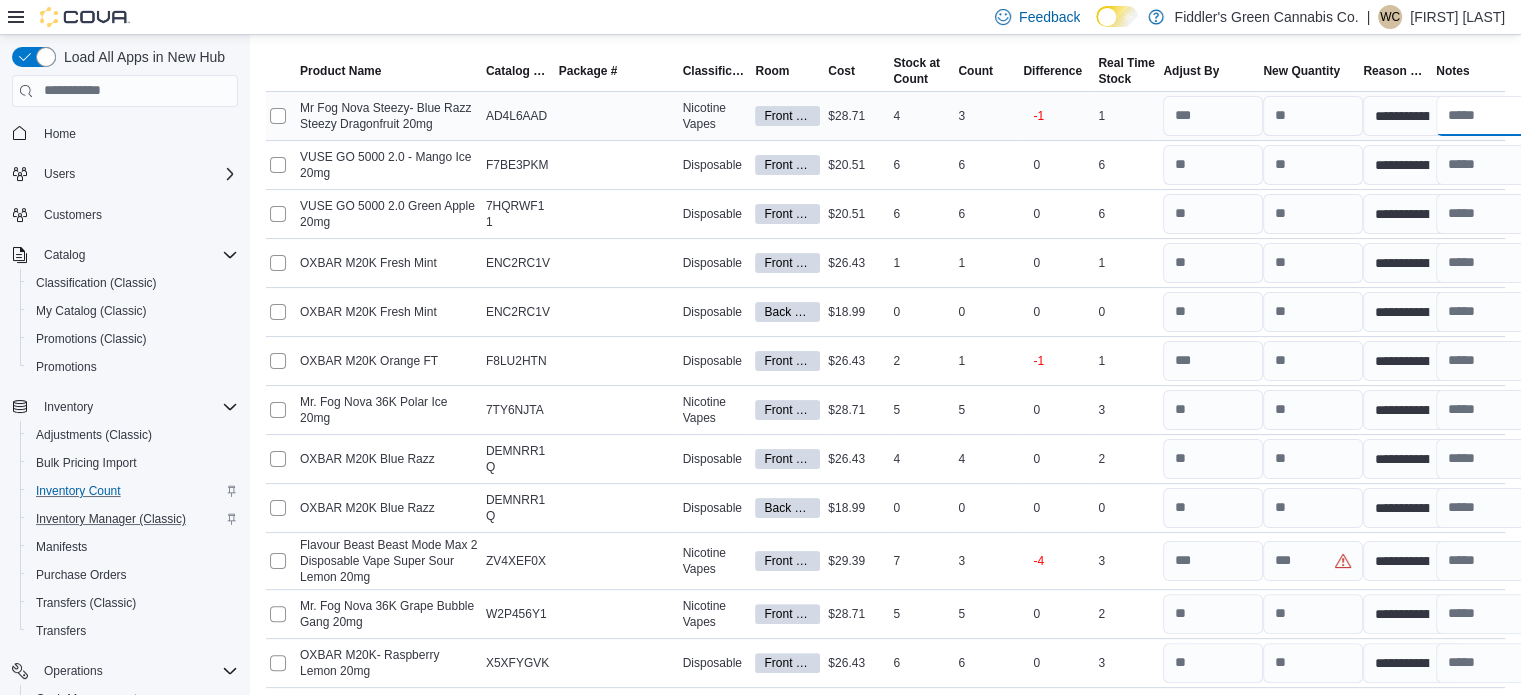 click at bounding box center [1486, 116] 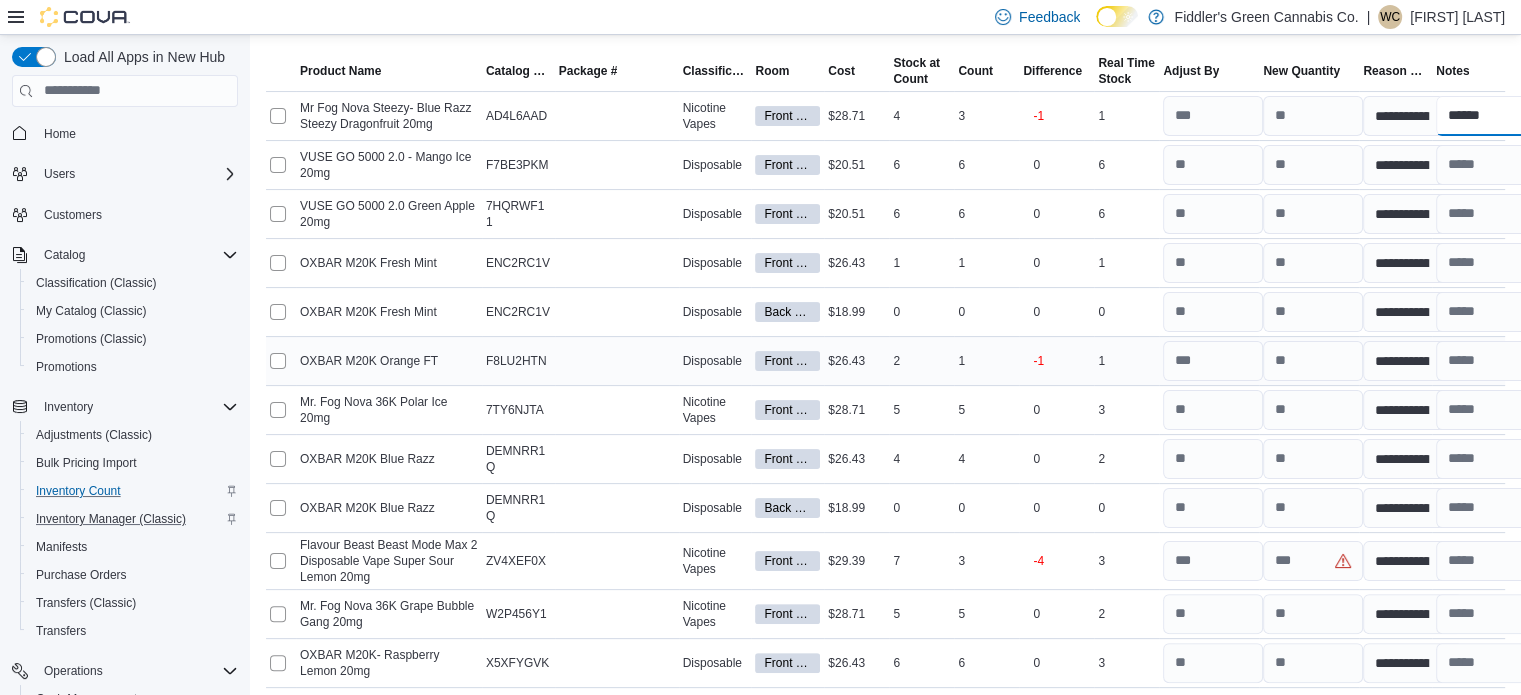 type on "******" 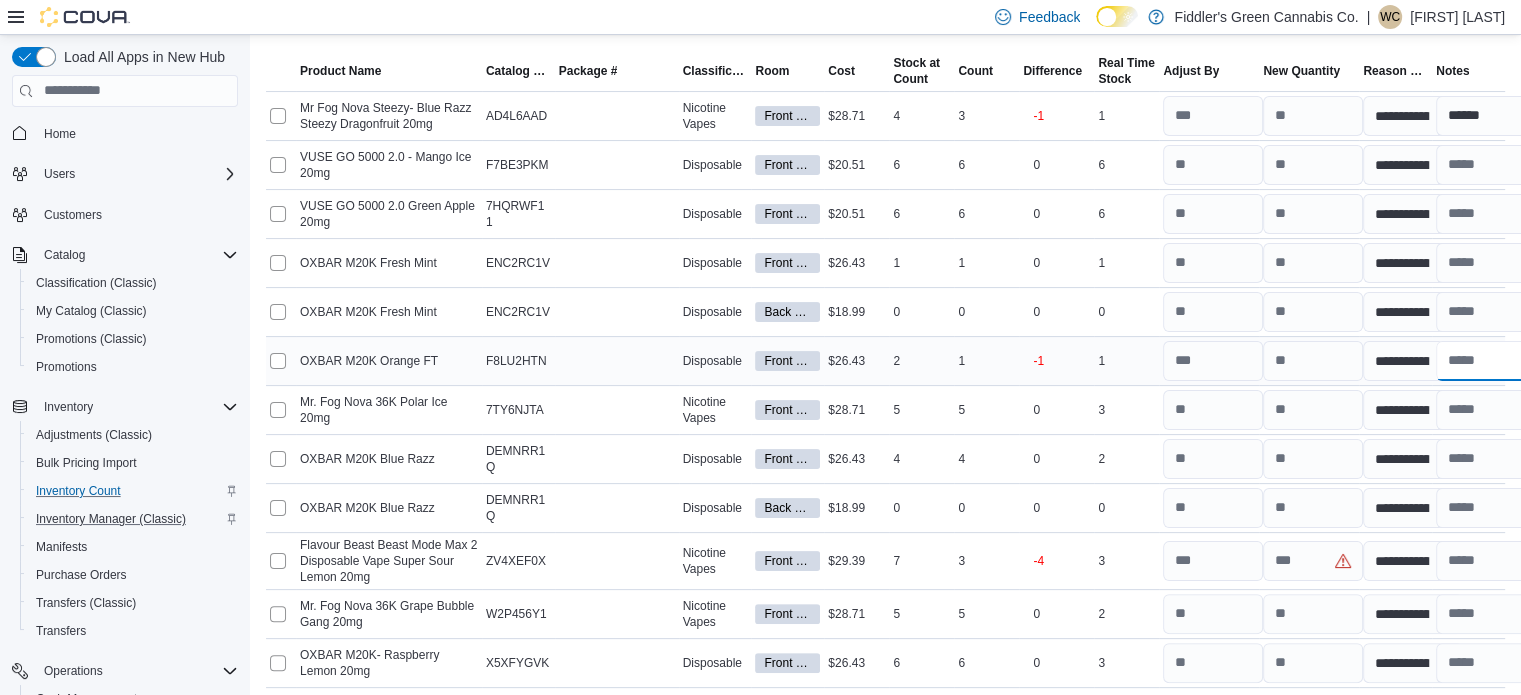 click at bounding box center [1486, 361] 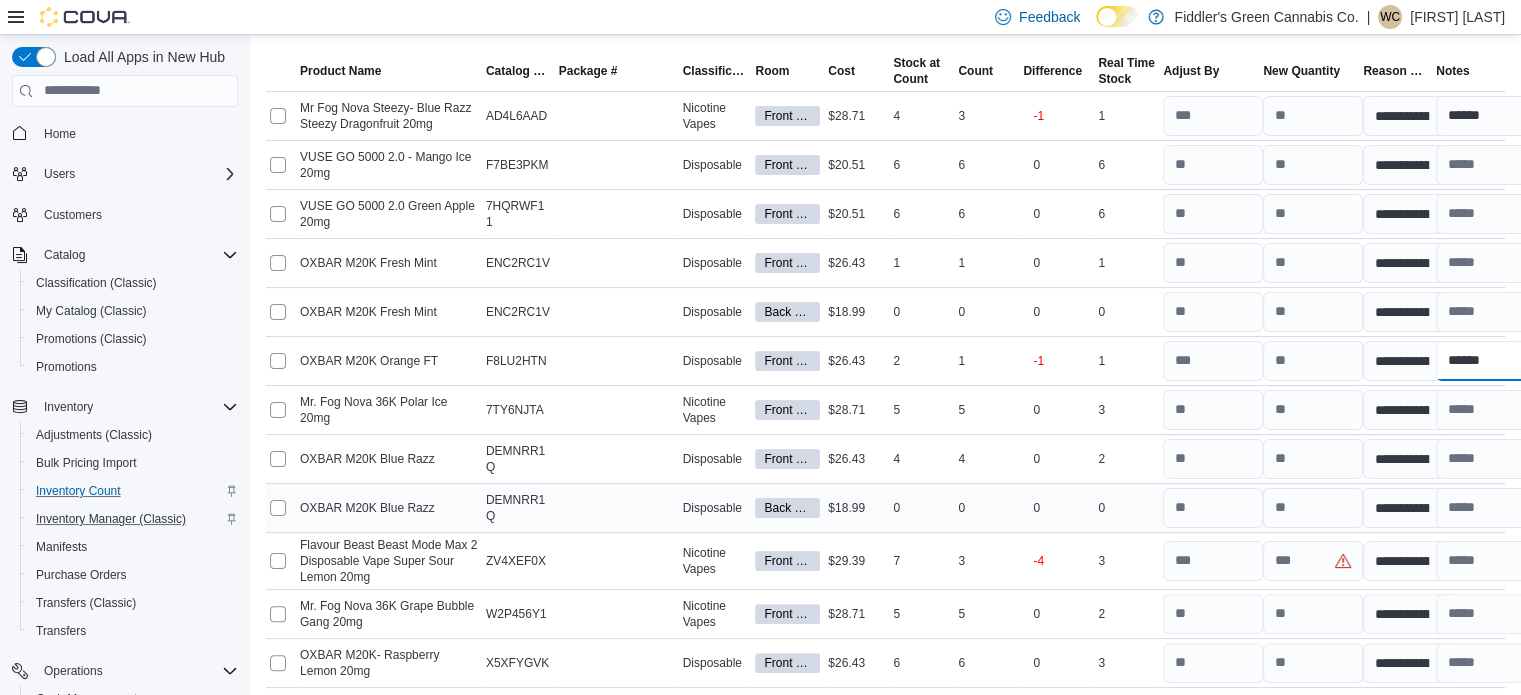 scroll, scrollTop: 424, scrollLeft: 0, axis: vertical 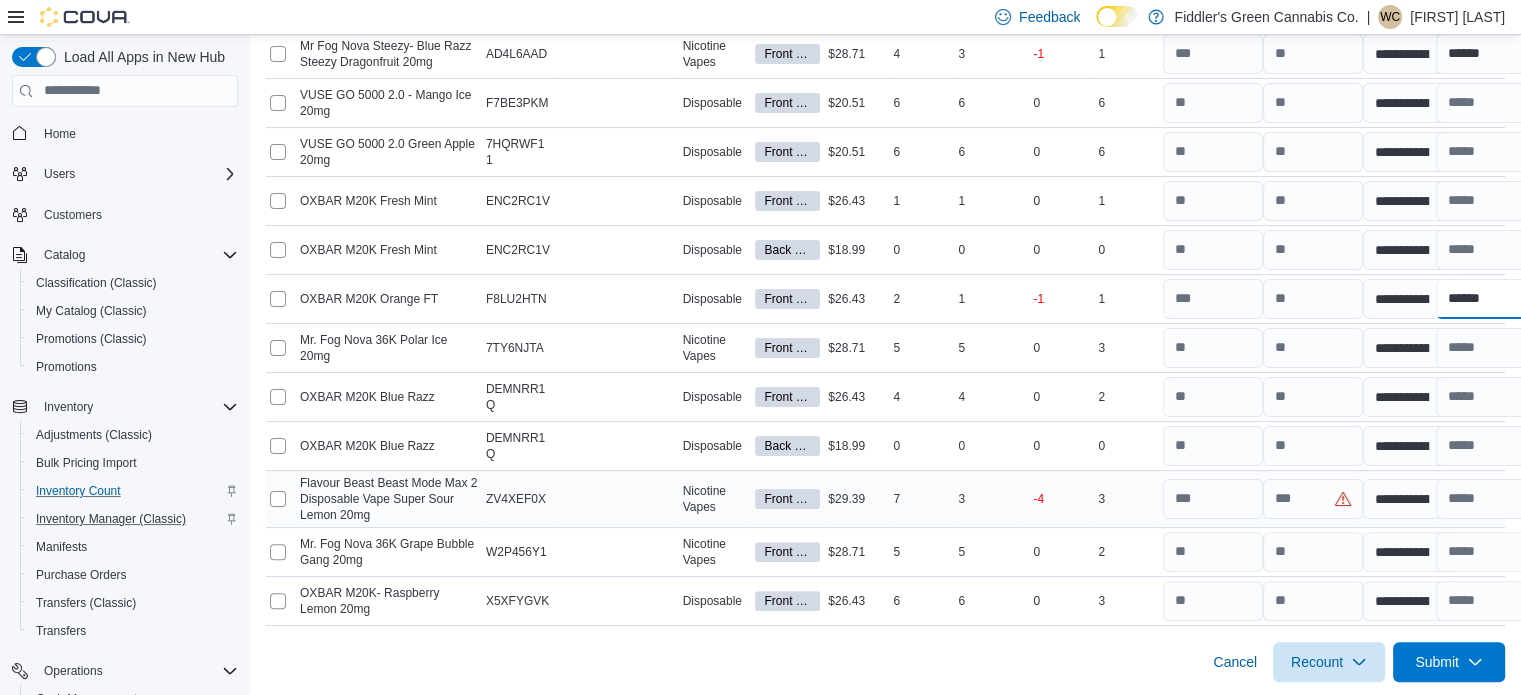 type on "******" 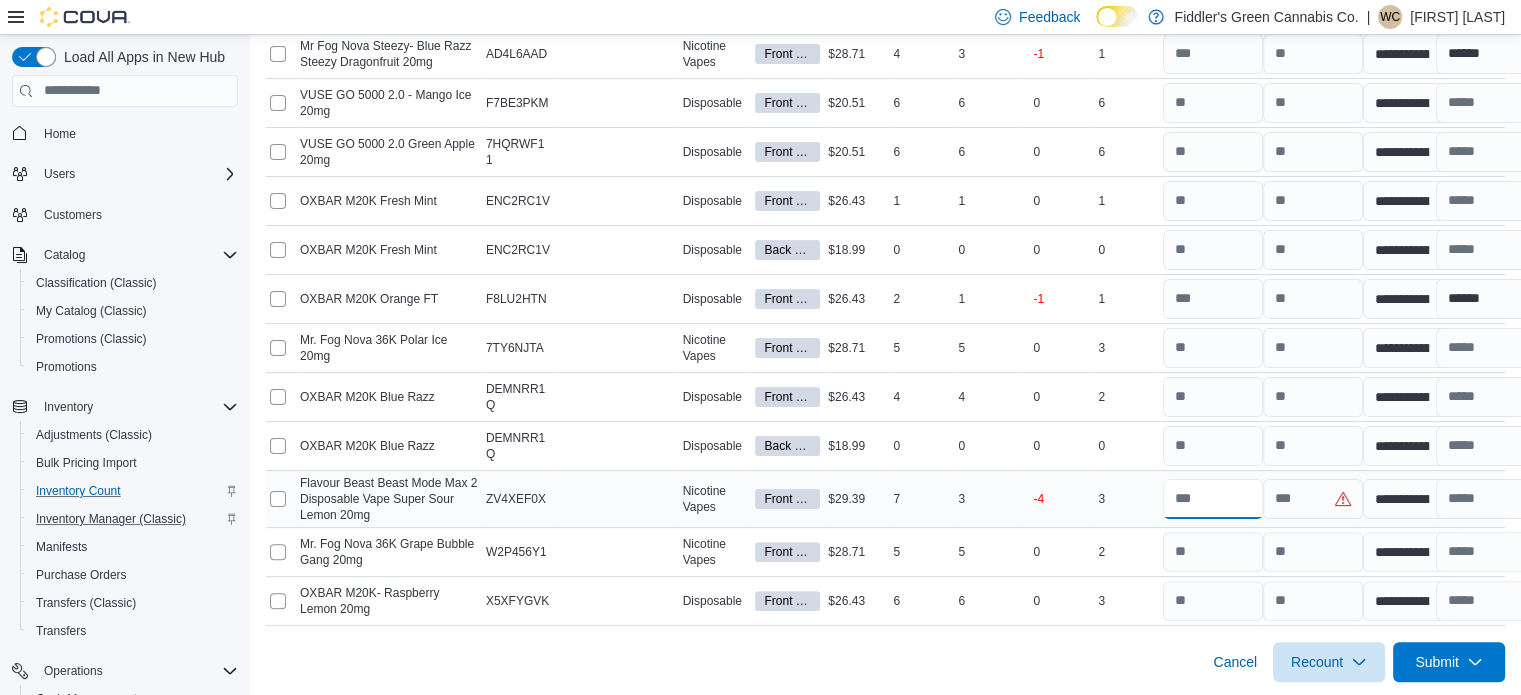 click at bounding box center [1213, 499] 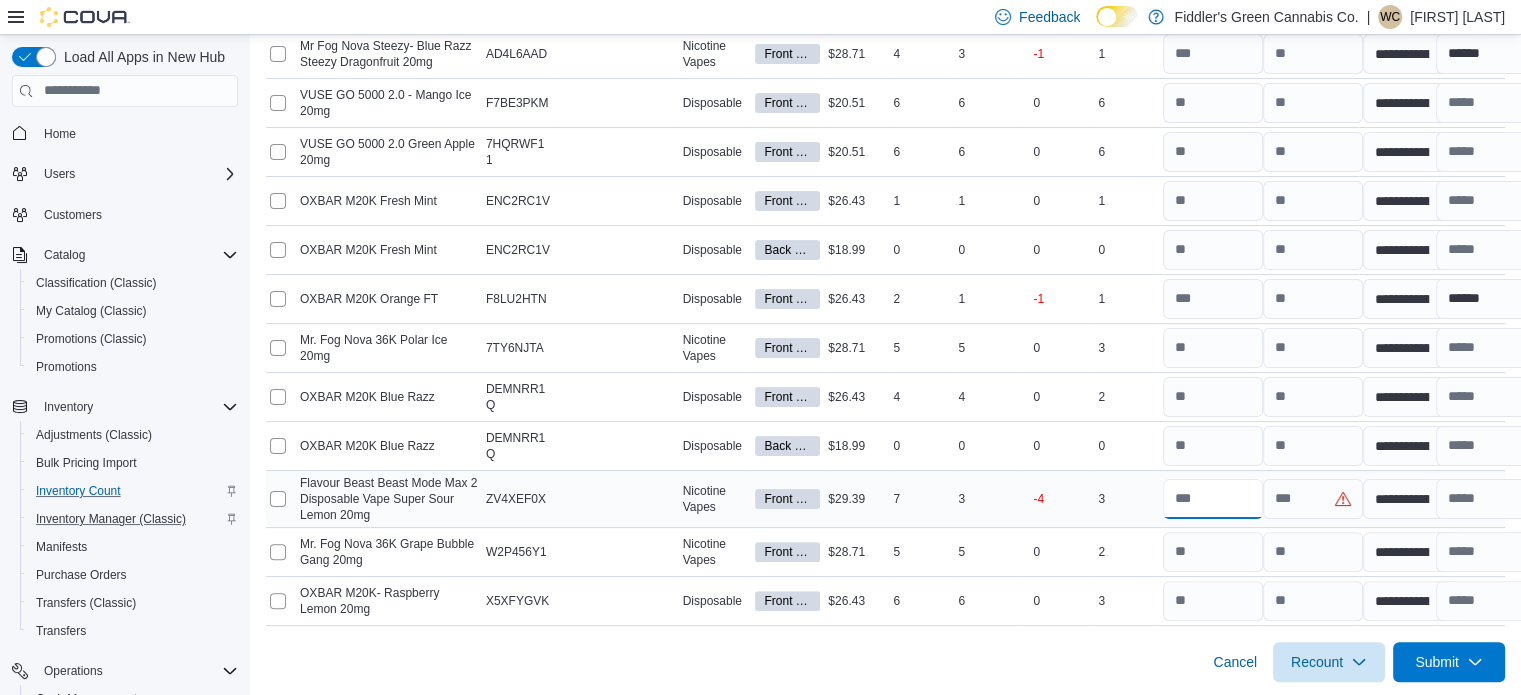 click at bounding box center (1213, 499) 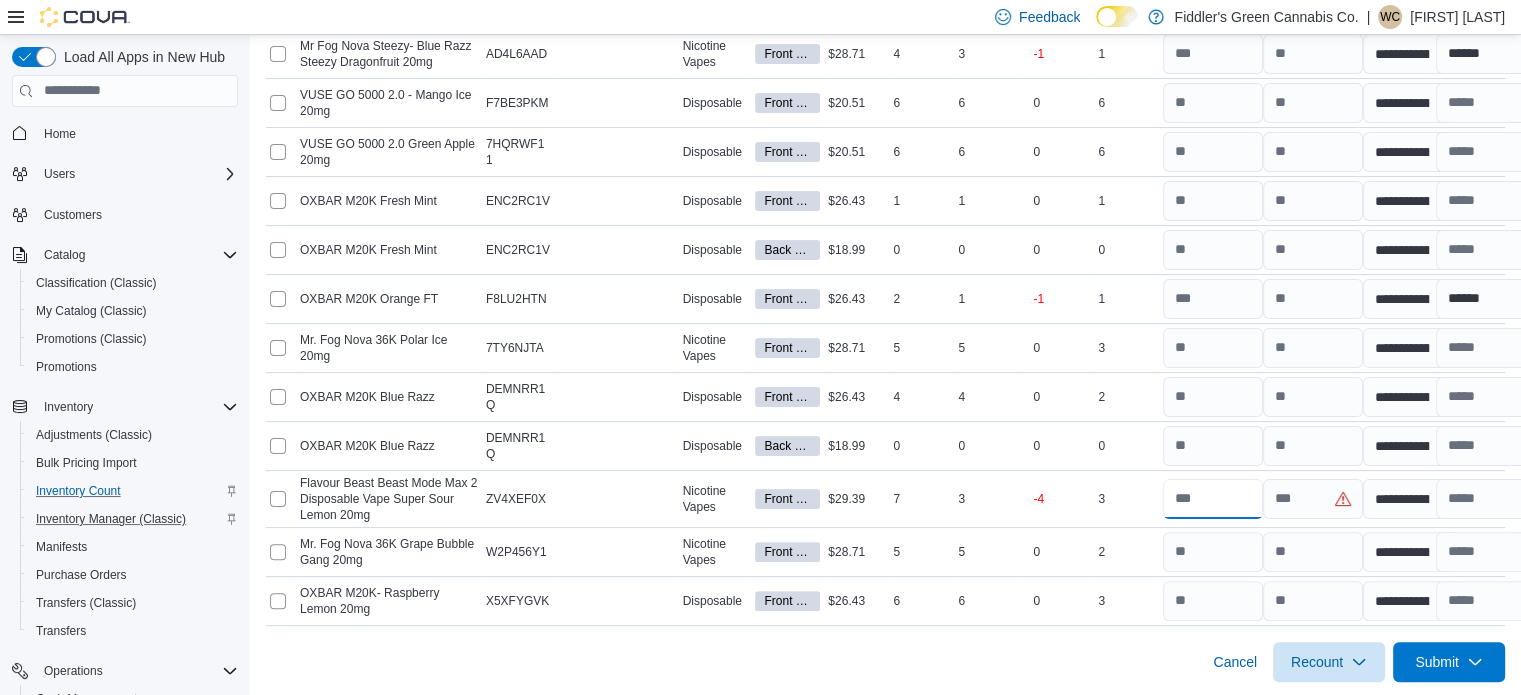 type on "*" 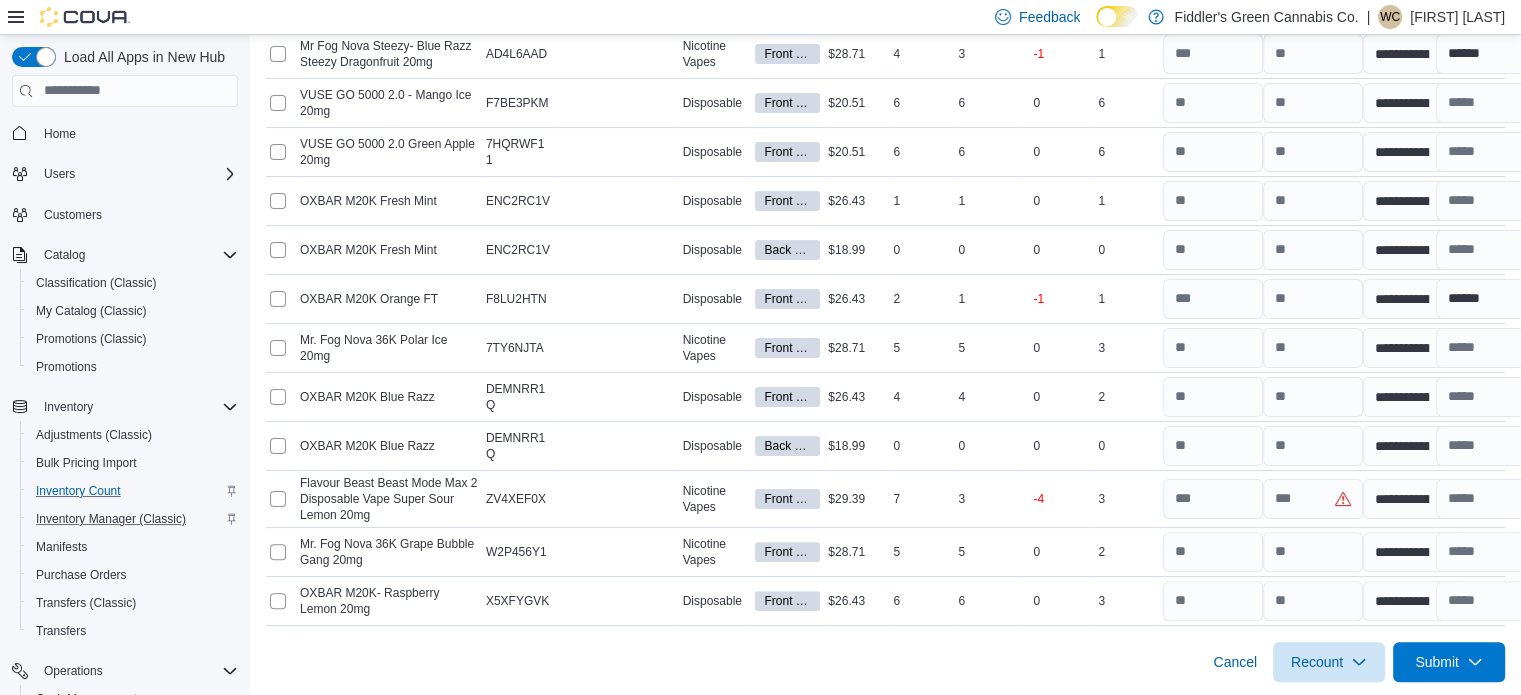 click on "Cancel Recount Submit" at bounding box center (885, 654) 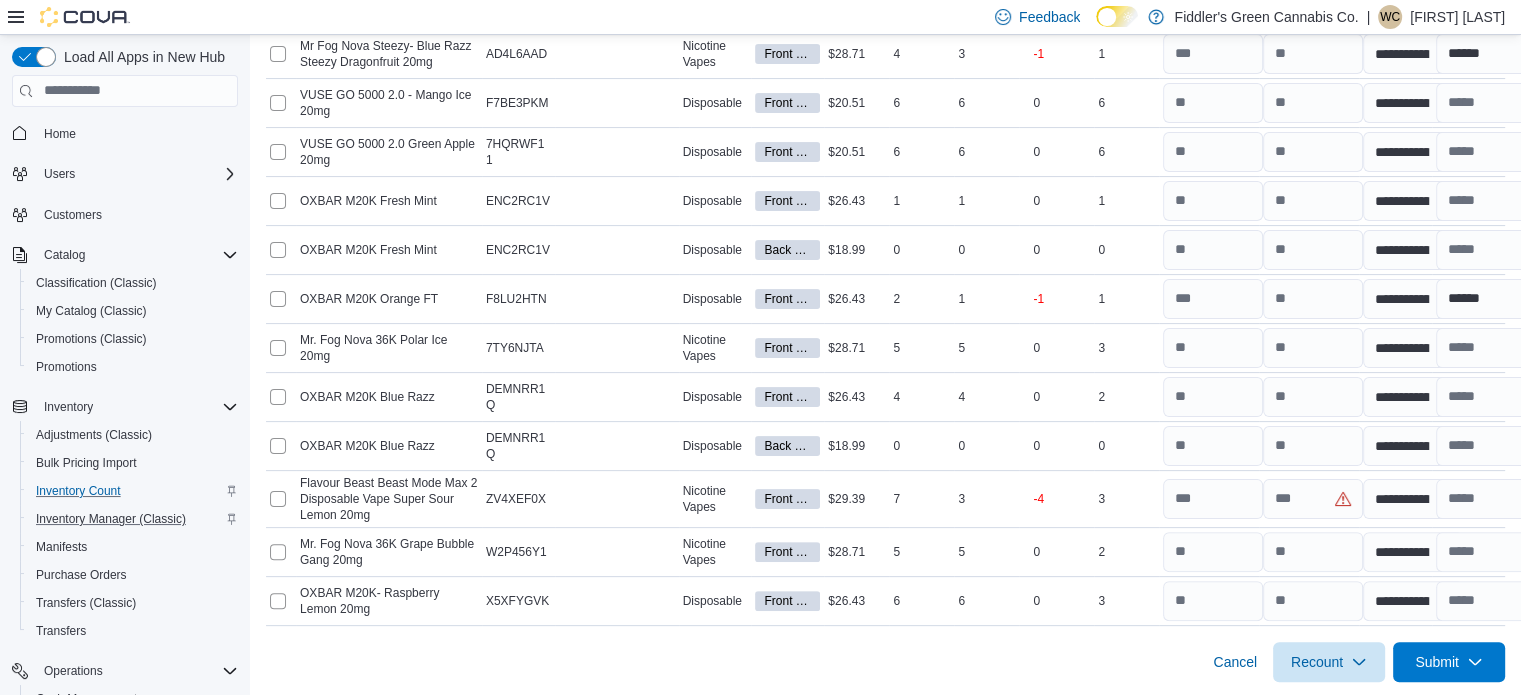 type 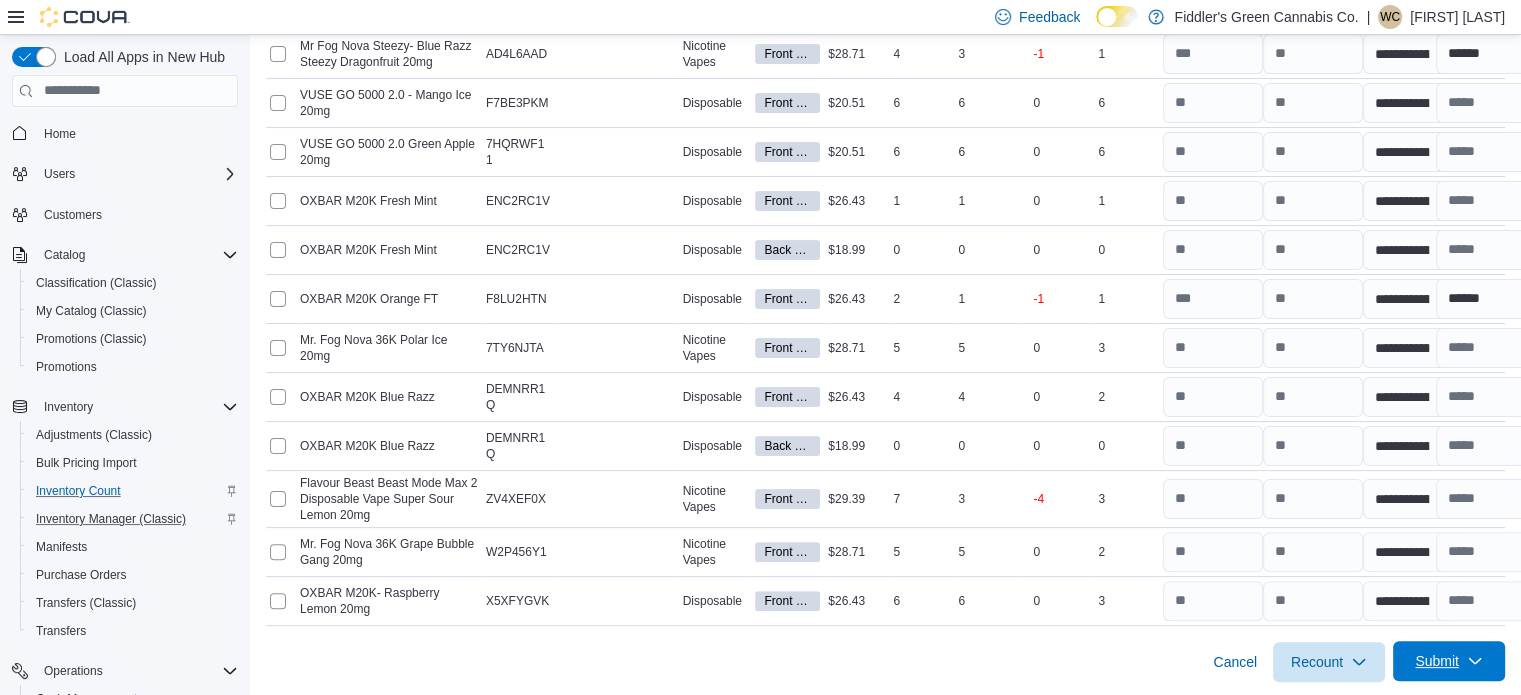 click on "Submit" at bounding box center (1449, 661) 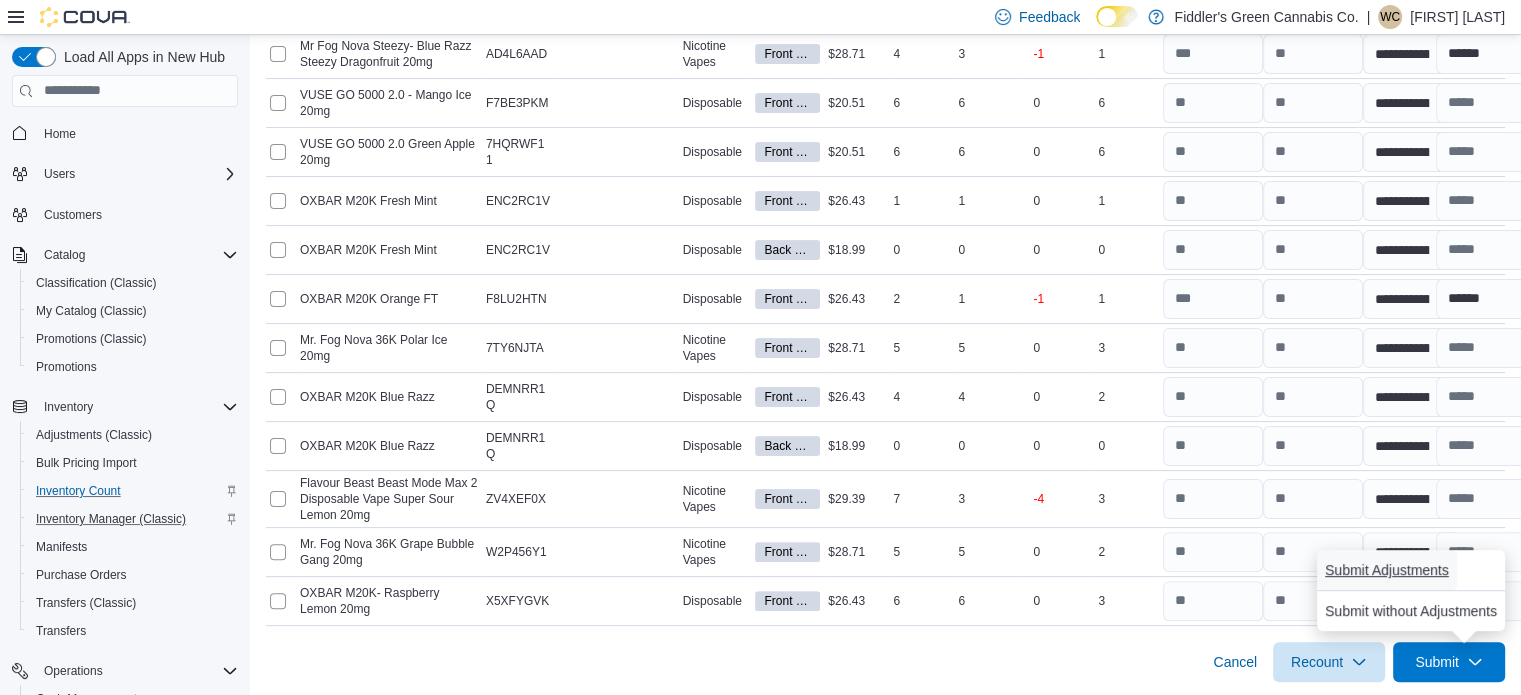 click on "Submit Adjustments" at bounding box center (1387, 570) 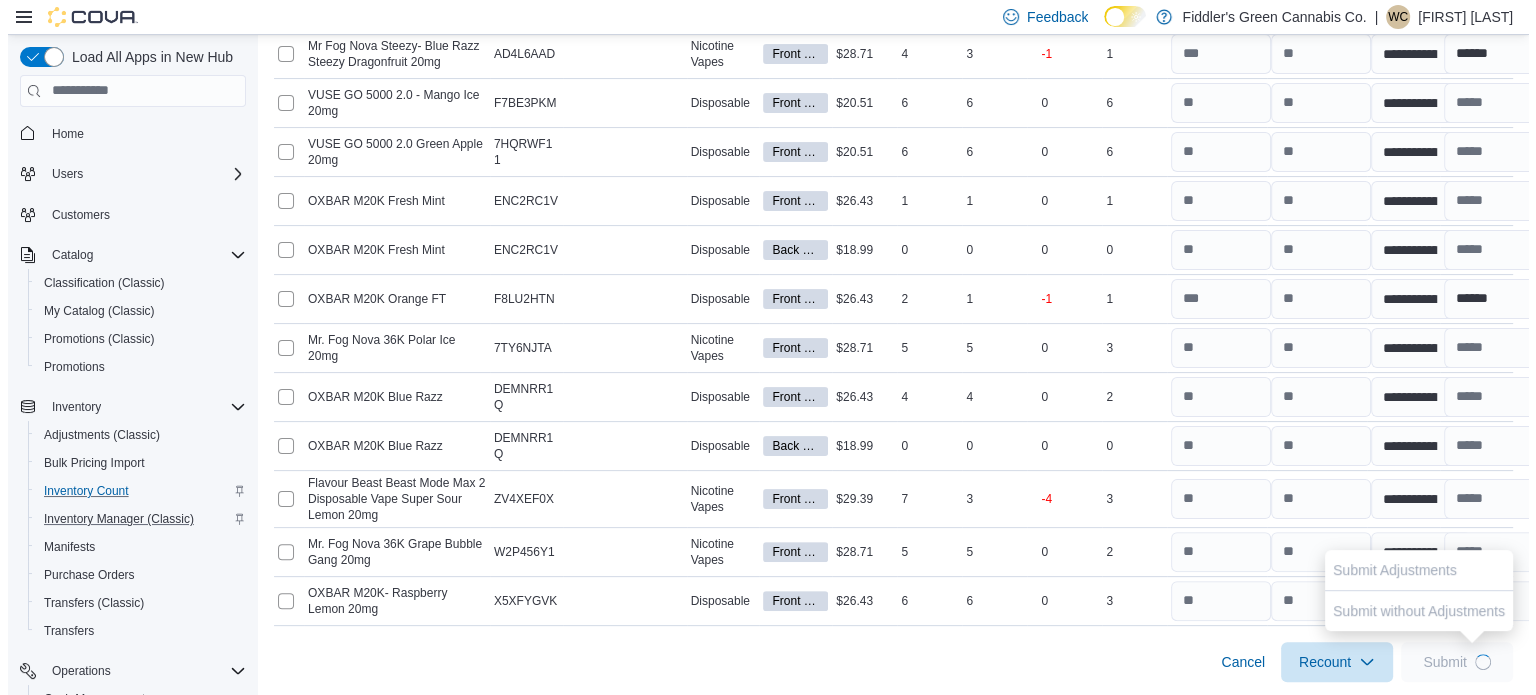 scroll, scrollTop: 0, scrollLeft: 0, axis: both 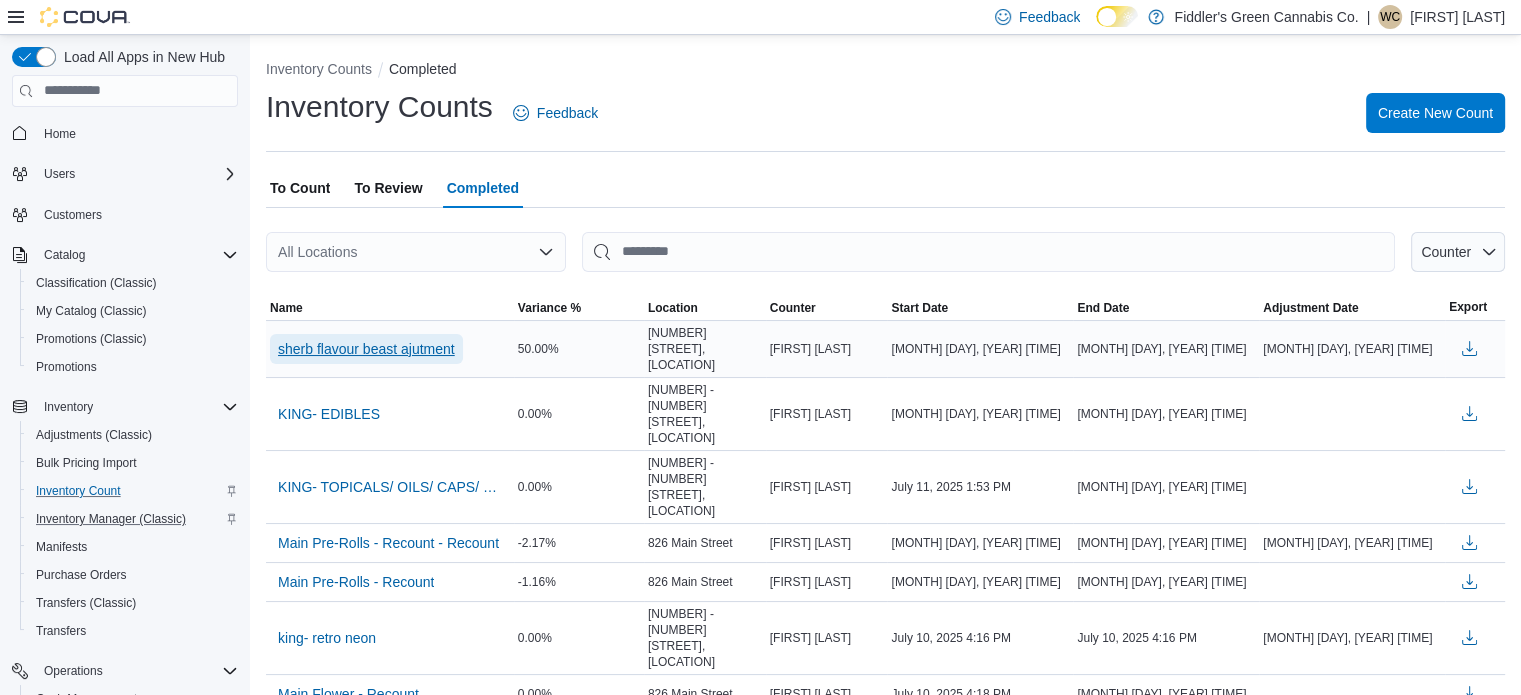 click on "sherb flavour beast ajutment" at bounding box center (366, 349) 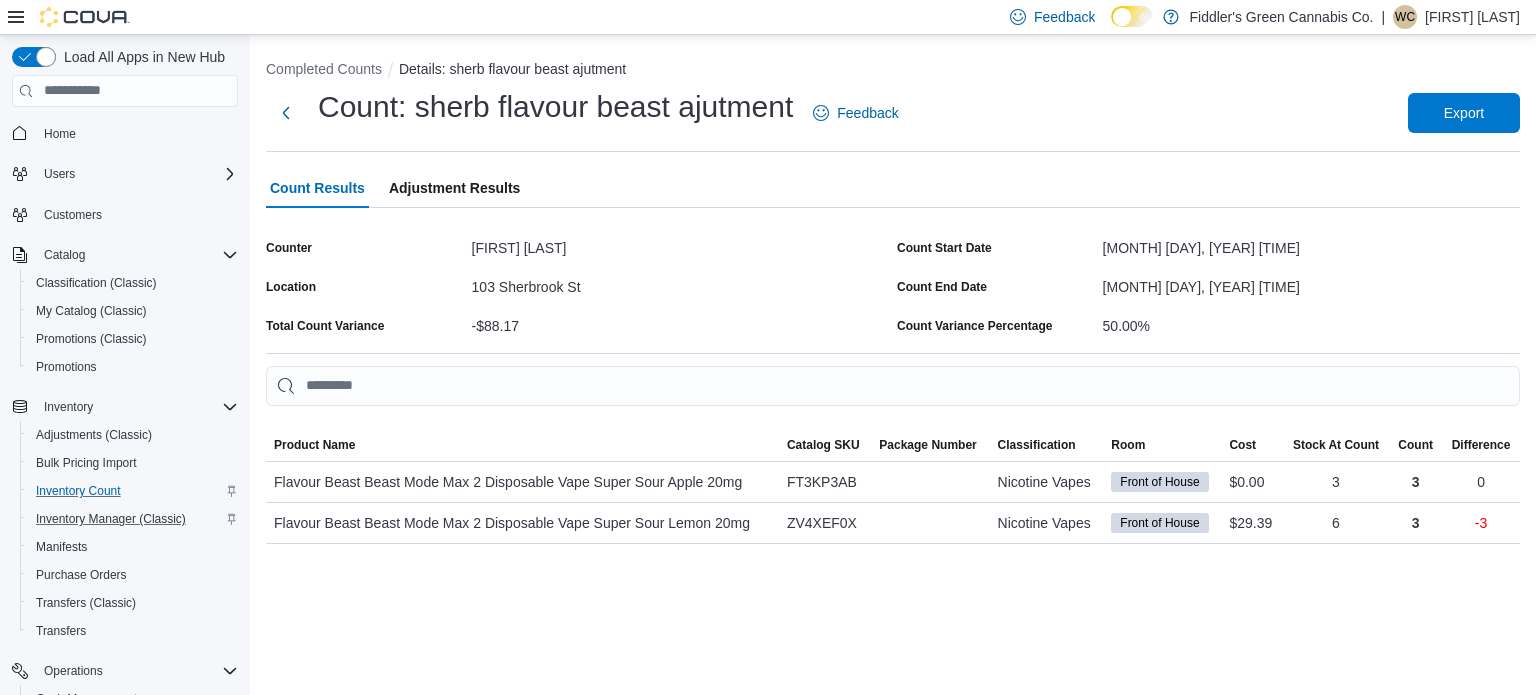 click on "103 Sherbrook St" at bounding box center (680, 283) 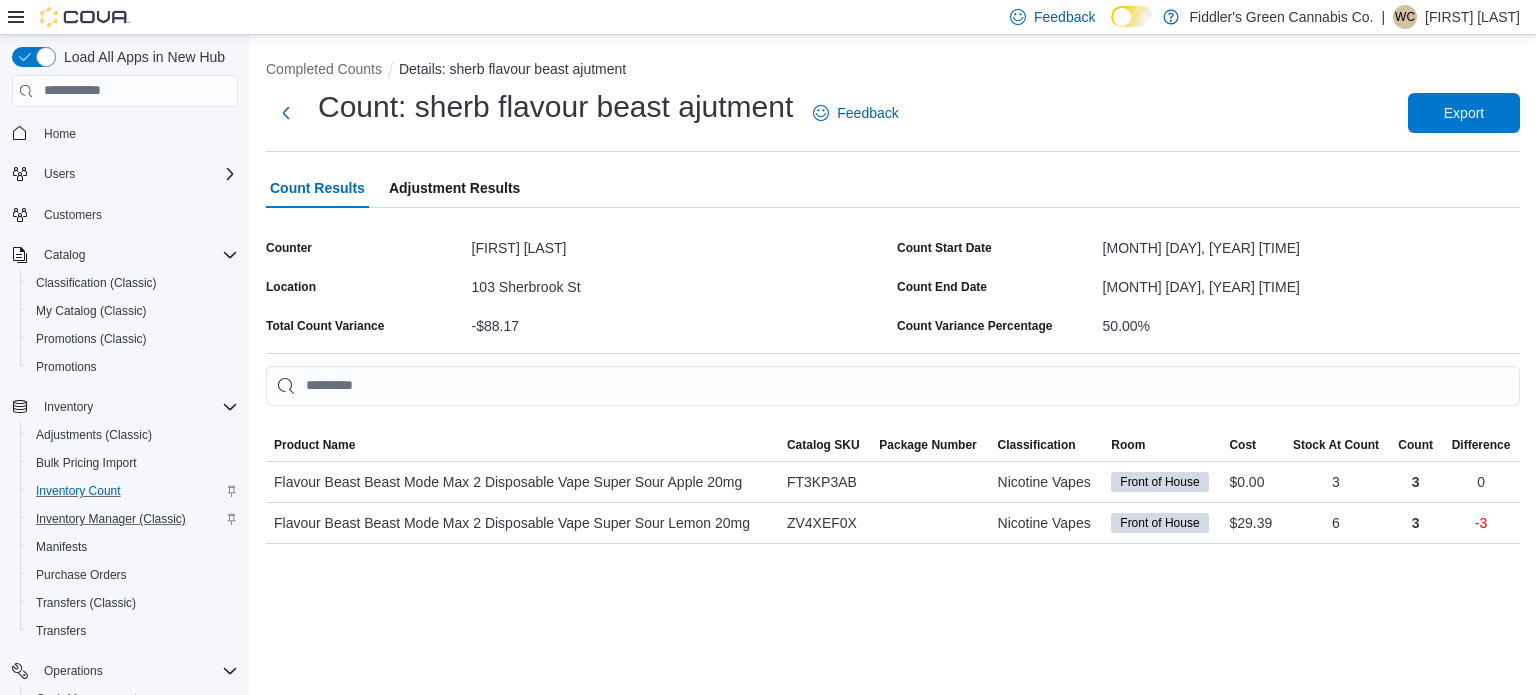 click on "Count: sherb flavour beast ajutment  Feedback Export" at bounding box center (893, 113) 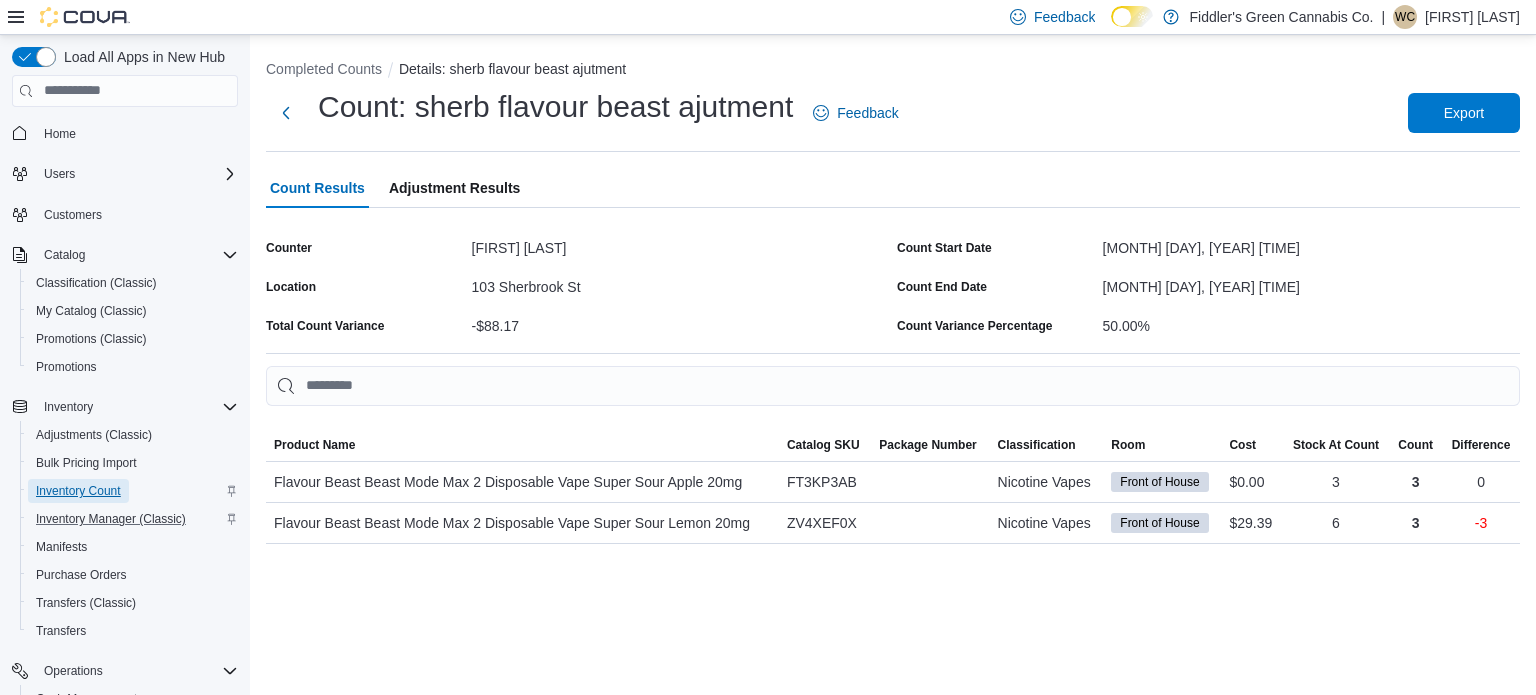 click on "Inventory Count" at bounding box center (78, 491) 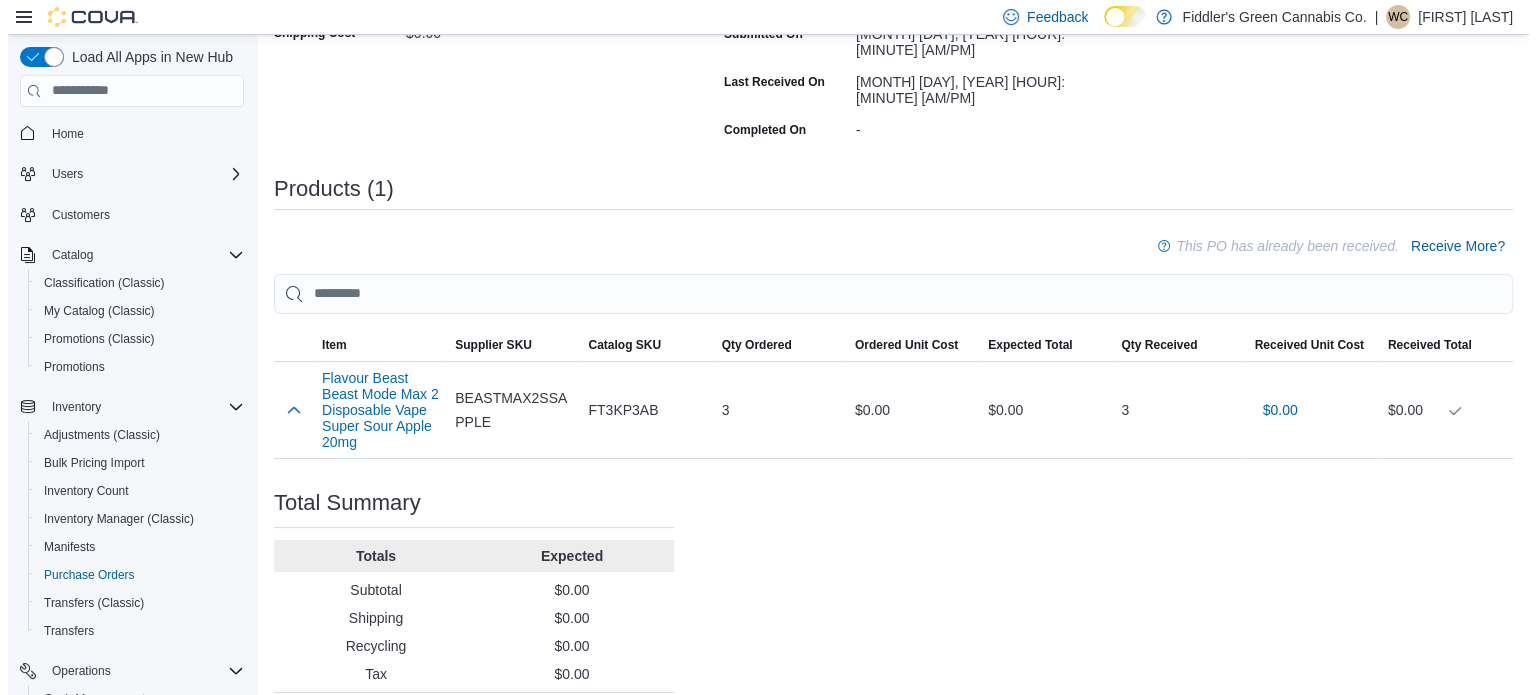 scroll, scrollTop: 0, scrollLeft: 0, axis: both 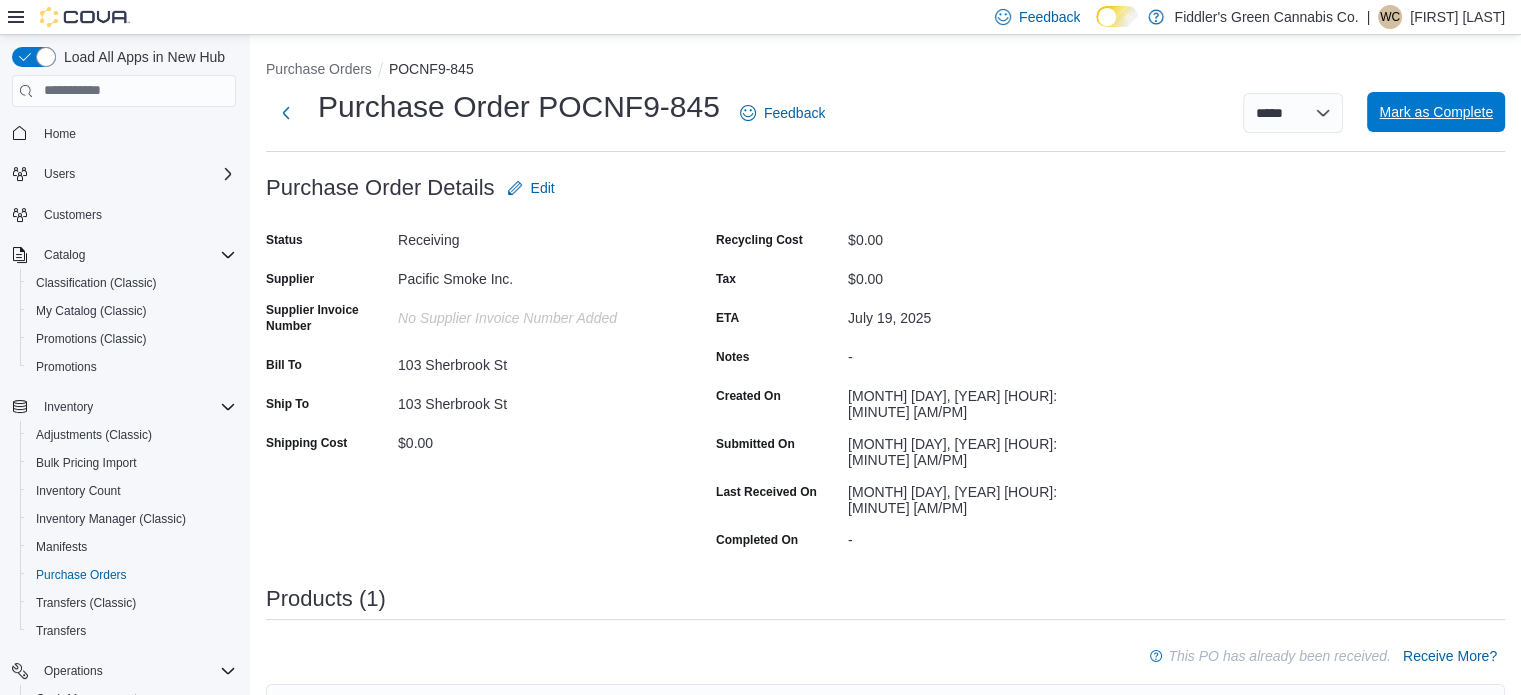 click on "Mark as Complete" at bounding box center [1436, 112] 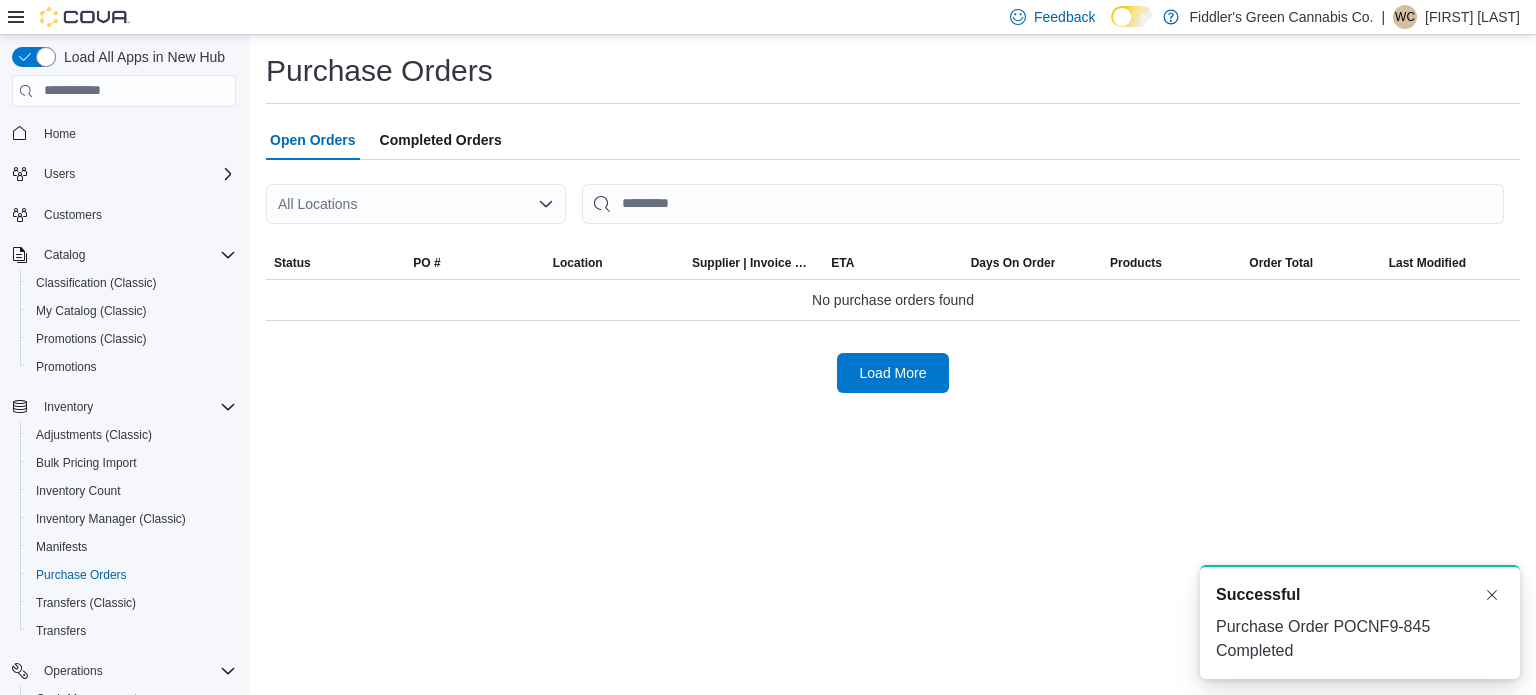 scroll, scrollTop: 0, scrollLeft: 0, axis: both 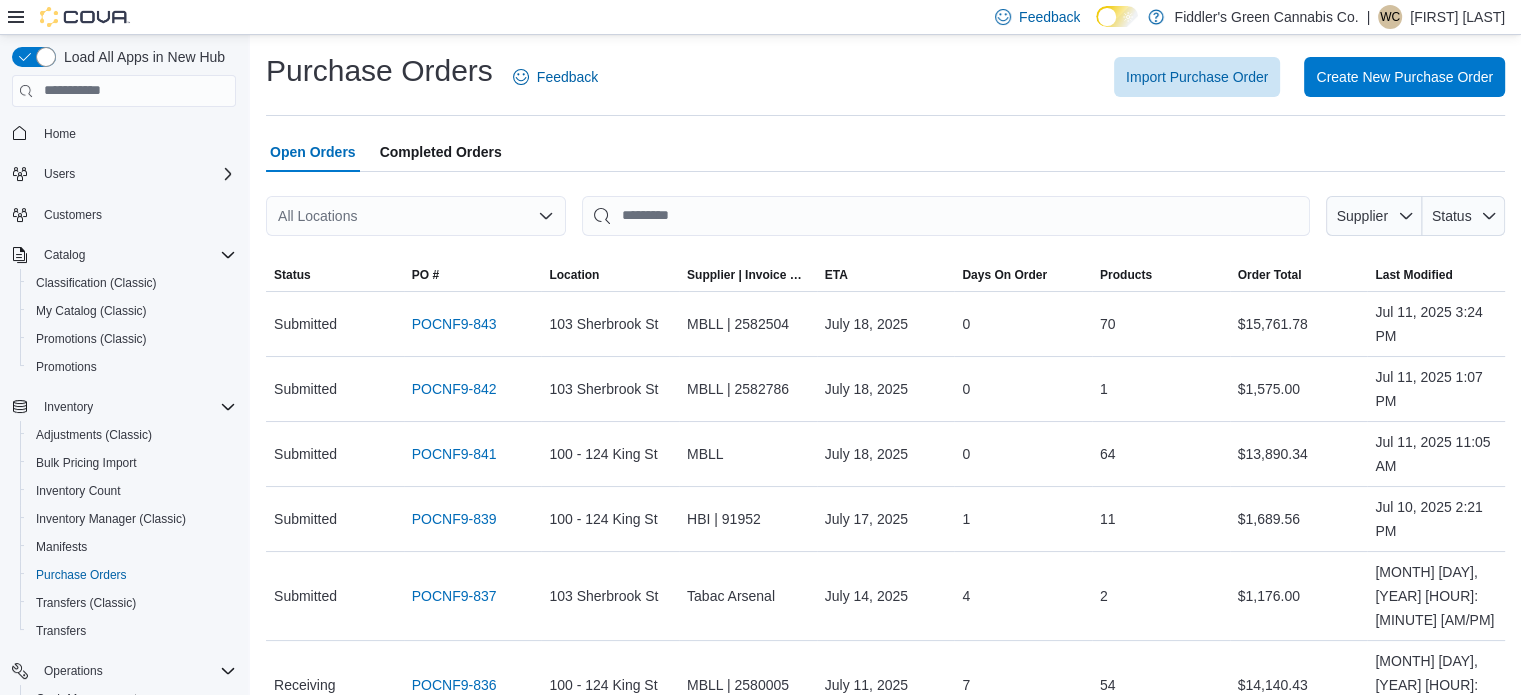 click on "Import Purchase Order Create New Purchase Order" at bounding box center [1063, 77] 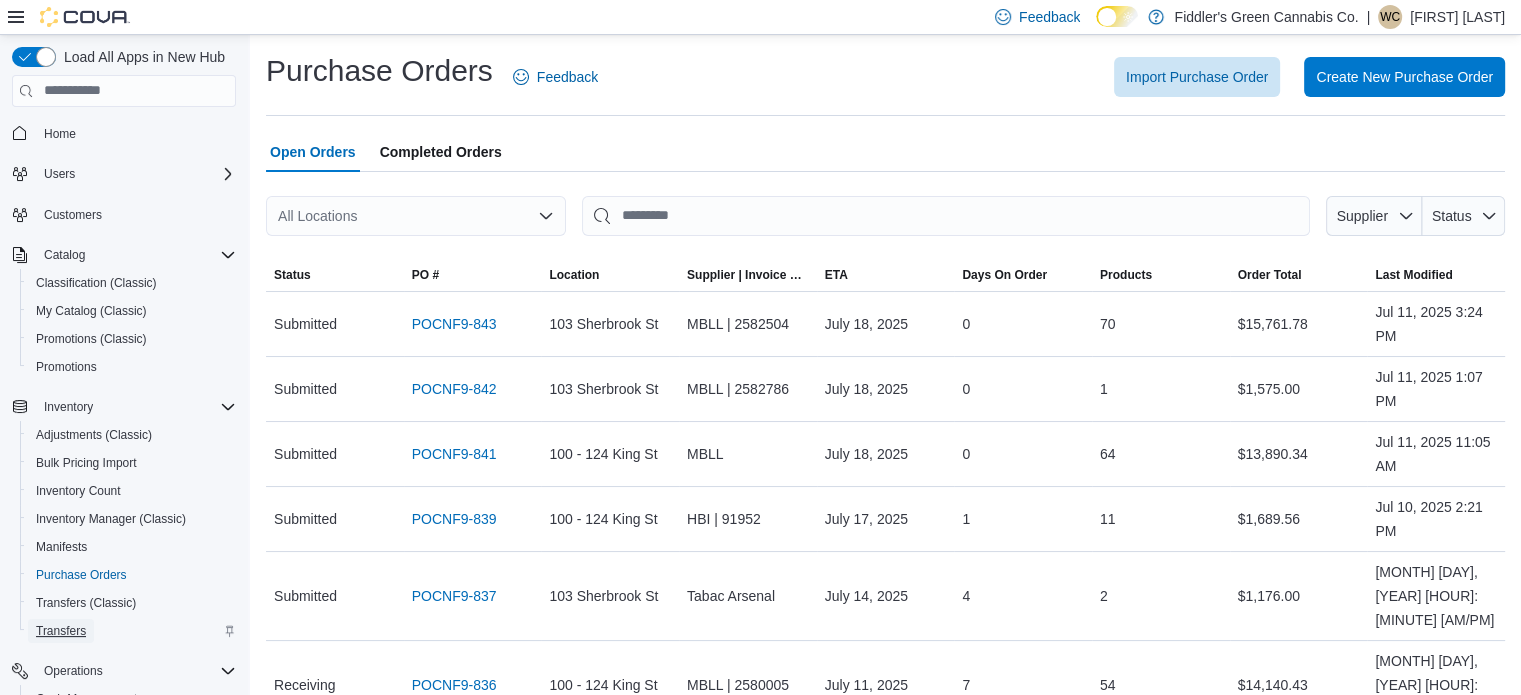 click on "Transfers" at bounding box center [61, 631] 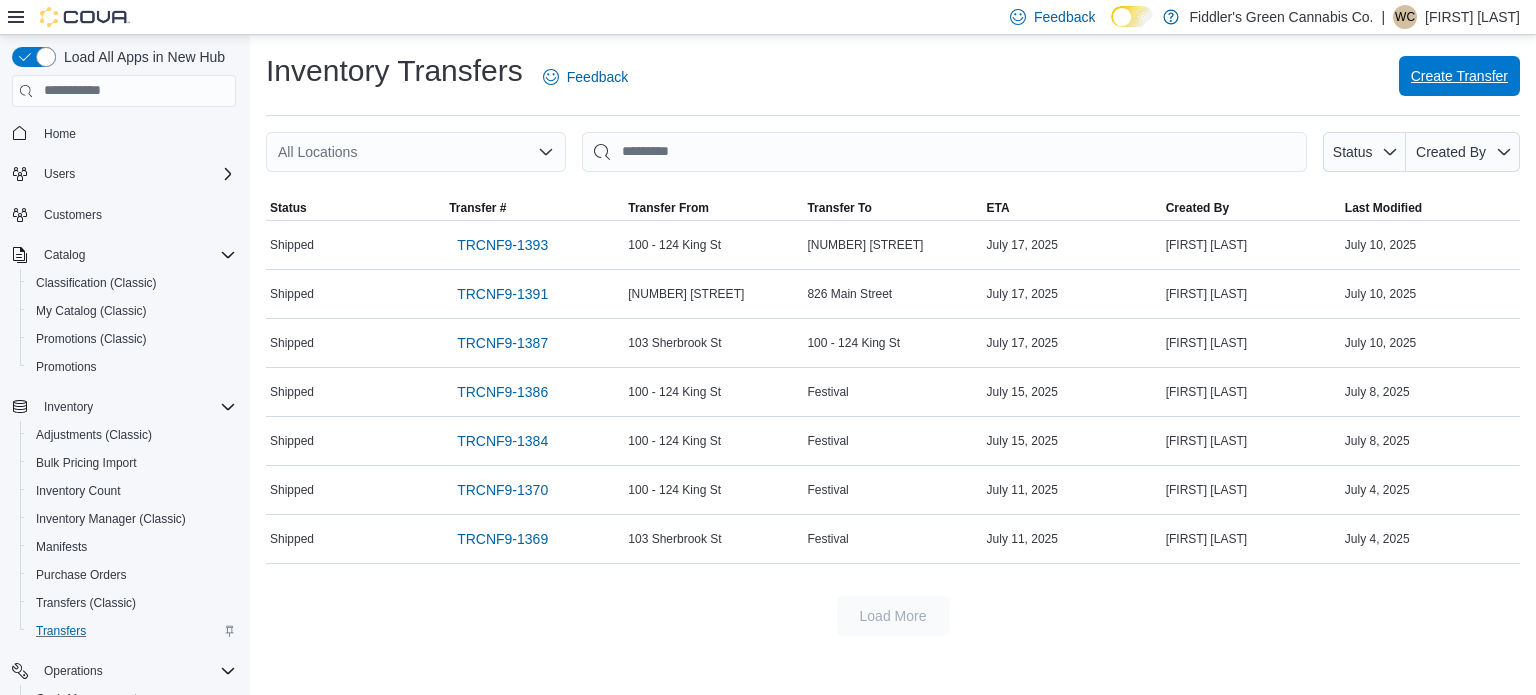 click on "Create Transfer" at bounding box center (1459, 76) 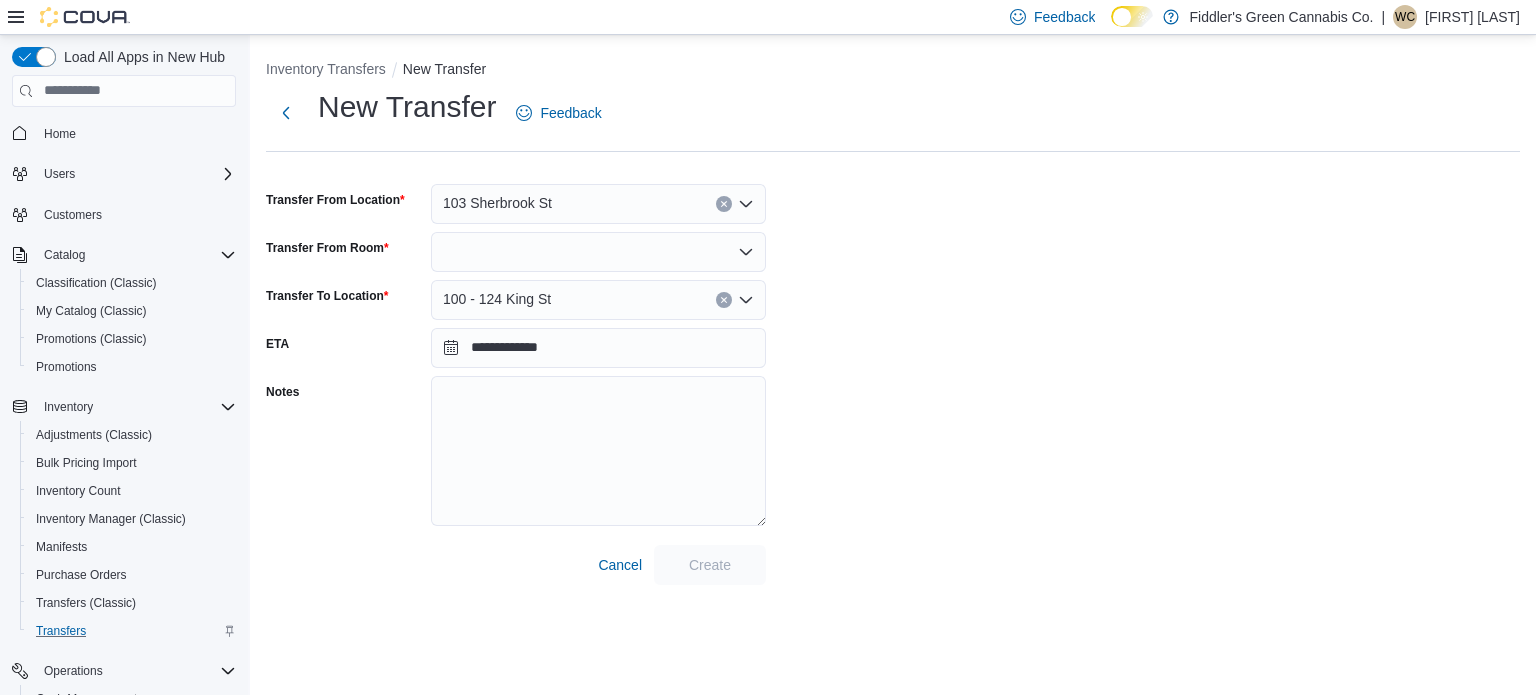 click on "103 Sherbrook St" at bounding box center [598, 204] 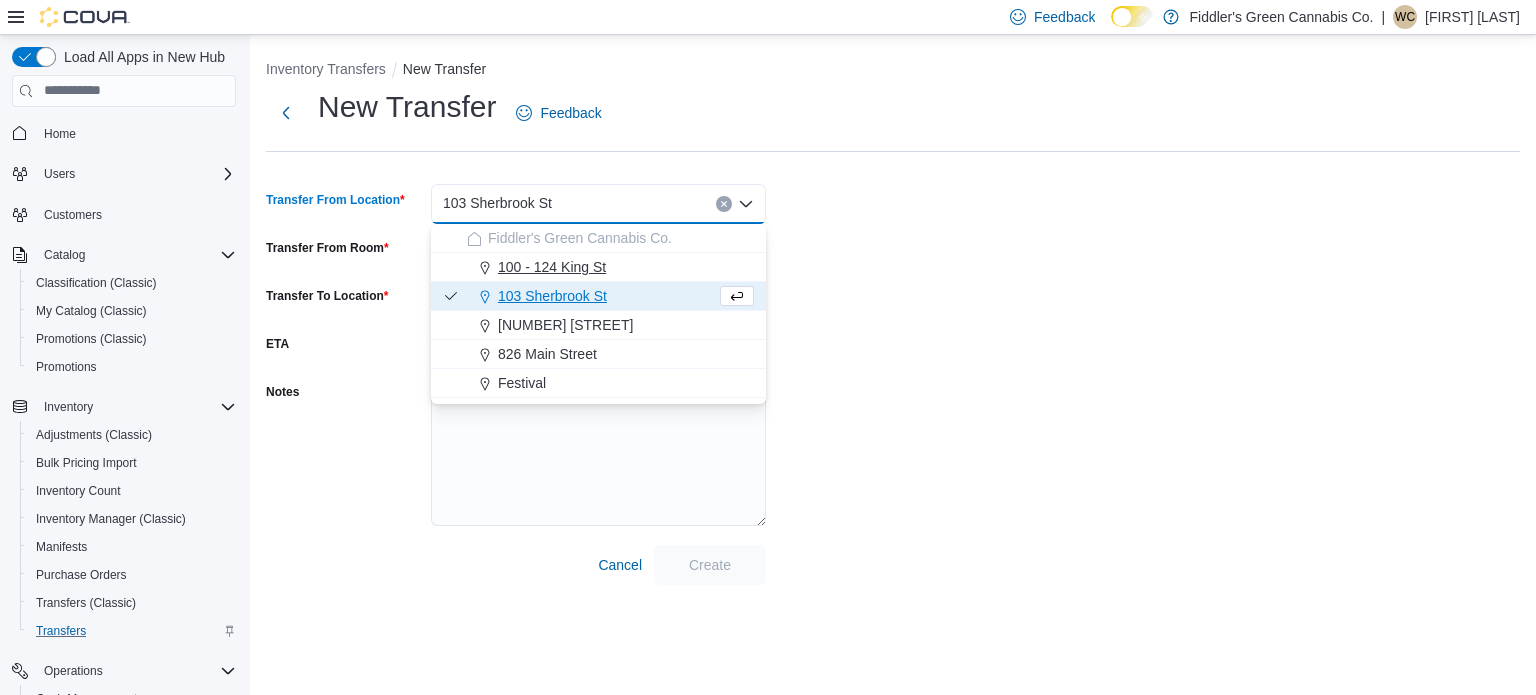 click on "100 - 124 King St" at bounding box center (552, 267) 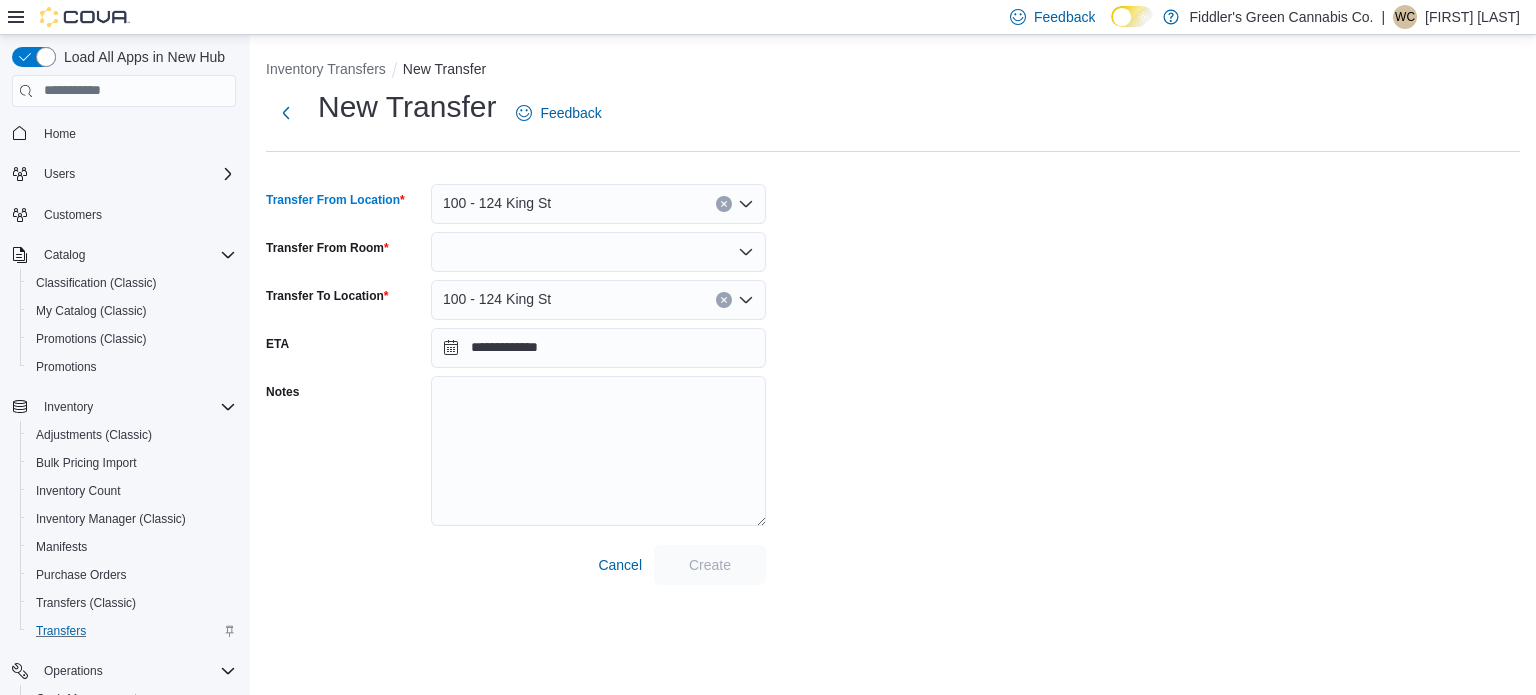 click at bounding box center (598, 252) 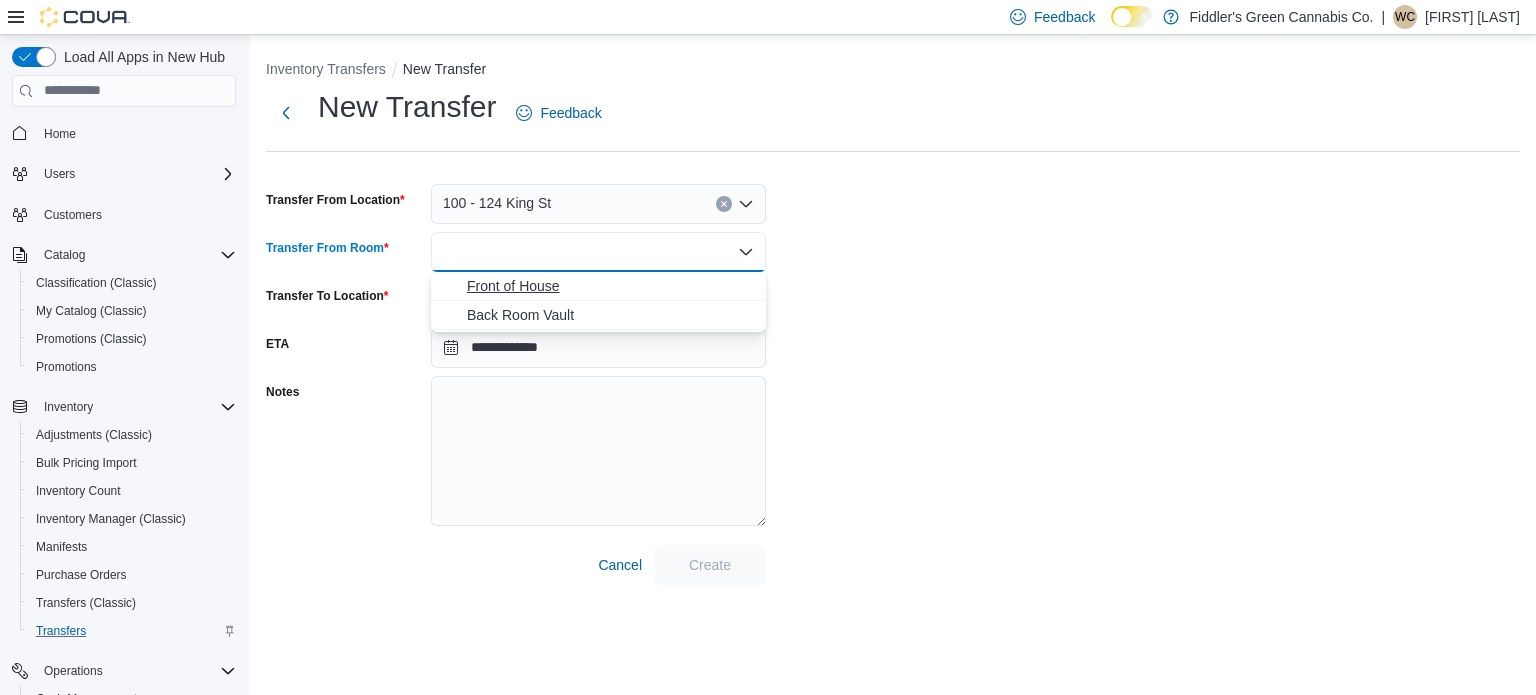 click on "Front of House" at bounding box center (610, 286) 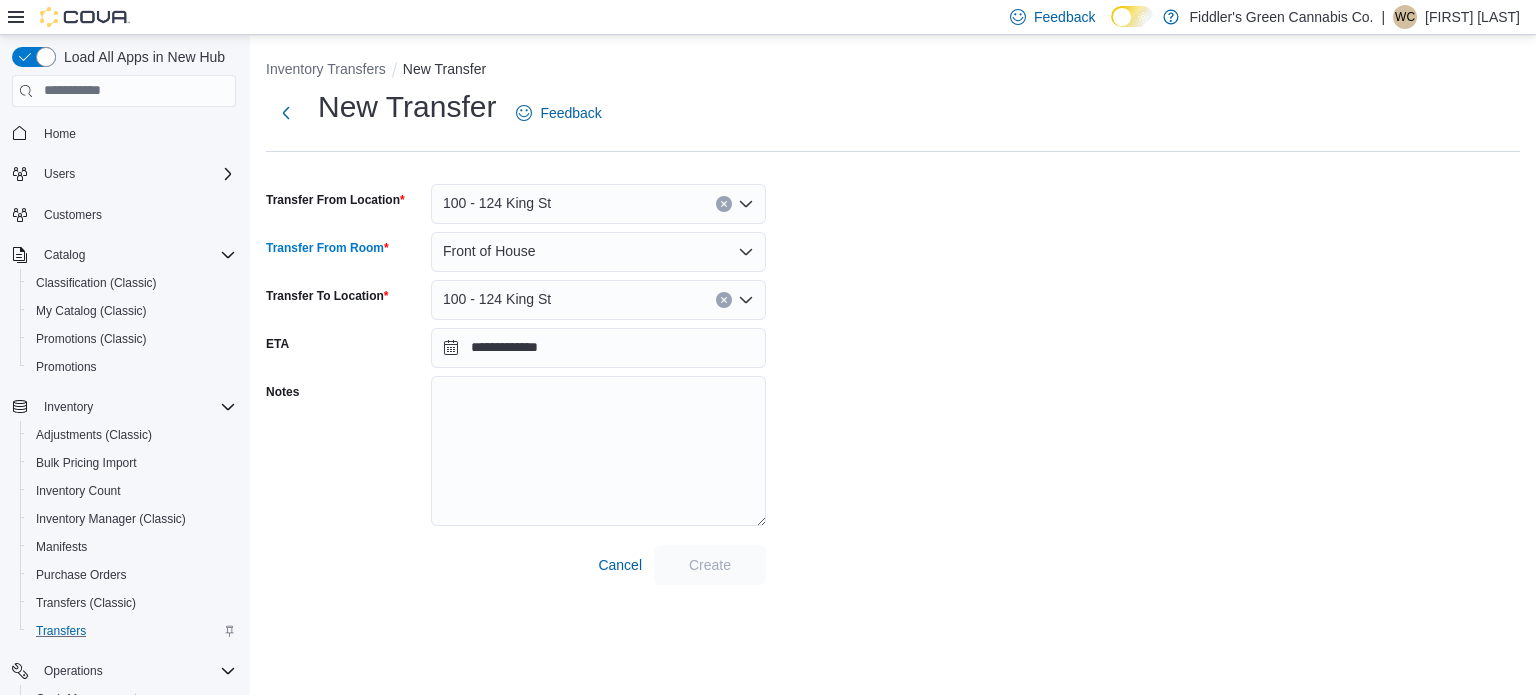 click on "100 - 124 King St" at bounding box center (497, 299) 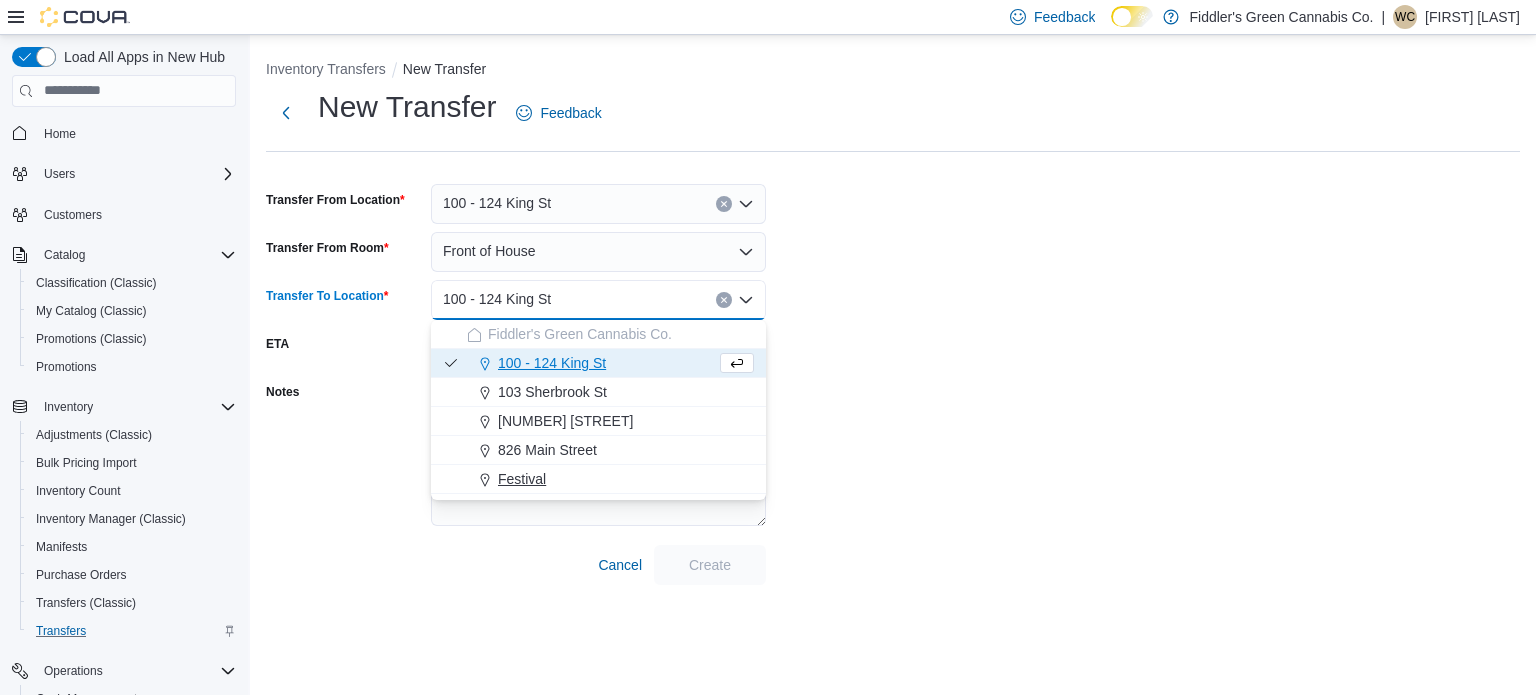 click on "Festival" at bounding box center (522, 479) 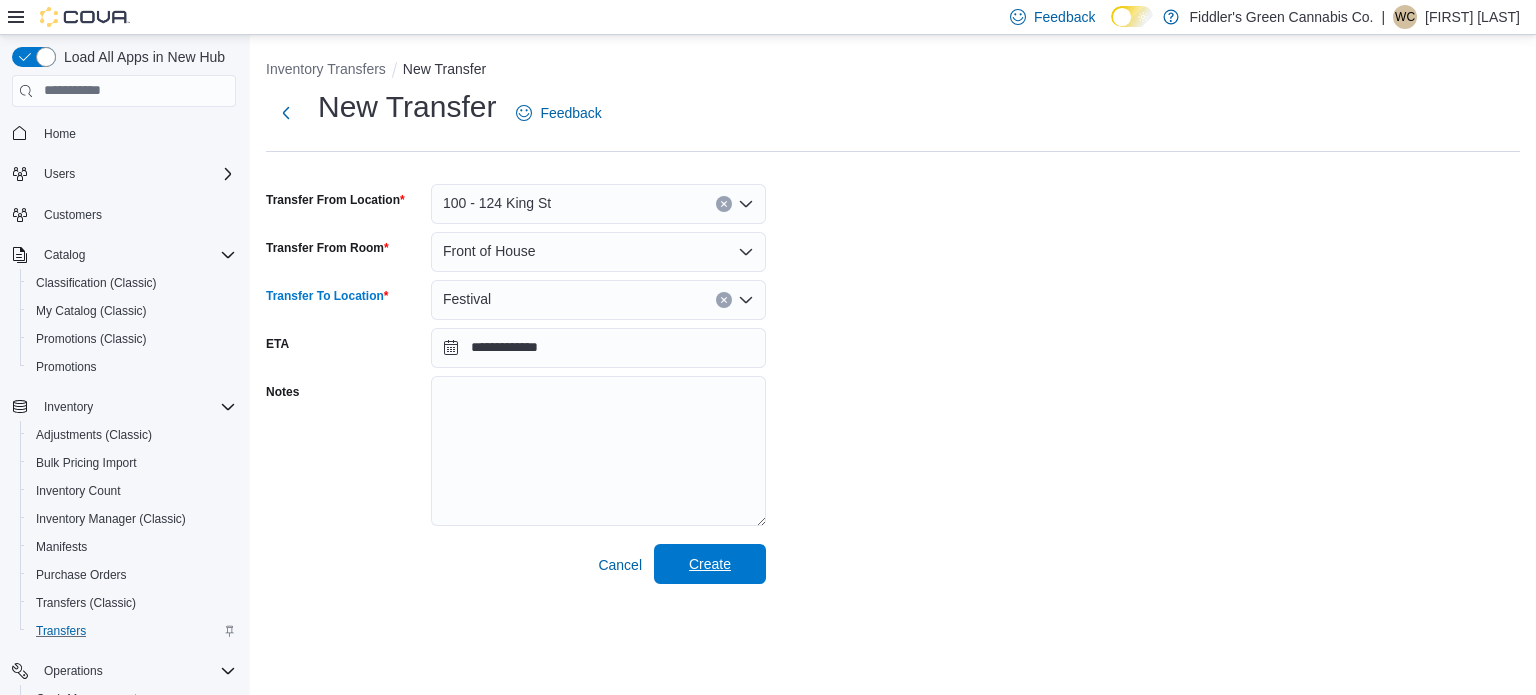 click on "Create" at bounding box center [710, 564] 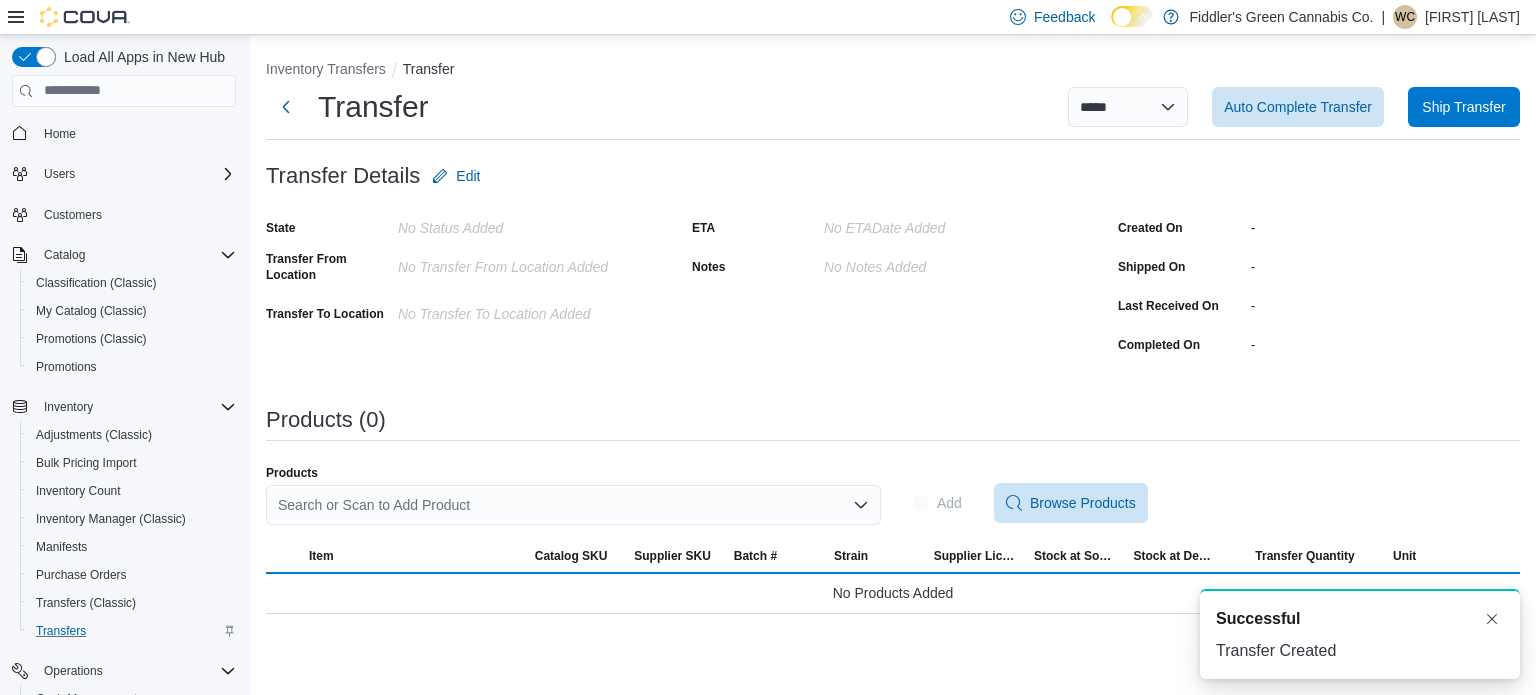 scroll, scrollTop: 0, scrollLeft: 0, axis: both 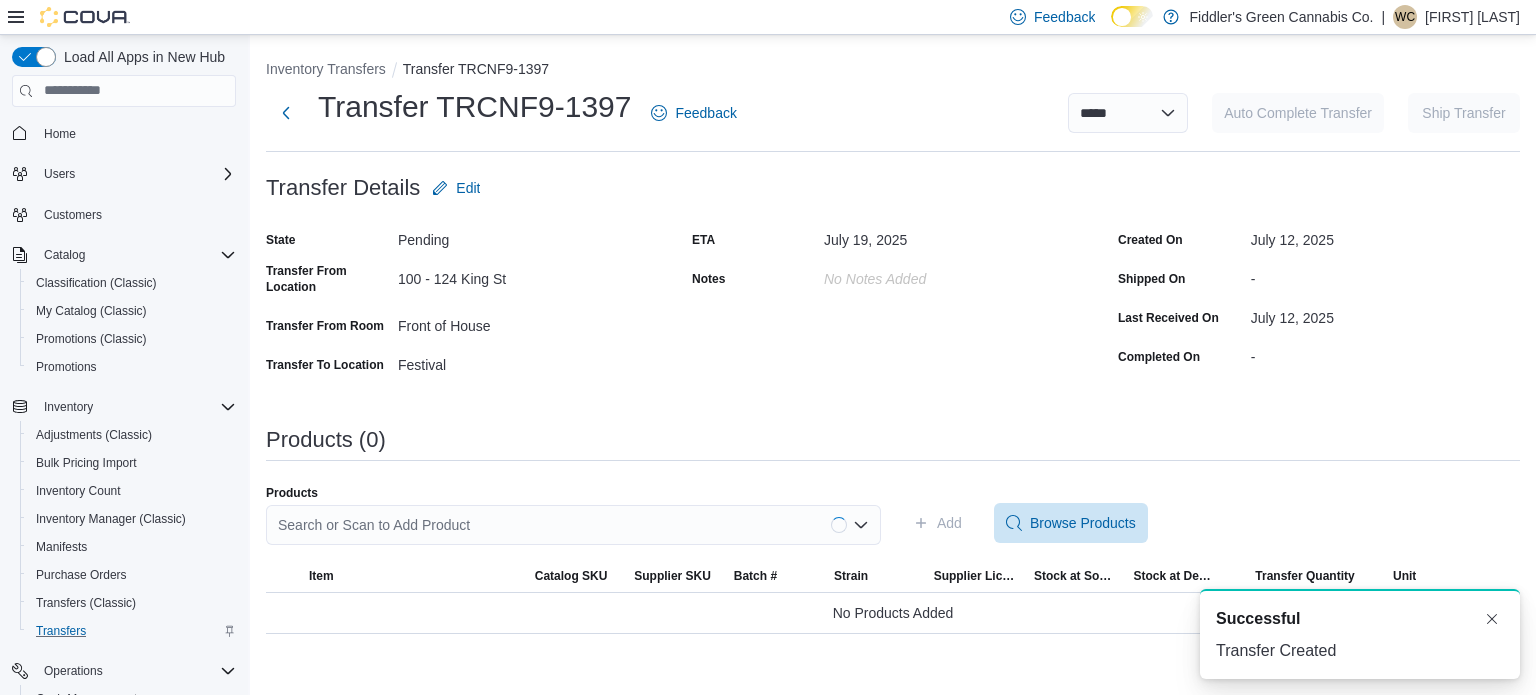 click on "Search or Scan to Add Product" at bounding box center [573, 525] 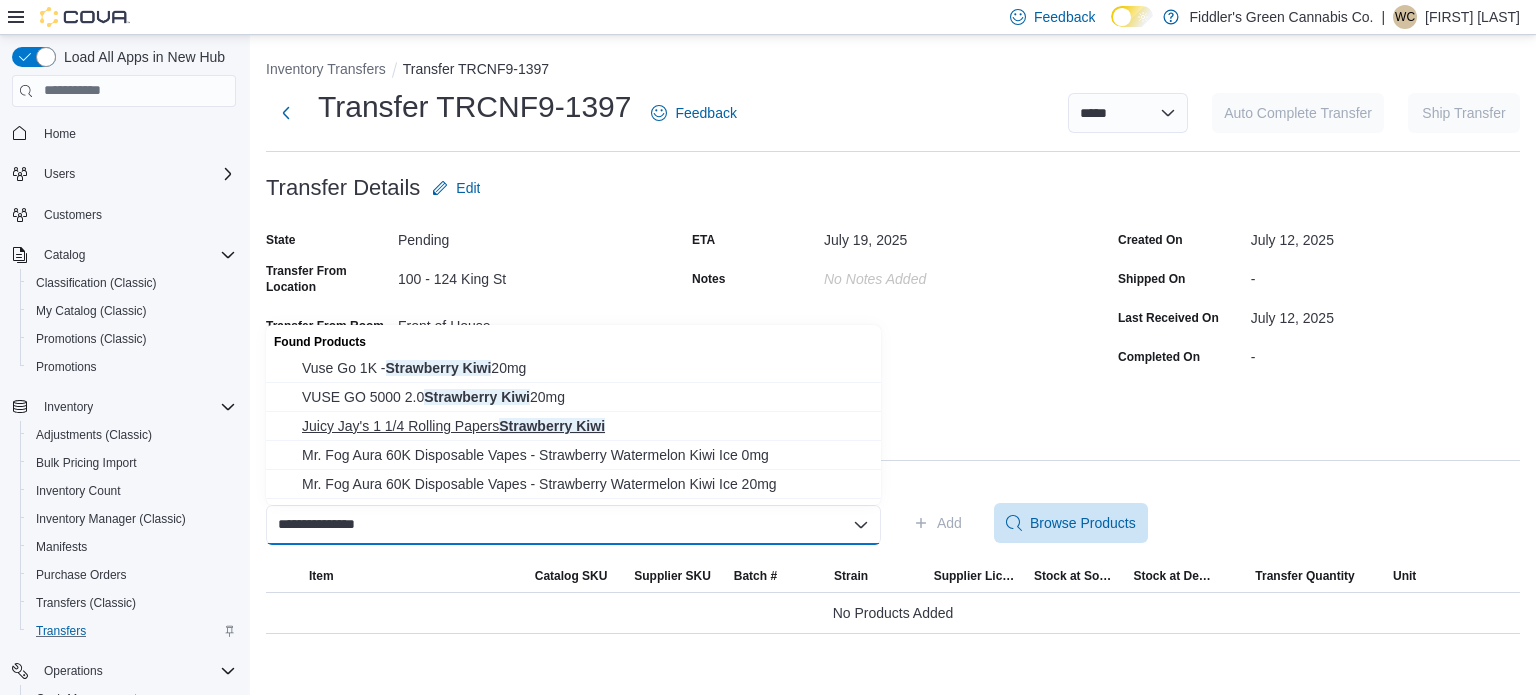 type on "**********" 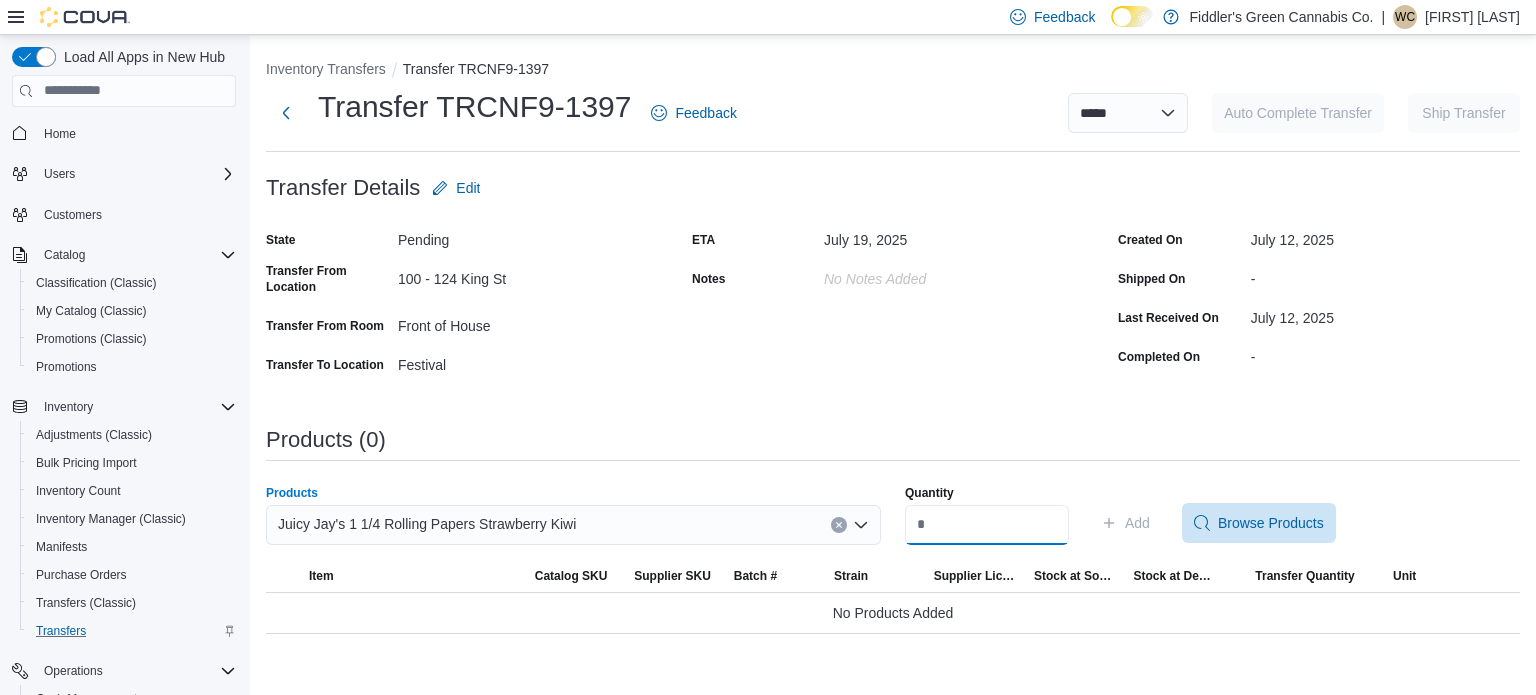 click on "Quantity" at bounding box center [987, 525] 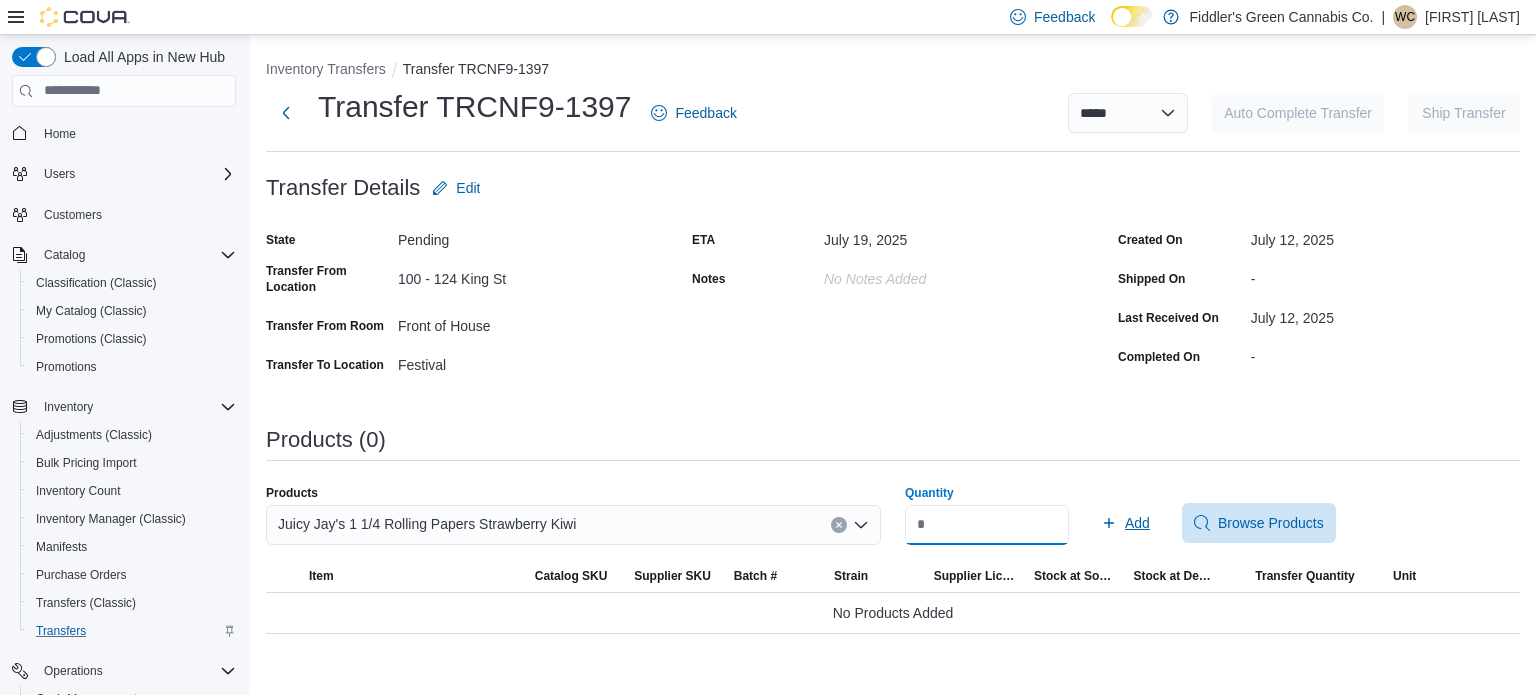 type on "**" 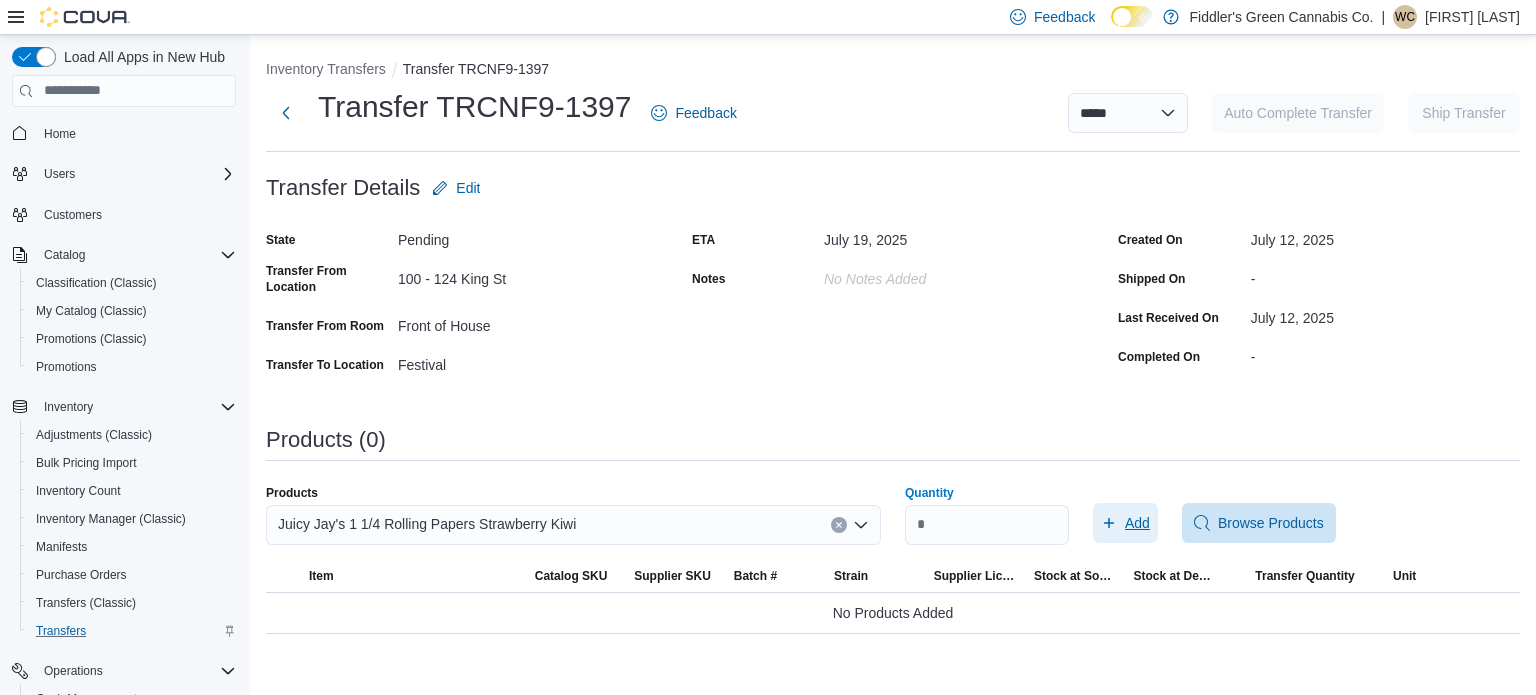 click on "Add" at bounding box center [1137, 523] 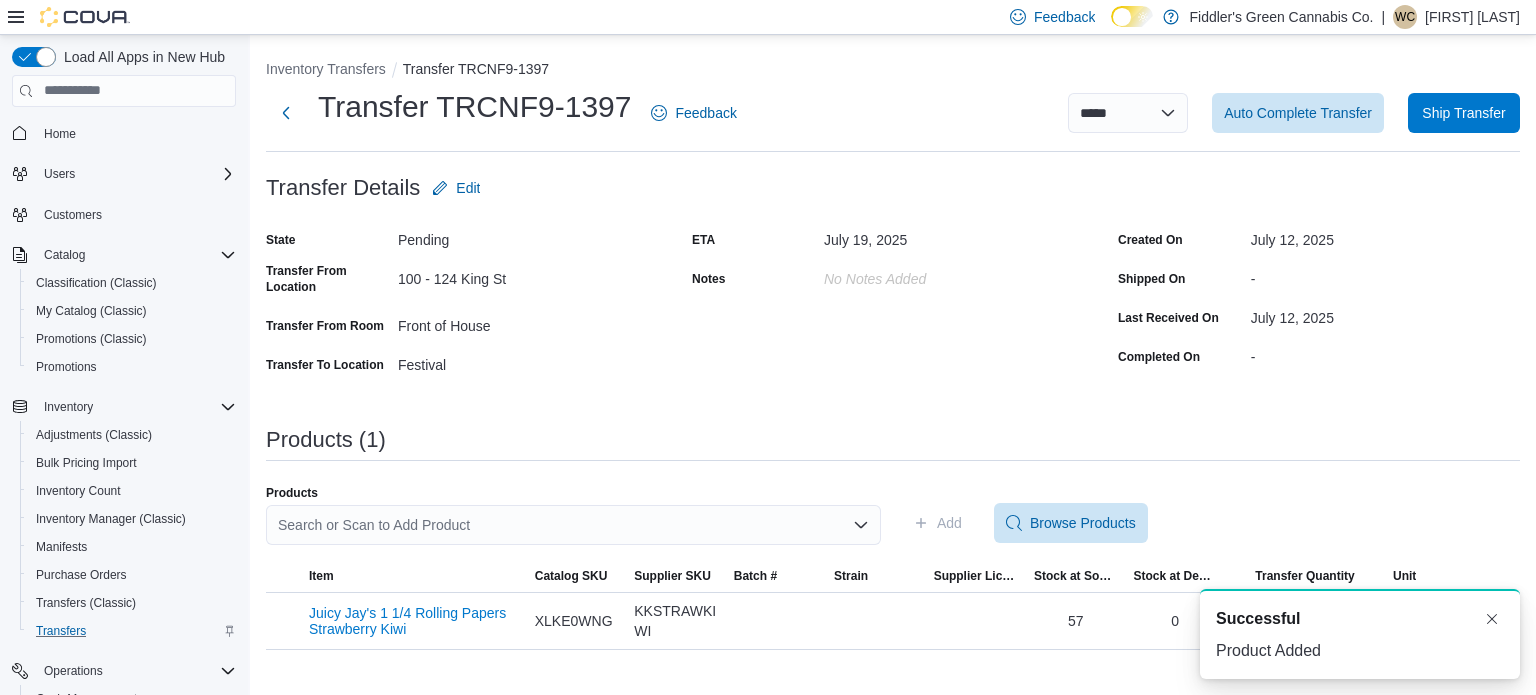 scroll, scrollTop: 0, scrollLeft: 0, axis: both 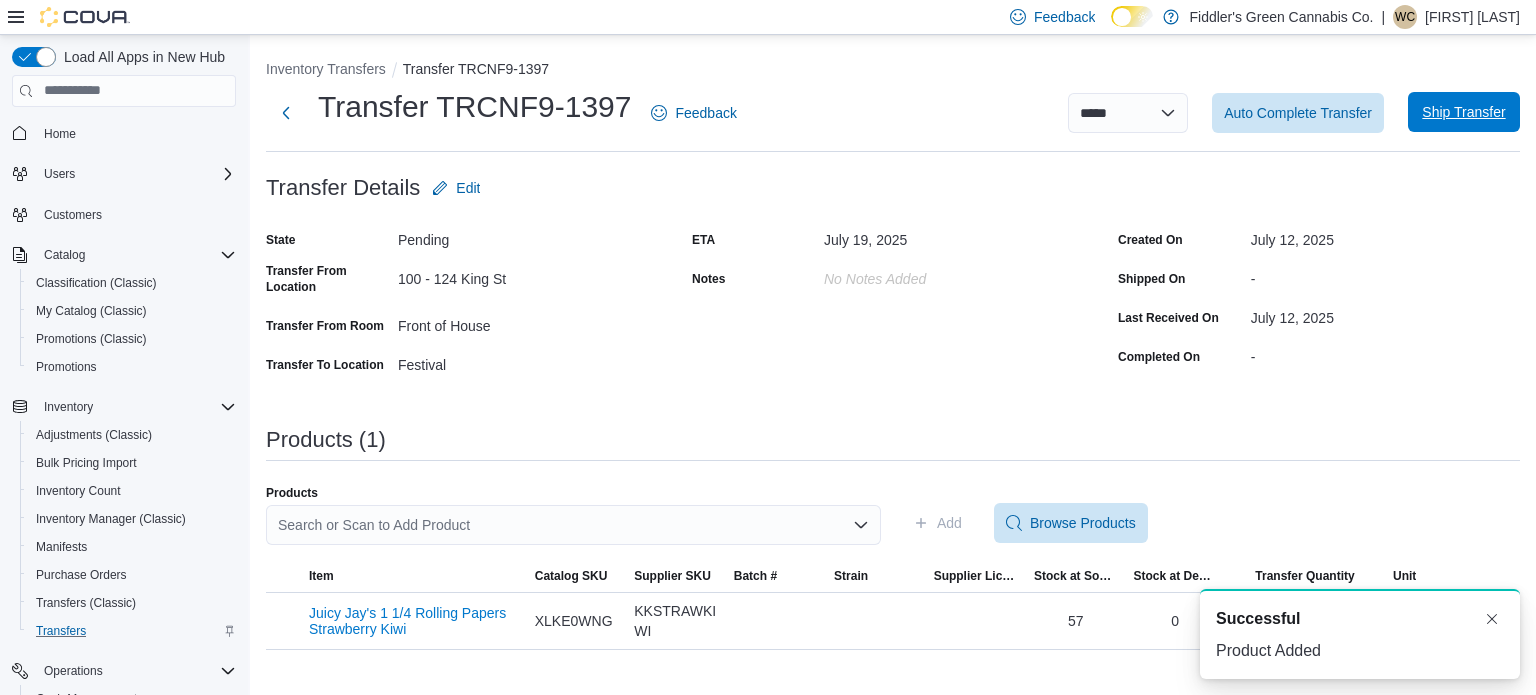 click on "Ship Transfer" at bounding box center [1463, 112] 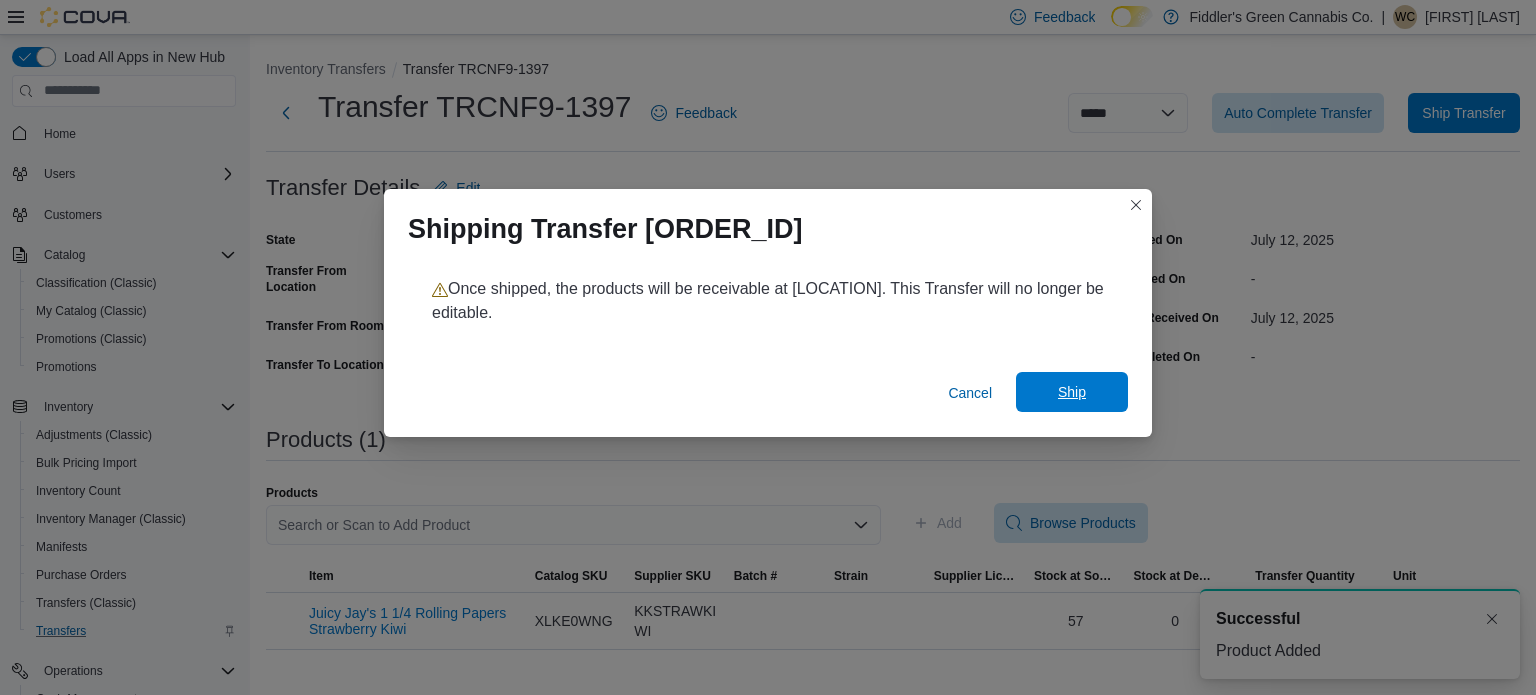 click on "Ship" at bounding box center [1072, 392] 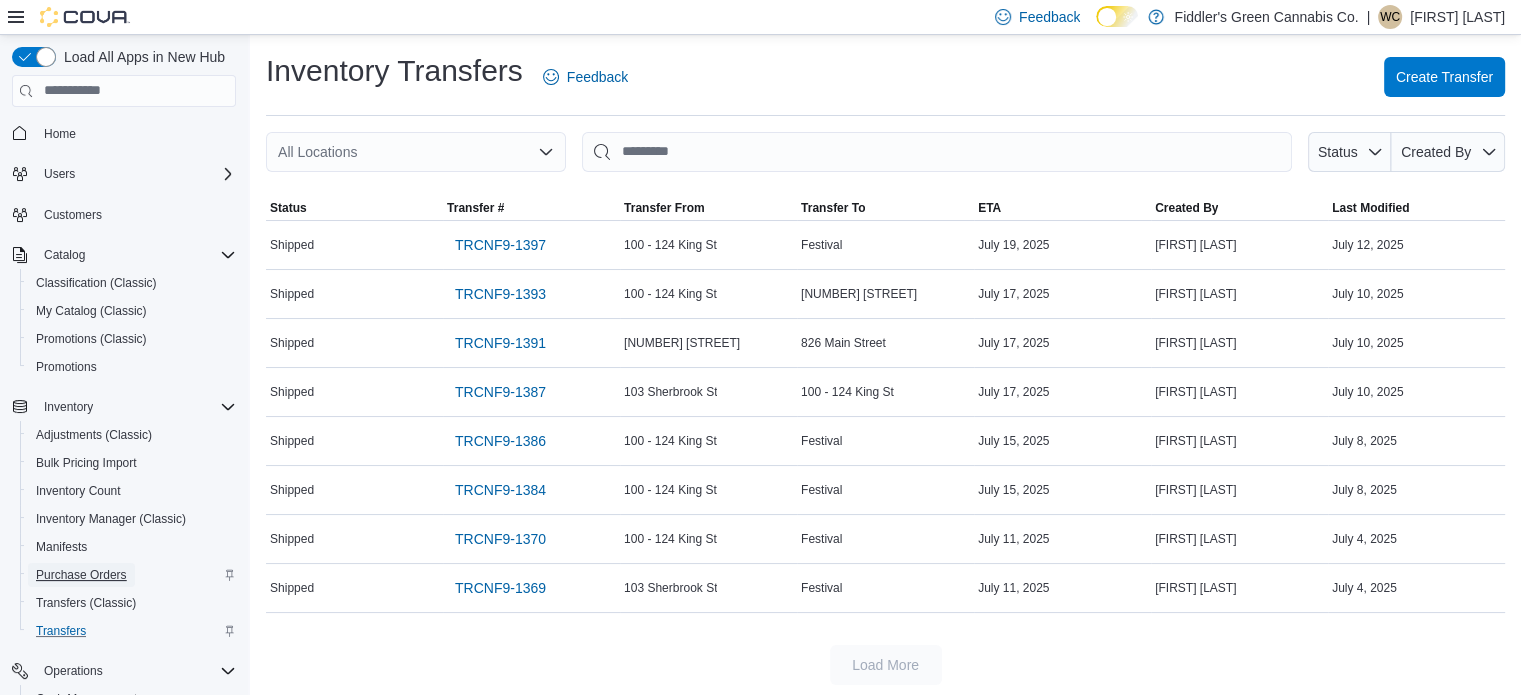 click on "Purchase Orders" at bounding box center [81, 575] 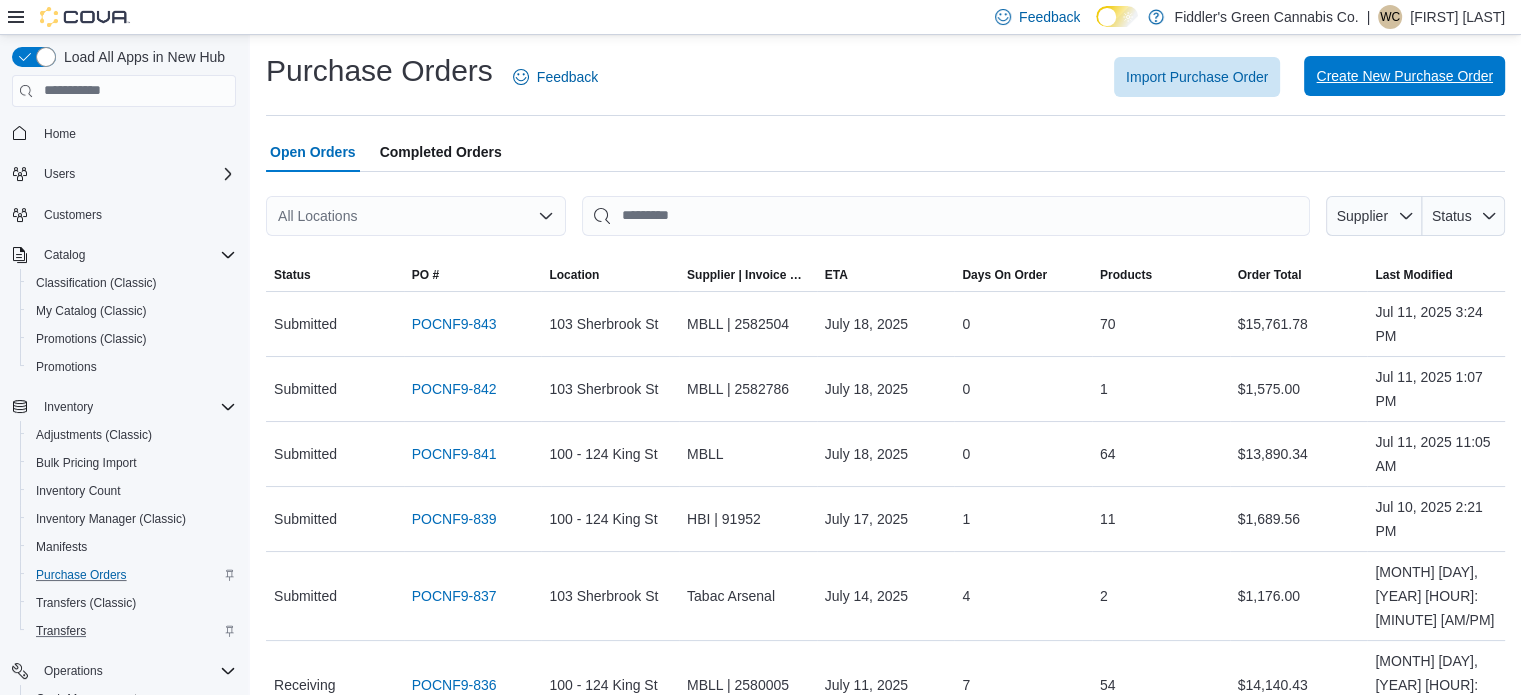 click on "Create New Purchase Order" at bounding box center (1404, 76) 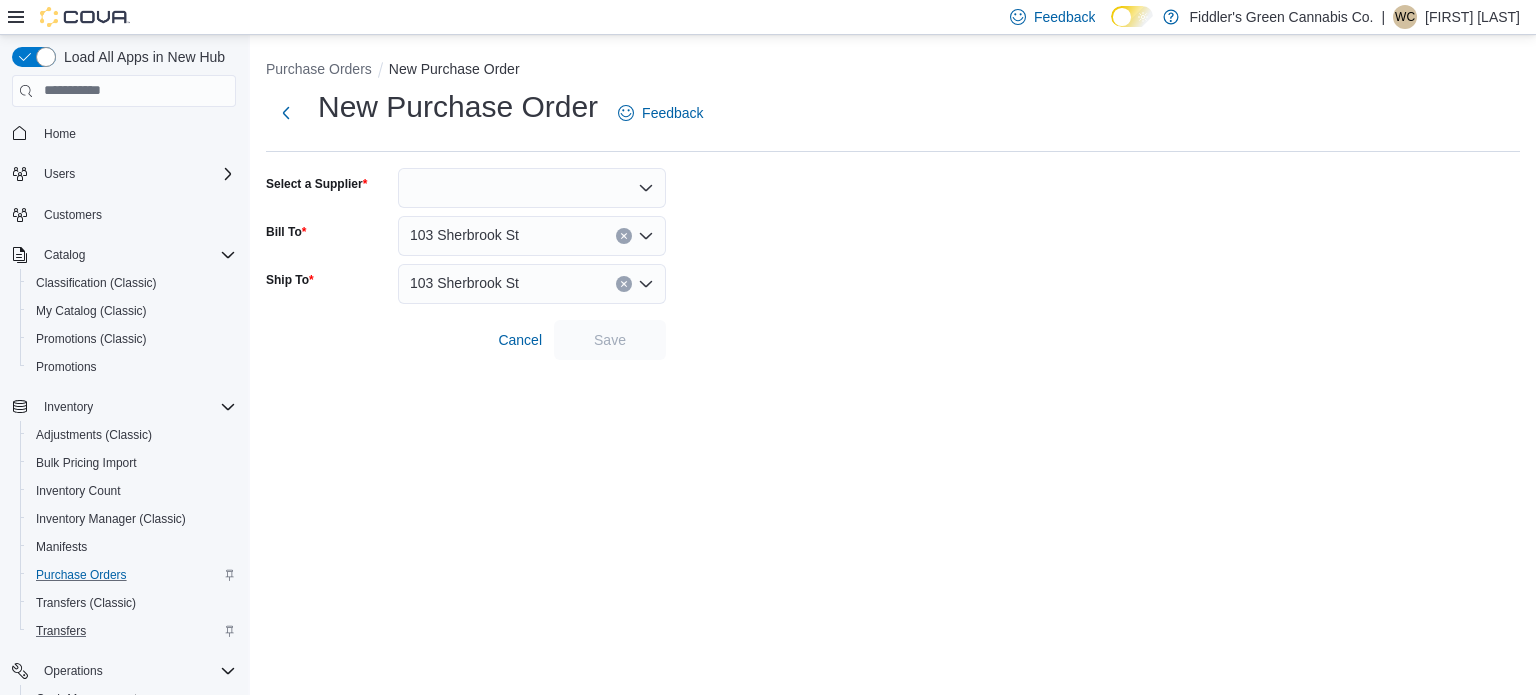 click at bounding box center [532, 188] 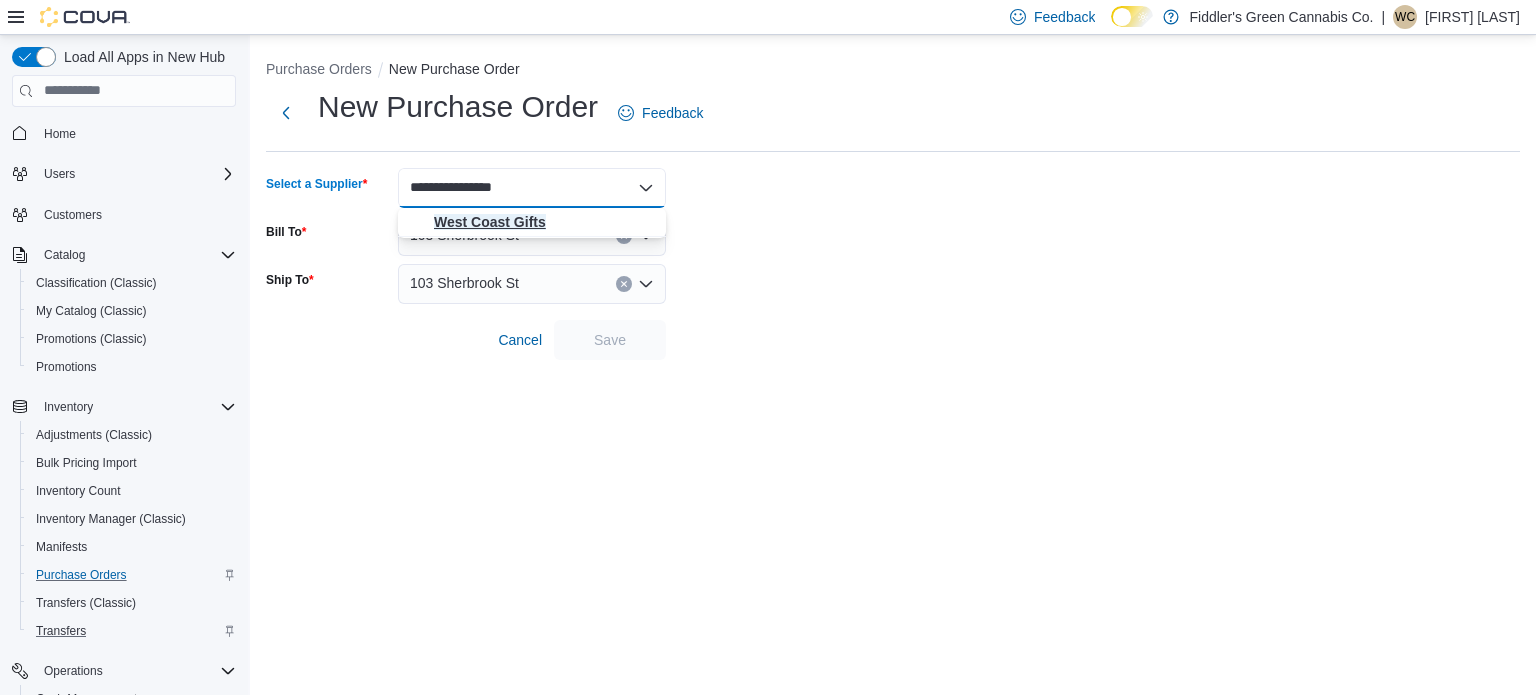 type on "**********" 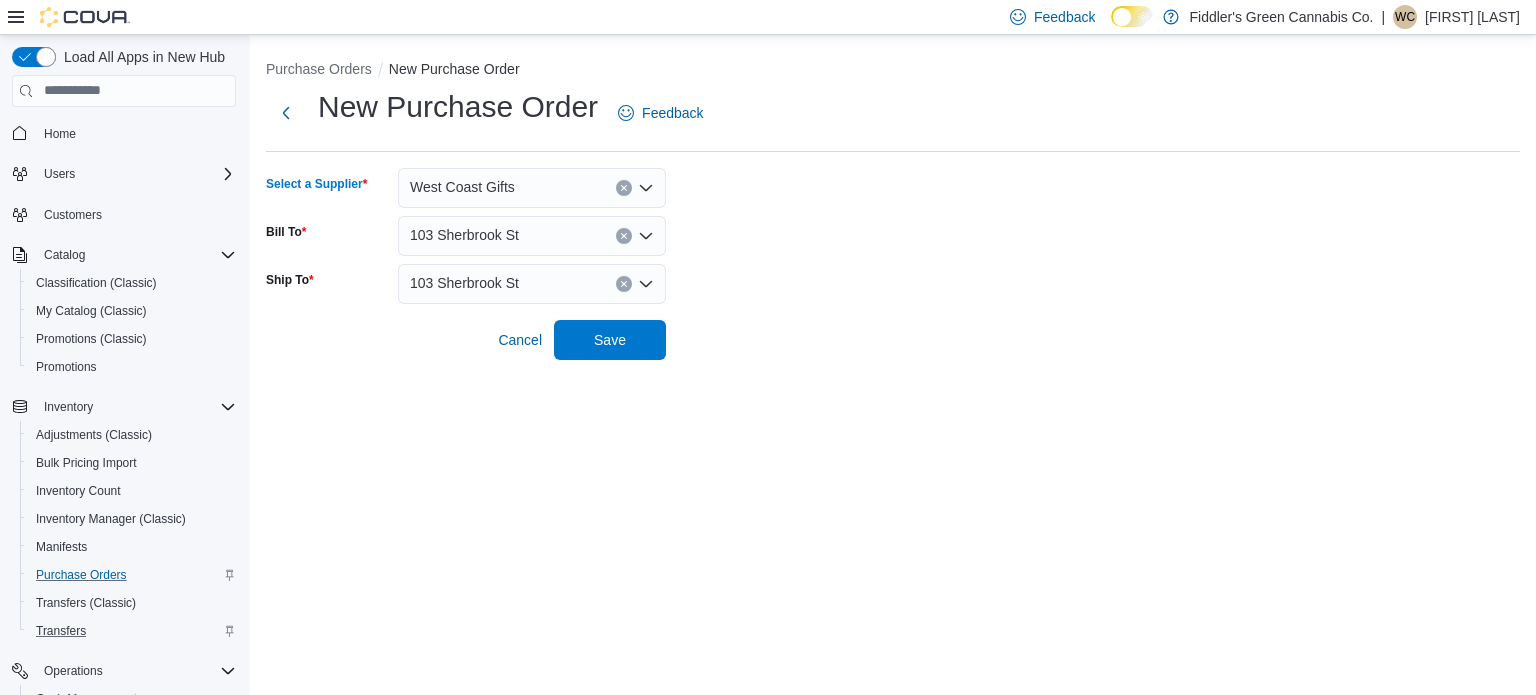click on "103 Sherbrook St" at bounding box center (532, 236) 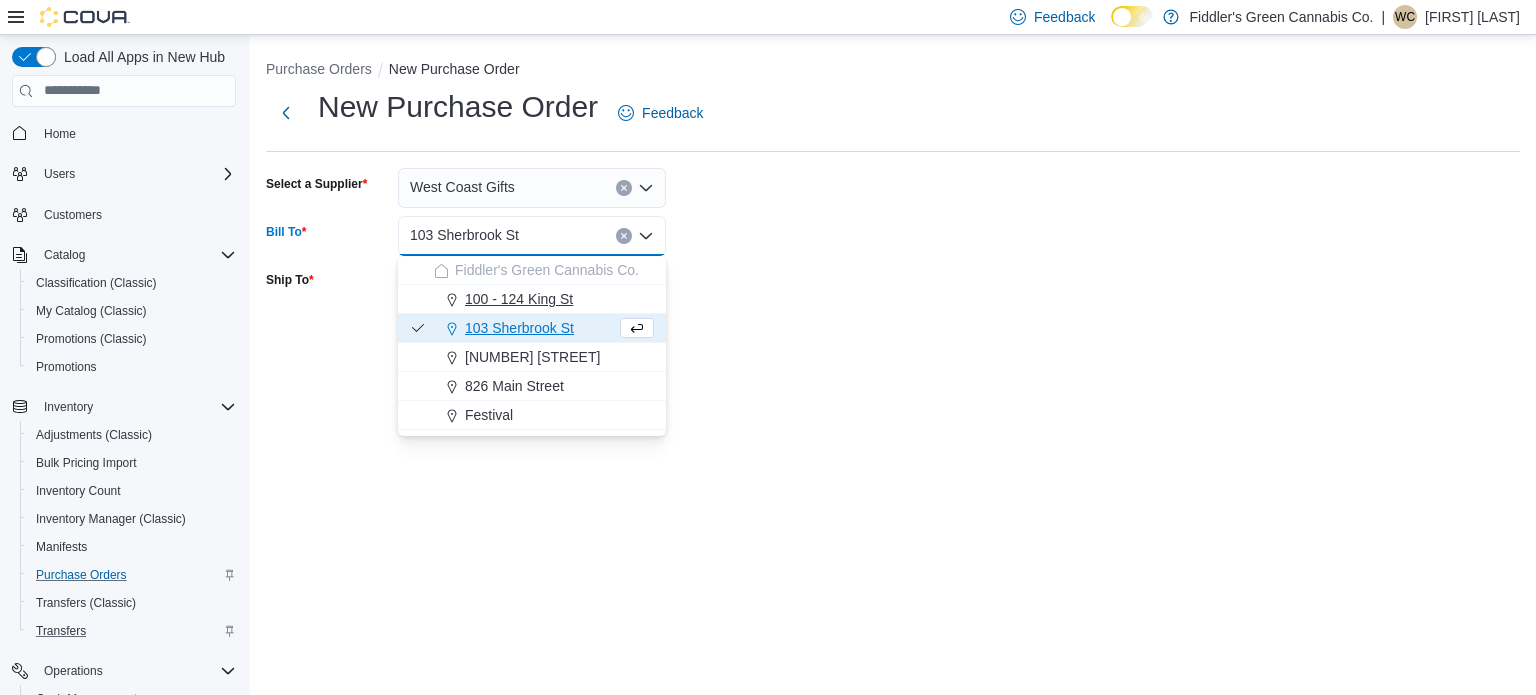 click on "100 - 124 King St" at bounding box center [519, 299] 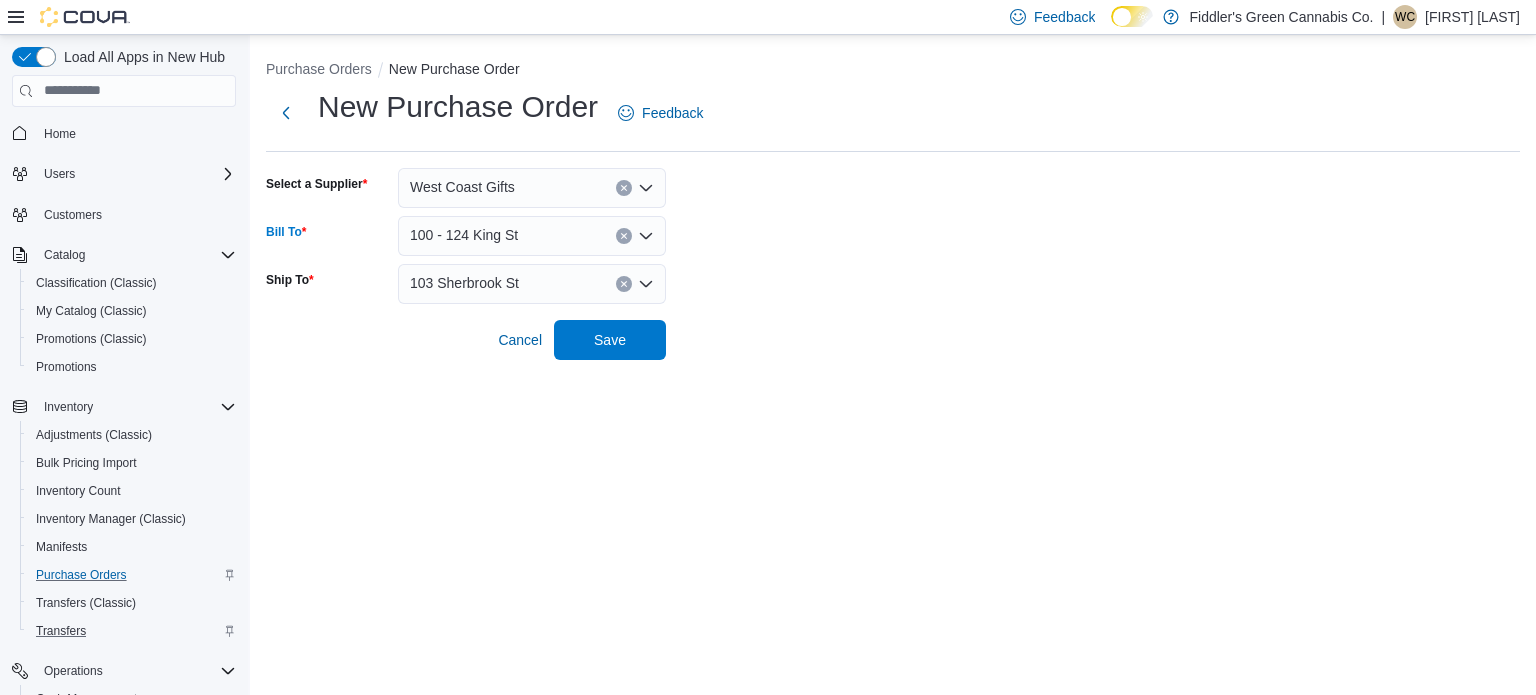 click on "103 Sherbrook St" at bounding box center [532, 284] 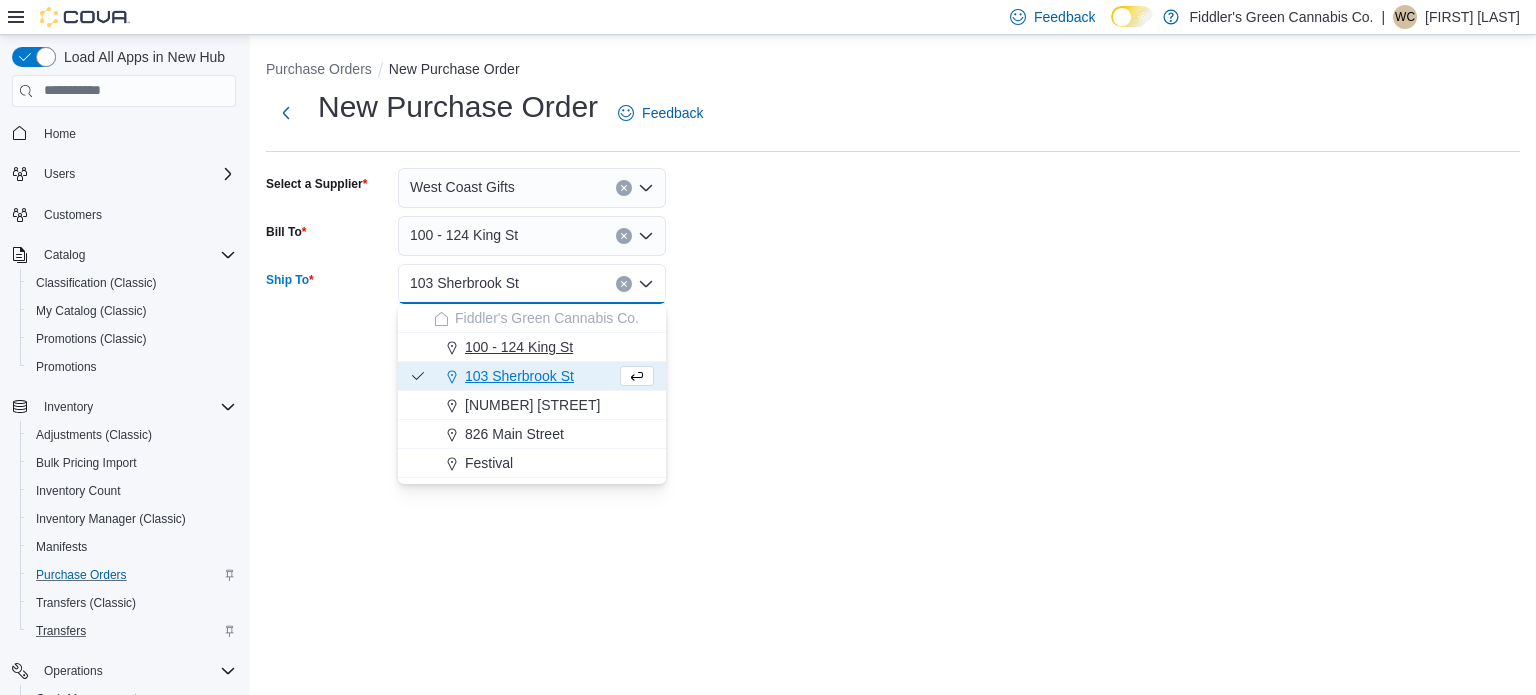 click on "100 - 124 King St" at bounding box center [519, 347] 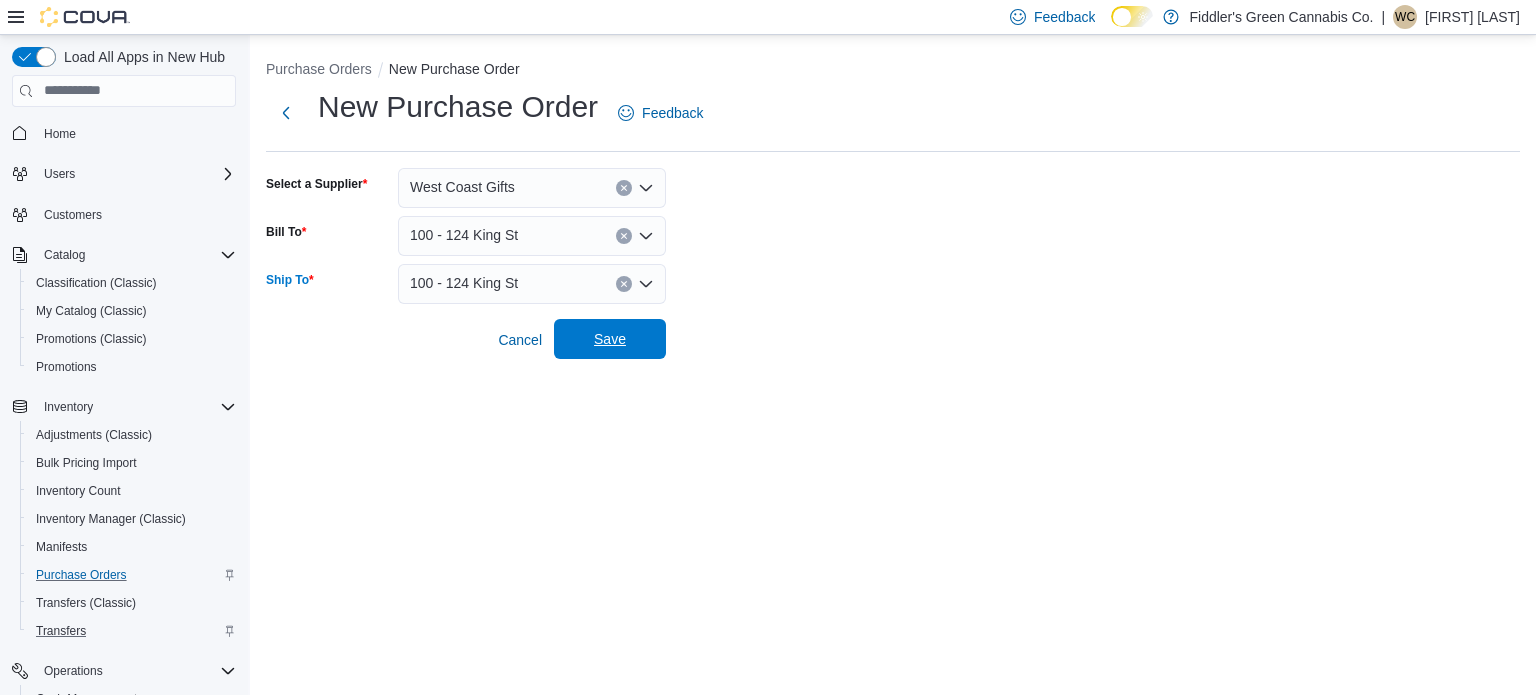 click on "Save" at bounding box center (610, 339) 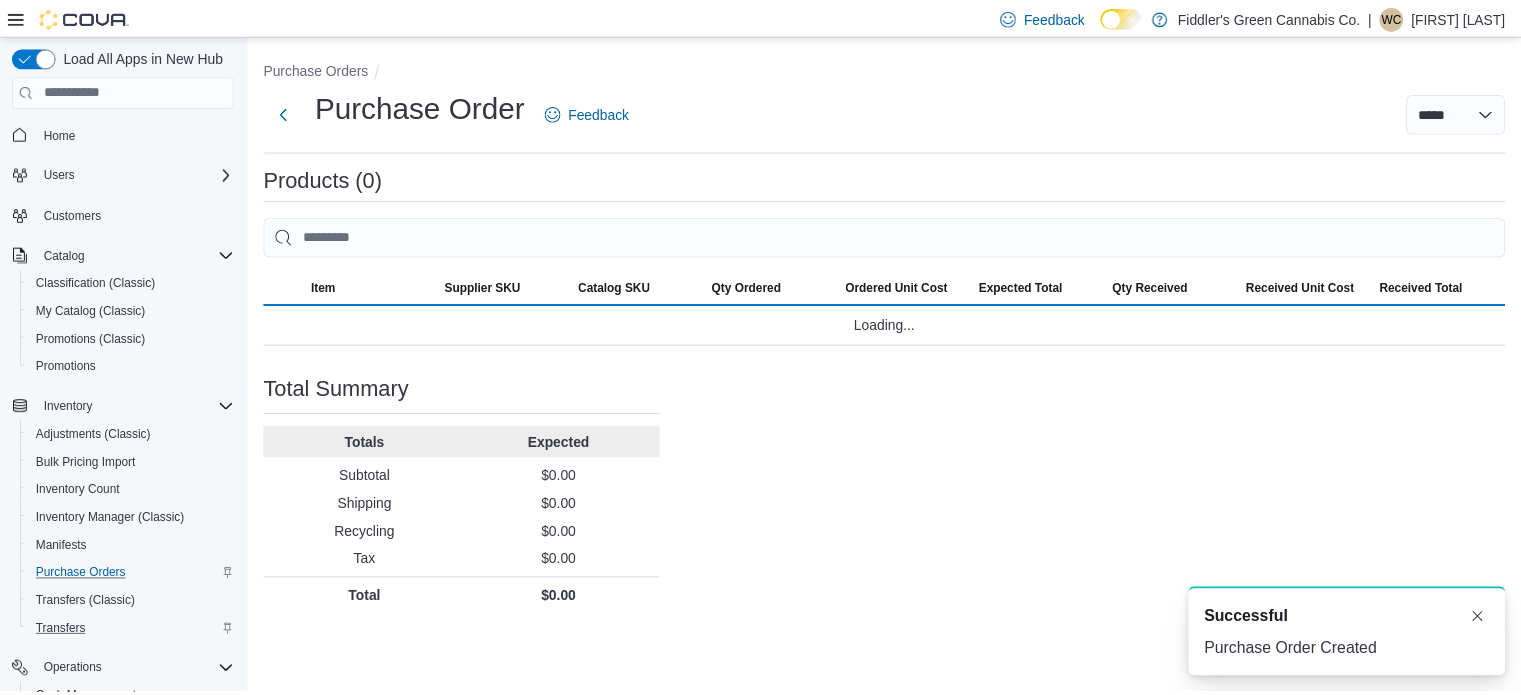 scroll, scrollTop: 0, scrollLeft: 0, axis: both 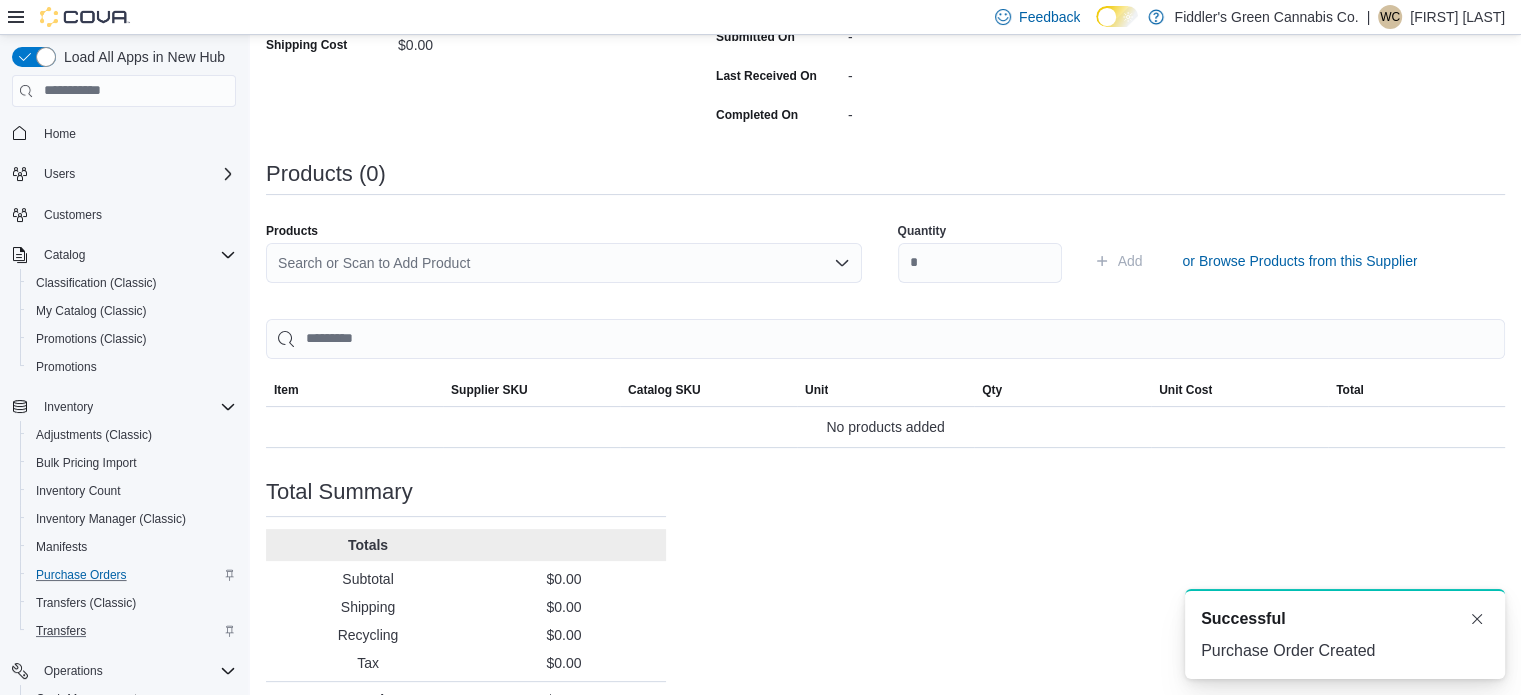 click on "Search or Scan to Add Product" at bounding box center (564, 263) 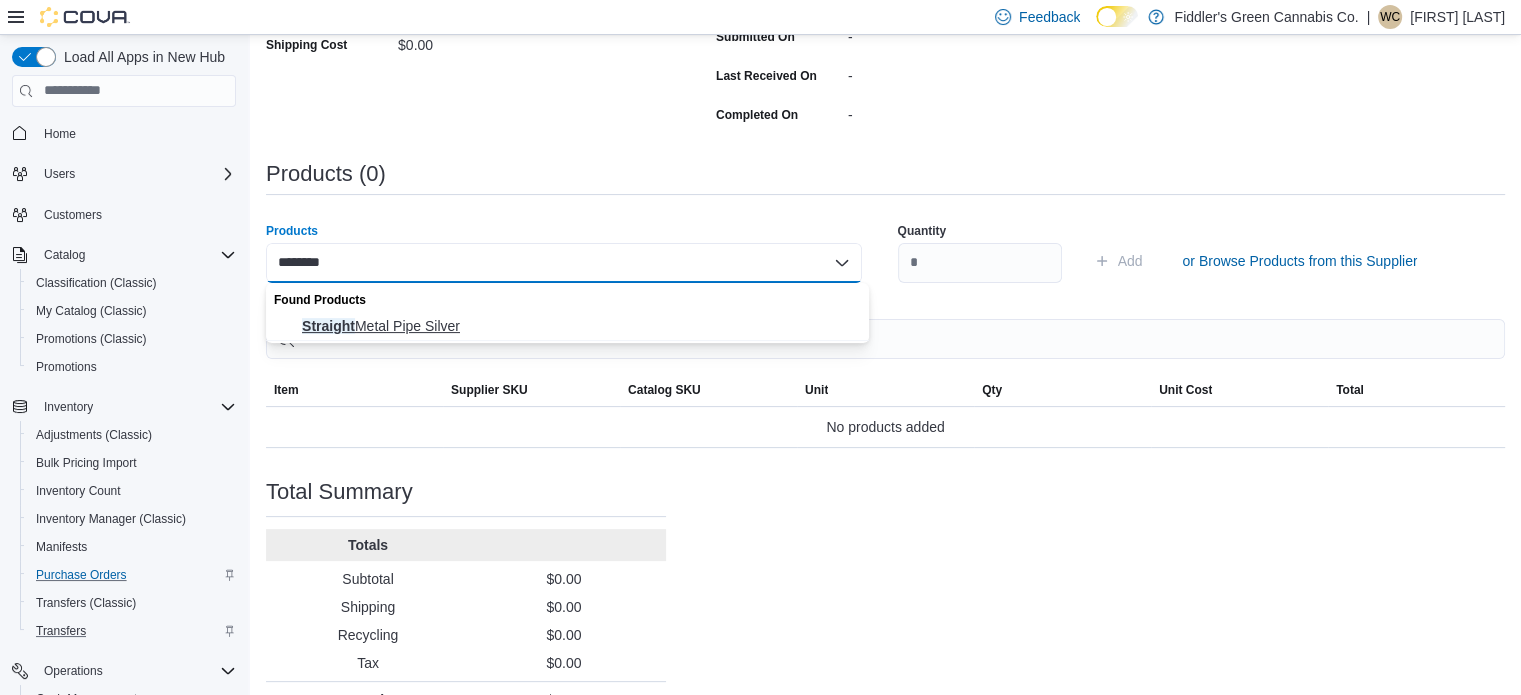 type on "********" 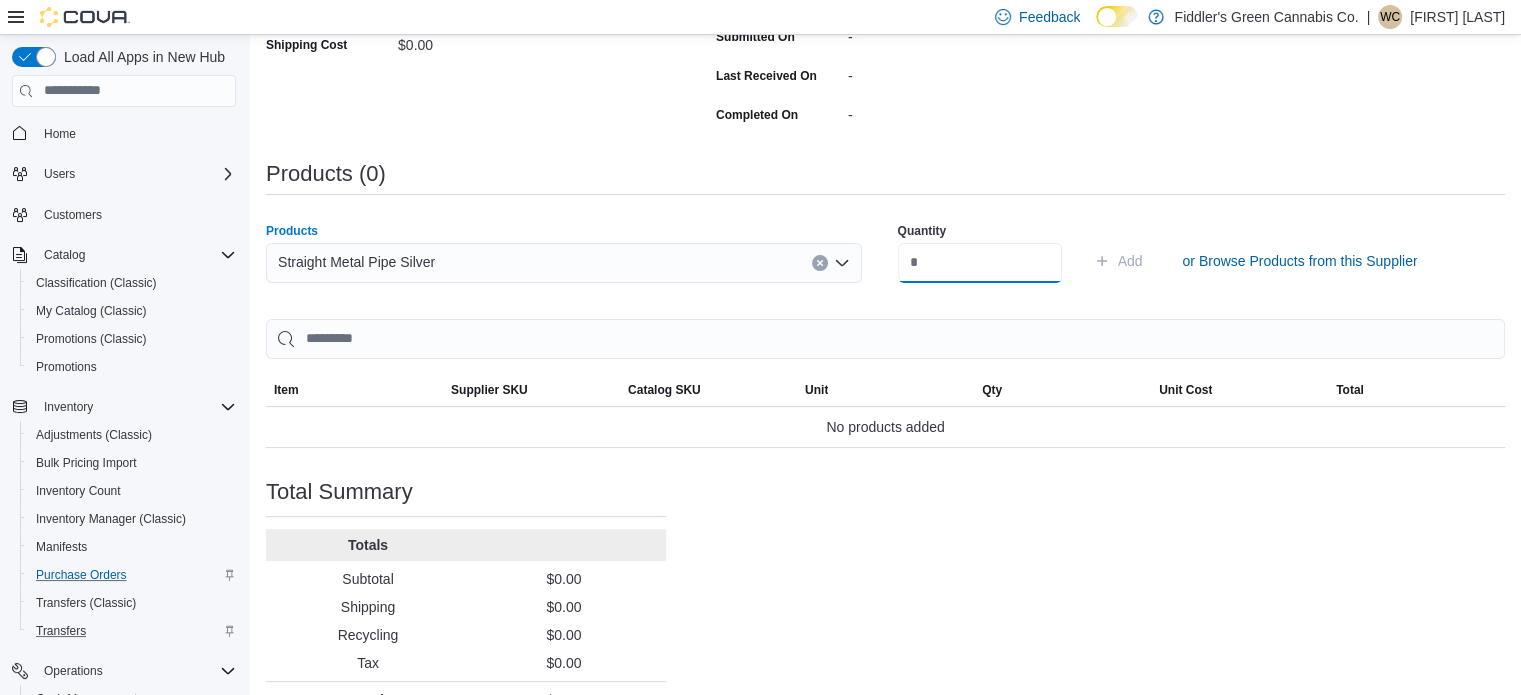 click at bounding box center [980, 263] 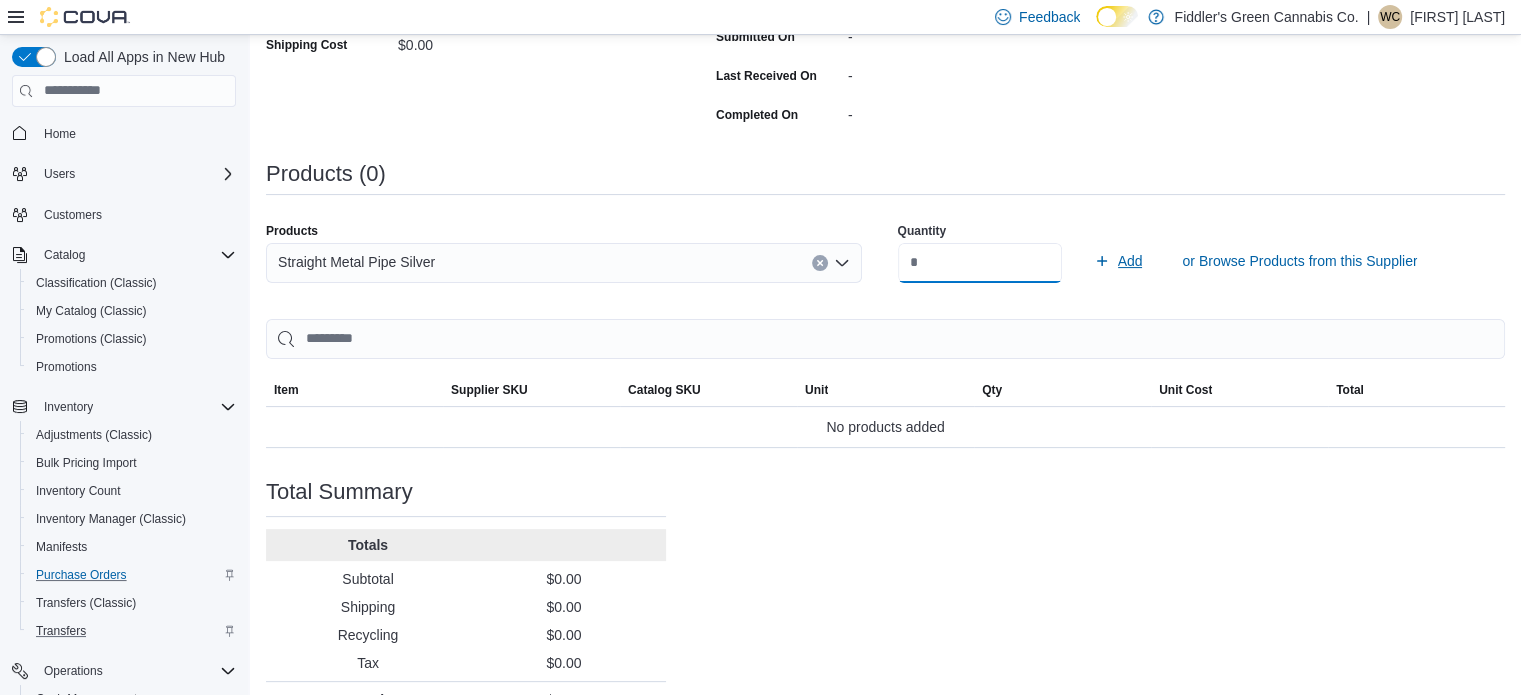 type on "*" 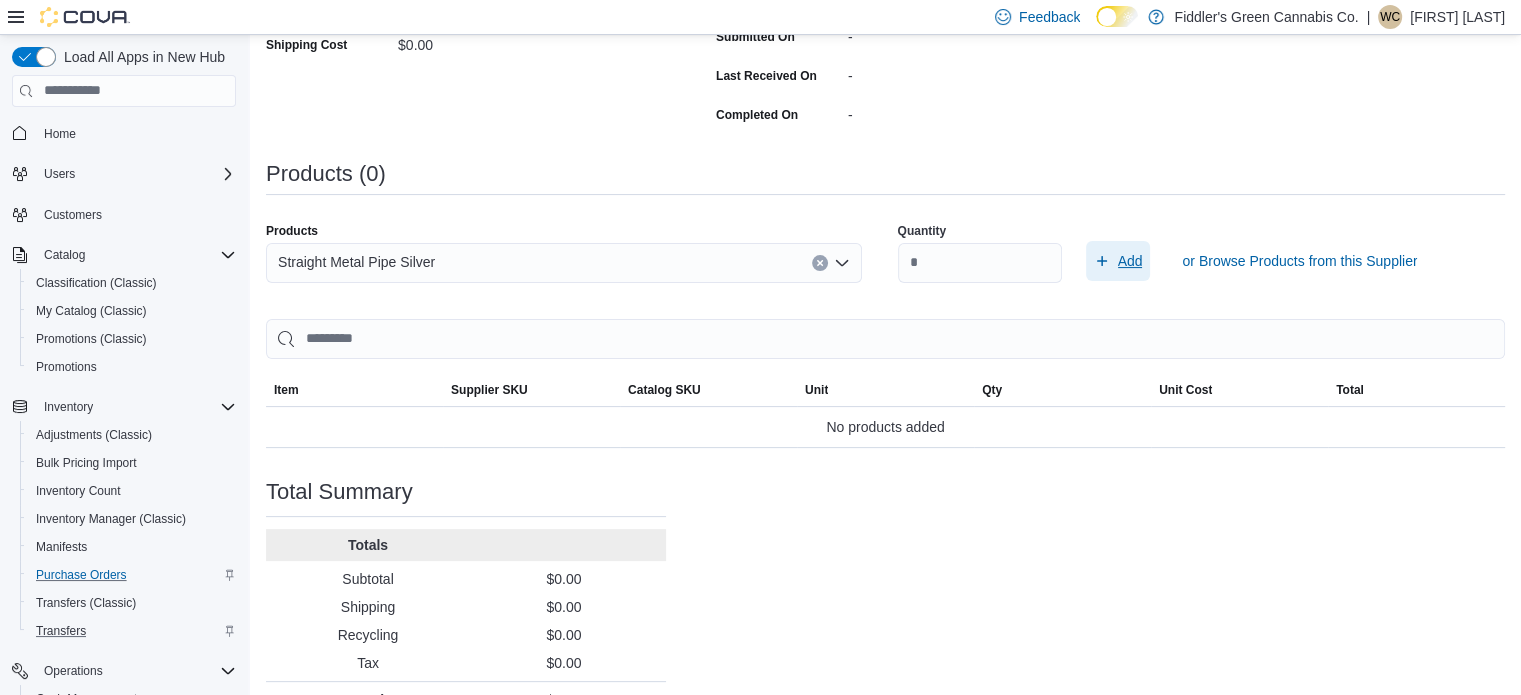 click on "Add" at bounding box center [1130, 261] 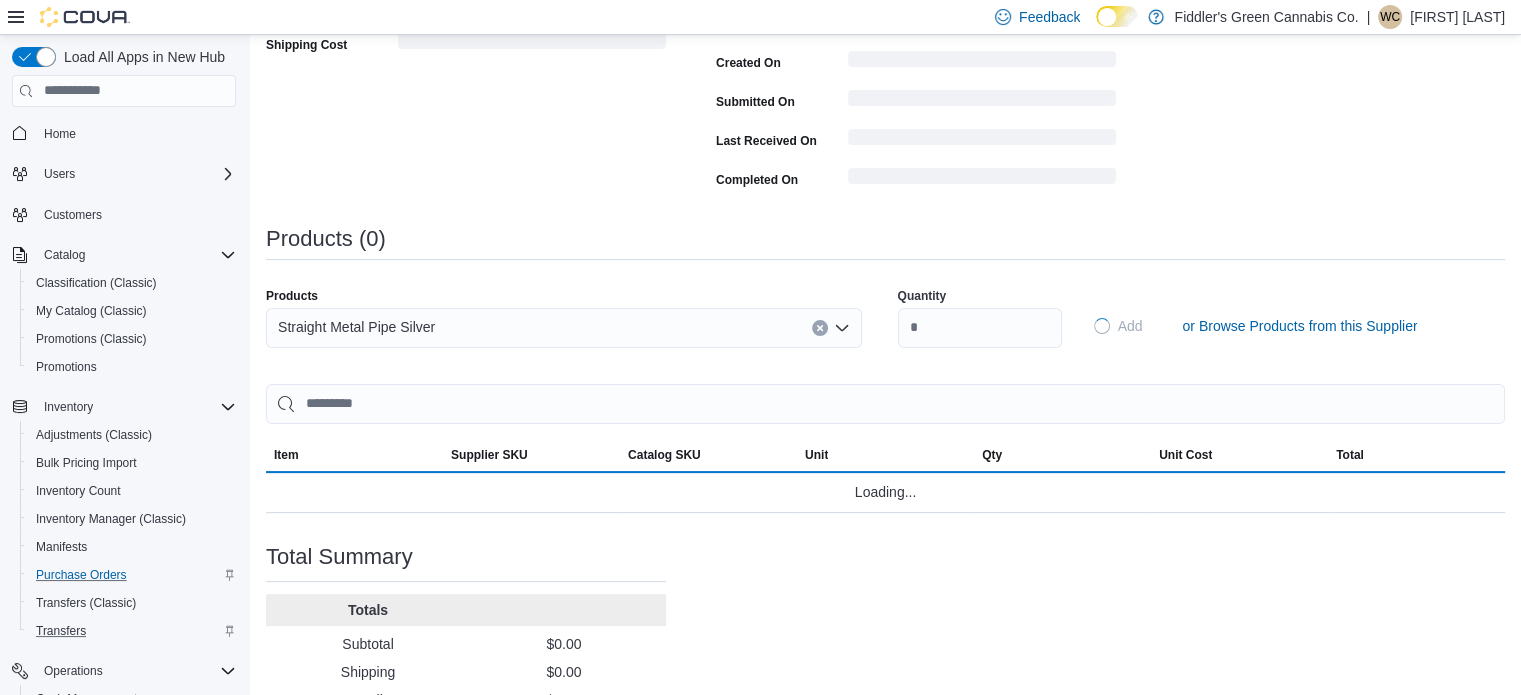 type 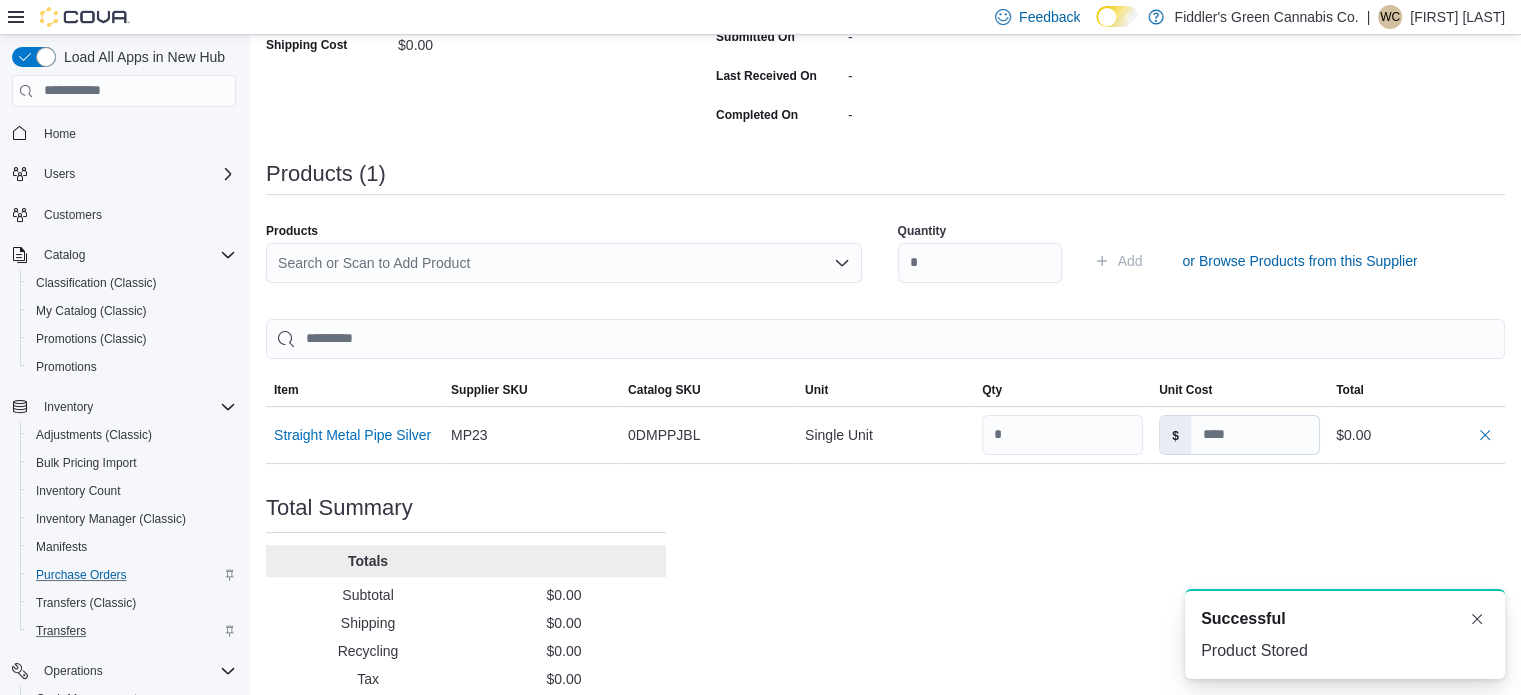 scroll, scrollTop: 0, scrollLeft: 0, axis: both 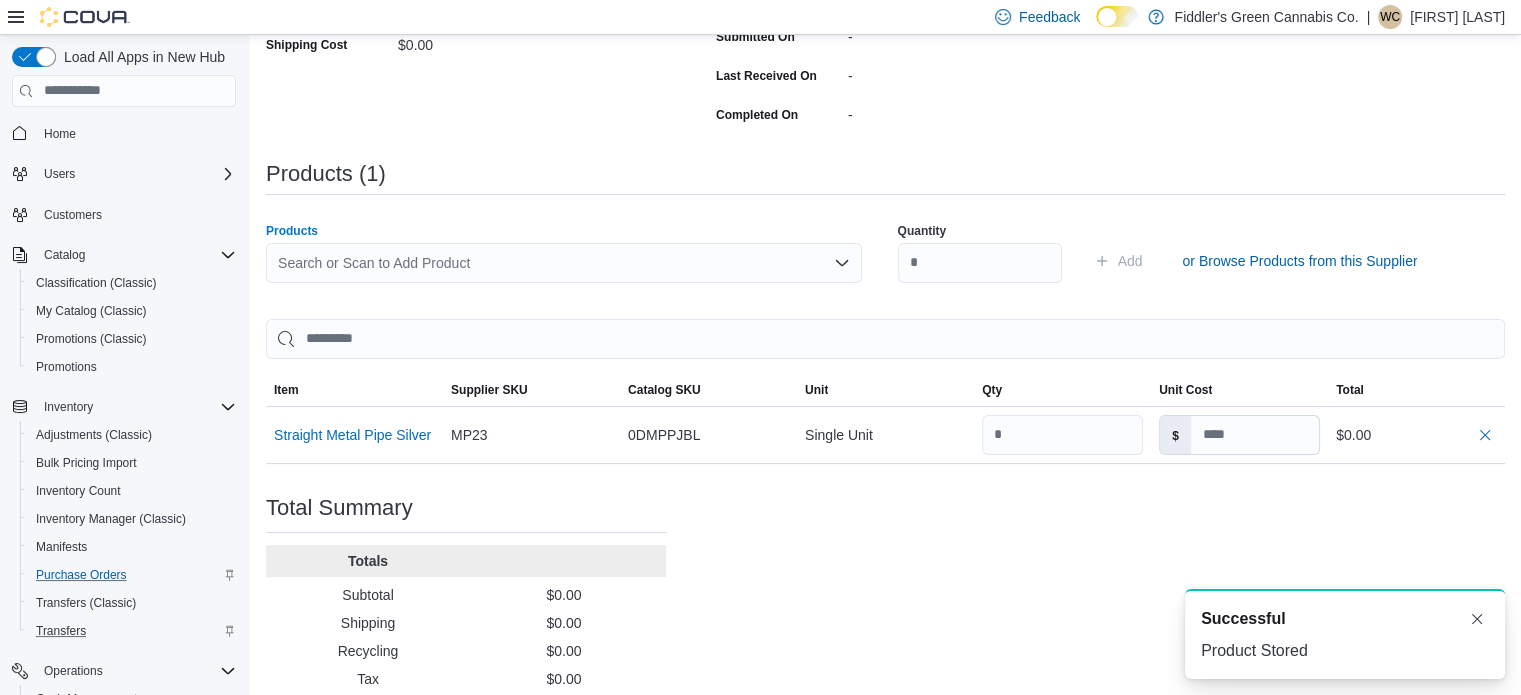 click on "Search or Scan to Add Product" at bounding box center (564, 263) 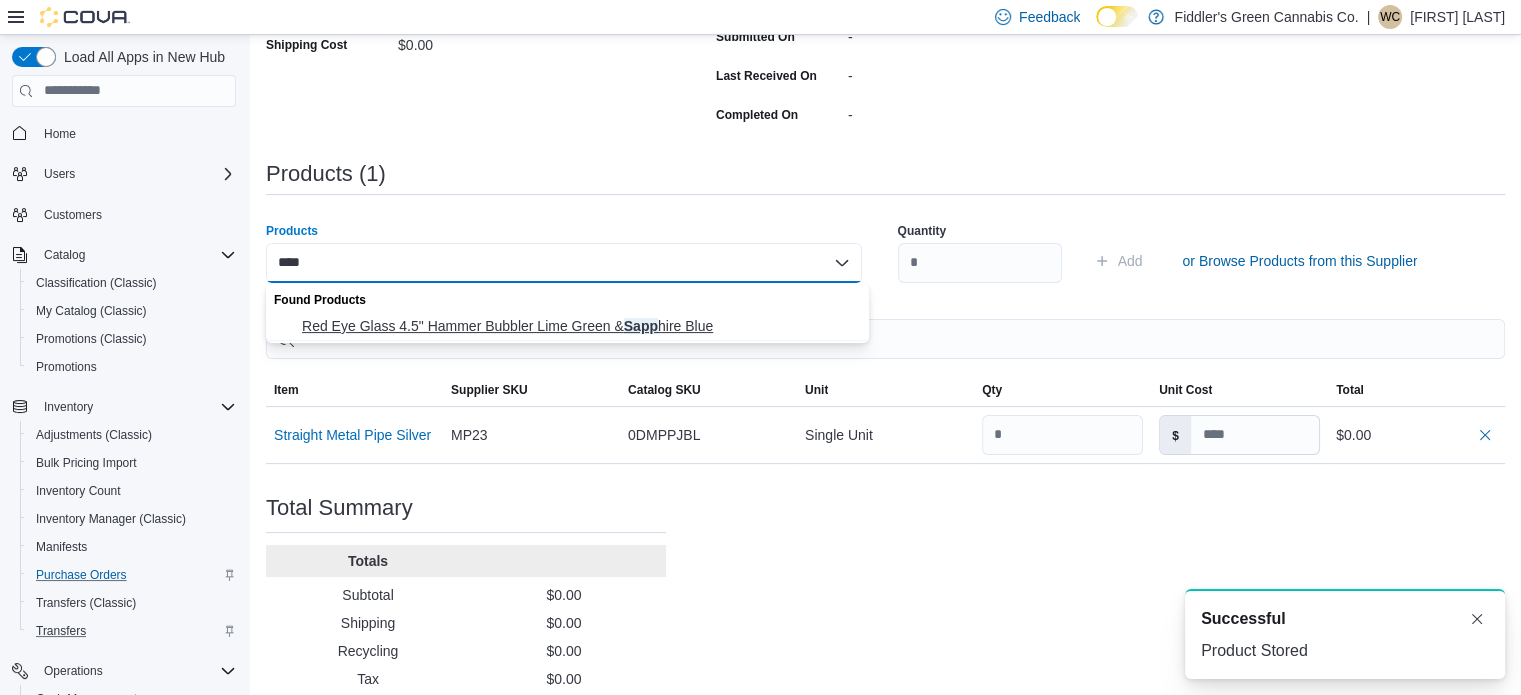 type on "****" 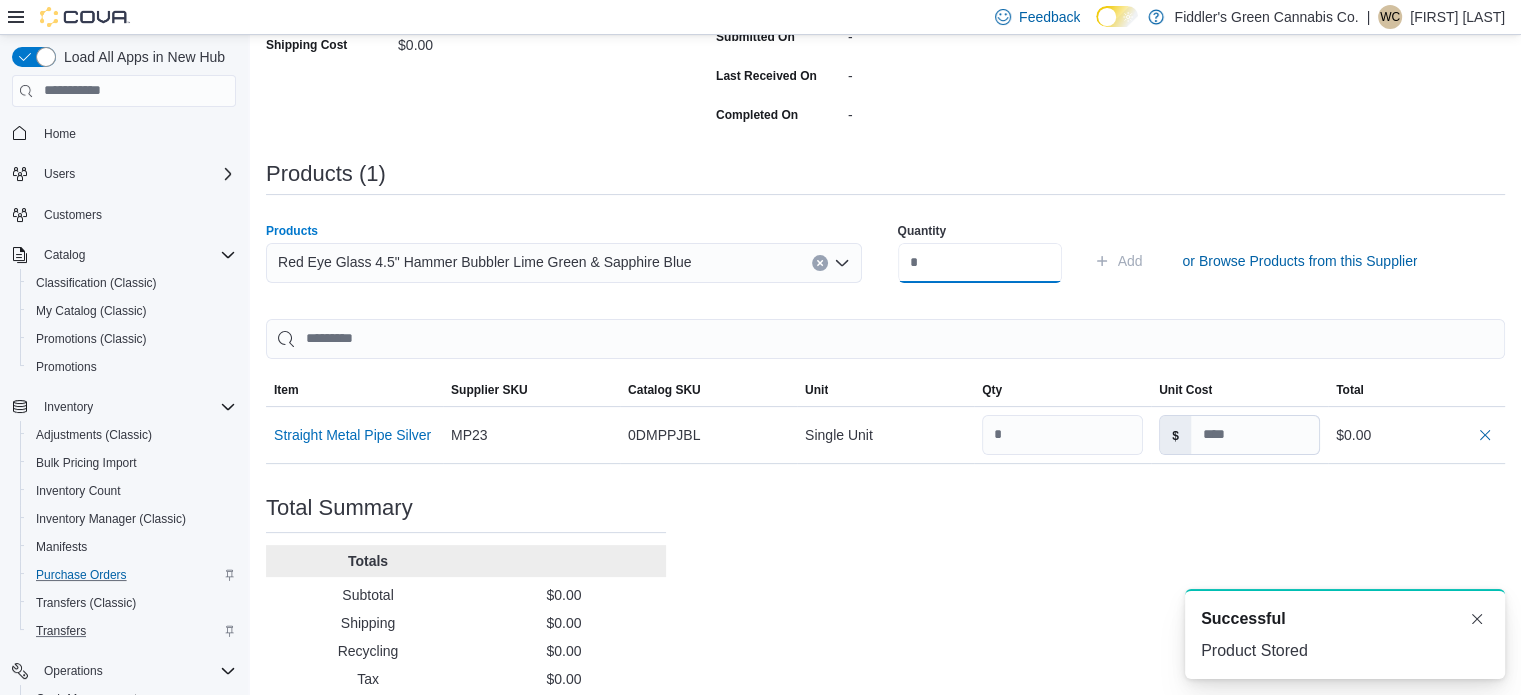 click at bounding box center (980, 263) 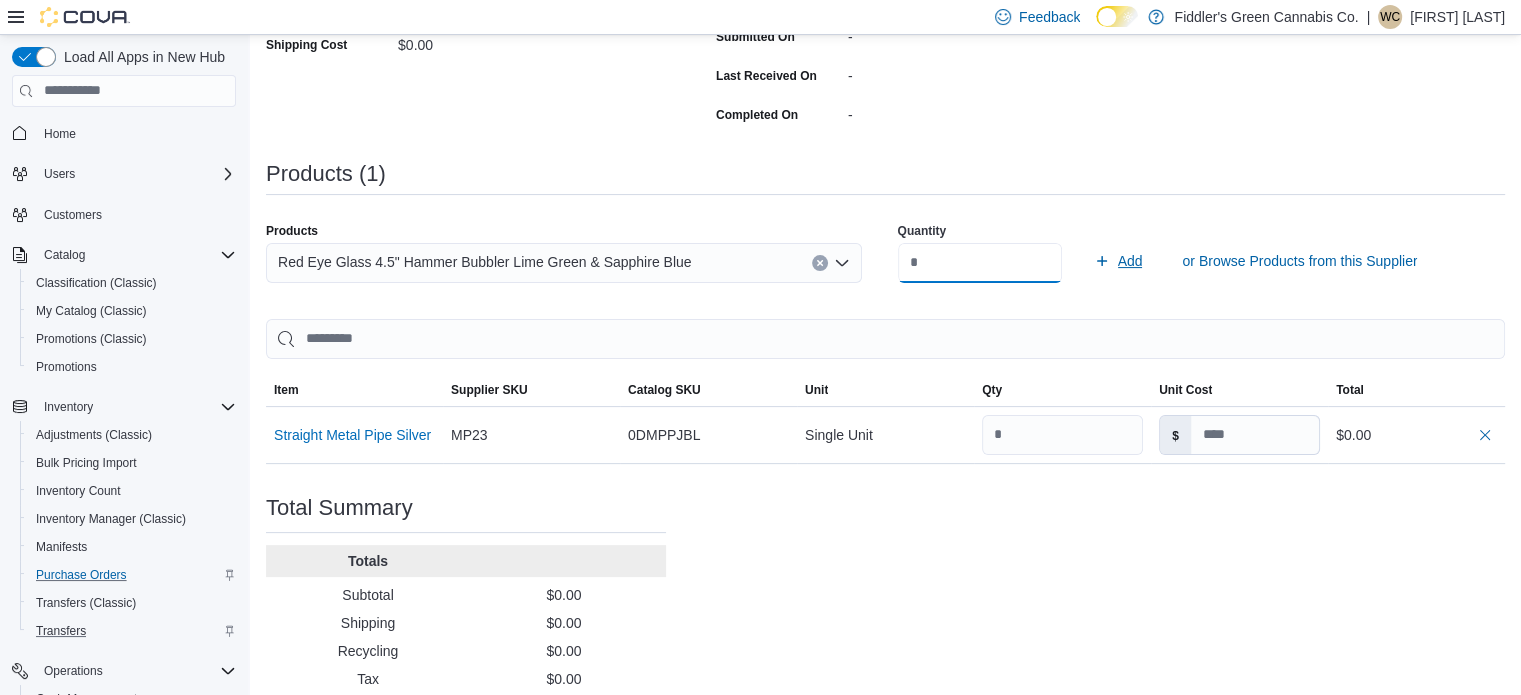 type on "*" 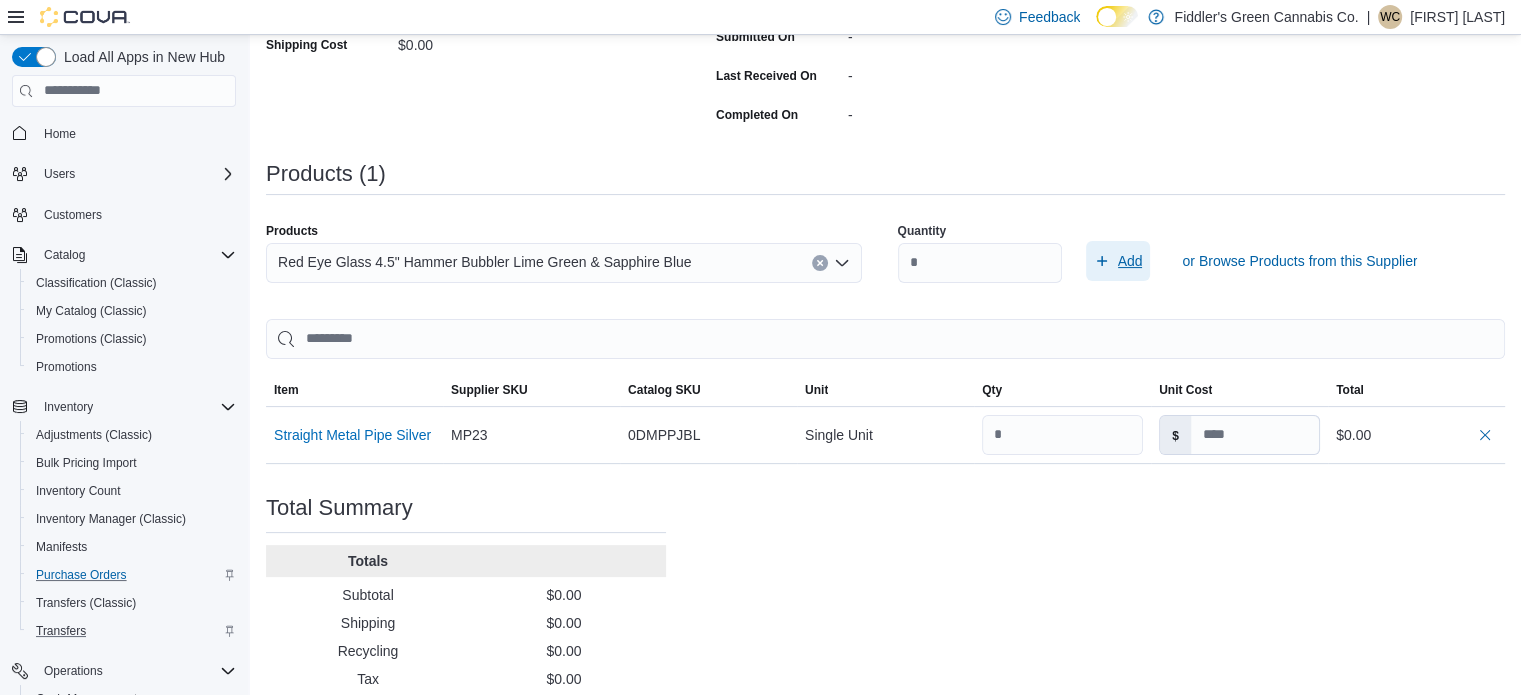 click on "Add" at bounding box center (1130, 261) 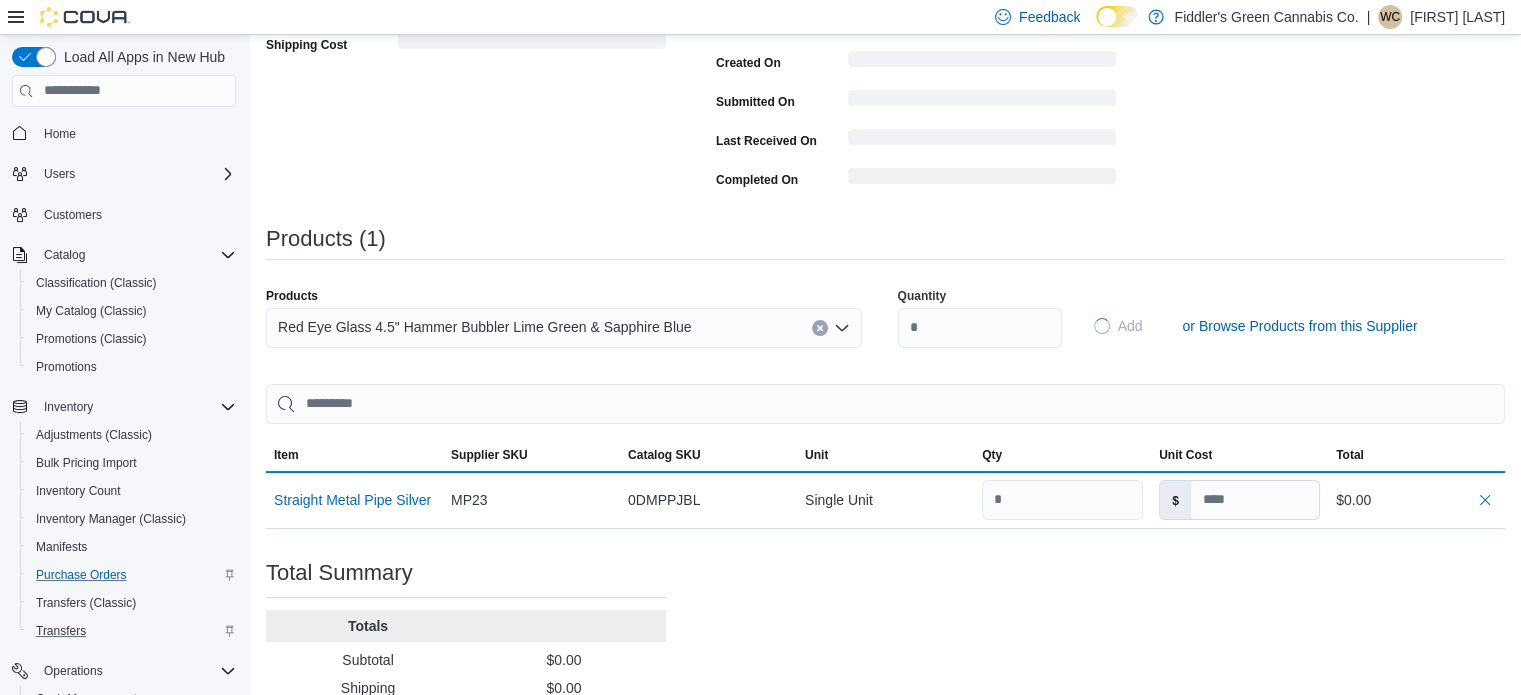 type 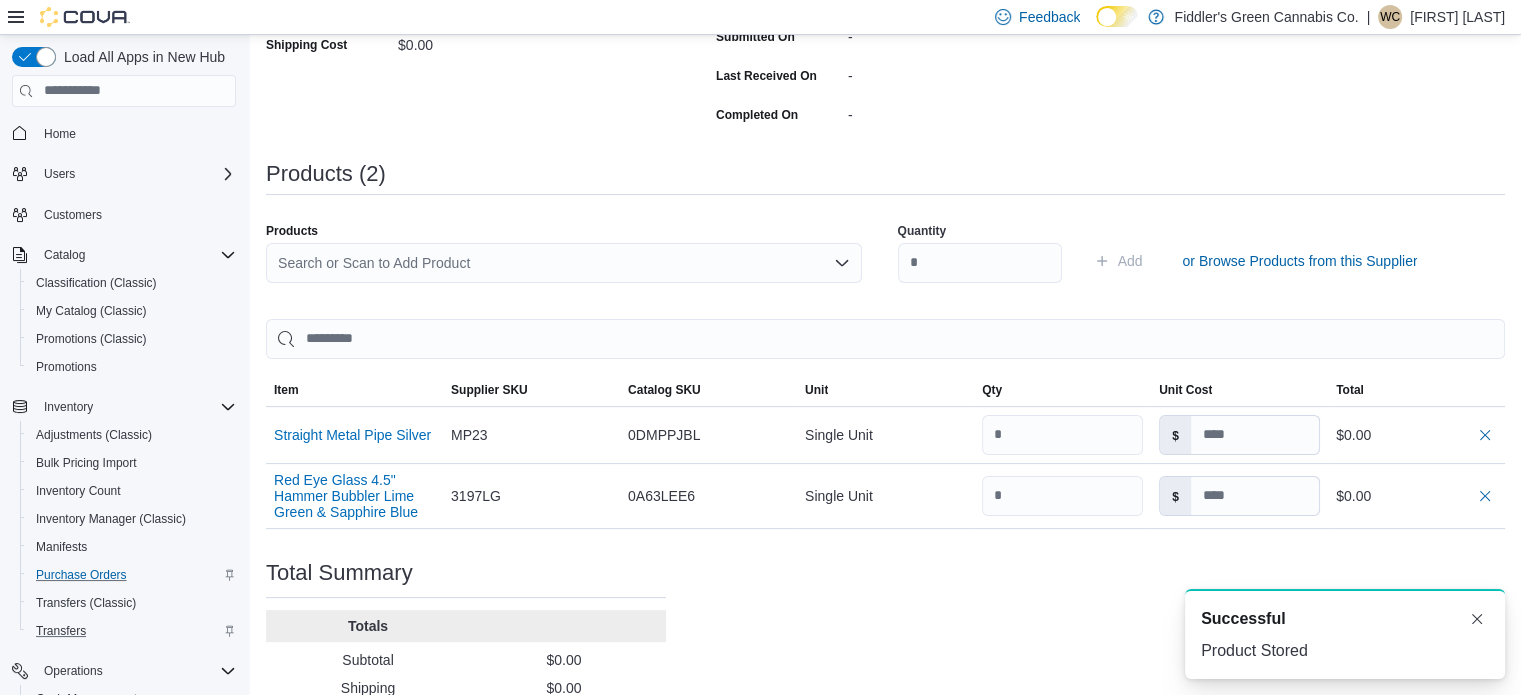 scroll, scrollTop: 0, scrollLeft: 0, axis: both 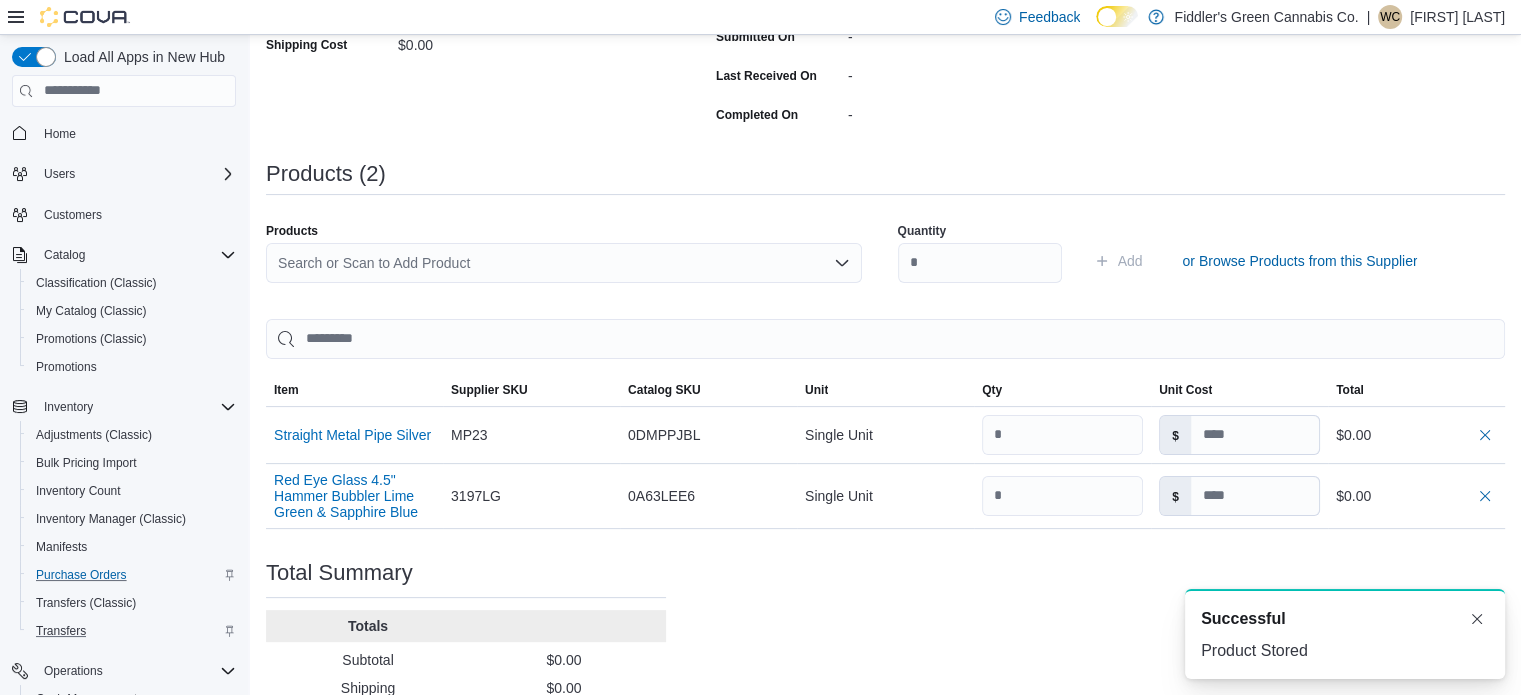 click on "Search or Scan to Add Product" at bounding box center (564, 263) 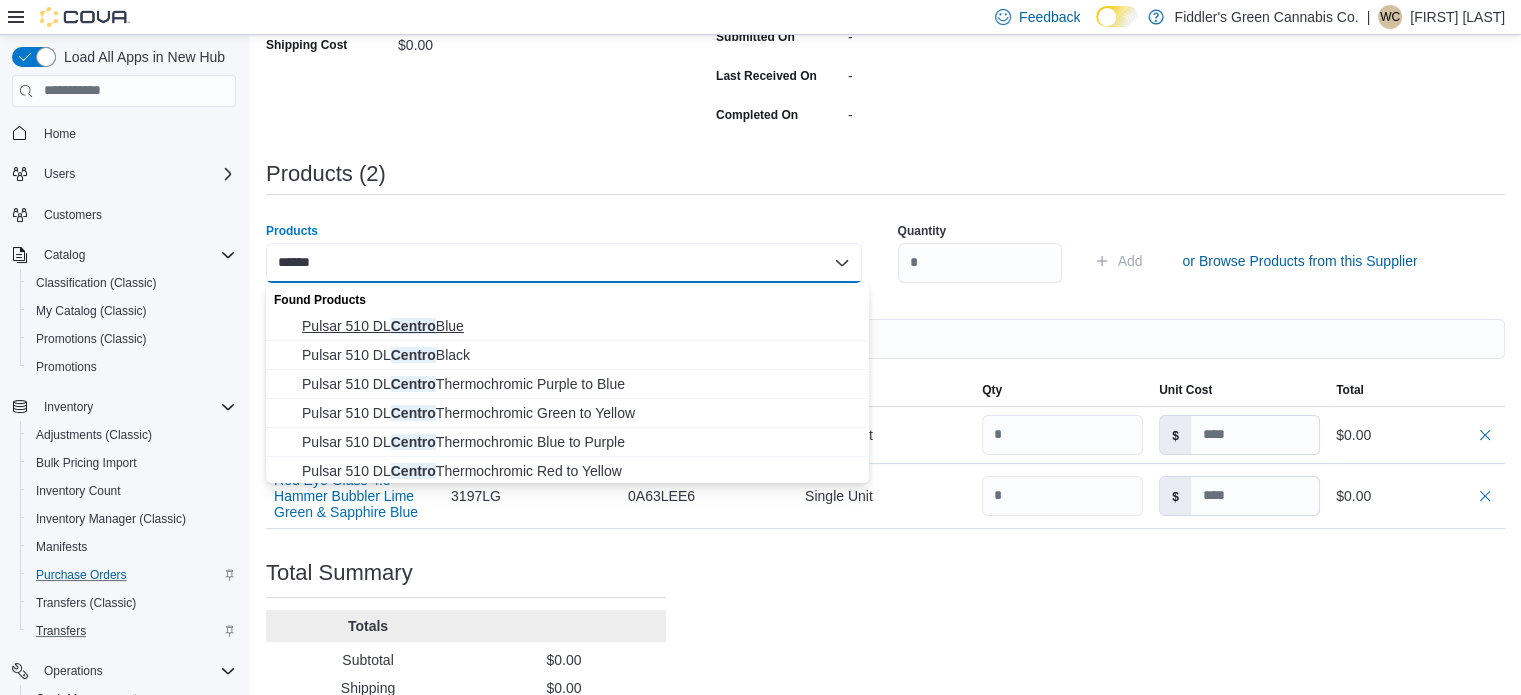 type on "******" 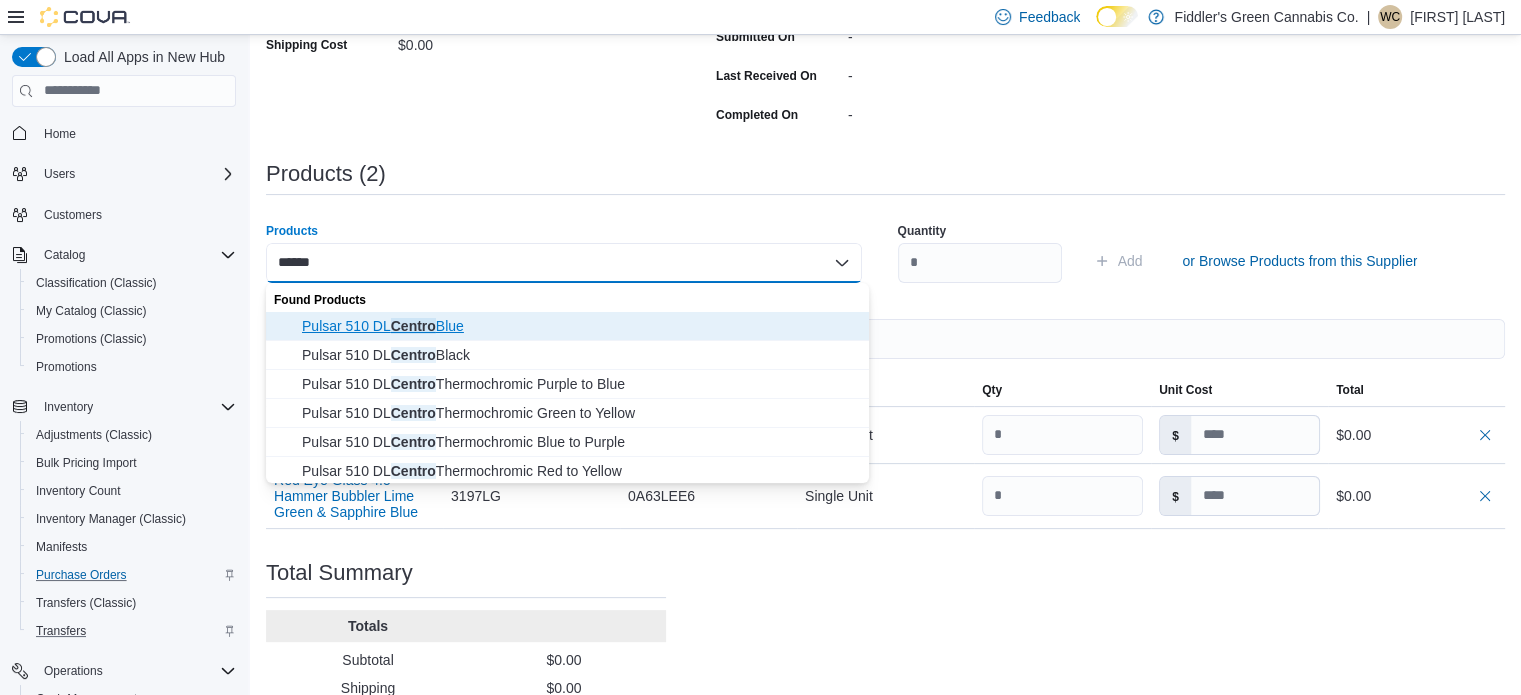 click on "Pulsar 510 DL  Centro  Blue" at bounding box center (579, 326) 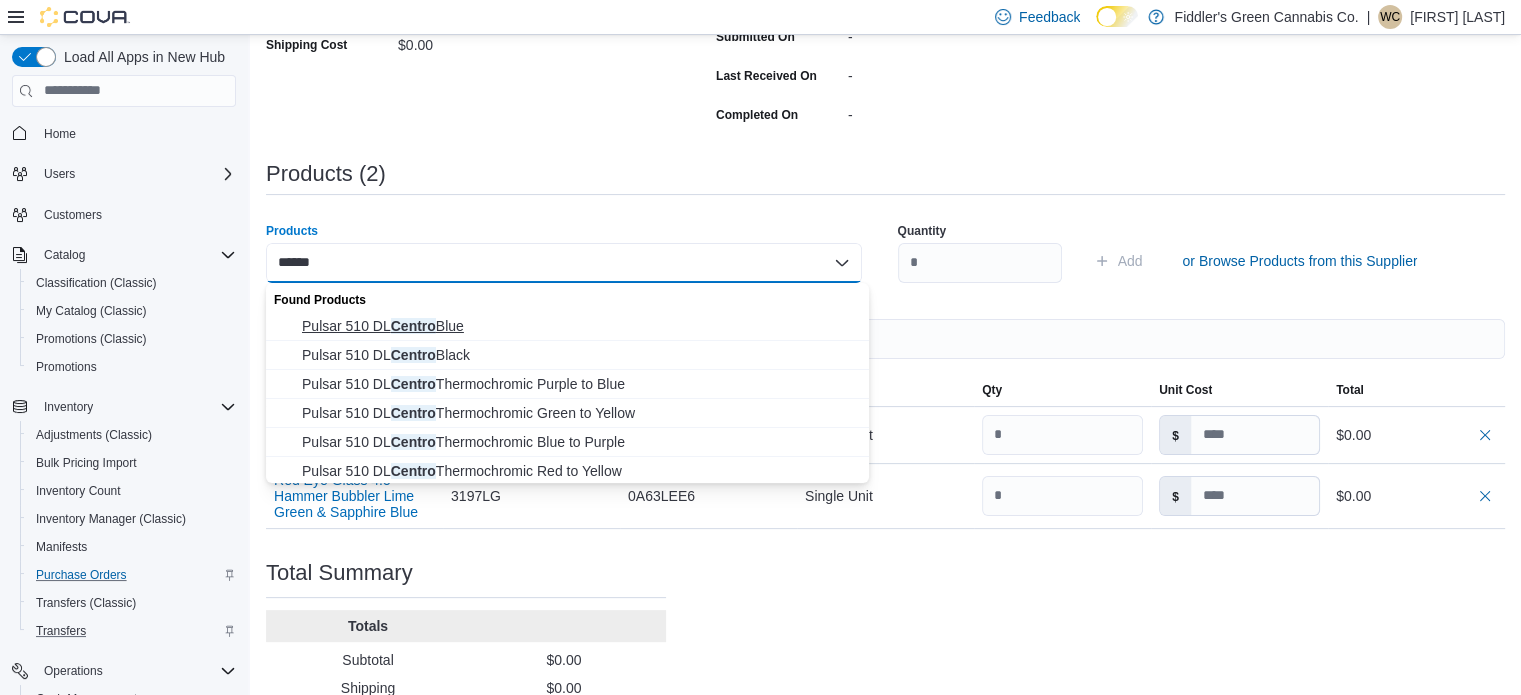 type 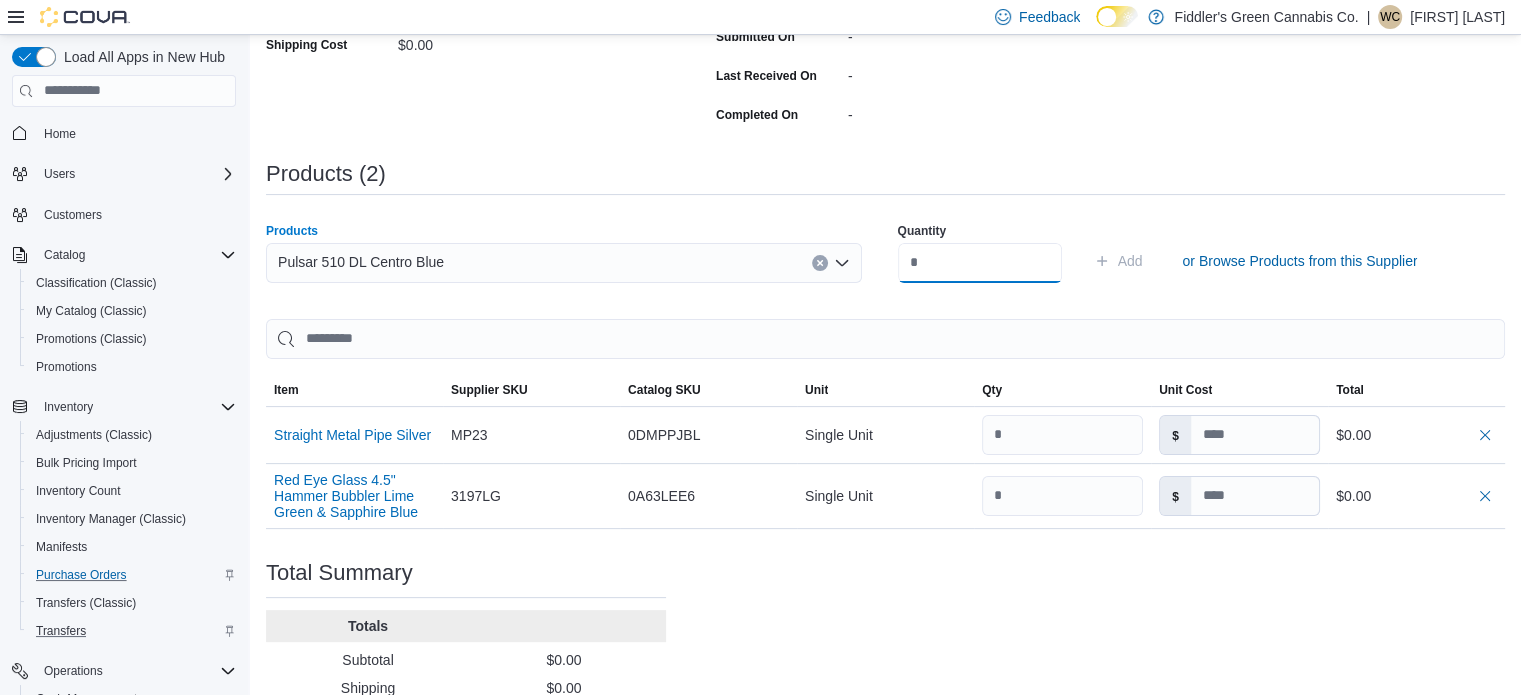 click at bounding box center (980, 263) 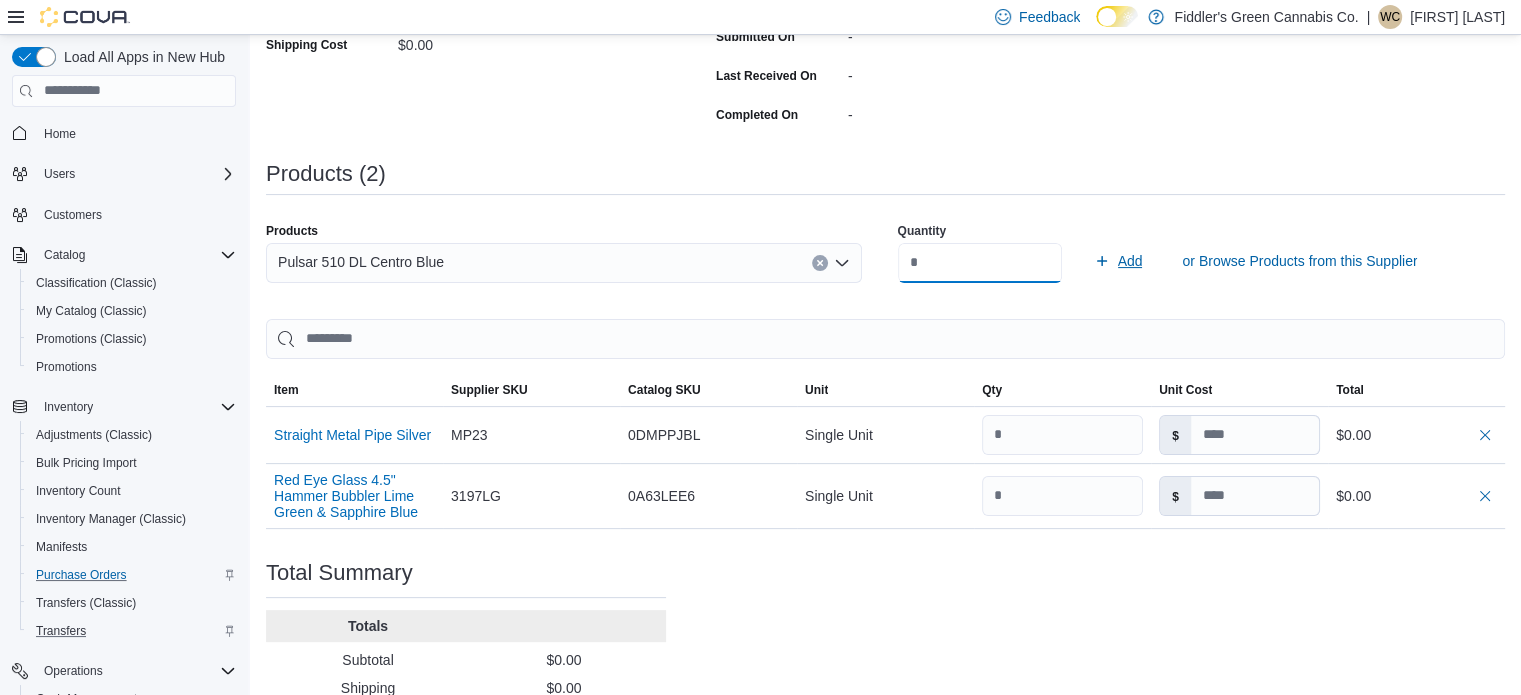 type on "*" 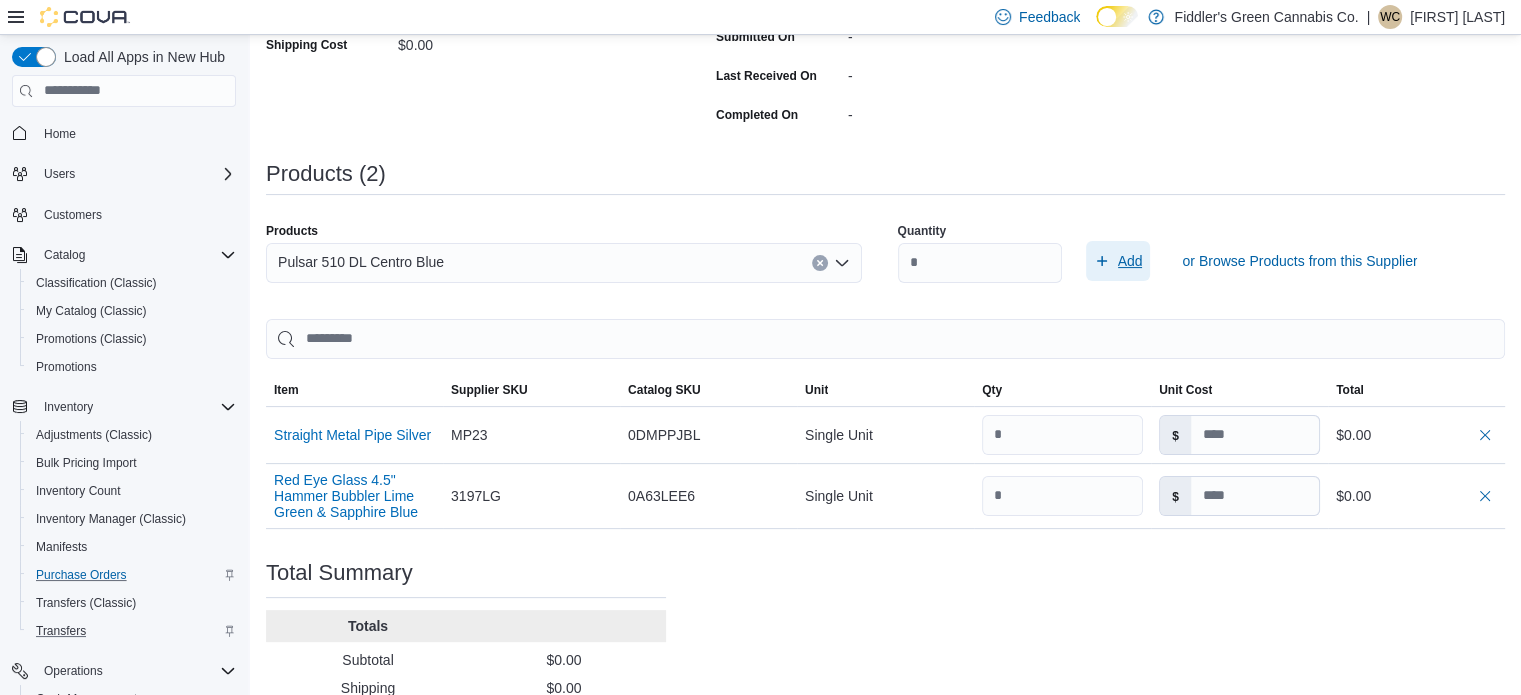 click on "Add" at bounding box center [1130, 261] 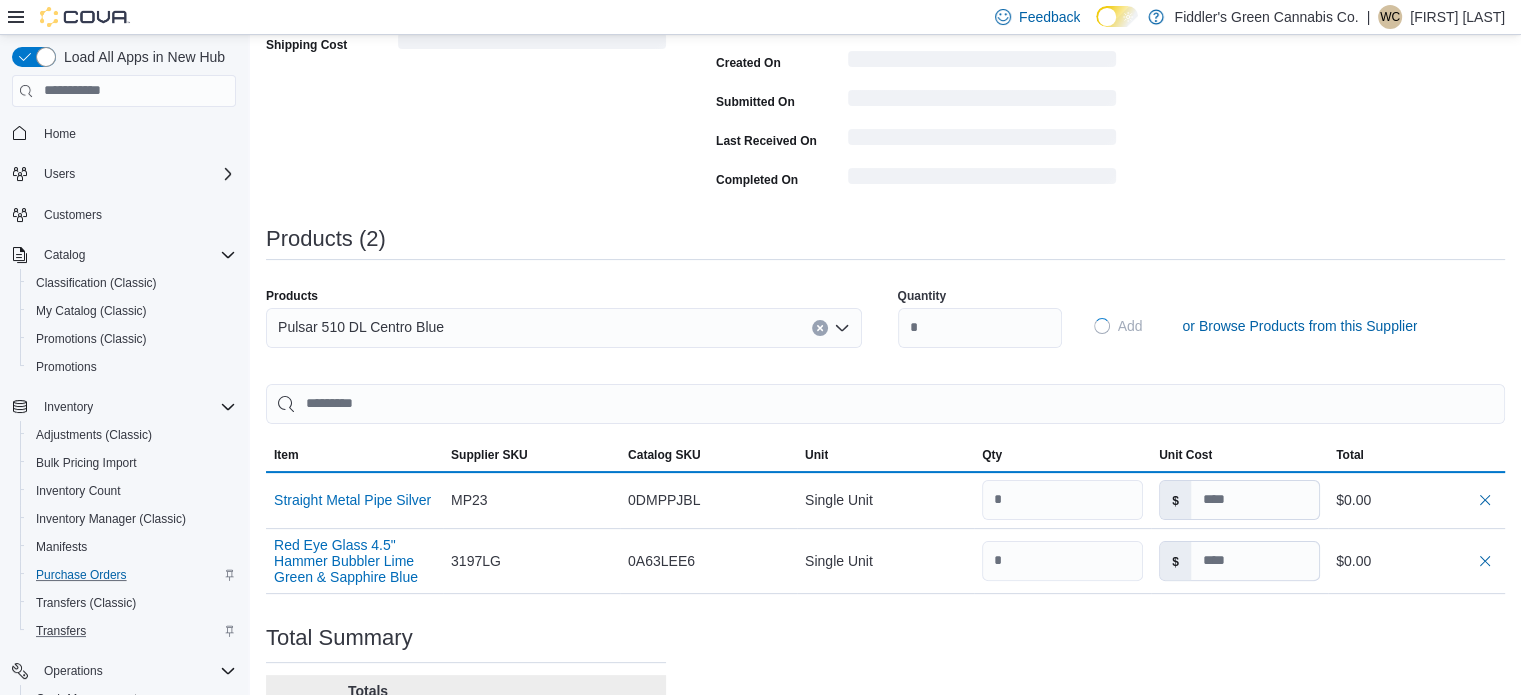 type 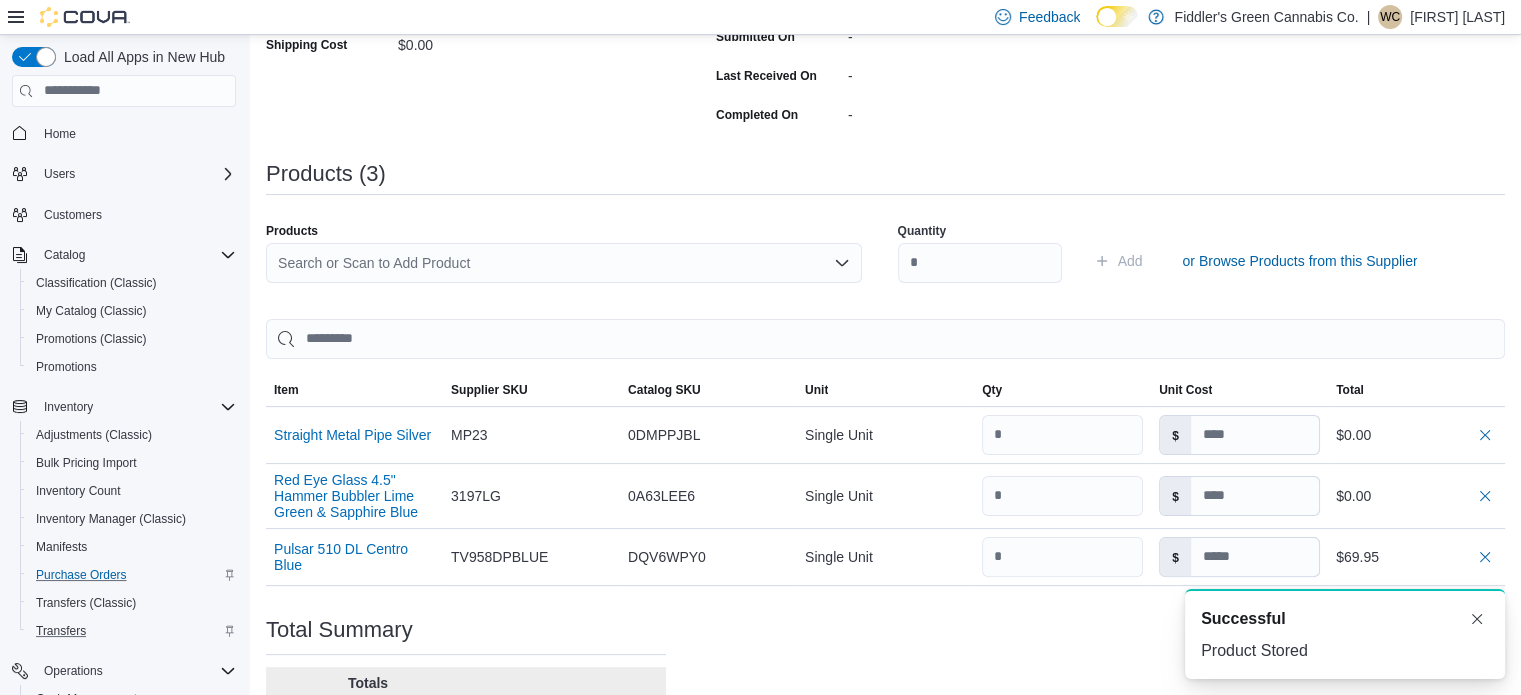 scroll, scrollTop: 0, scrollLeft: 0, axis: both 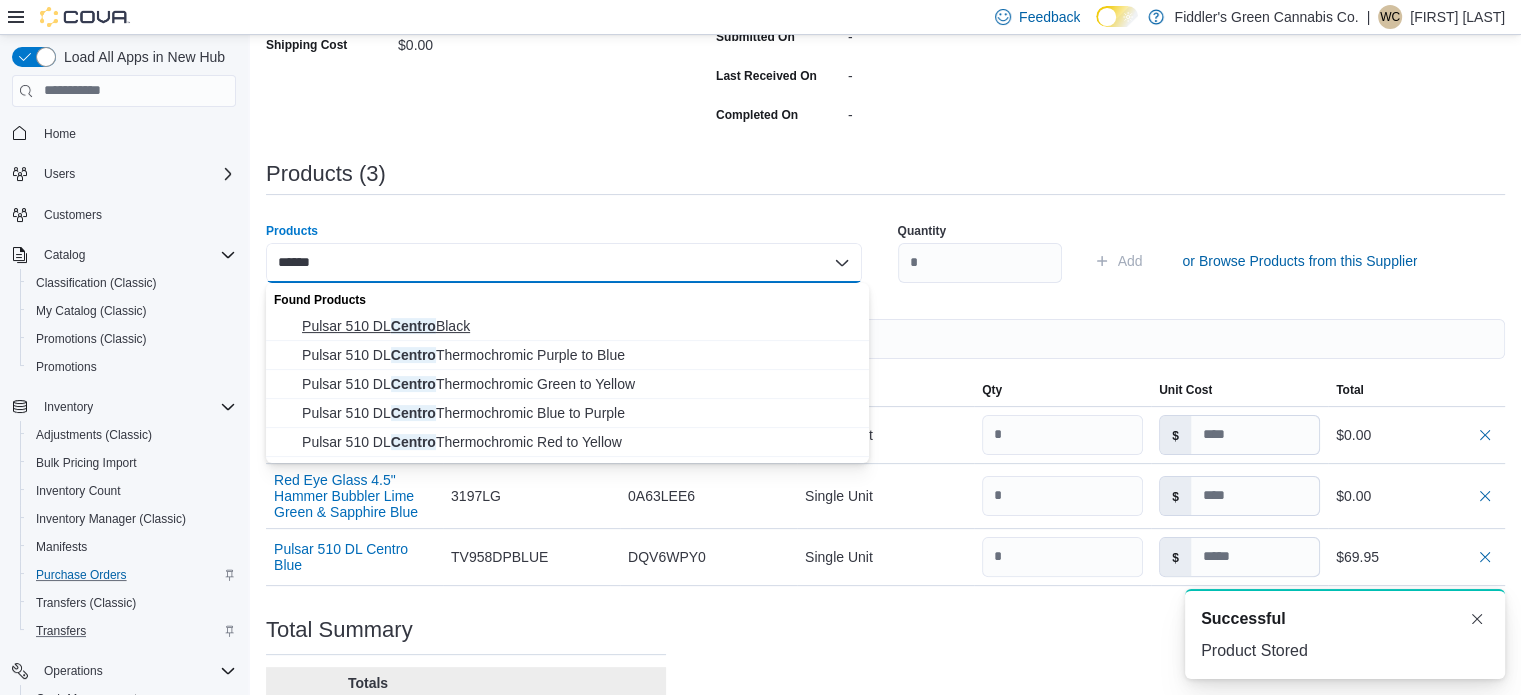 type on "******" 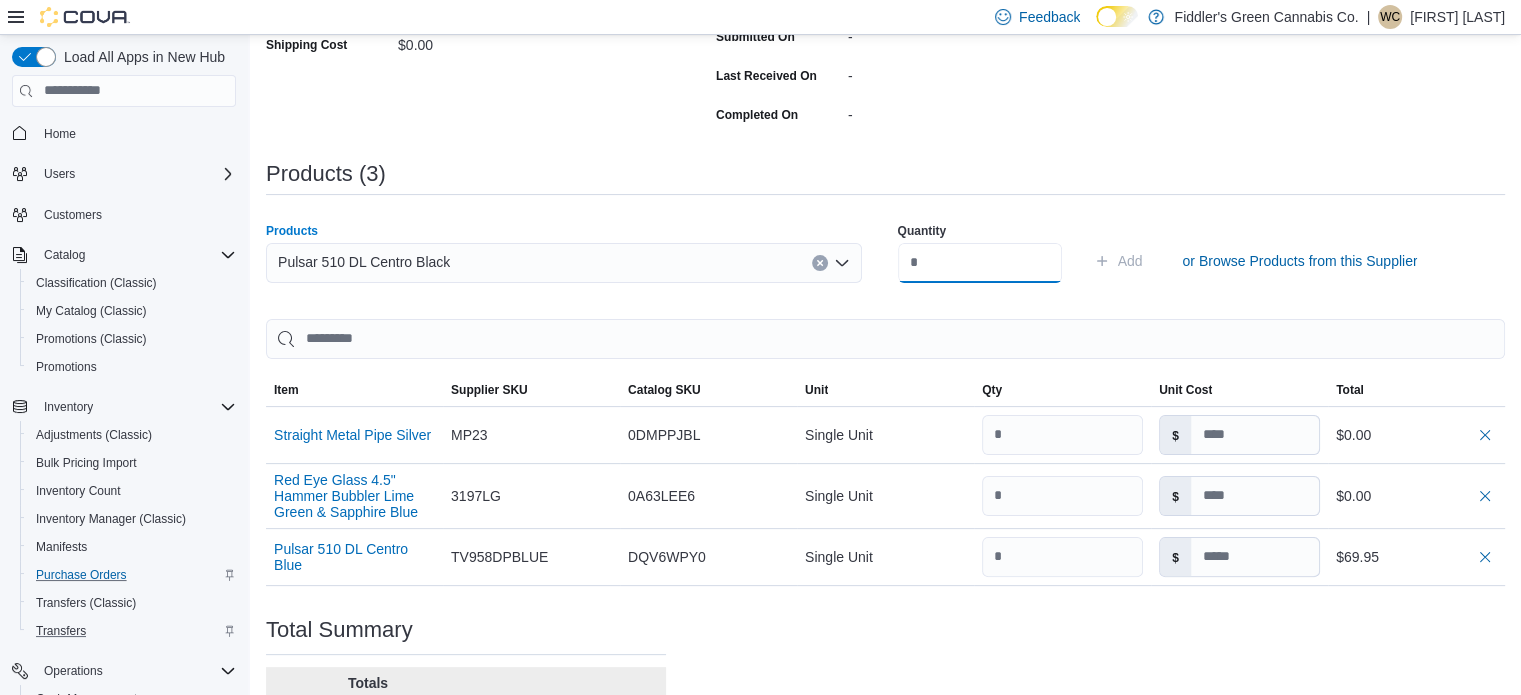 click at bounding box center (980, 263) 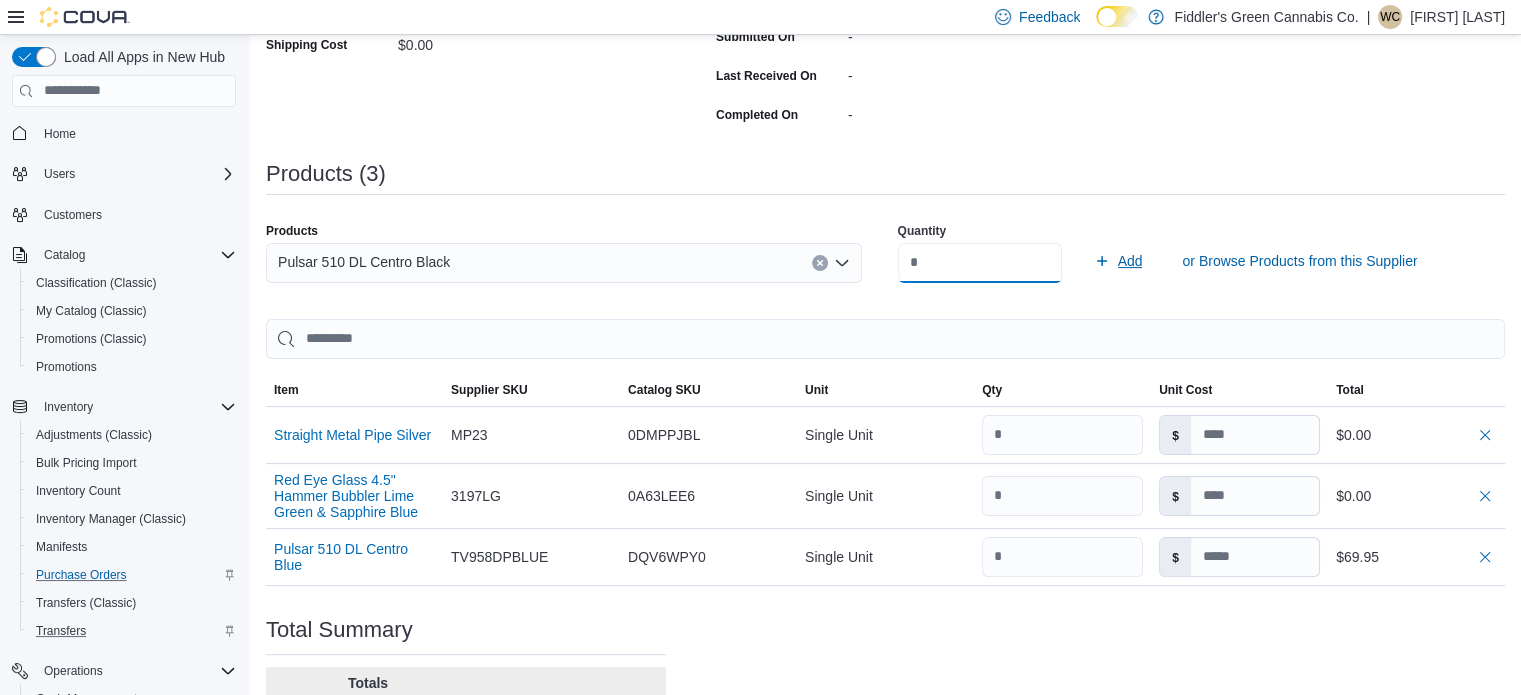 type on "*" 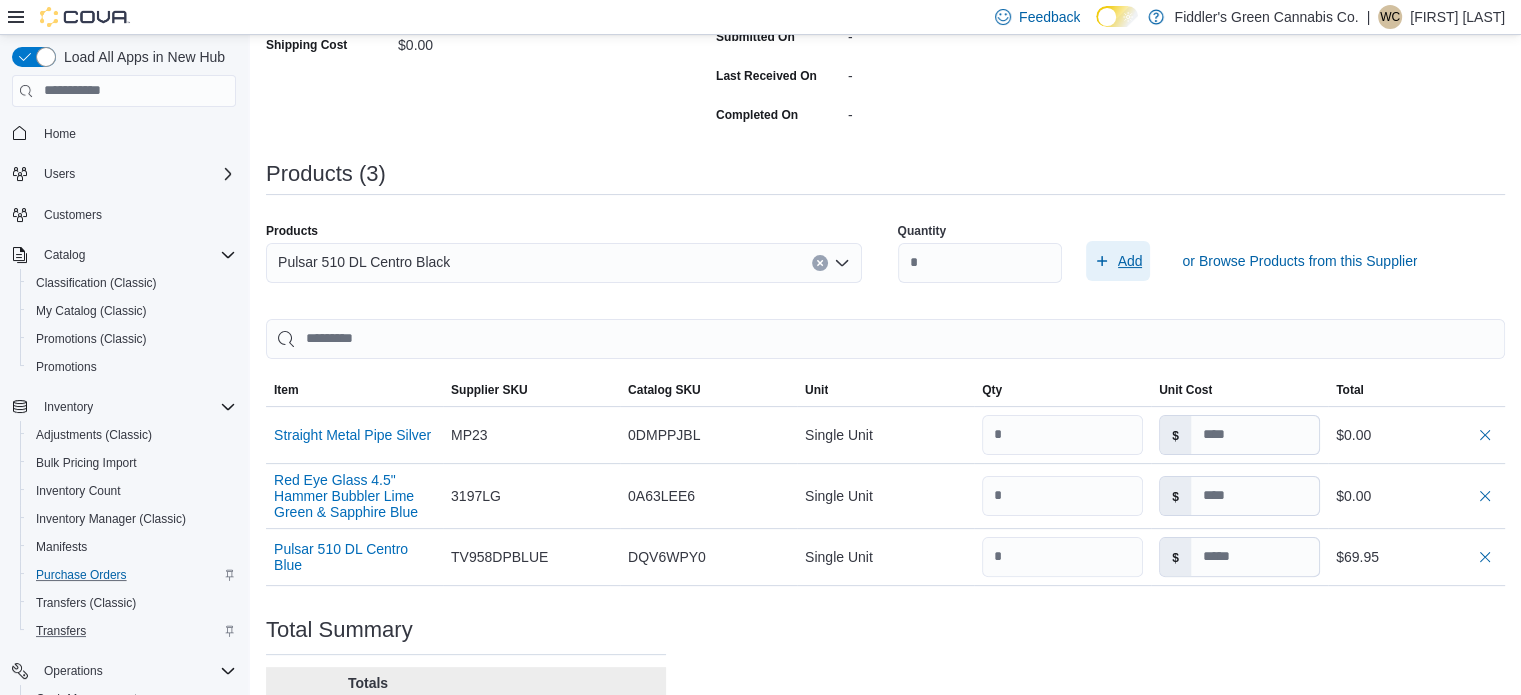 click on "Add" at bounding box center [1130, 261] 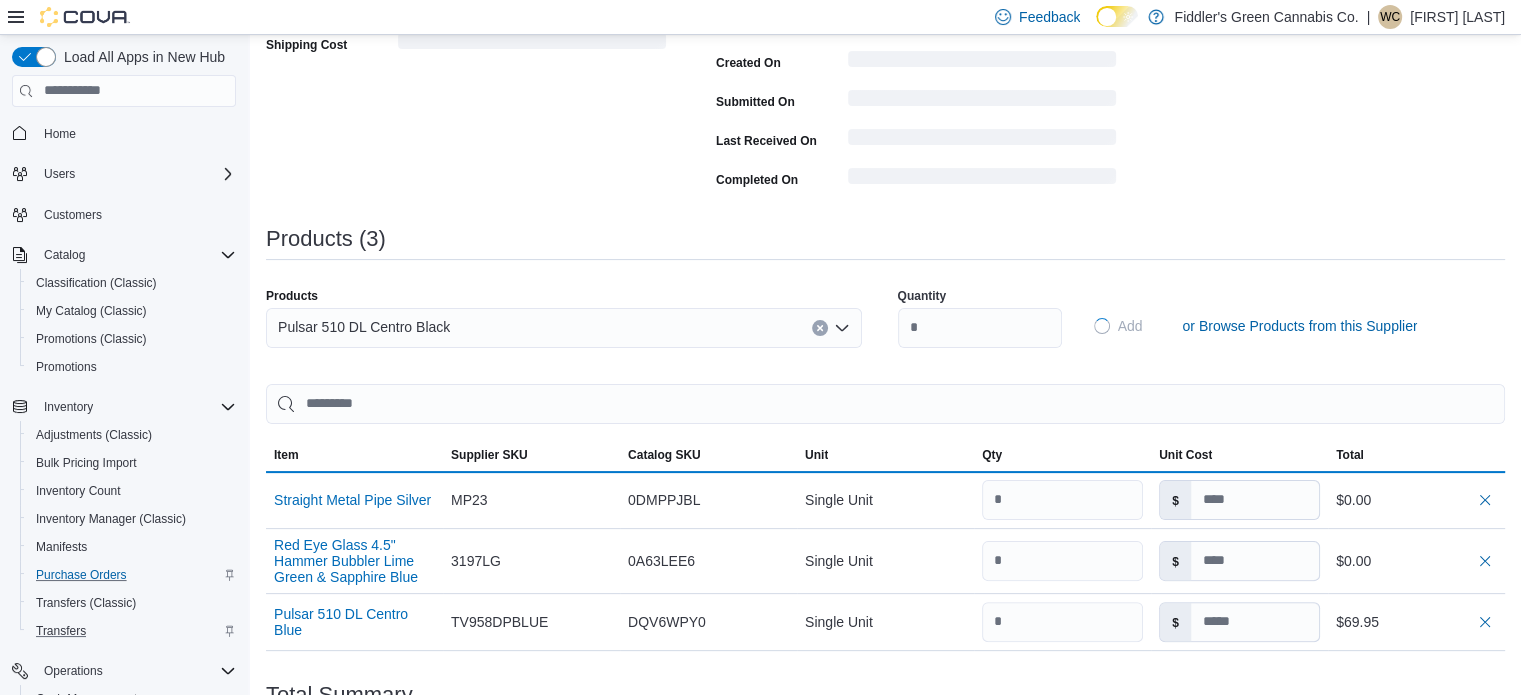 type 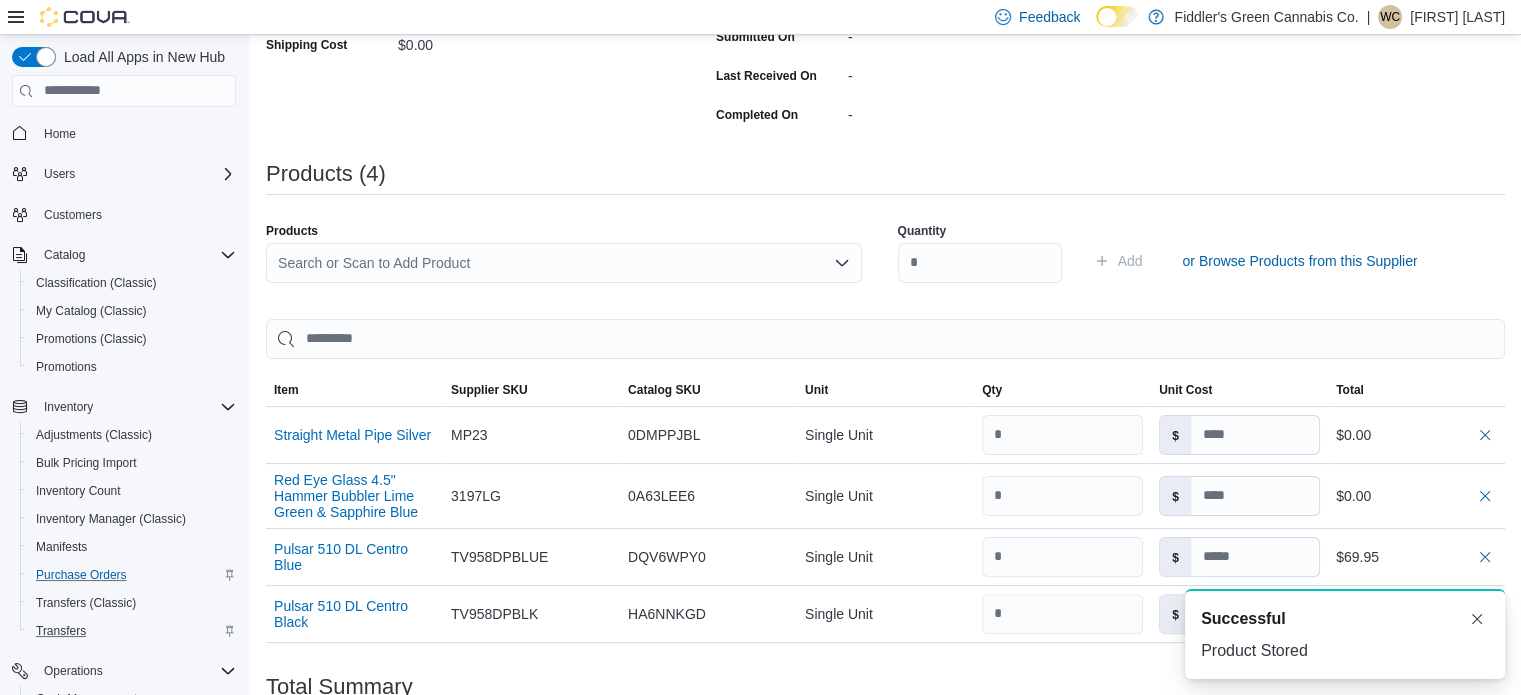 scroll, scrollTop: 0, scrollLeft: 0, axis: both 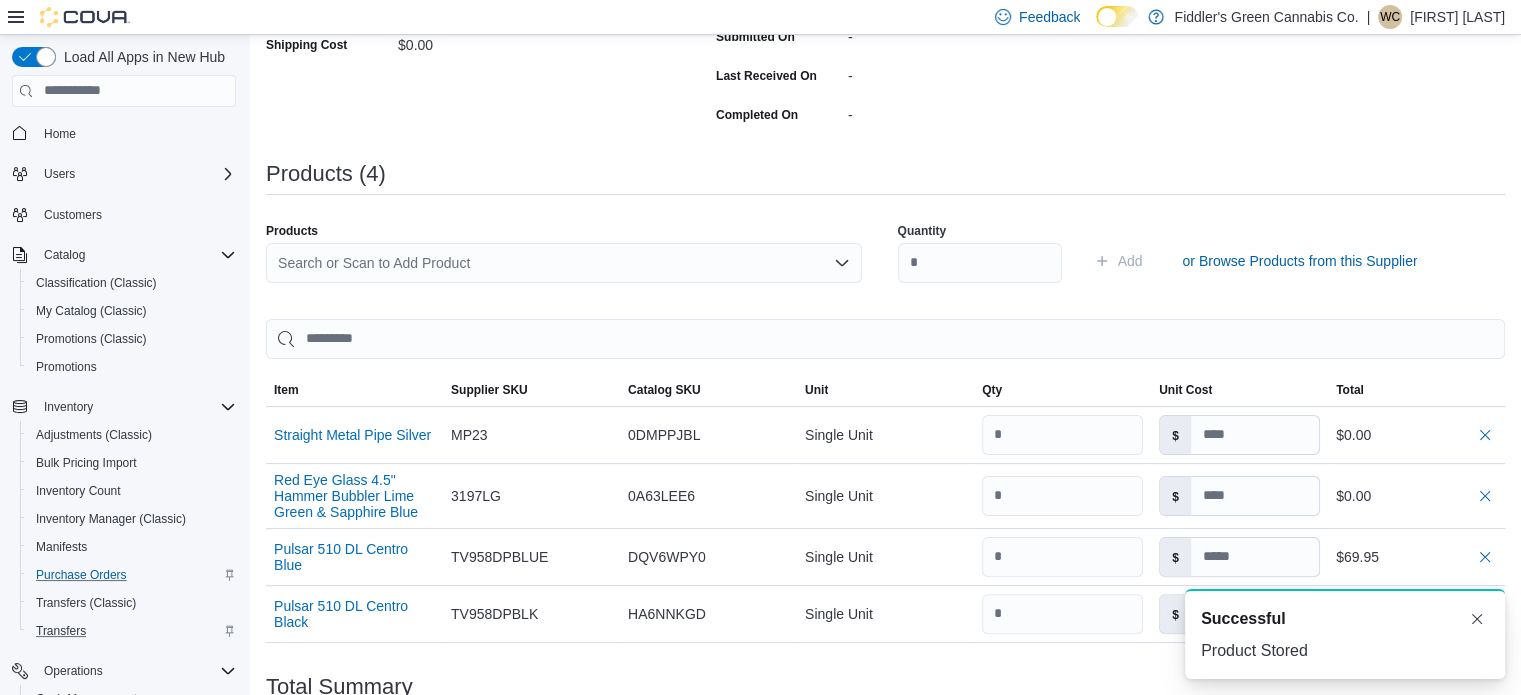 click on "Search or Scan to Add Product" at bounding box center (564, 263) 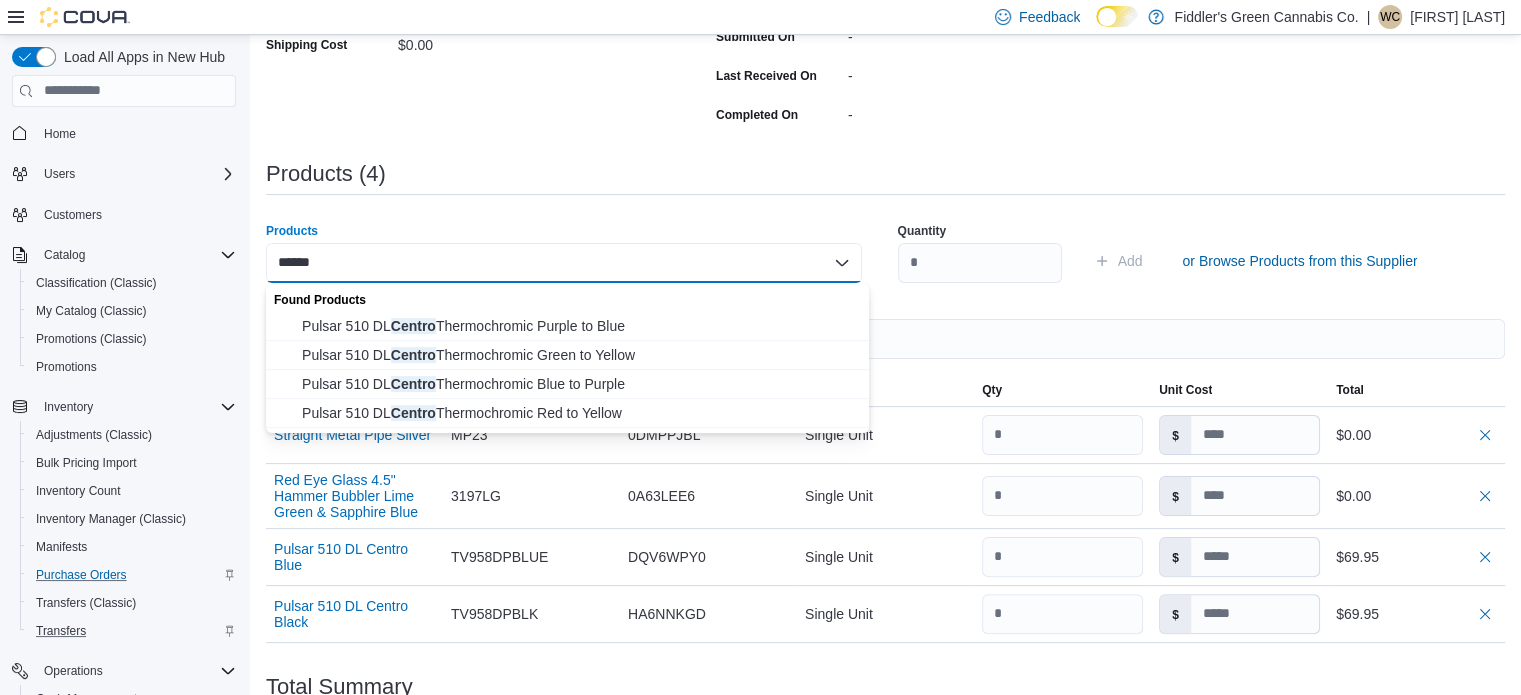 type on "******" 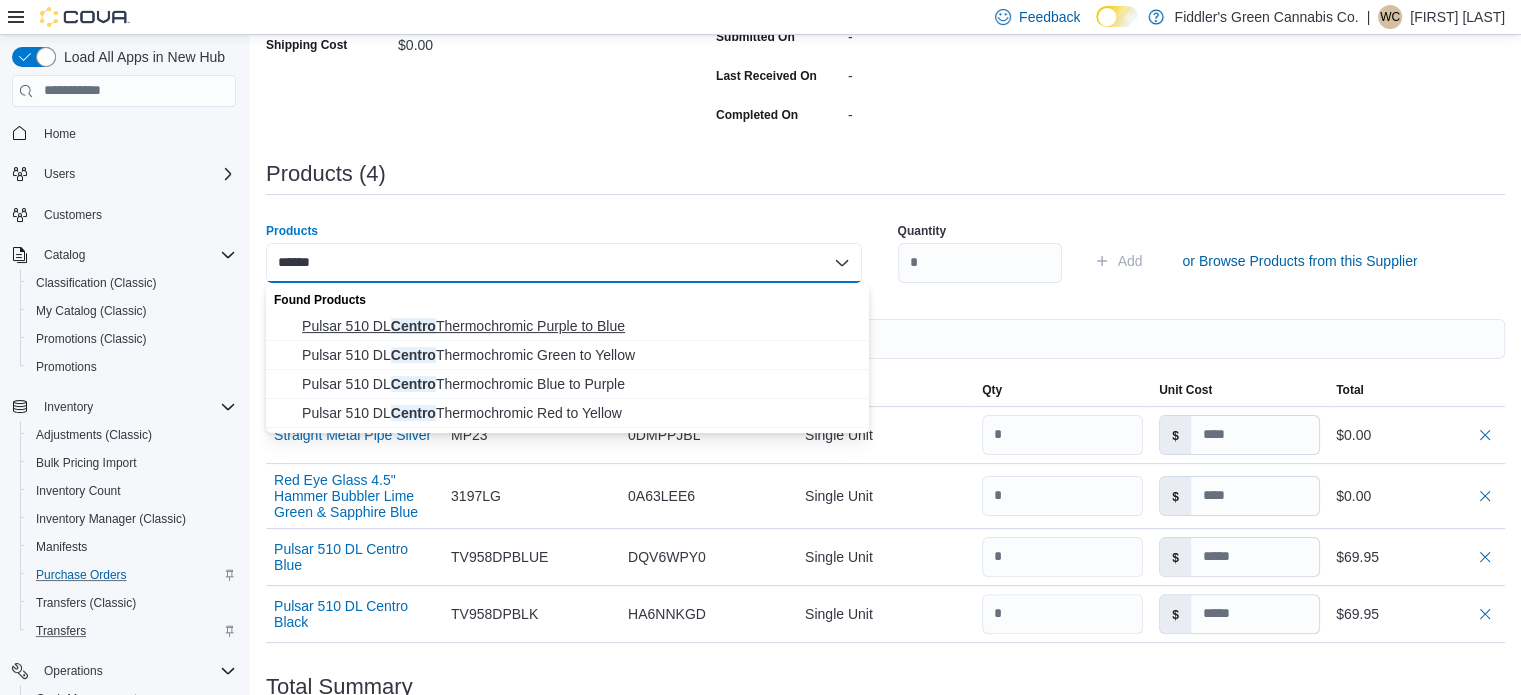 click on "Pulsar 510 DL  Centro  Thermochromic Purple to Blue" at bounding box center (579, 326) 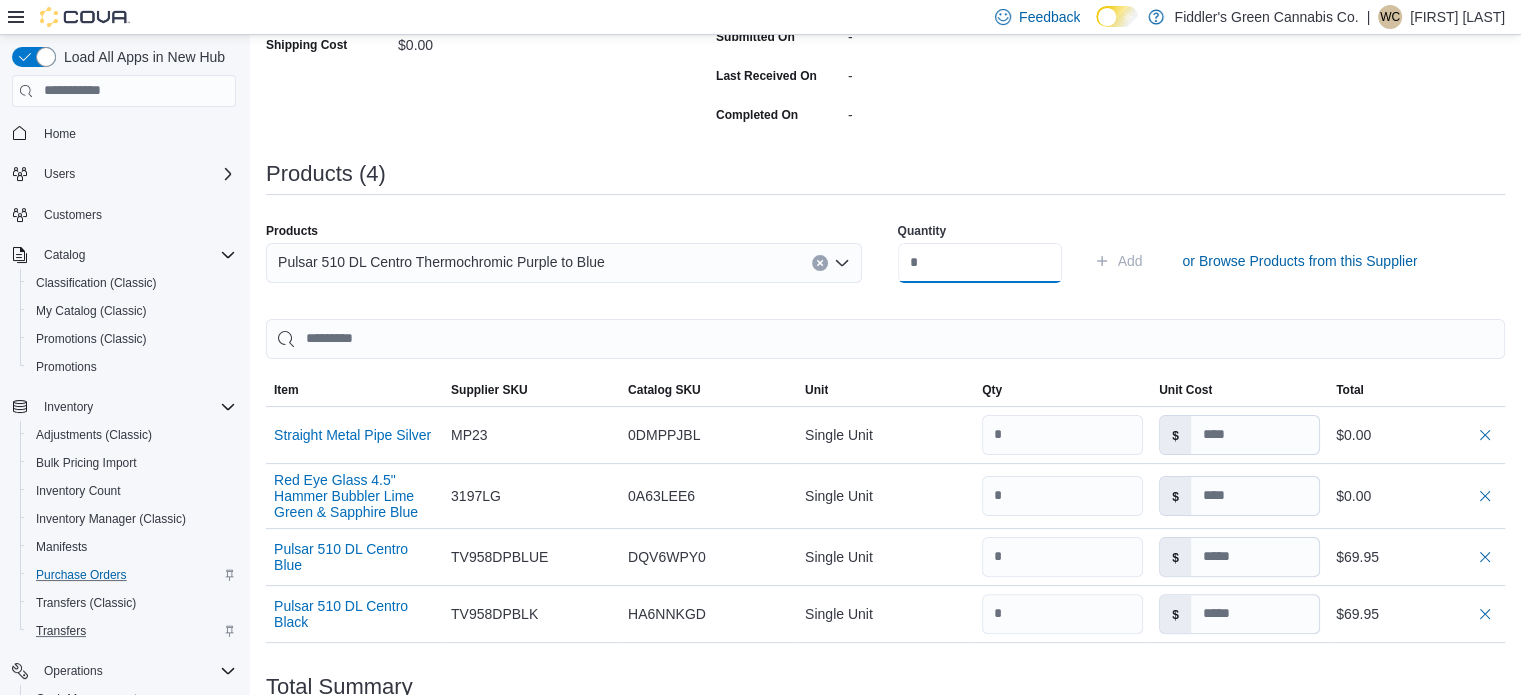click at bounding box center [980, 263] 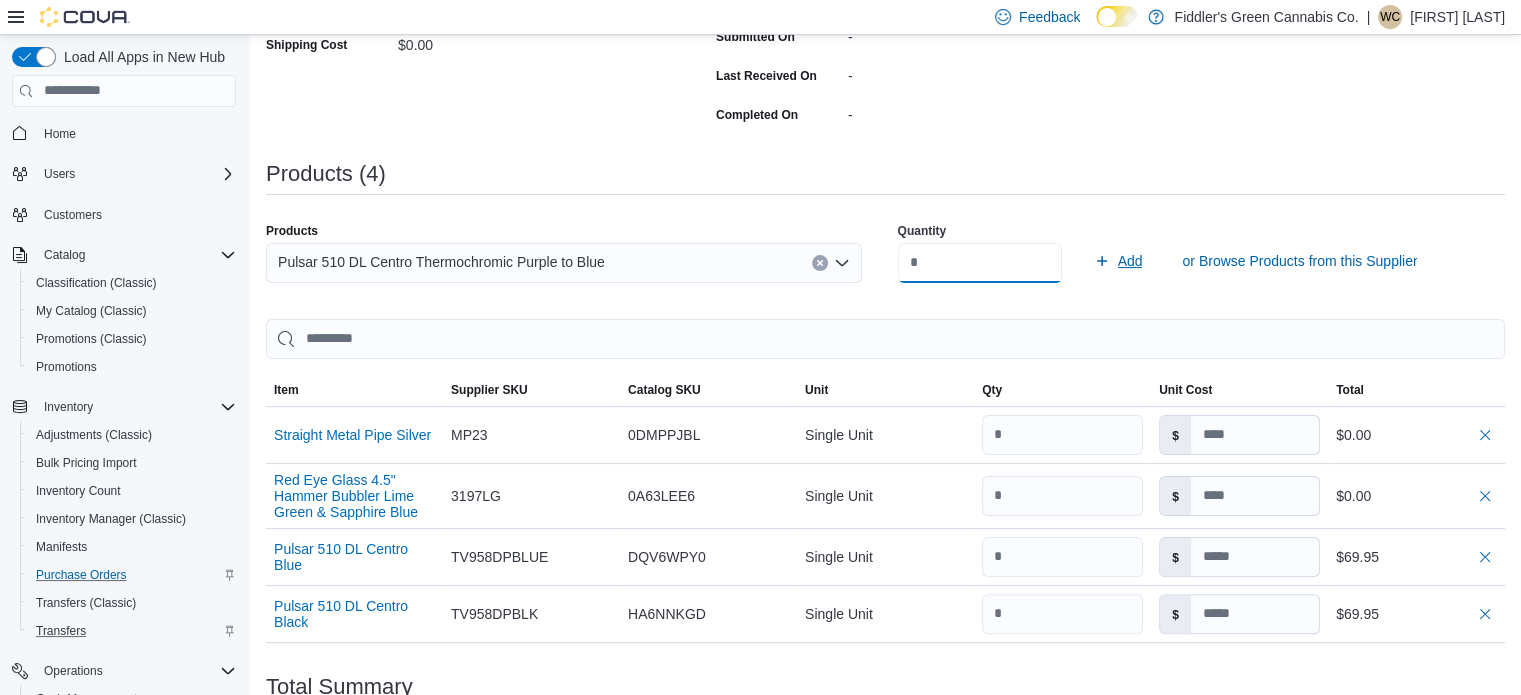 type on "*" 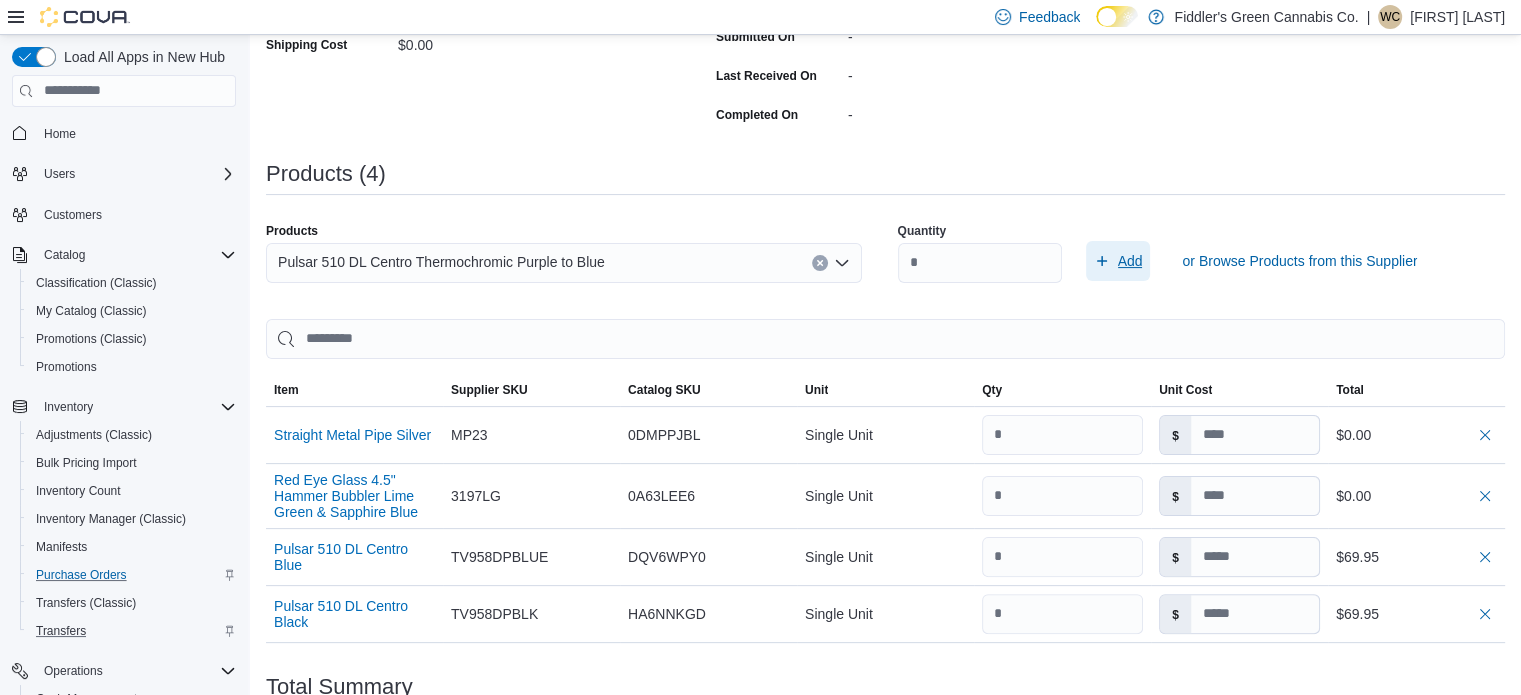click on "Add" at bounding box center (1130, 261) 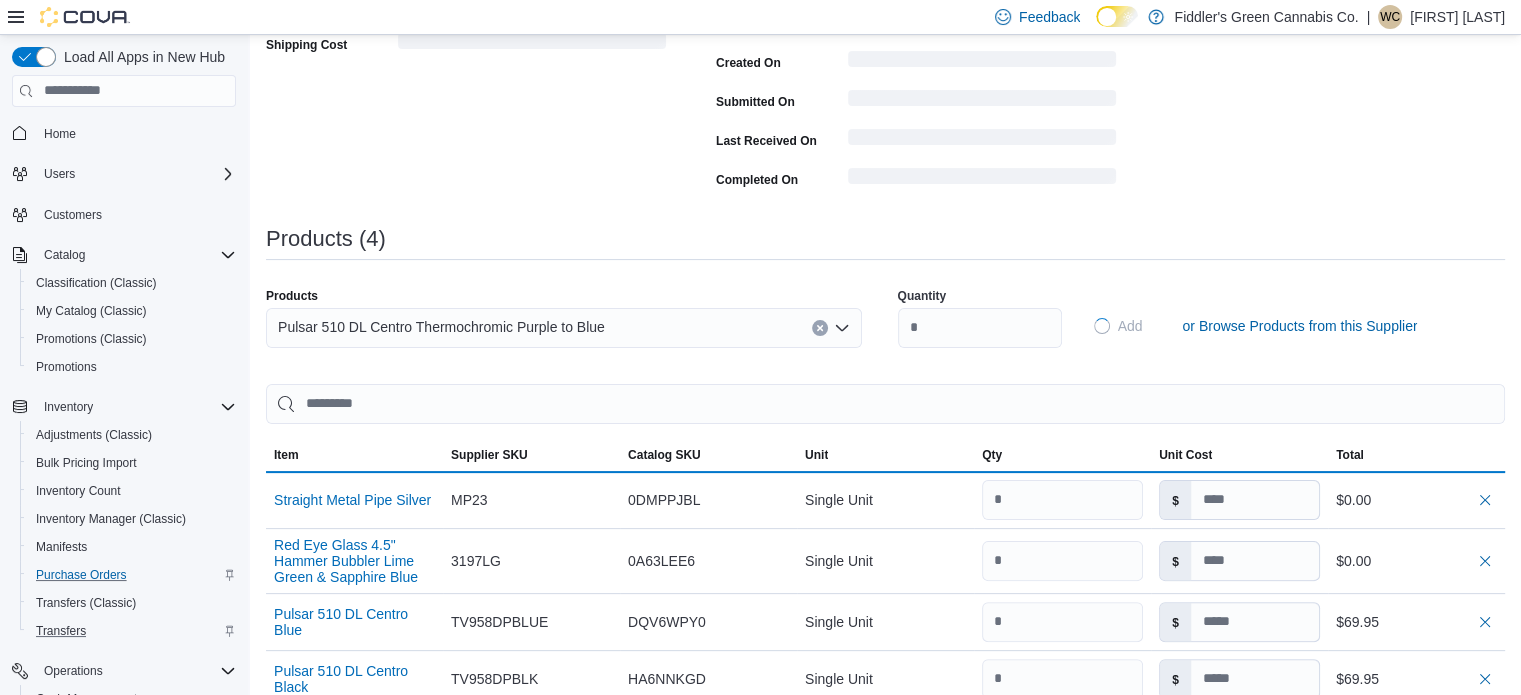 type 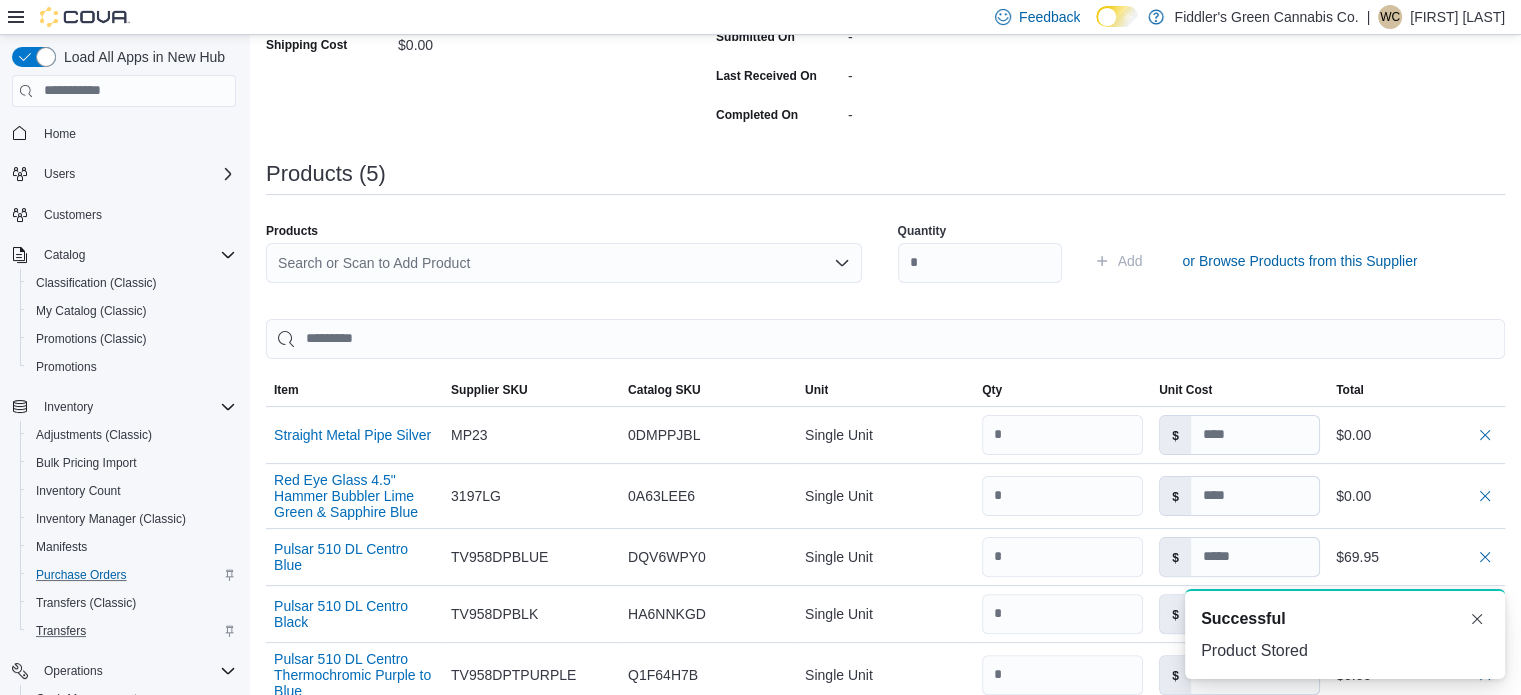 scroll, scrollTop: 0, scrollLeft: 0, axis: both 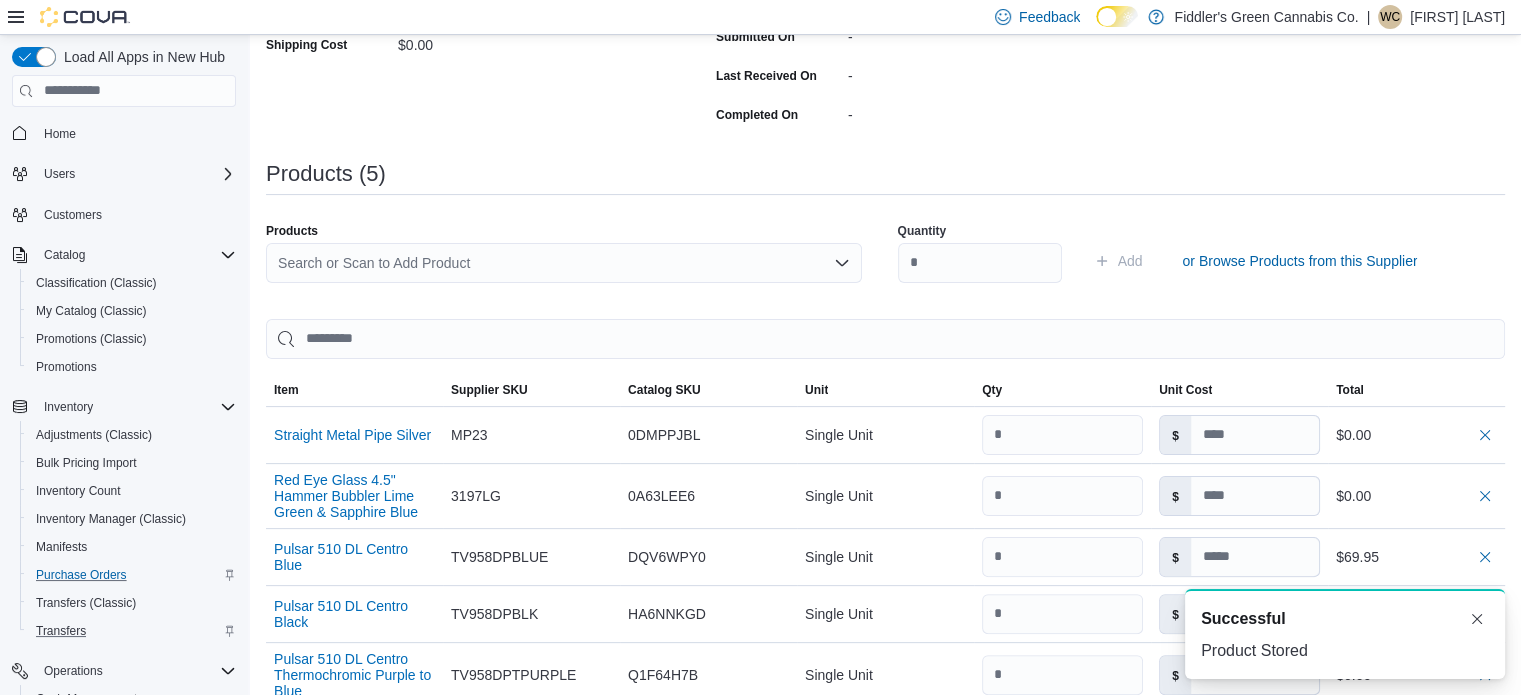 click on "Search or Scan to Add Product" at bounding box center (564, 263) 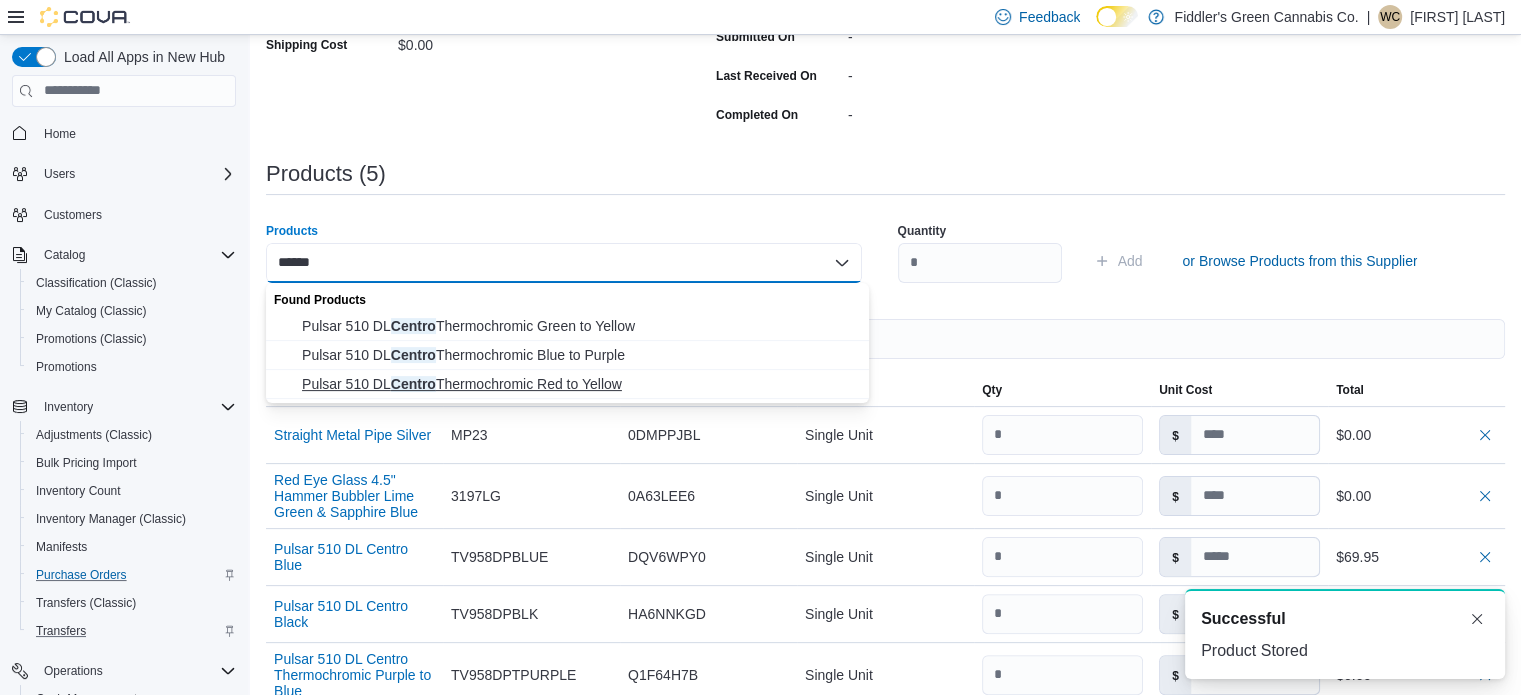 type on "******" 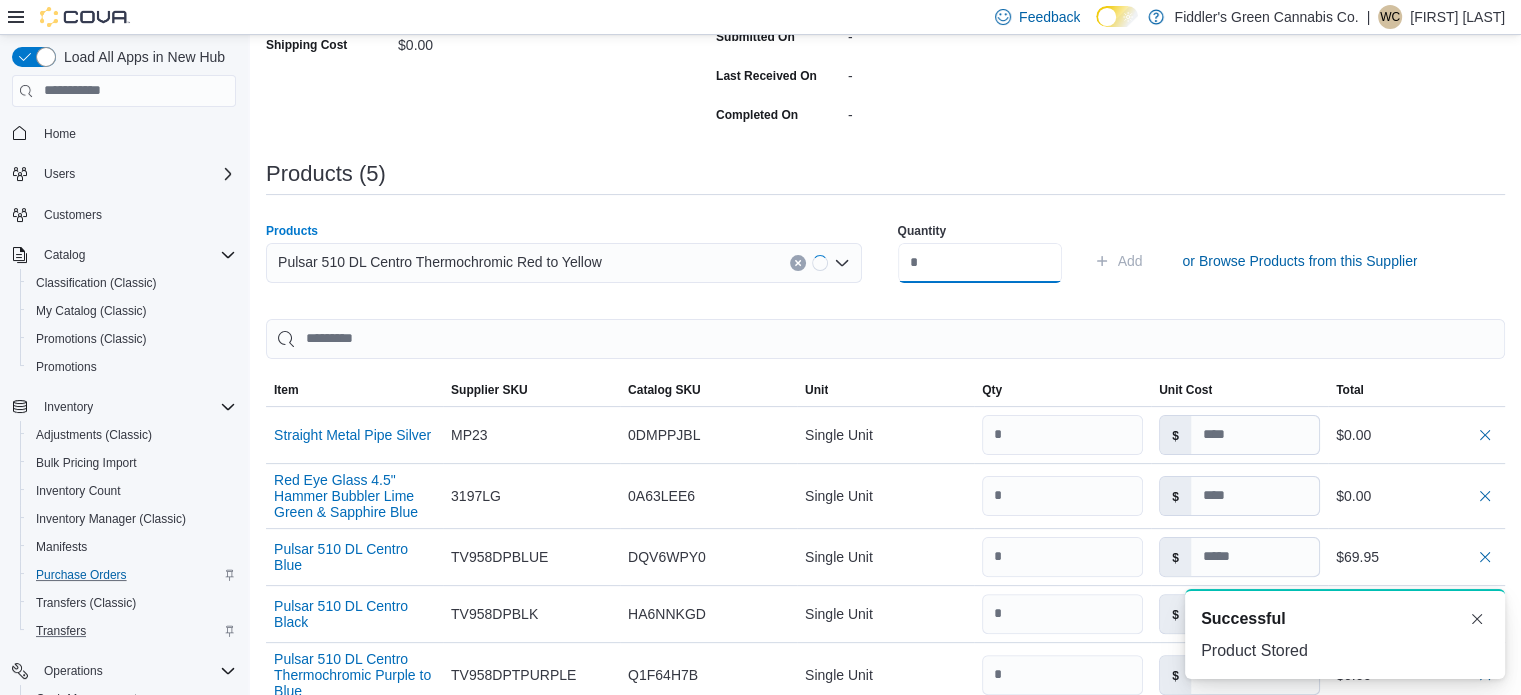 click at bounding box center (980, 263) 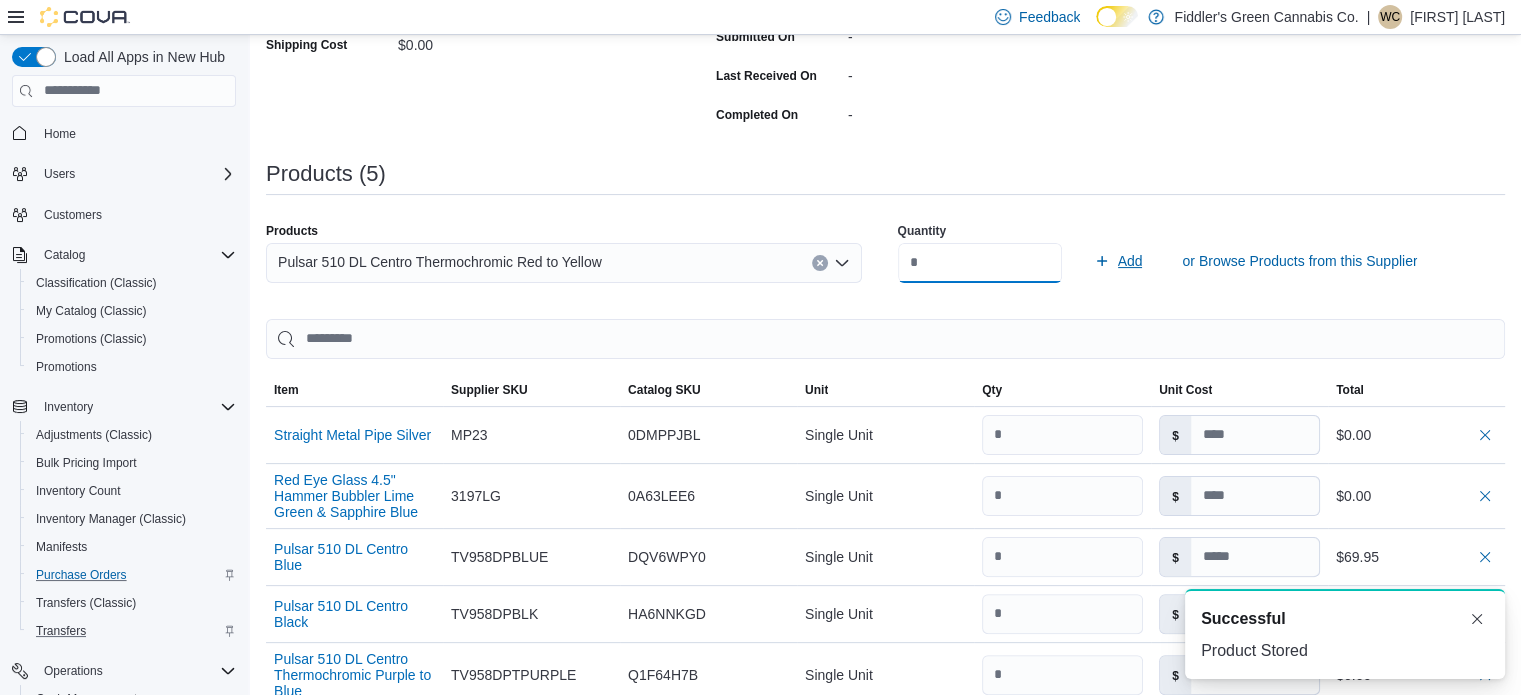type on "*" 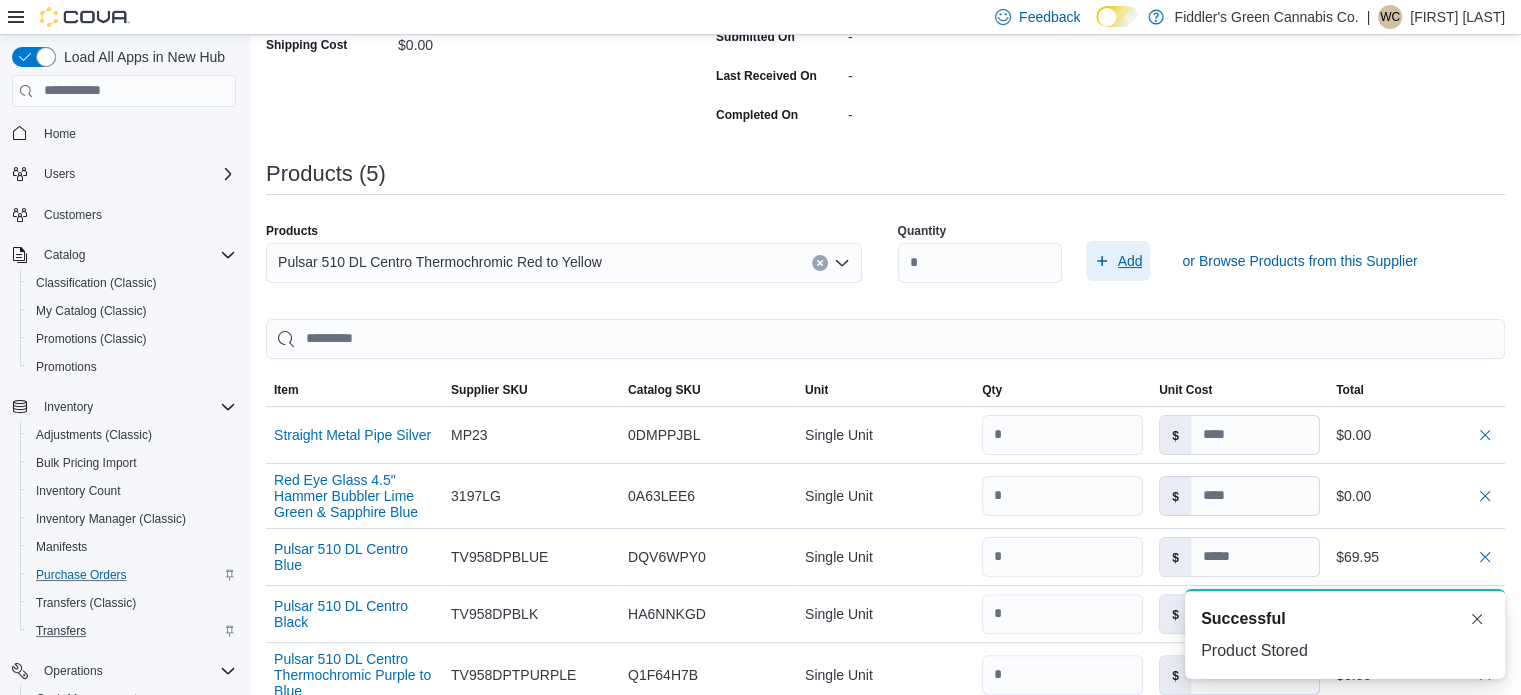 click on "Add" at bounding box center [1130, 261] 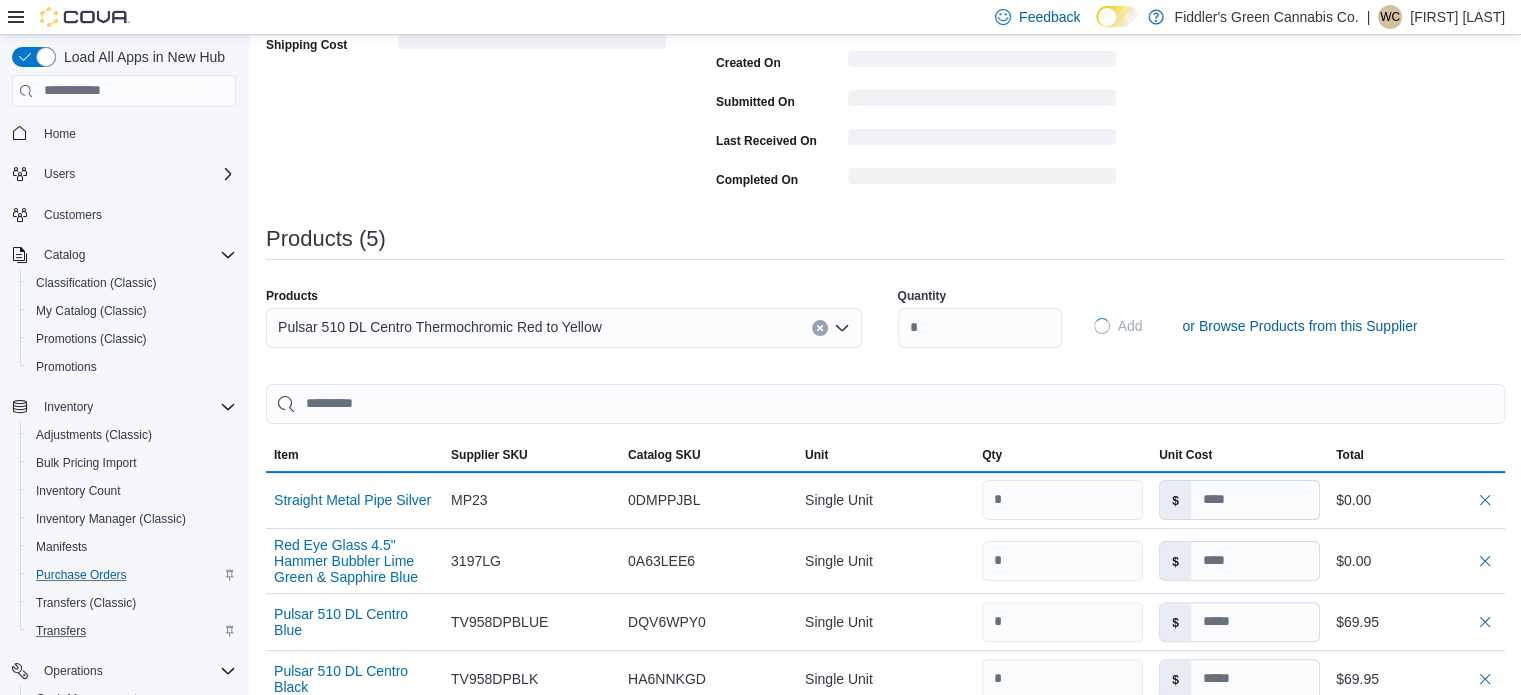 type 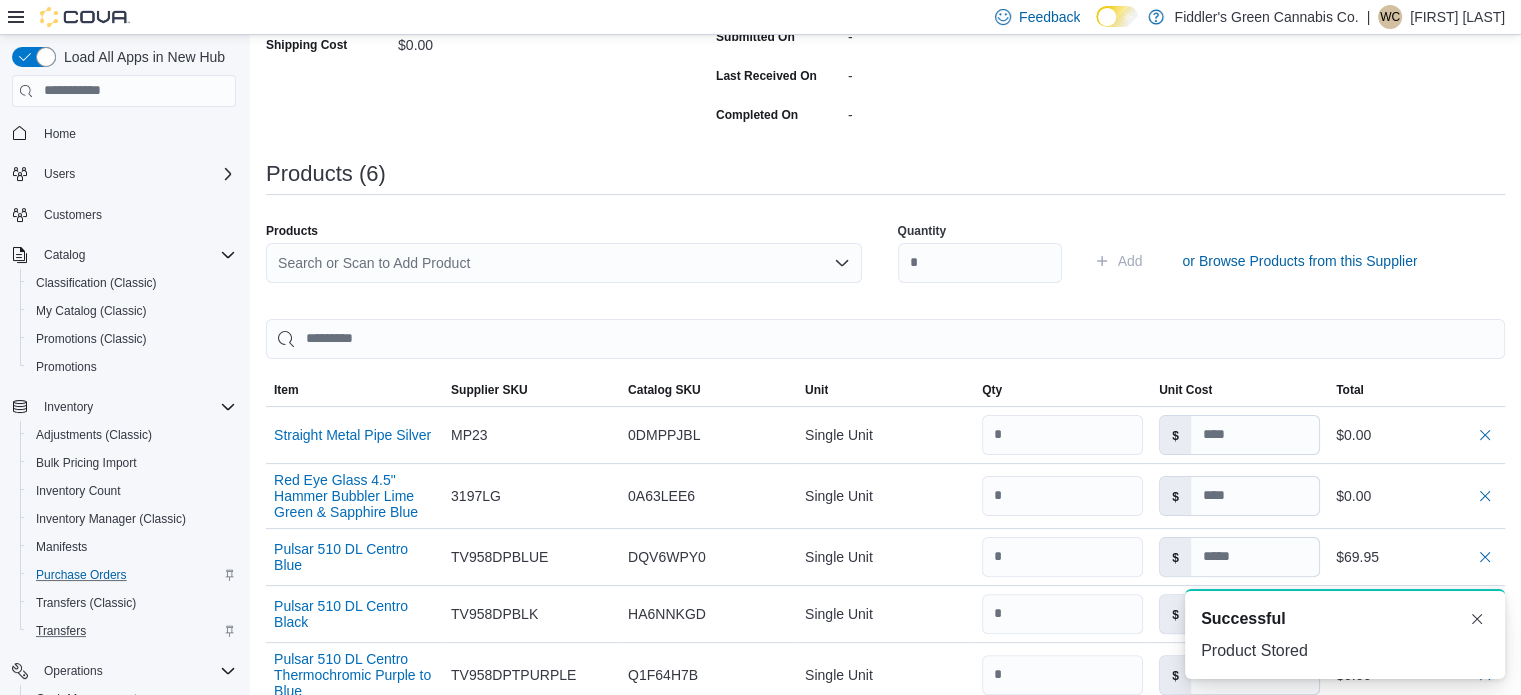 scroll, scrollTop: 0, scrollLeft: 0, axis: both 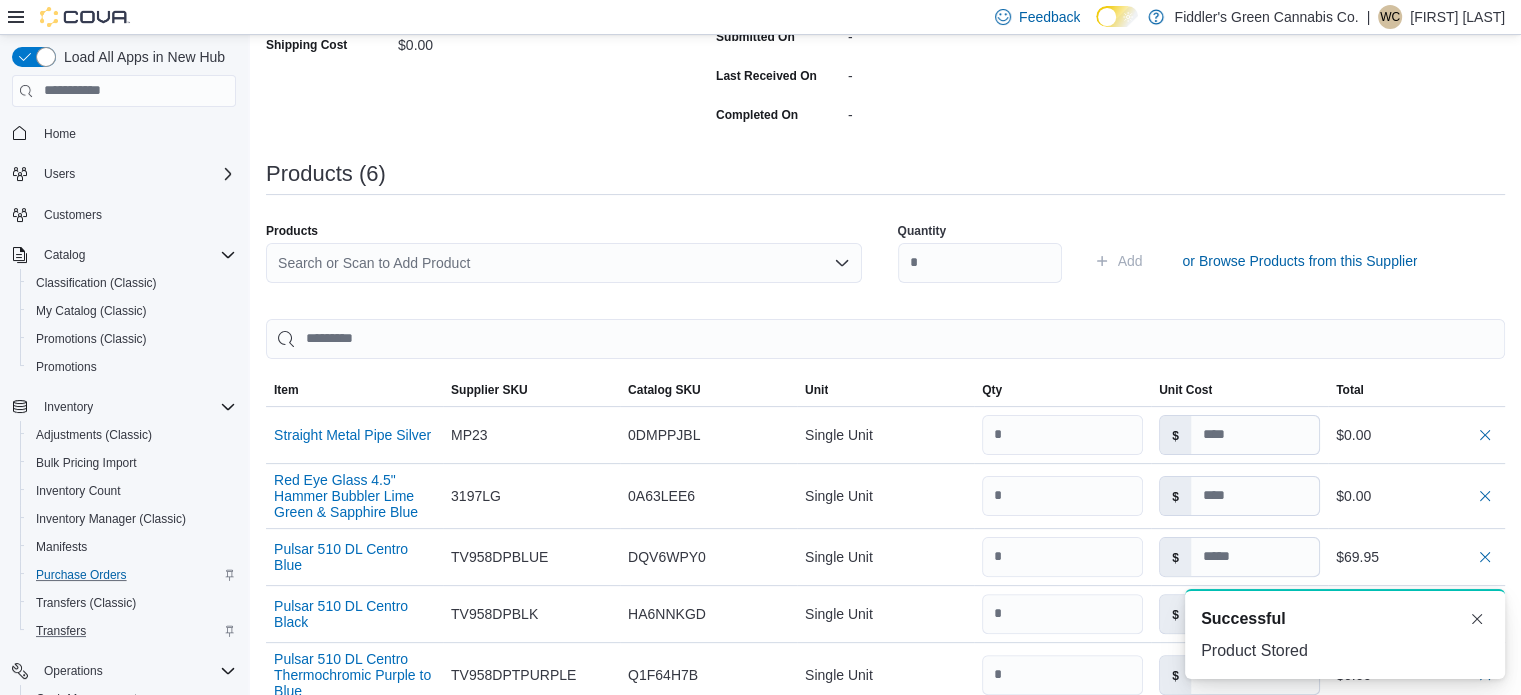 click on "Search or Scan to Add Product" at bounding box center [564, 263] 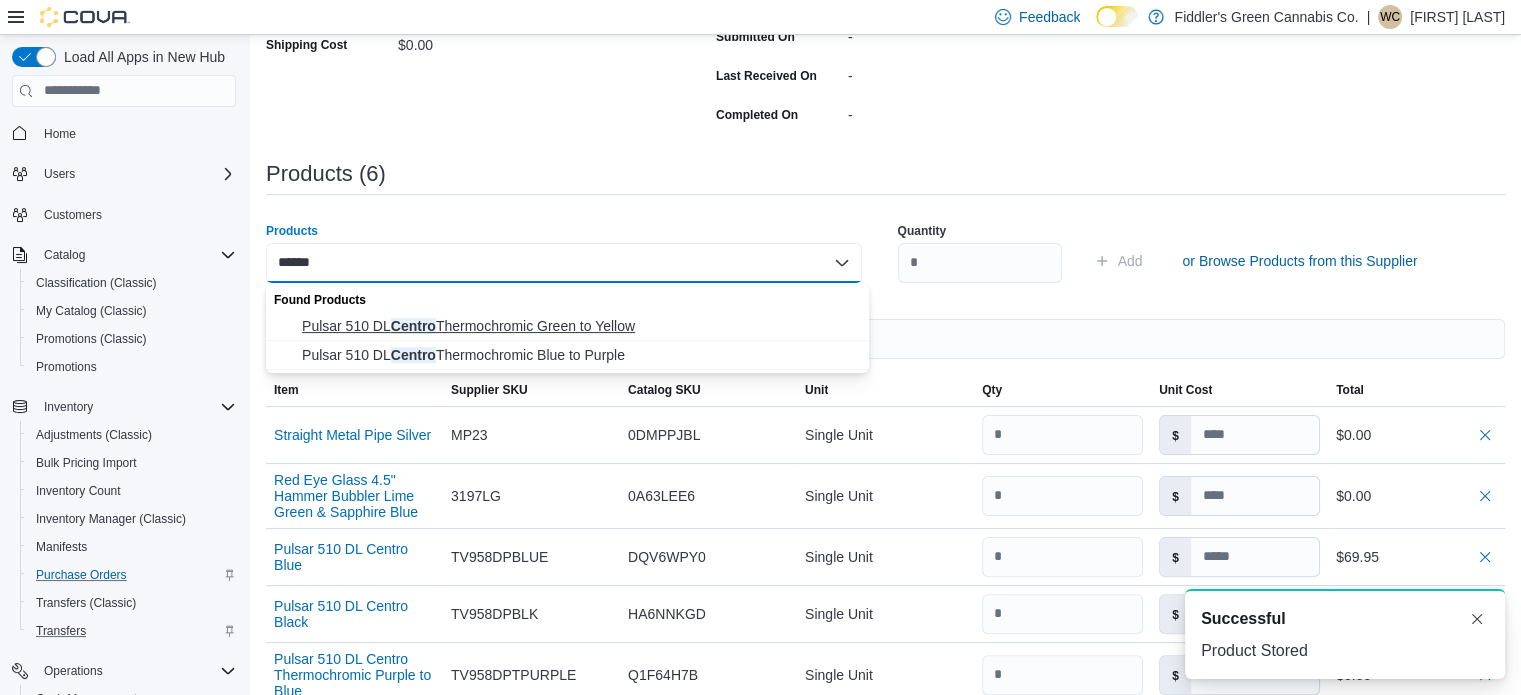 type on "******" 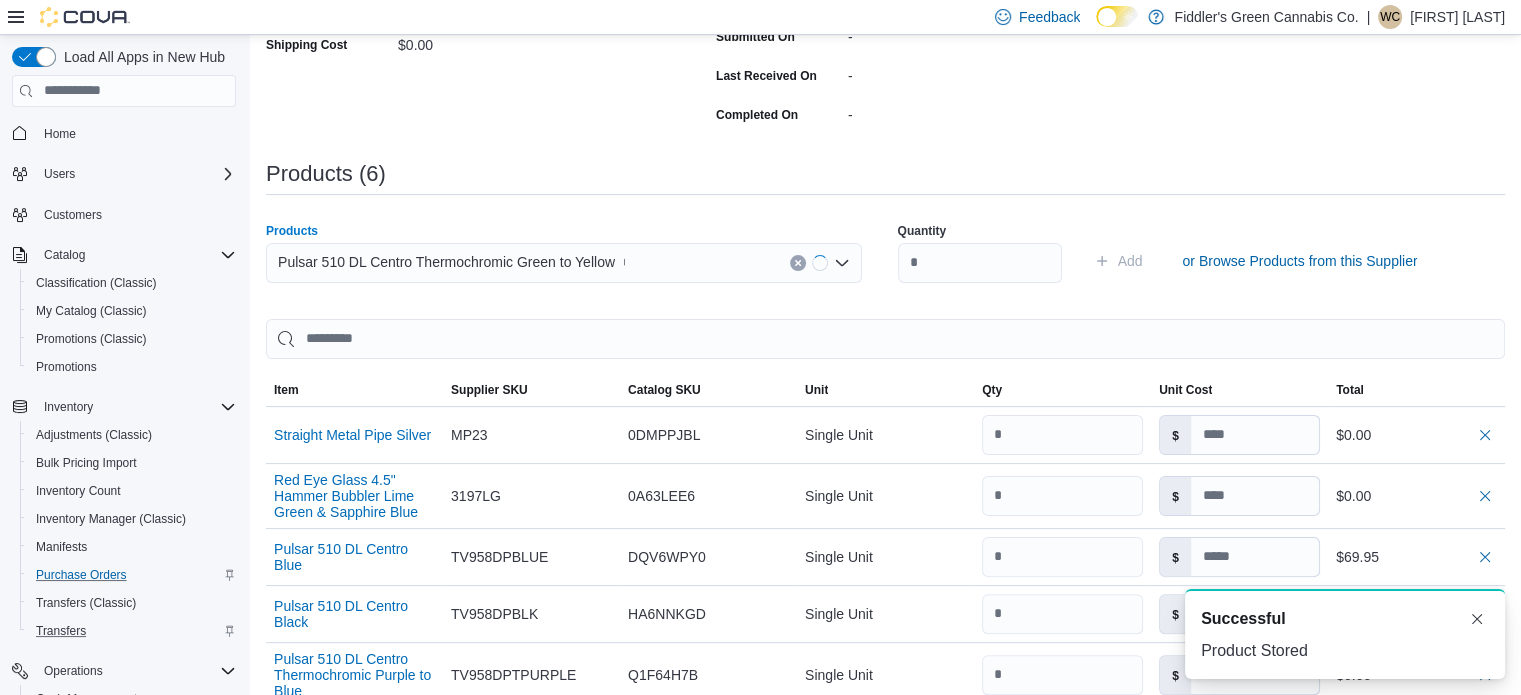 type 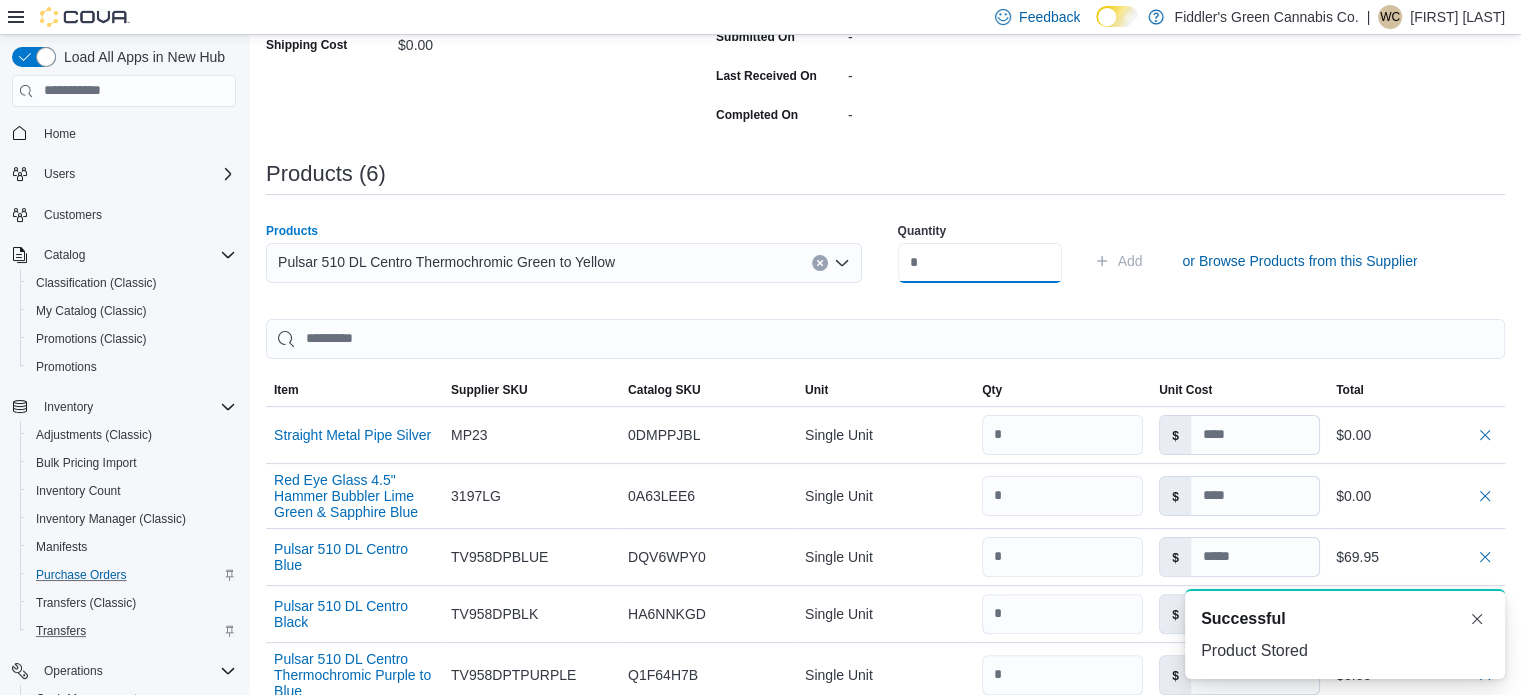 click at bounding box center (980, 263) 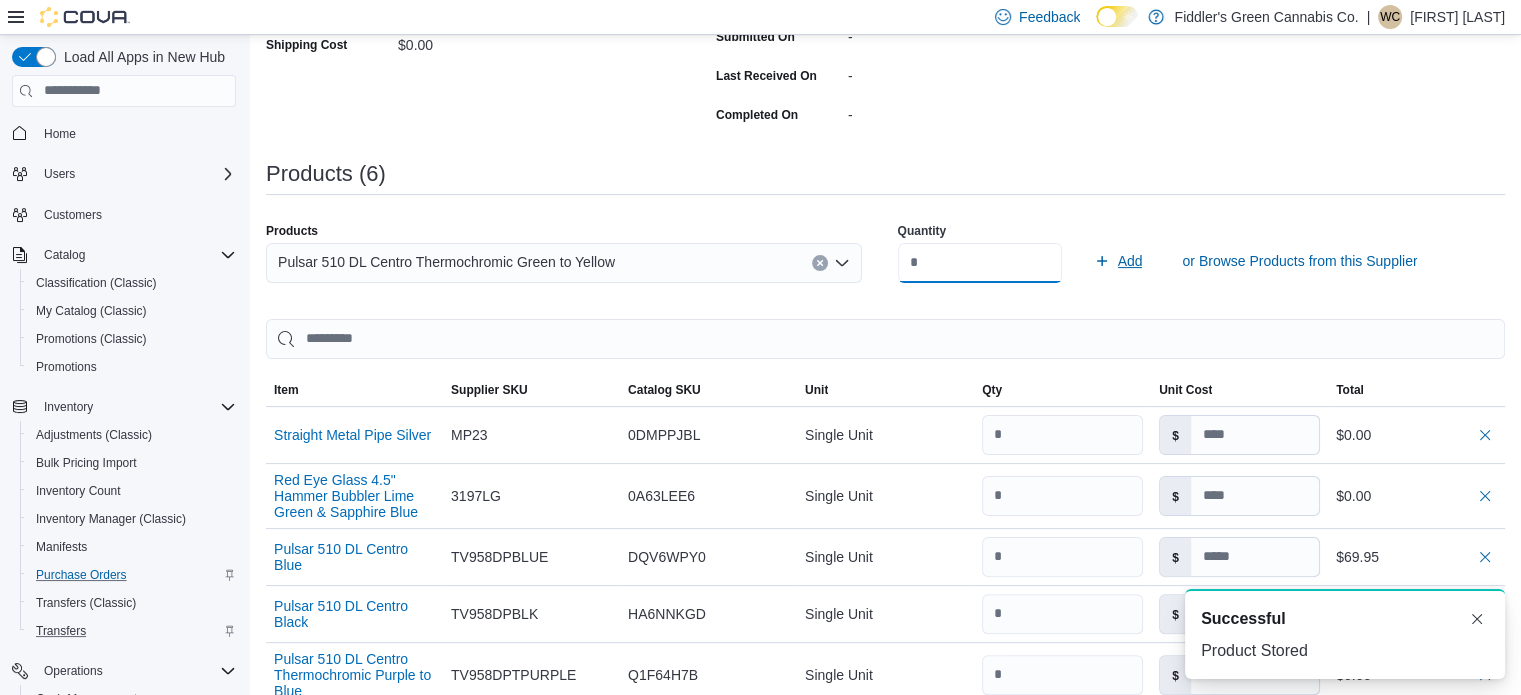 type on "*" 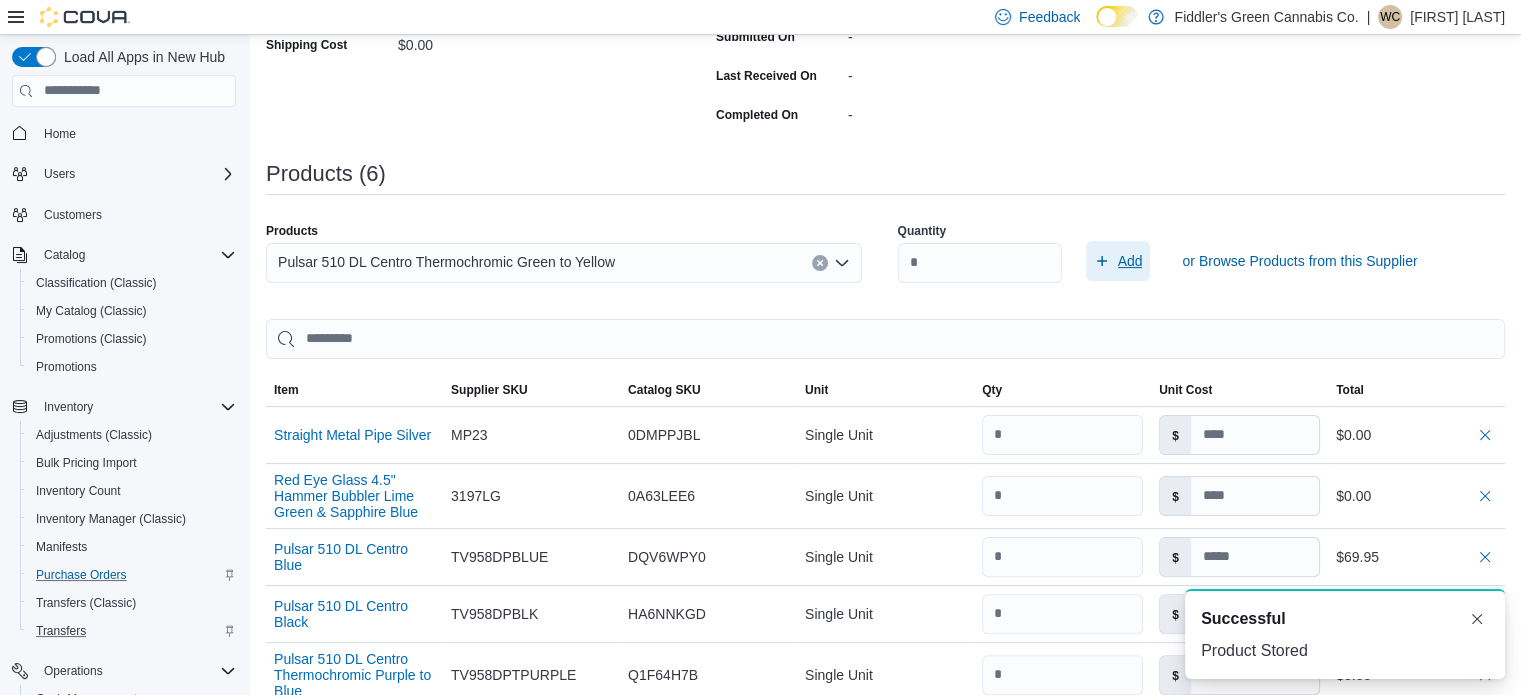 click on "Add" at bounding box center (1118, 261) 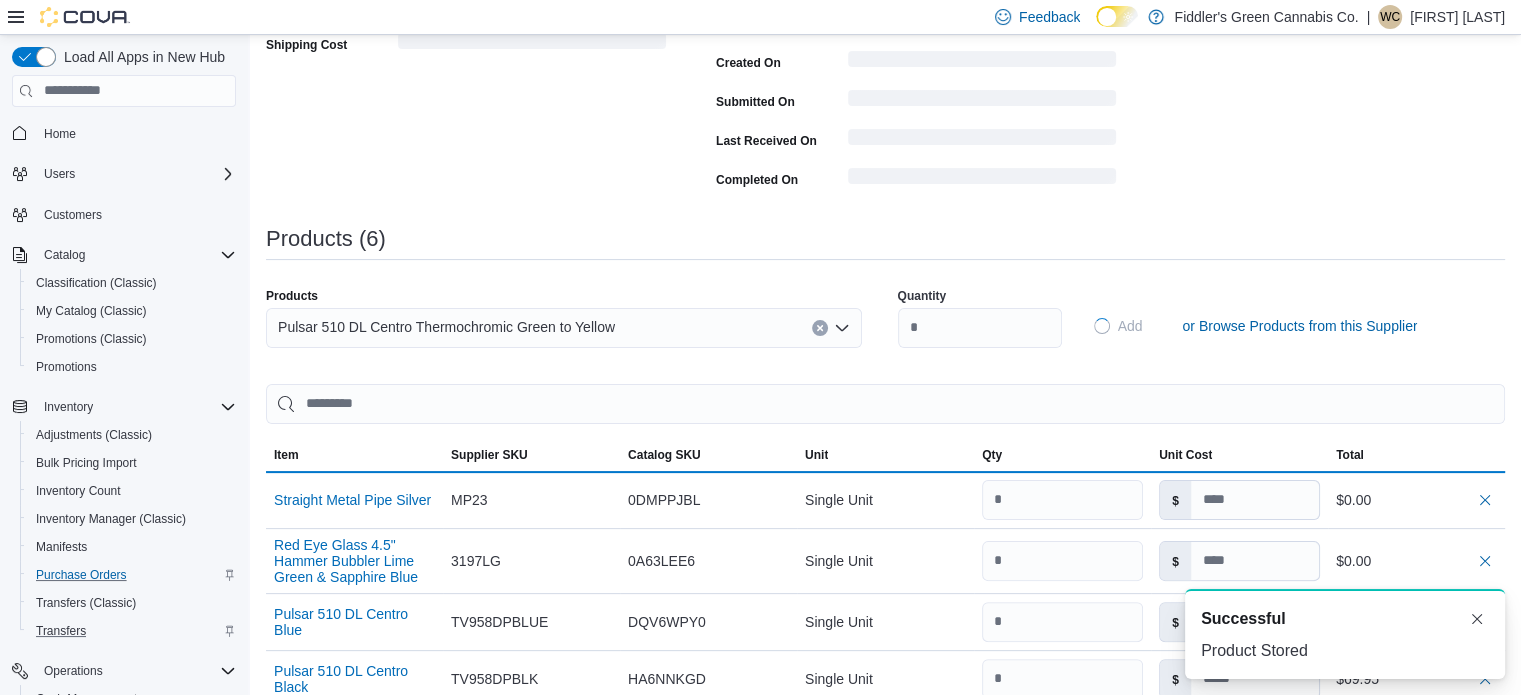 type 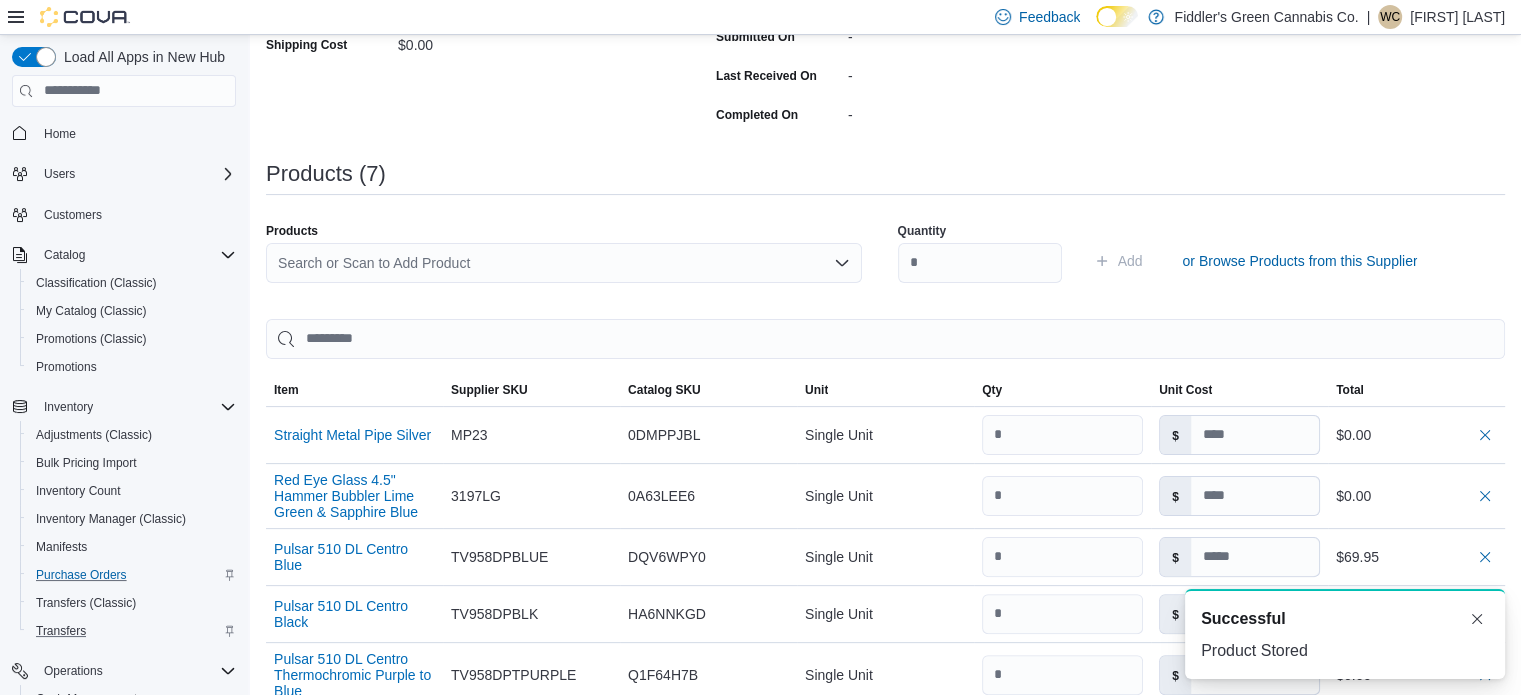 scroll, scrollTop: 0, scrollLeft: 0, axis: both 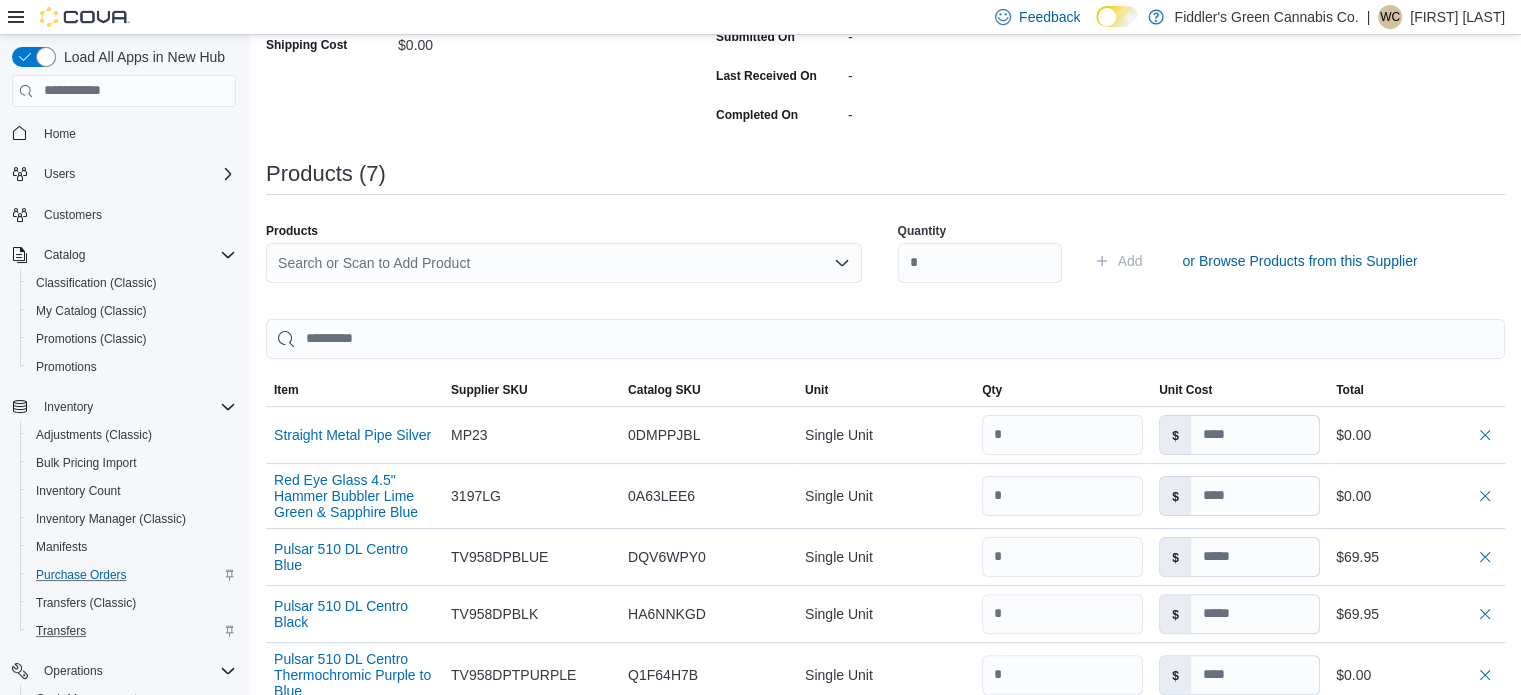 click on "Search or Scan to Add Product" at bounding box center [564, 263] 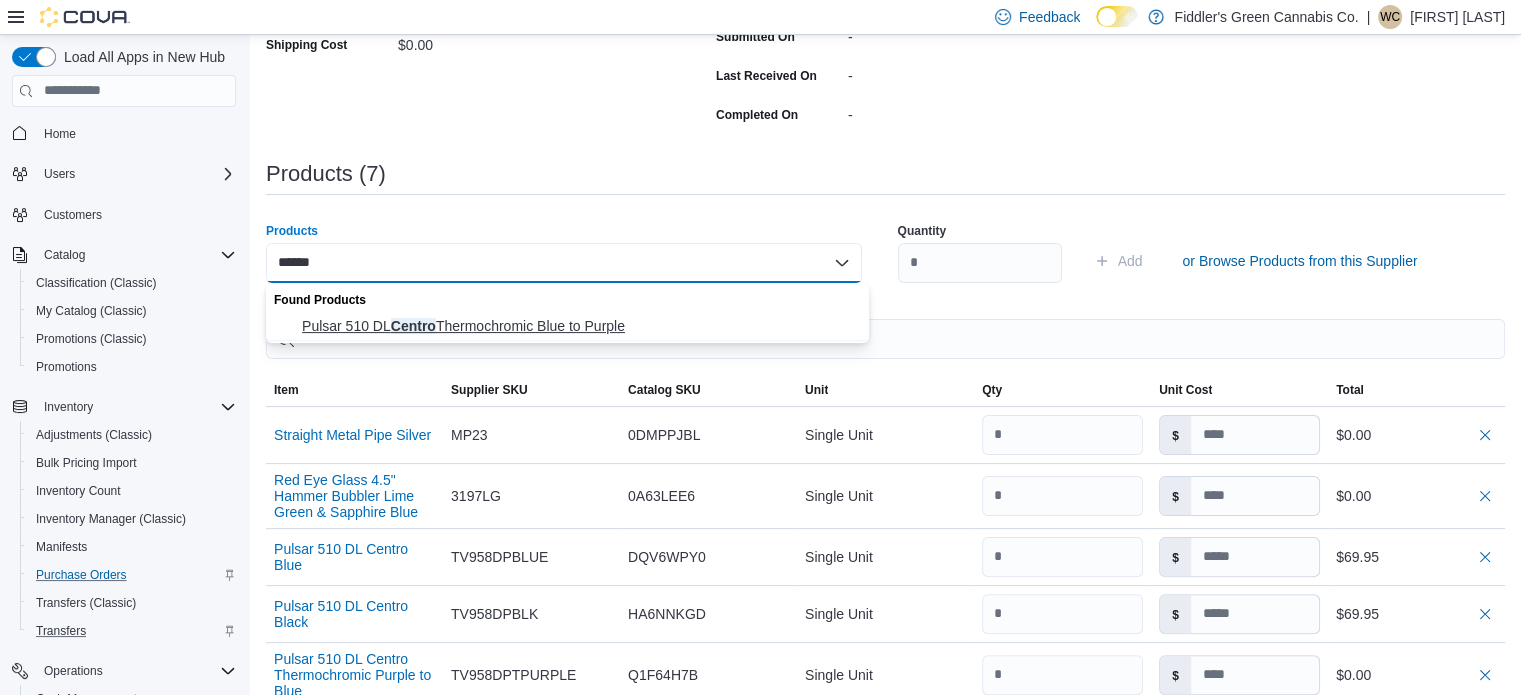 type on "******" 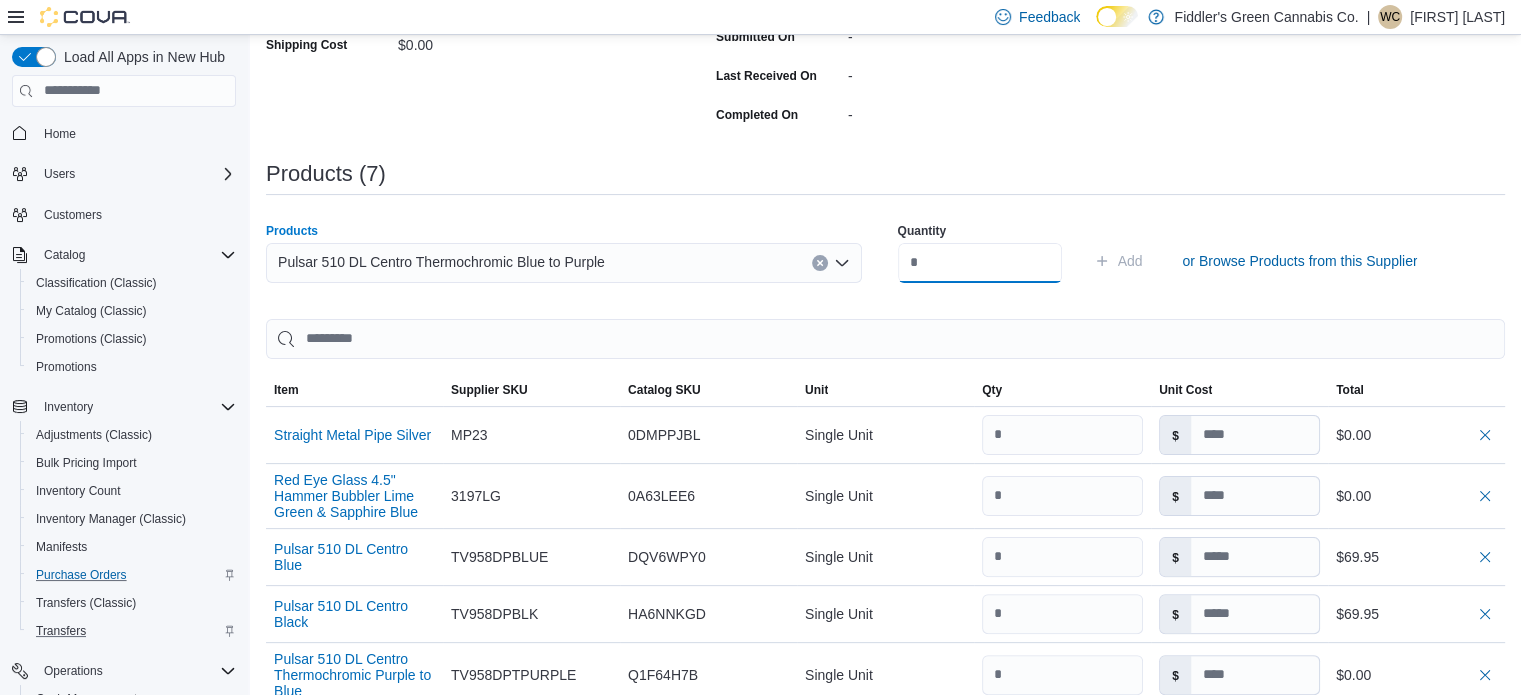 click at bounding box center [980, 263] 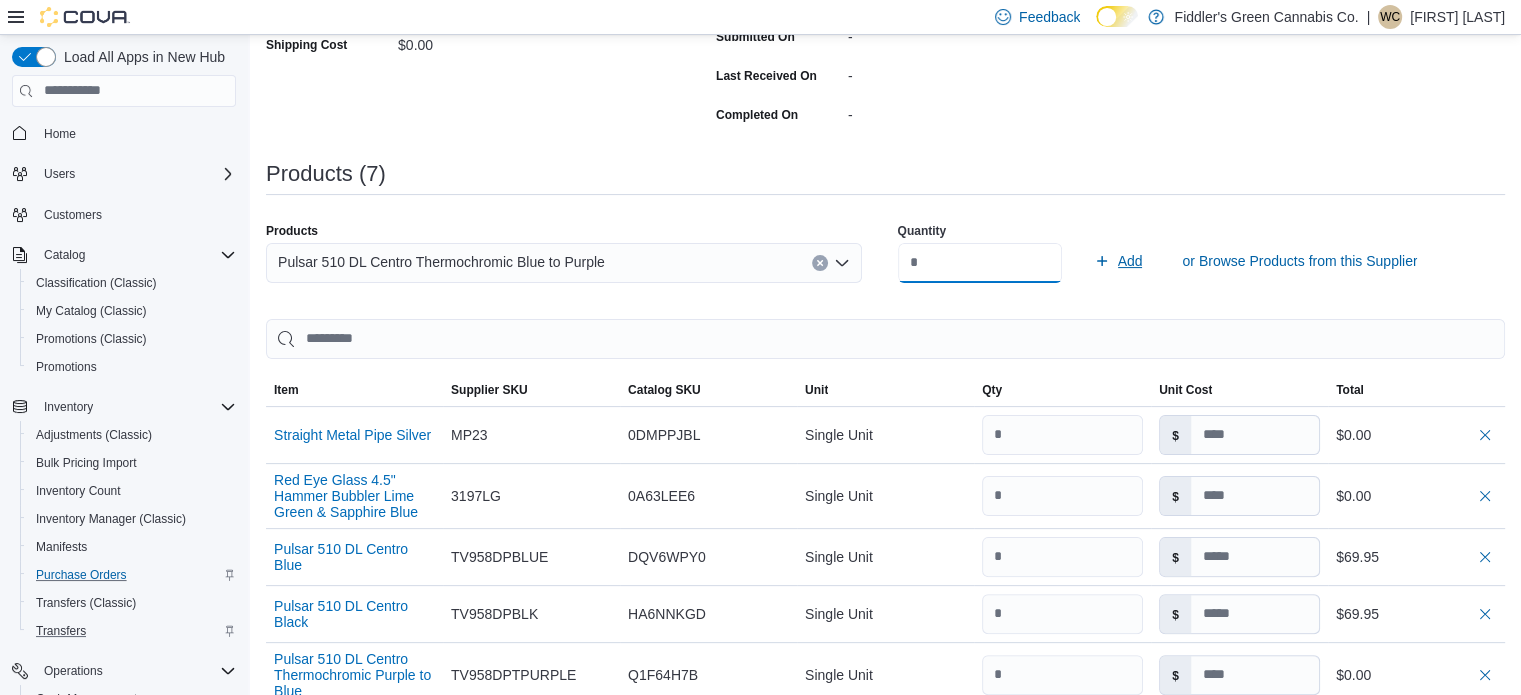 type on "*" 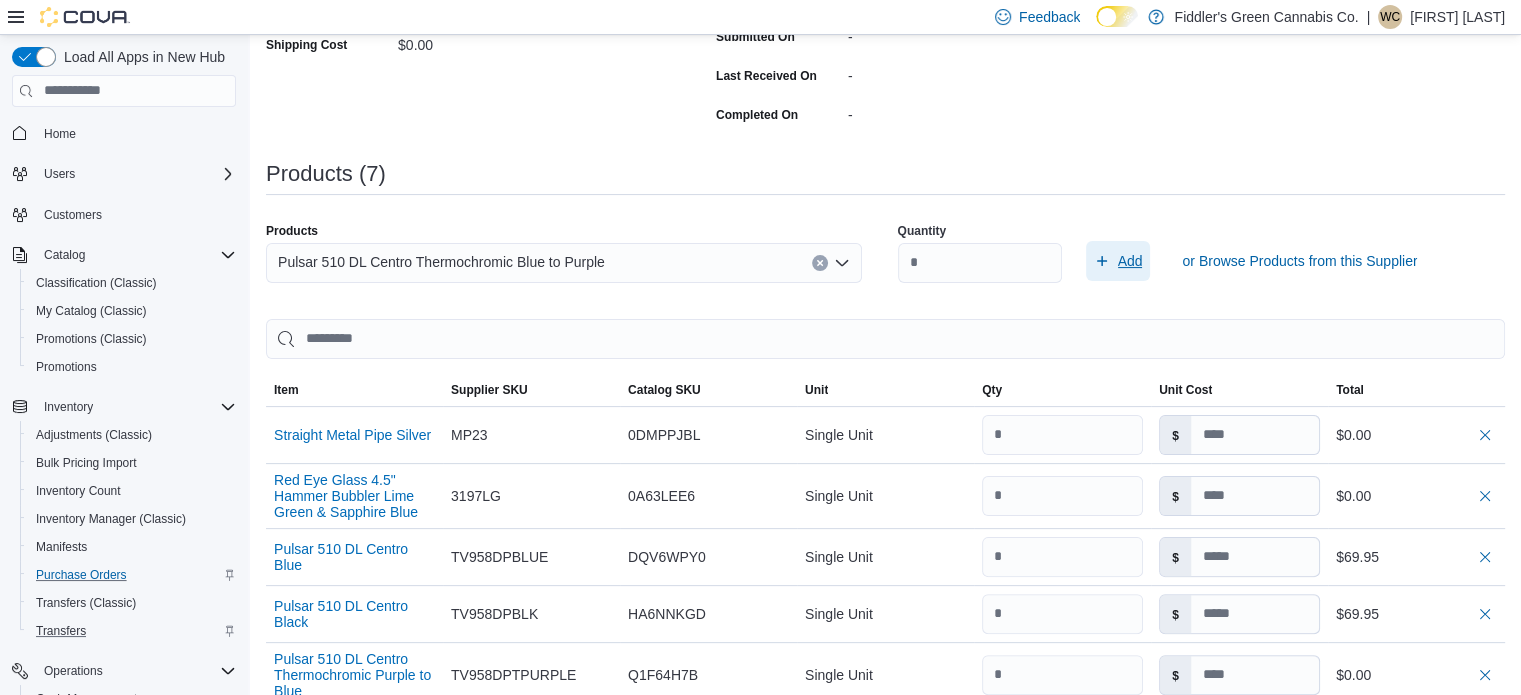 click on "Add" at bounding box center (1130, 261) 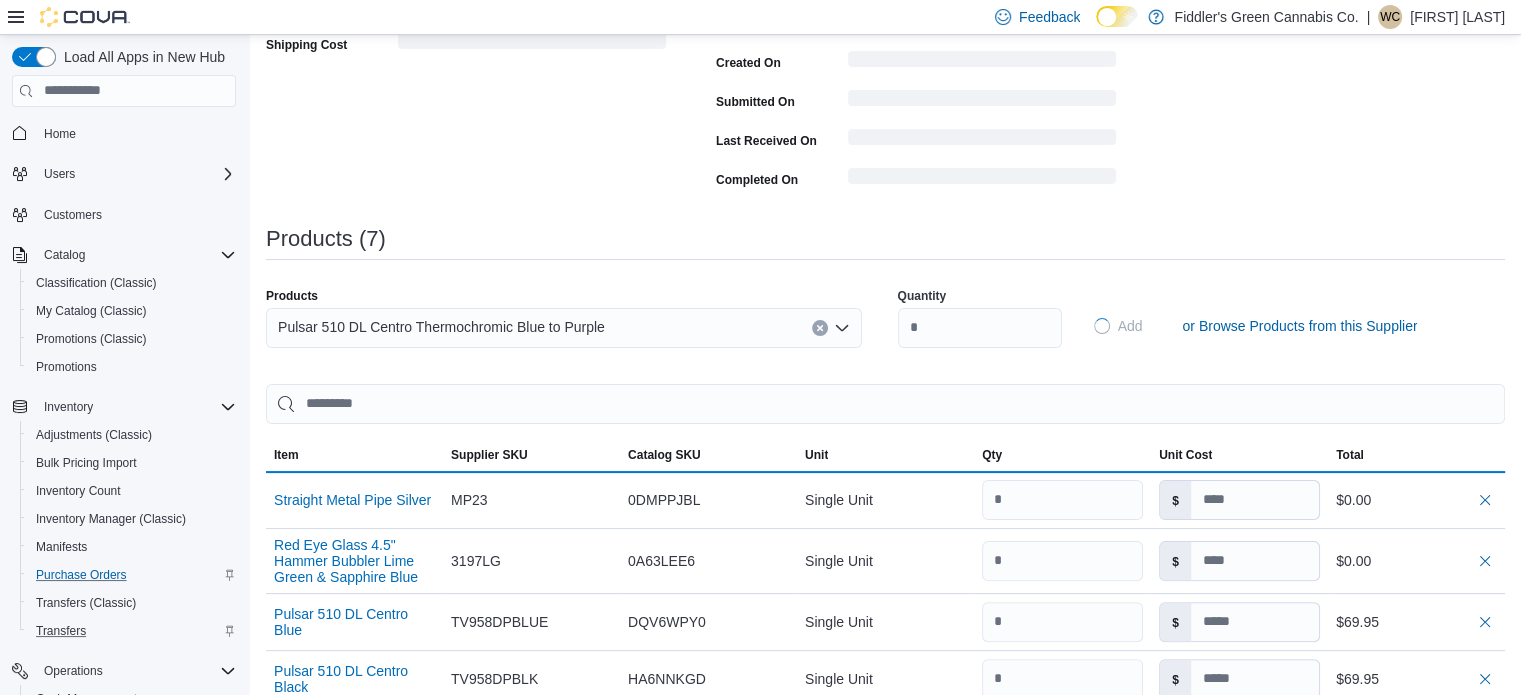 type 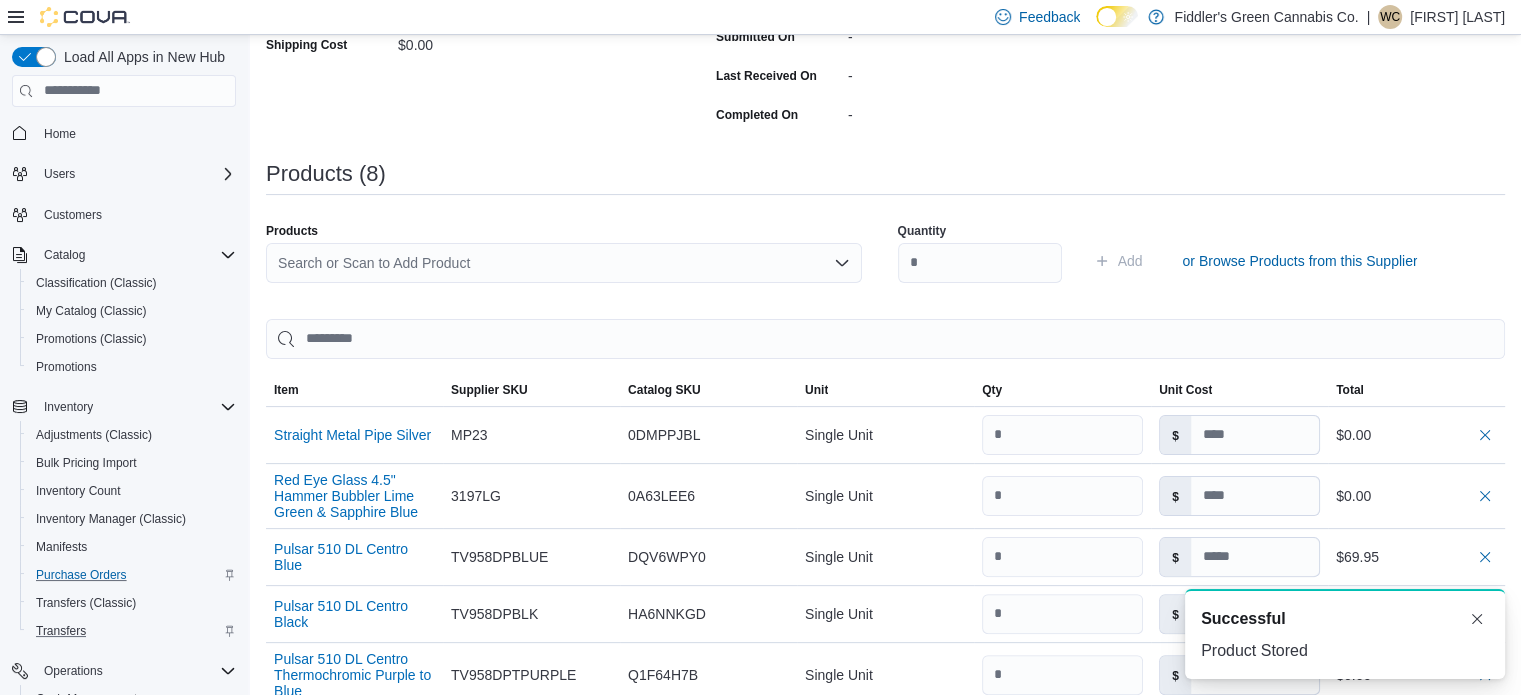 scroll, scrollTop: 0, scrollLeft: 0, axis: both 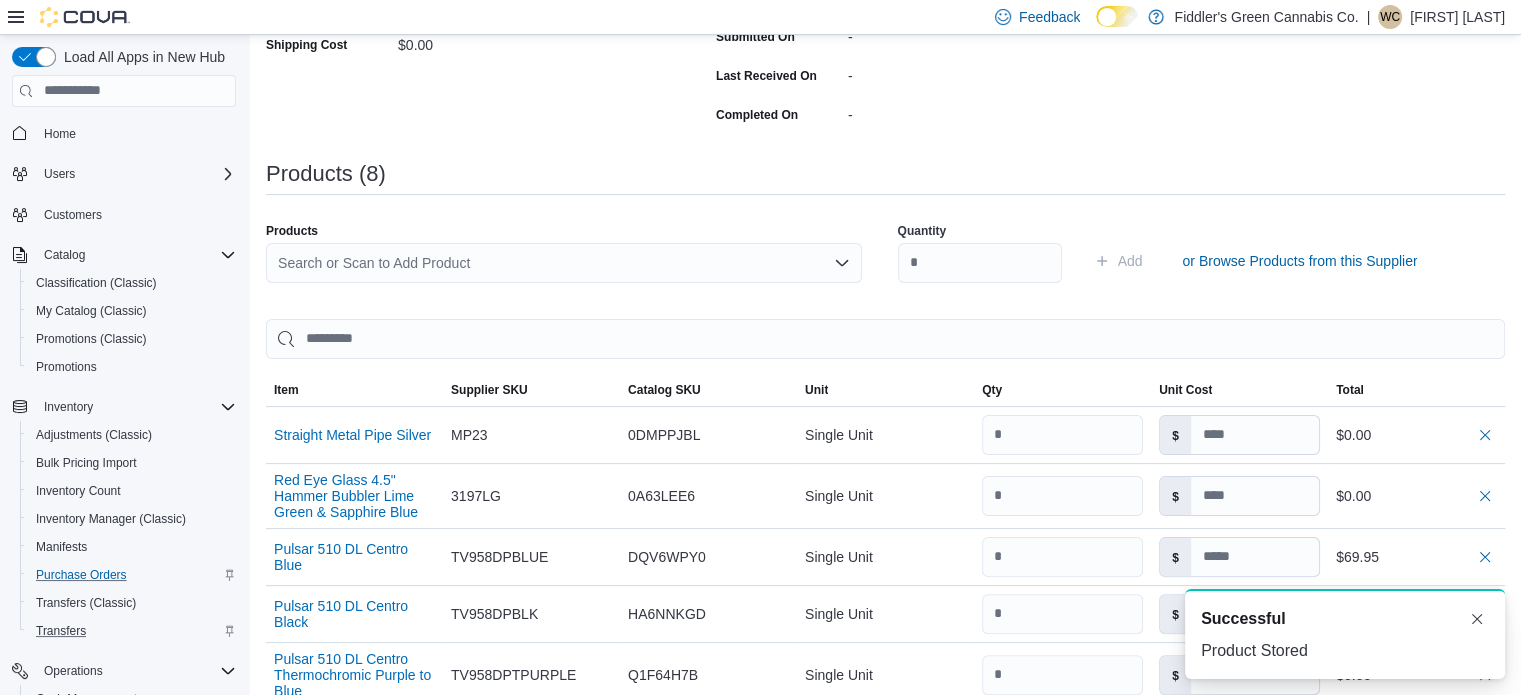click on "Search or Scan to Add Product" at bounding box center (564, 263) 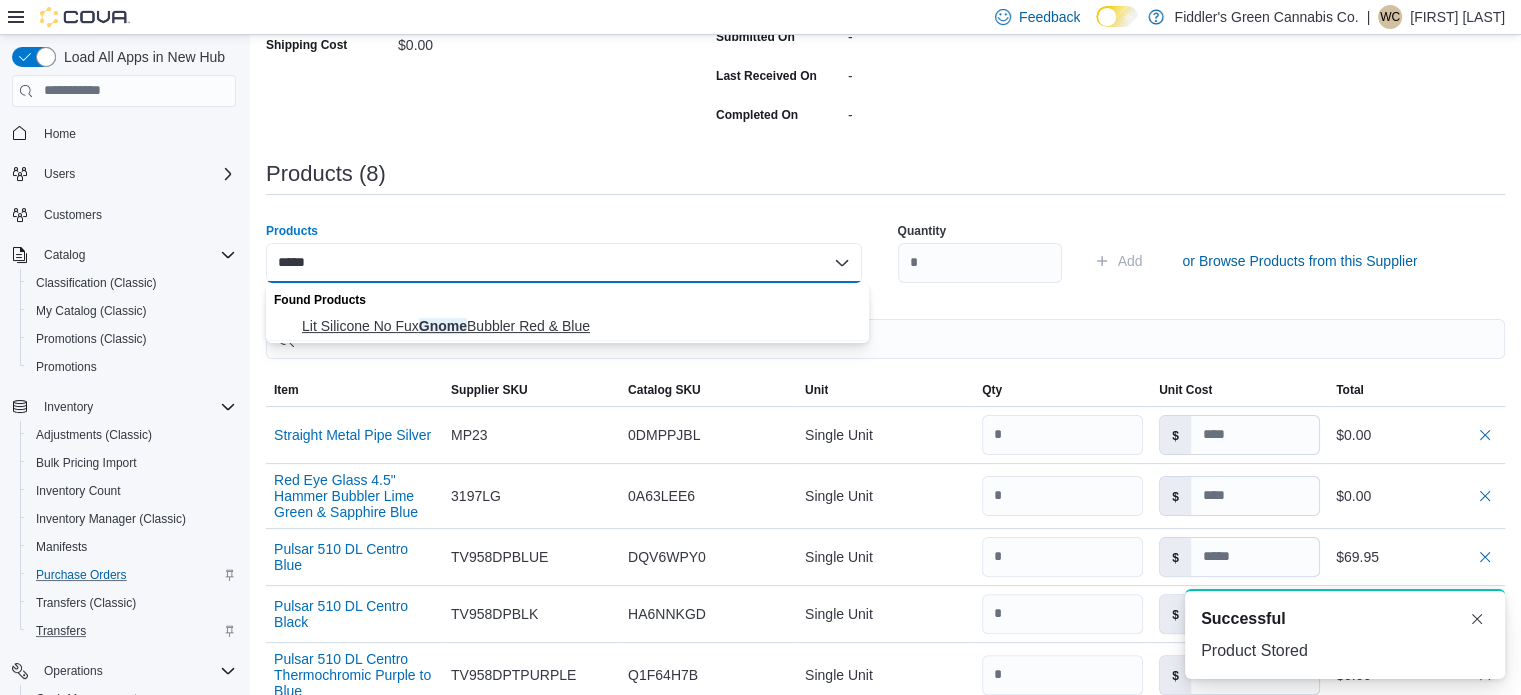 type on "*****" 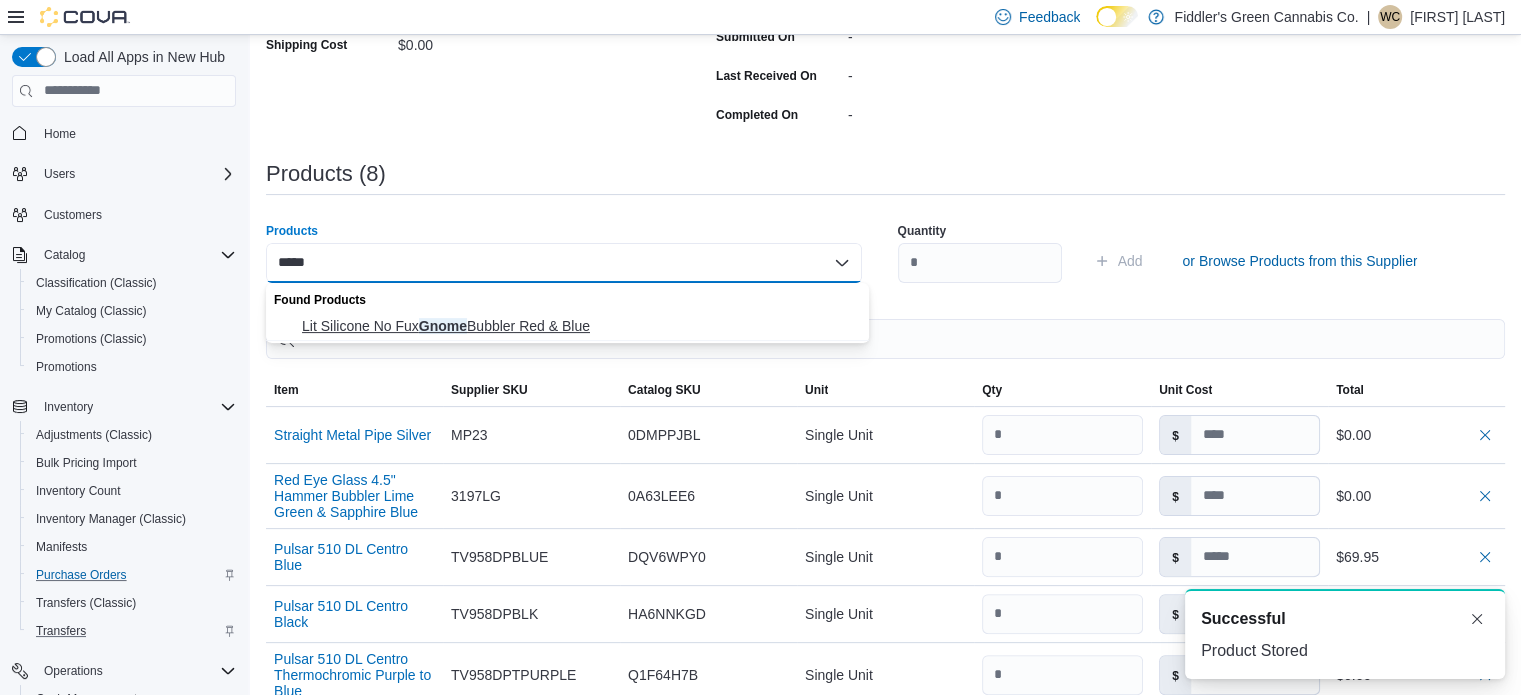 click on "Lit Silicone No Fux  Gnome  Bubbler Red & Blue" at bounding box center [579, 326] 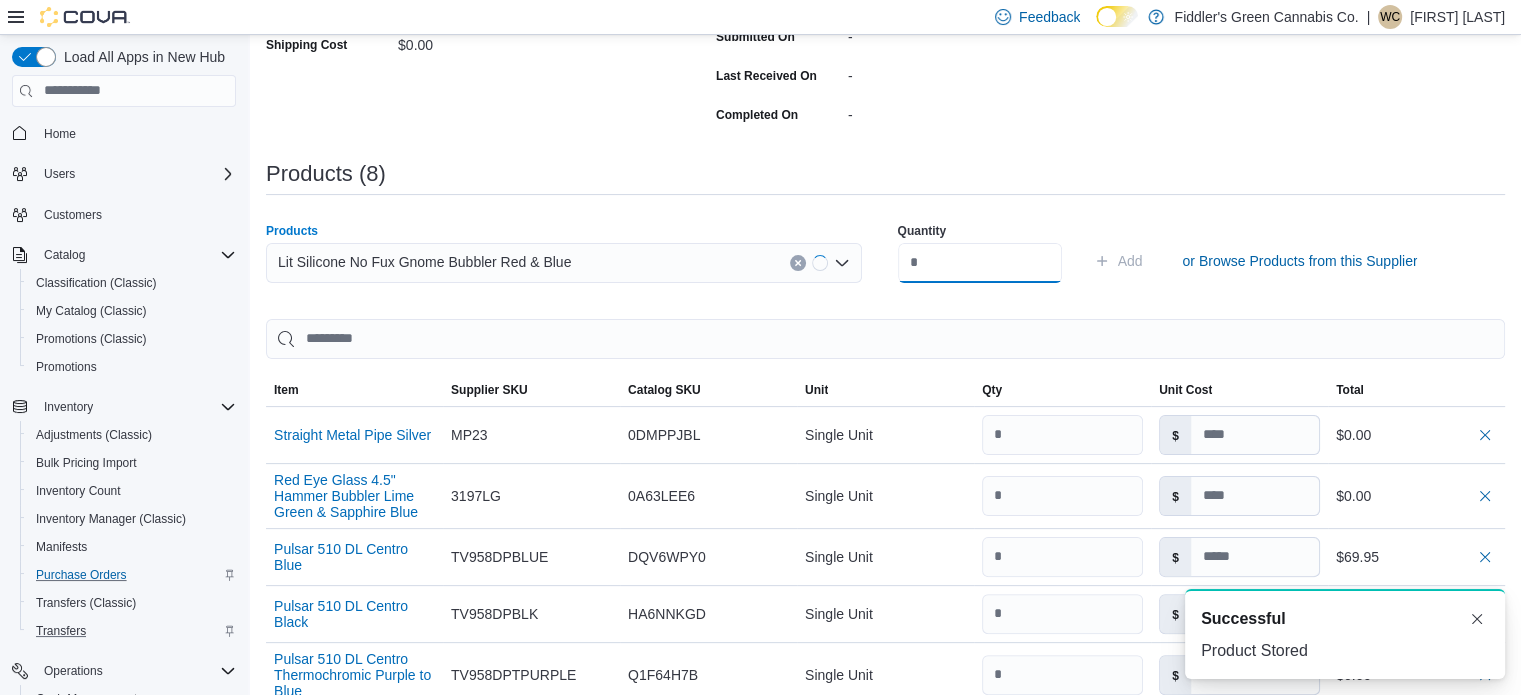 click at bounding box center (980, 263) 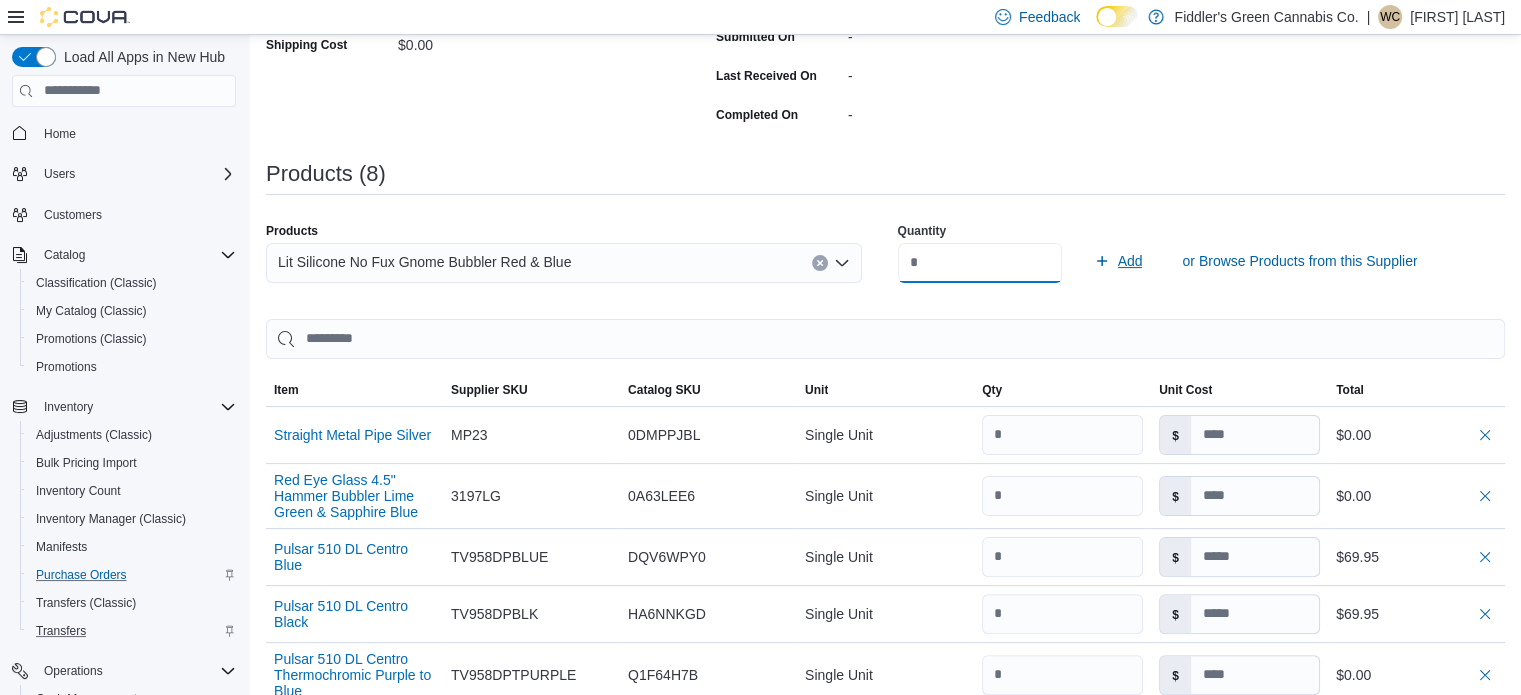type on "*" 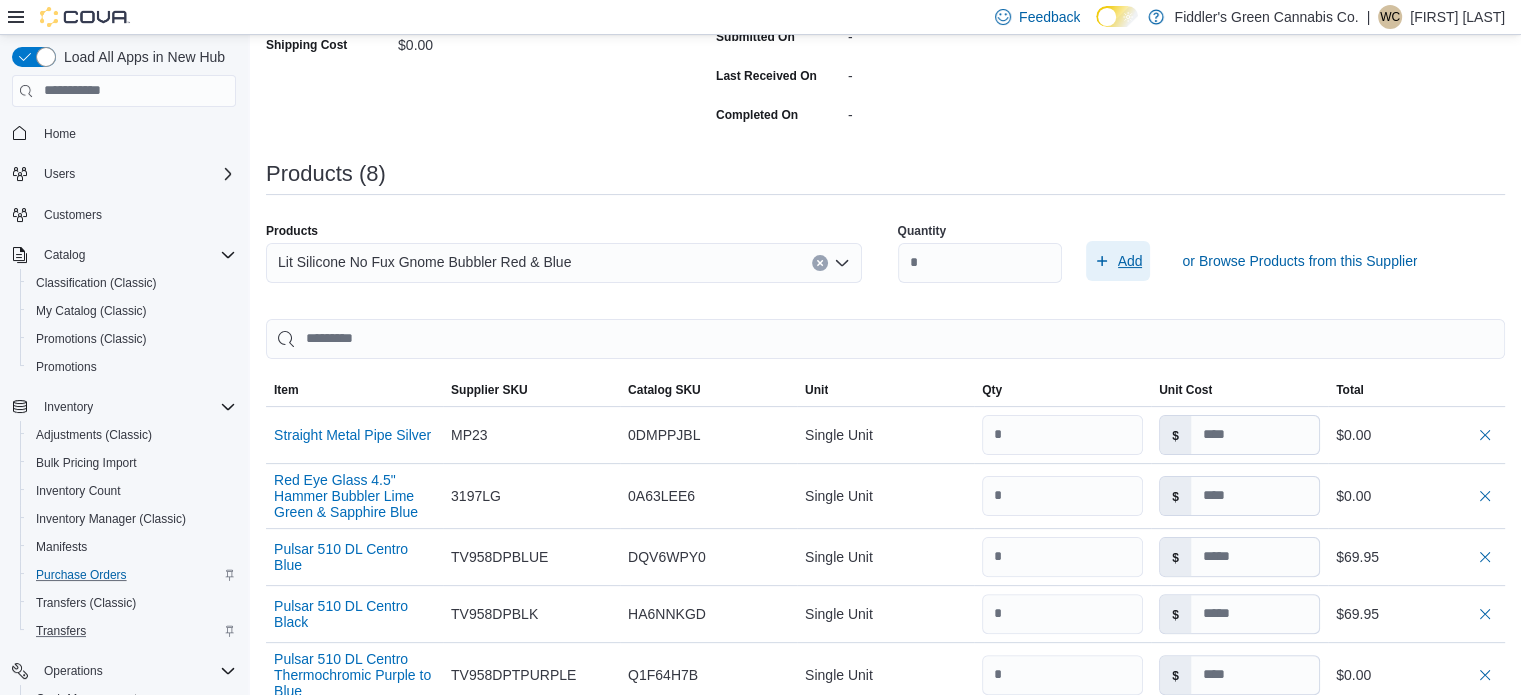 click on "Add" at bounding box center (1130, 261) 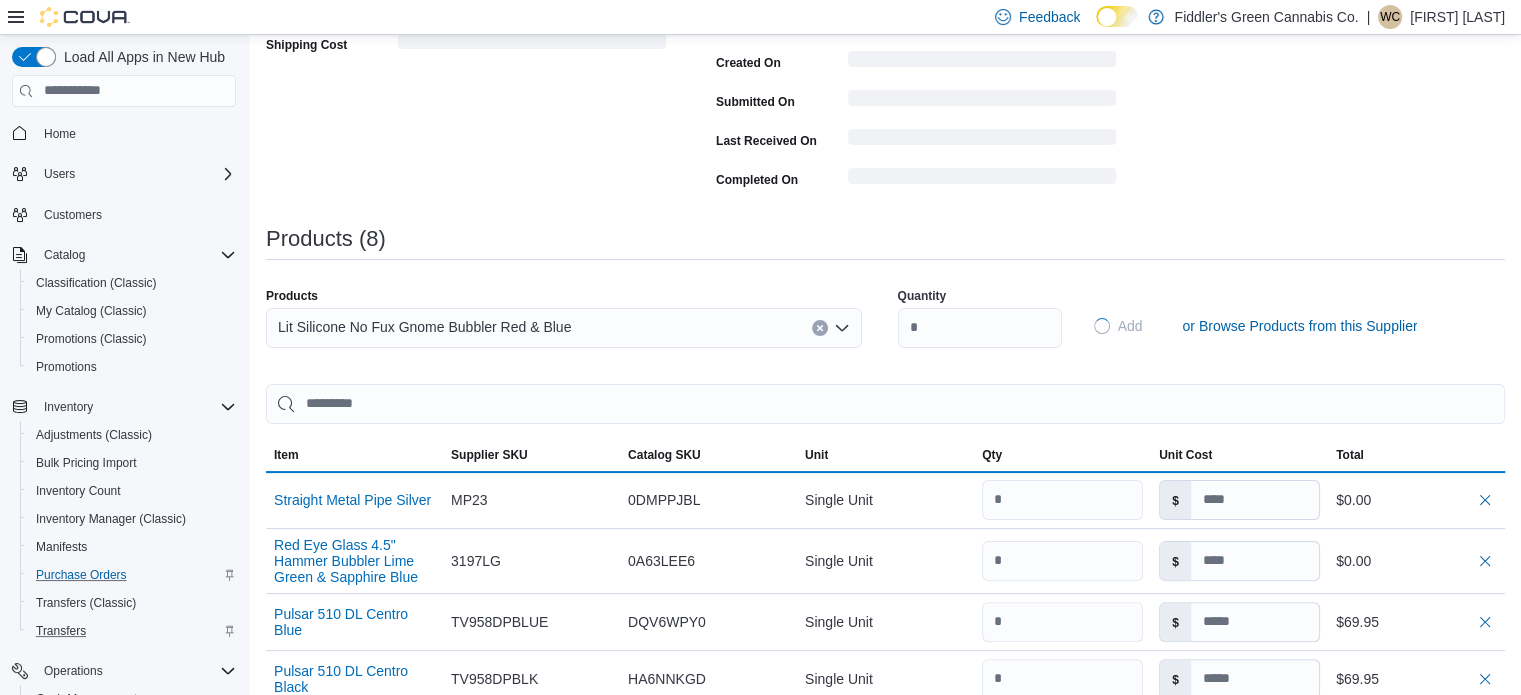 type 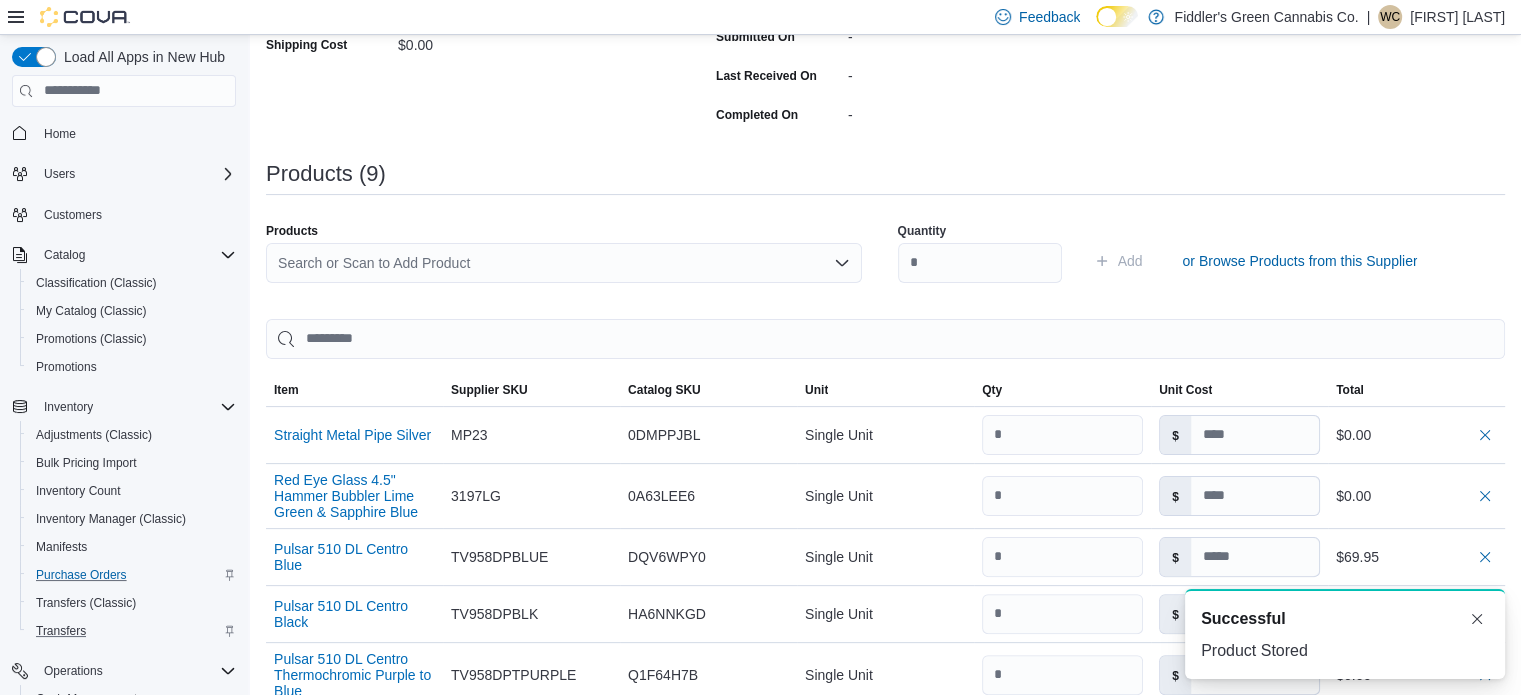 scroll, scrollTop: 0, scrollLeft: 0, axis: both 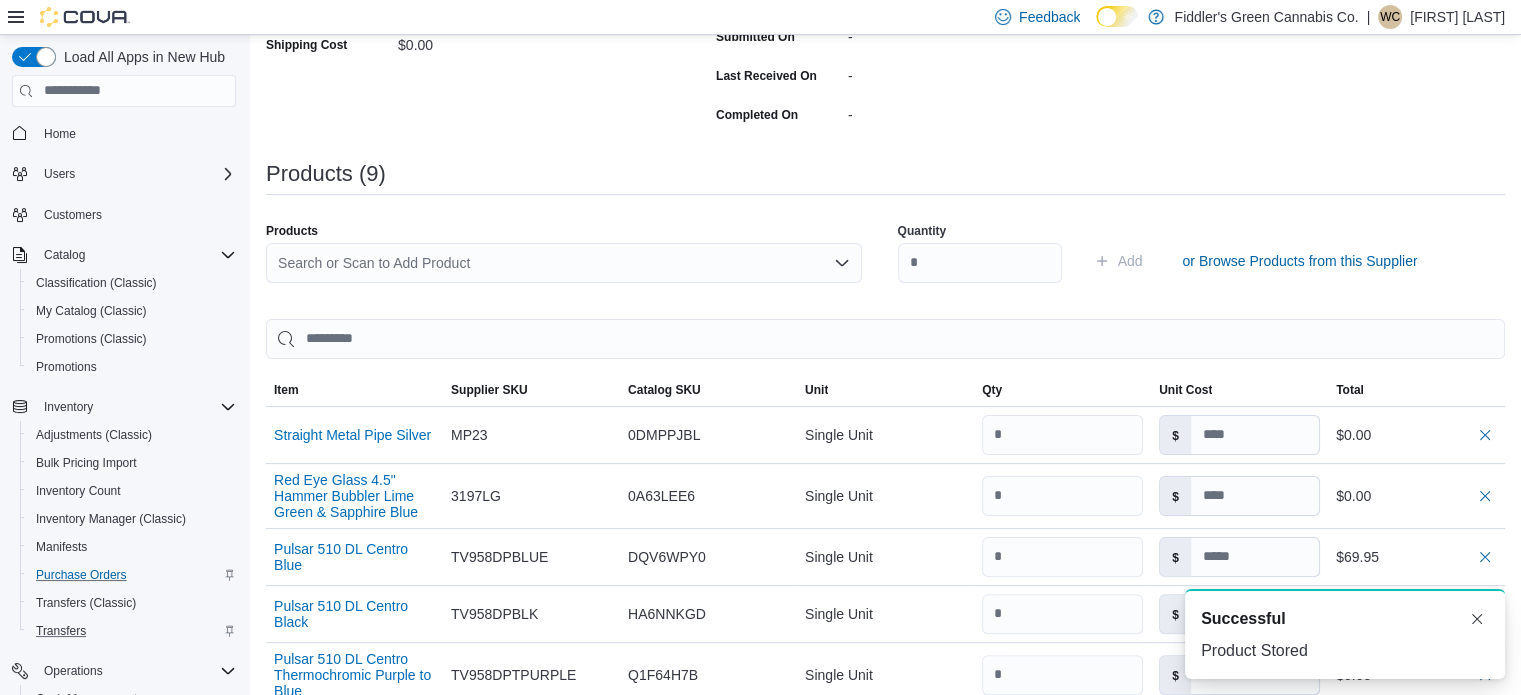 click on "Search or Scan to Add Product" at bounding box center (564, 263) 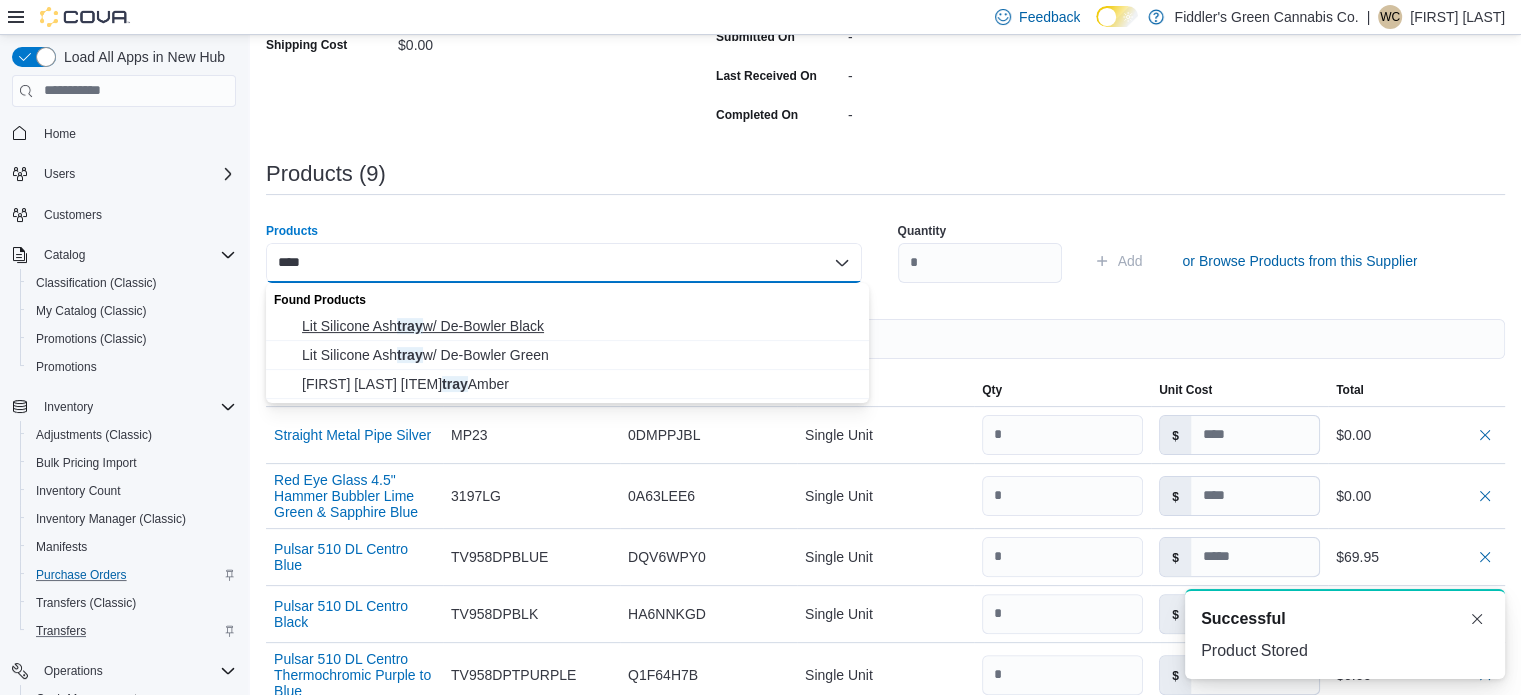 type on "****" 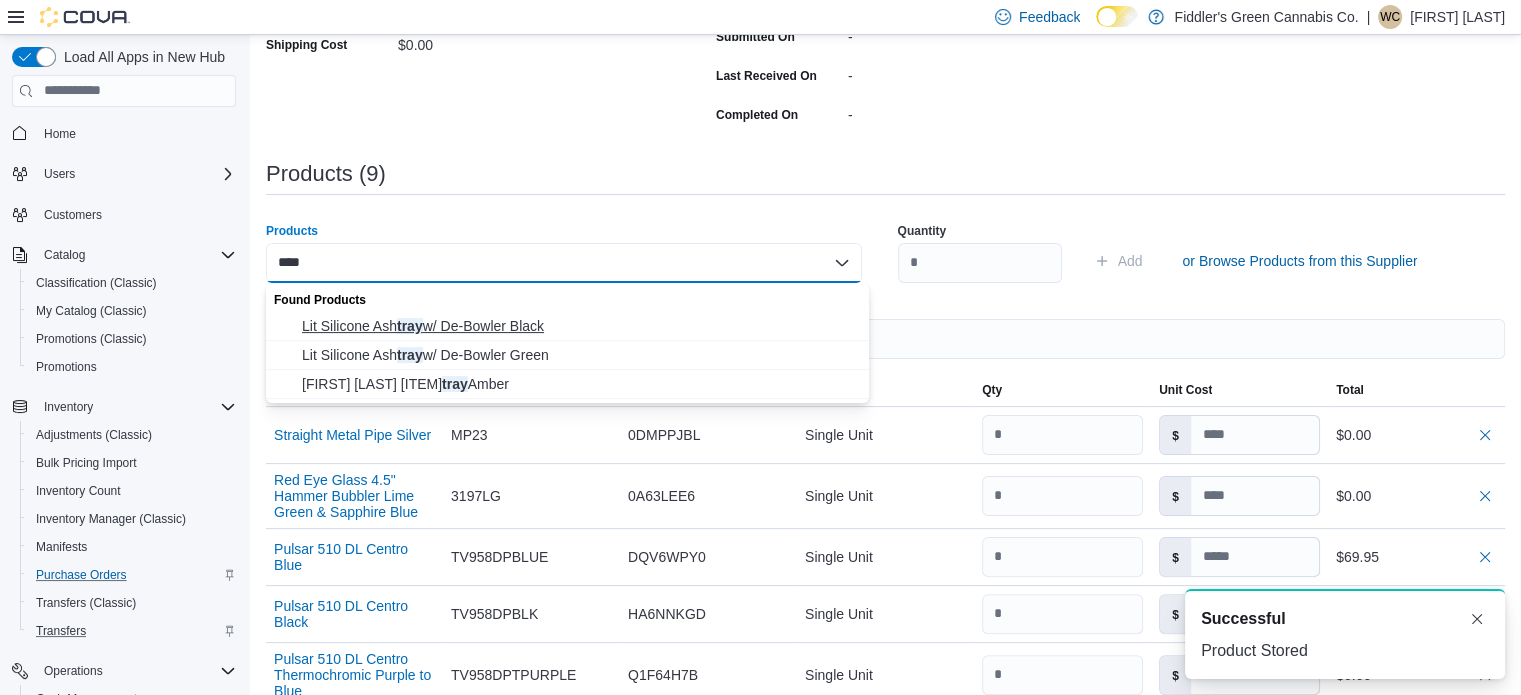 click on "Lit Silicone Ash tray  w/ De-Bowler Black" at bounding box center [579, 326] 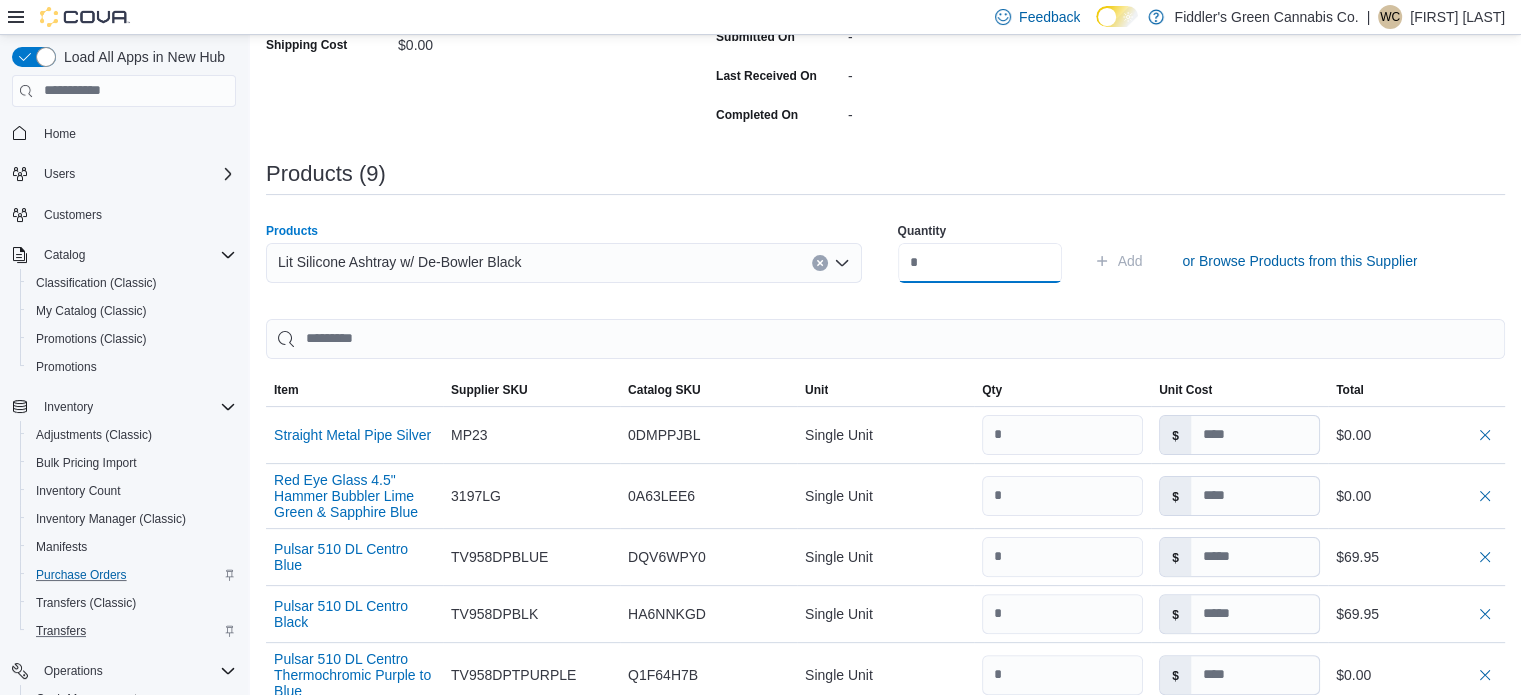 click at bounding box center (980, 263) 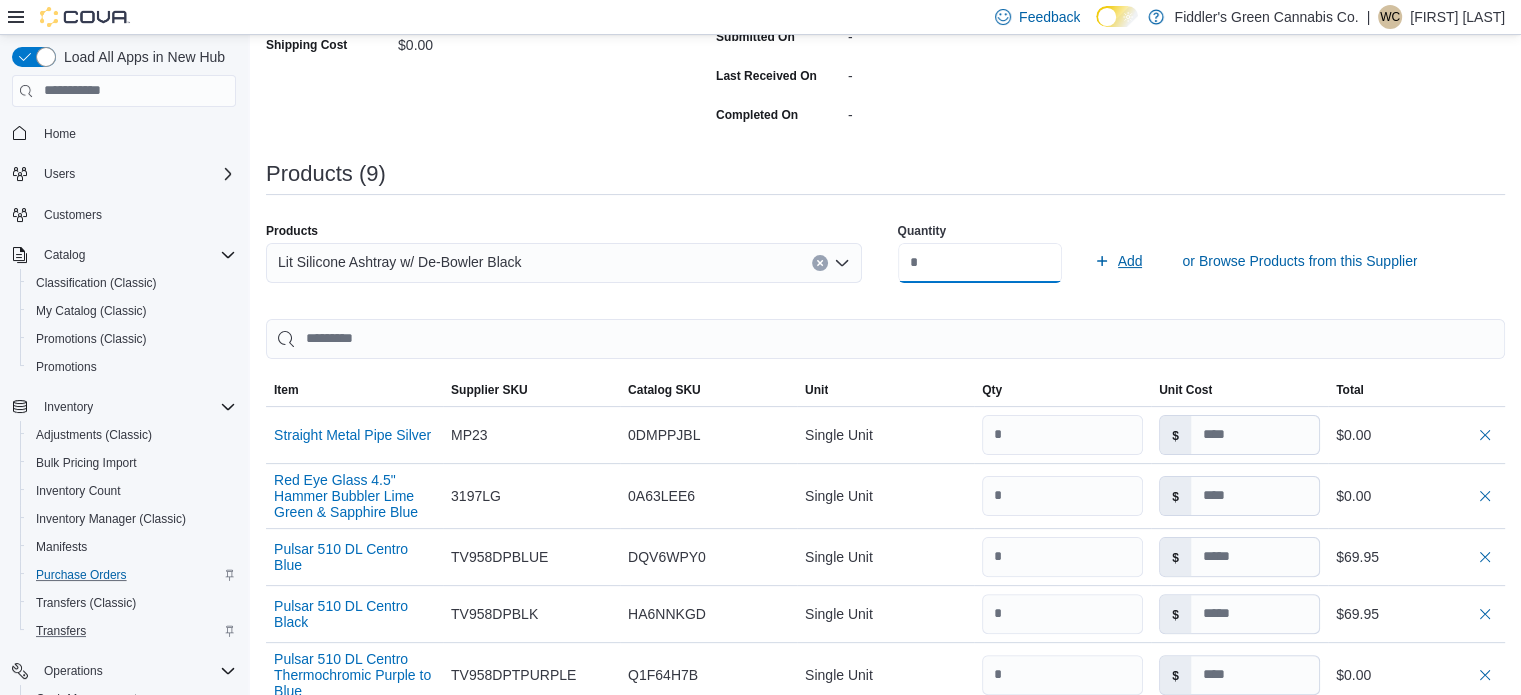 type on "*" 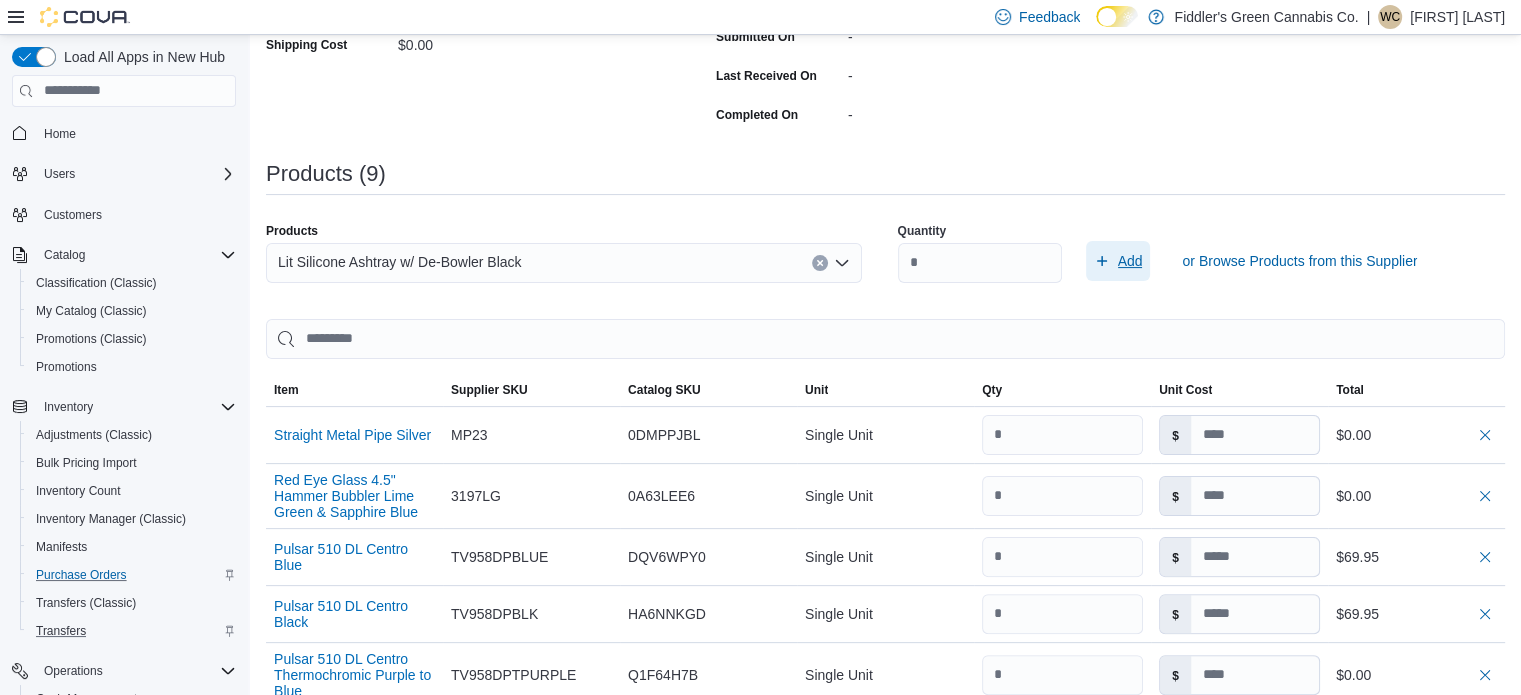 click on "Add" at bounding box center [1130, 261] 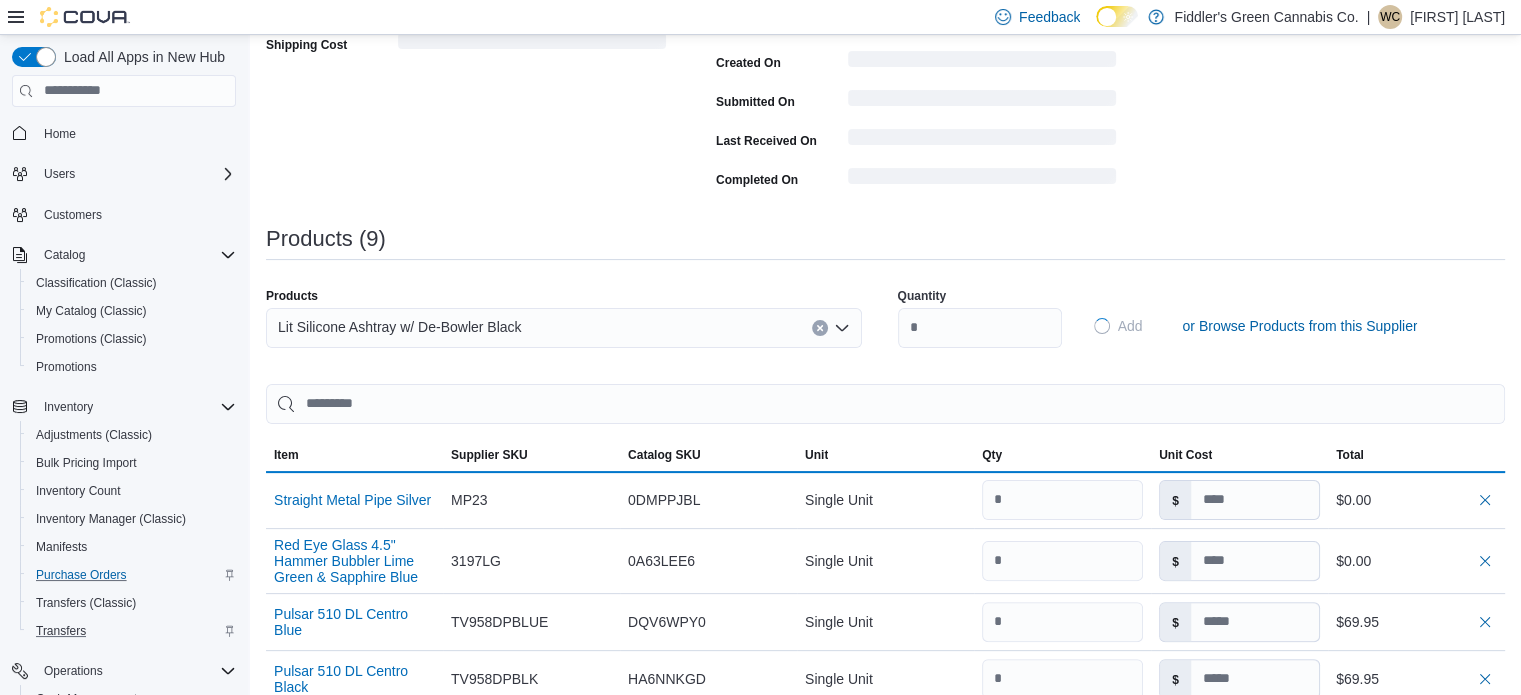 type 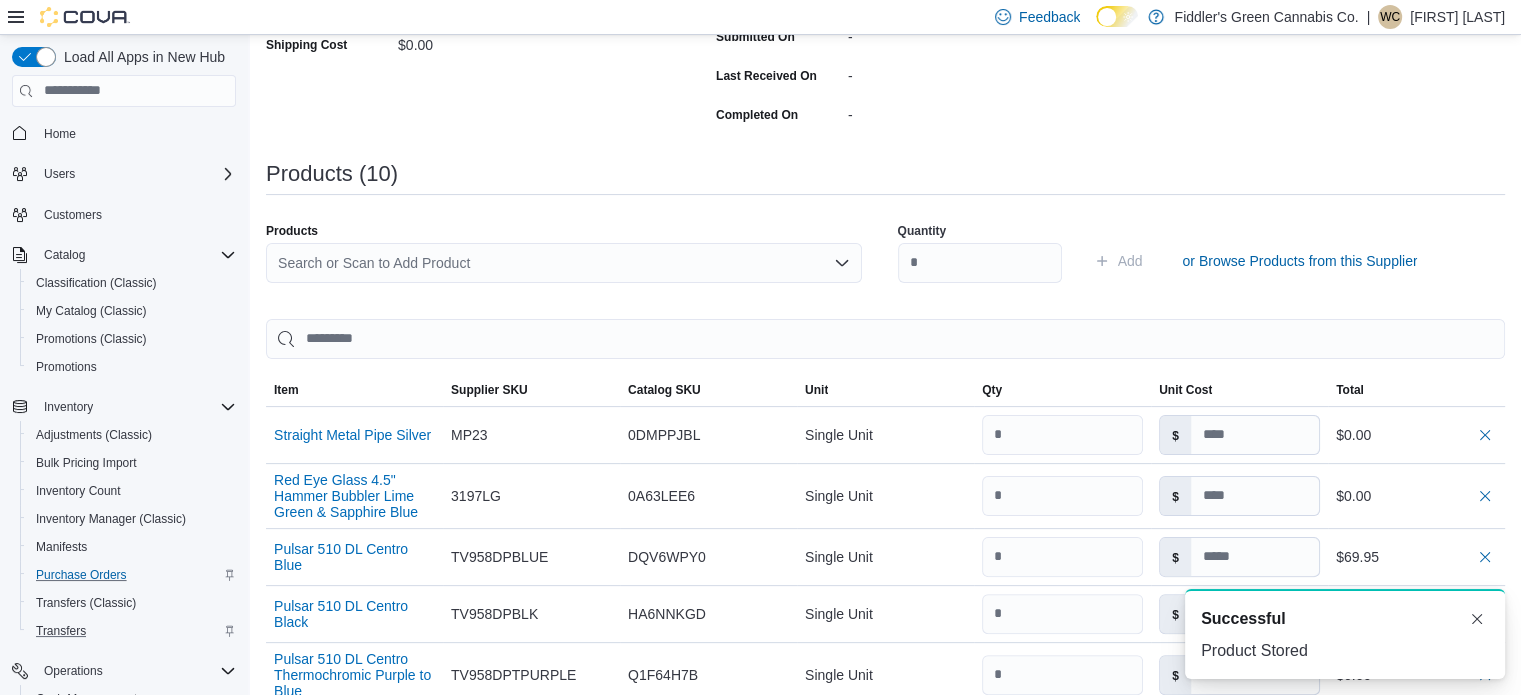 scroll, scrollTop: 0, scrollLeft: 0, axis: both 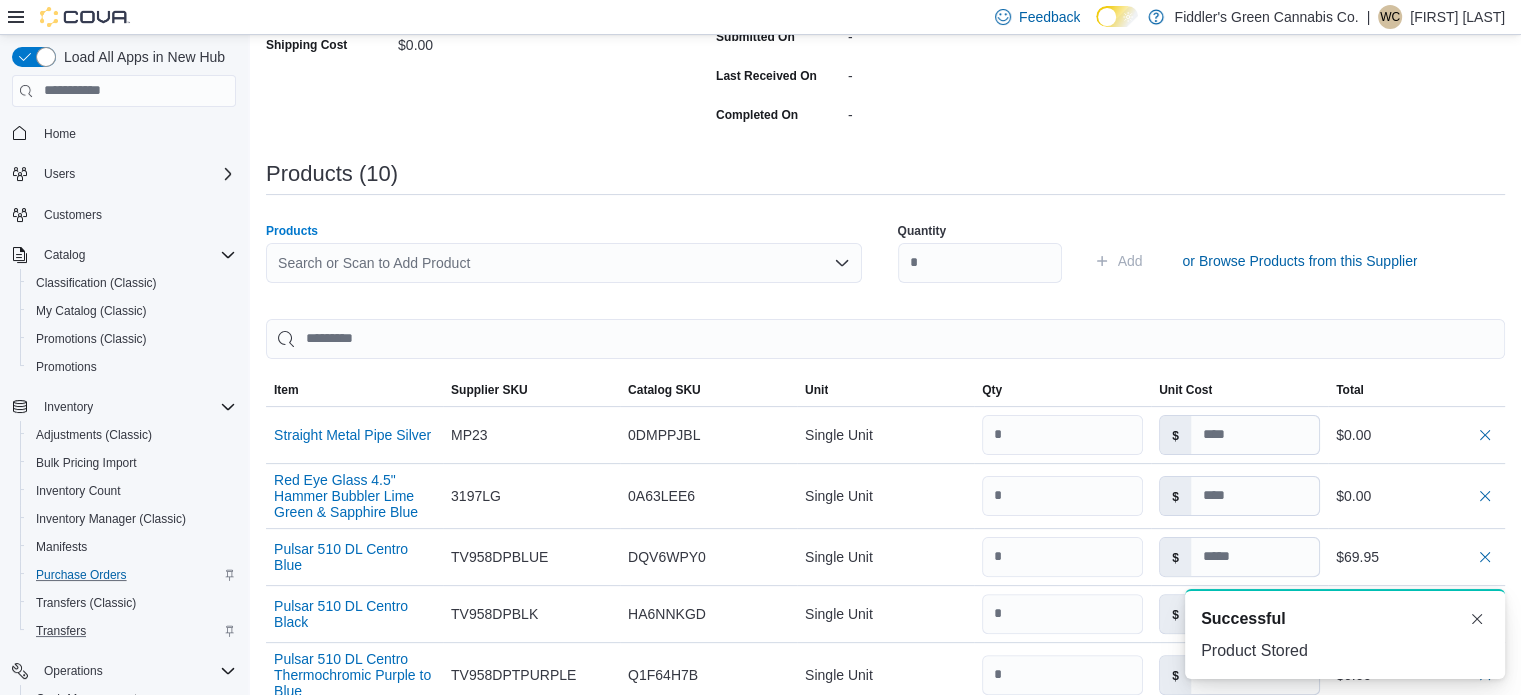 click on "Search or Scan to Add Product" at bounding box center (564, 263) 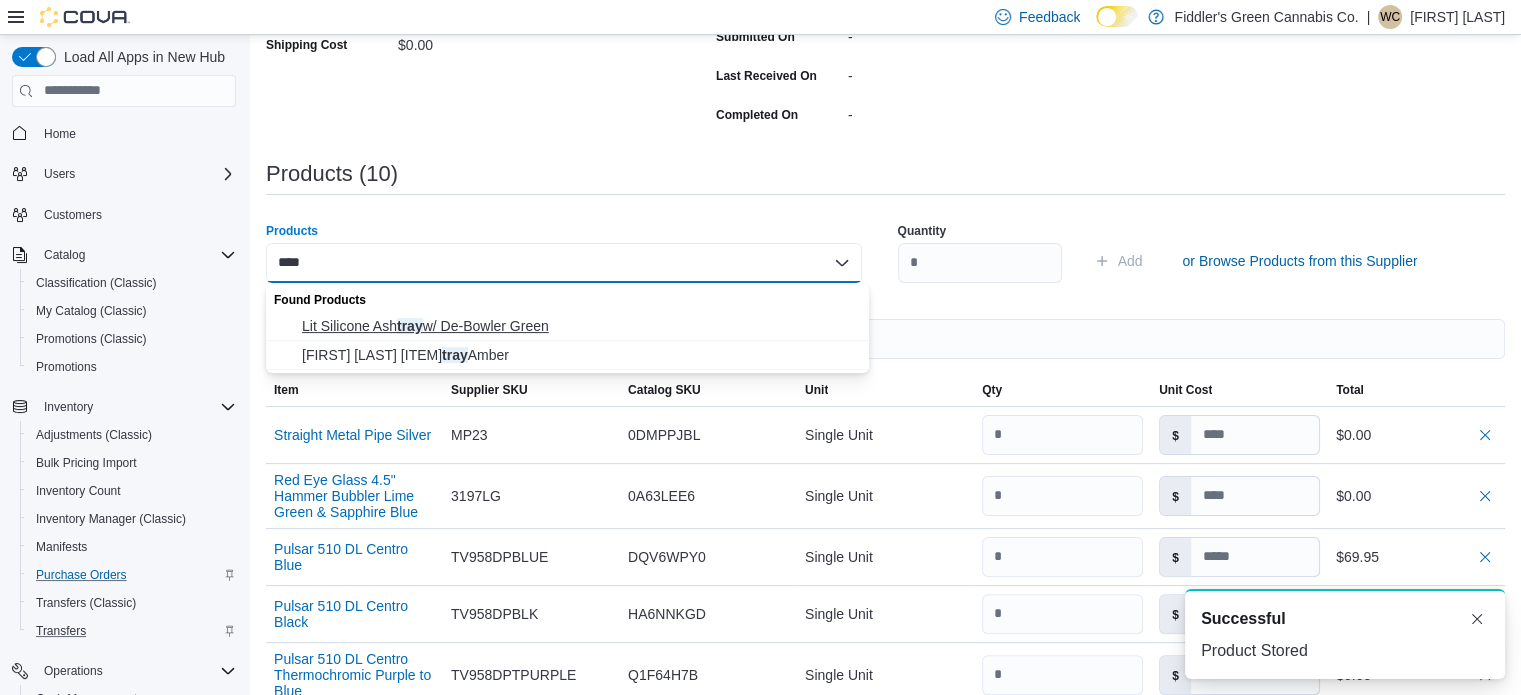 type on "****" 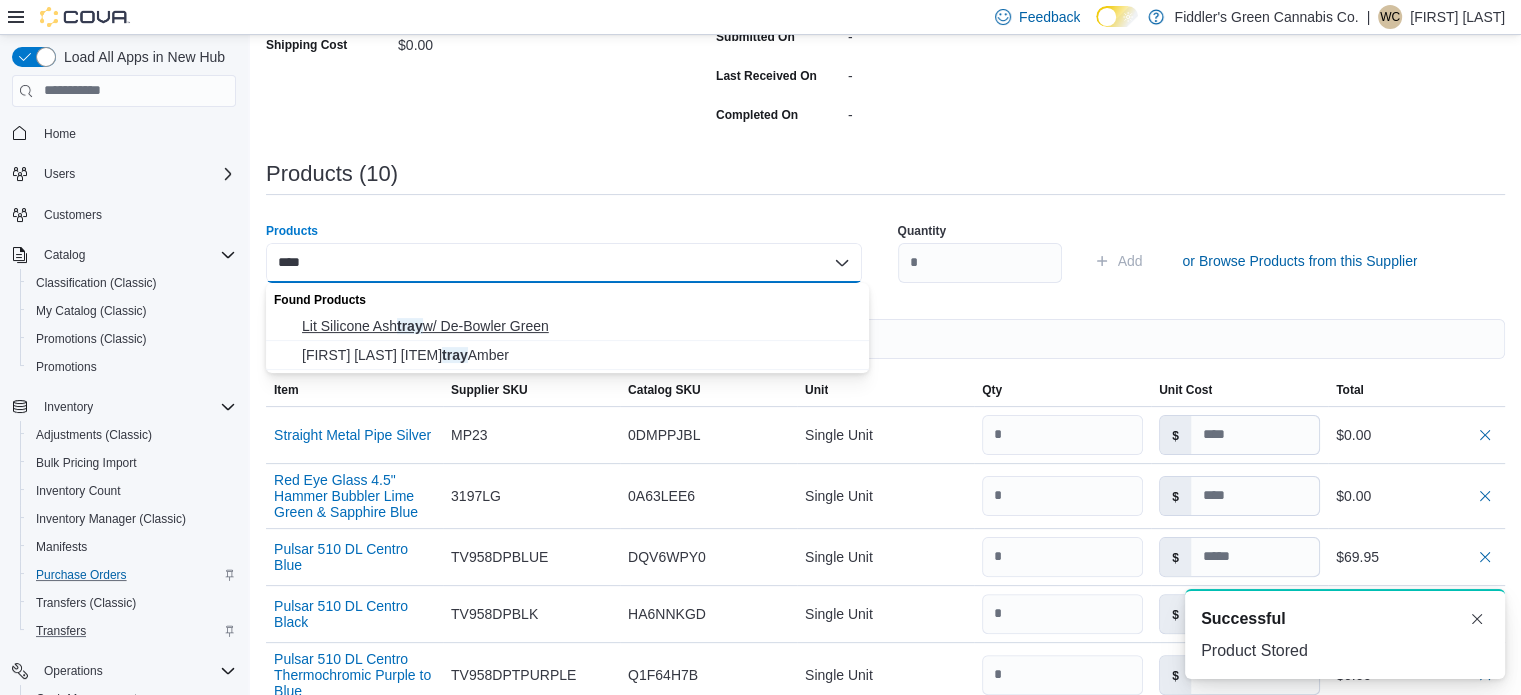 click on "Lit Silicone Ash tray  w/ De-Bowler Green" at bounding box center (579, 326) 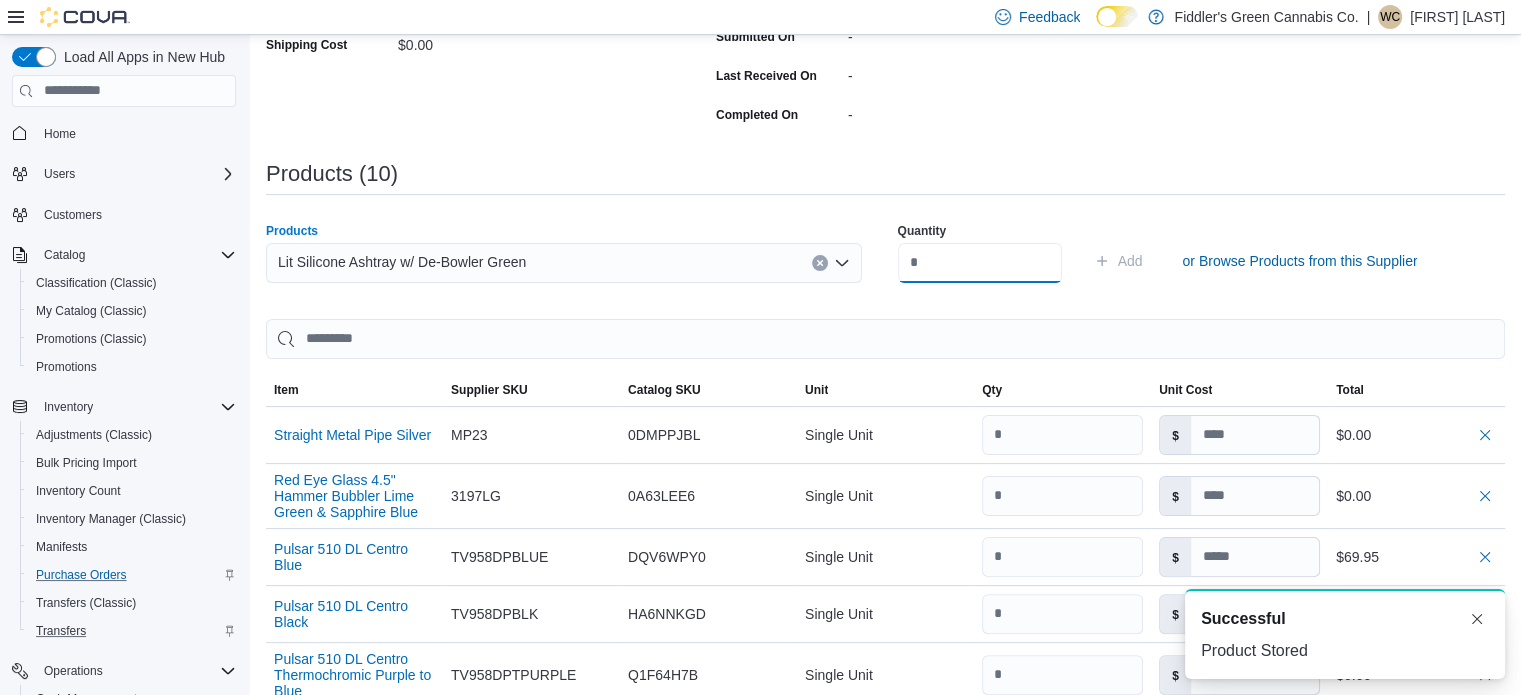 click at bounding box center (980, 263) 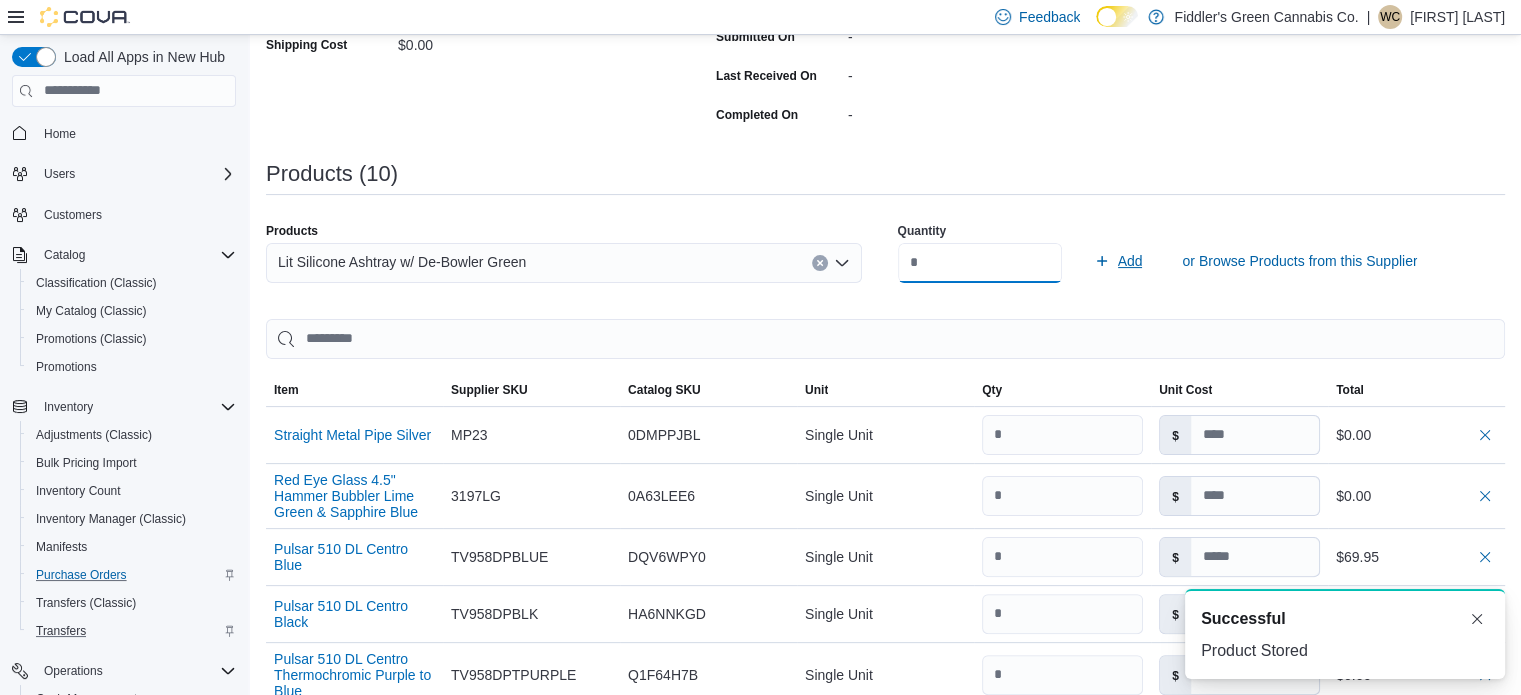 type on "*" 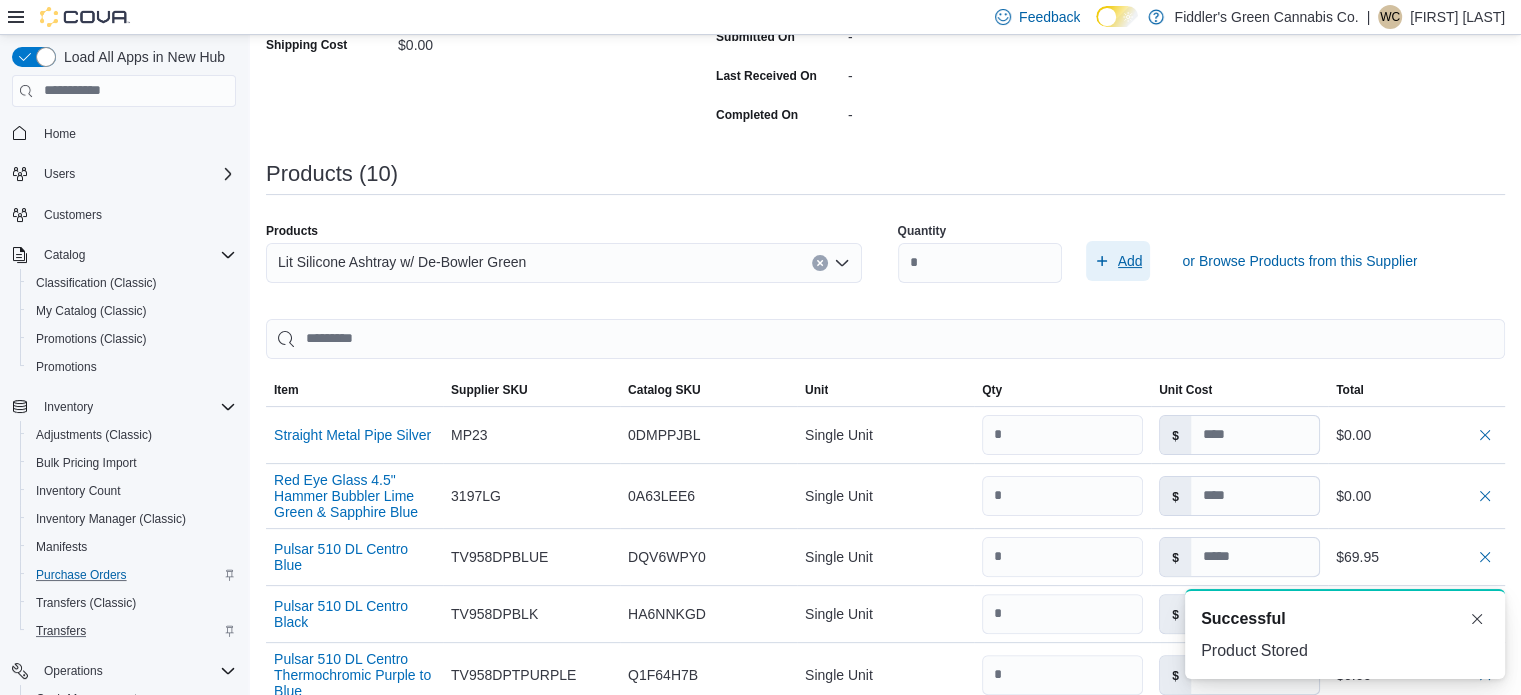 click on "Add" at bounding box center [1118, 261] 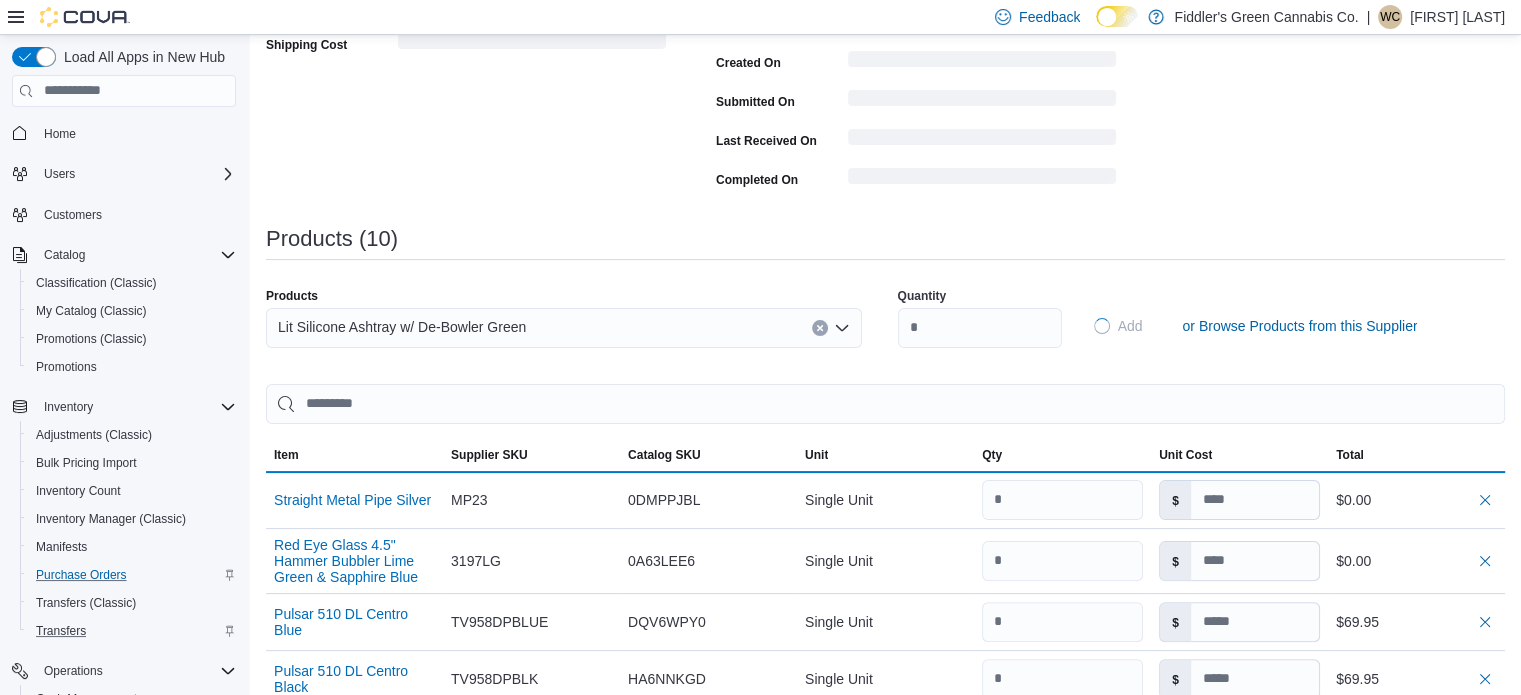 type 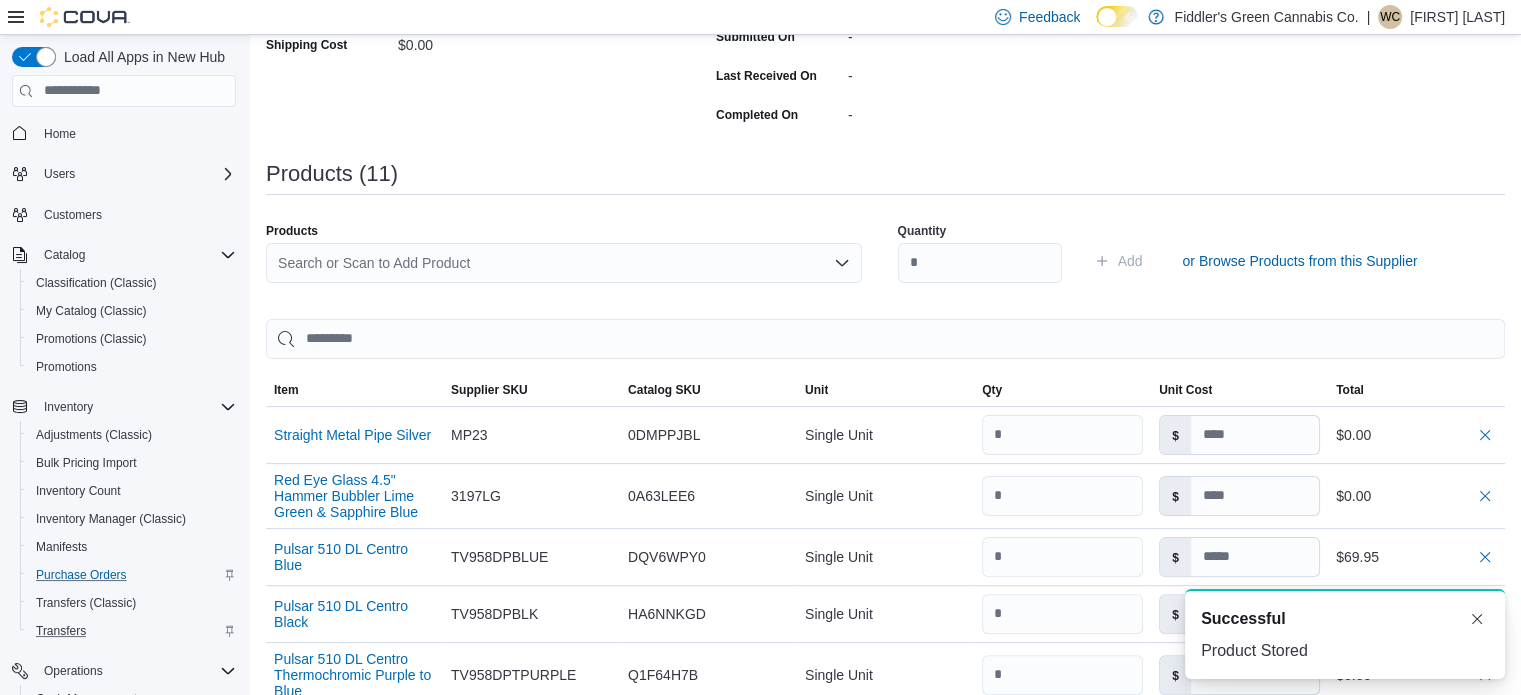 scroll, scrollTop: 0, scrollLeft: 0, axis: both 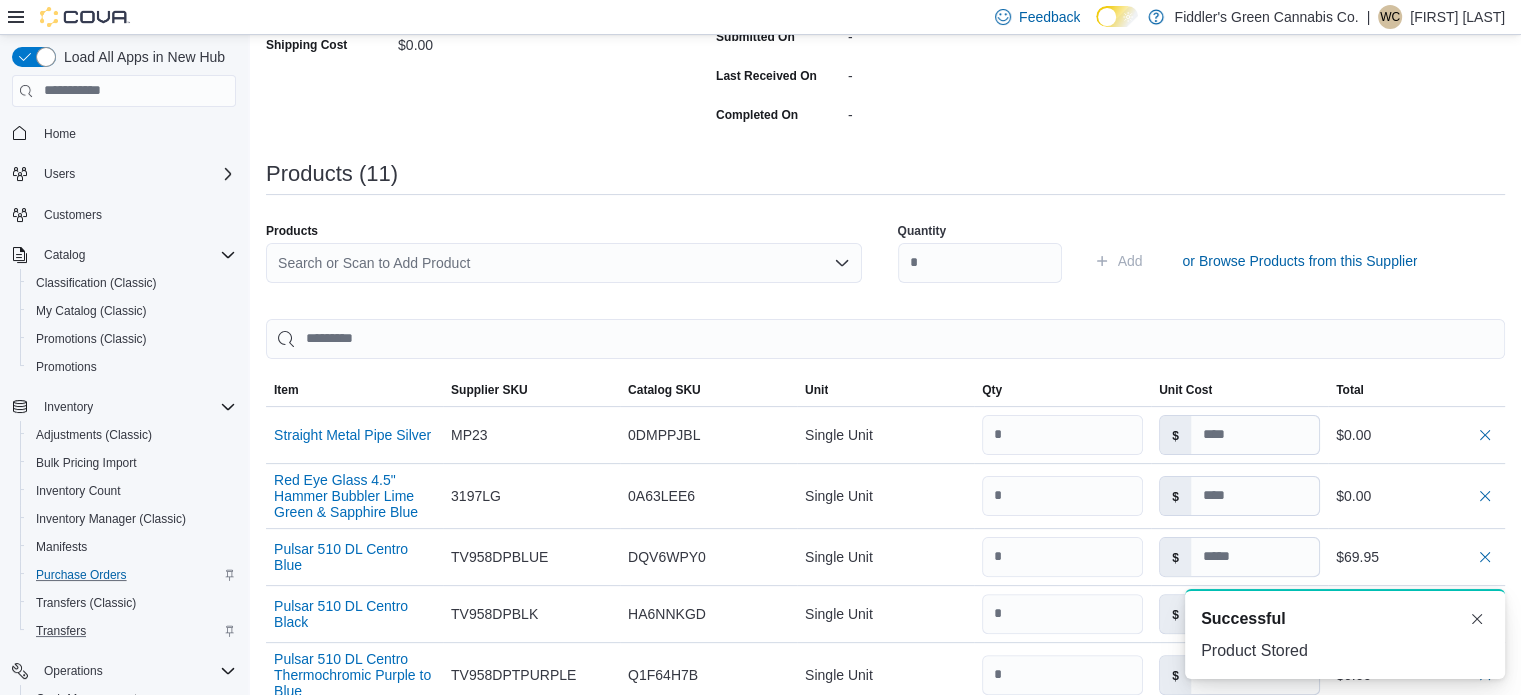 click on "Search or Scan to Add Product" at bounding box center [564, 263] 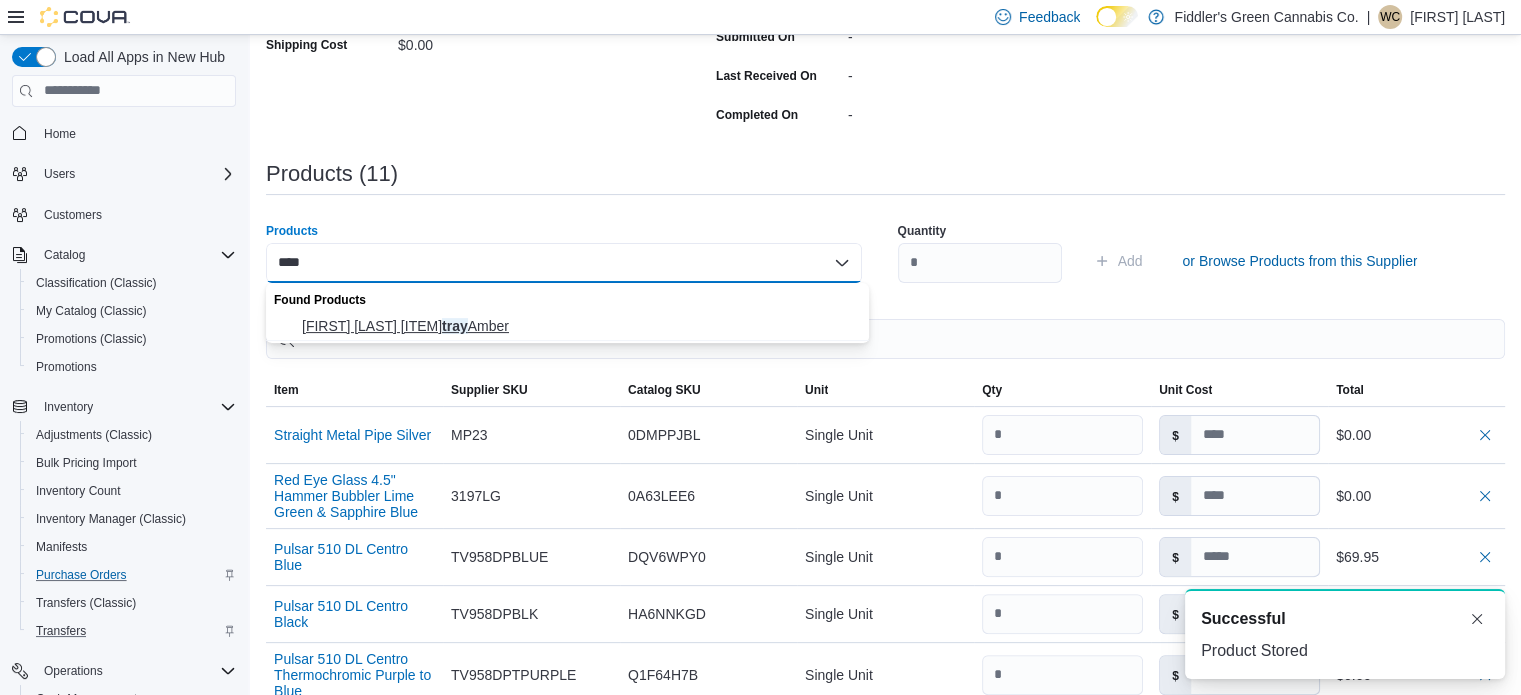 type on "****" 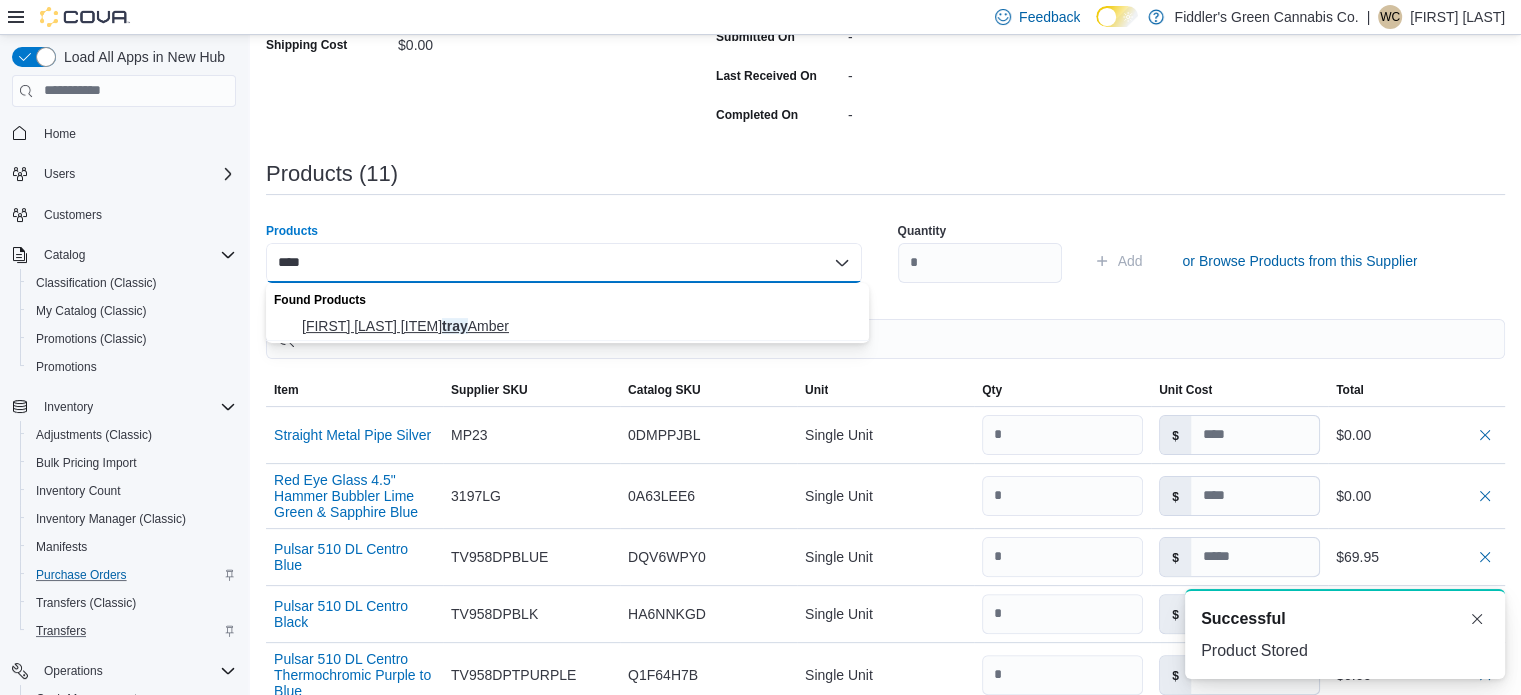 click on "Jane West Twenties Collection Ash tray  Amber" at bounding box center [579, 326] 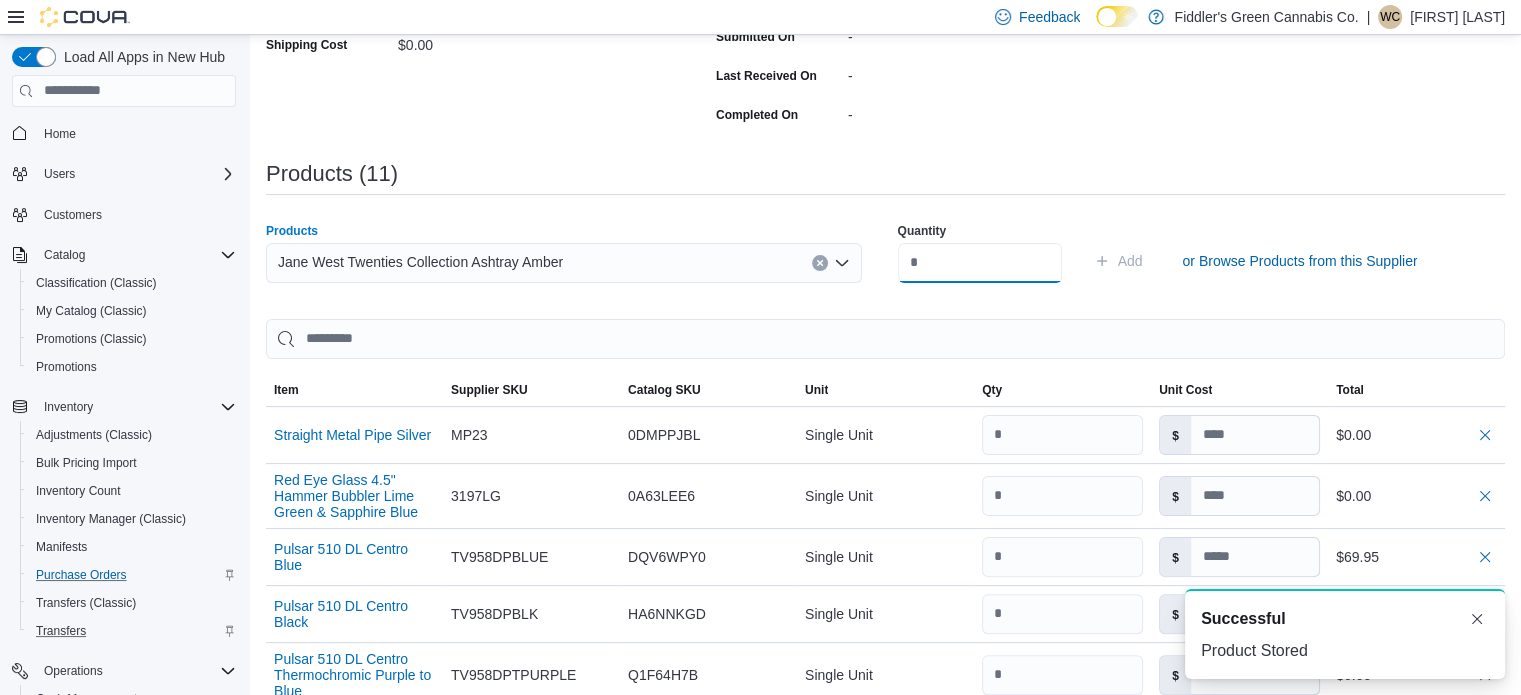 click at bounding box center (980, 263) 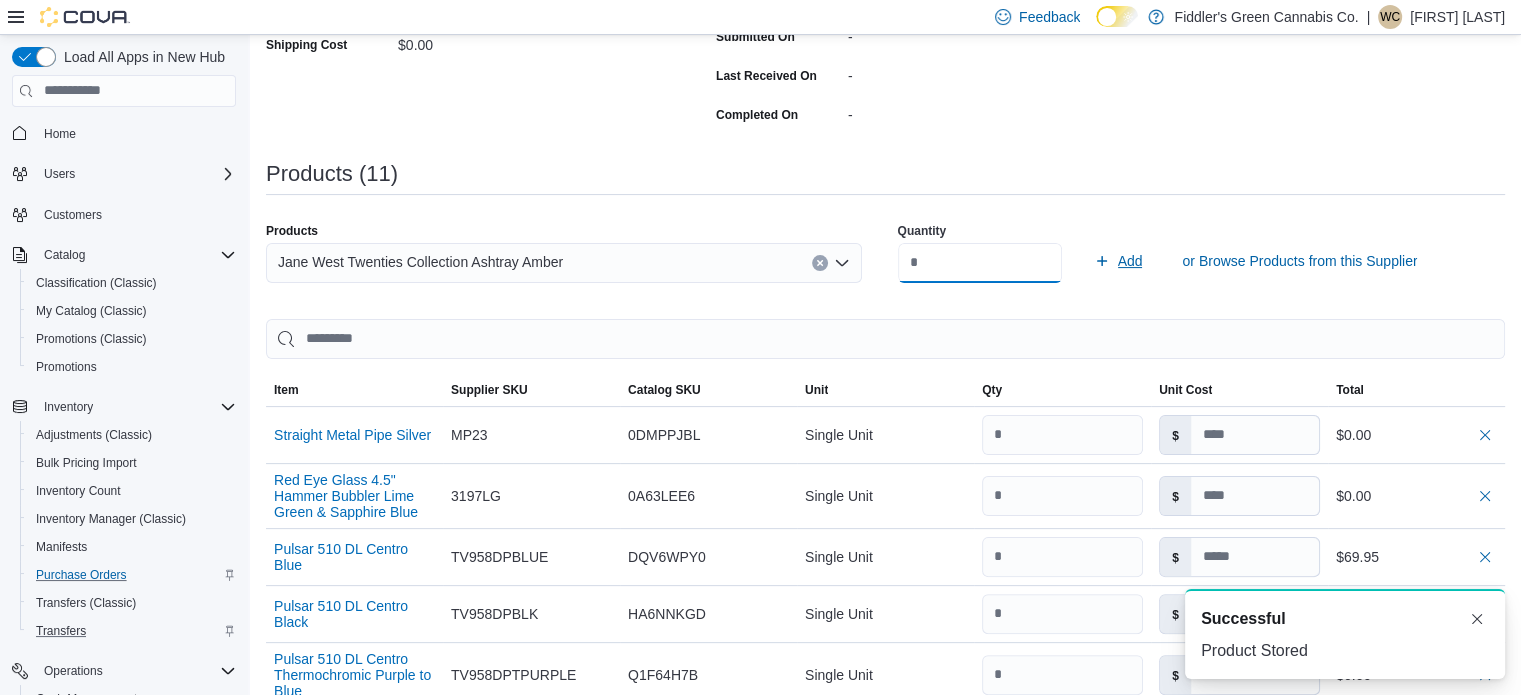type on "*" 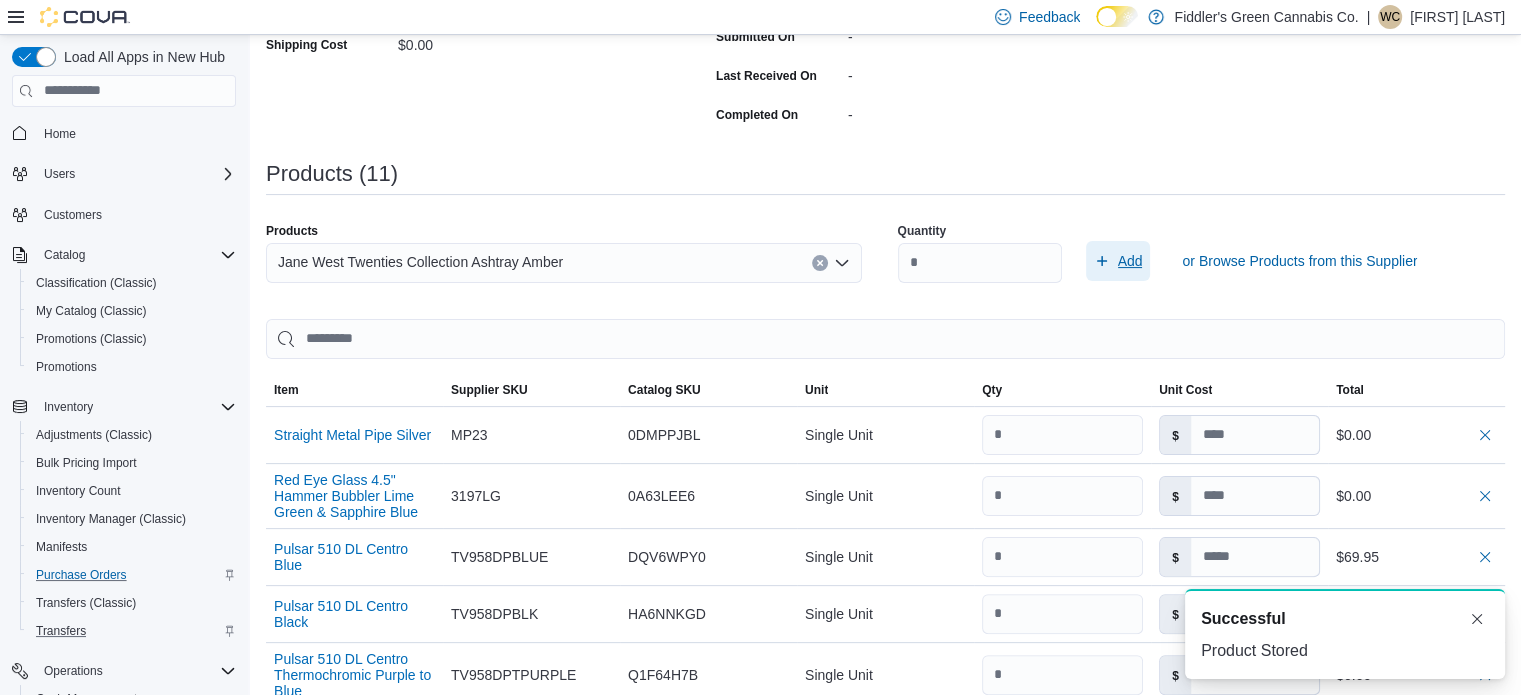 click on "Add" at bounding box center (1130, 261) 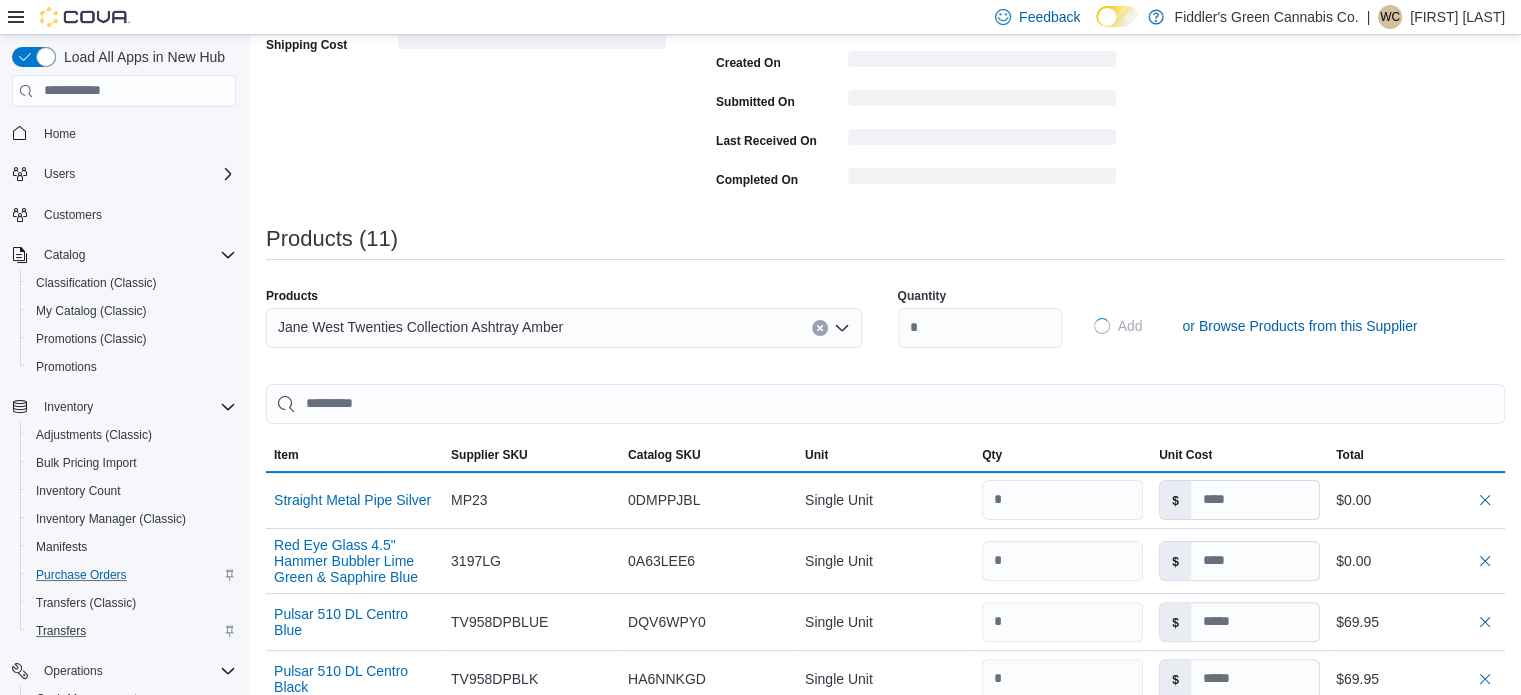 type 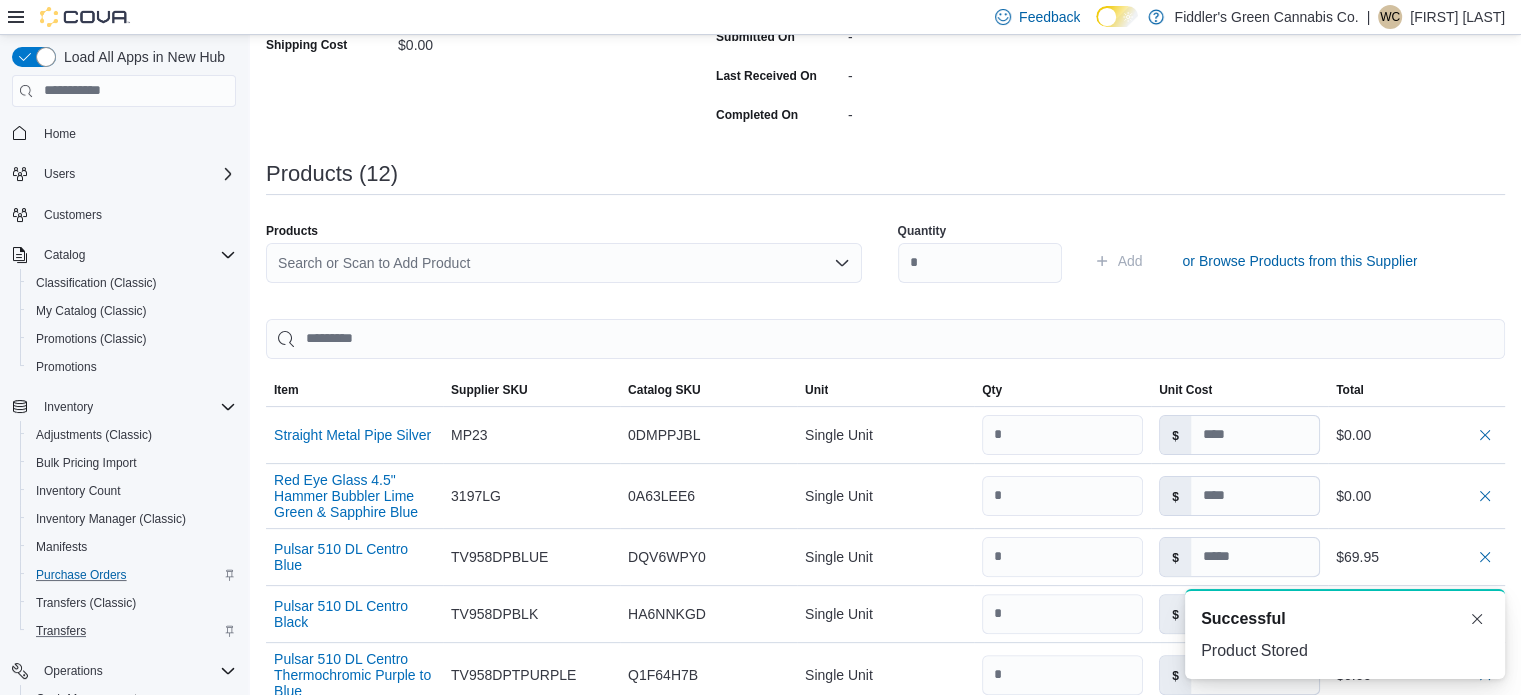 scroll, scrollTop: 0, scrollLeft: 0, axis: both 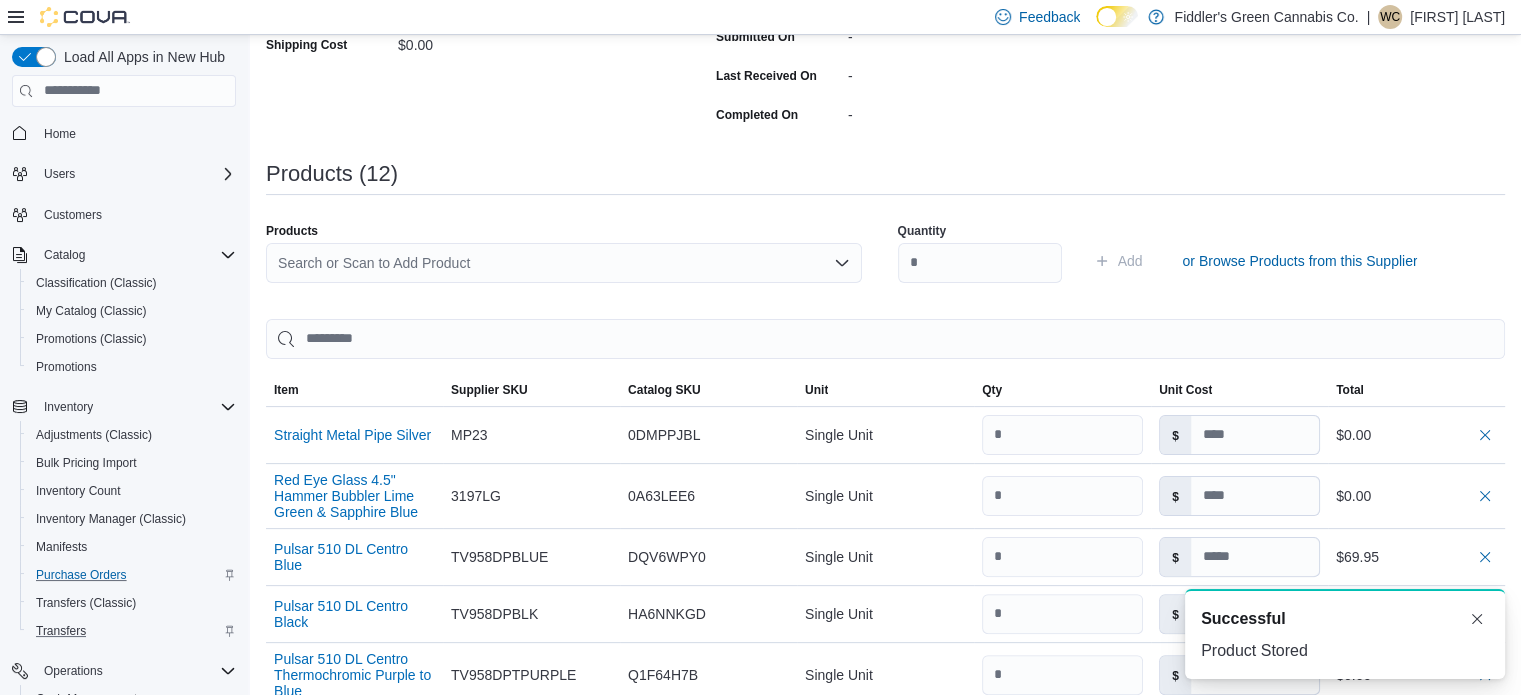 click on "Search or Scan to Add Product" at bounding box center [564, 263] 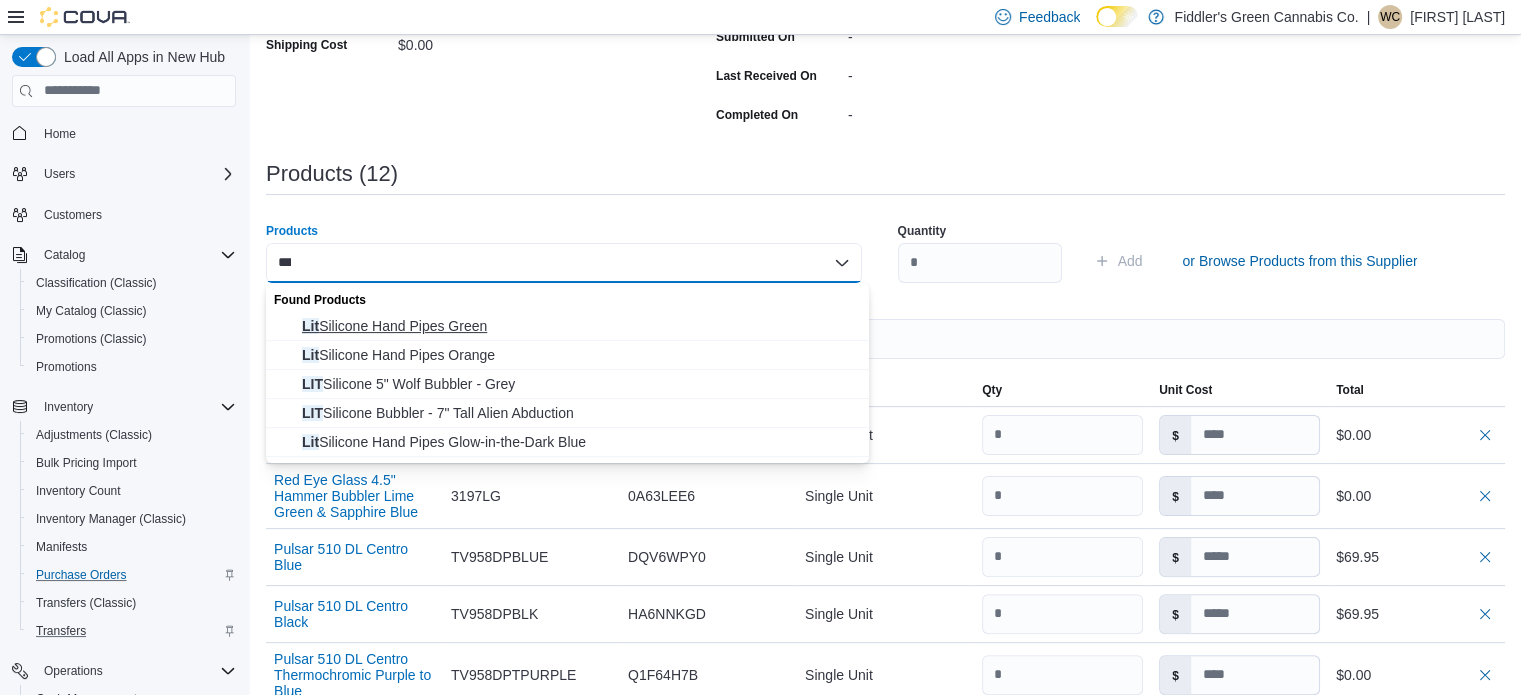 type on "***" 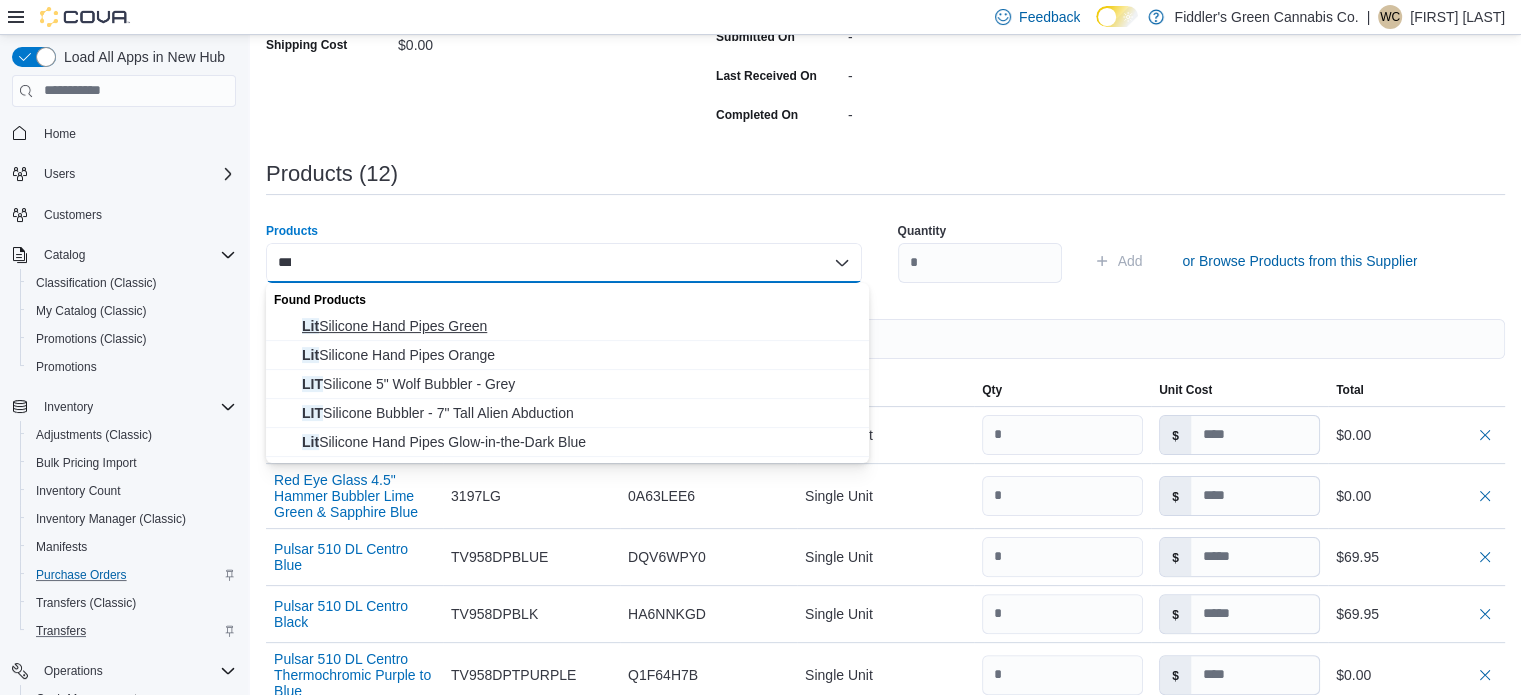 click on "Lit  Silicone Hand Pipes Green" at bounding box center [579, 326] 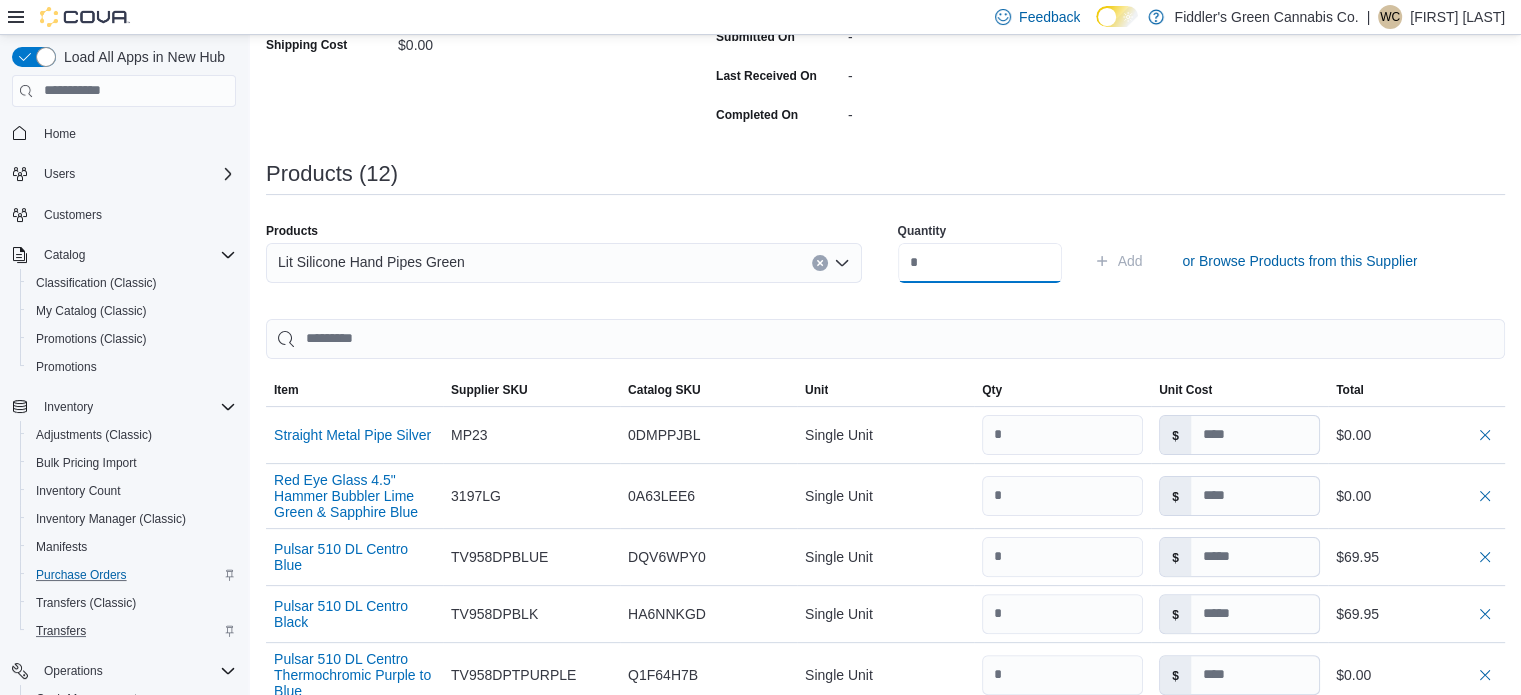 click at bounding box center [980, 263] 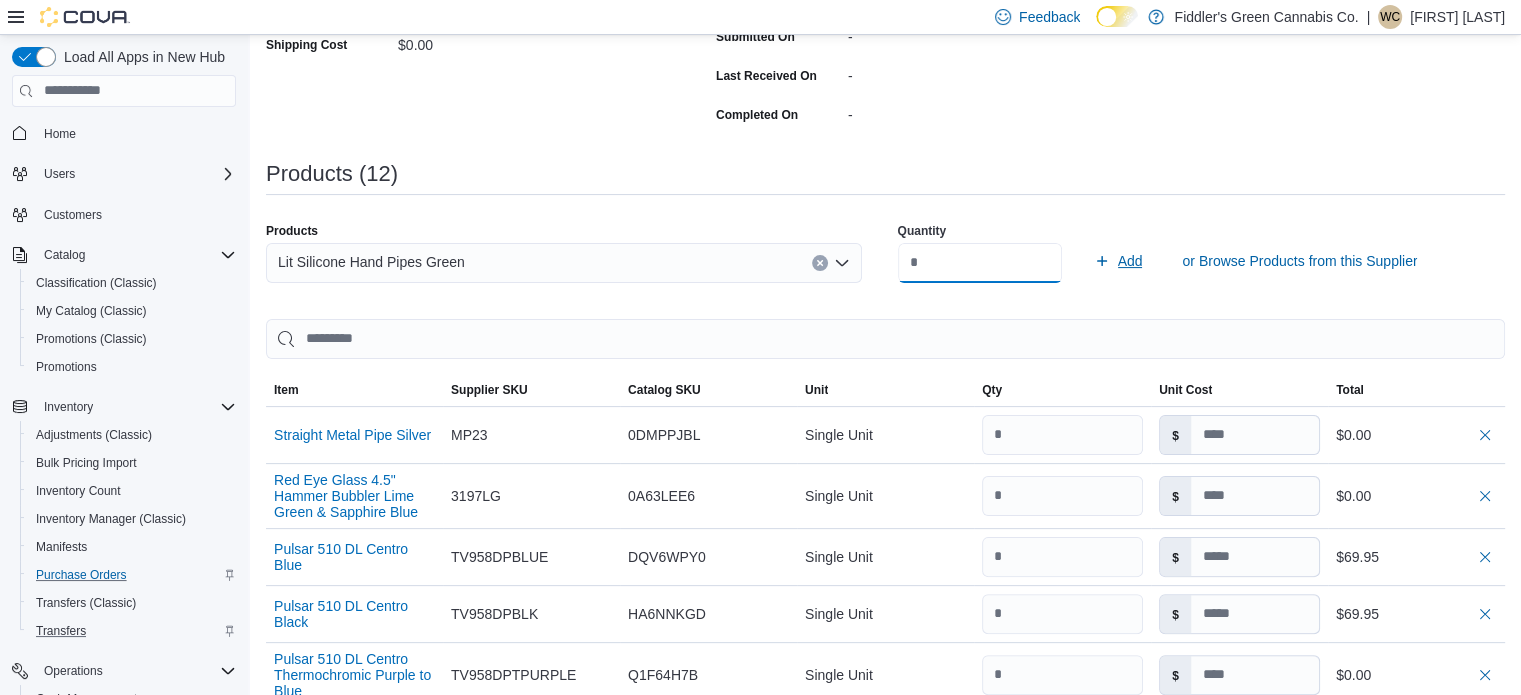 type on "*" 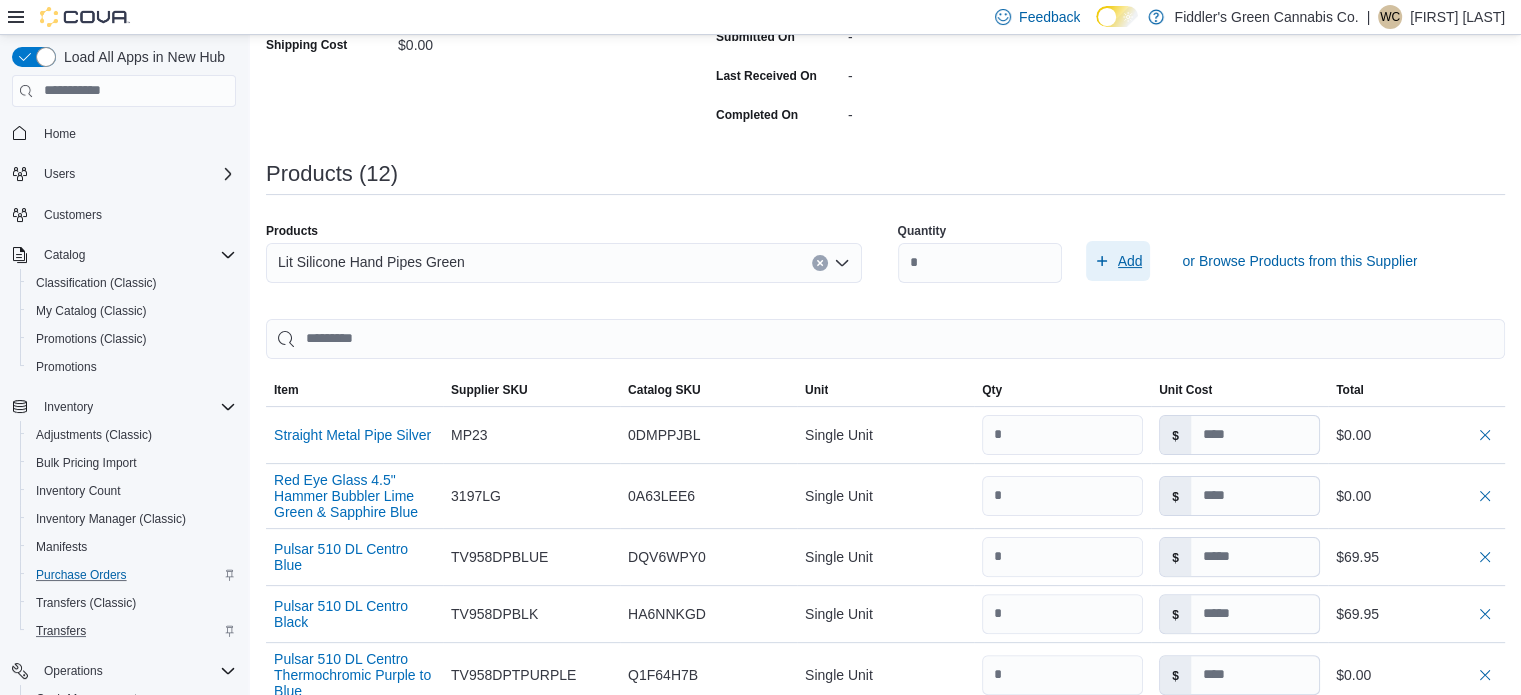 click on "Add" at bounding box center (1130, 261) 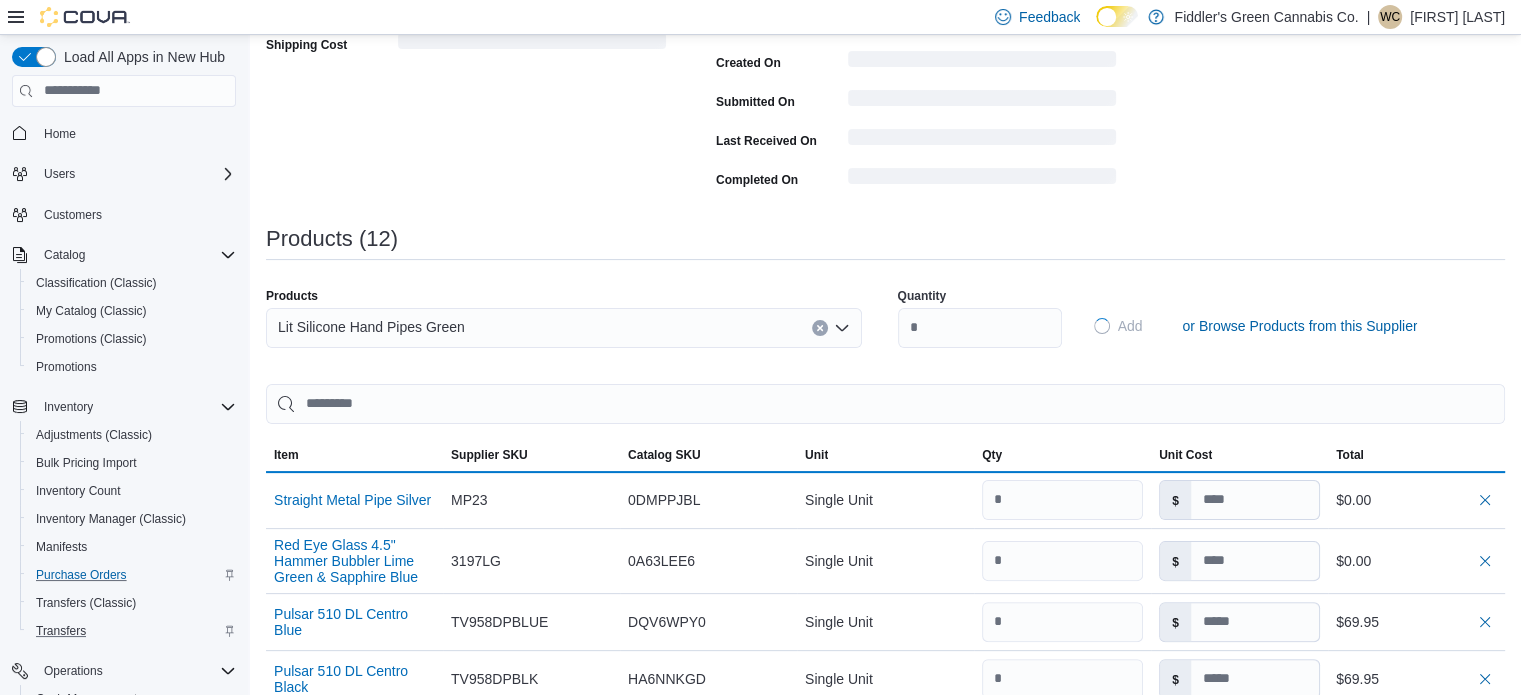 type 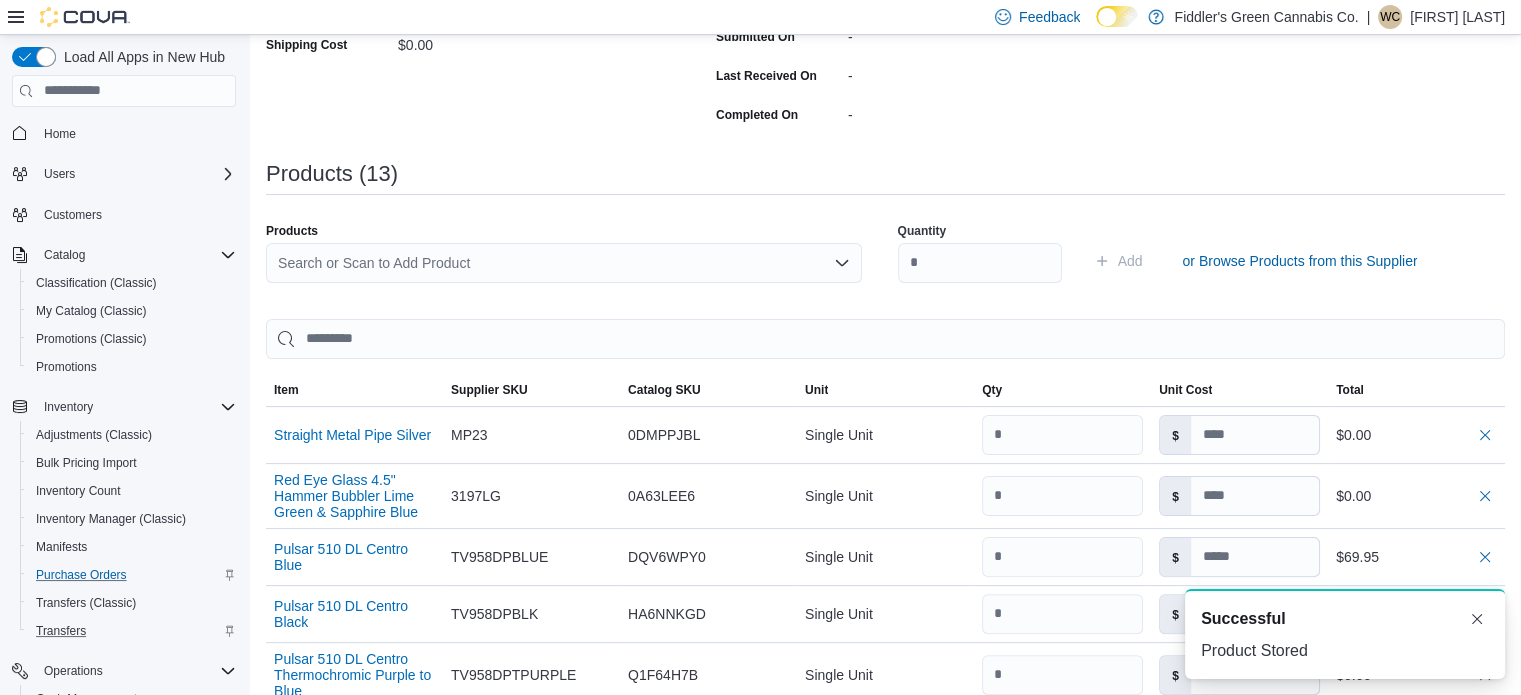 scroll, scrollTop: 0, scrollLeft: 0, axis: both 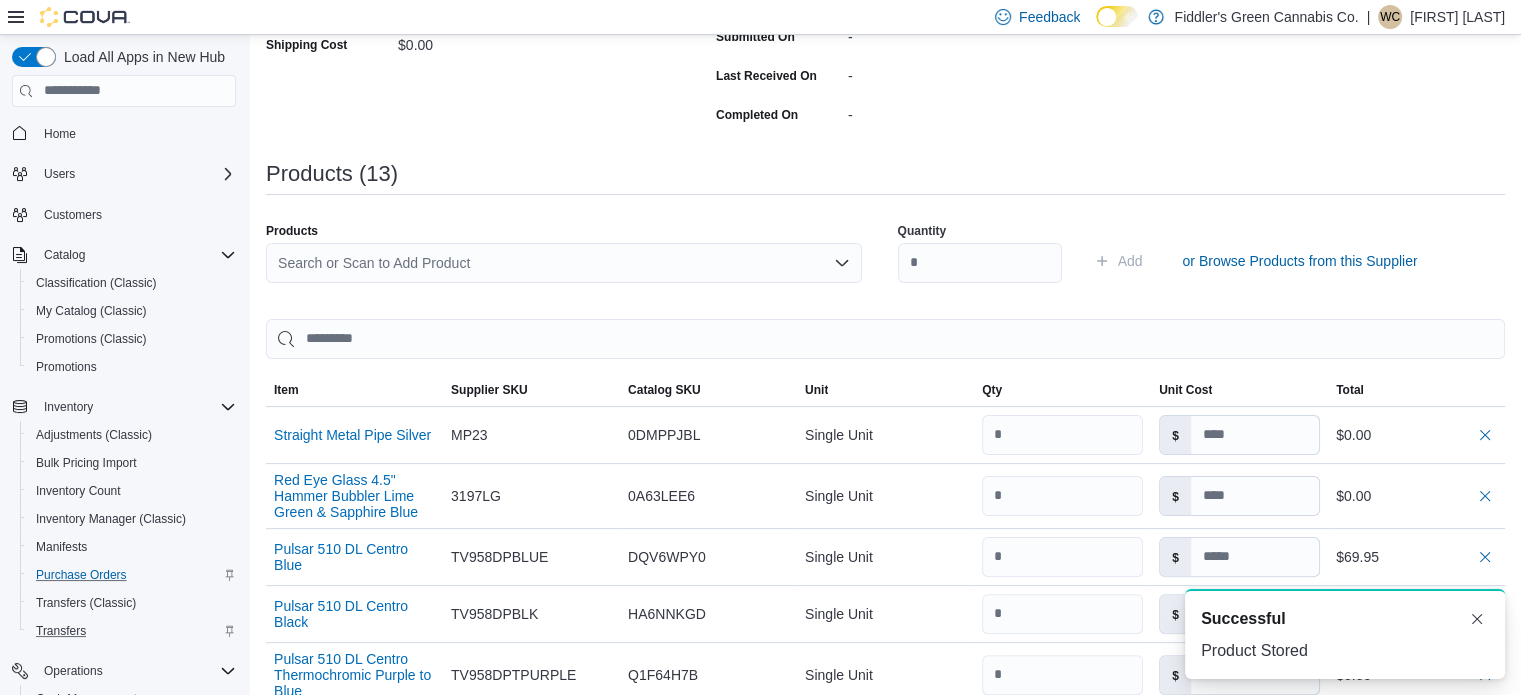 click on "Search or Scan to Add Product" at bounding box center [564, 263] 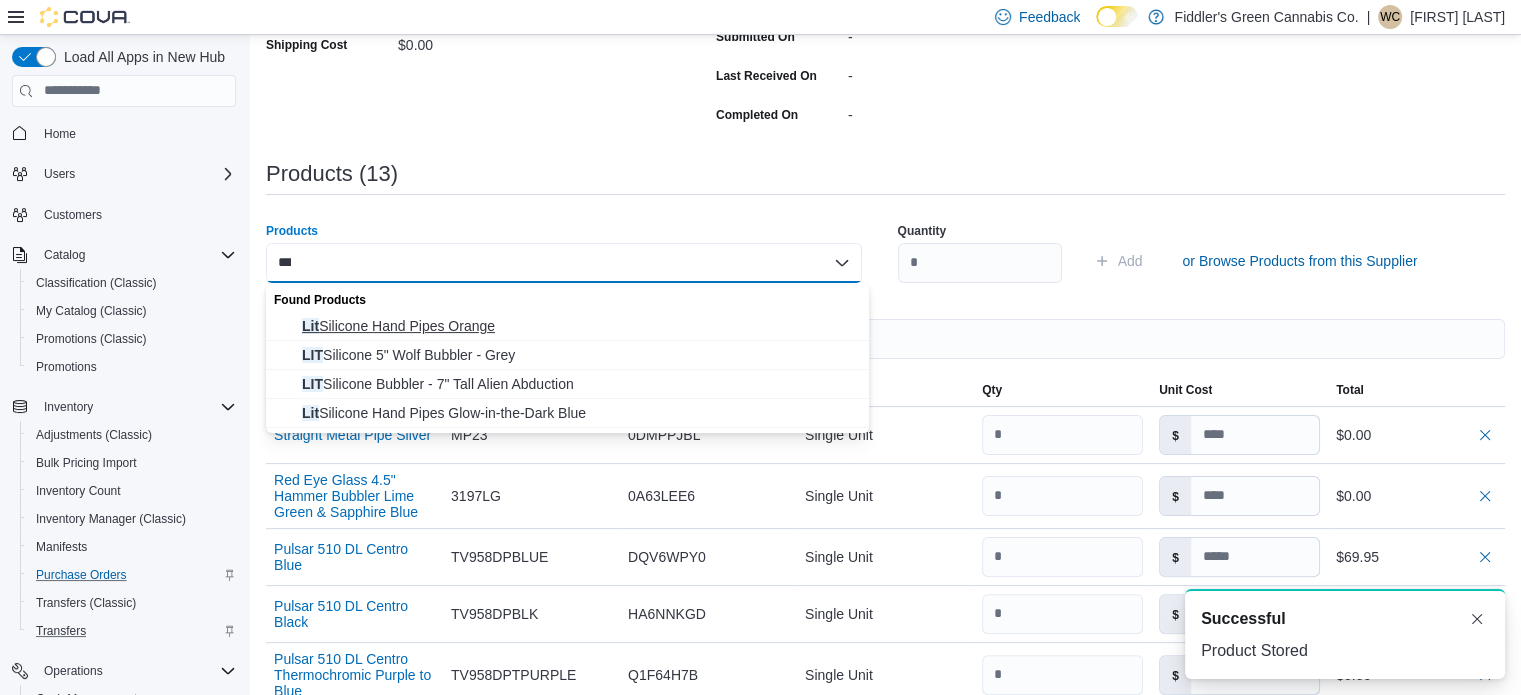 type on "***" 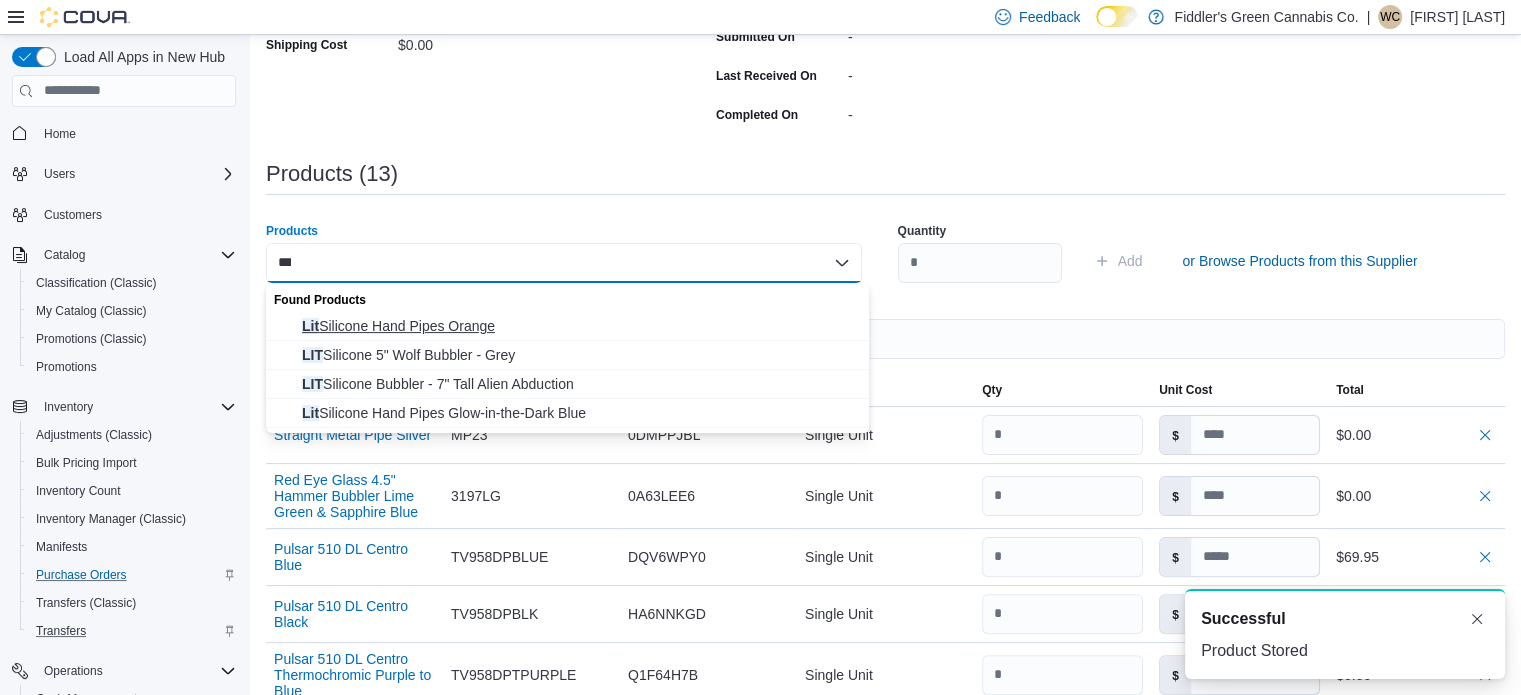 click on "Lit  Silicone Hand Pipes Orange" at bounding box center (579, 326) 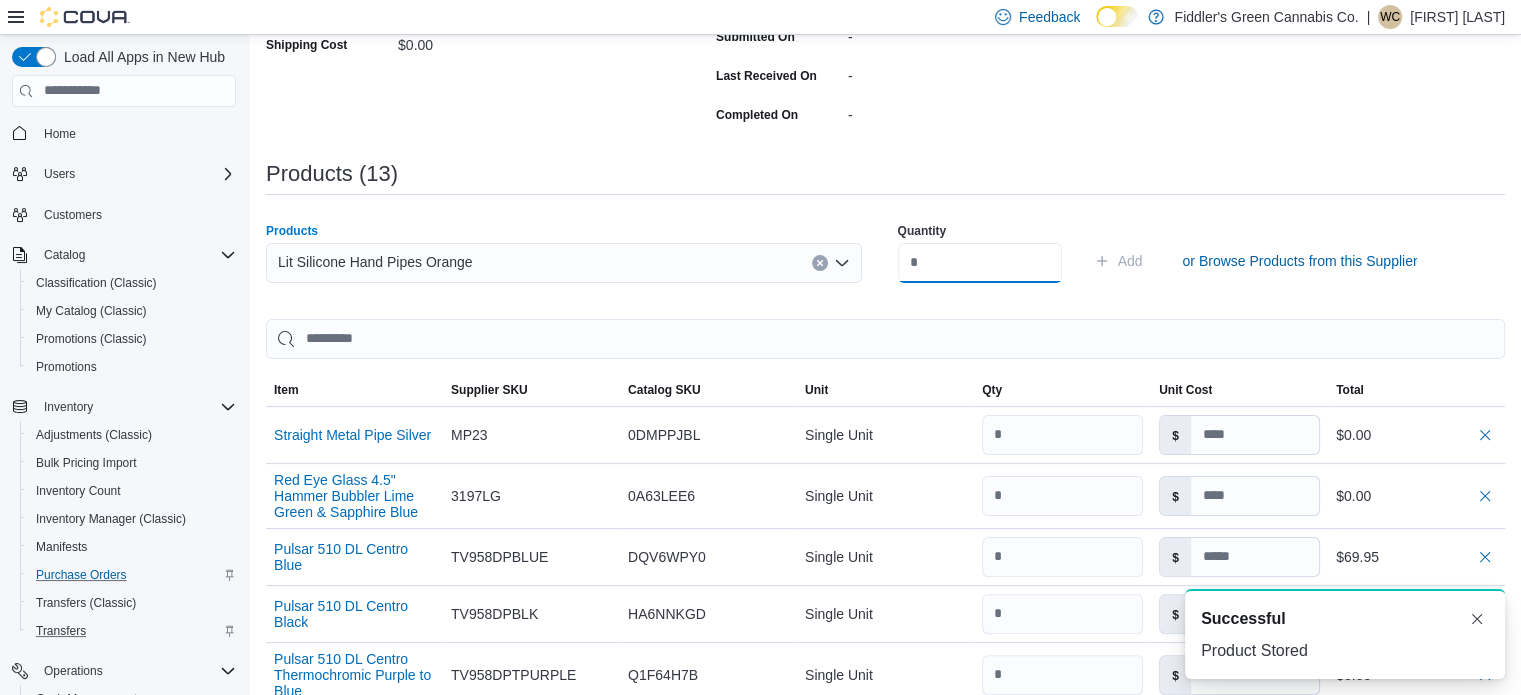 click at bounding box center [980, 263] 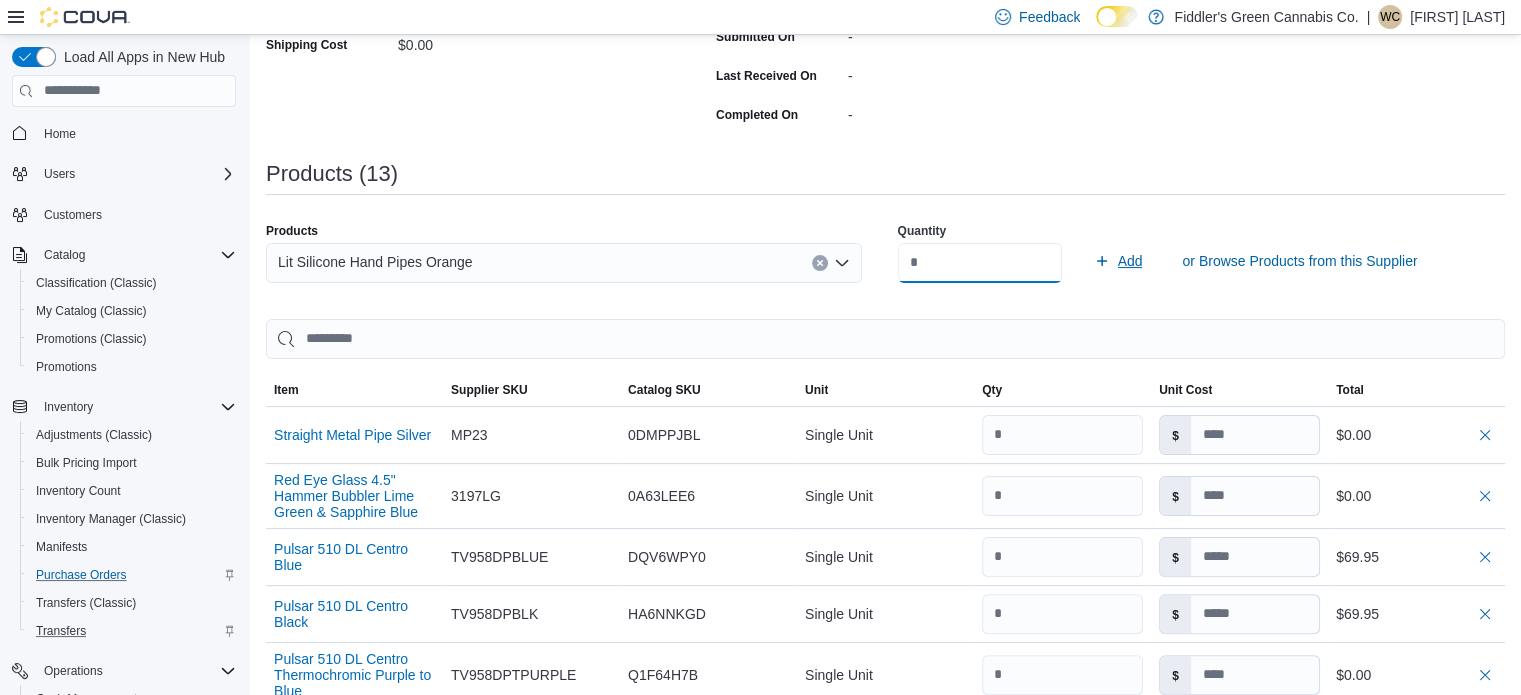 type on "*" 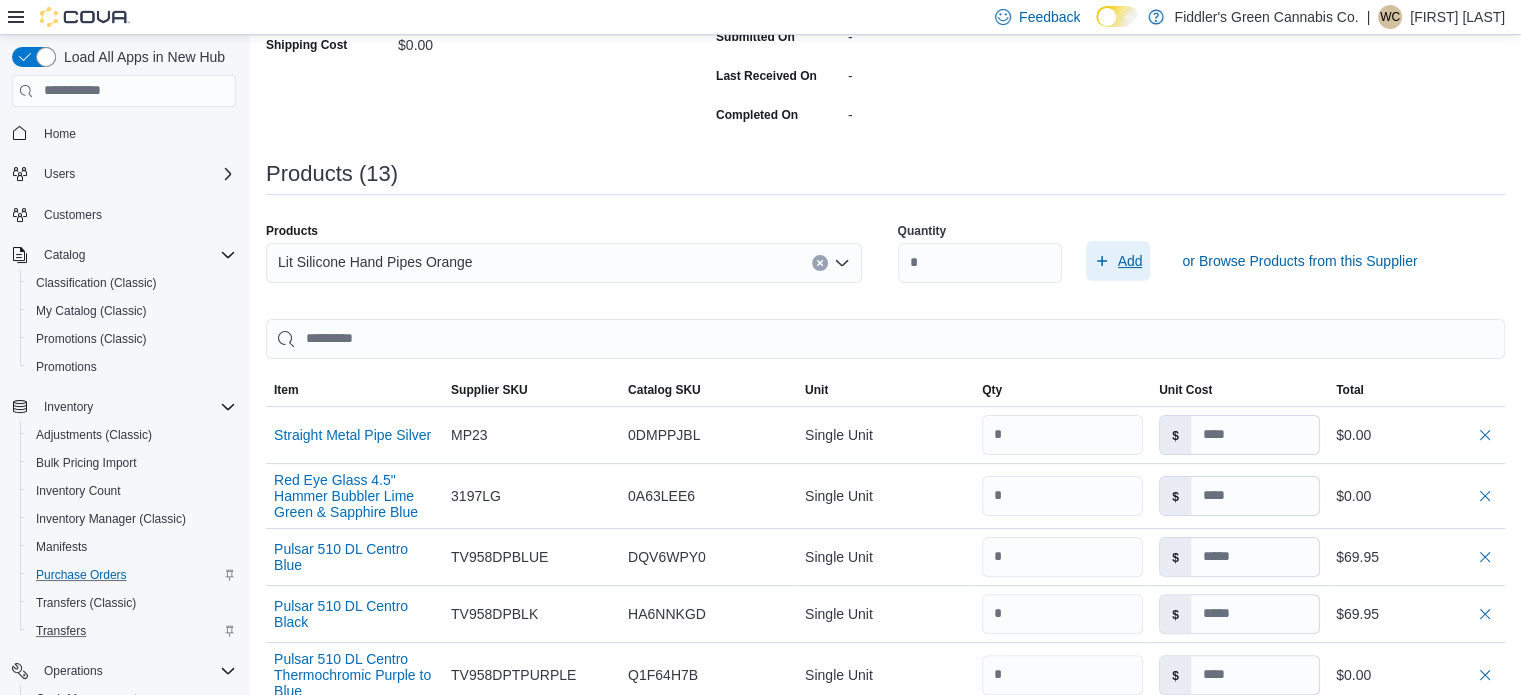 click on "Add" at bounding box center (1130, 261) 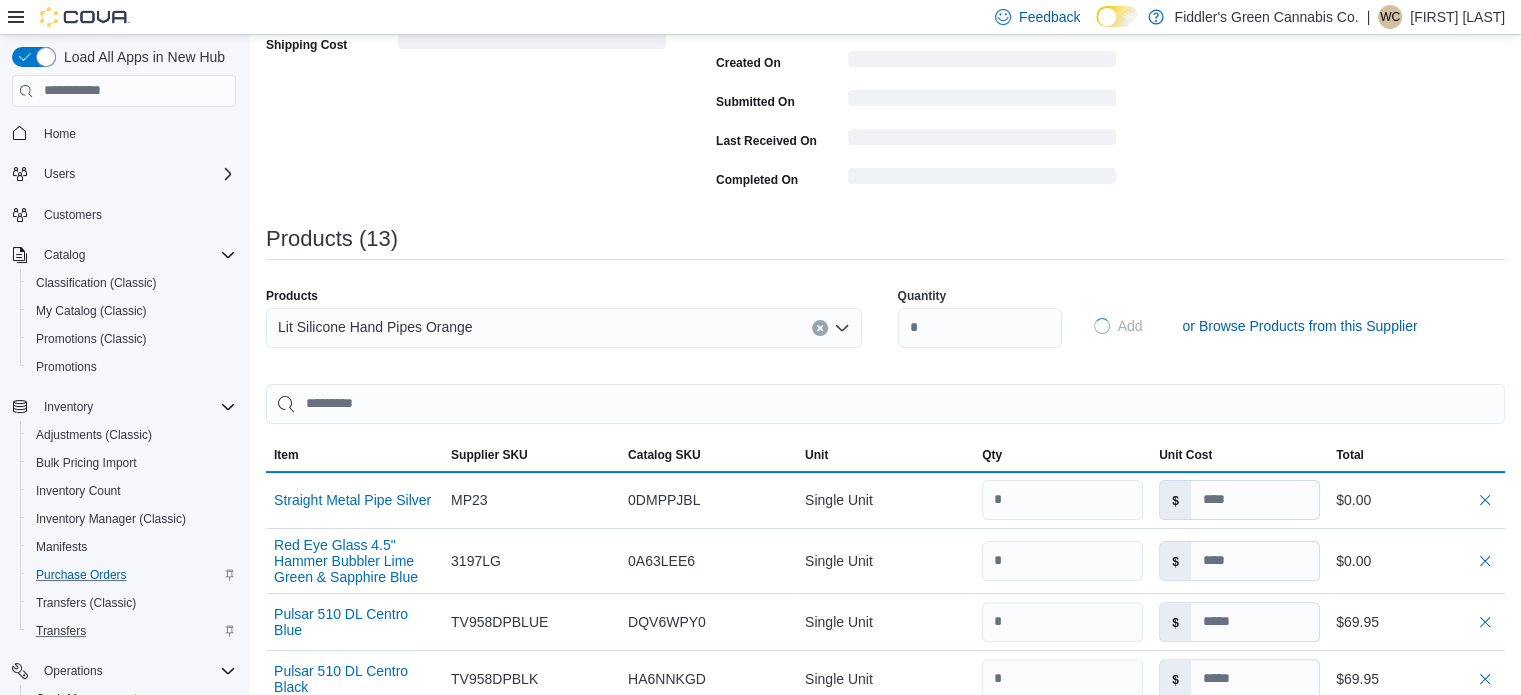 type 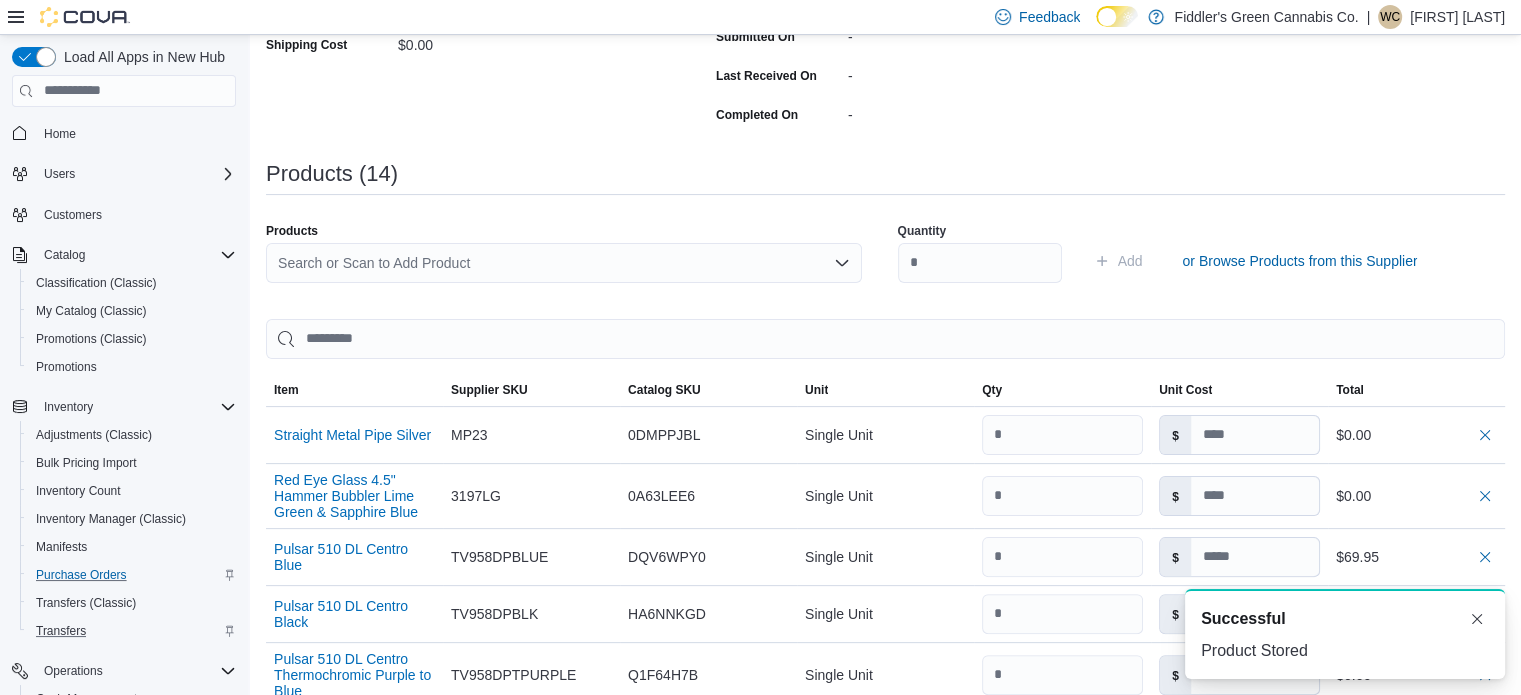 scroll, scrollTop: 0, scrollLeft: 0, axis: both 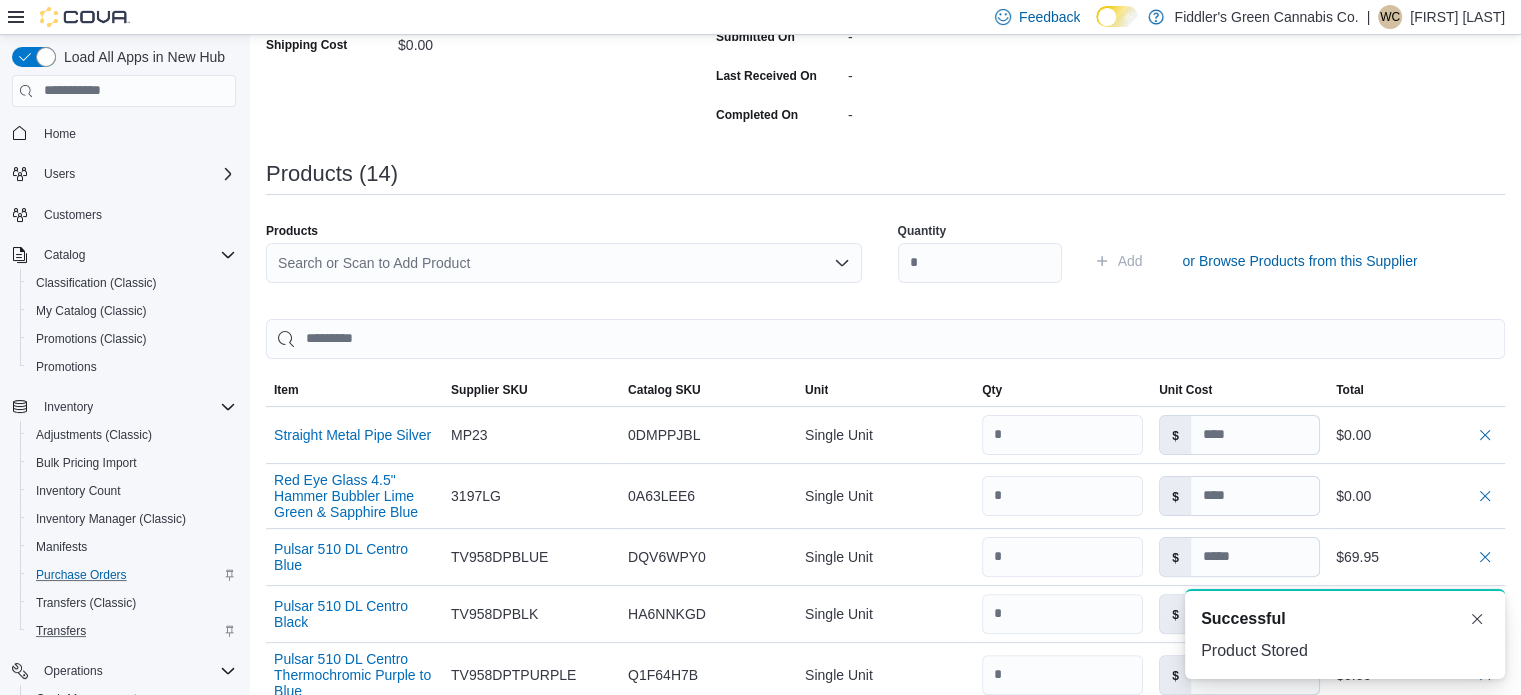 click on "Search or Scan to Add Product" at bounding box center (564, 263) 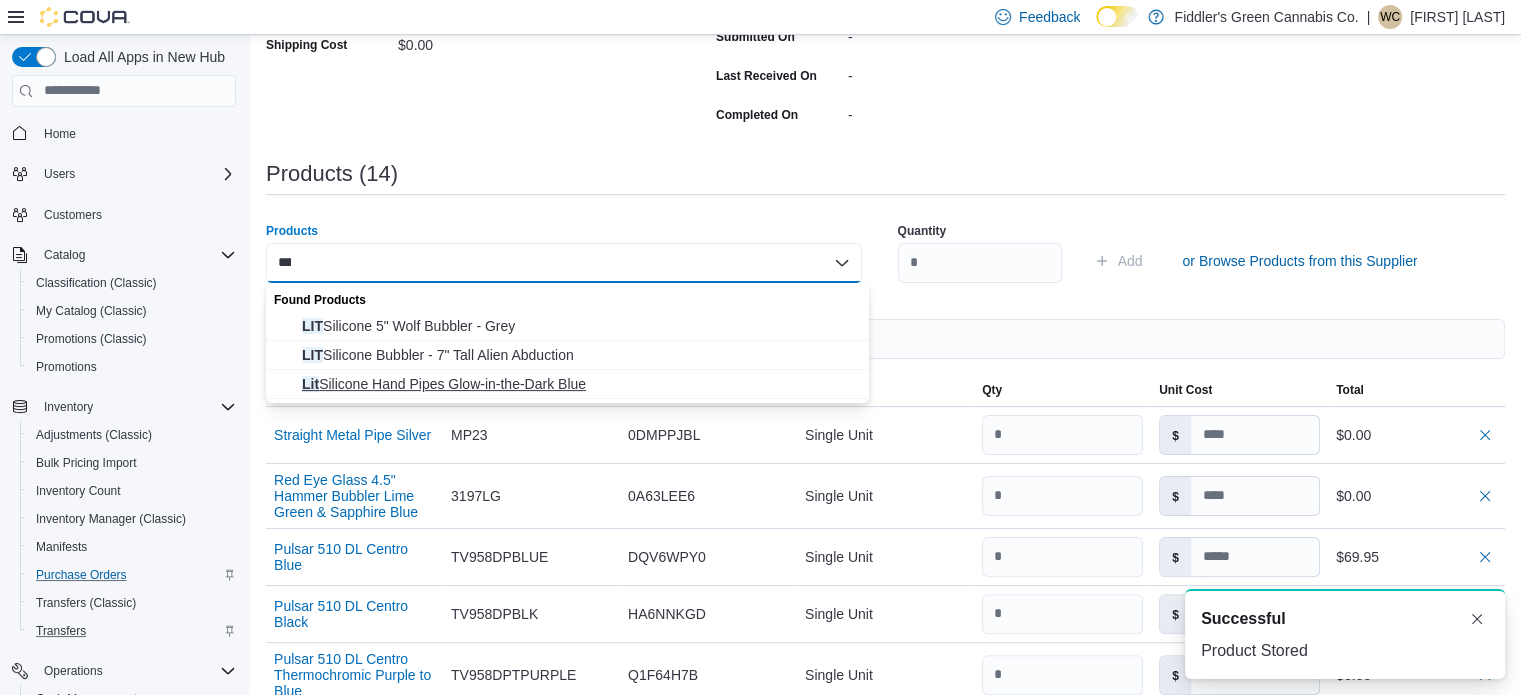 type on "***" 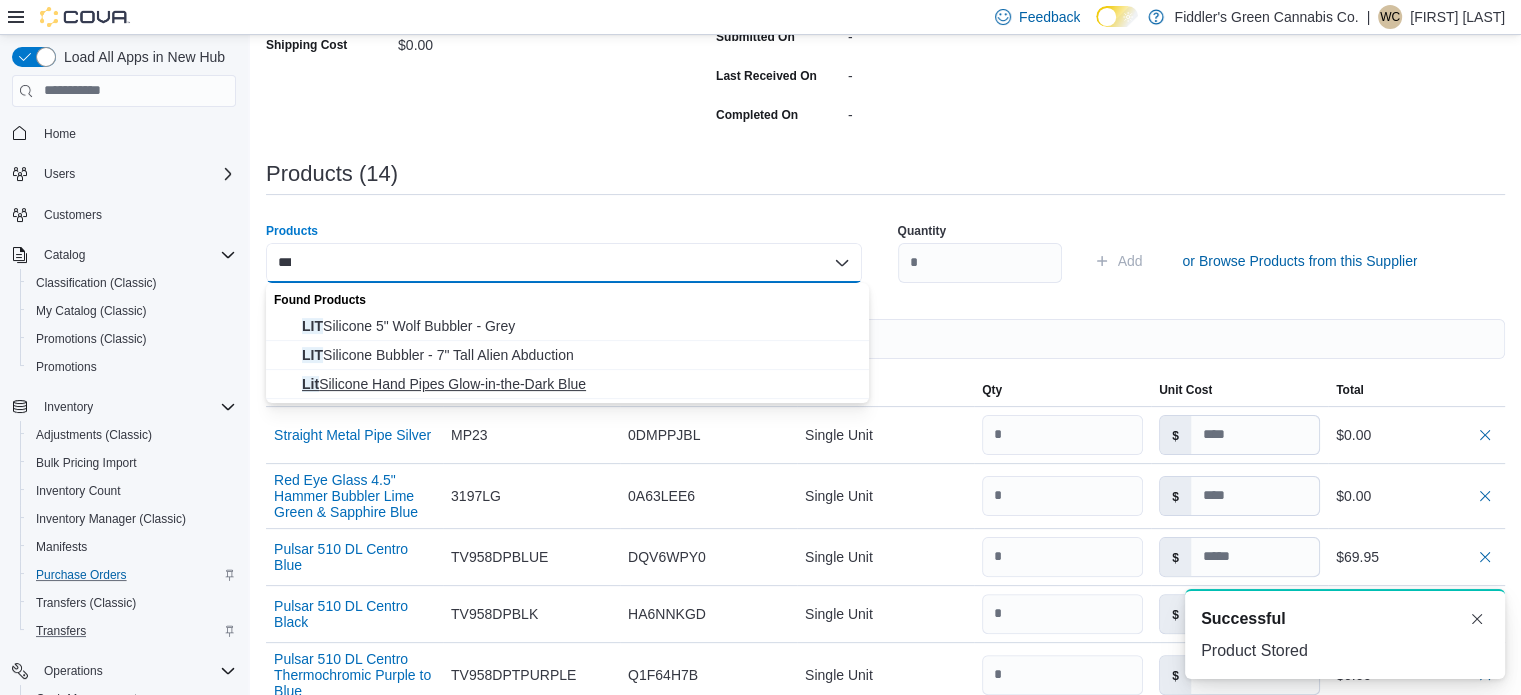 click on "Lit  Silicone Hand Pipes Glow-in-the-Dark Blue" at bounding box center (579, 384) 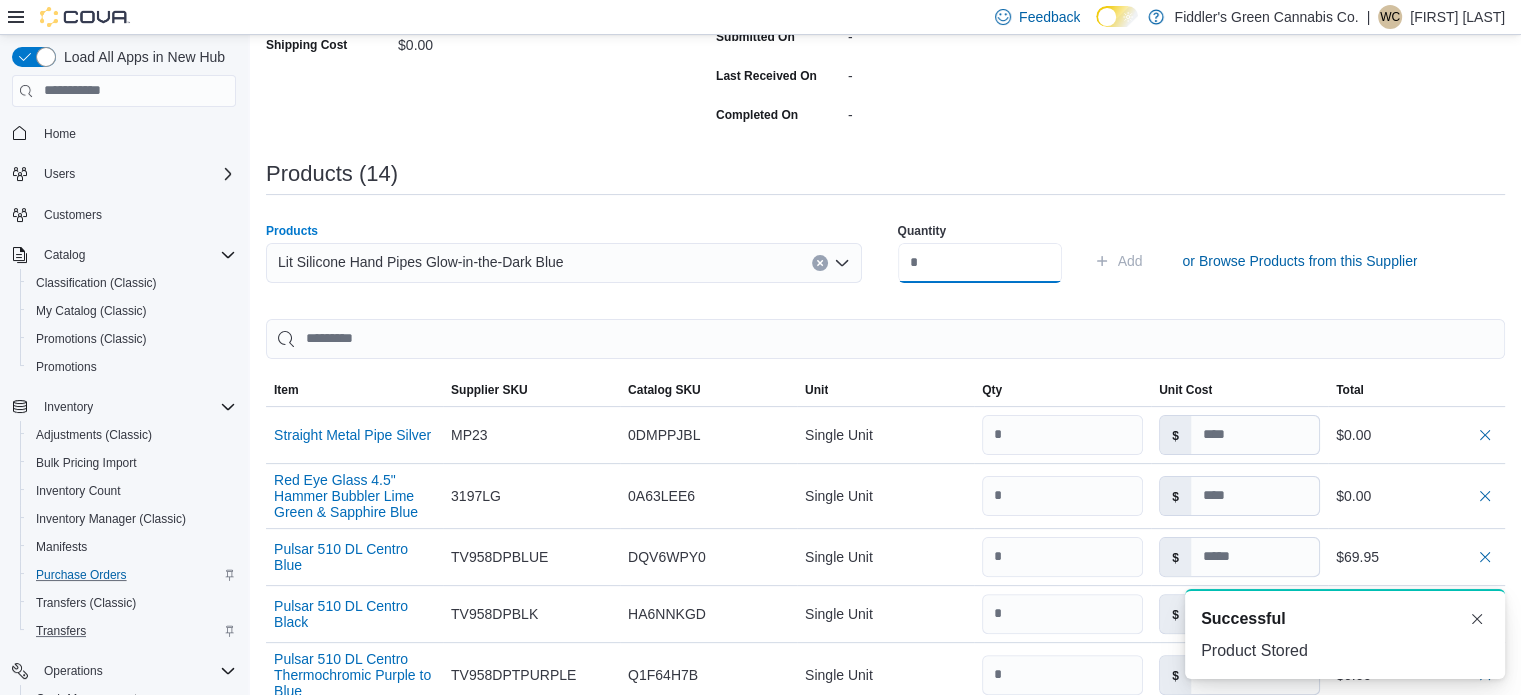 click at bounding box center (980, 263) 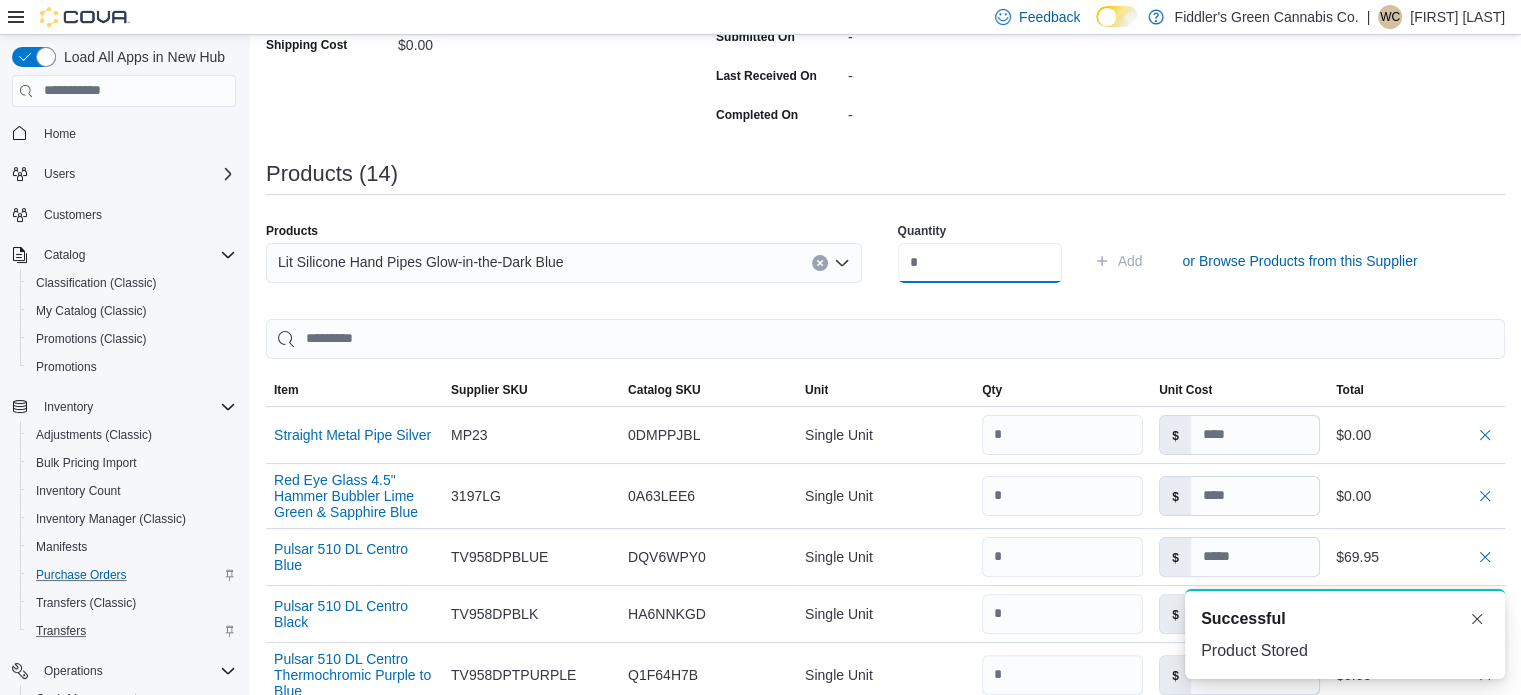 type on "*" 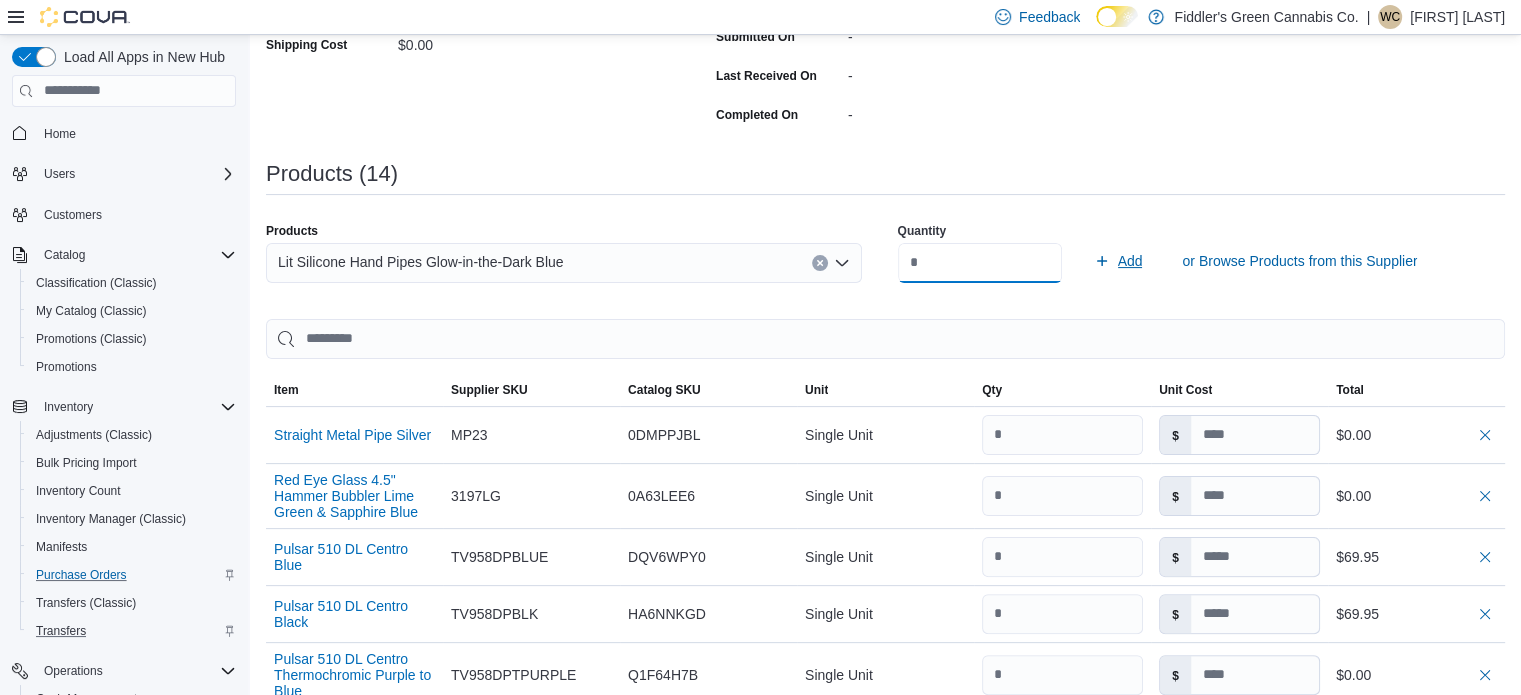 type on "*" 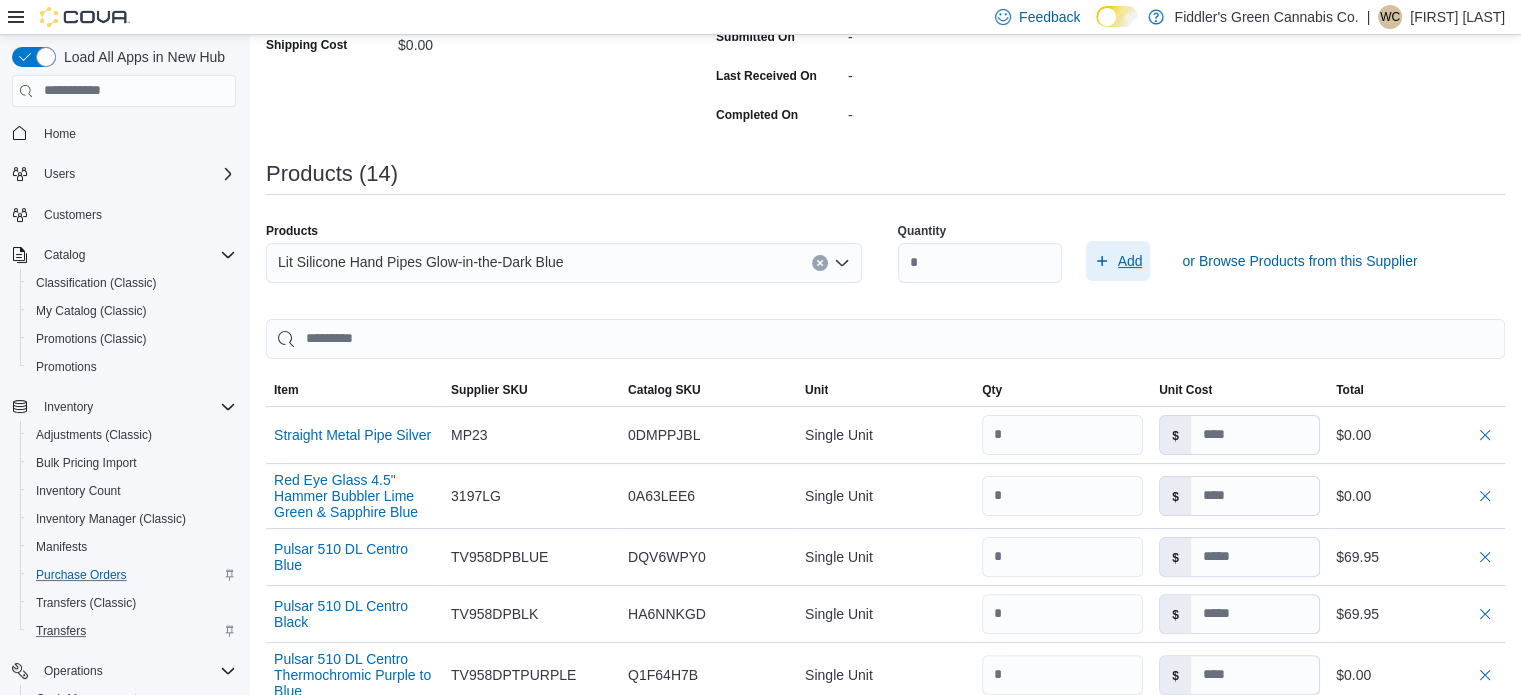 click on "Add" at bounding box center [1130, 261] 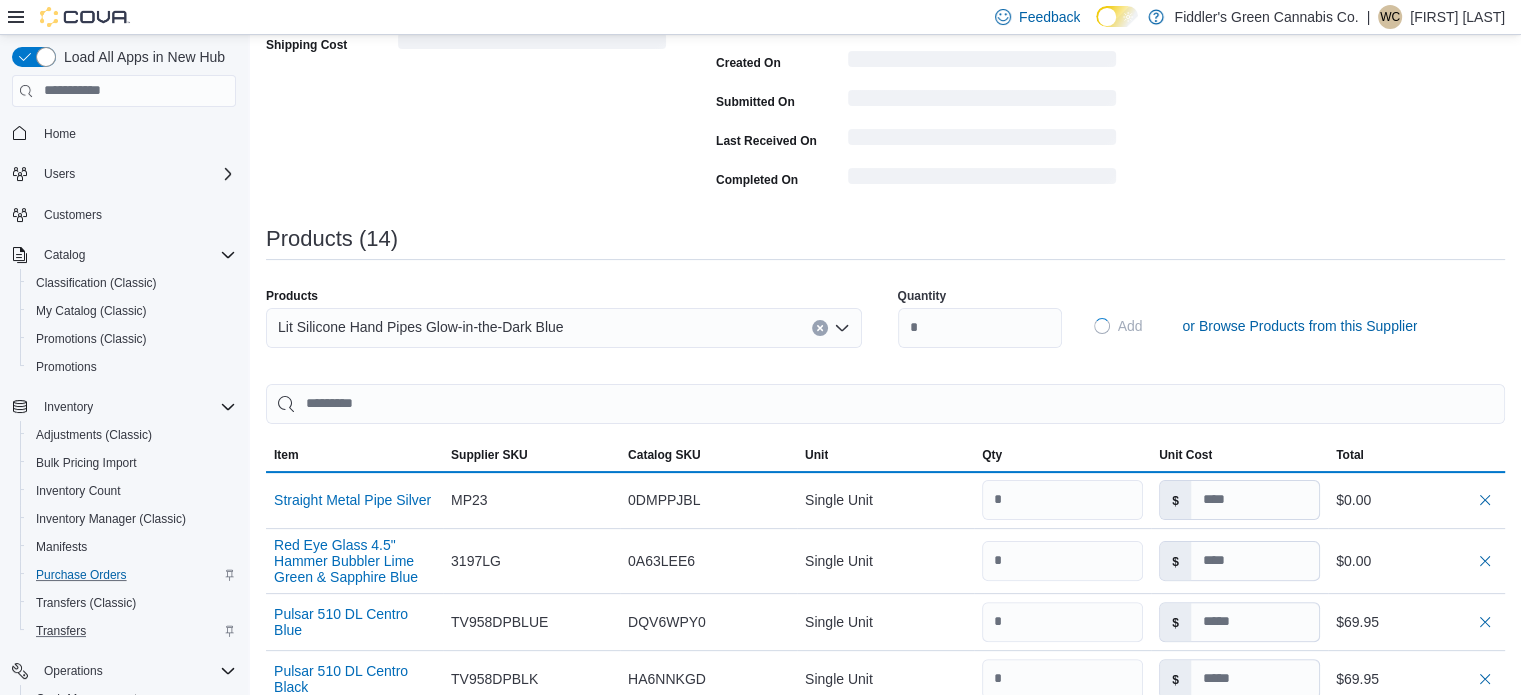 type 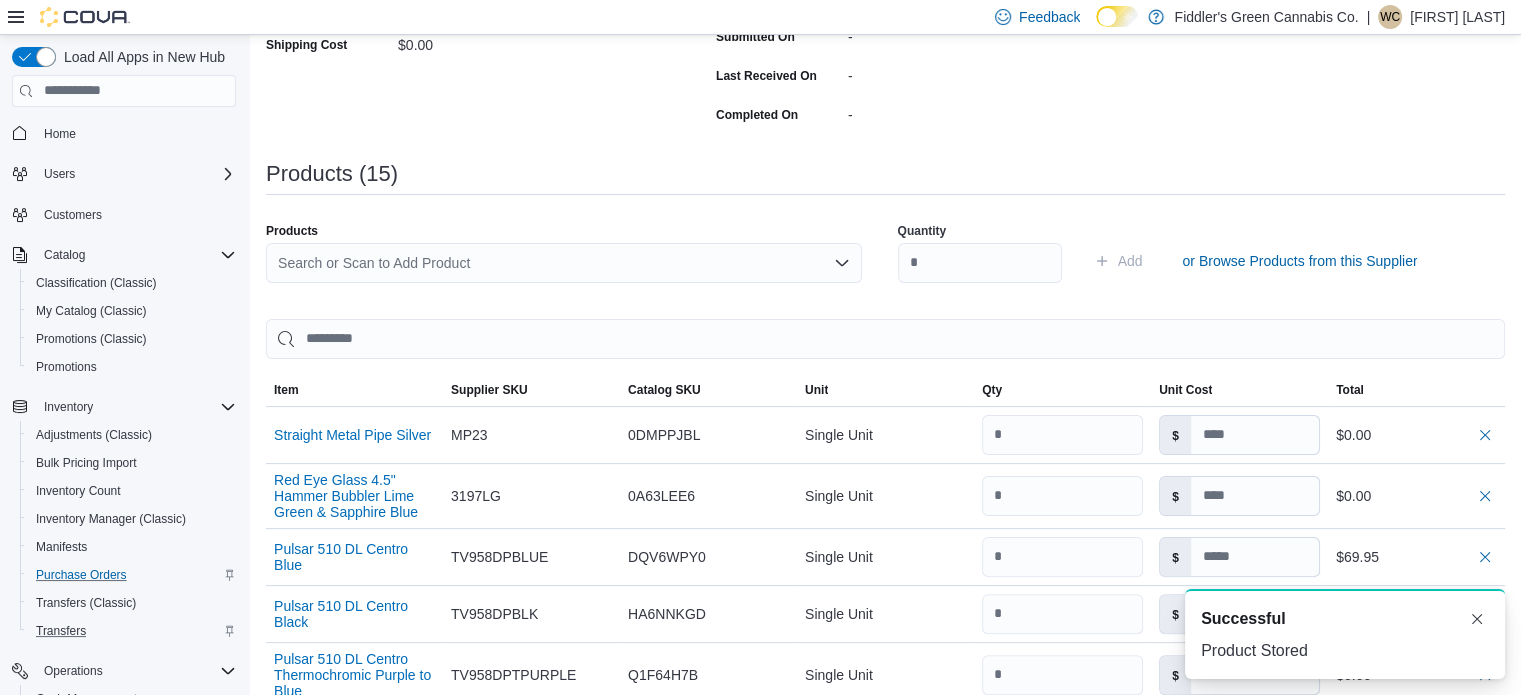 scroll, scrollTop: 0, scrollLeft: 0, axis: both 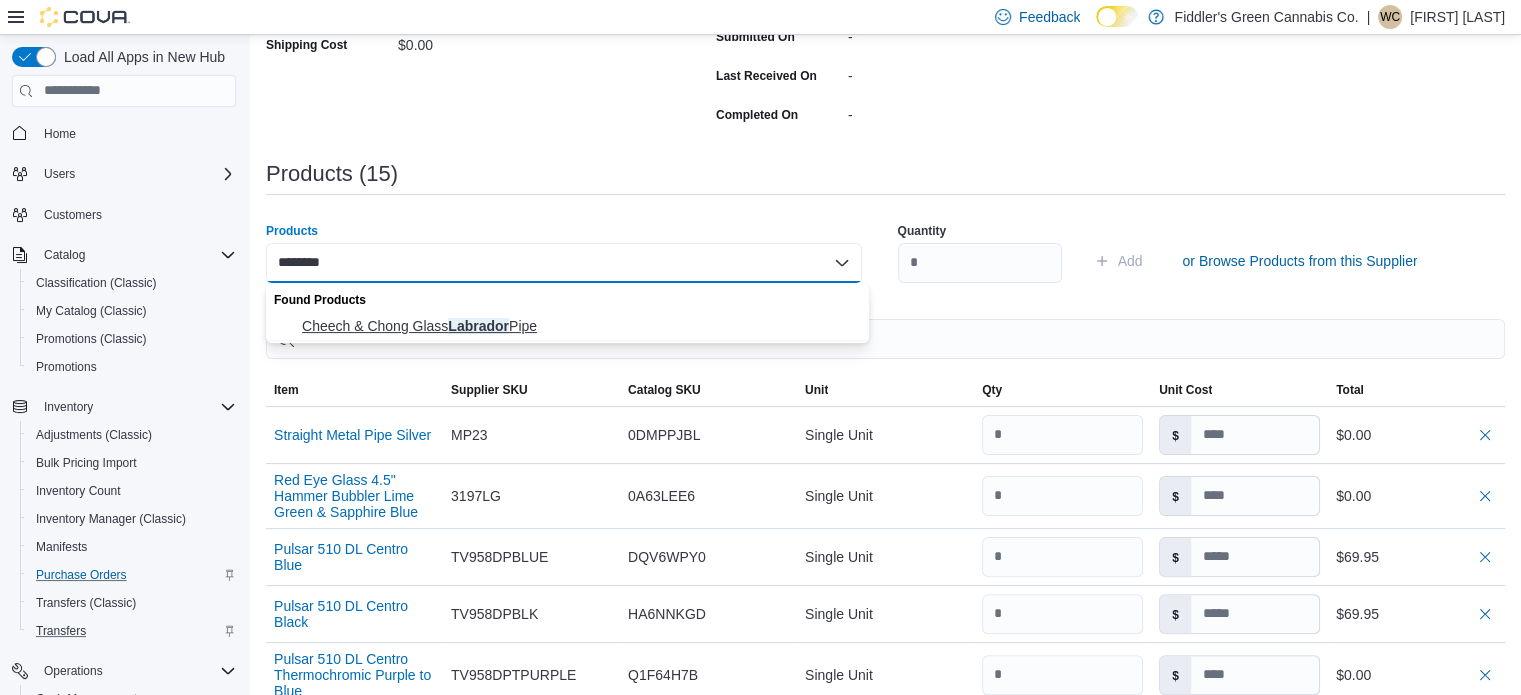type on "********" 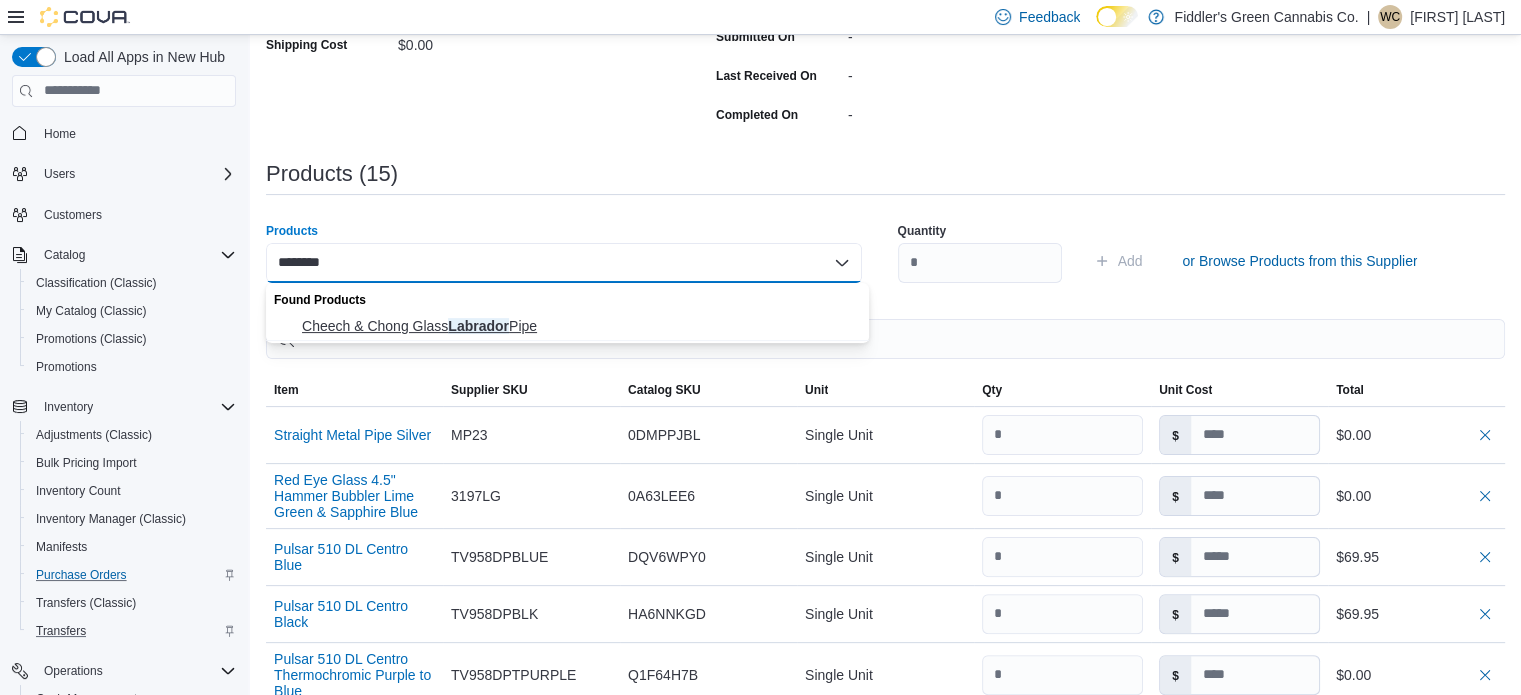 click on "Cheech & Chong Glass  Labrador  Pipe" at bounding box center (579, 326) 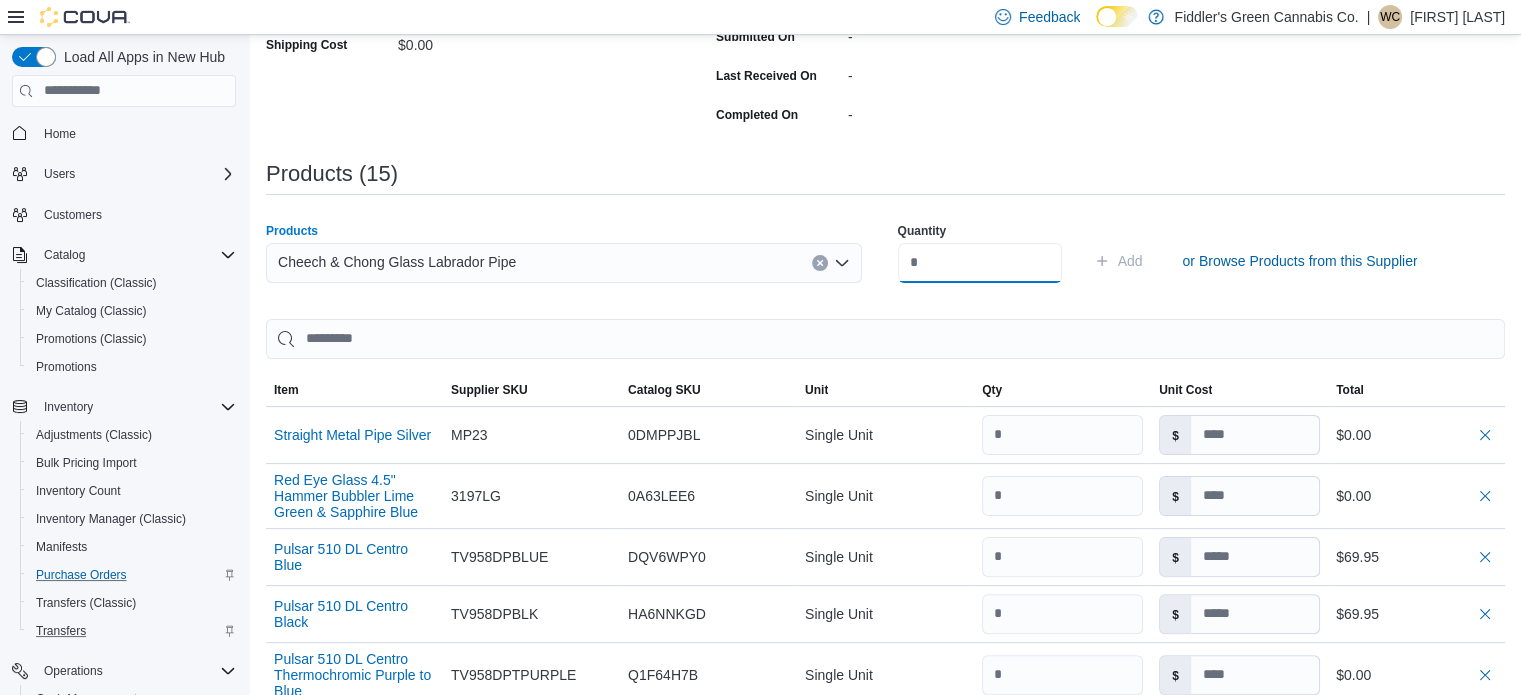 click at bounding box center (980, 263) 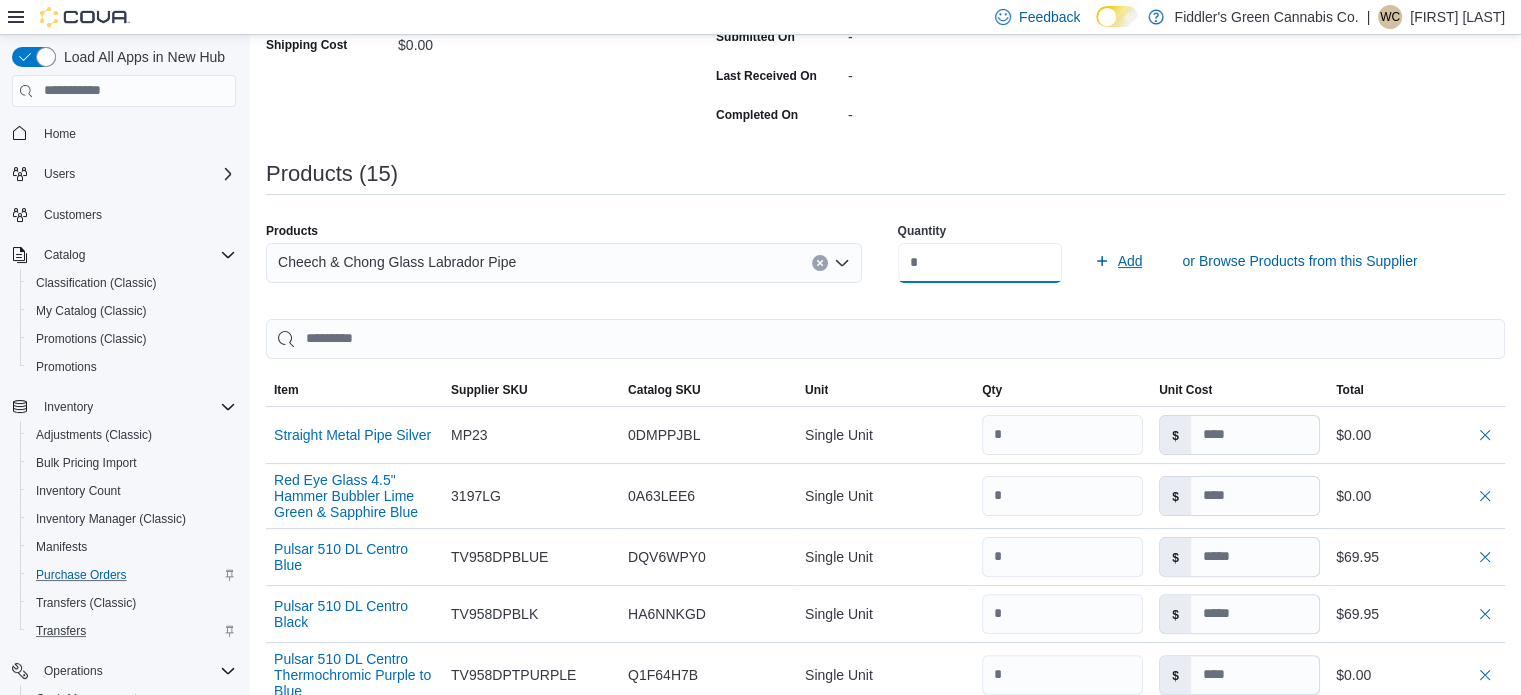 type on "*" 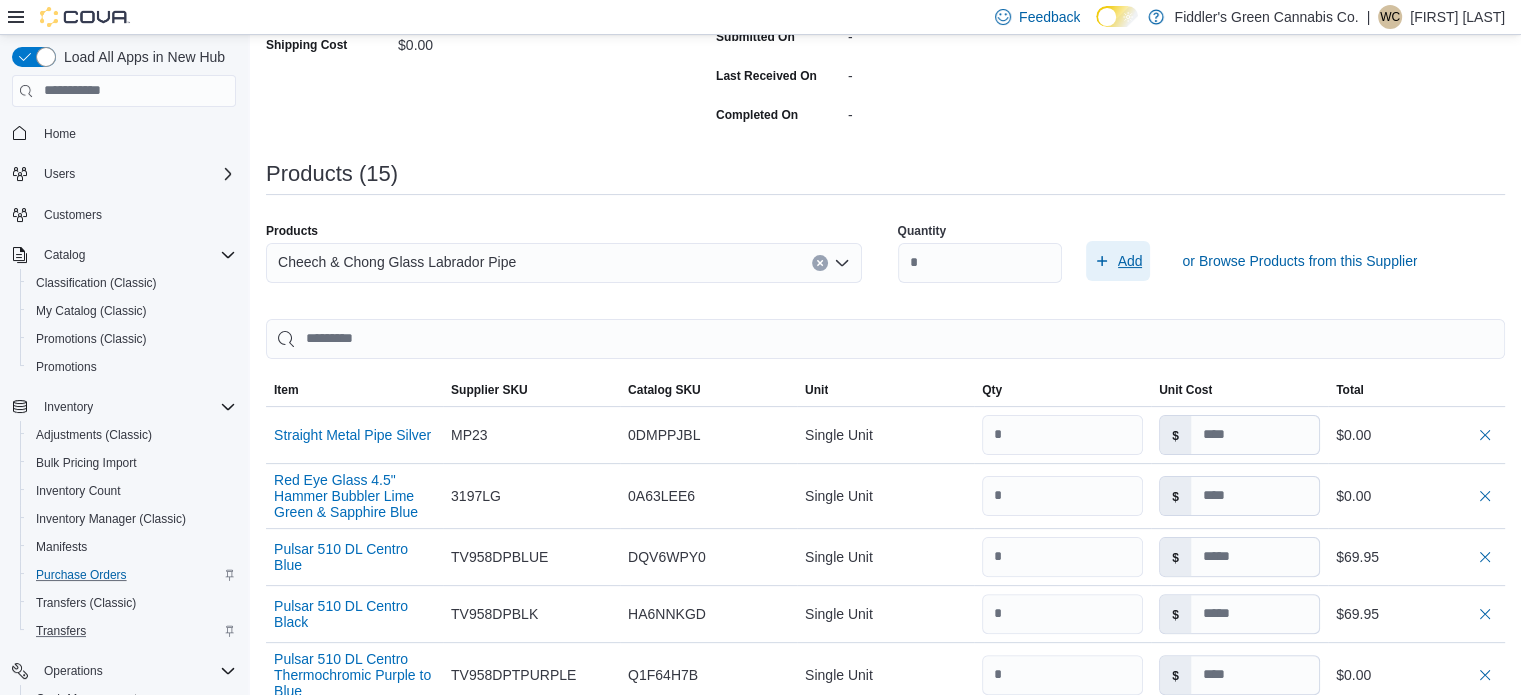click on "Add" at bounding box center [1130, 261] 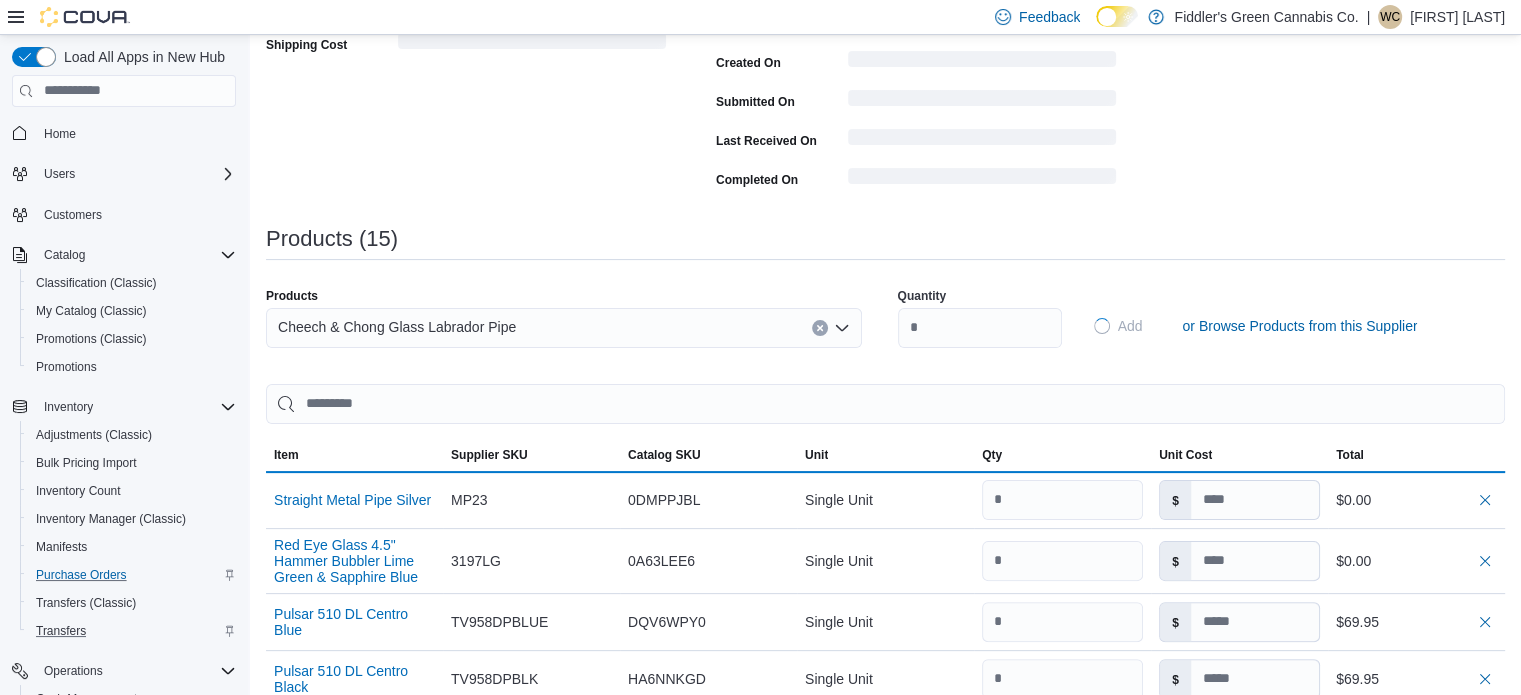 type 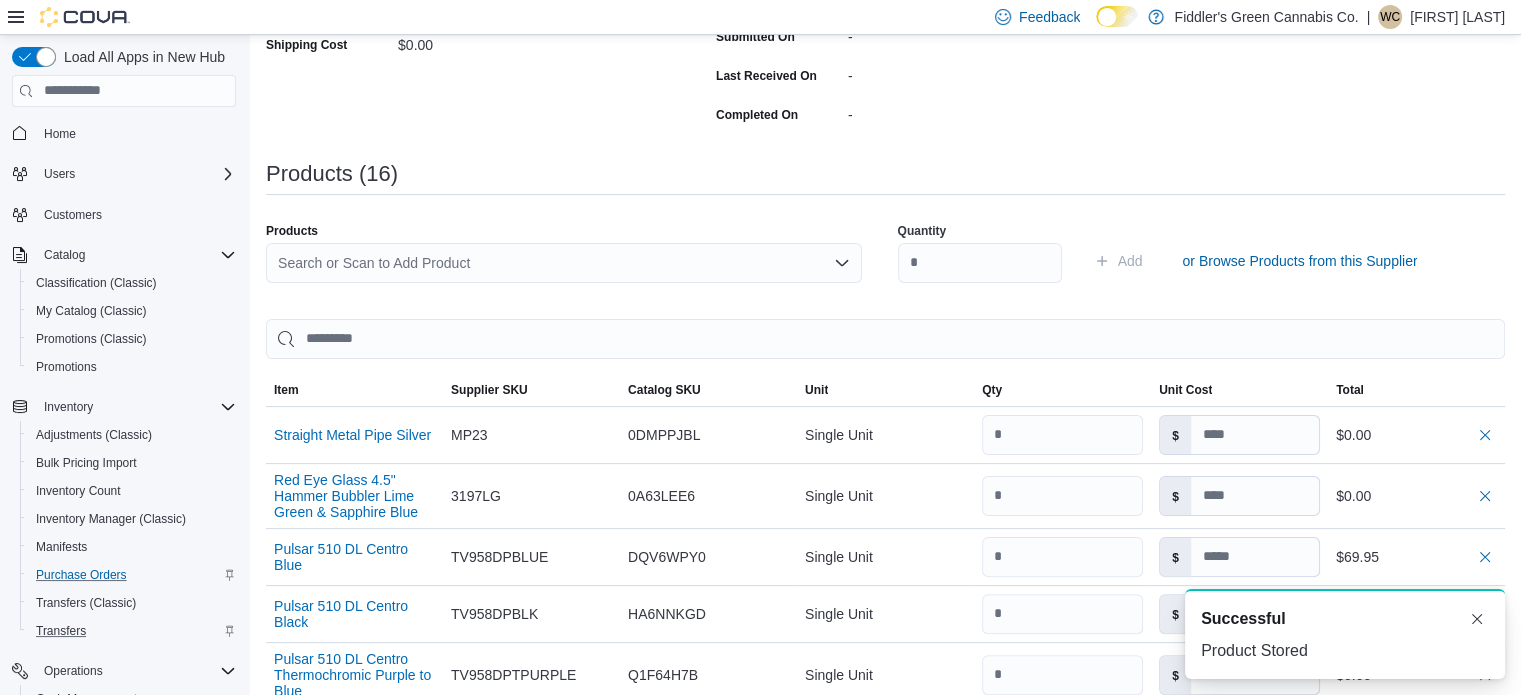 scroll, scrollTop: 0, scrollLeft: 0, axis: both 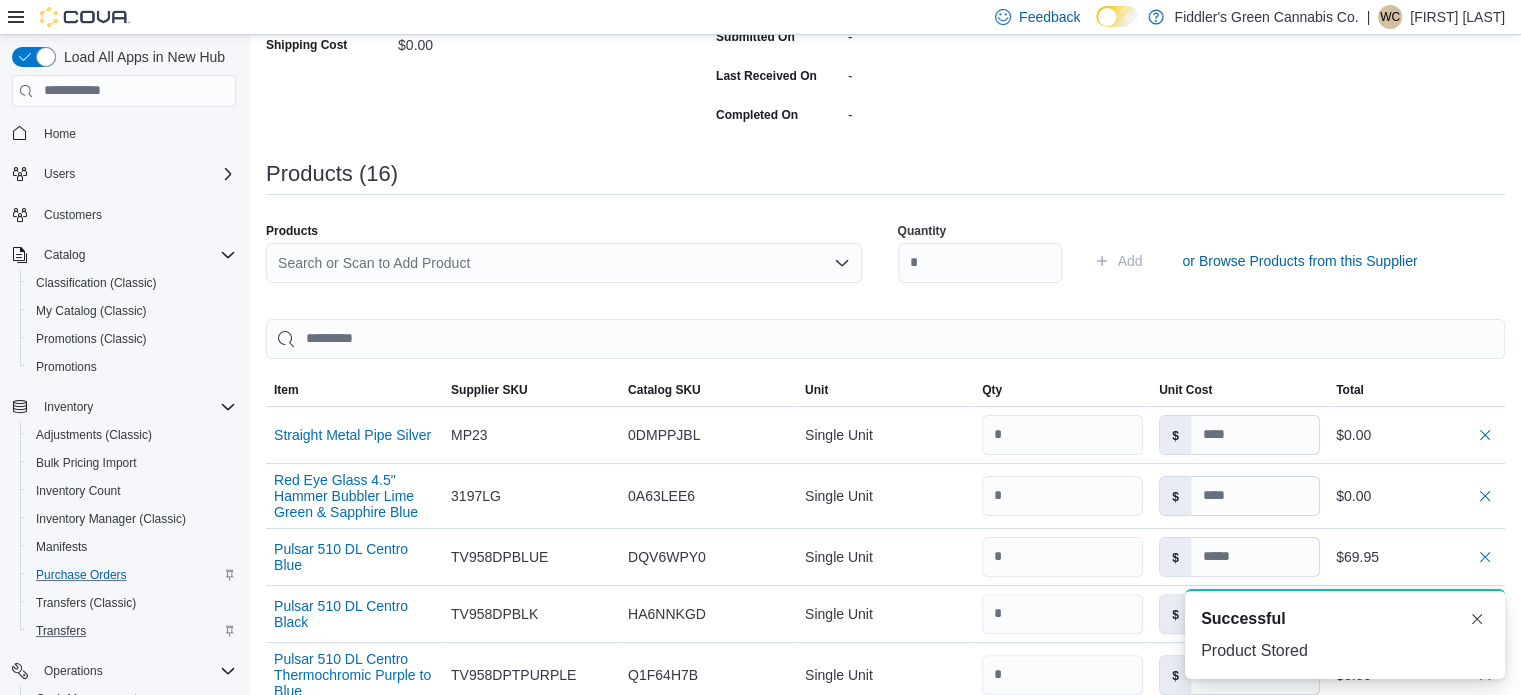 click on "Search or Scan to Add Product" at bounding box center (564, 263) 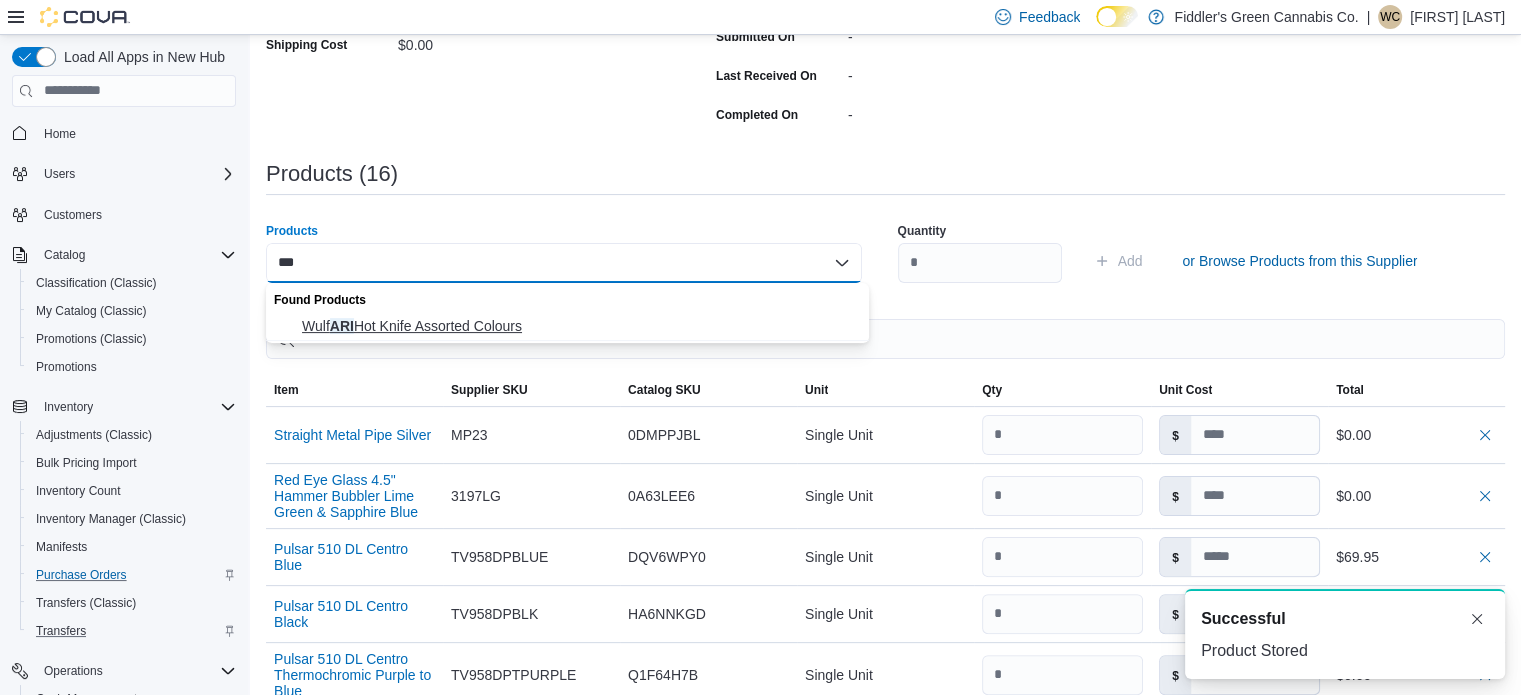 type on "***" 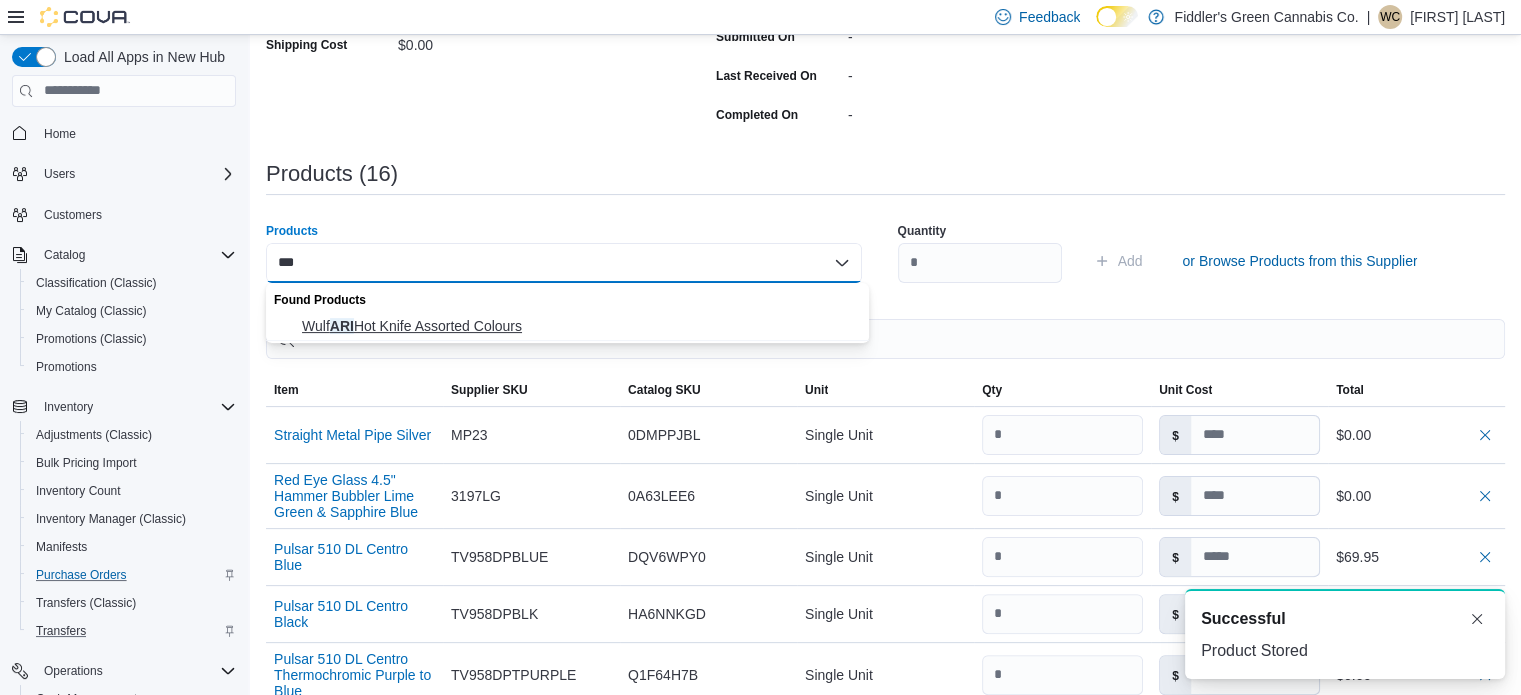 click on "Wulf  ARI  Hot Knife Assorted Colours" at bounding box center [579, 326] 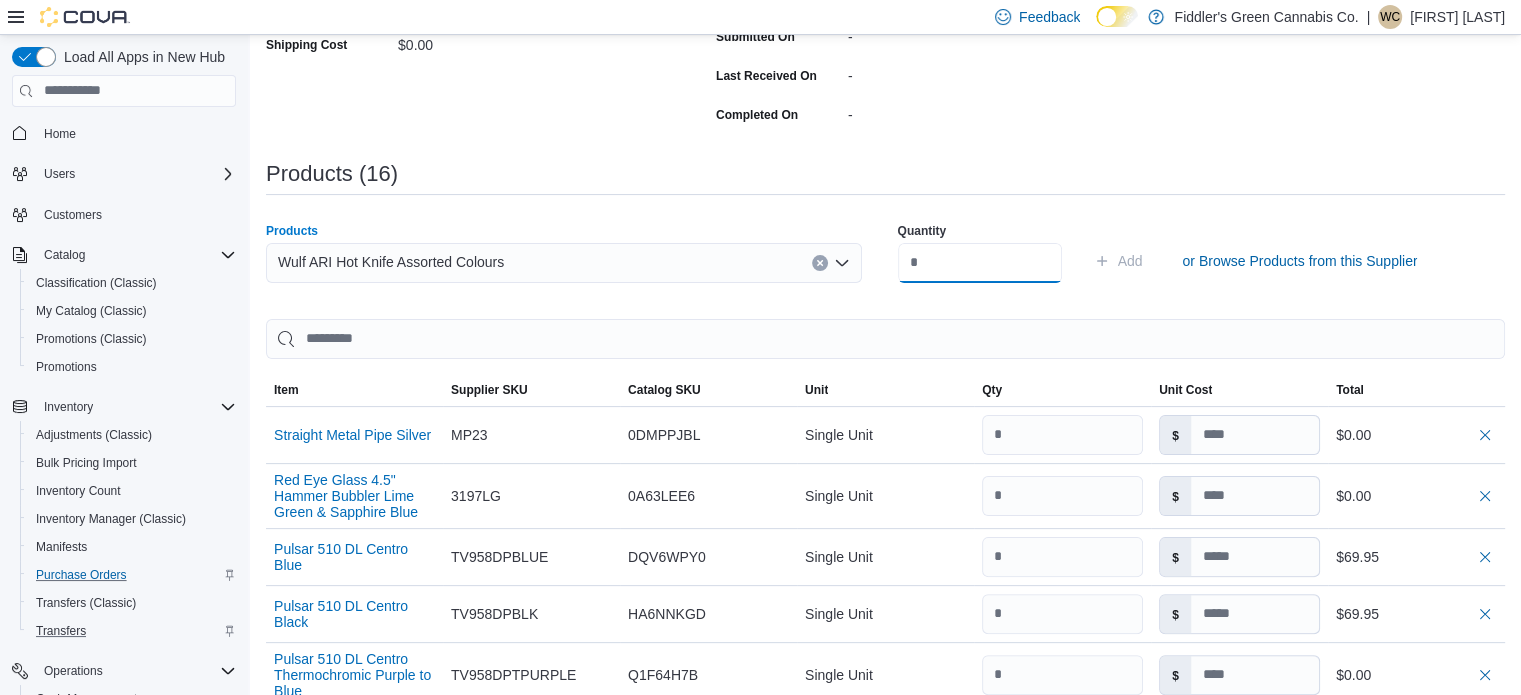 click at bounding box center [980, 263] 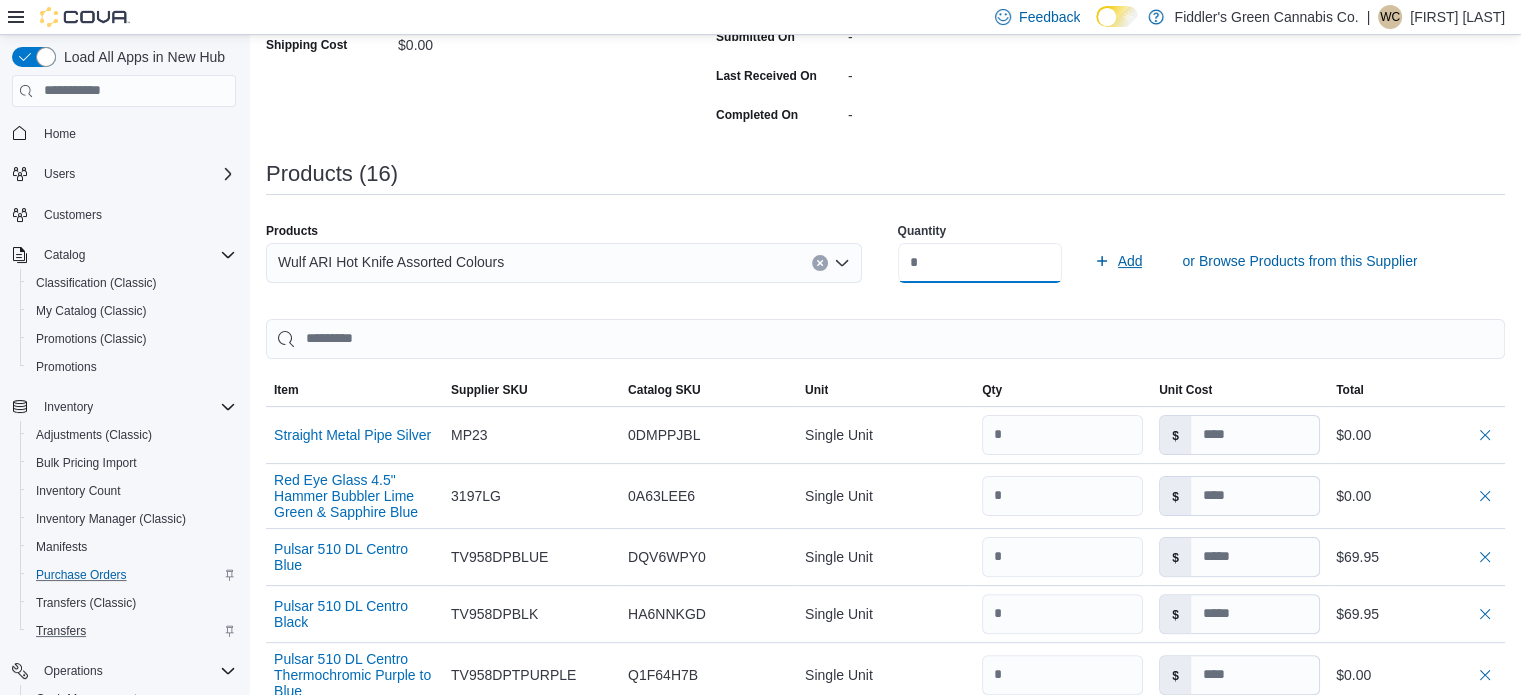 type on "*" 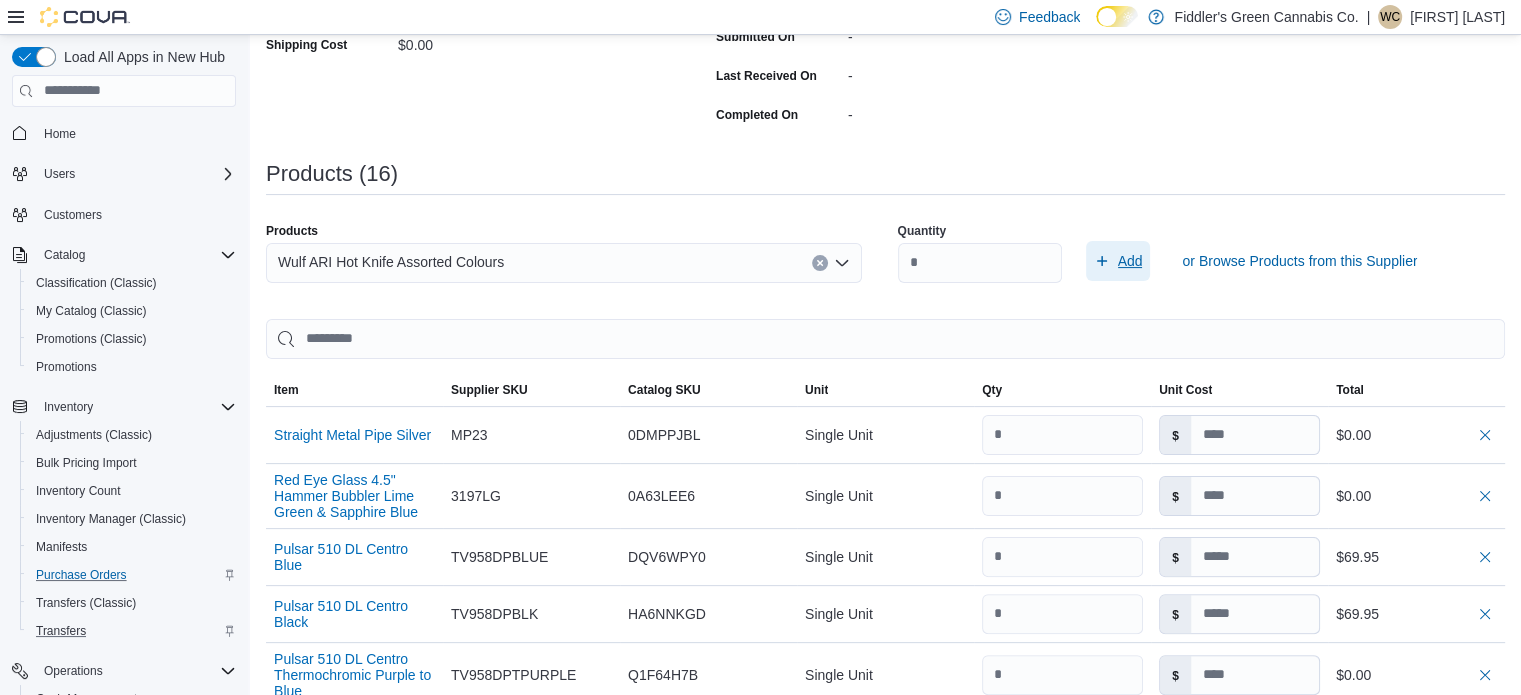 click on "Add" at bounding box center (1118, 261) 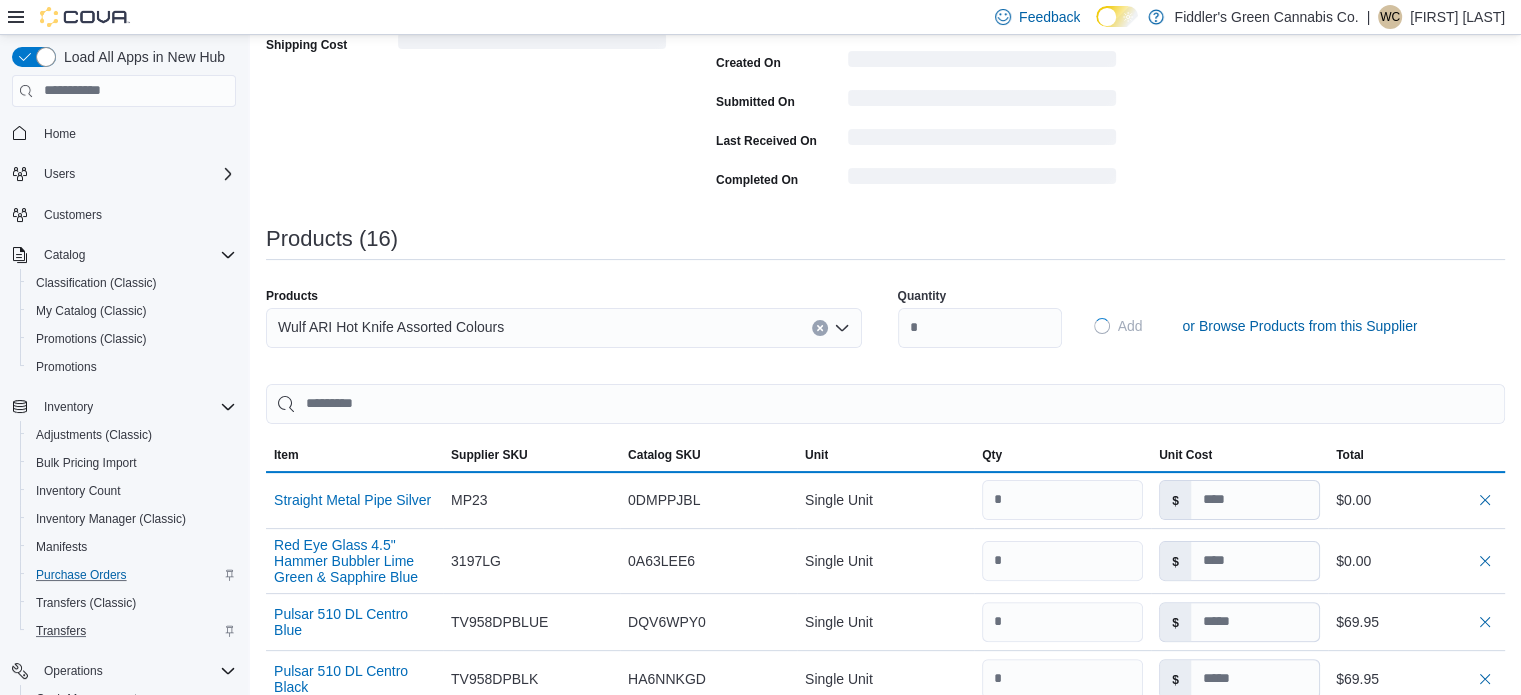 type 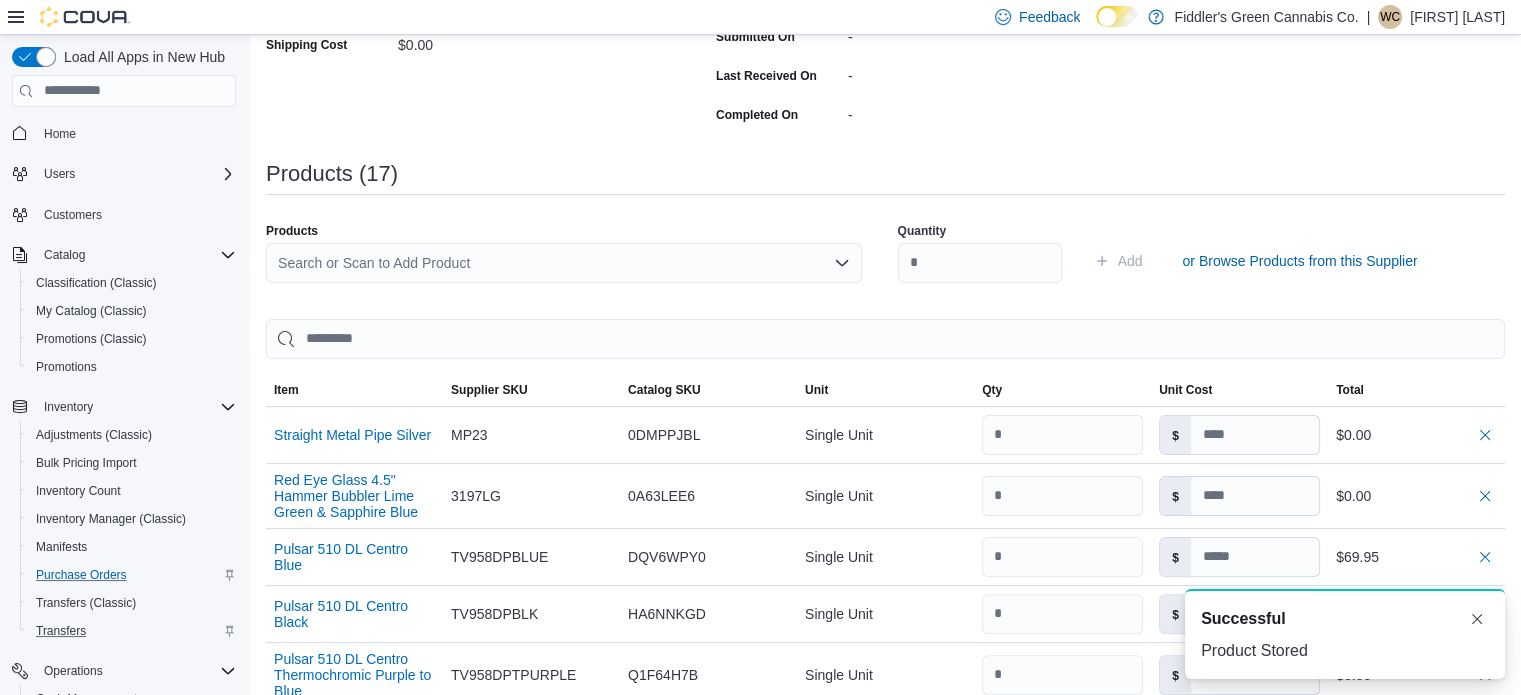 scroll, scrollTop: 0, scrollLeft: 0, axis: both 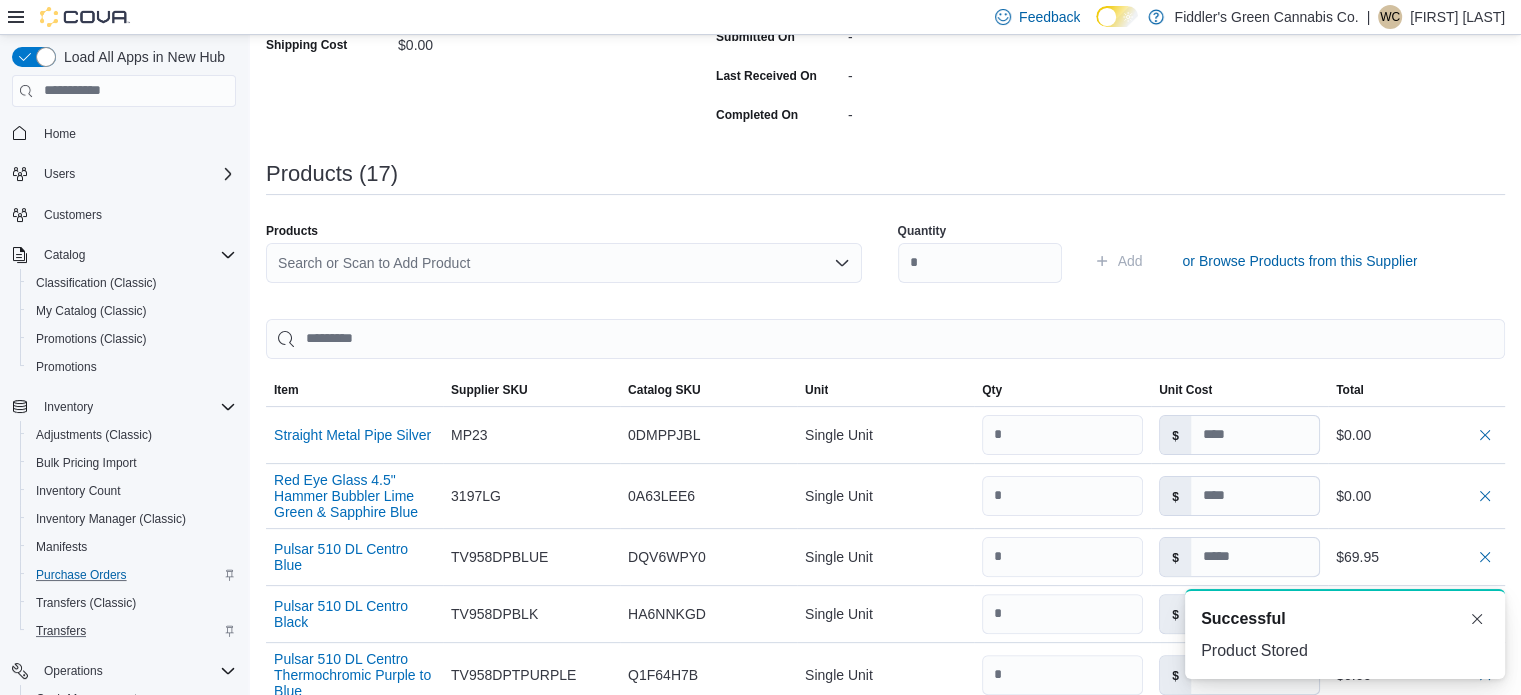 click on "Search or Scan to Add Product" at bounding box center [564, 263] 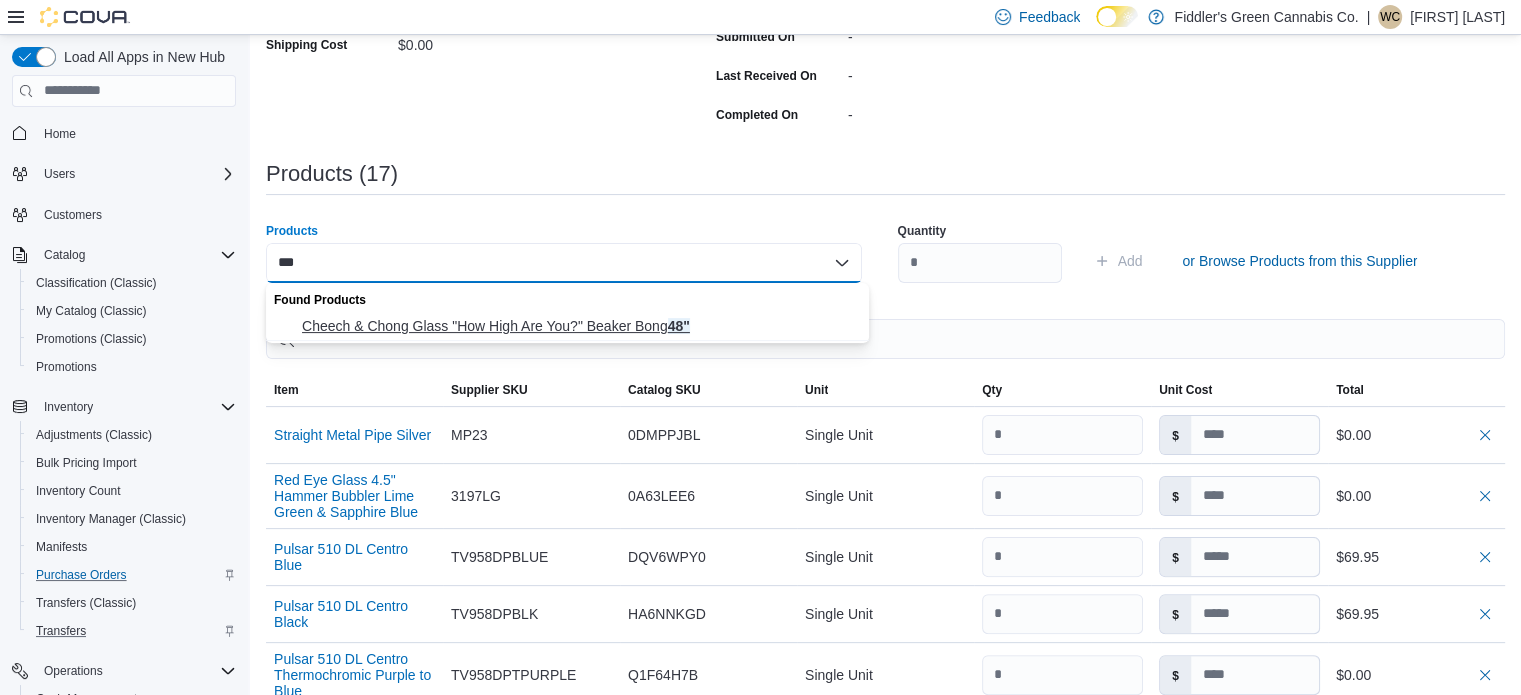type on "***" 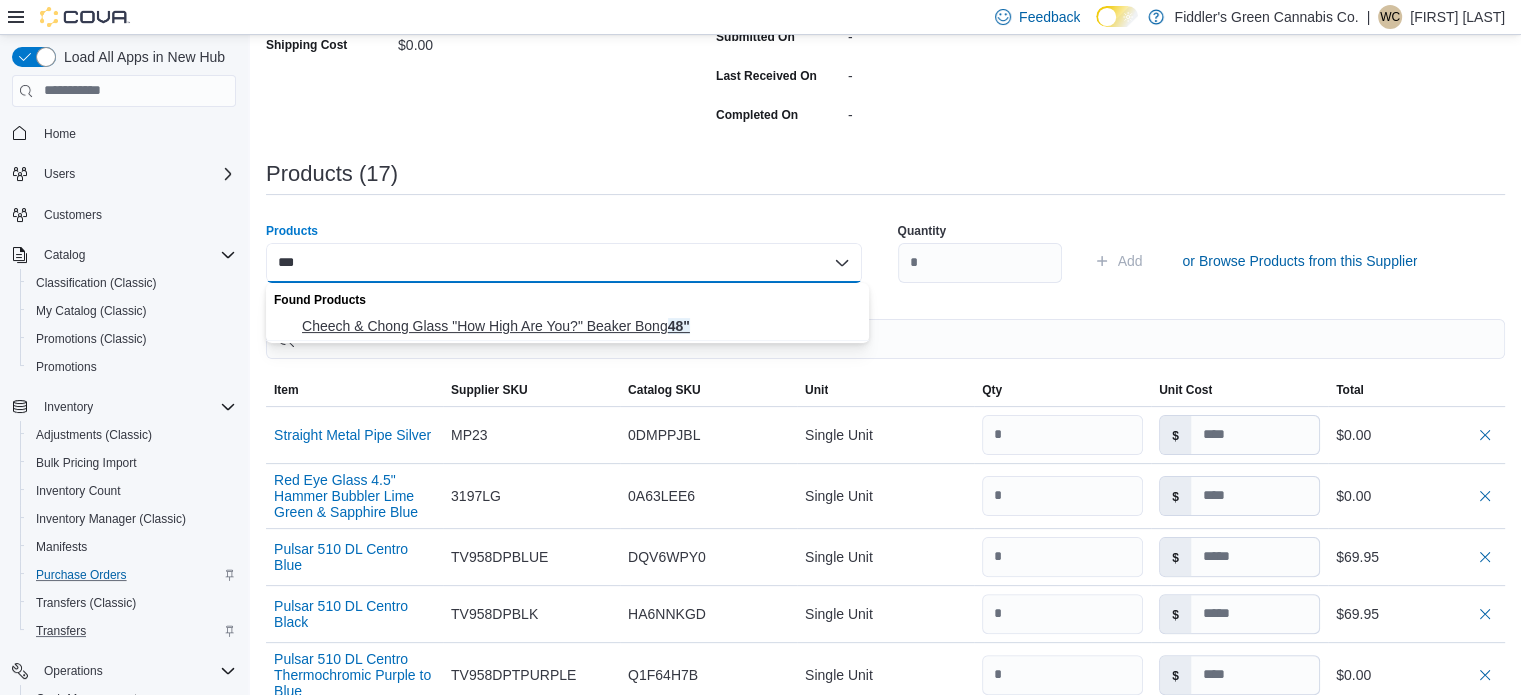 click on "Cheech & Chong Glass "How High Are You?" Beaker Bong  48"" at bounding box center (579, 326) 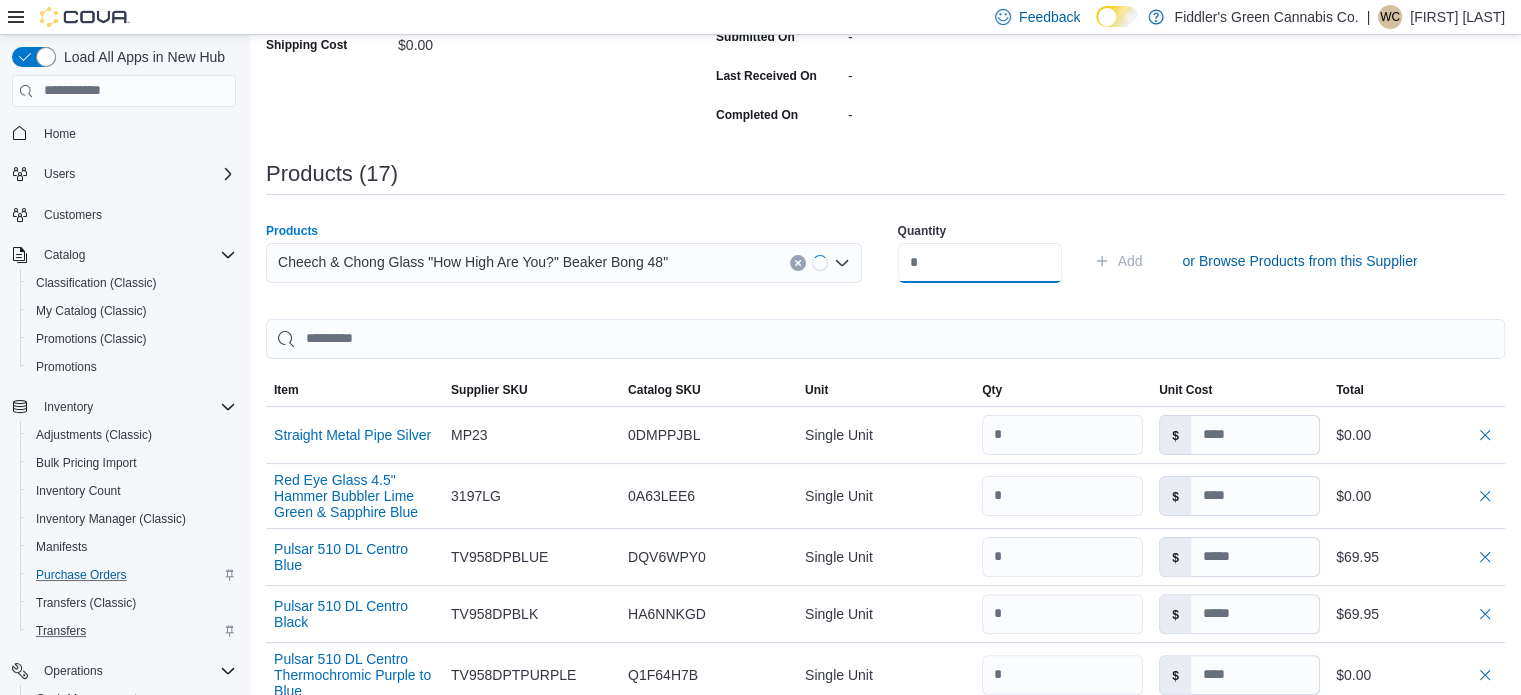 click at bounding box center [980, 263] 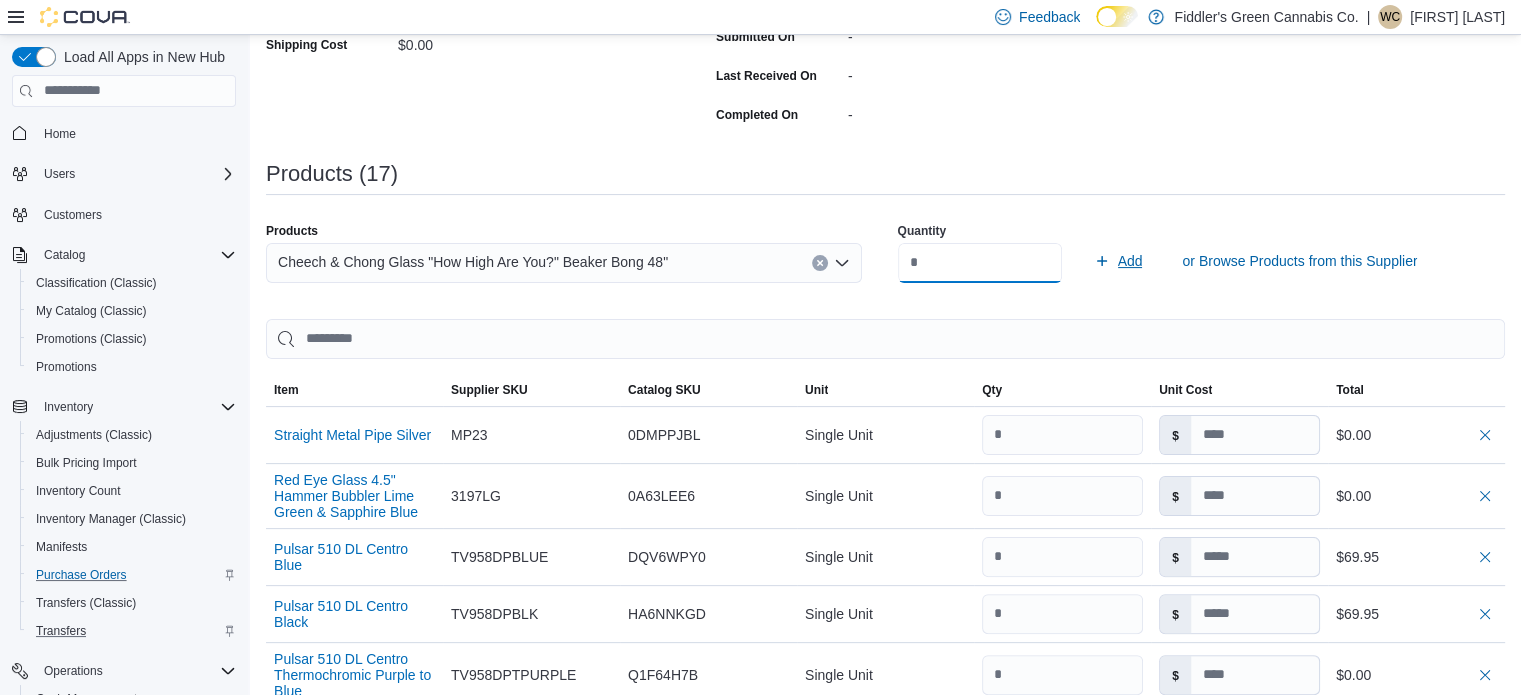 type on "*" 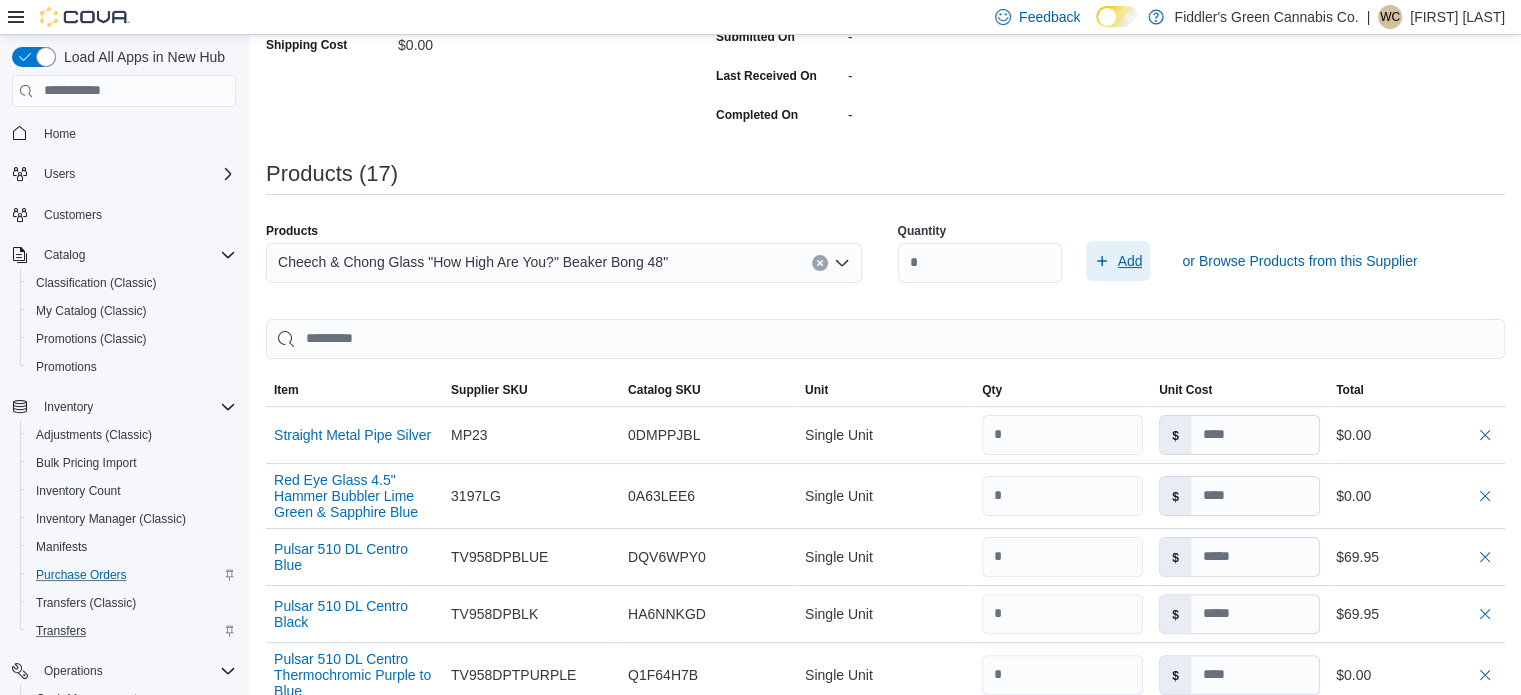 click on "Add" at bounding box center (1130, 261) 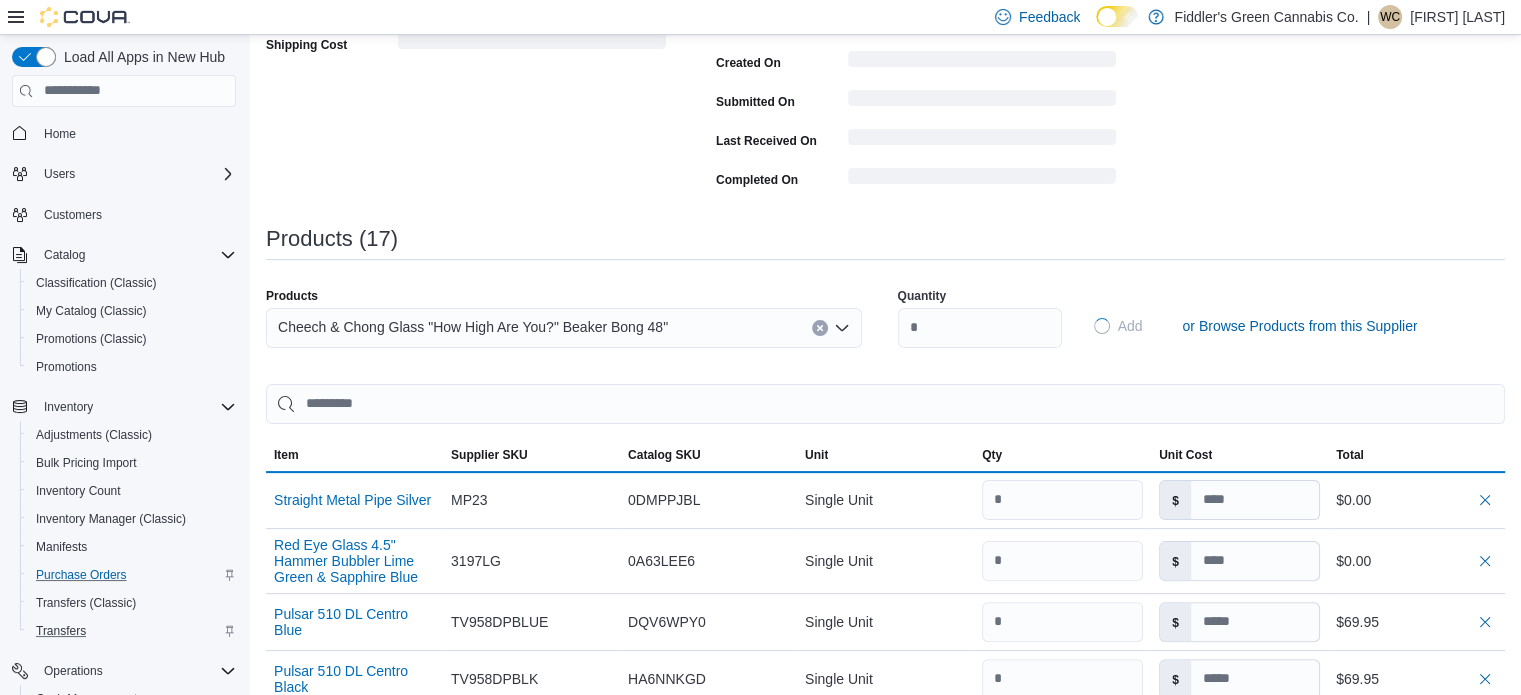 type 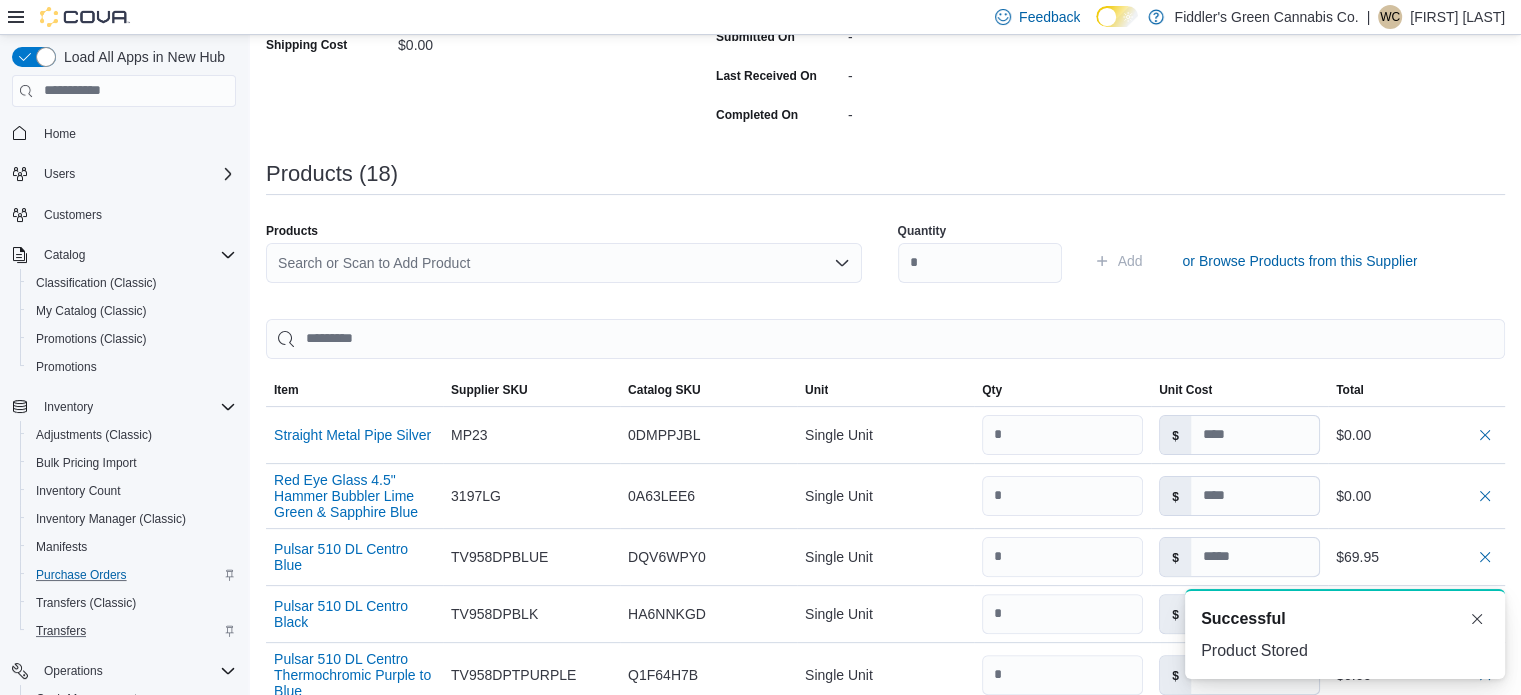 scroll, scrollTop: 0, scrollLeft: 0, axis: both 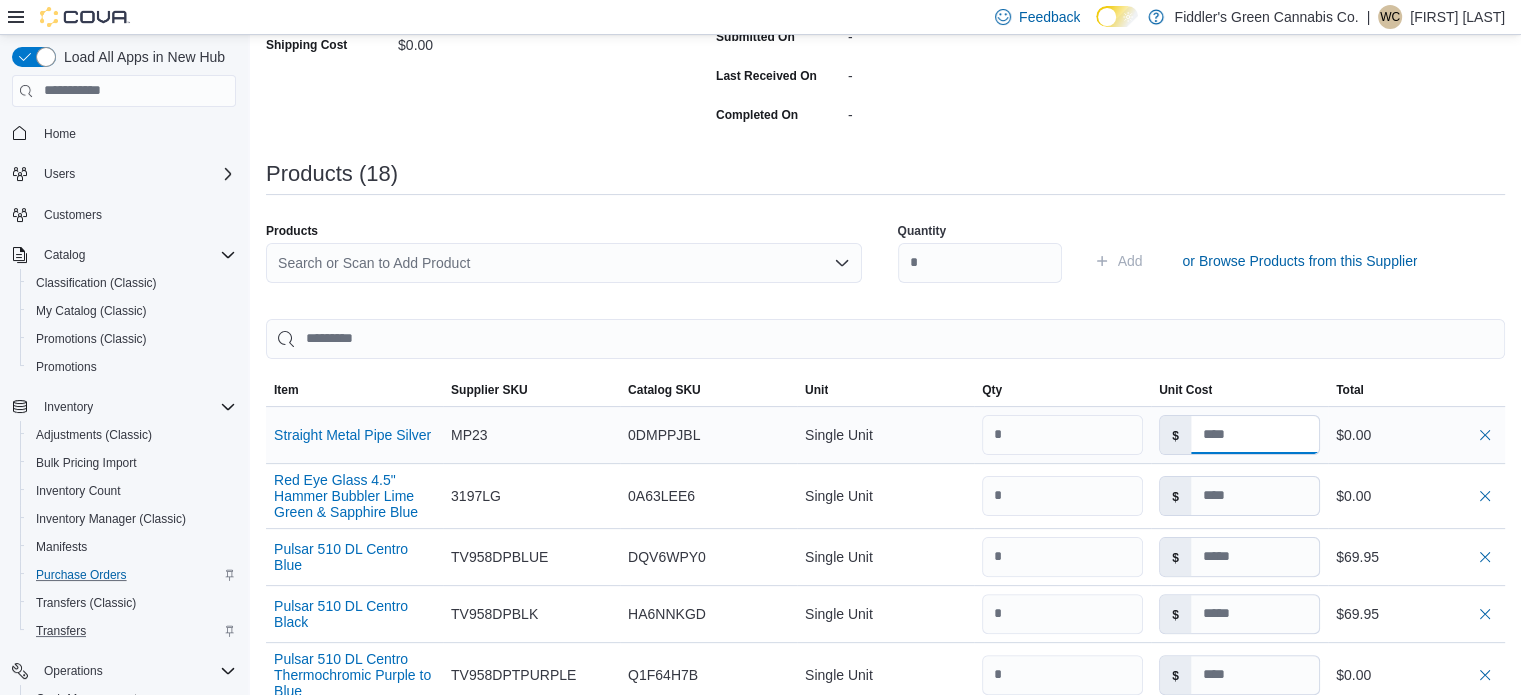 click at bounding box center (1255, 435) 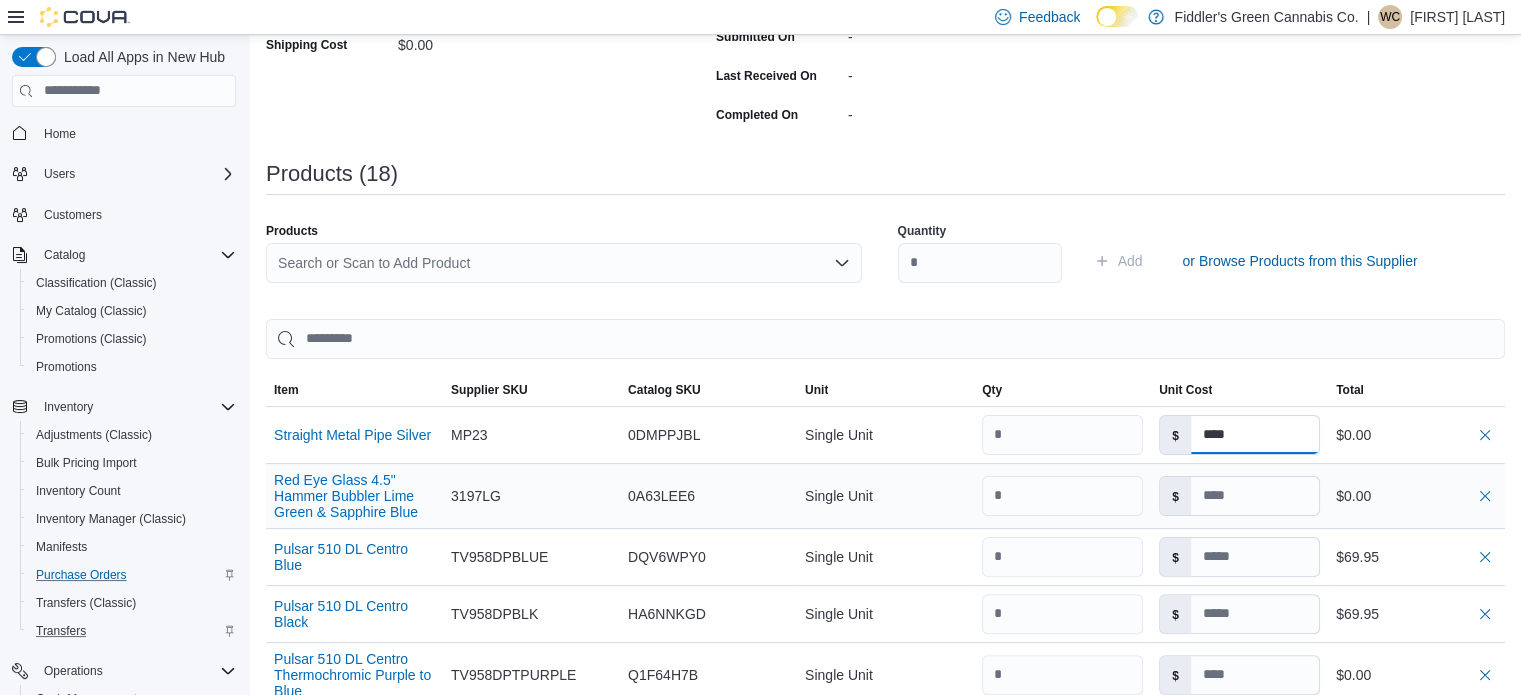 type on "****" 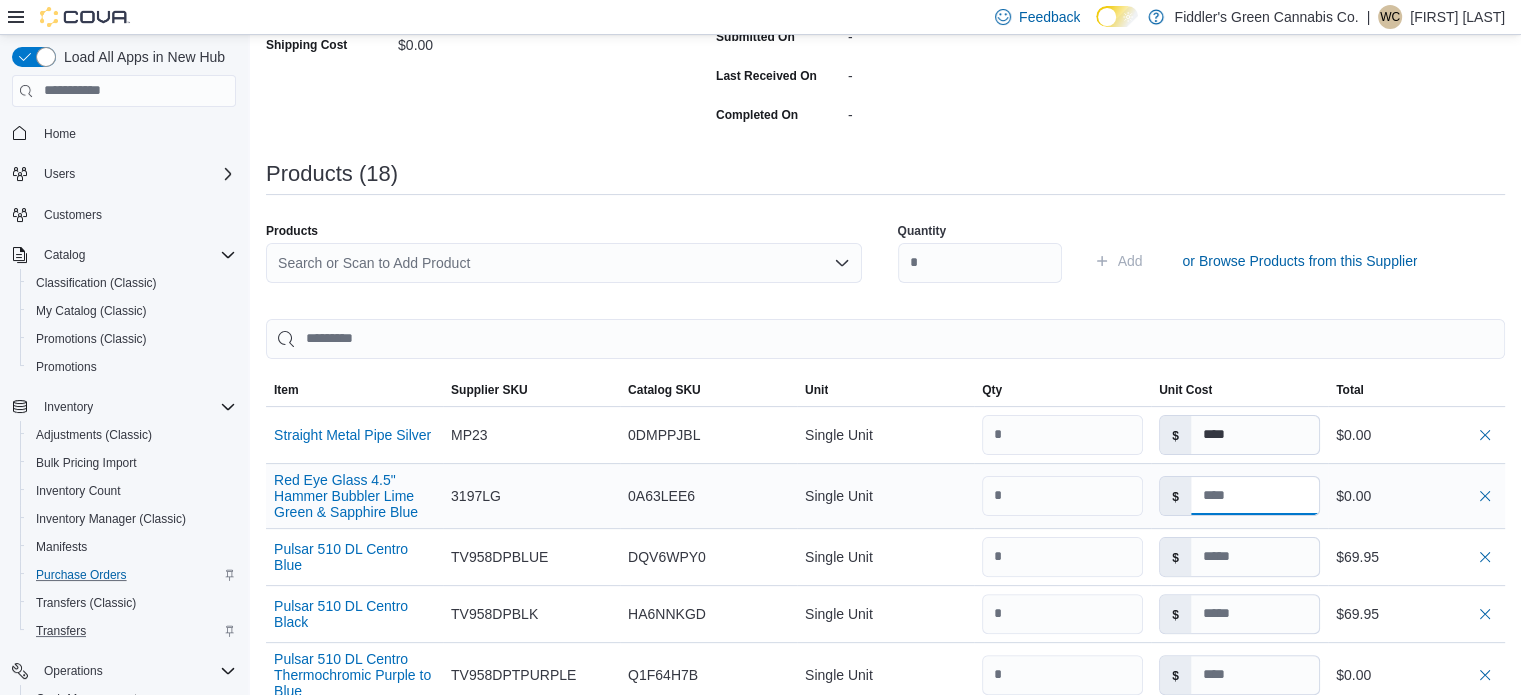 click at bounding box center (1255, 496) 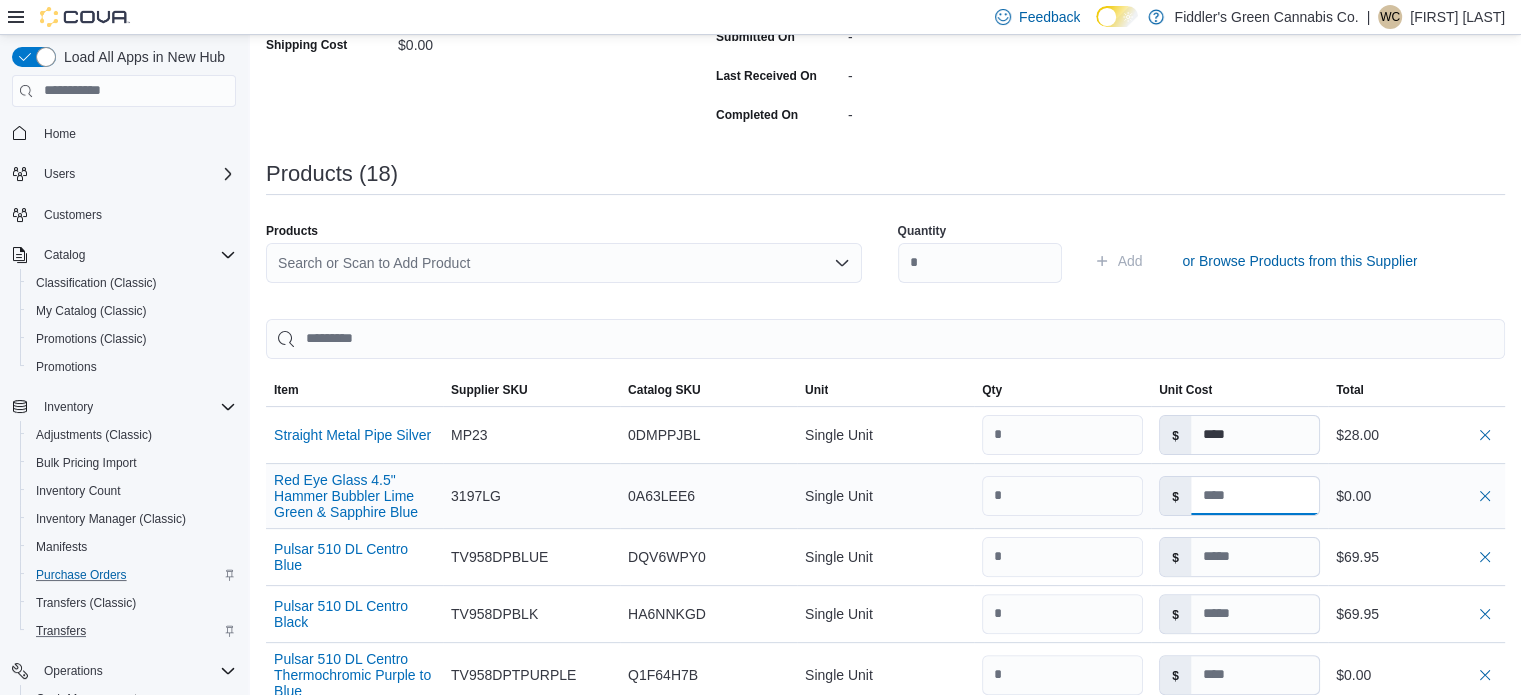 type 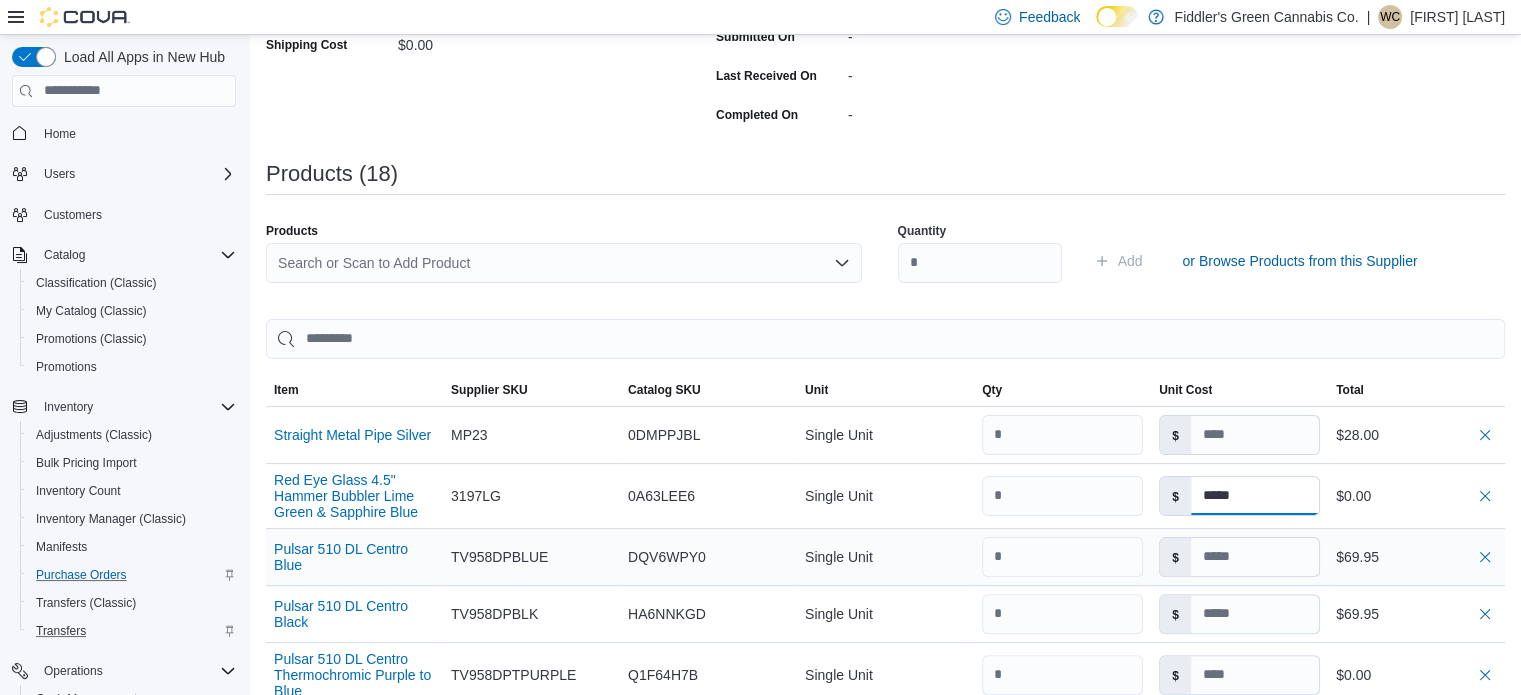 type on "*****" 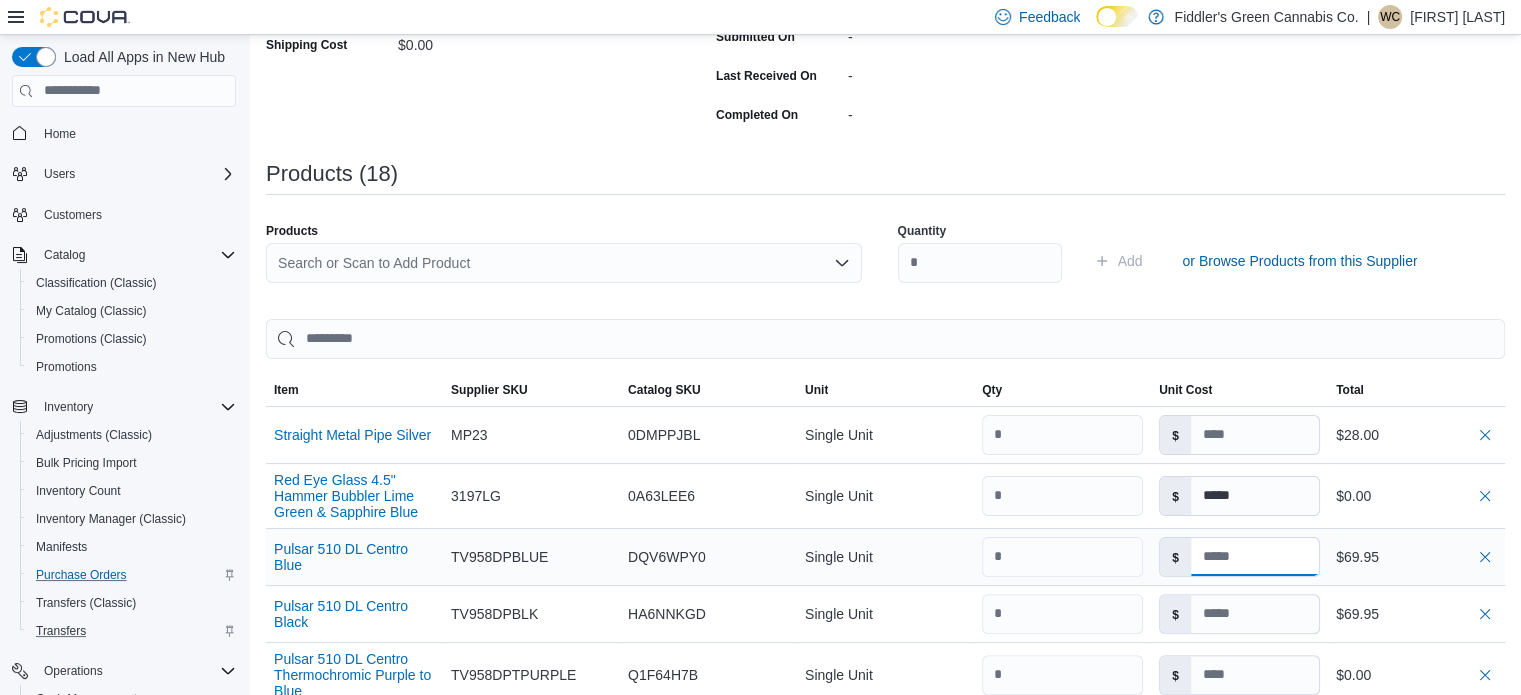 click at bounding box center (1255, 557) 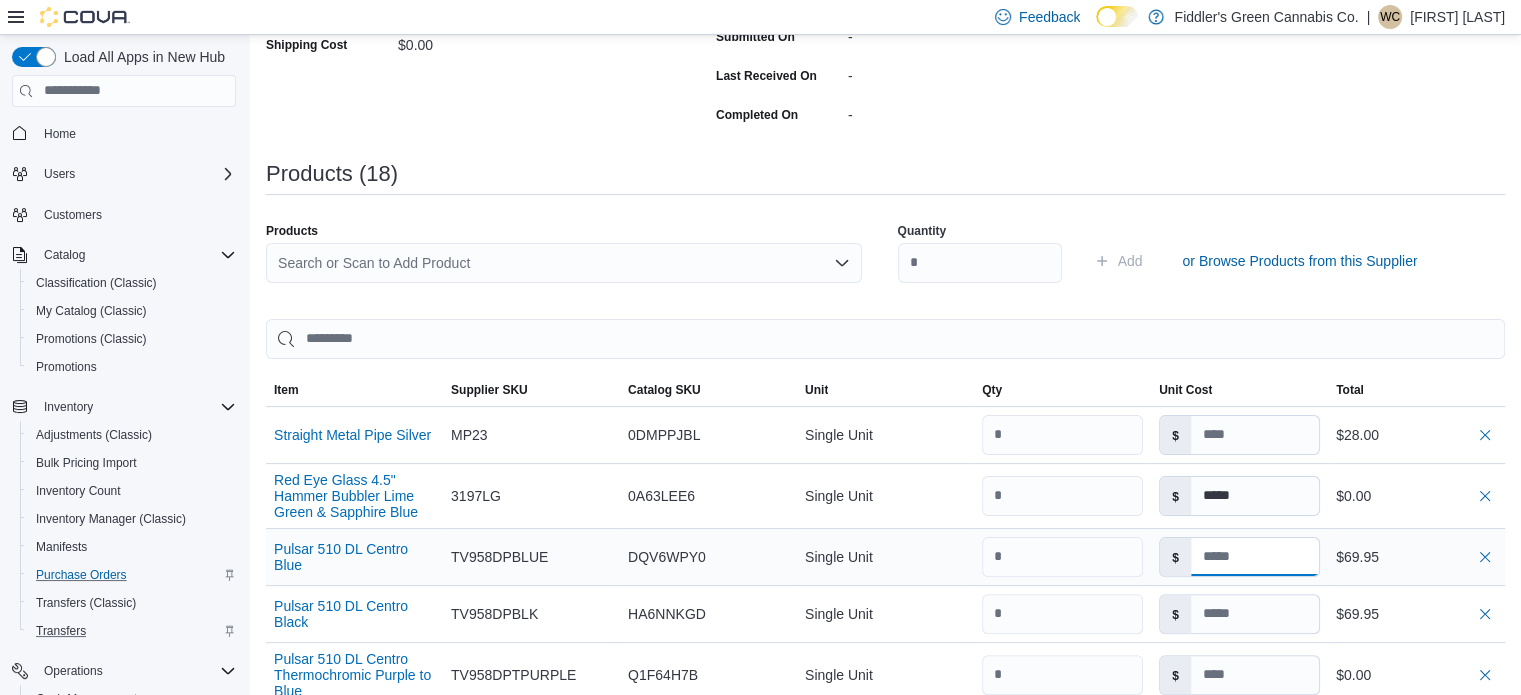 type on "****" 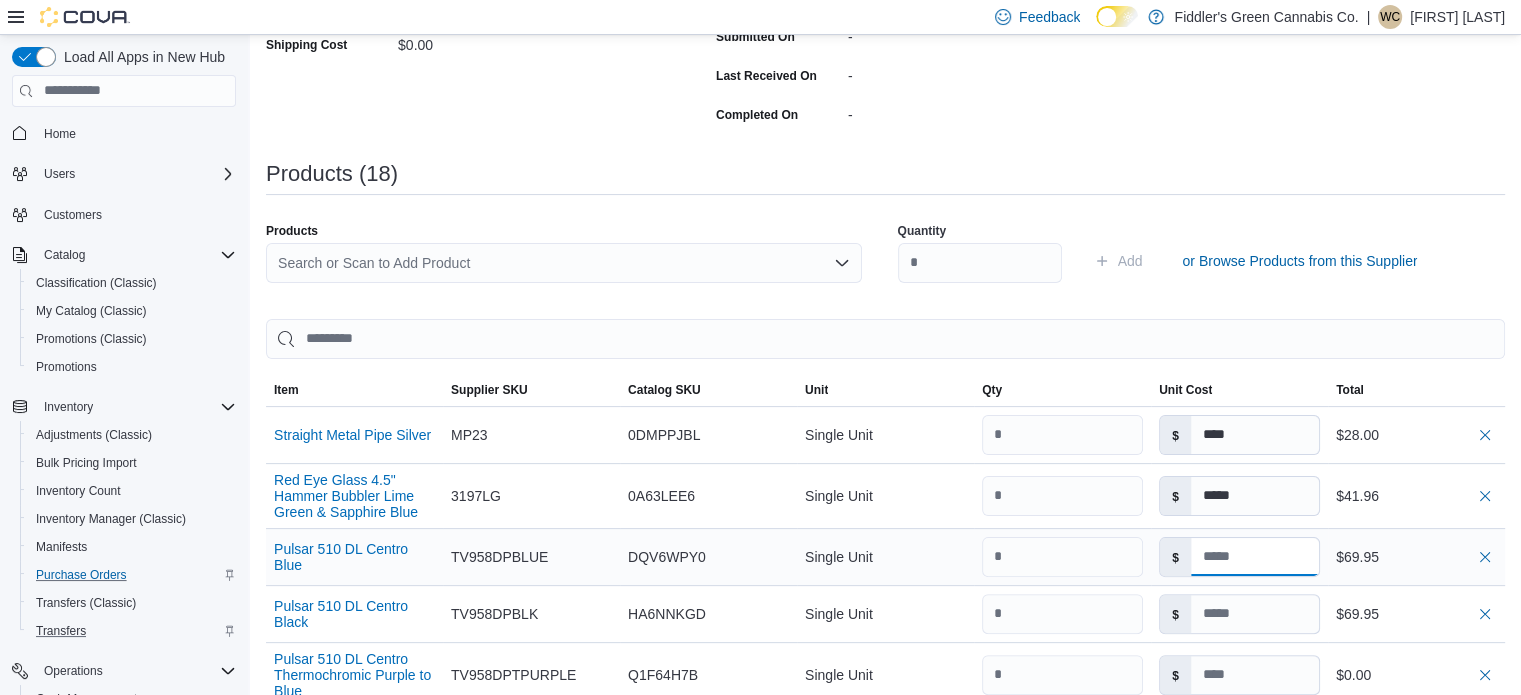 type 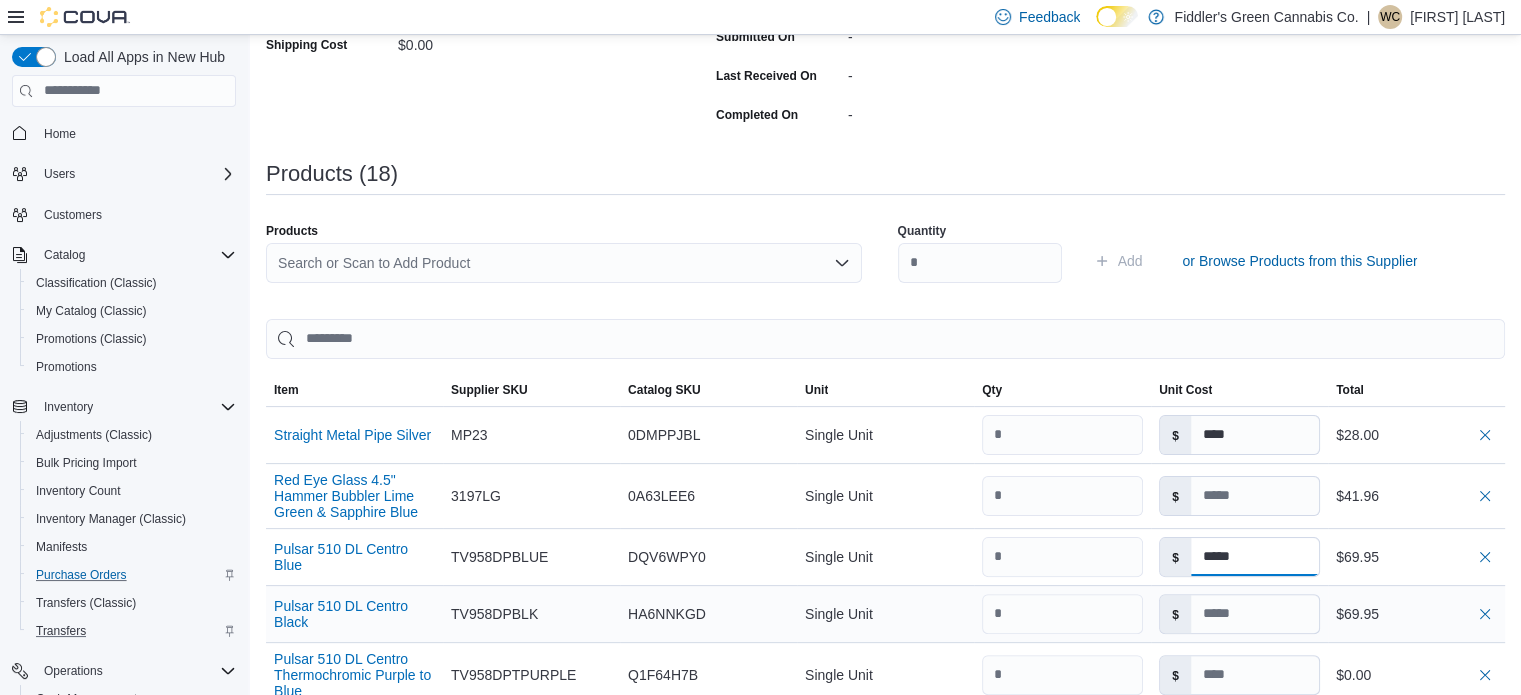 type on "*****" 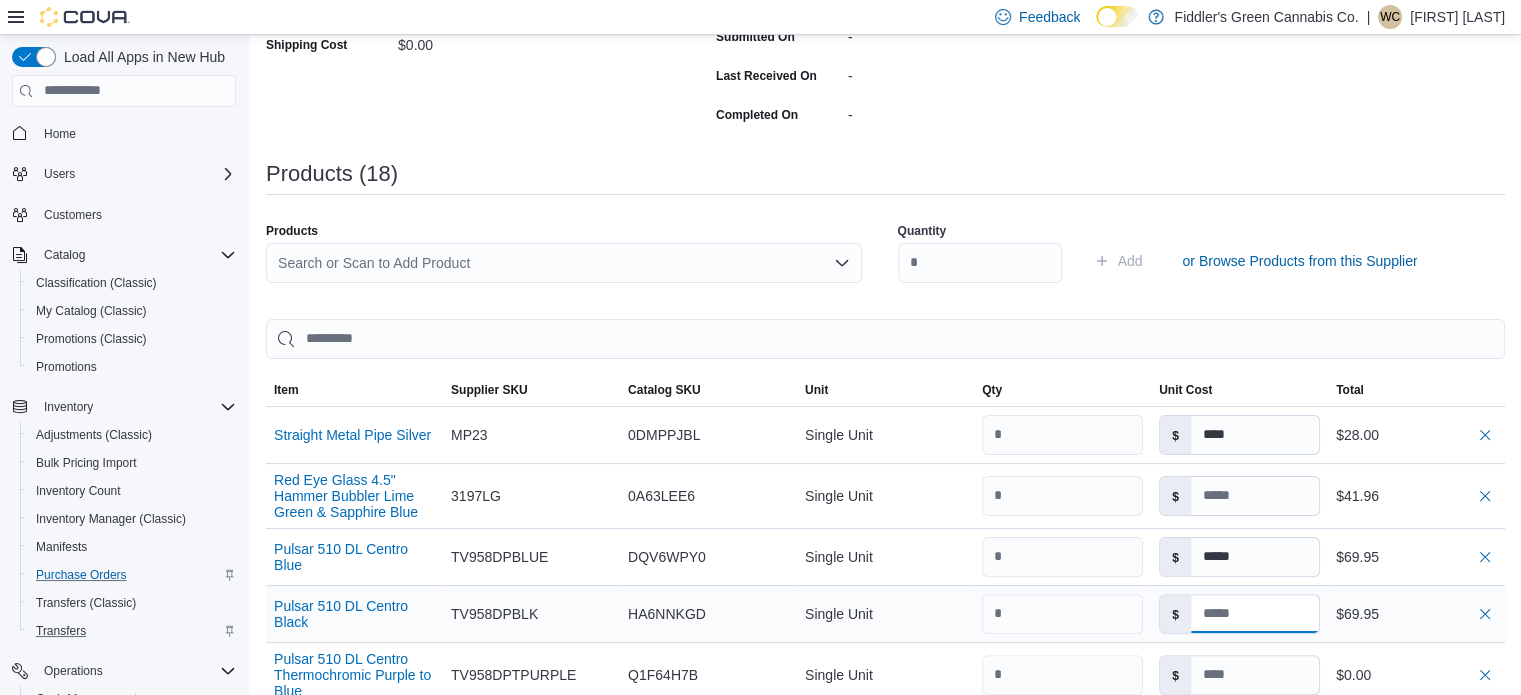 click at bounding box center [1255, 614] 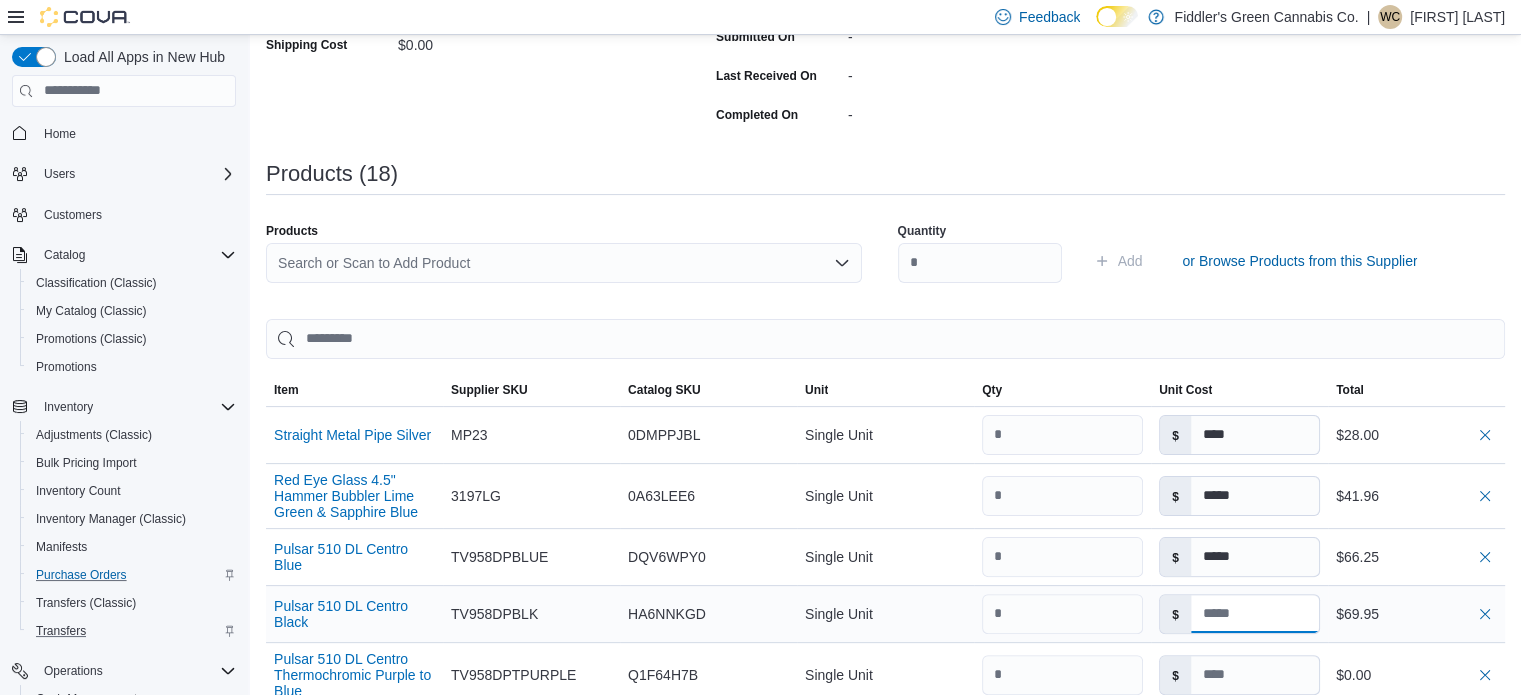 type 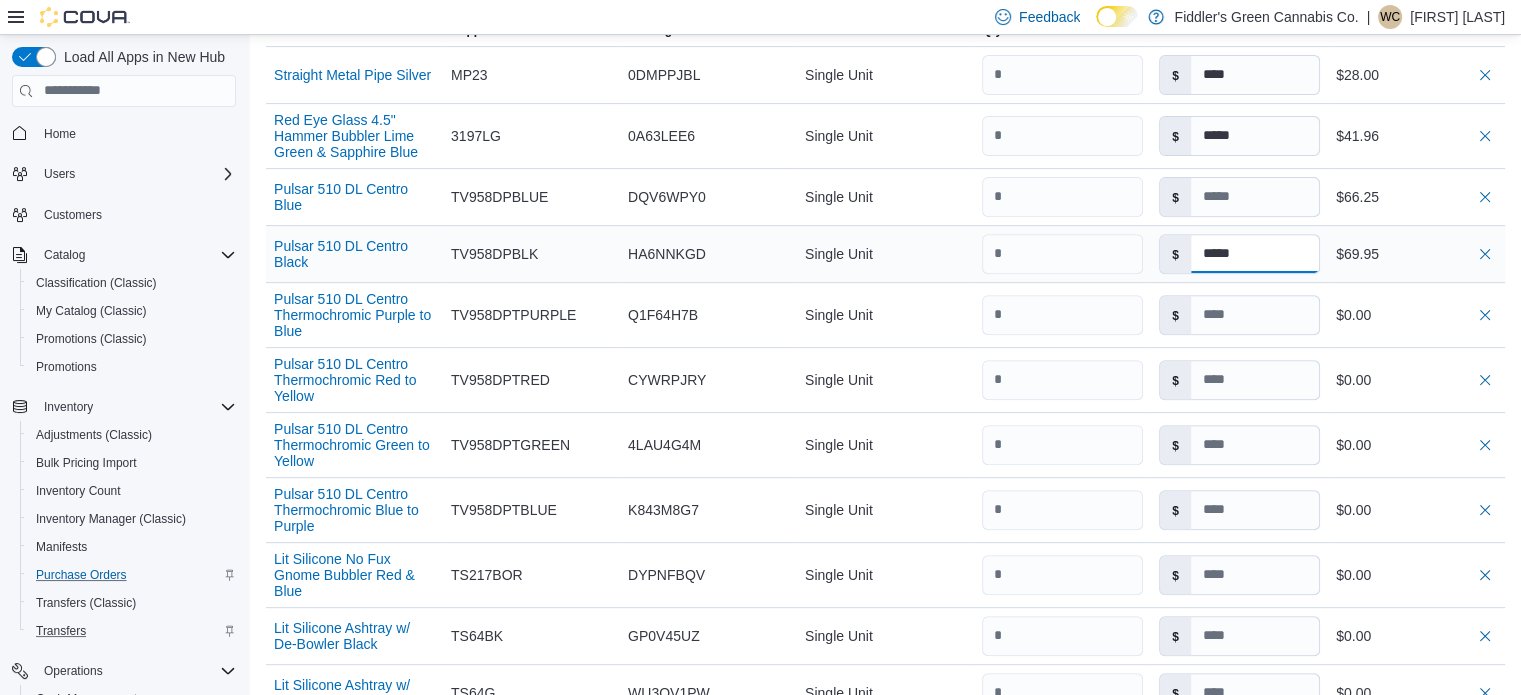 scroll, scrollTop: 762, scrollLeft: 0, axis: vertical 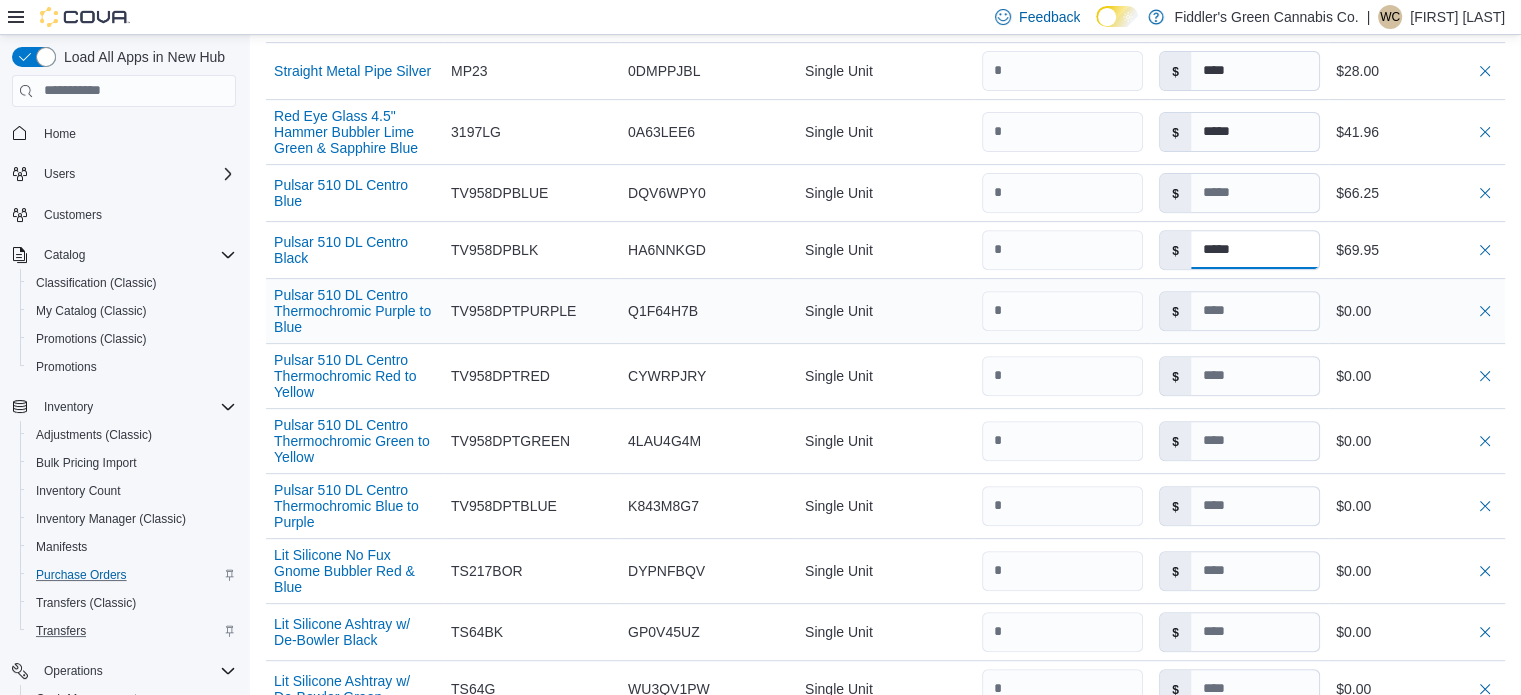 type on "*****" 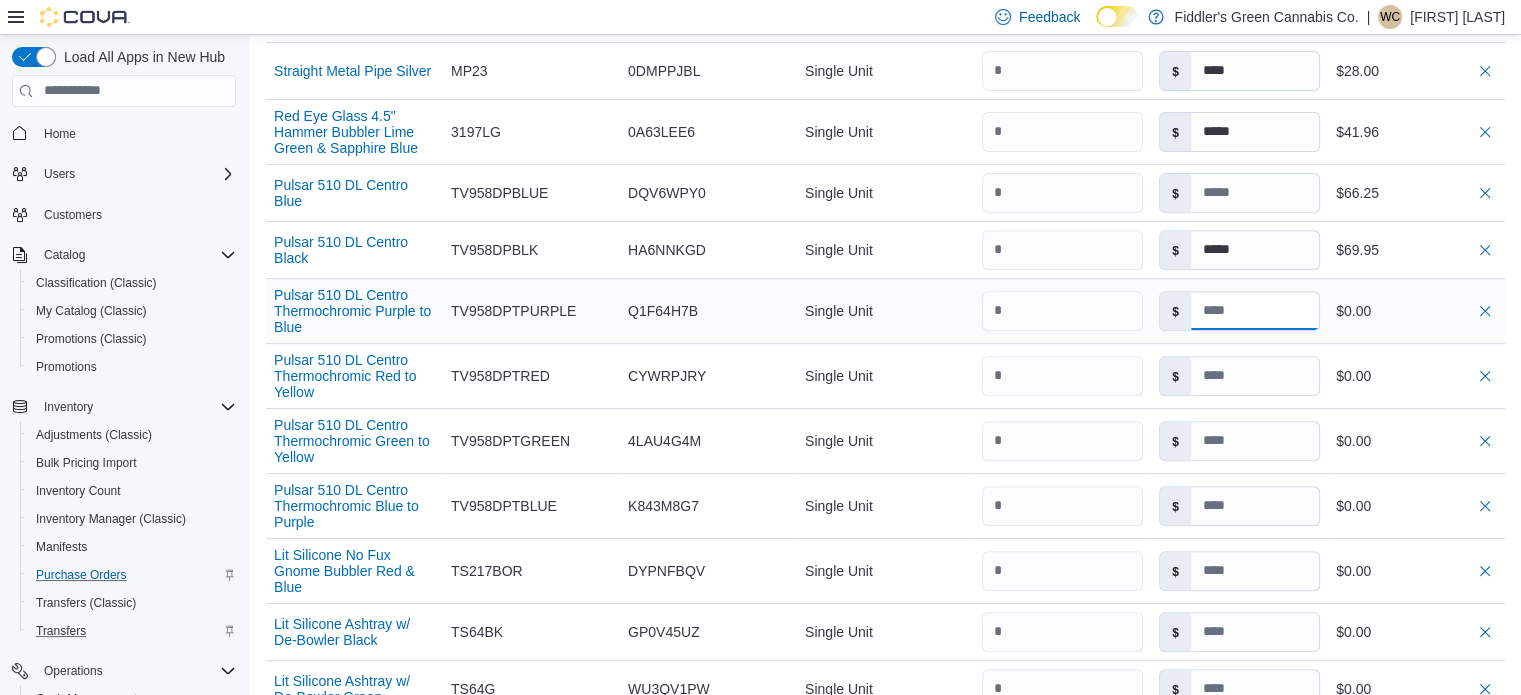 type on "*****" 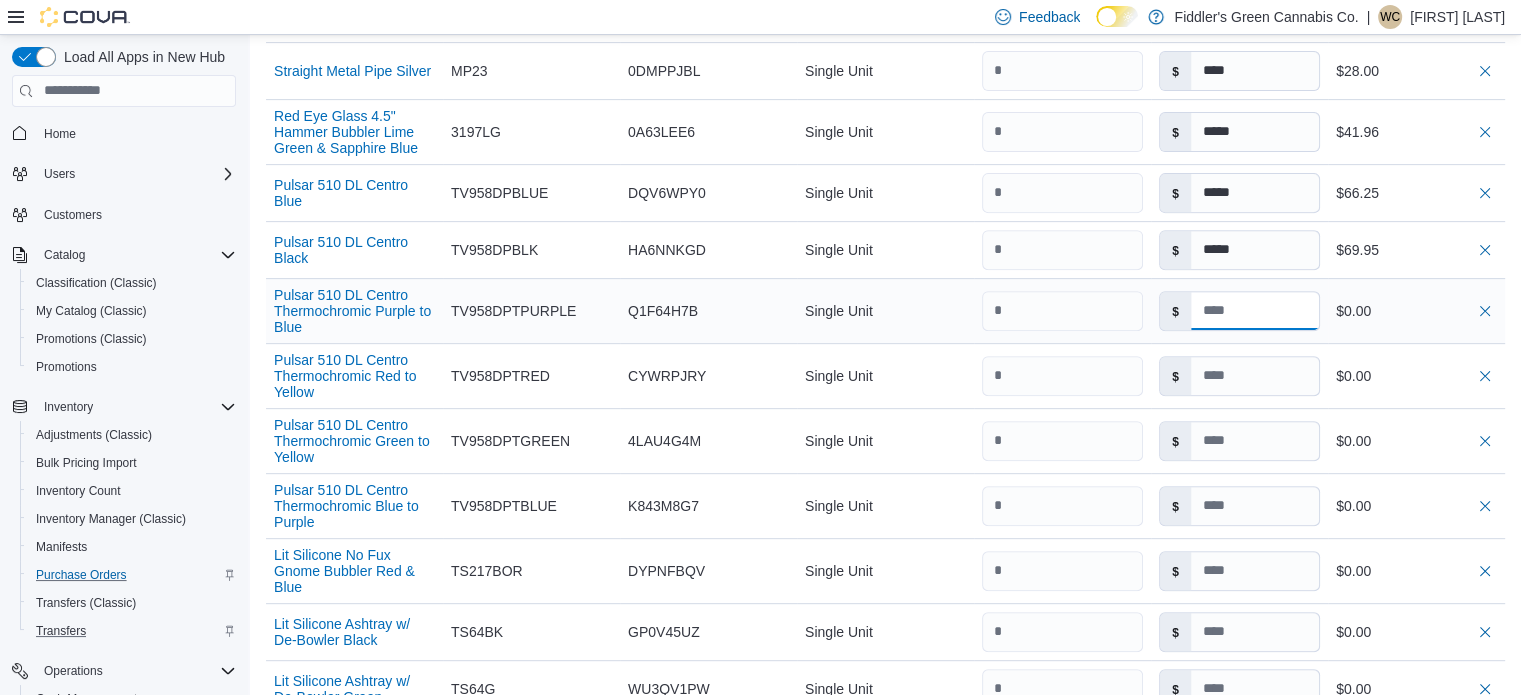 click at bounding box center [1255, 311] 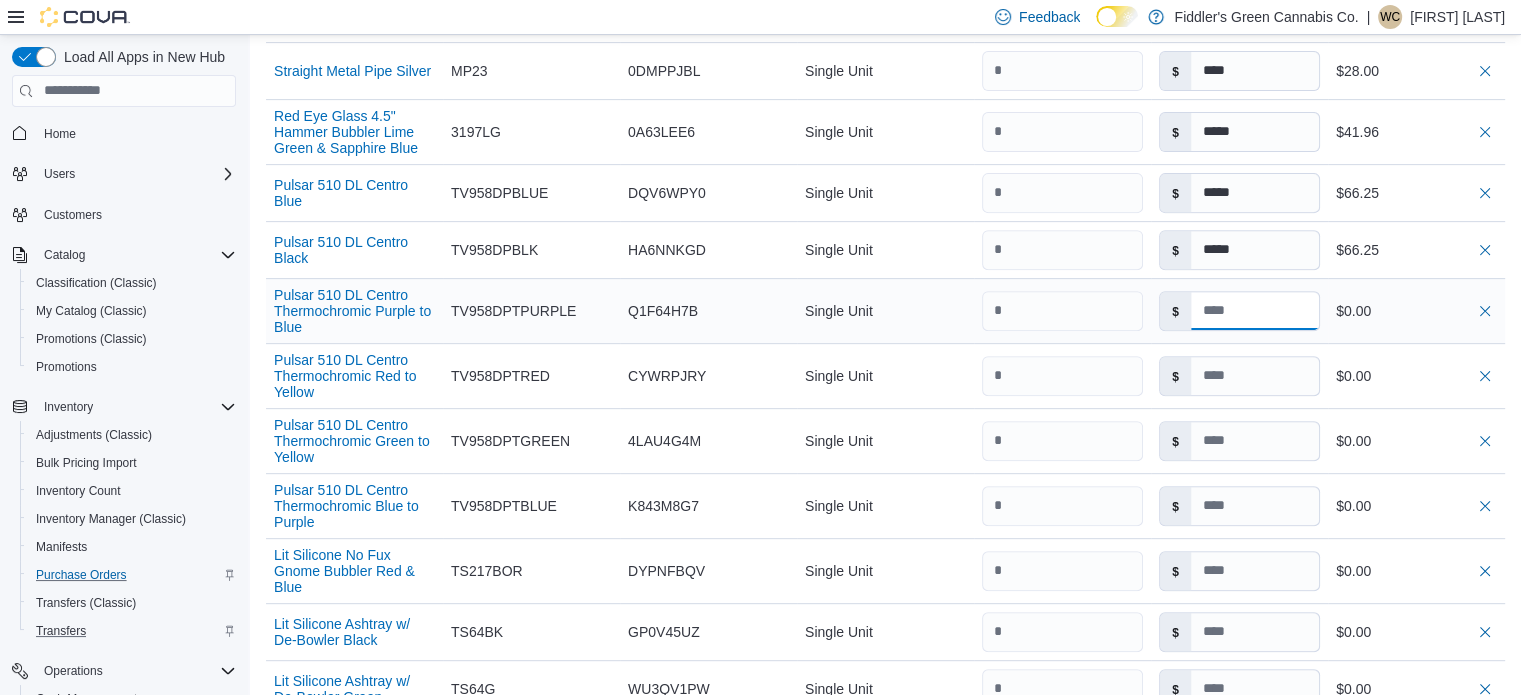 type 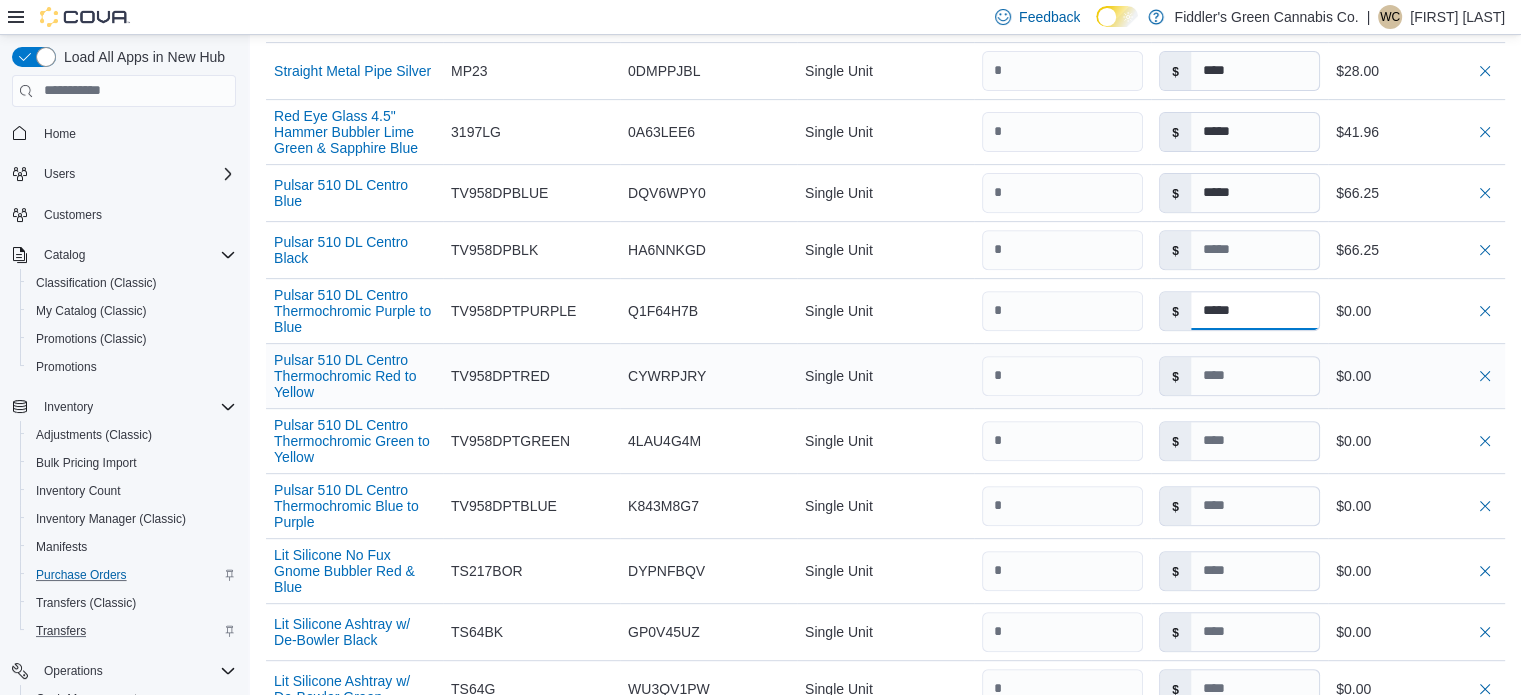 type on "*****" 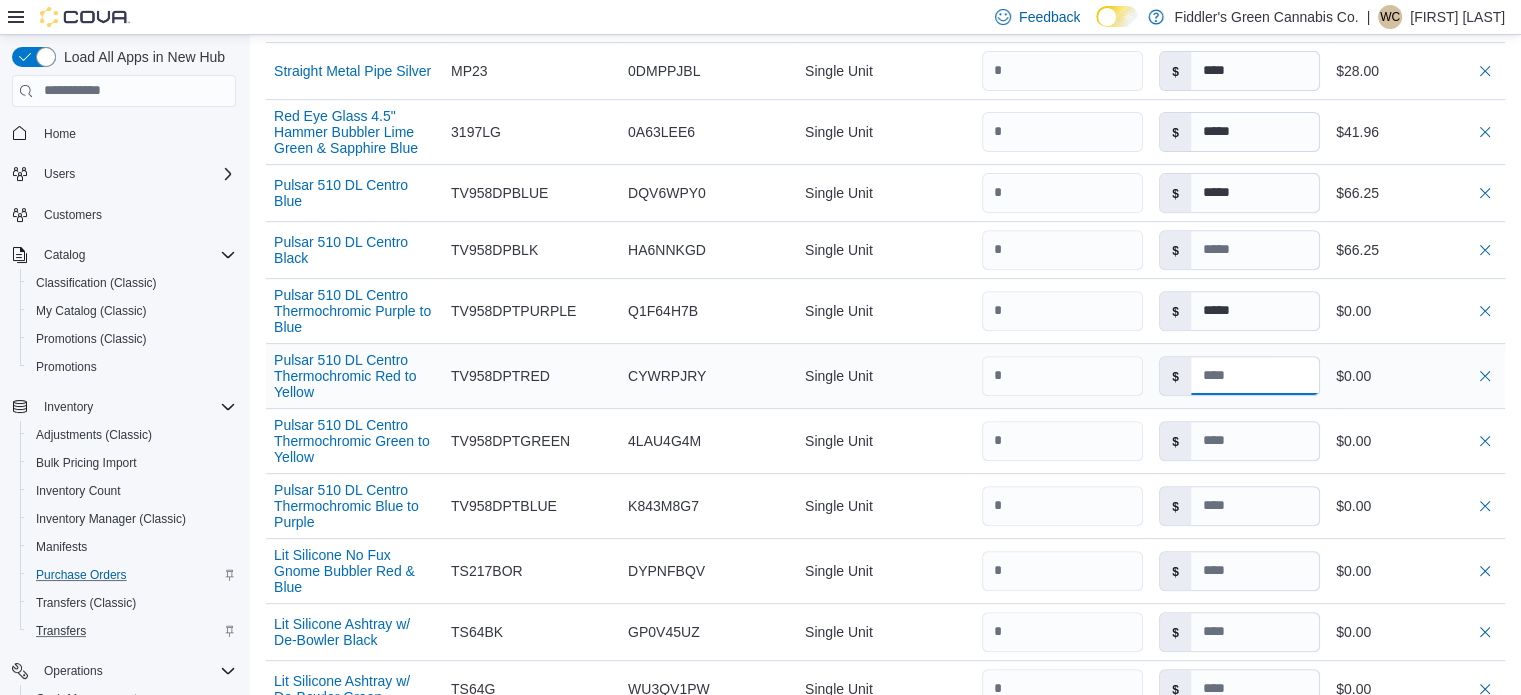 click at bounding box center (1255, 376) 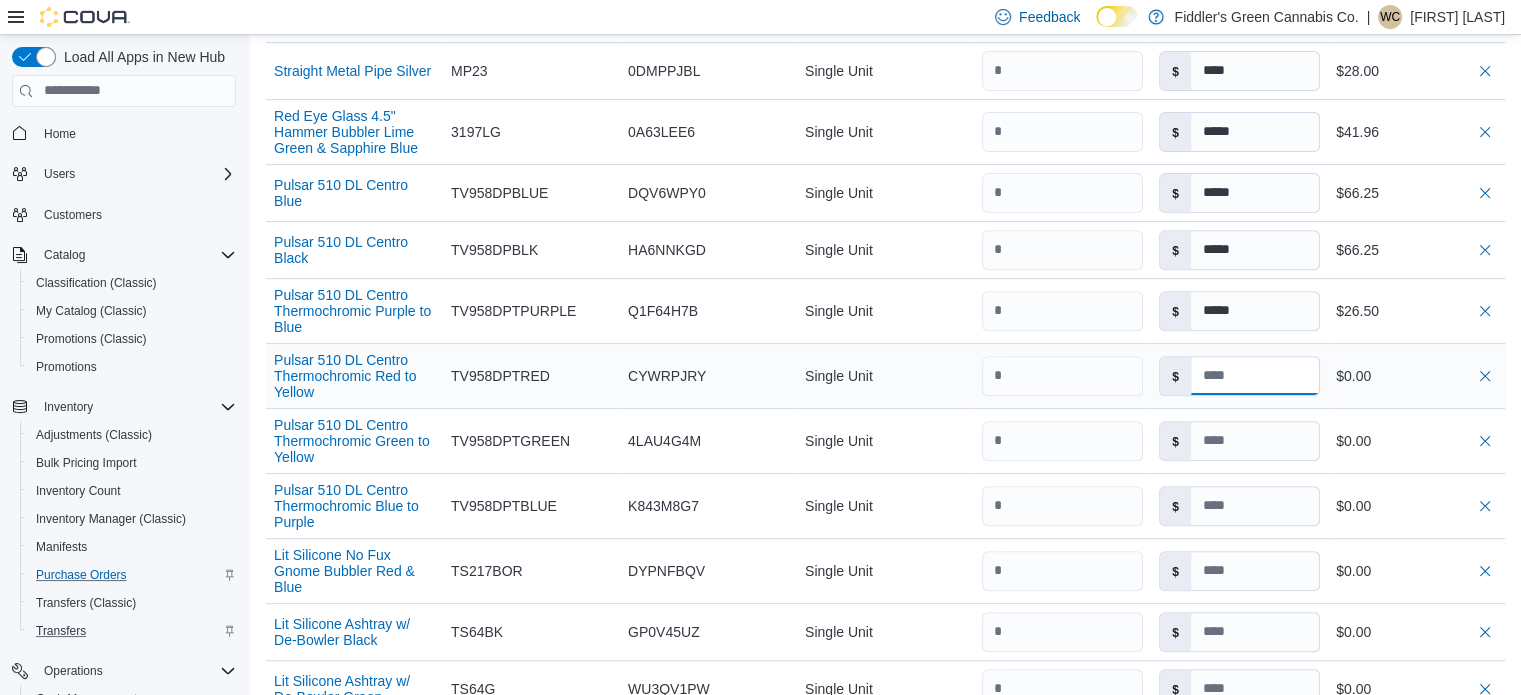 type 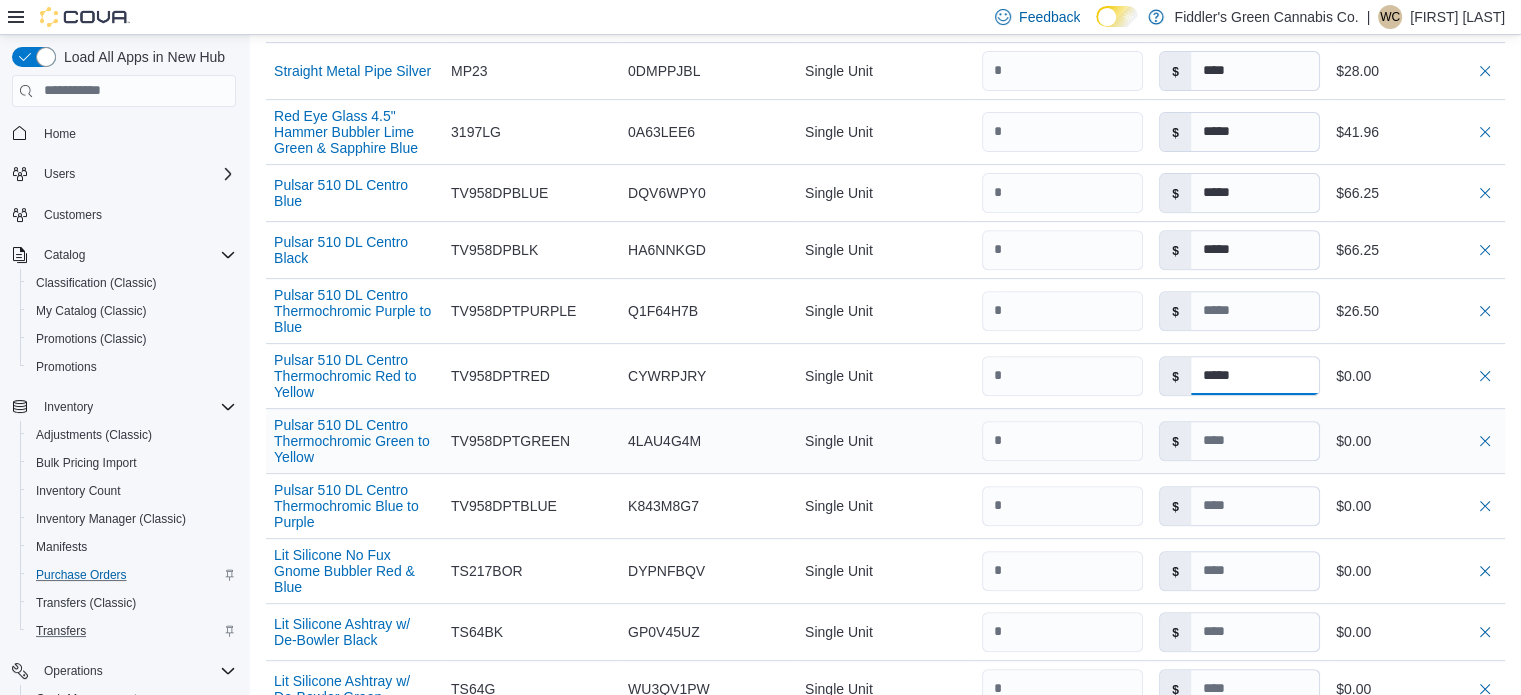 type on "*****" 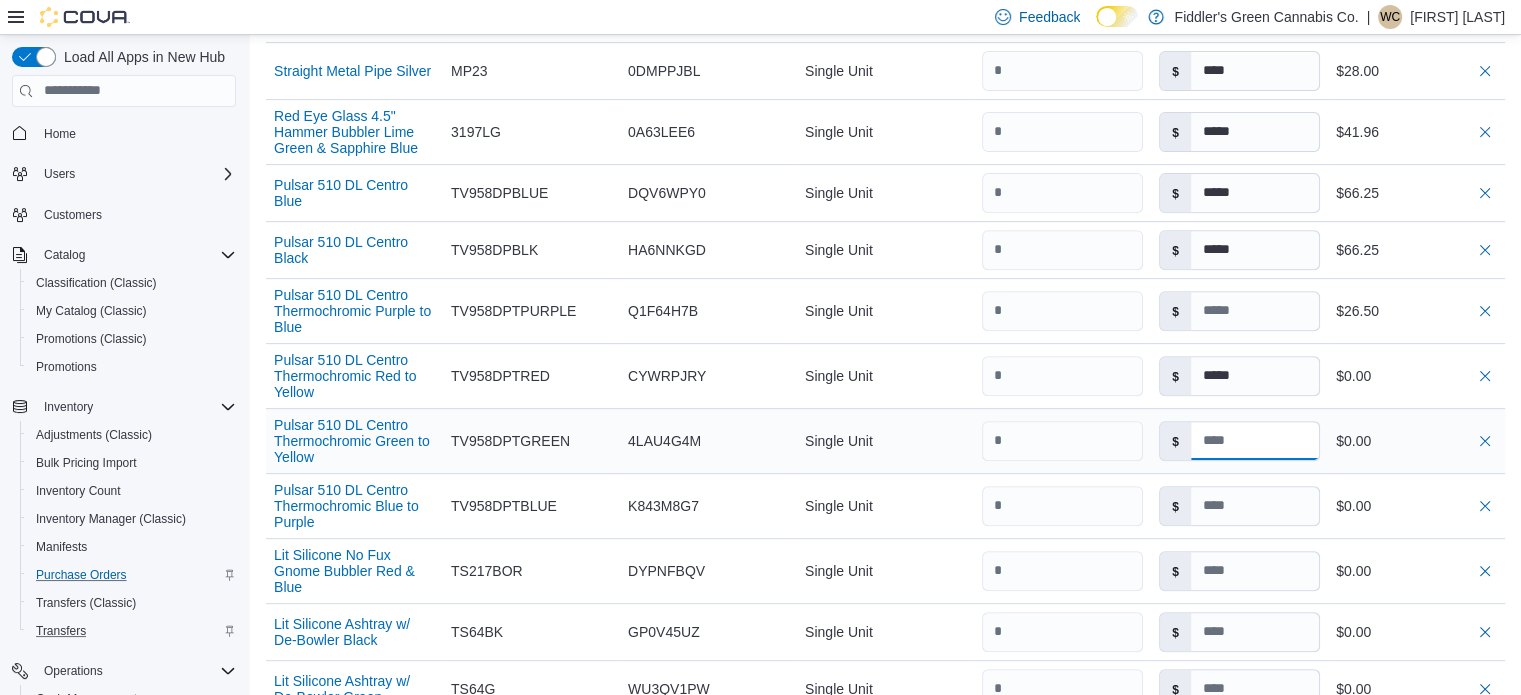 click at bounding box center (1255, 441) 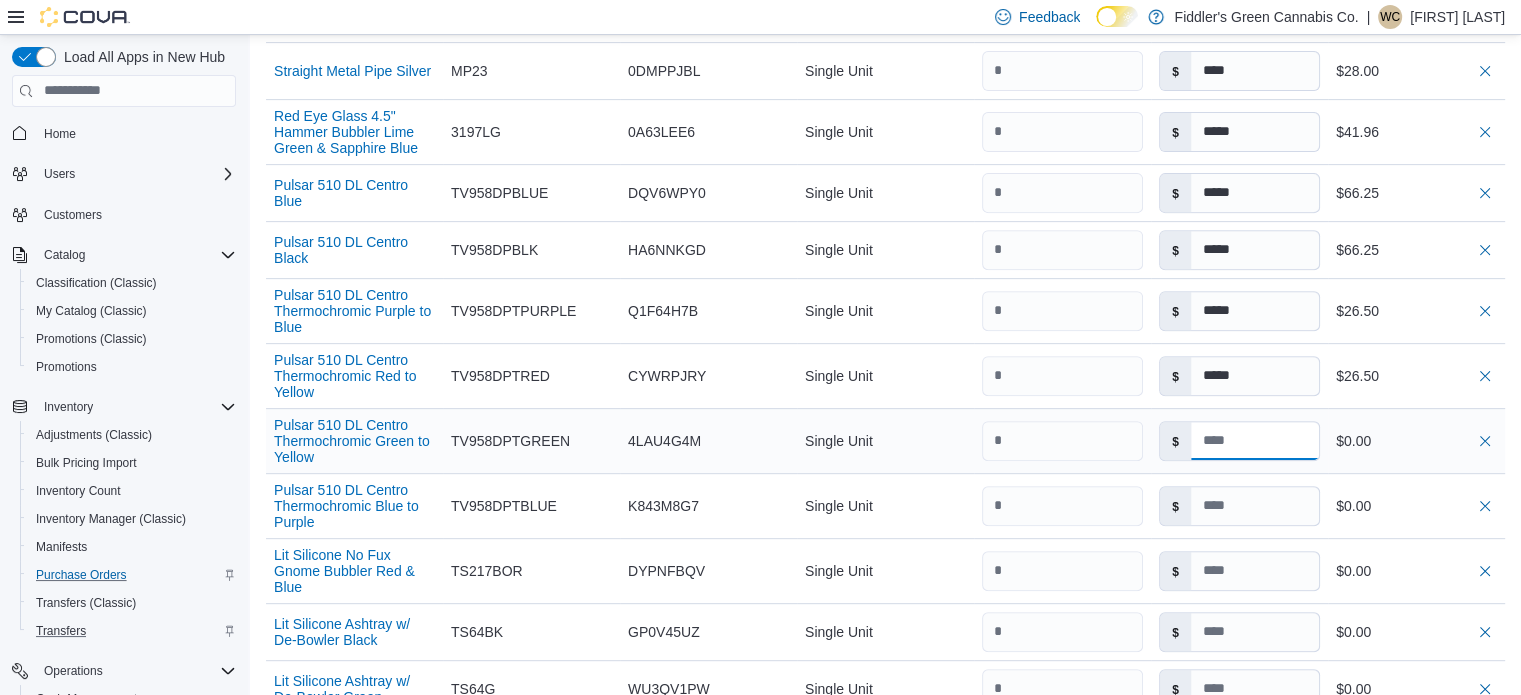 type 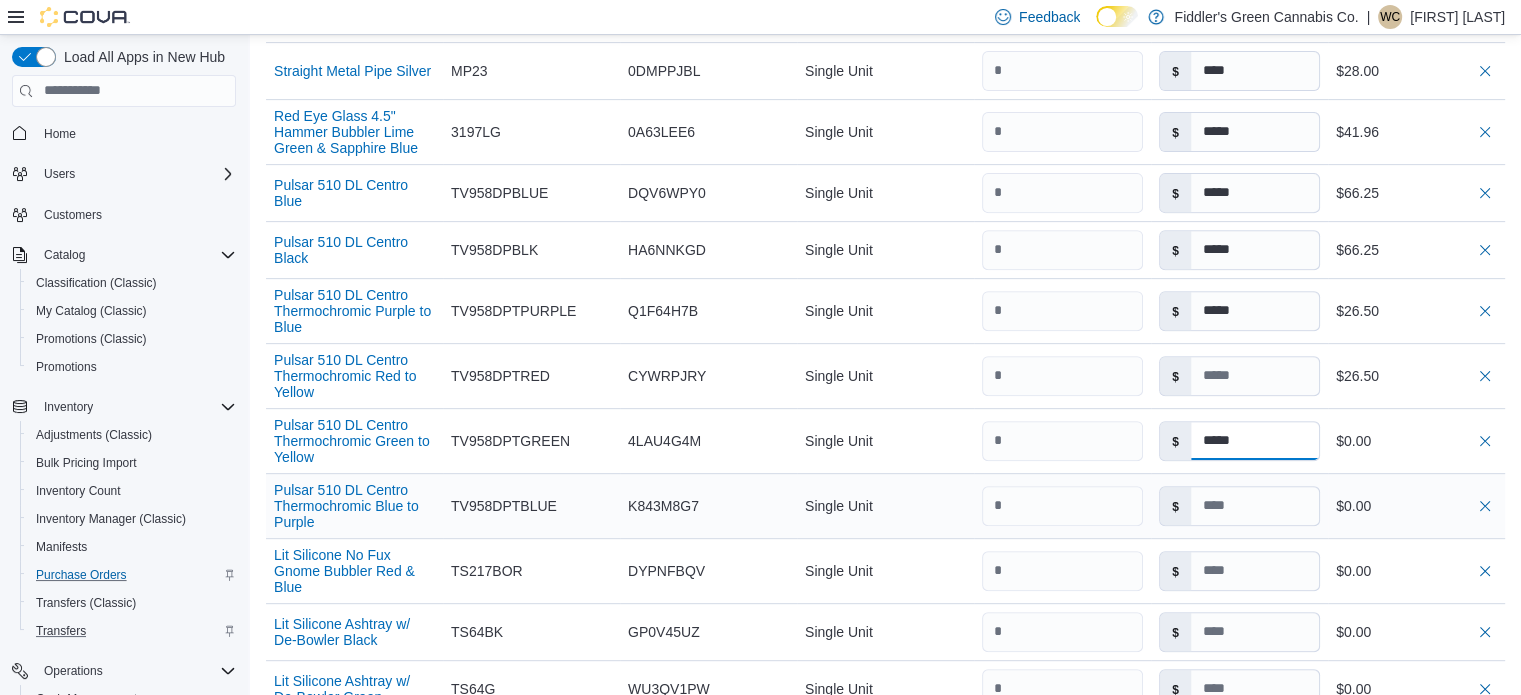 type on "*****" 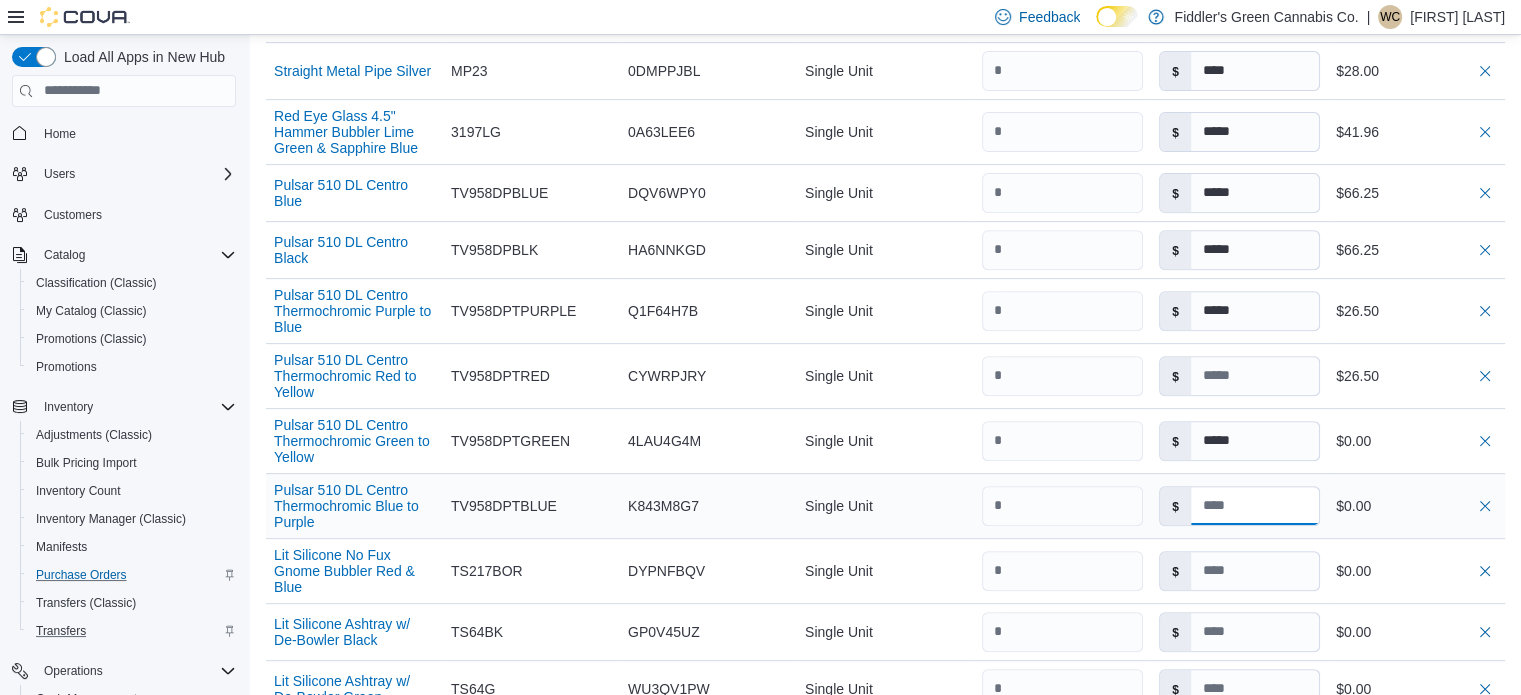 click at bounding box center [1255, 506] 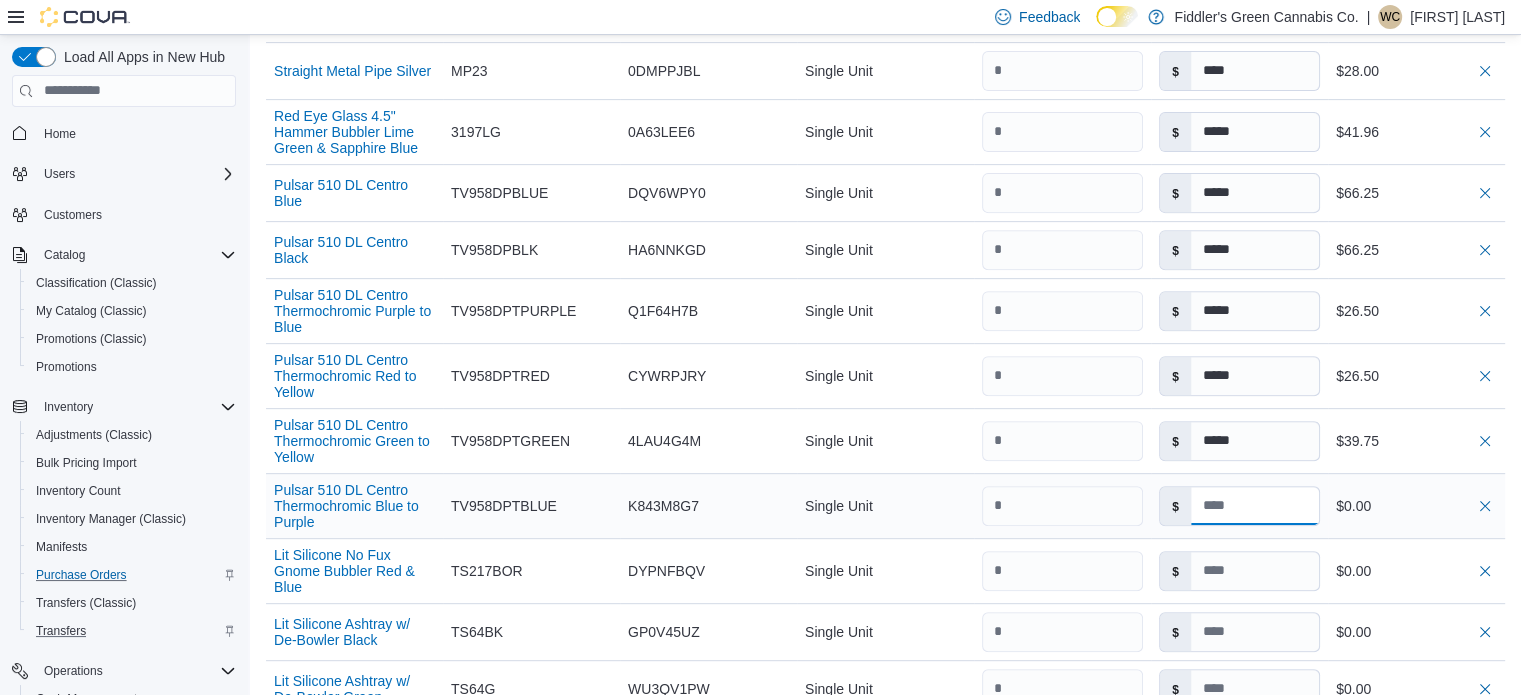 type 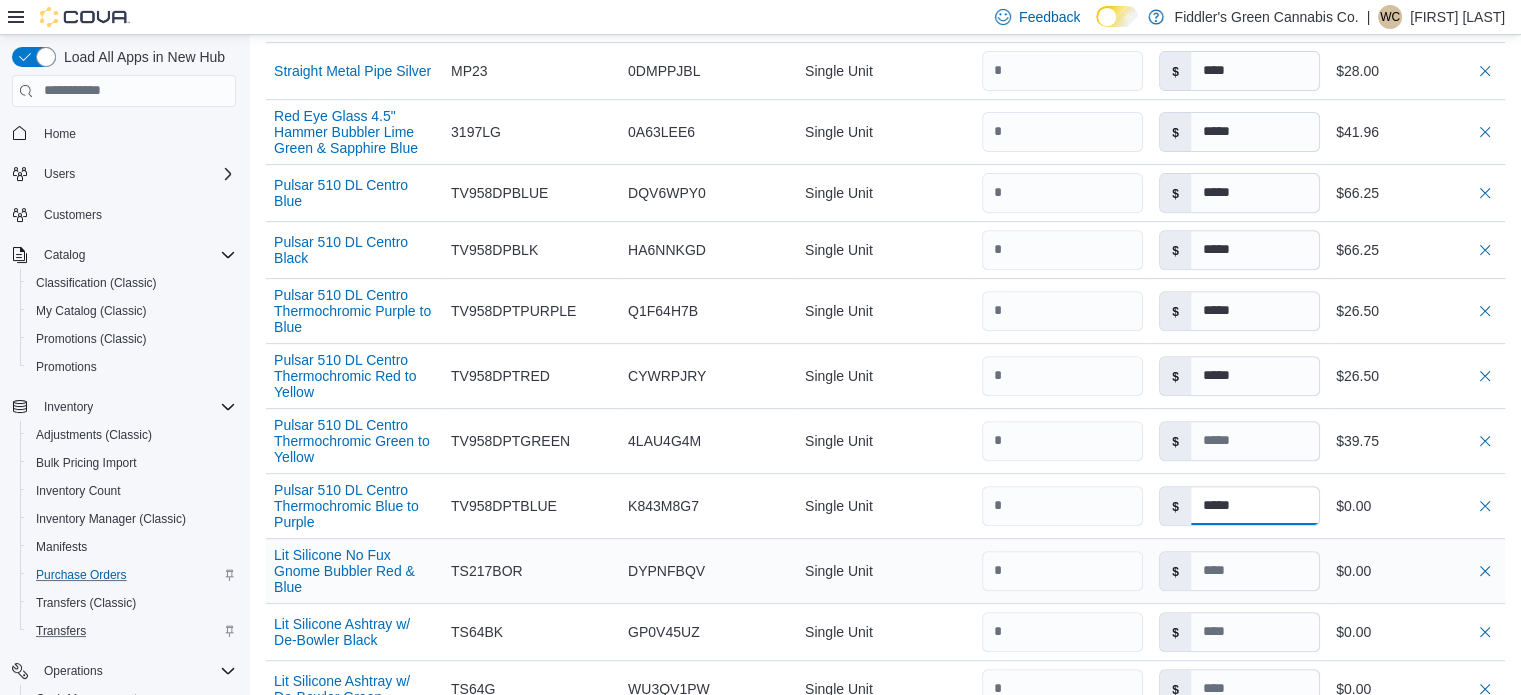 type on "*****" 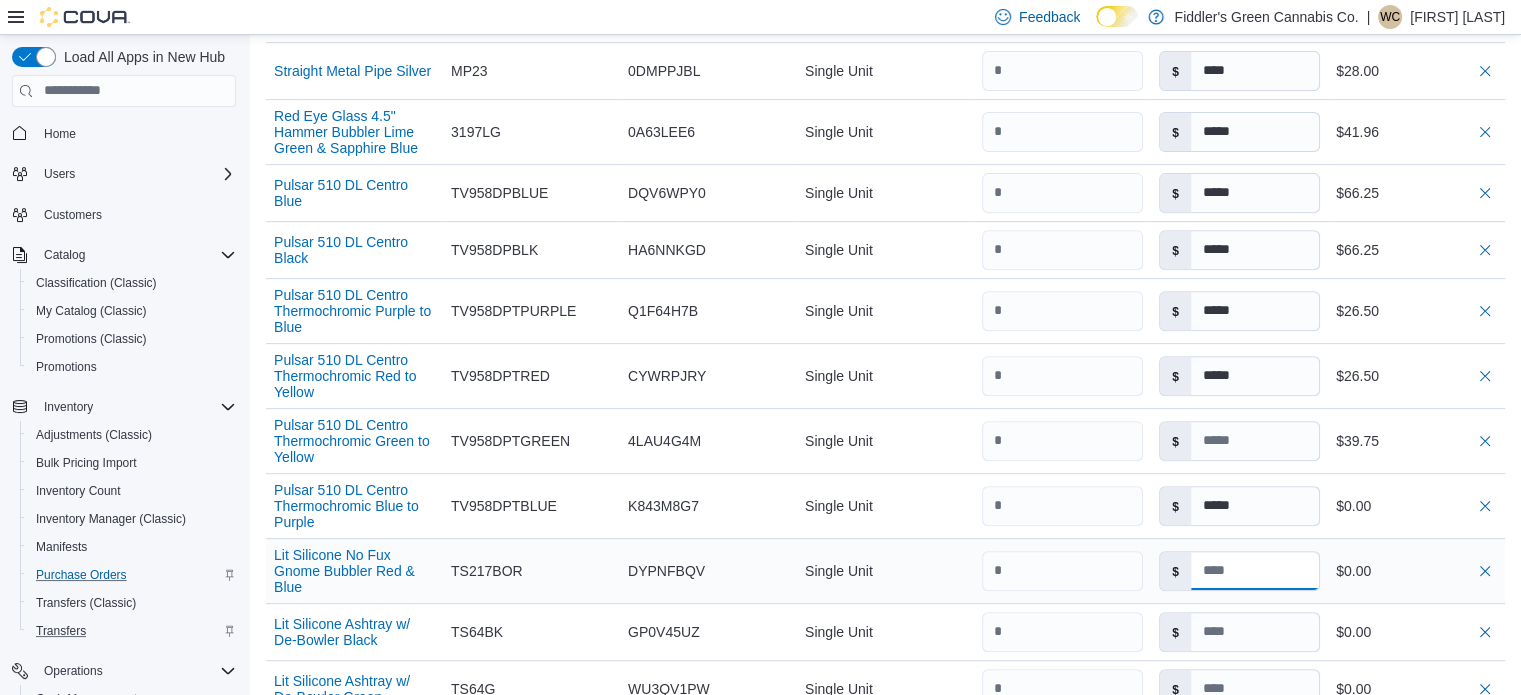 click at bounding box center (1255, 571) 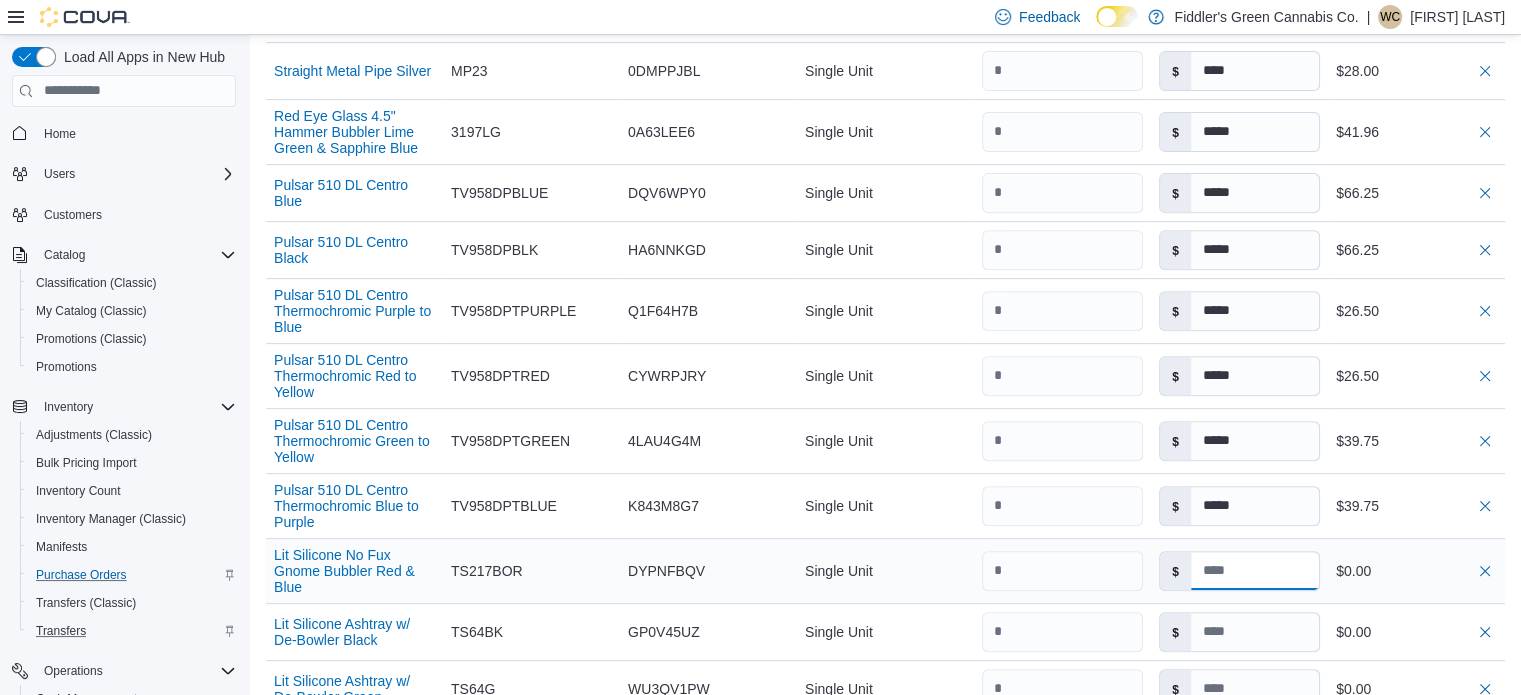 type 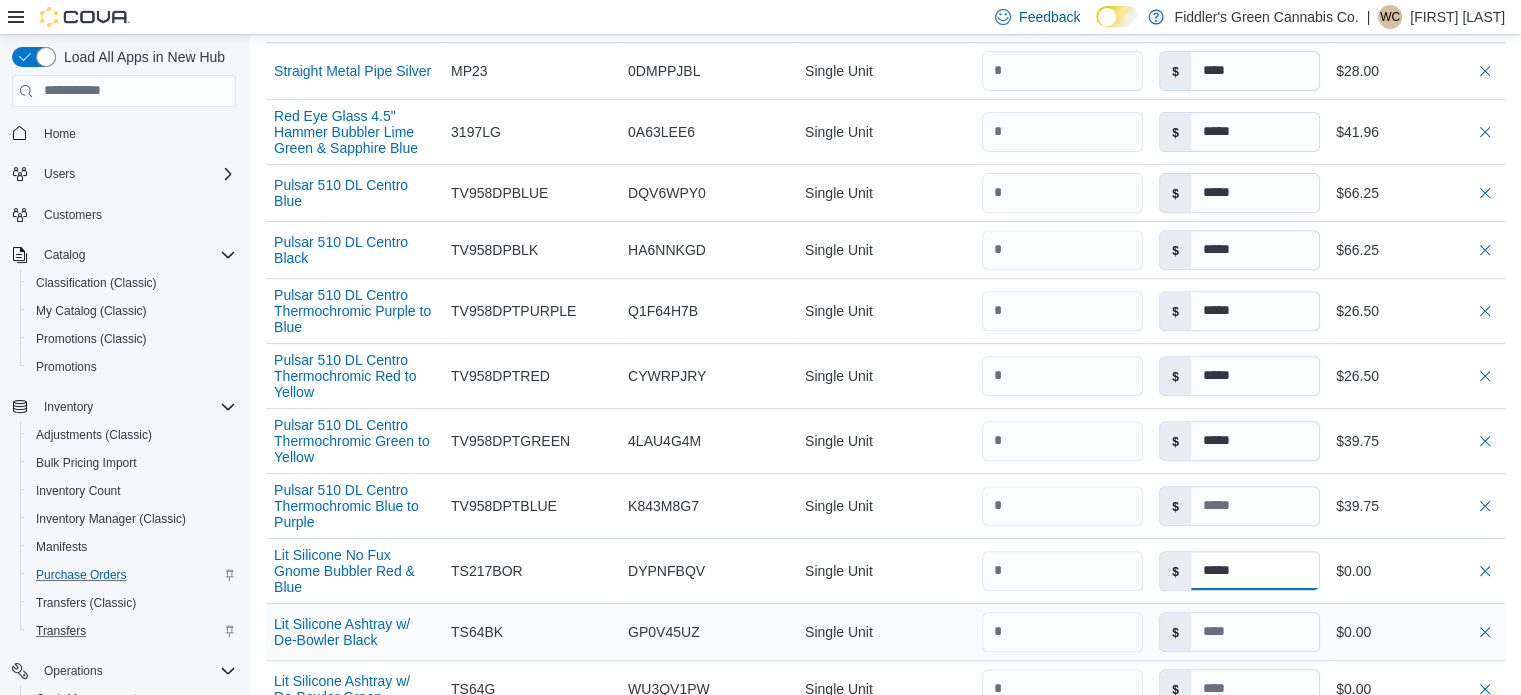 type on "*****" 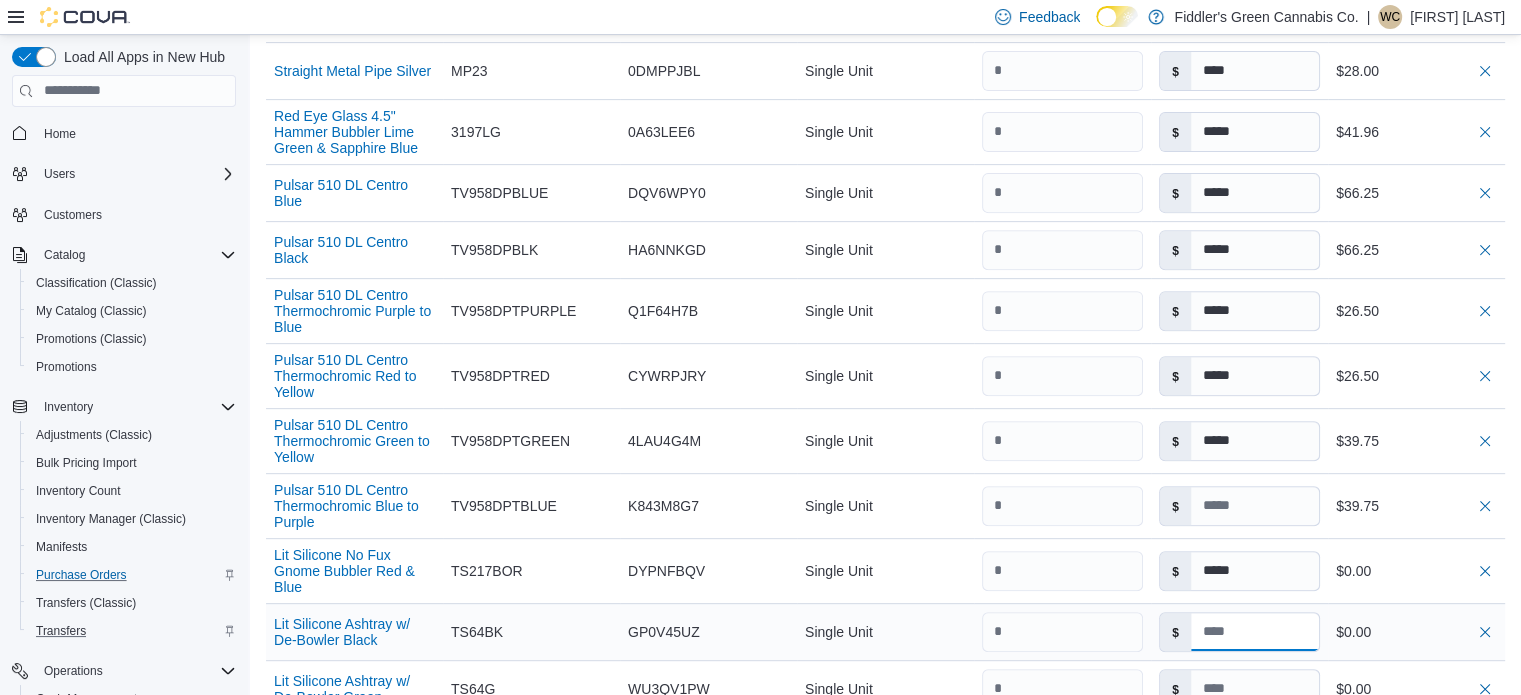 click at bounding box center [1255, 632] 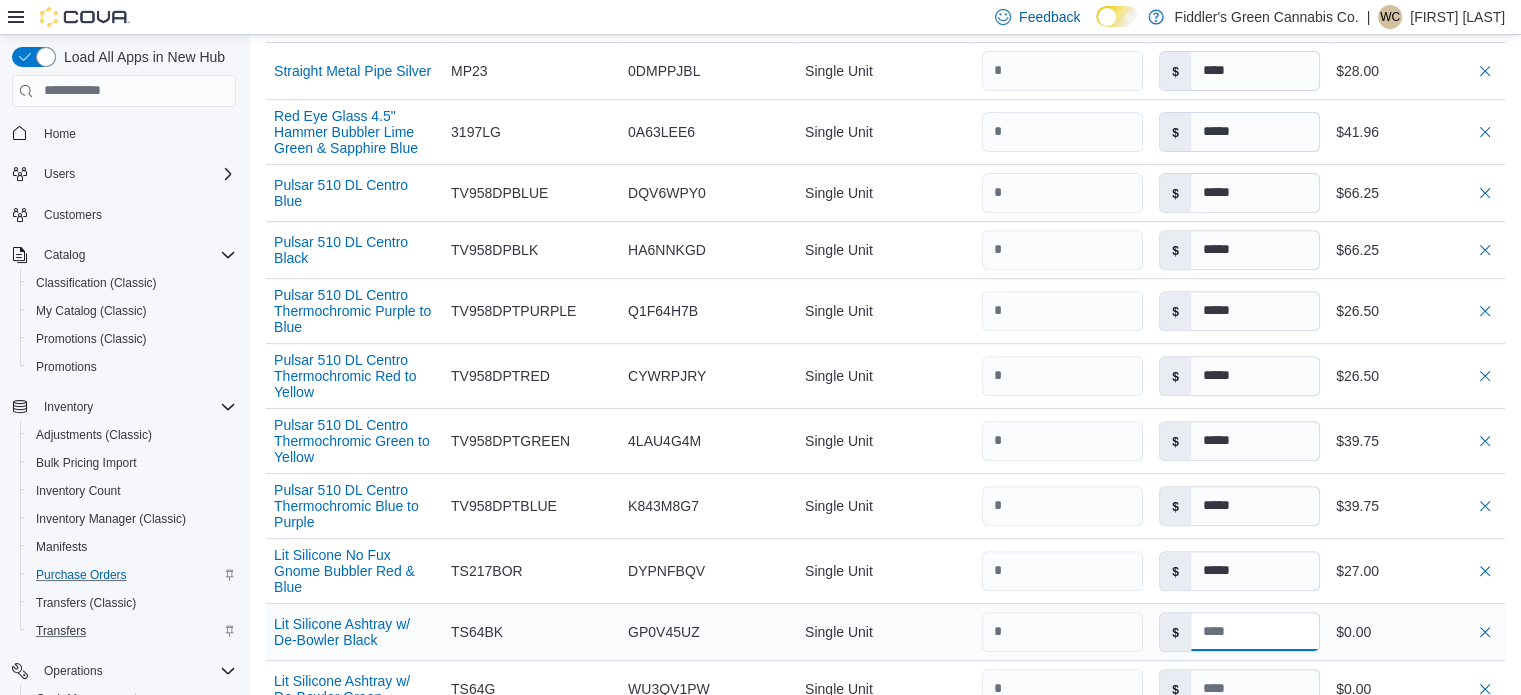 type 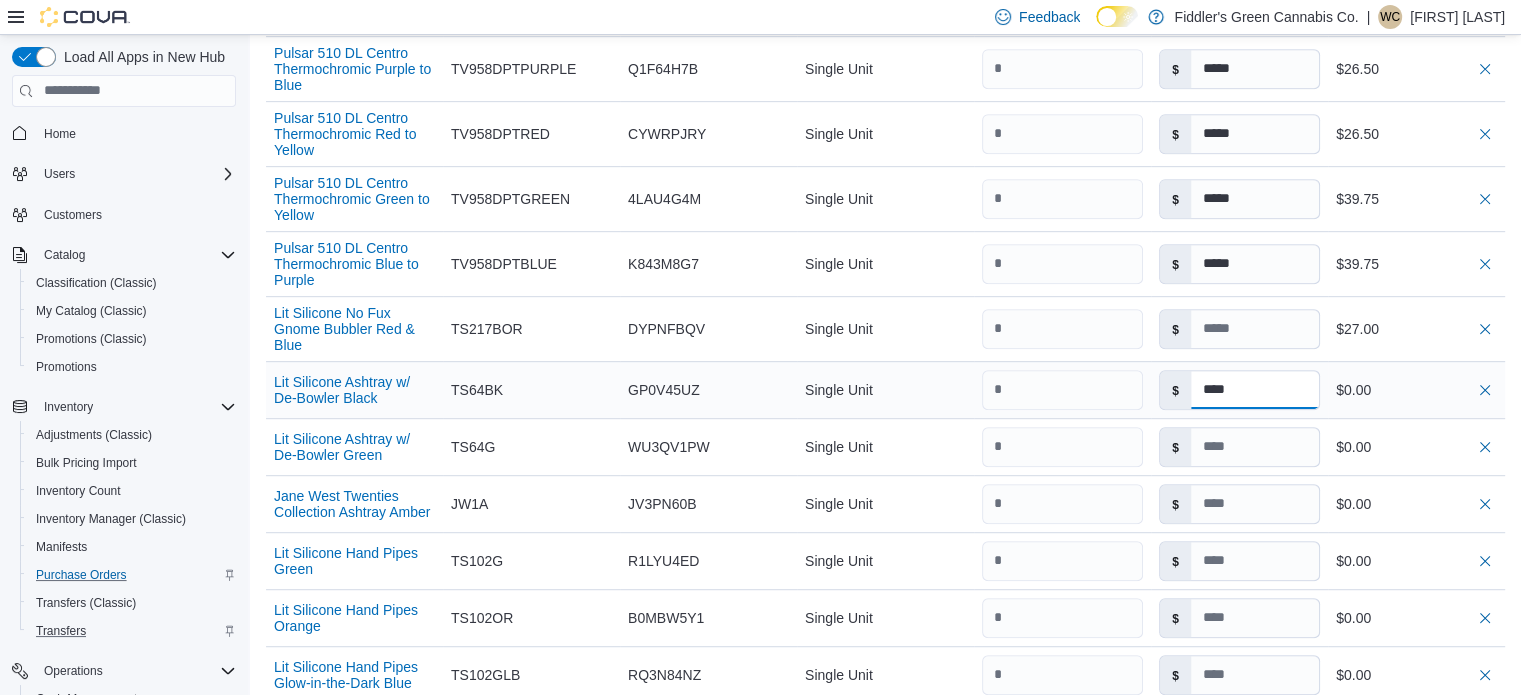 scroll, scrollTop: 1004, scrollLeft: 0, axis: vertical 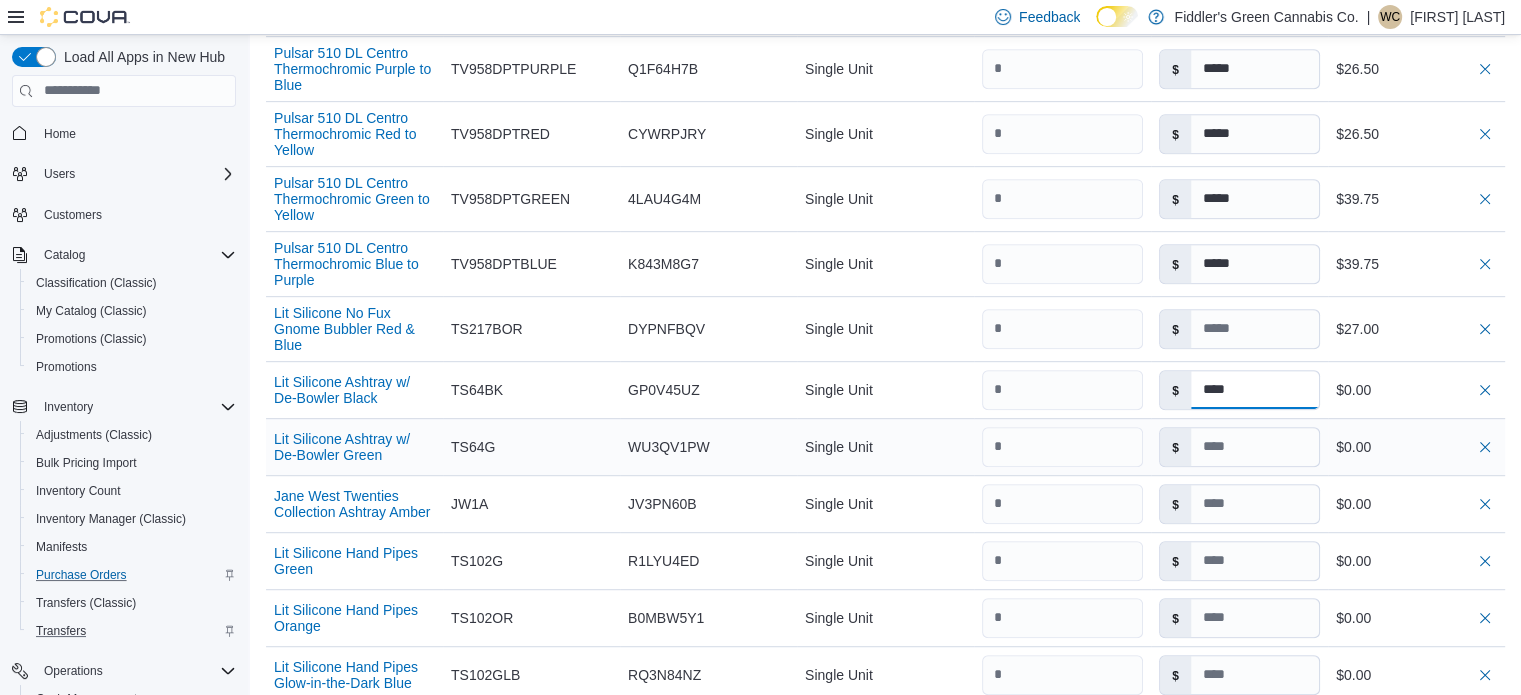 type on "****" 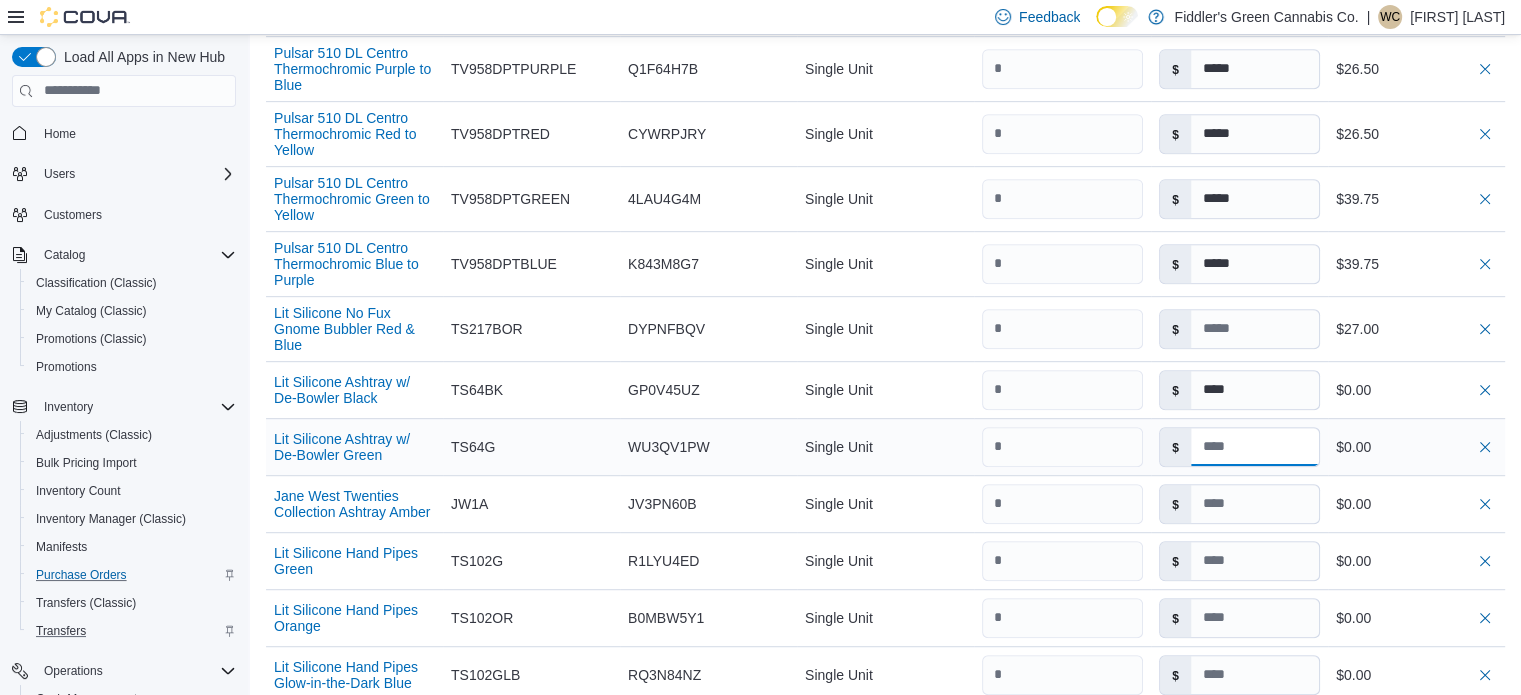 click at bounding box center (1255, 447) 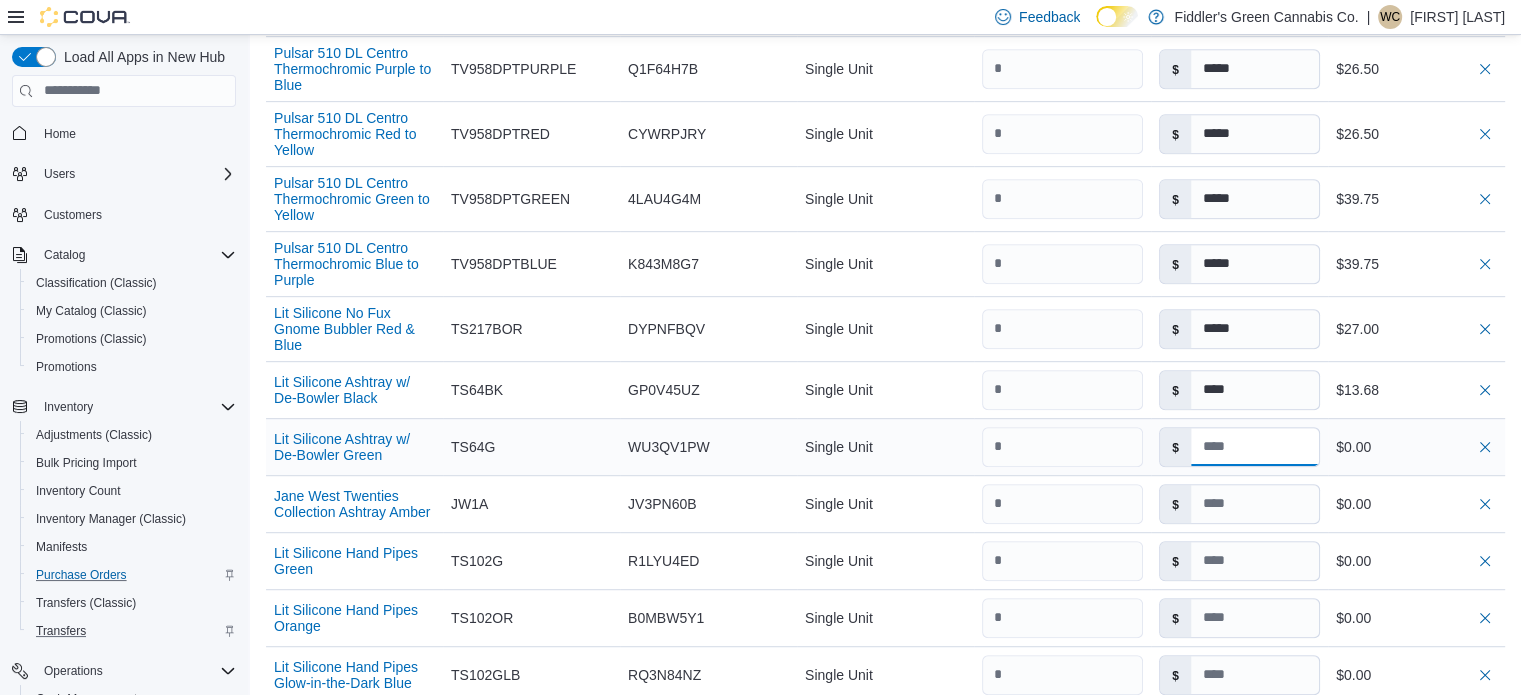 type 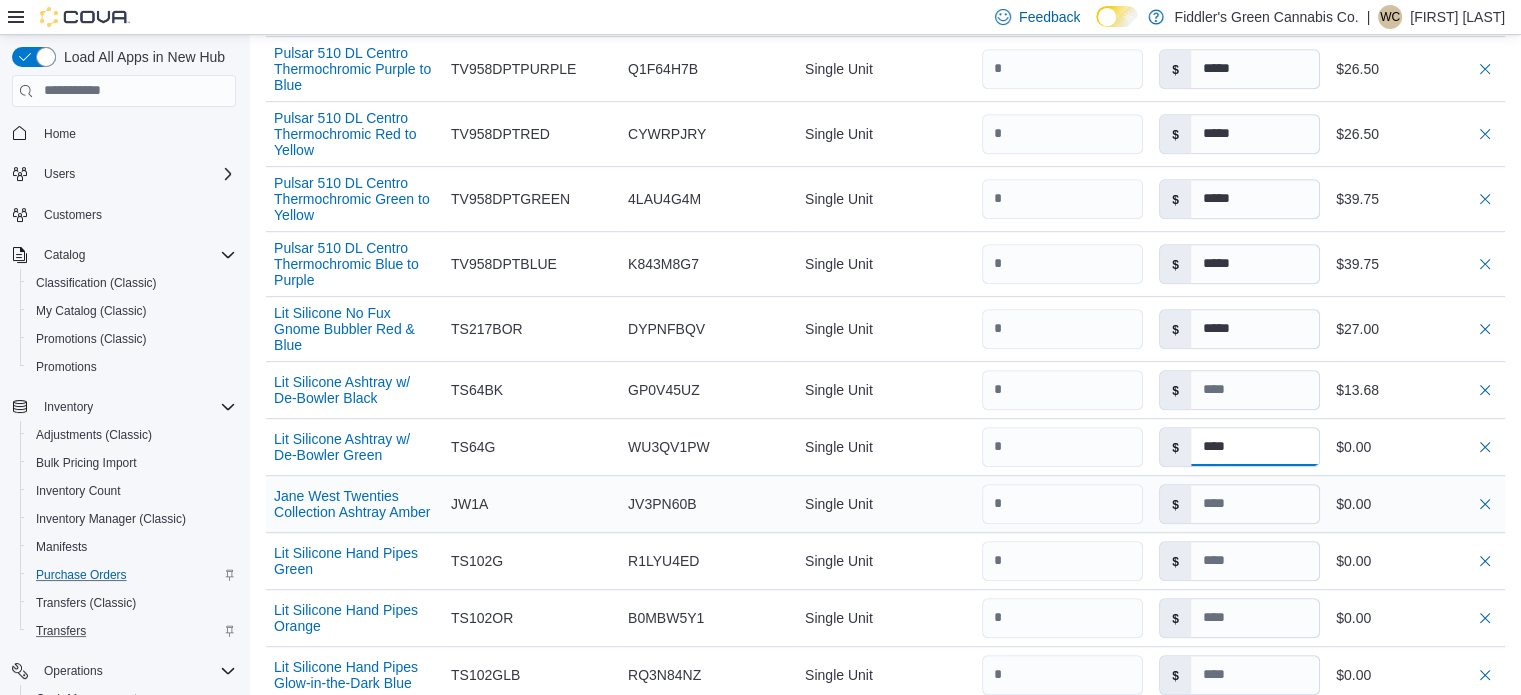 type on "****" 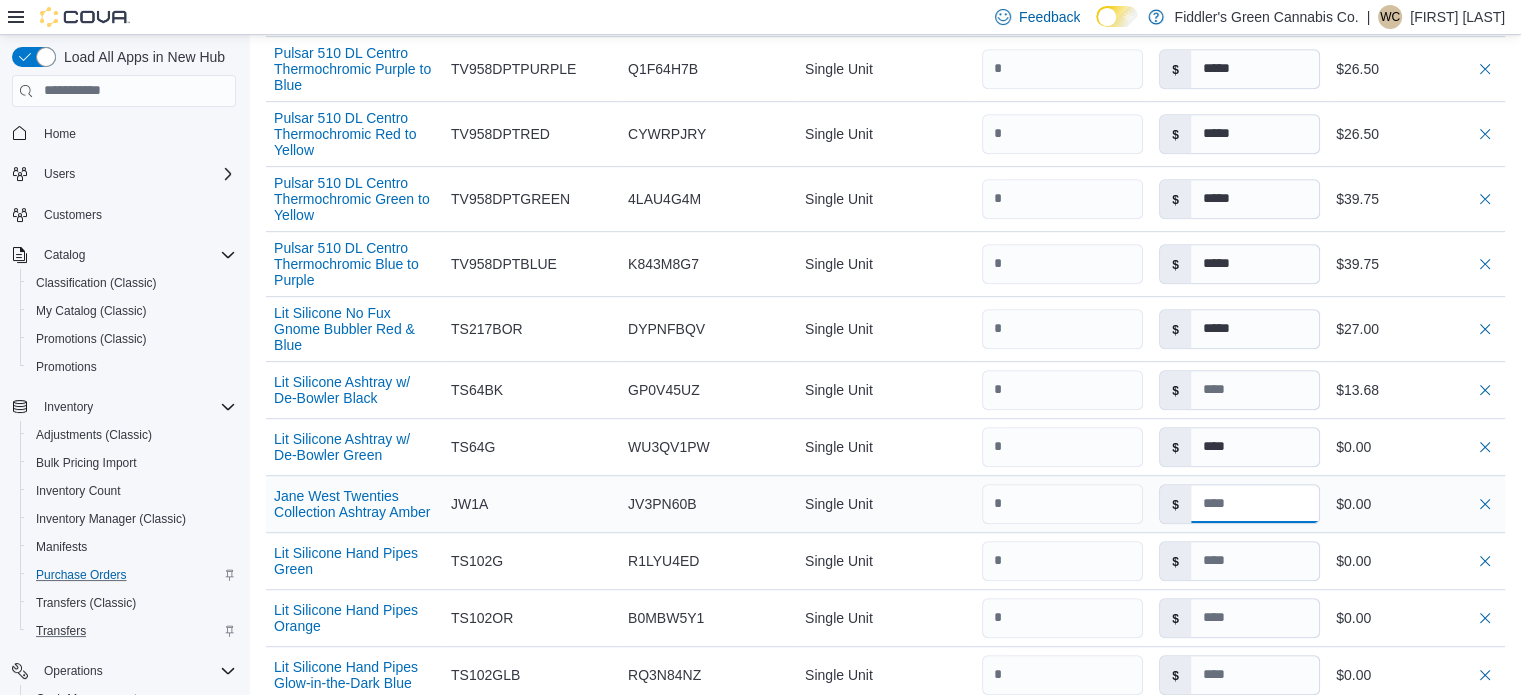 click at bounding box center [1255, 504] 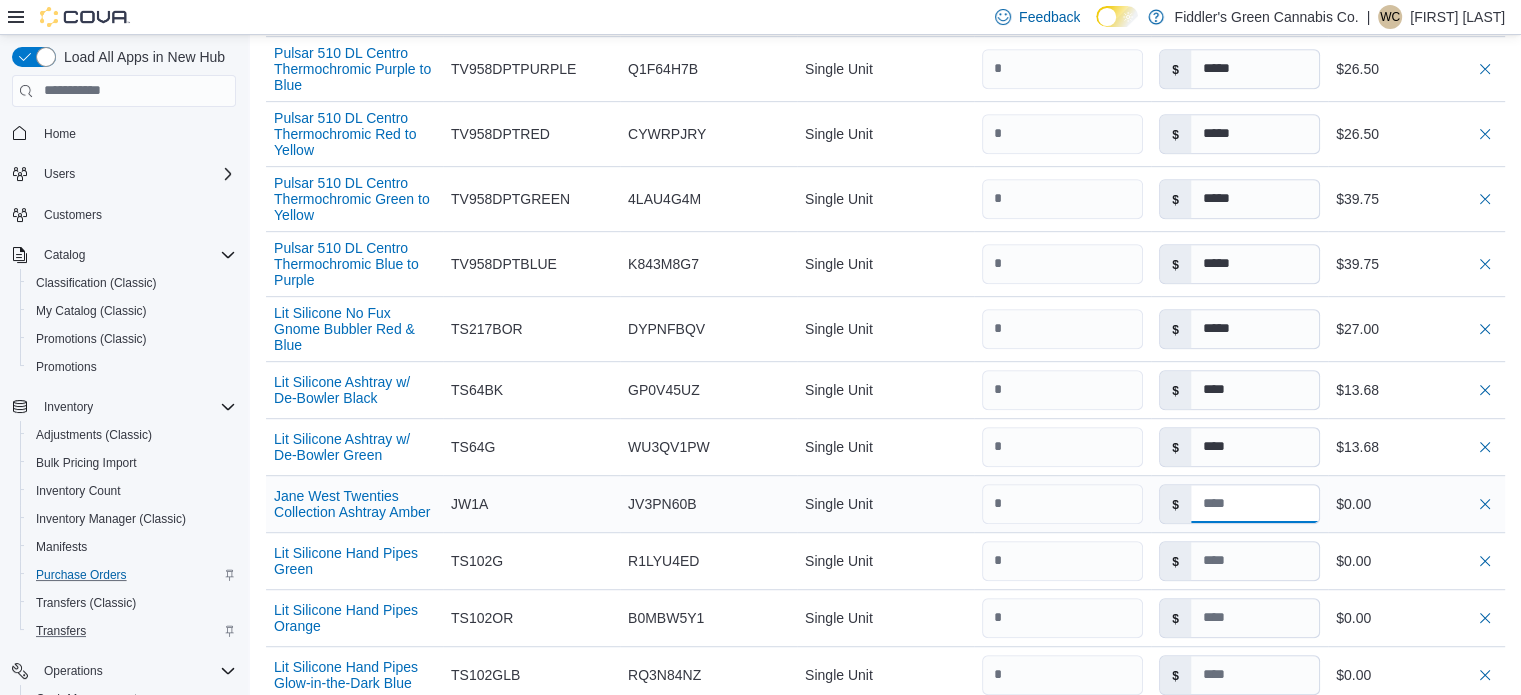 type 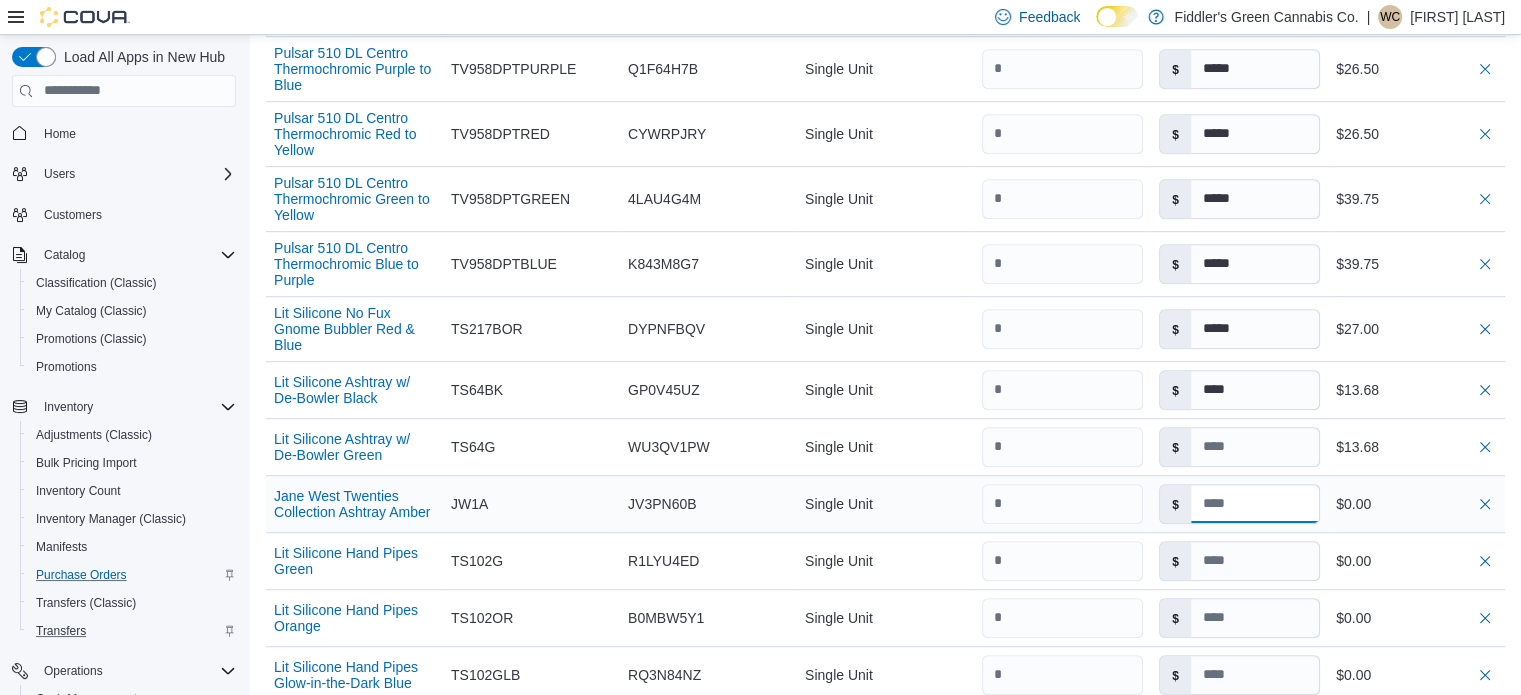 click at bounding box center (1255, 504) 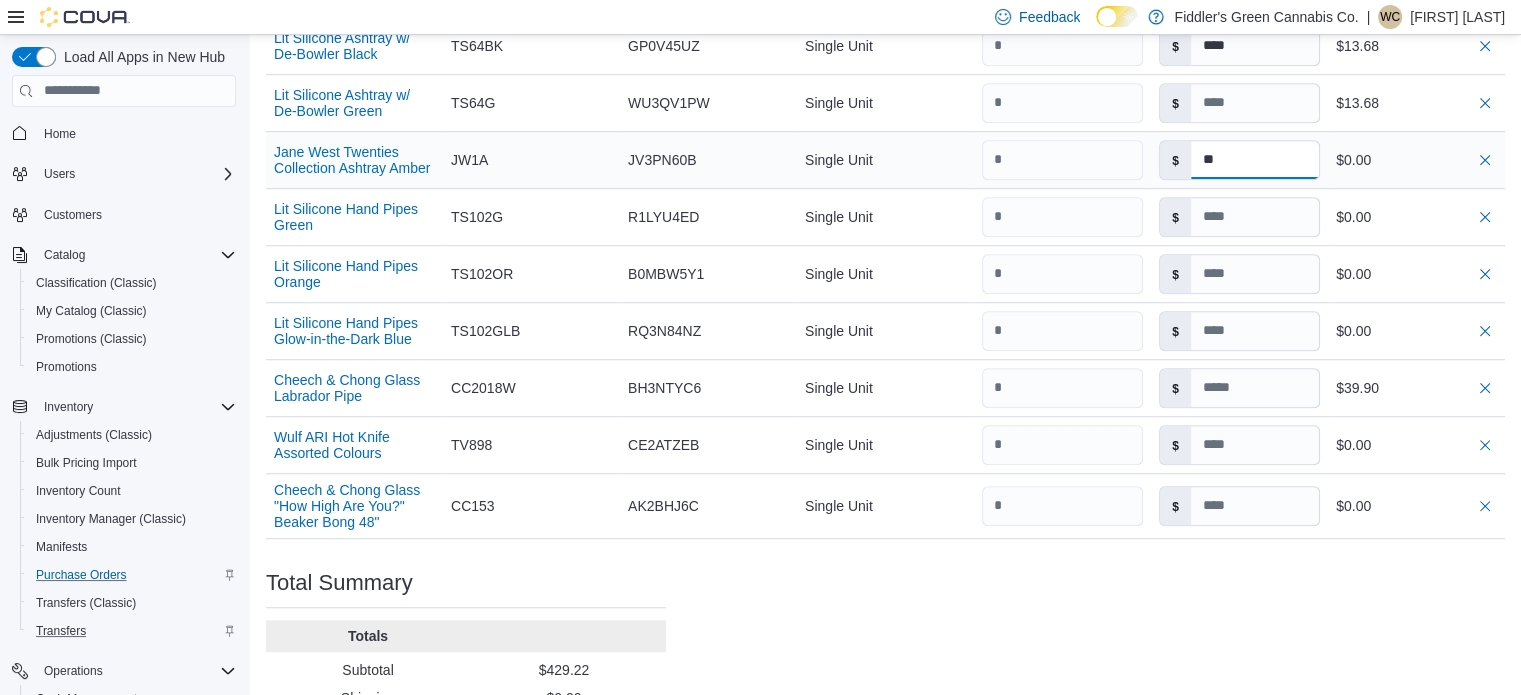 scroll, scrollTop: 1350, scrollLeft: 0, axis: vertical 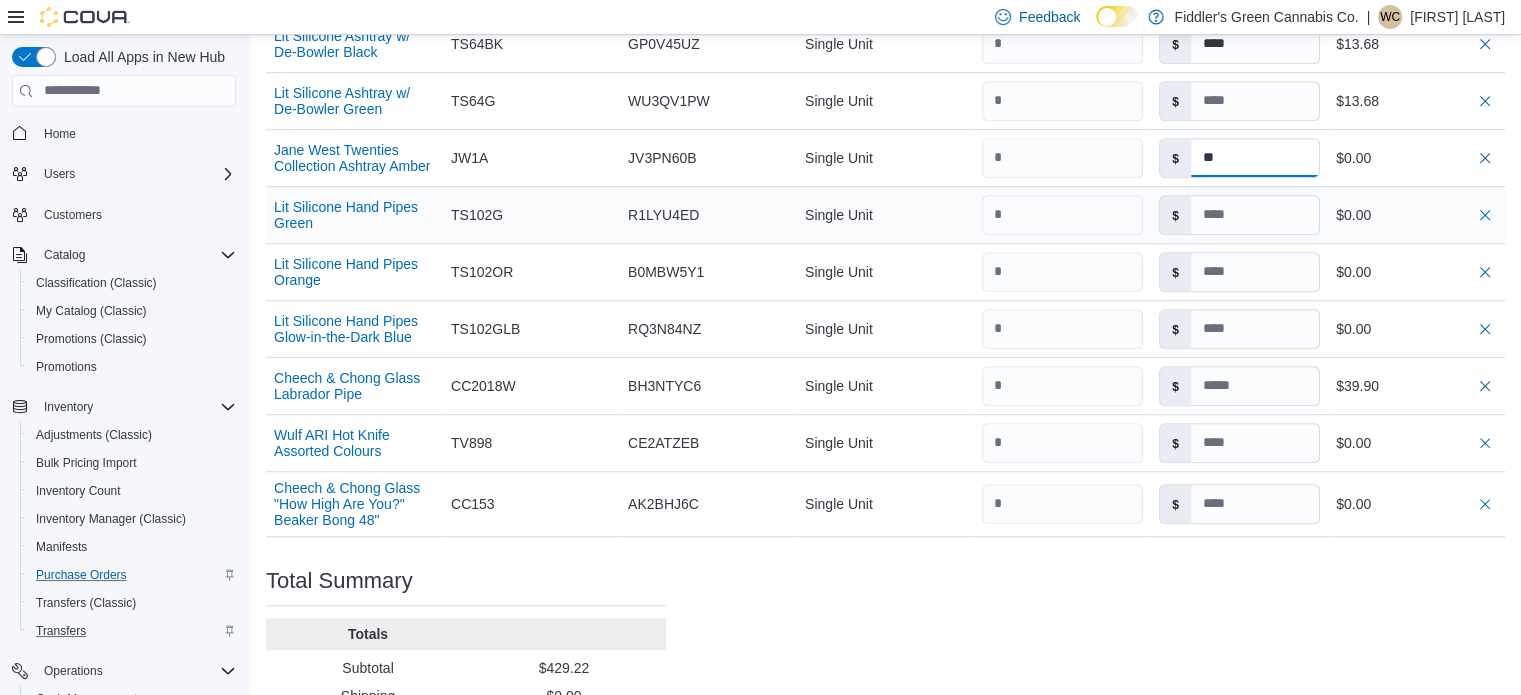 type on "**" 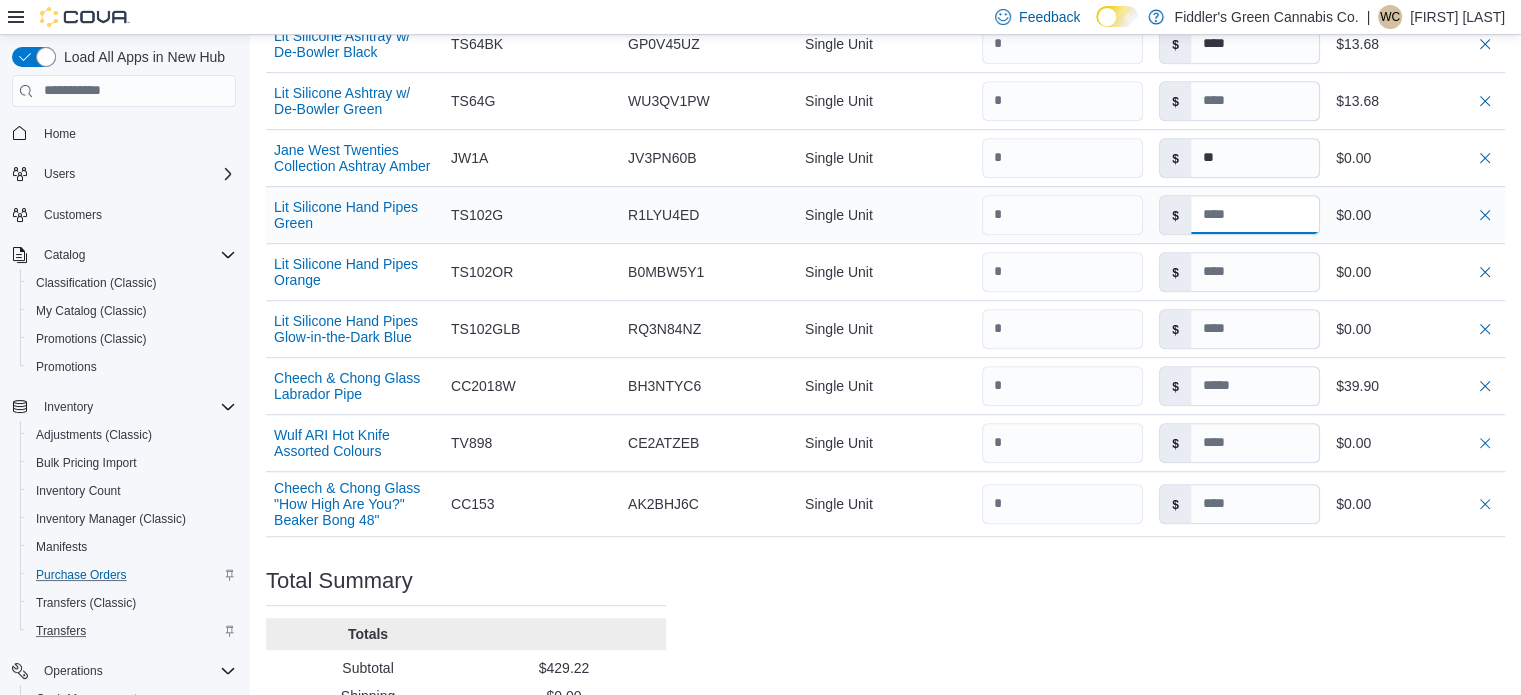 click at bounding box center [1255, 215] 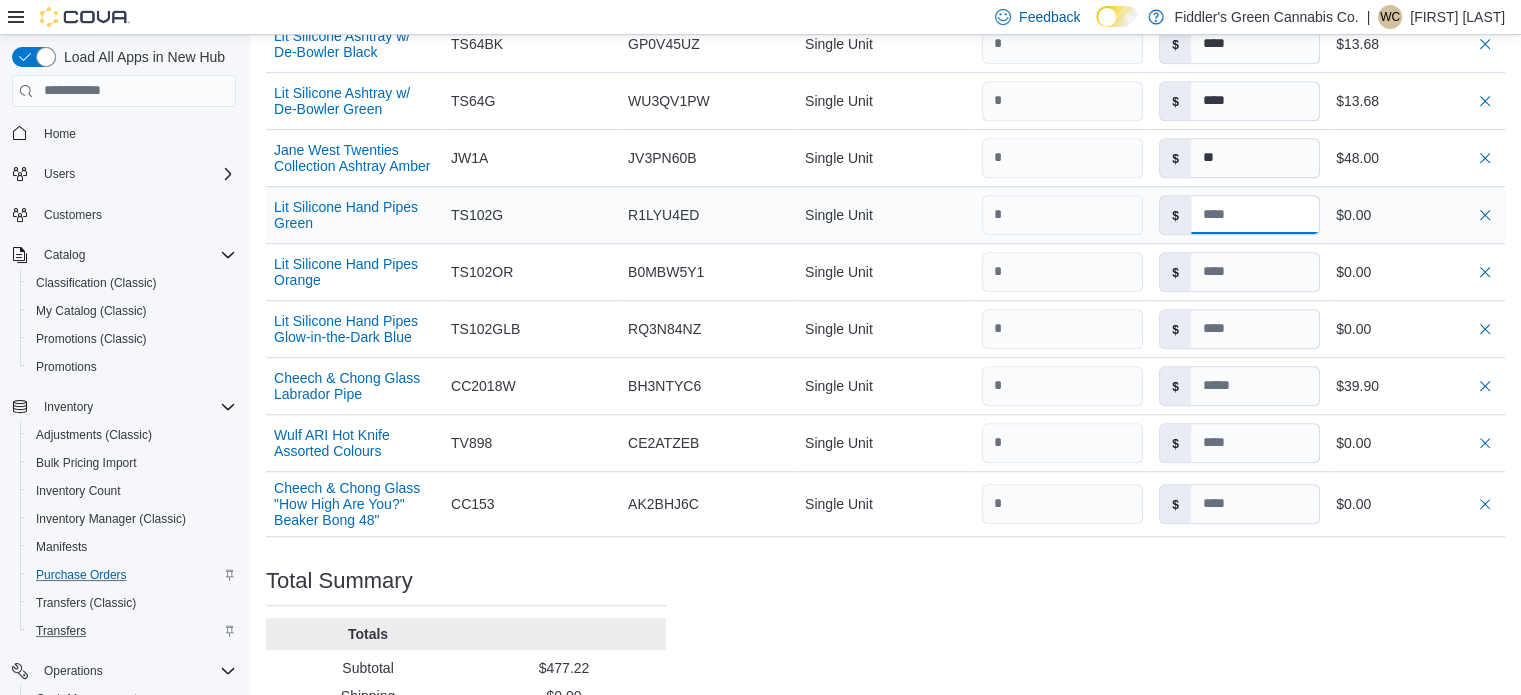 type 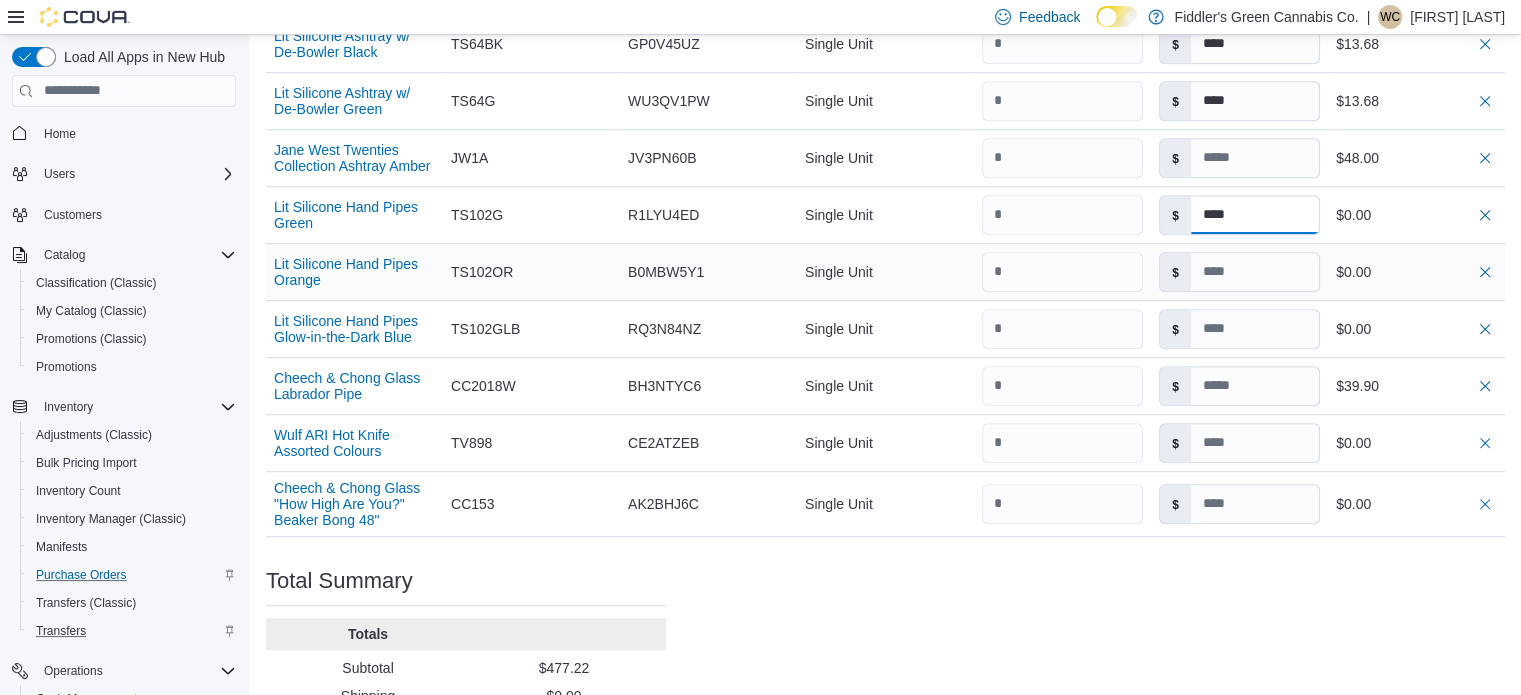 type on "****" 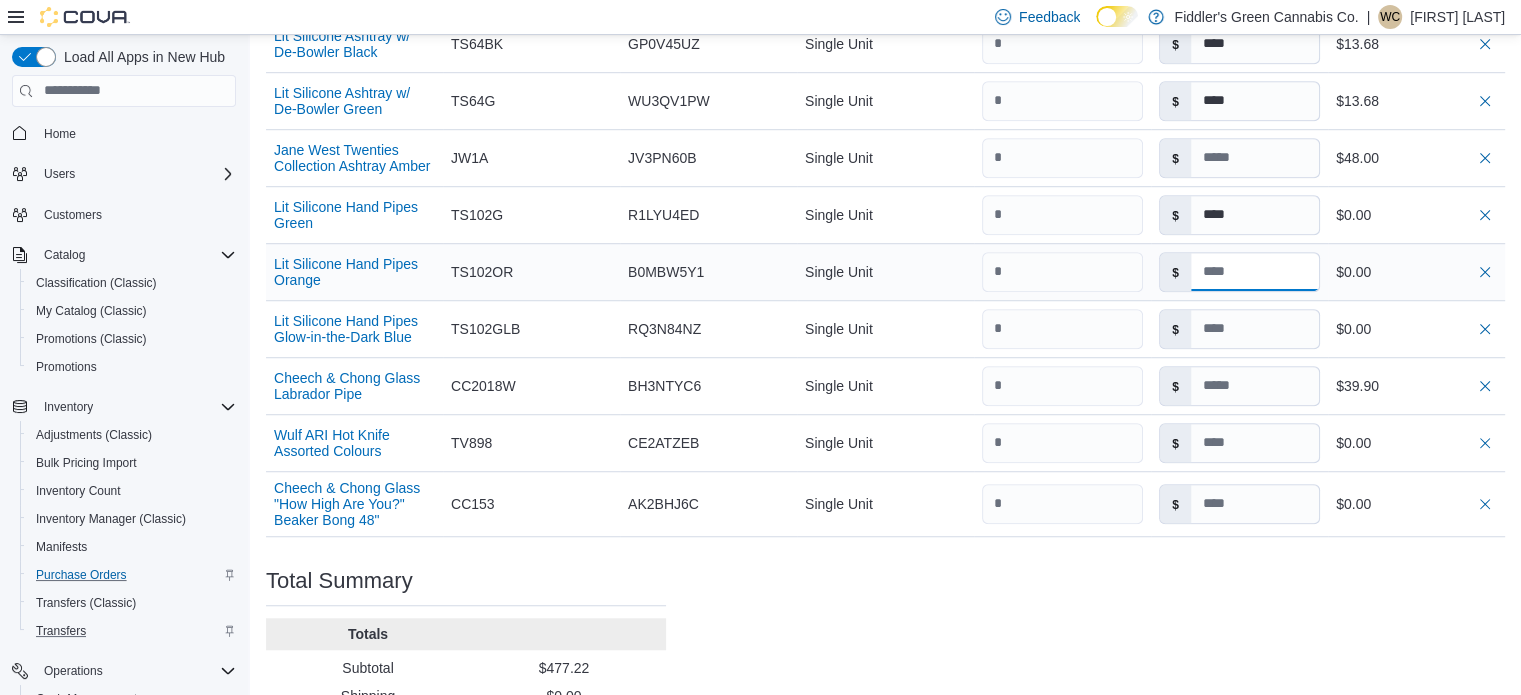 click at bounding box center [1255, 272] 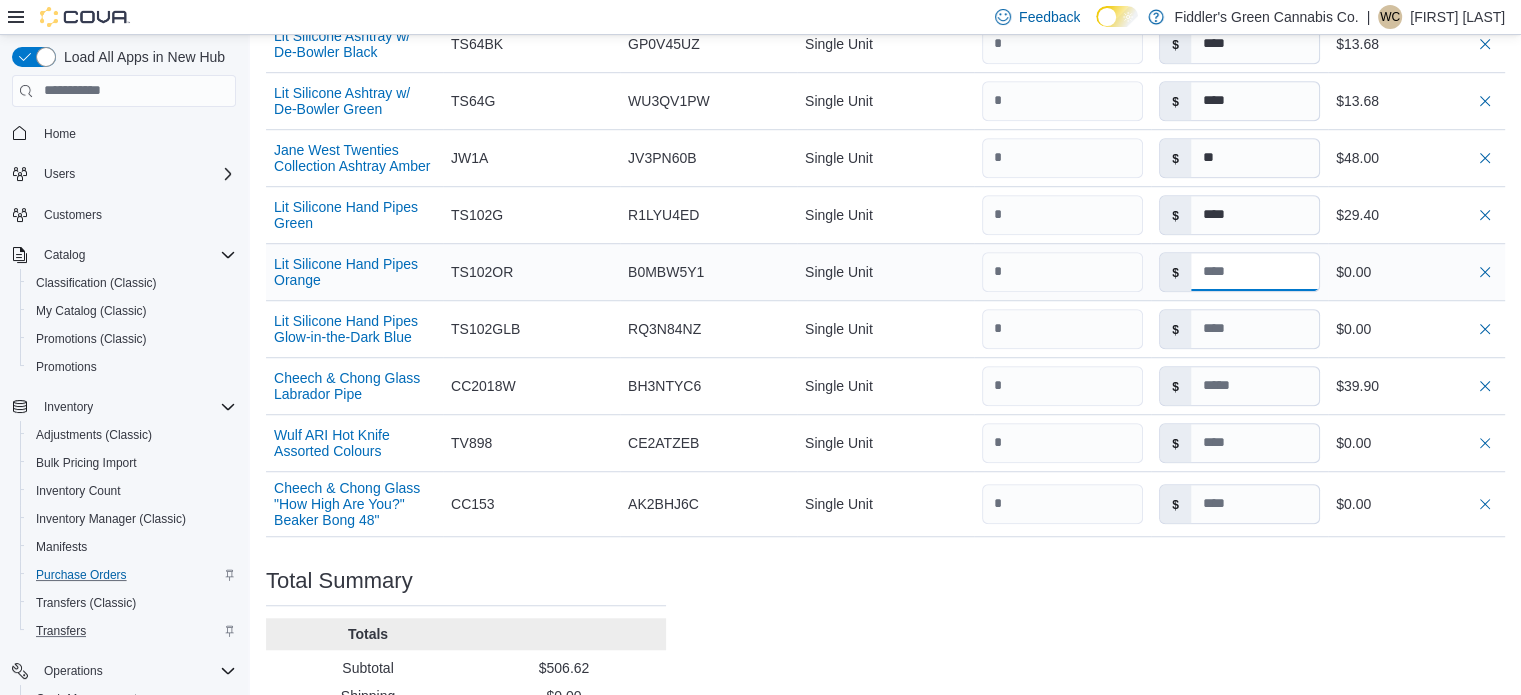 type 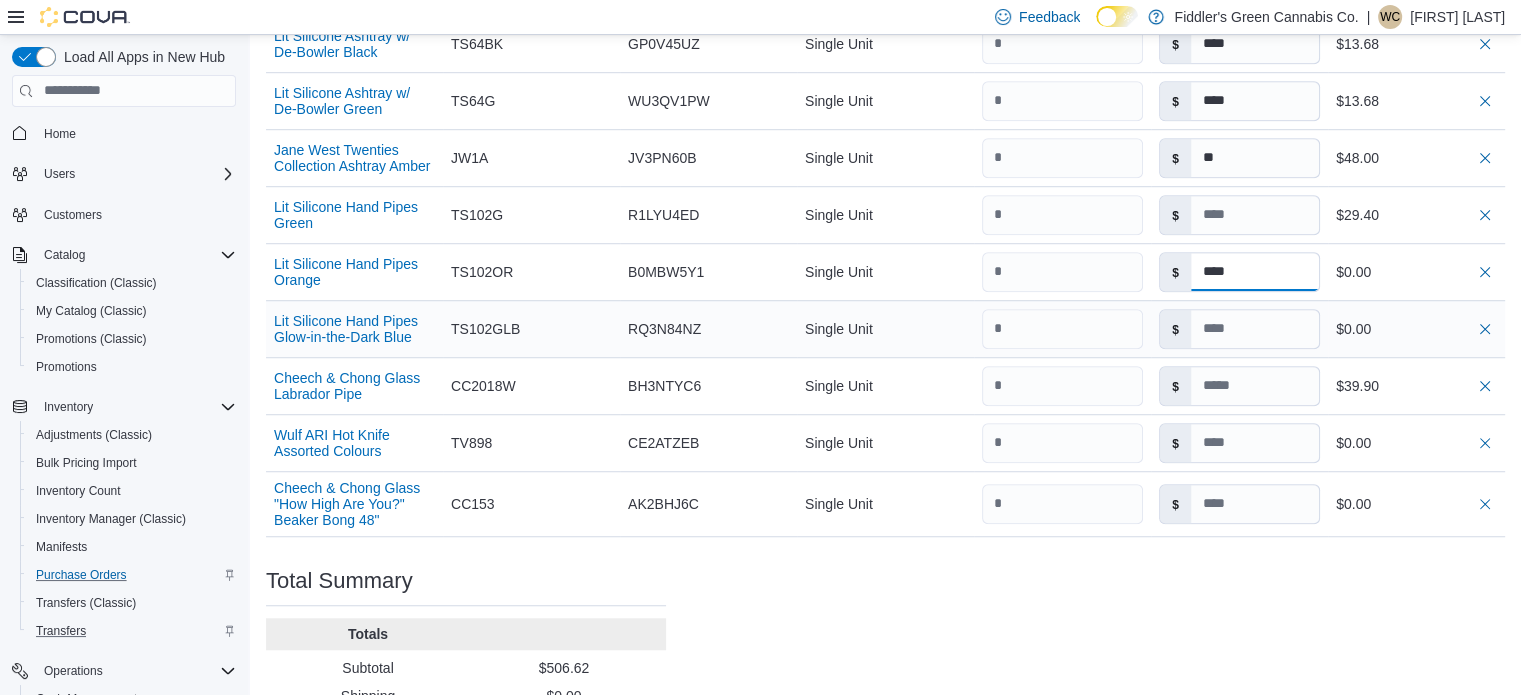 type on "****" 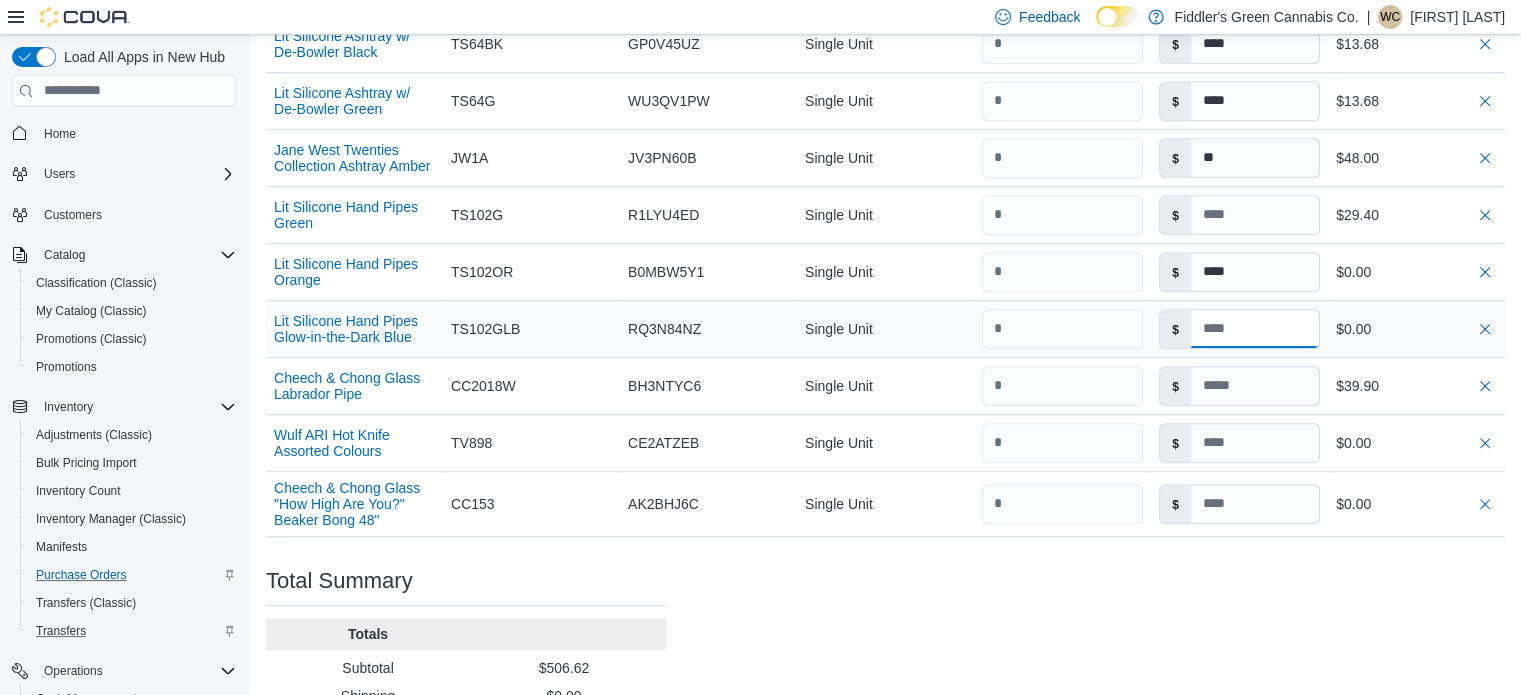 click at bounding box center (1255, 329) 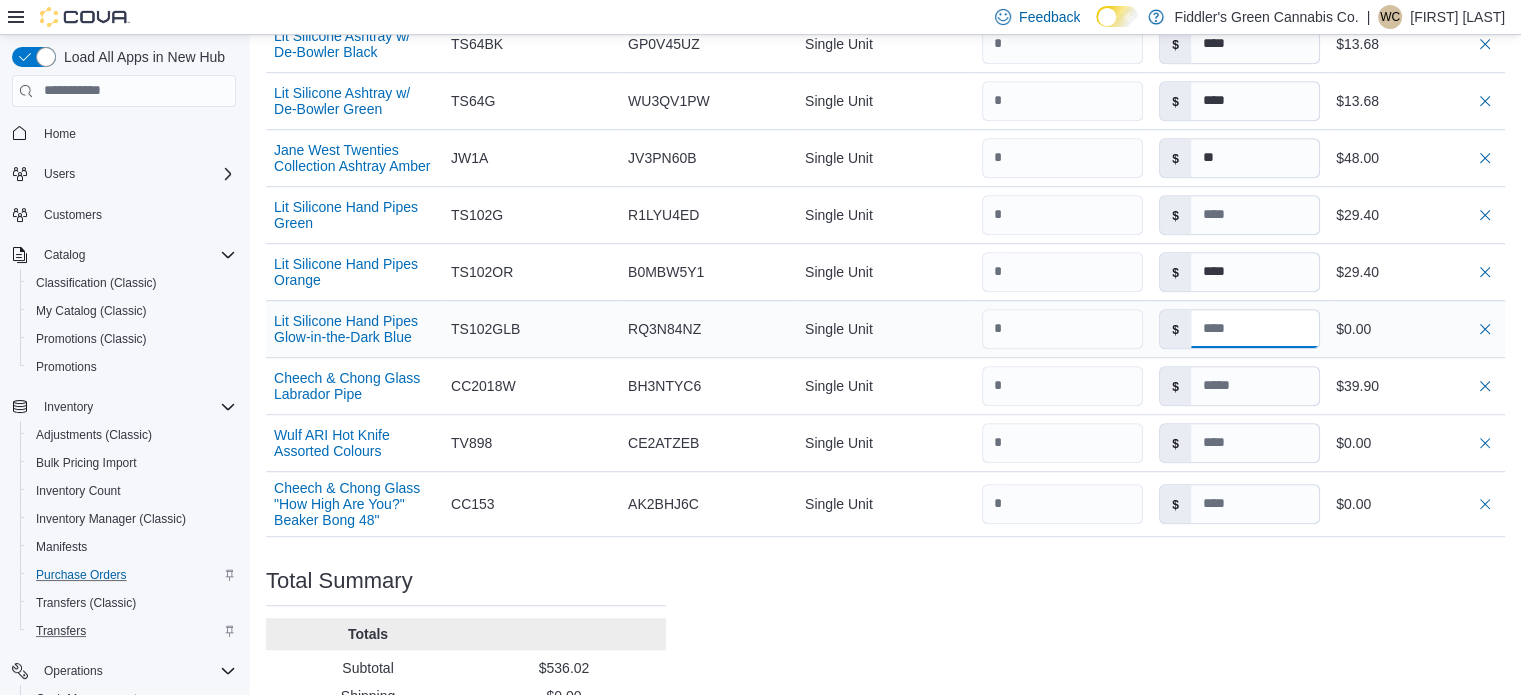 type on "****" 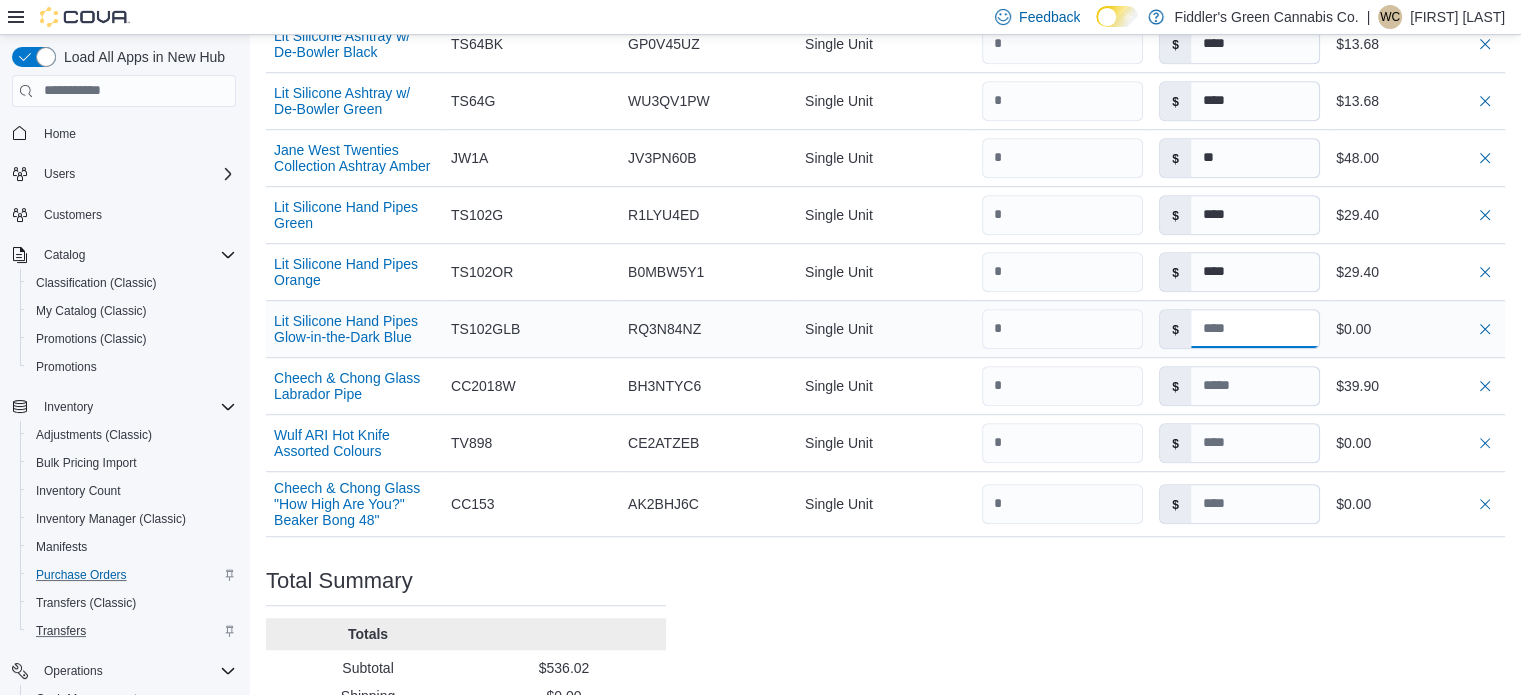 type 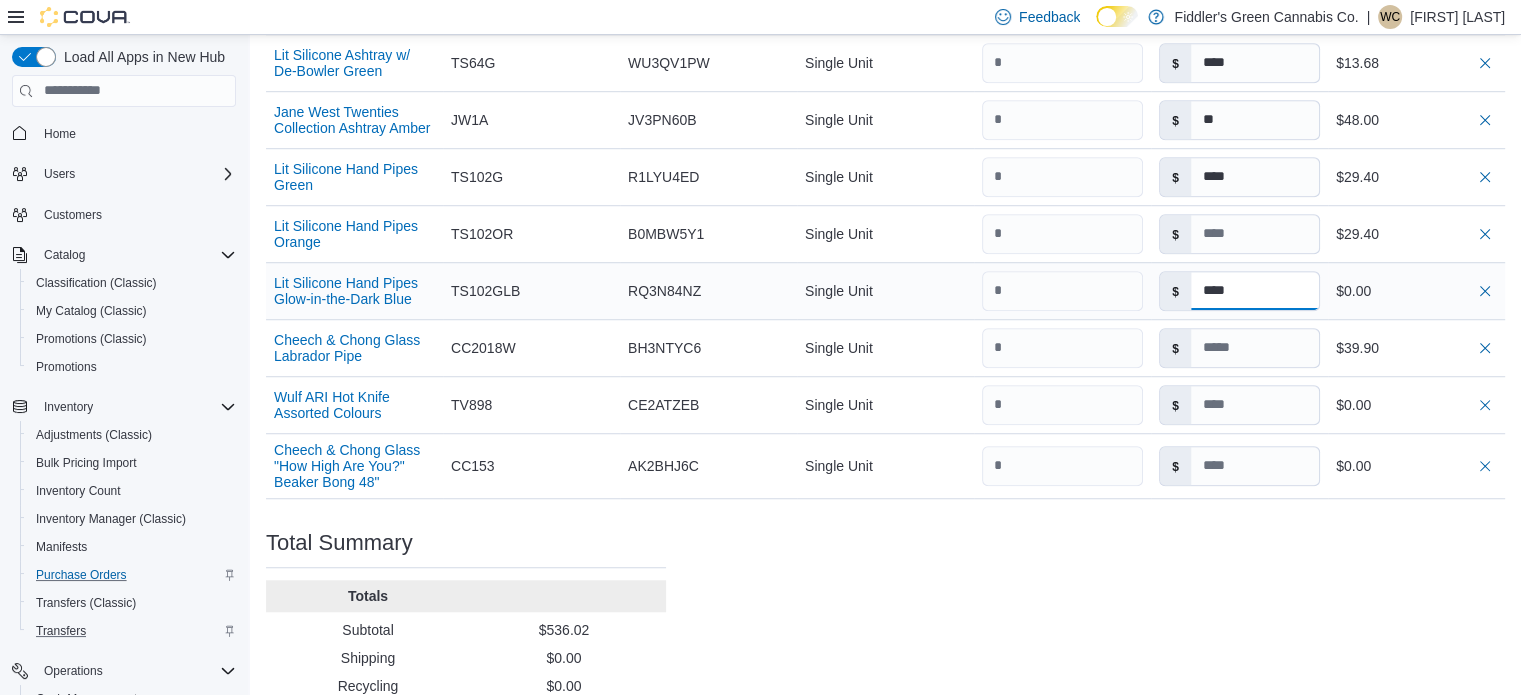 scroll, scrollTop: 1390, scrollLeft: 0, axis: vertical 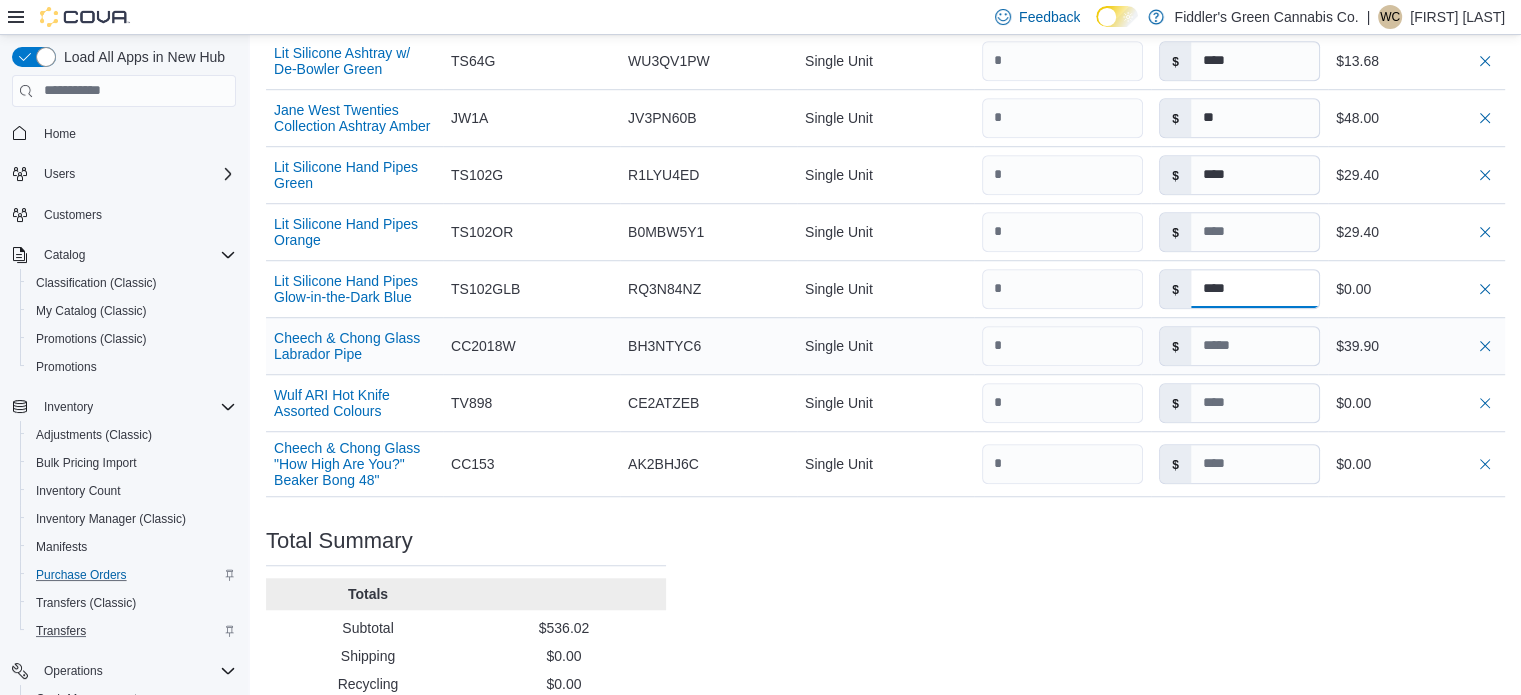 type on "****" 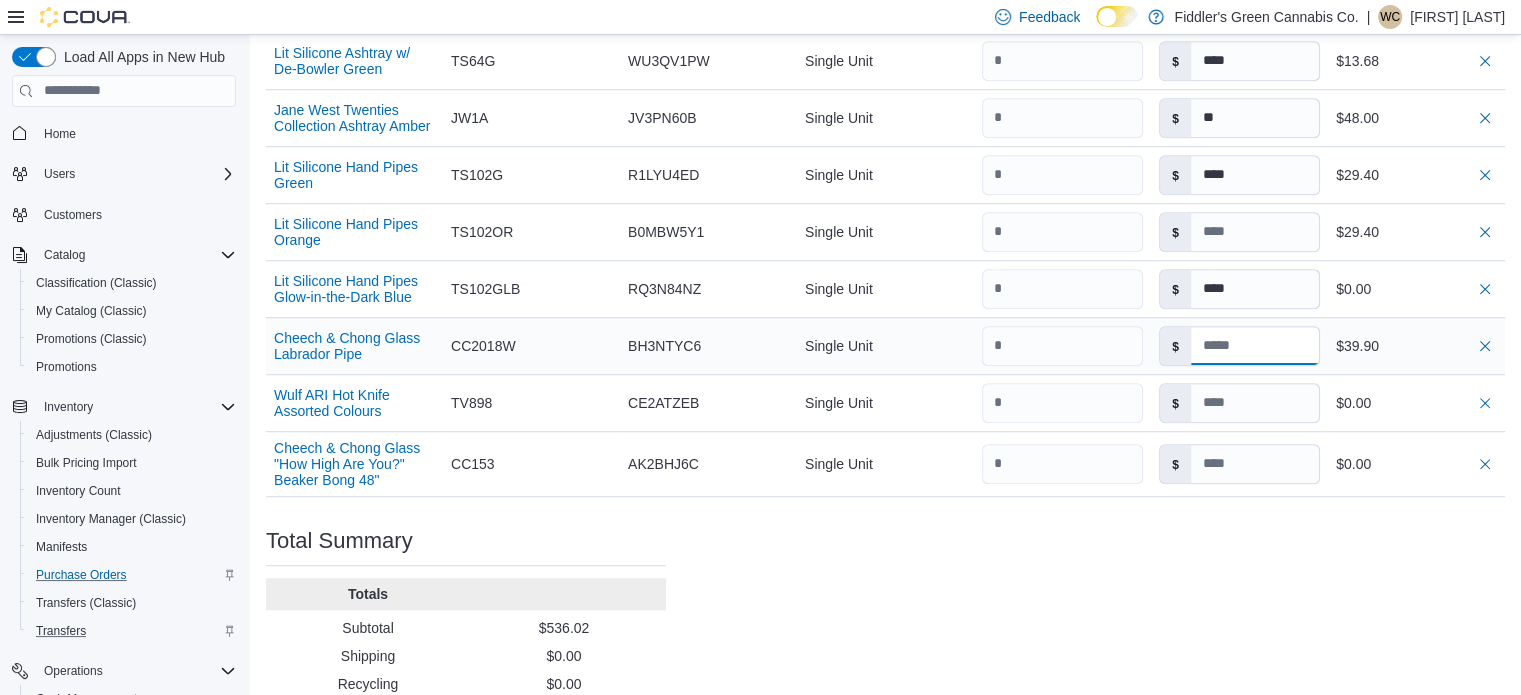 click at bounding box center [1255, 346] 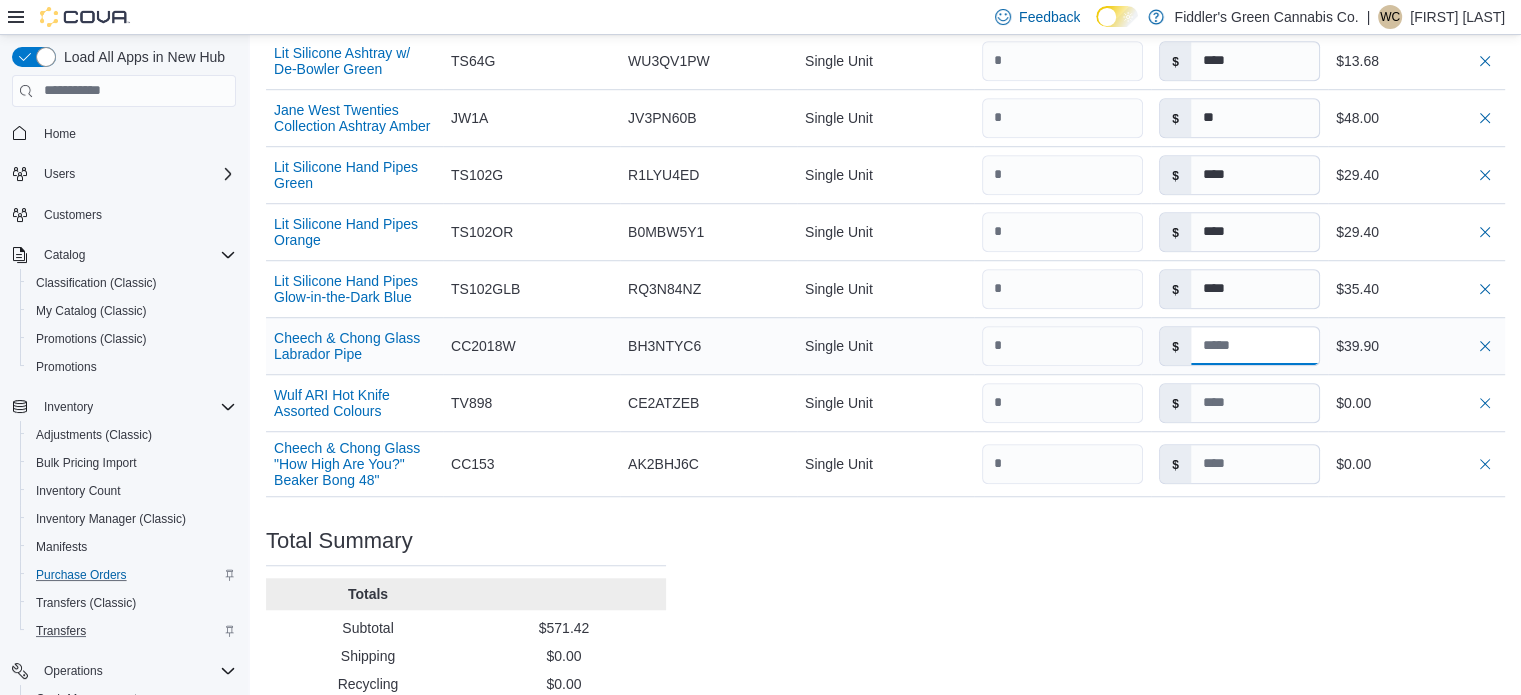 type 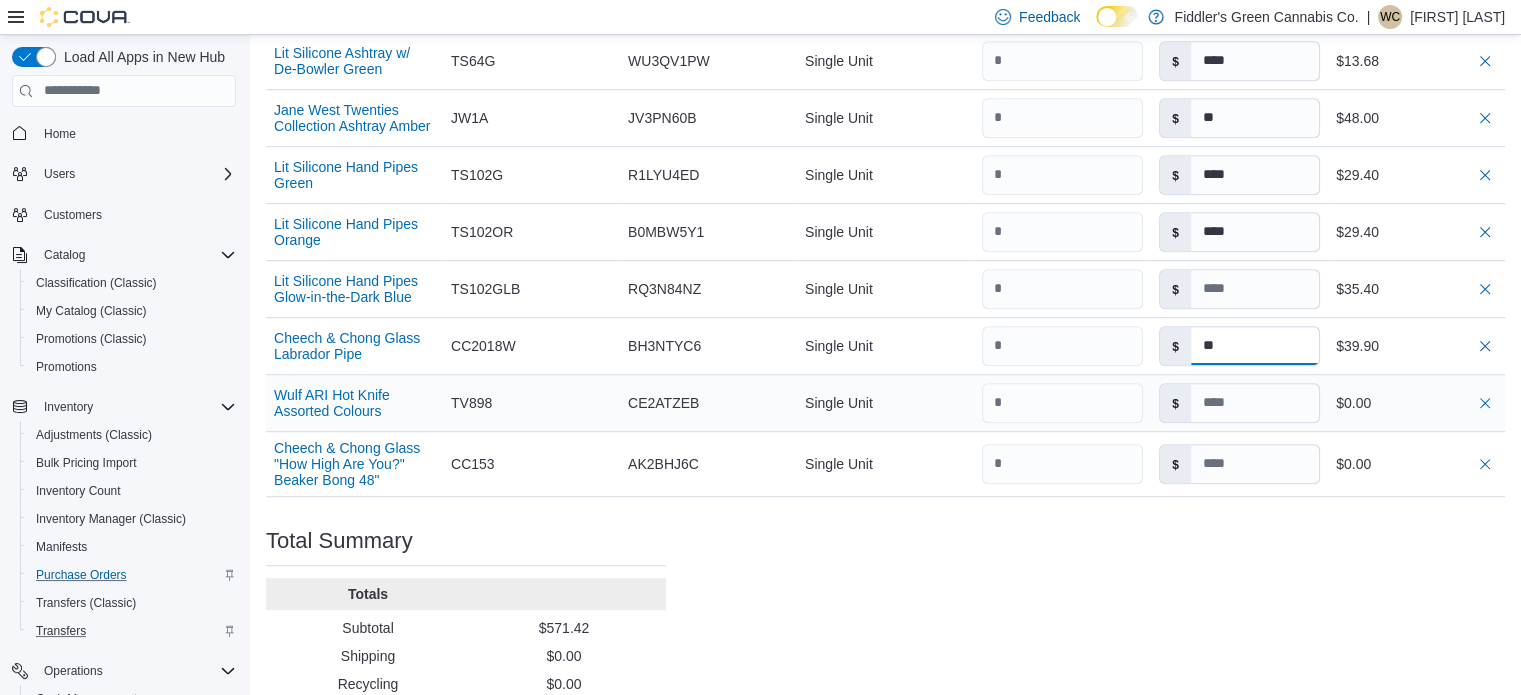 type on "**" 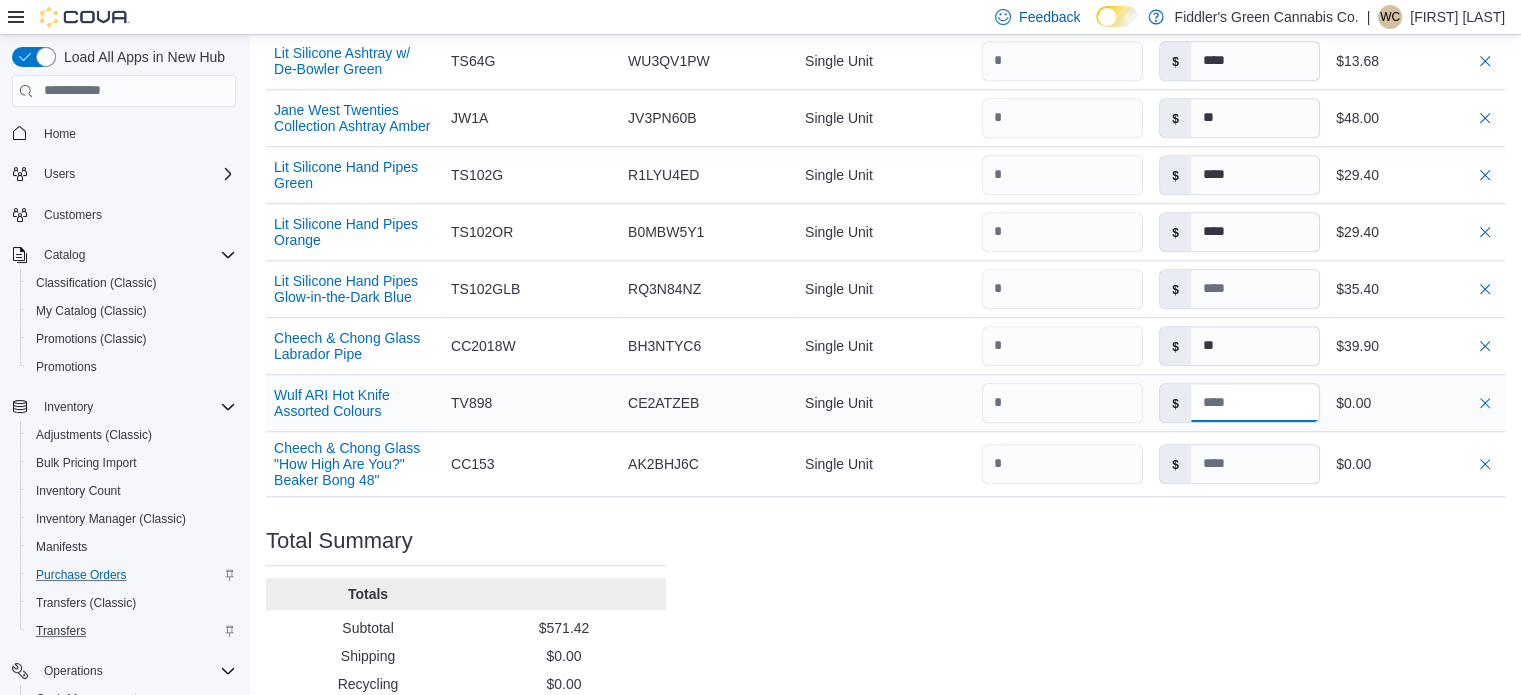 click at bounding box center (1255, 403) 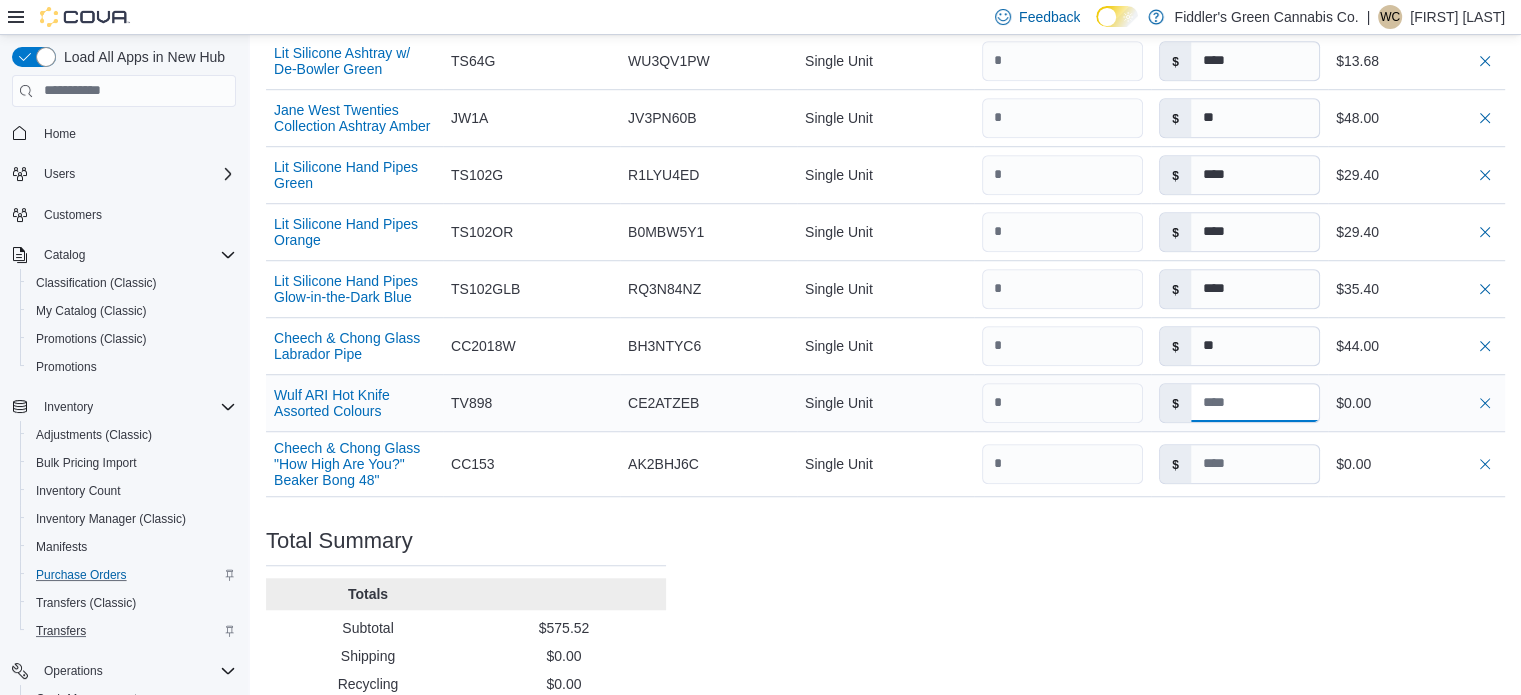type 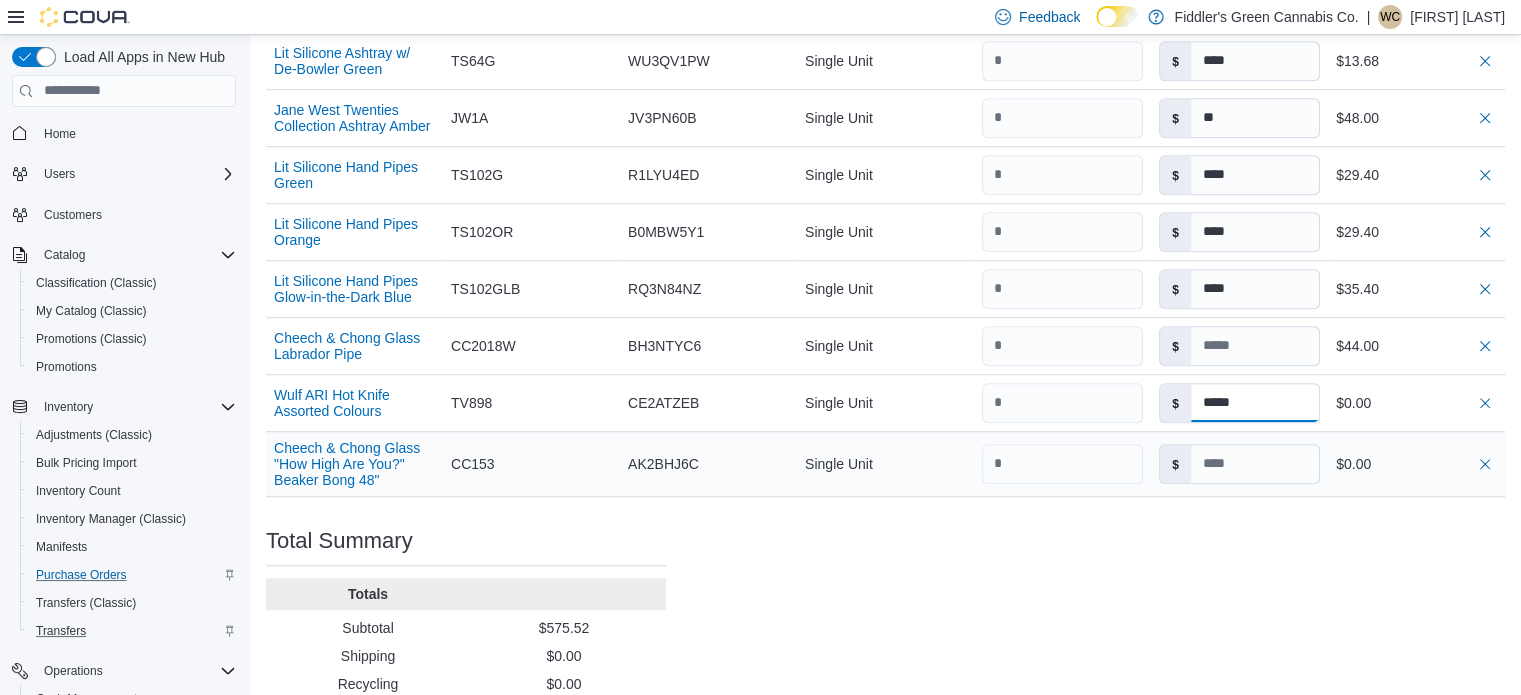 type on "*****" 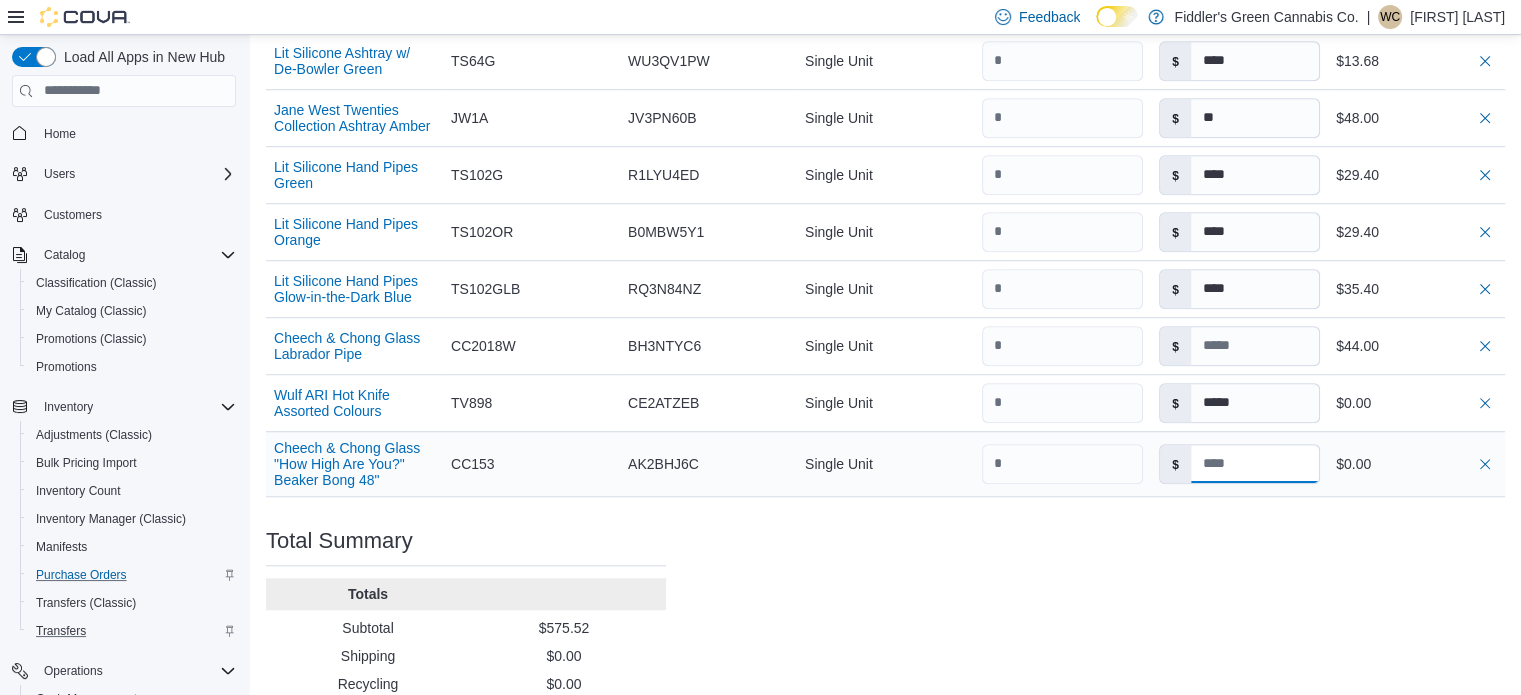 click at bounding box center [1255, 464] 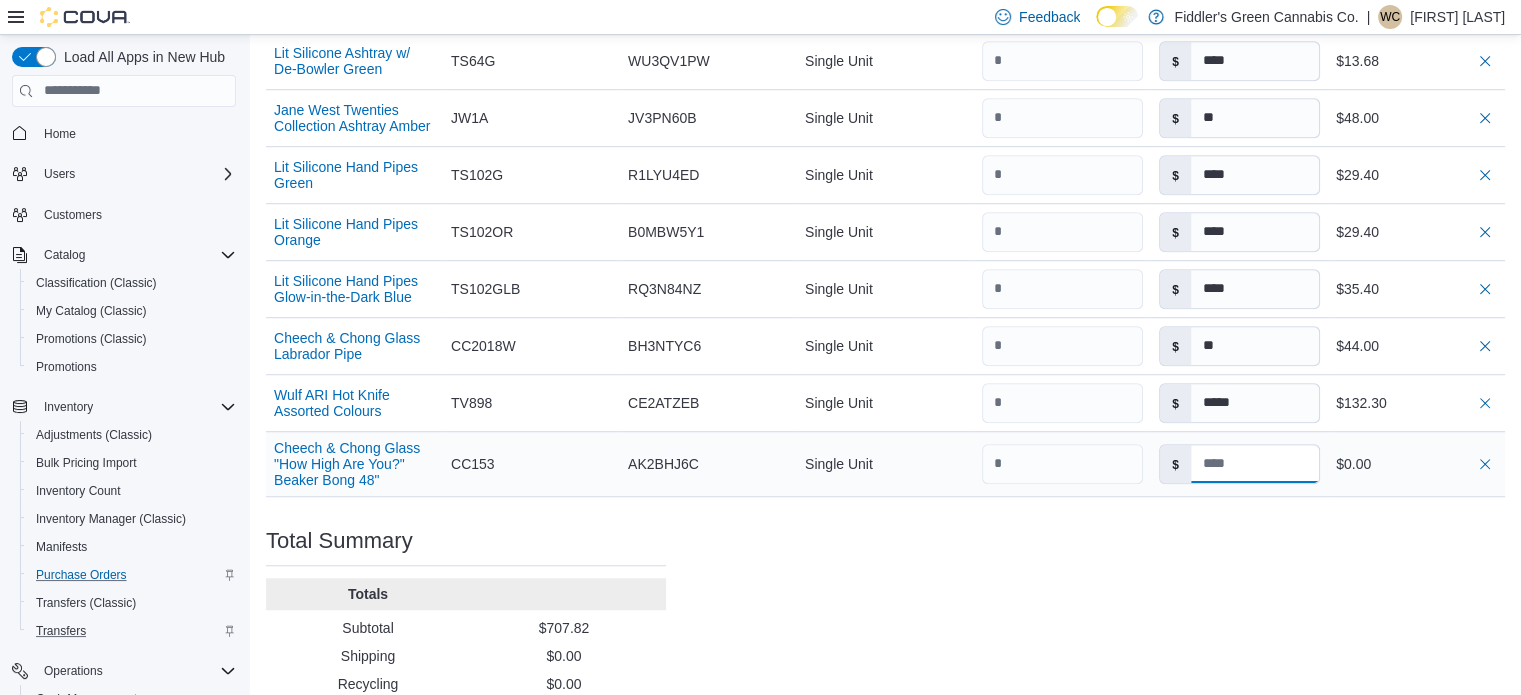 type 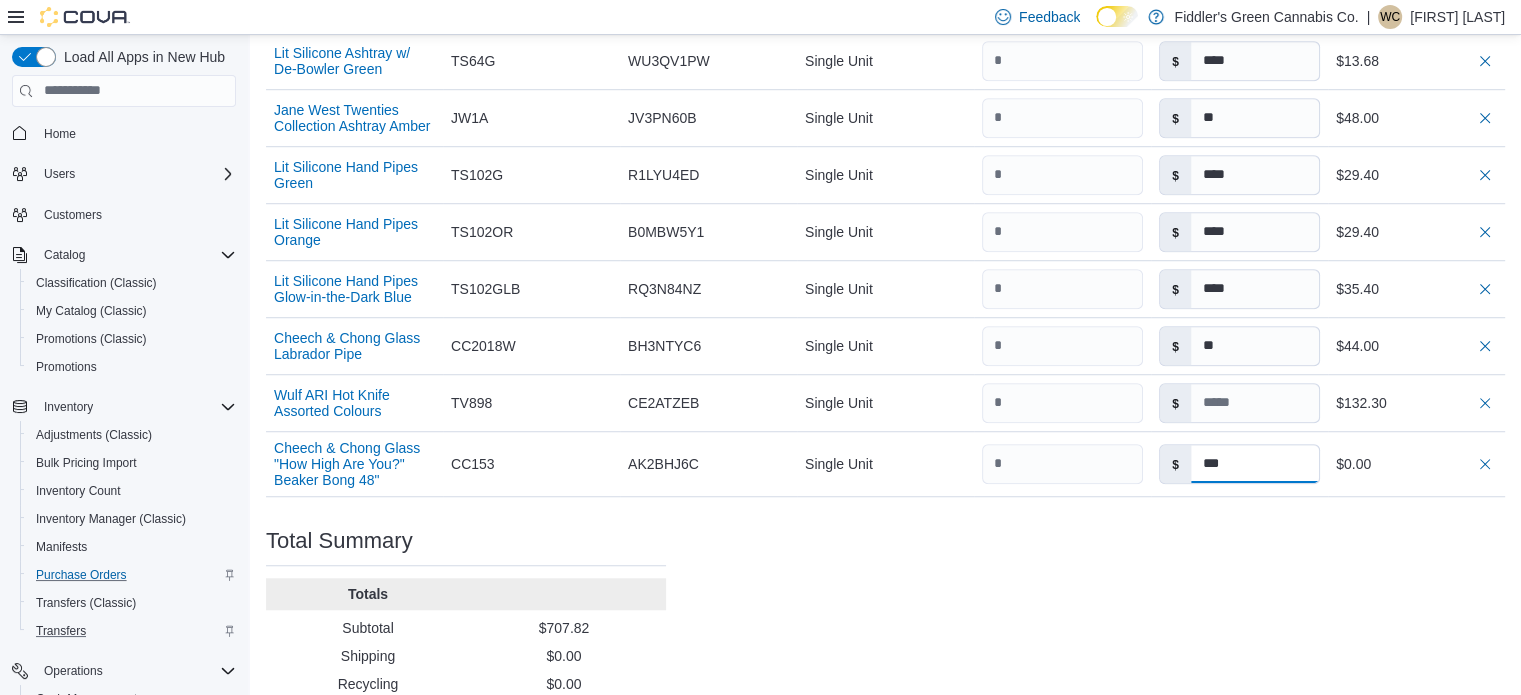 type on "***" 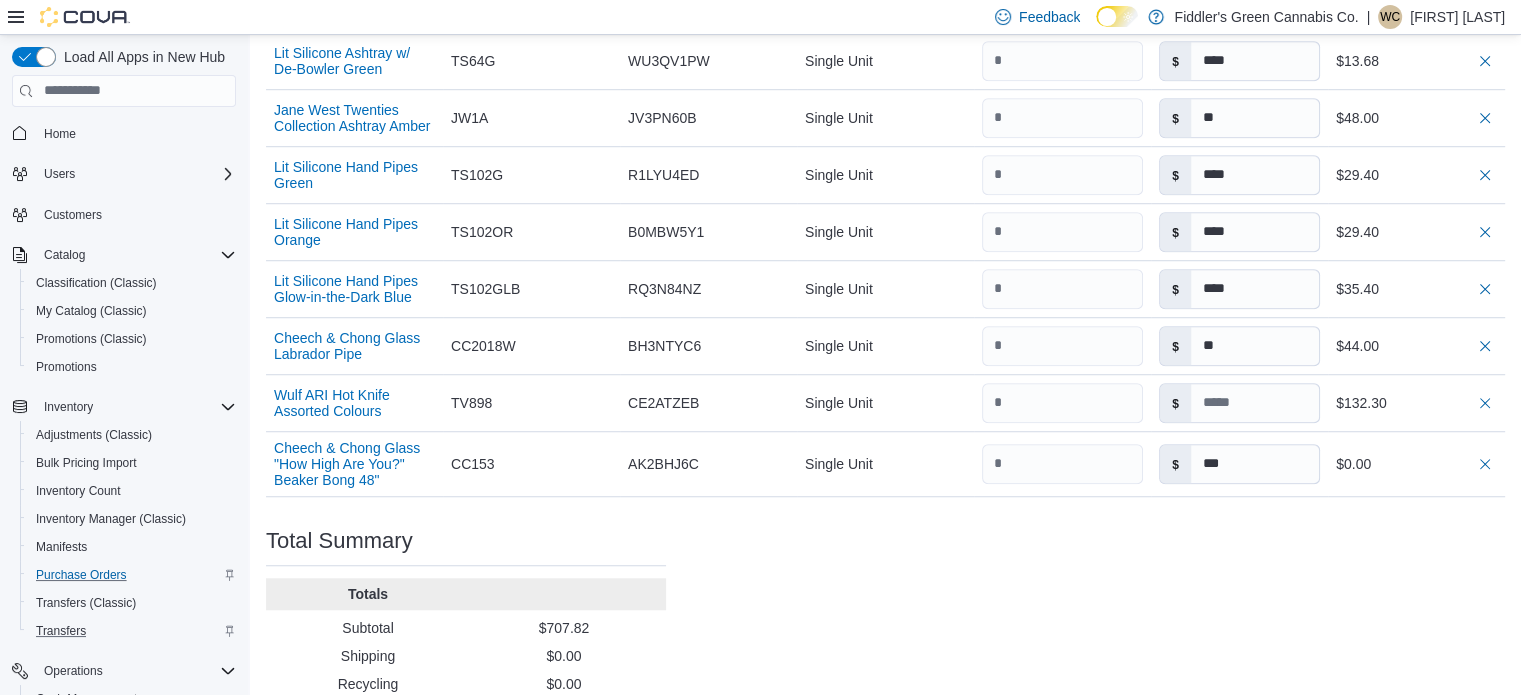 click on "Purchase Order: POCNF9-846 Feedback Purchase Order Details   Edit Status Pending Supplier West Coast Gifts Supplier Invoice Number No Supplier Invoice Number added Bill To 100 - 124 King St Ship To 100 - 124 King St Shipping Cost $0.00 Recycling Cost $0.00 Tax $0.00 ETA July 19, 2025 Notes - Created On July 12, 2025 12:15 PM Submitted On - Last Received On - Completed On - Products (18)     Products Search or Scan to Add Product Quantity  Add or Browse Products from this Supplier Sorting EuiBasicTable with search callback Item Supplier SKU Catalog SKU Unit Qty Unit Cost Total Straight Metal Pipe Silver Supplier SKU MP23 Catalog SKU 0DMPPJBL Unit Single Unit Qty Unit Cost $ **** Total $28.00 Red Eye Glass 4.5" Hammer Bubbler Lime Green & Sapphire Blue Supplier SKU 3197LG Catalog SKU 0A63LEE6 Unit Single Unit Qty Unit Cost $ ***** Total $41.96 Pulsar 510 DL Centro Blue Supplier SKU TV958DPBLUE Catalog SKU DQV6WPY0 Unit Single Unit Qty Unit Cost $ ***** Total $66.25 Pulsar 510 DL Centro Black Supplier SKU Unit $" at bounding box center [885, -228] 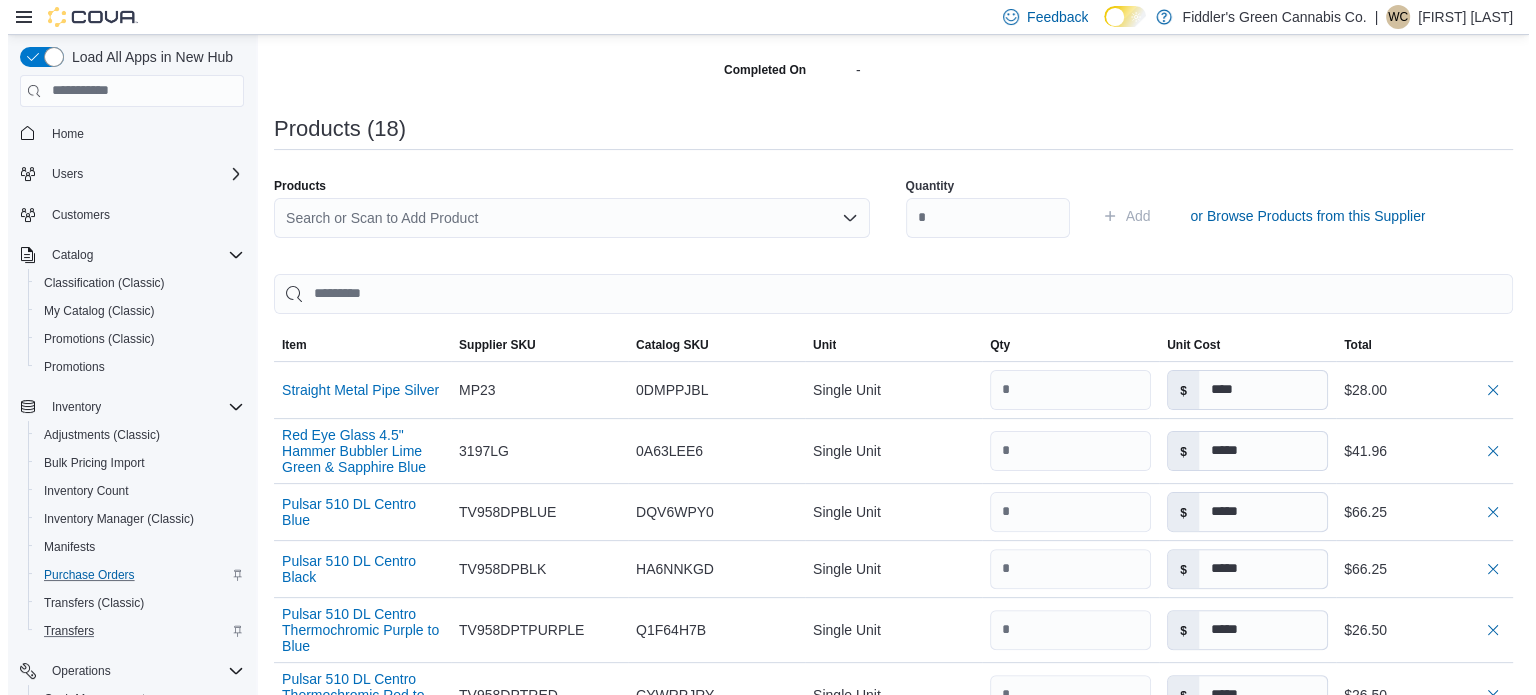 scroll, scrollTop: 0, scrollLeft: 0, axis: both 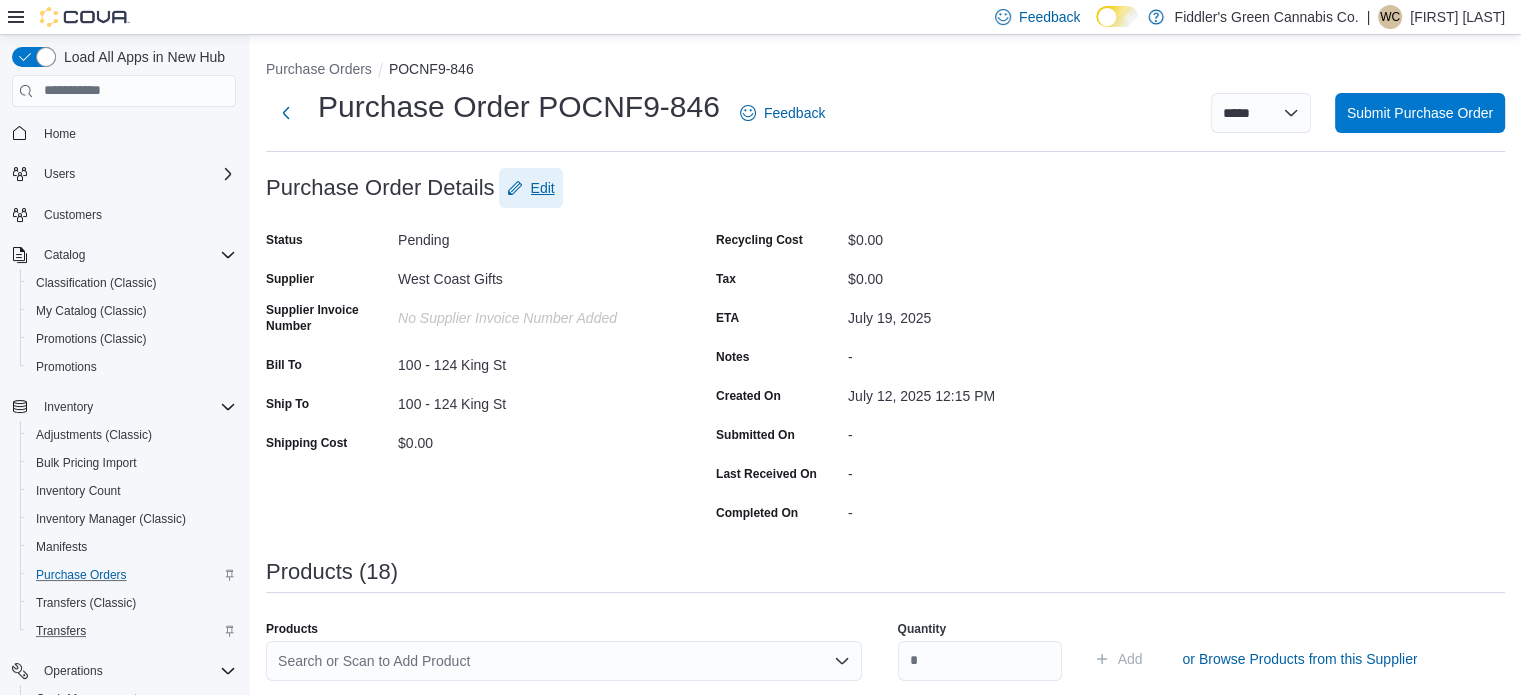 click on "Edit" at bounding box center [543, 188] 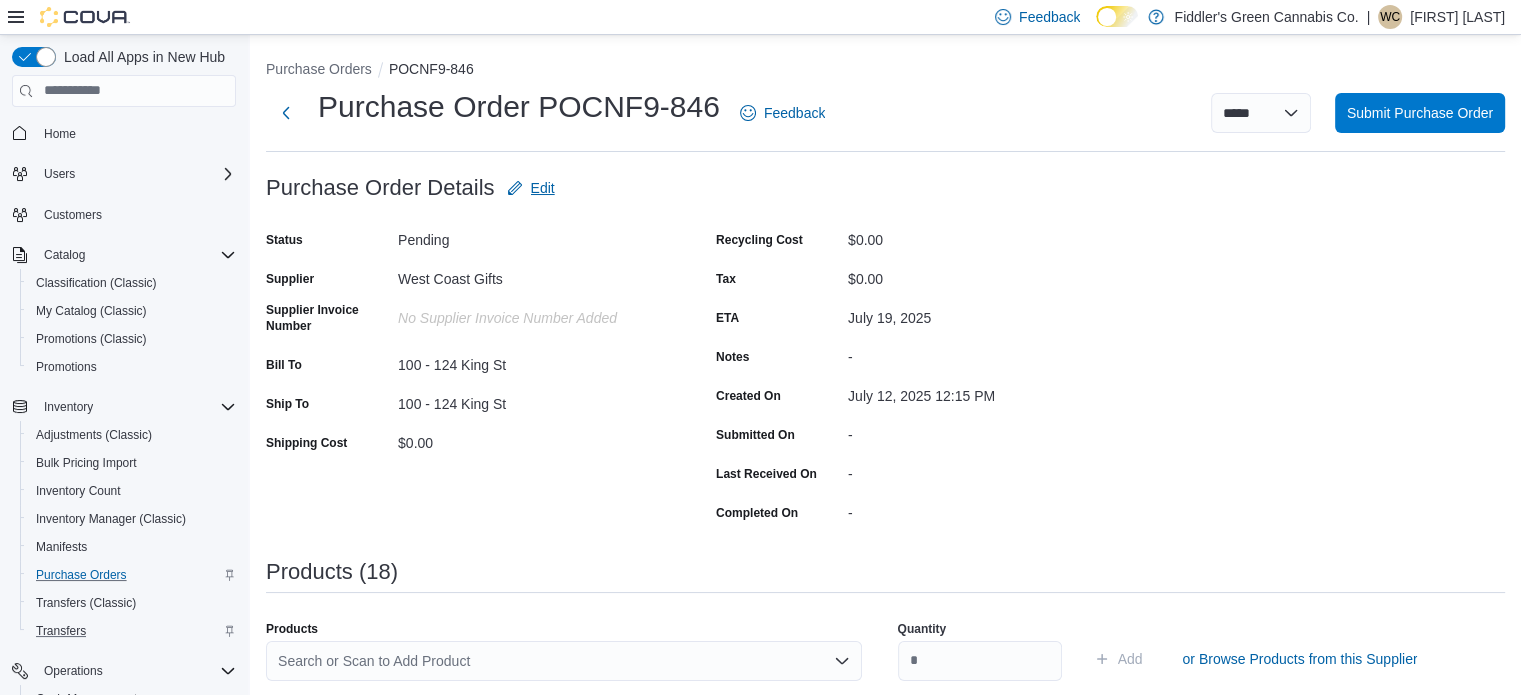 type on "***" 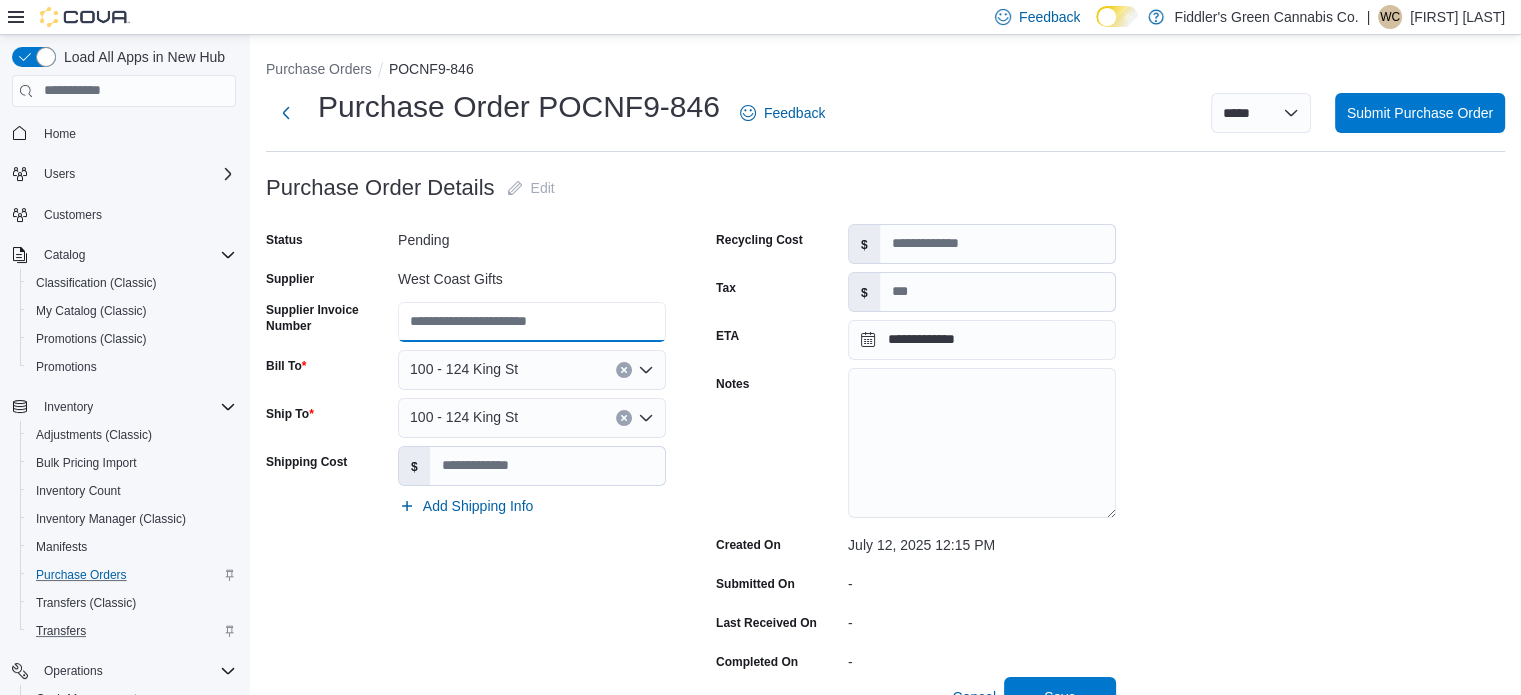 click on "Supplier Invoice Number" at bounding box center [532, 322] 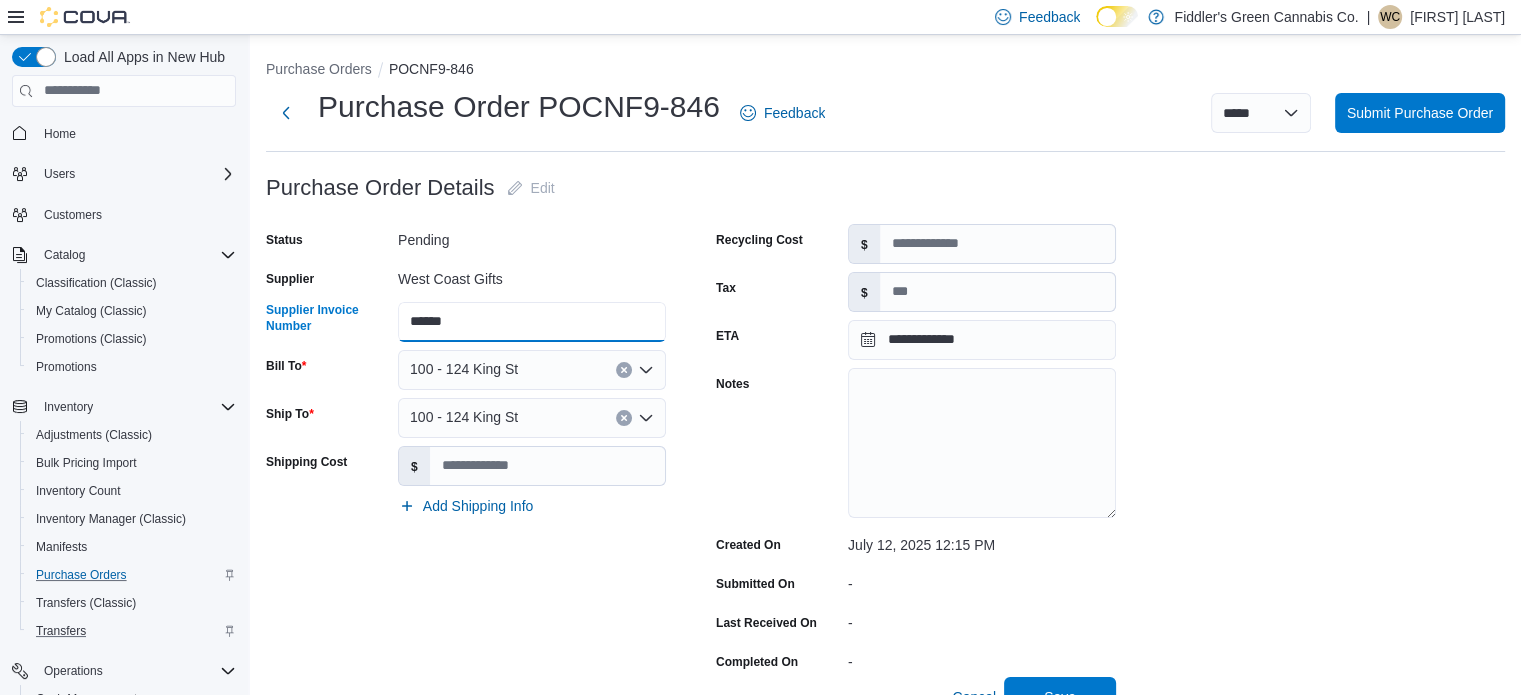 type on "******" 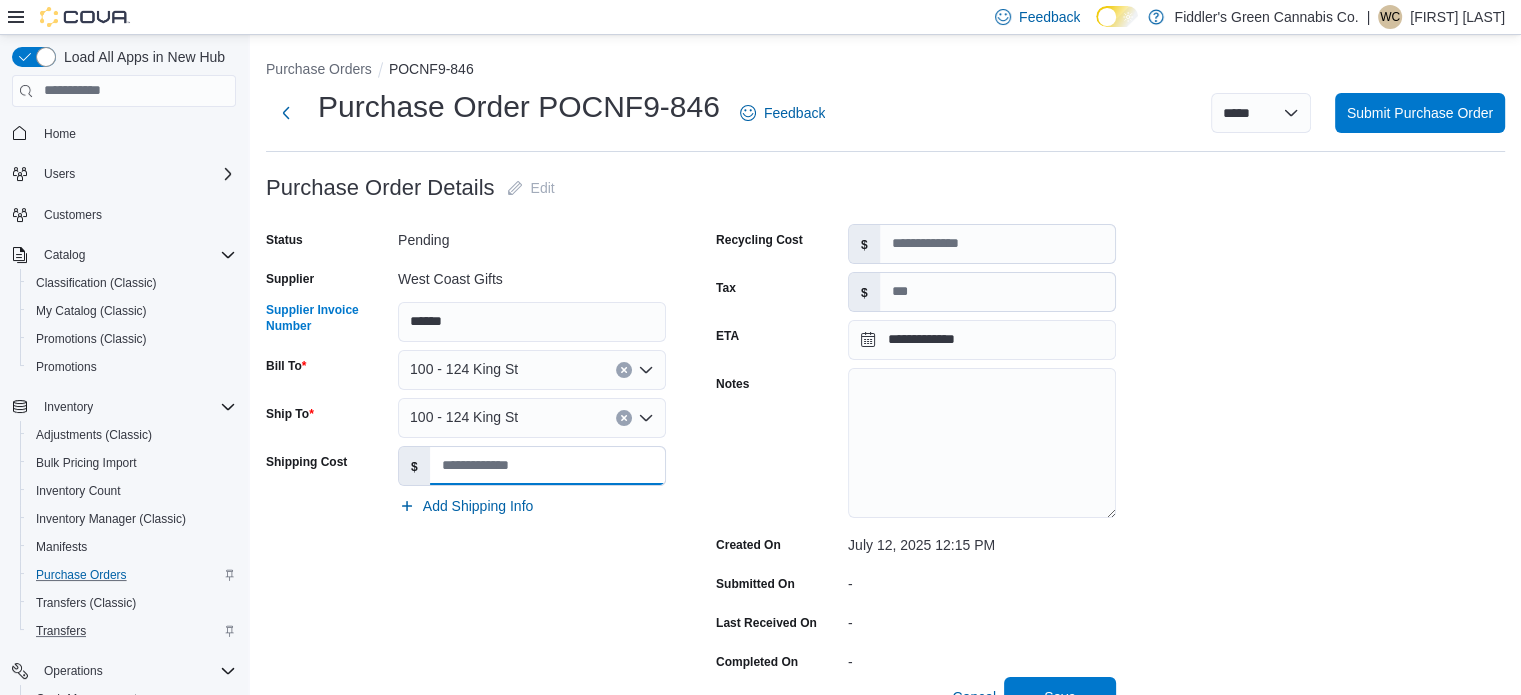 click on "Shipping Cost" at bounding box center (547, 466) 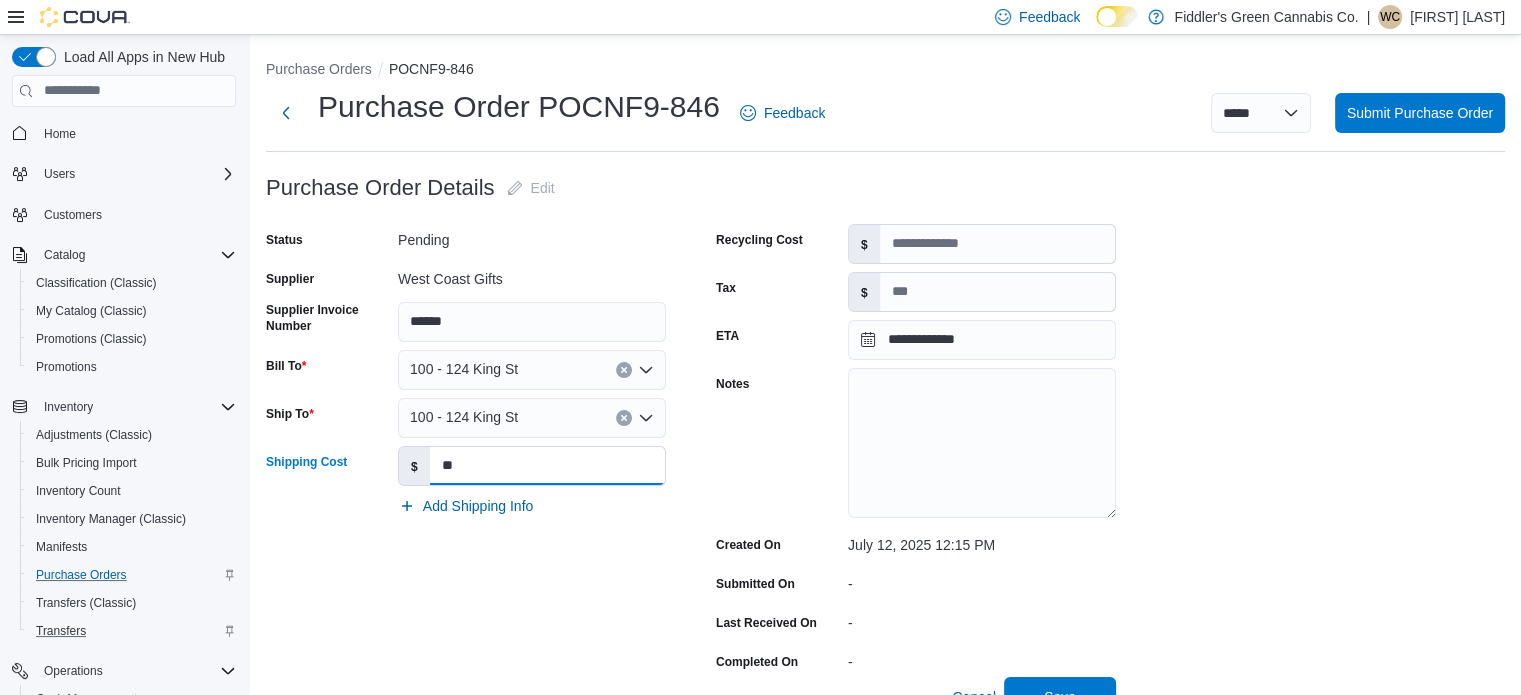 type on "**" 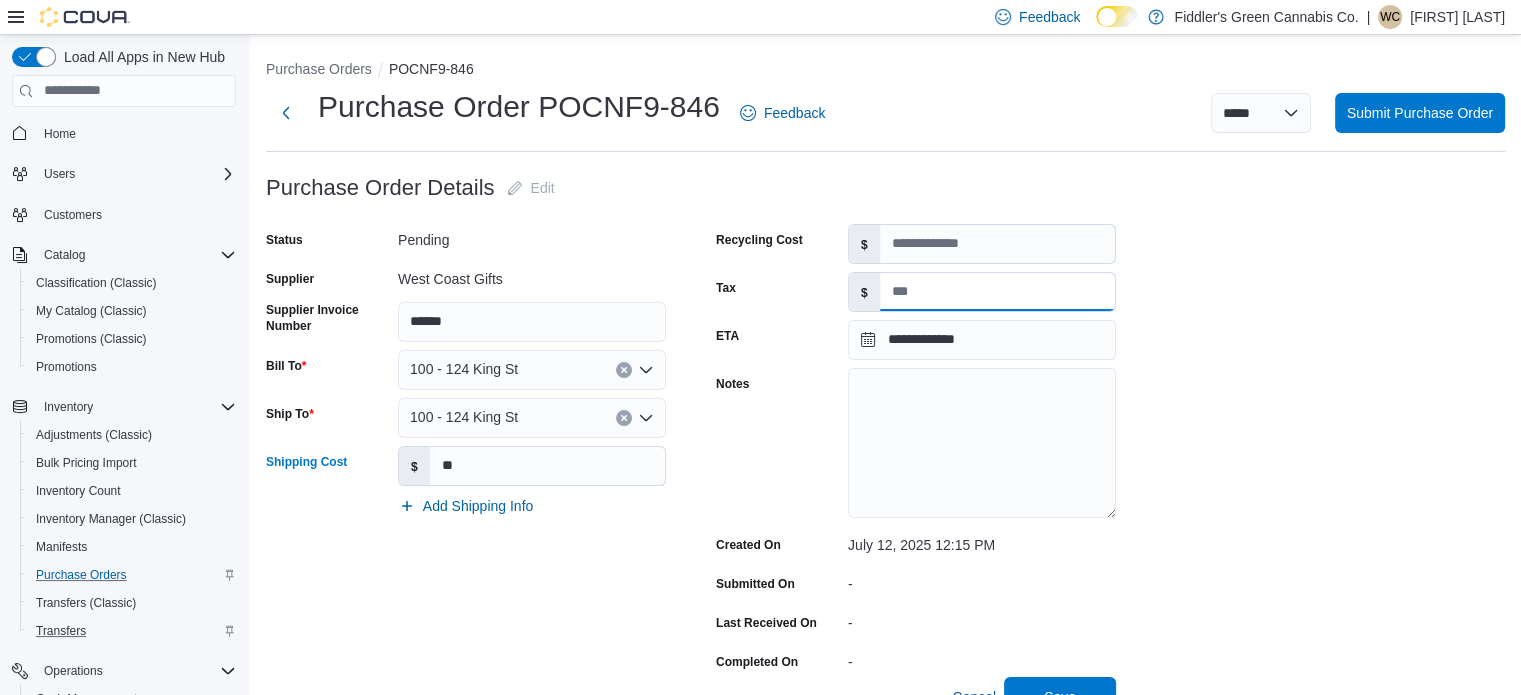 click on "Tax" at bounding box center [997, 292] 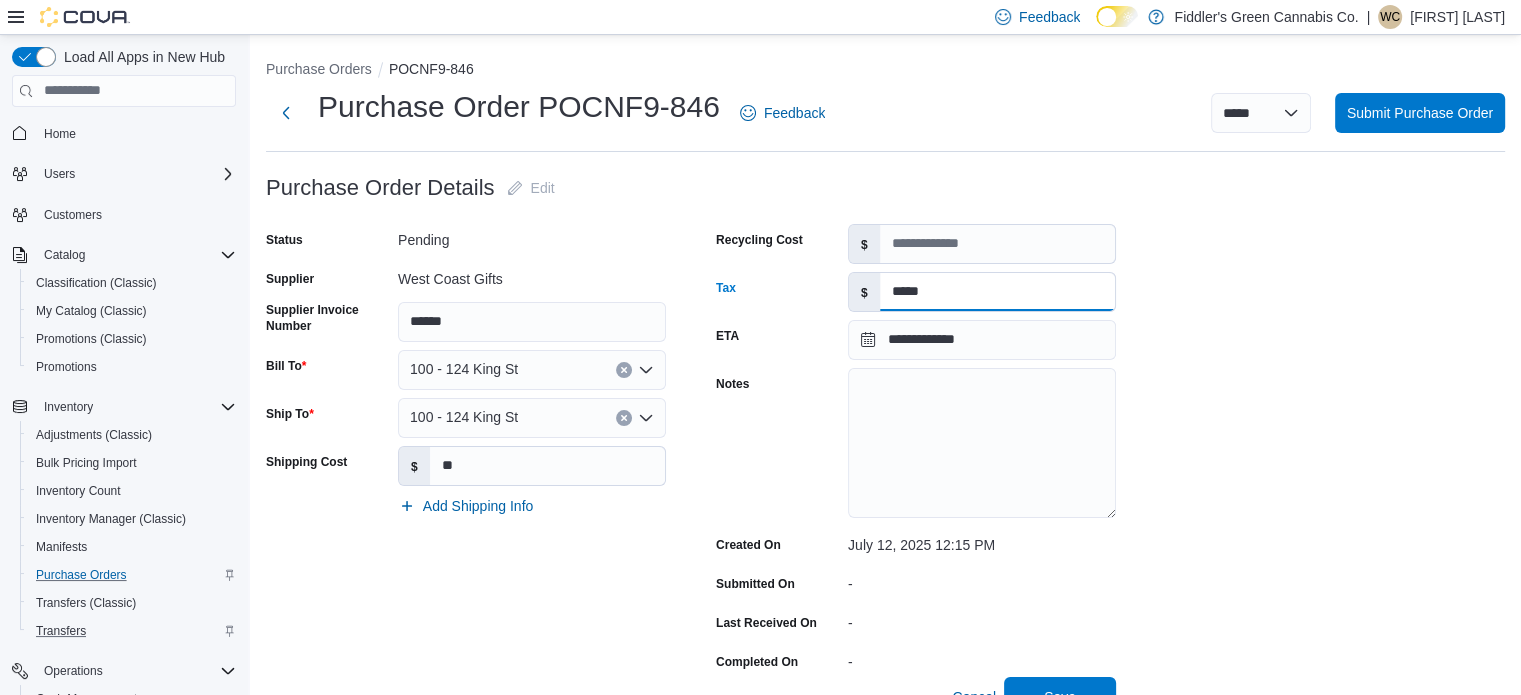 type on "*****" 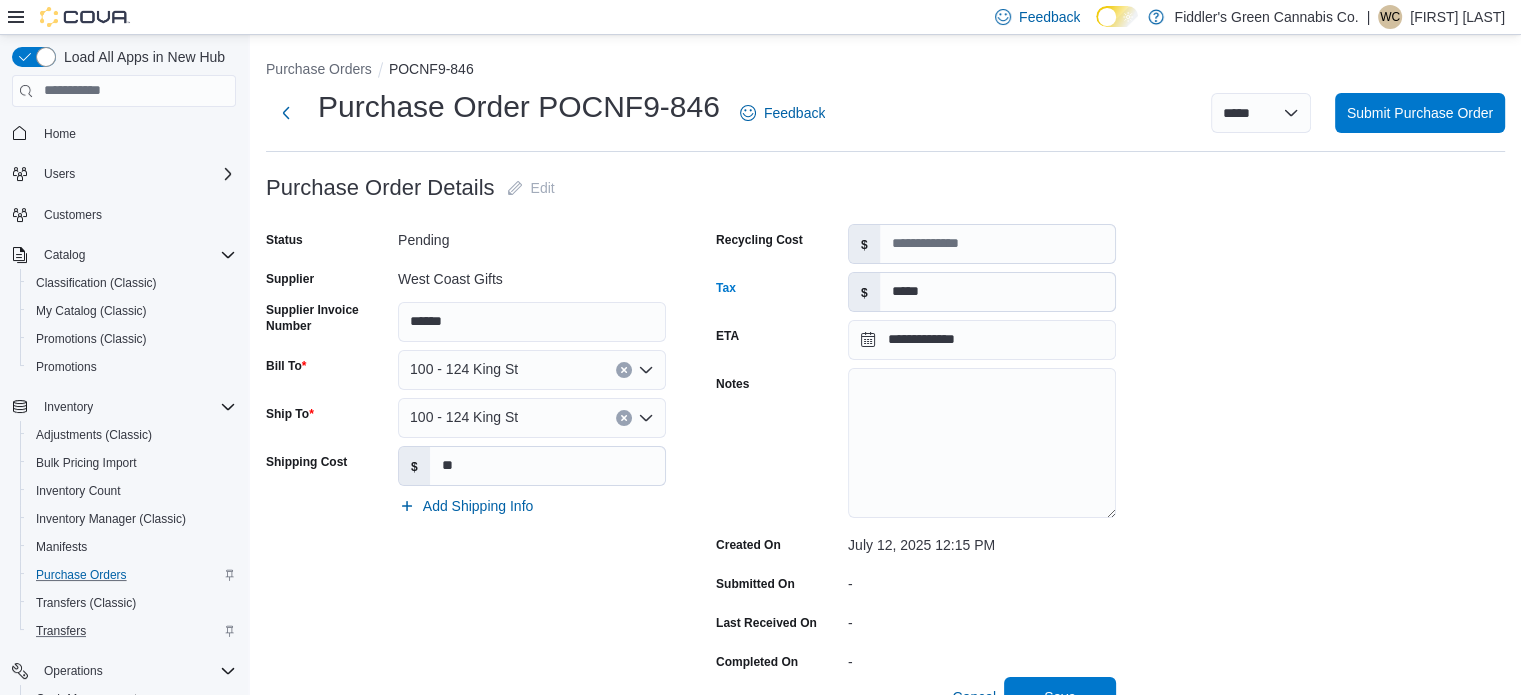 click on "**********" at bounding box center [885, 1257] 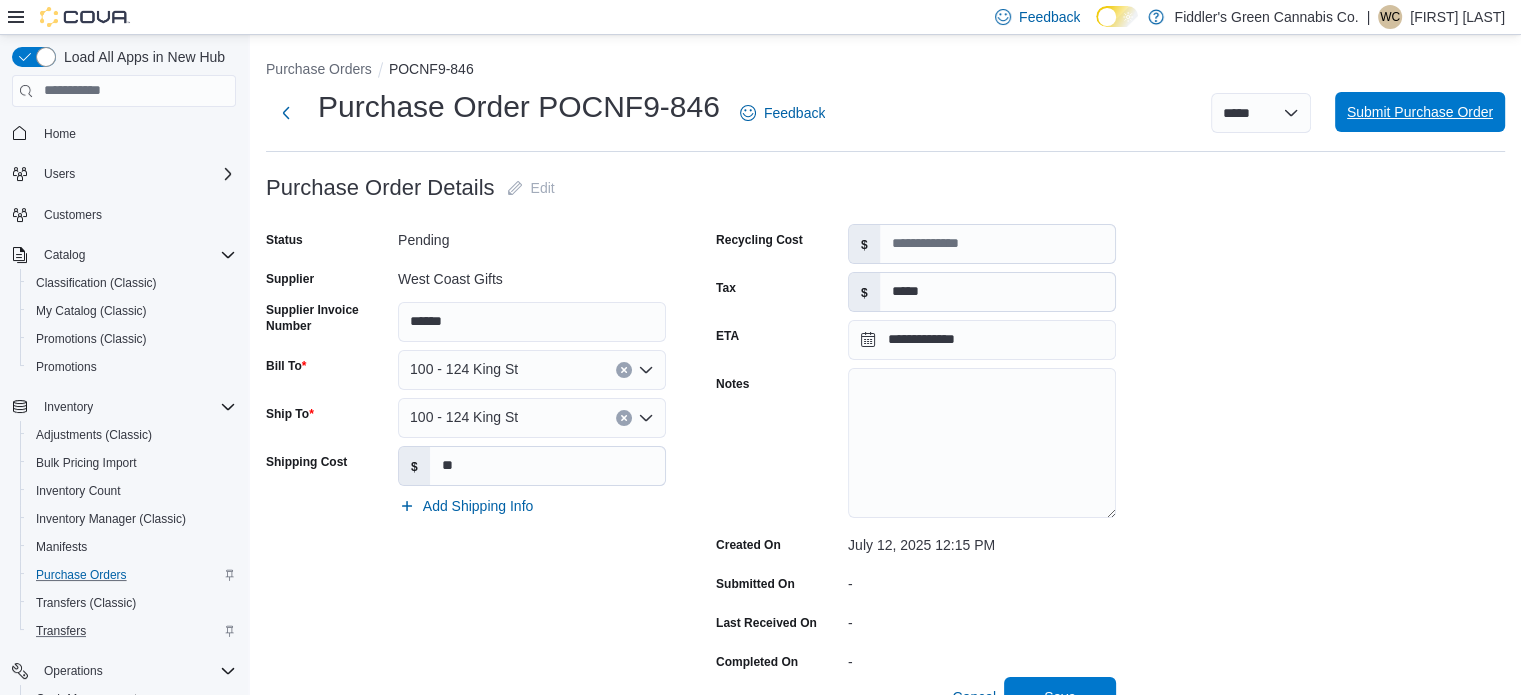 click on "Submit Purchase Order" at bounding box center (1420, 112) 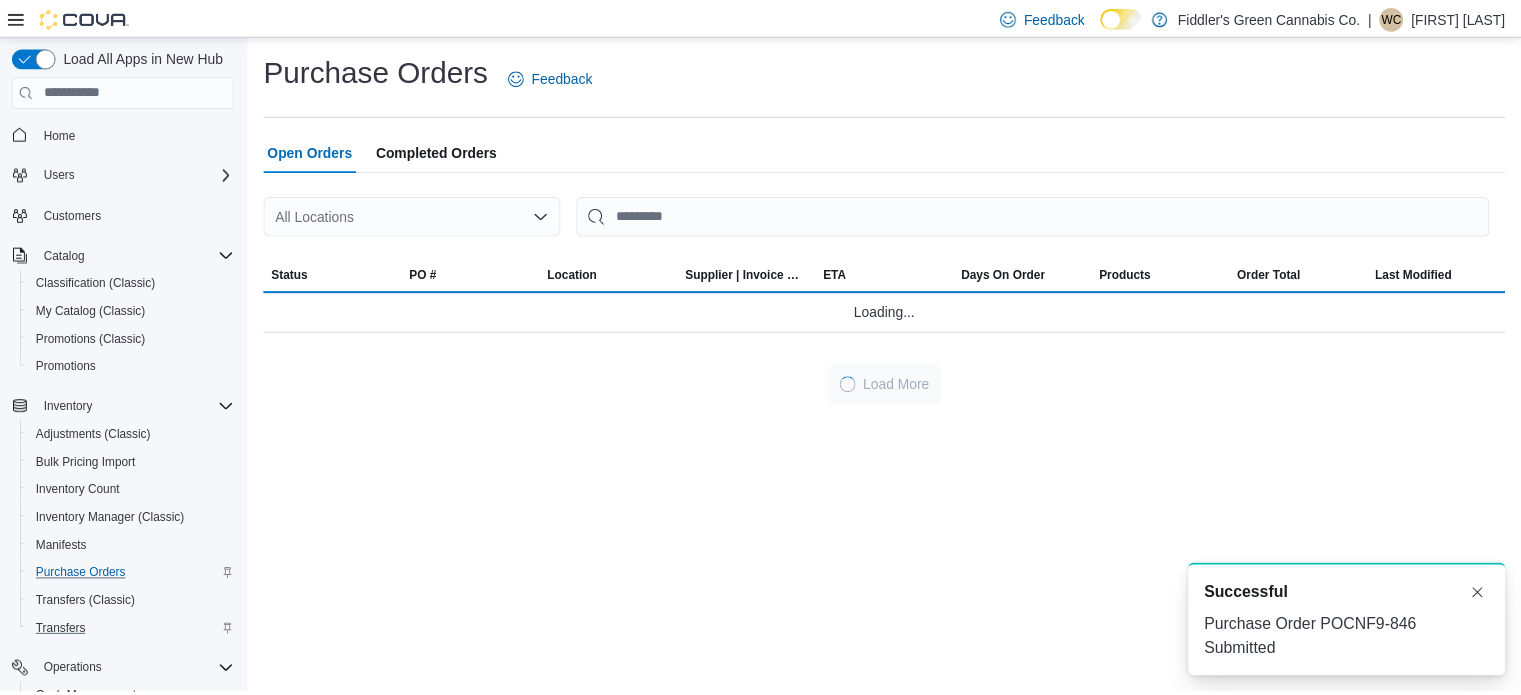 scroll, scrollTop: 0, scrollLeft: 0, axis: both 